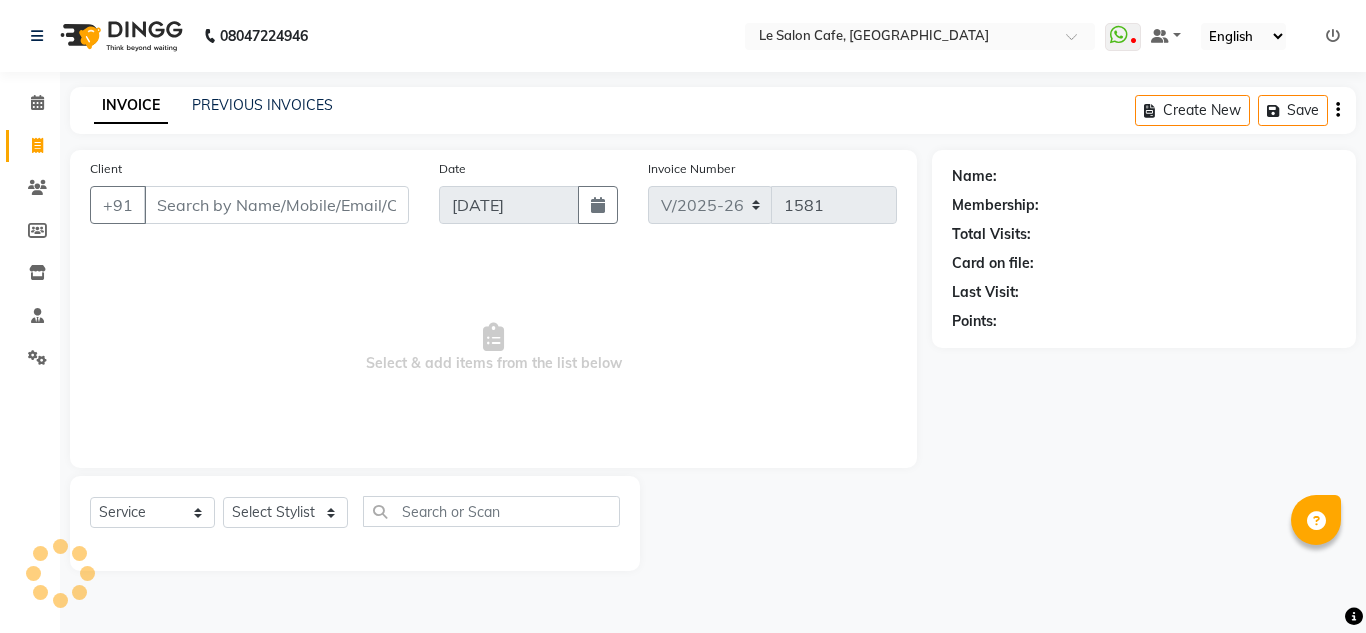 select on "594" 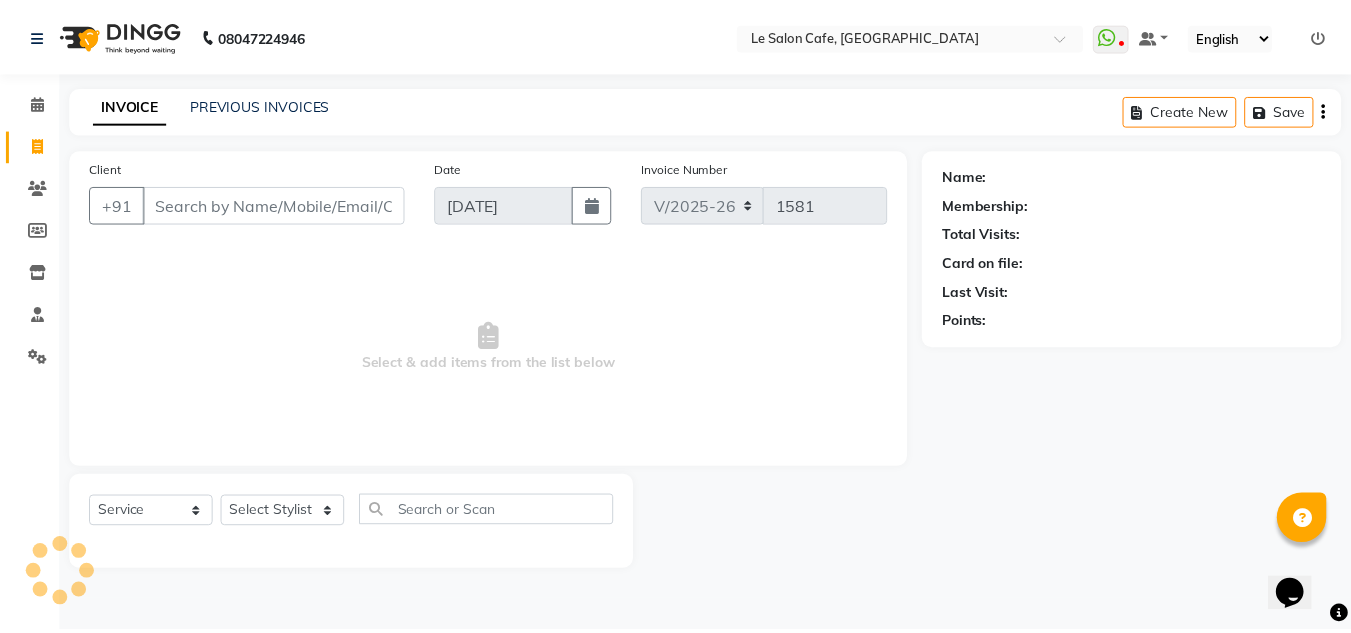 scroll, scrollTop: 0, scrollLeft: 0, axis: both 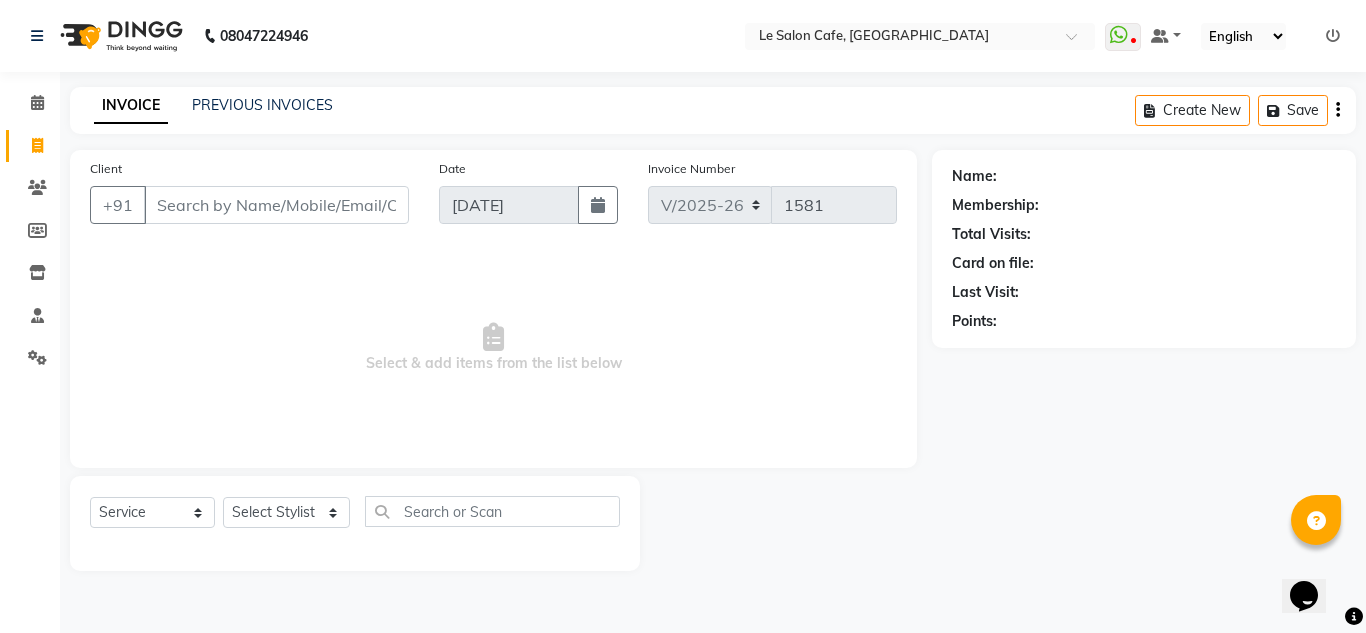 click on "Client" at bounding box center (276, 205) 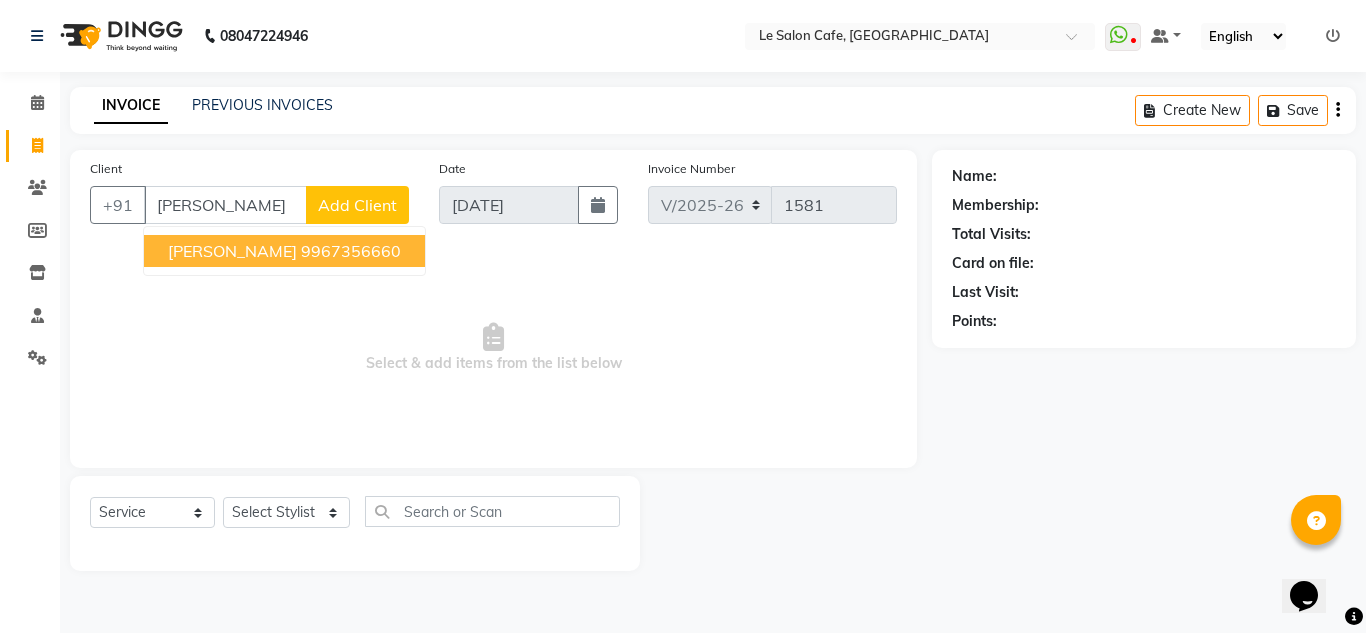 click on "9967356660" at bounding box center [351, 251] 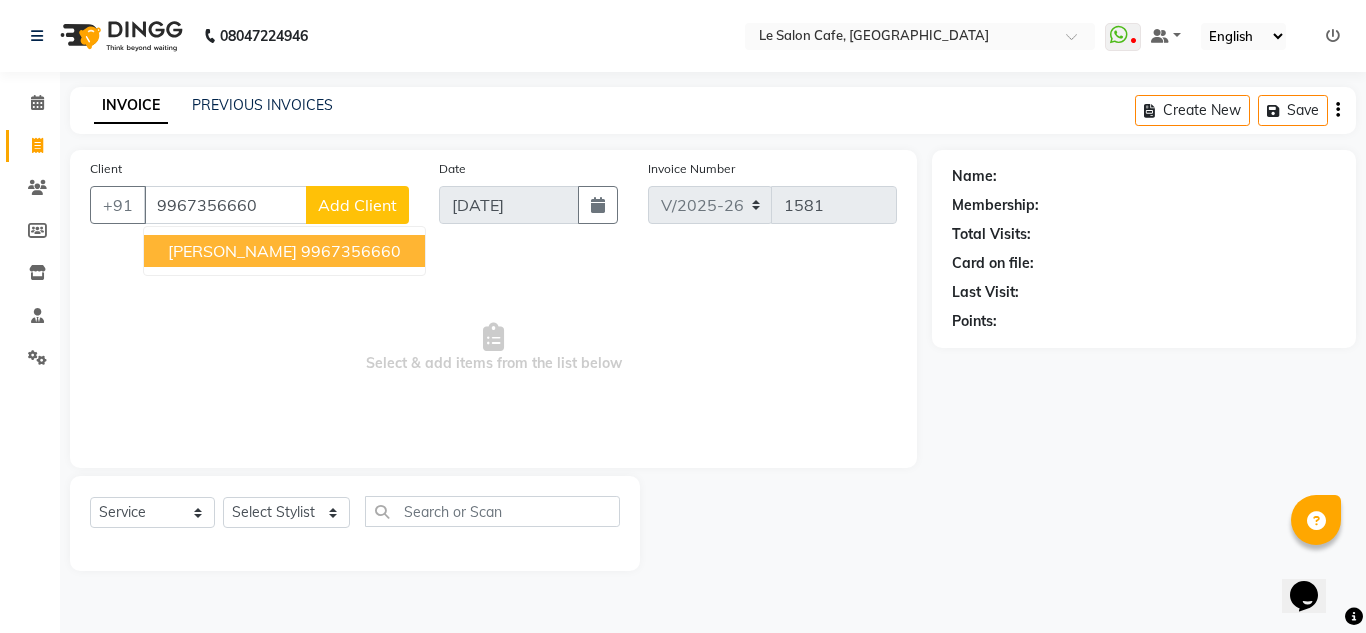 type on "9967356660" 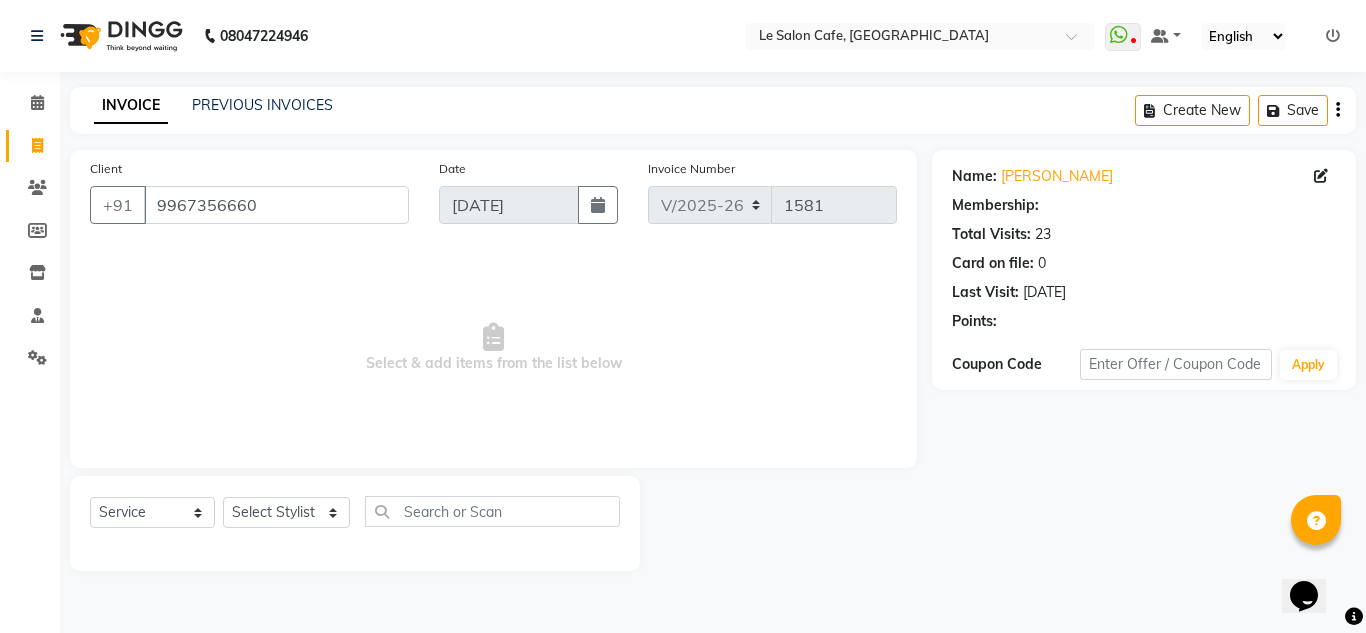 select on "1: Object" 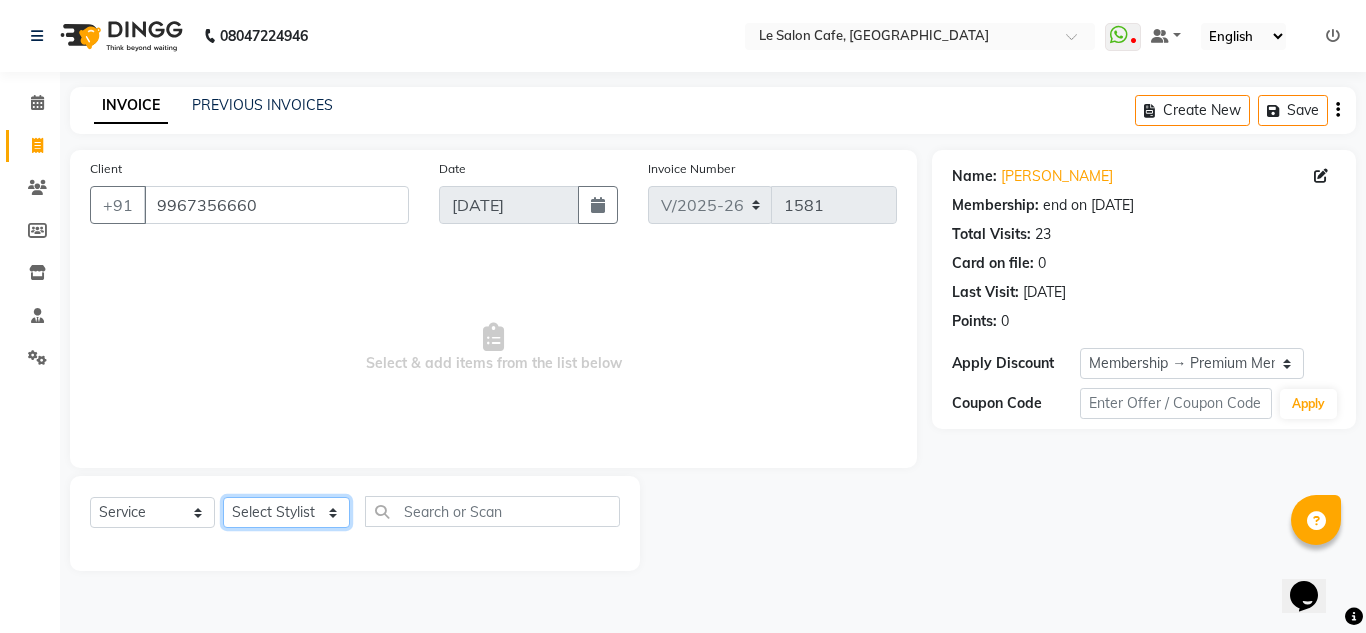 click on "Select Stylist Abid Salmani  Aniket Kadam  Faim Alvi  Front Desk  Muskan Khan  Pooja Kolge Reena Shaukat Ali  Salman Ansari  Sangeeta Kadri Shailendra Chauhan  Shekhar Sangle Soniyaa Varma Suchita Mistry Swapnil Kamble" 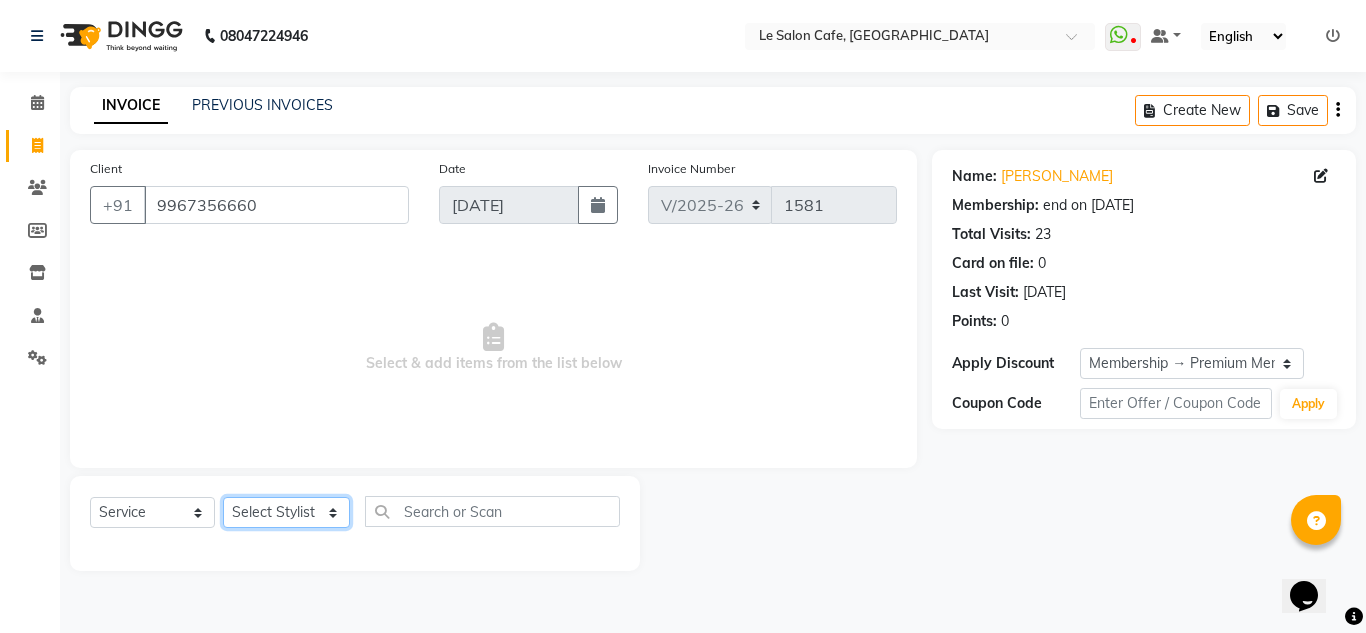 select on "74710" 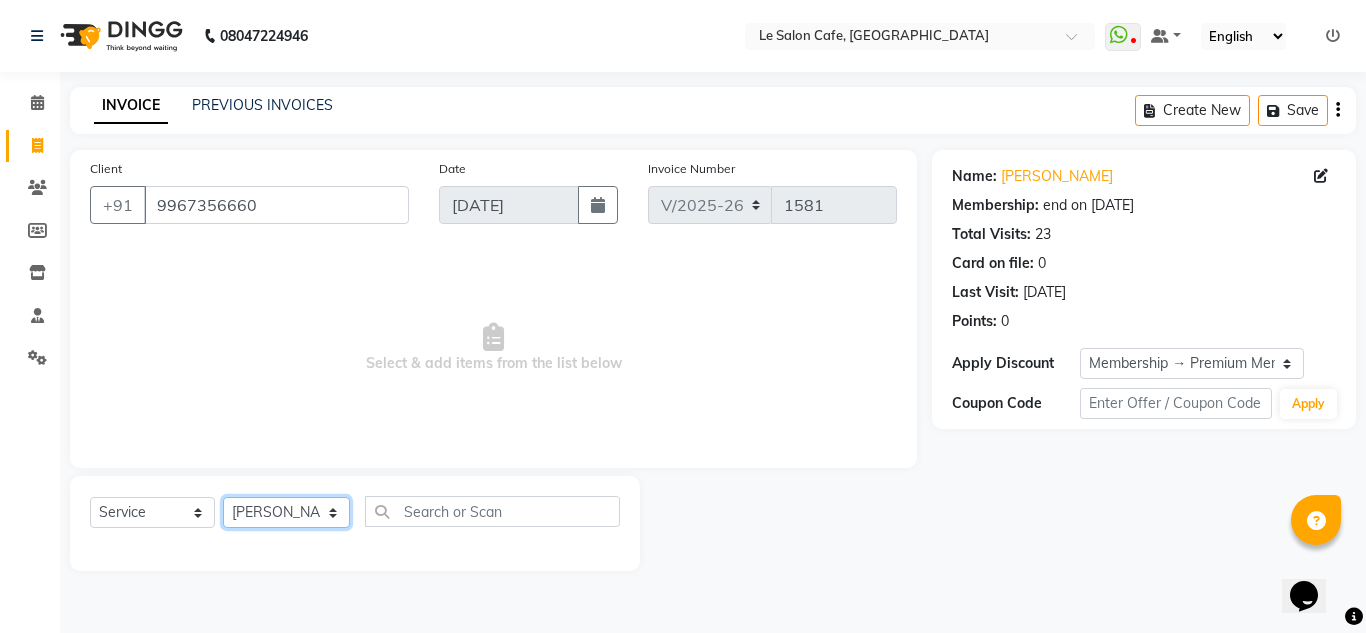 click on "Select Stylist Abid Salmani  Aniket Kadam  Faim Alvi  Front Desk  Muskan Khan  Pooja Kolge Reena Shaukat Ali  Salman Ansari  Sangeeta Kadri Shailendra Chauhan  Shekhar Sangle Soniyaa Varma Suchita Mistry Swapnil Kamble" 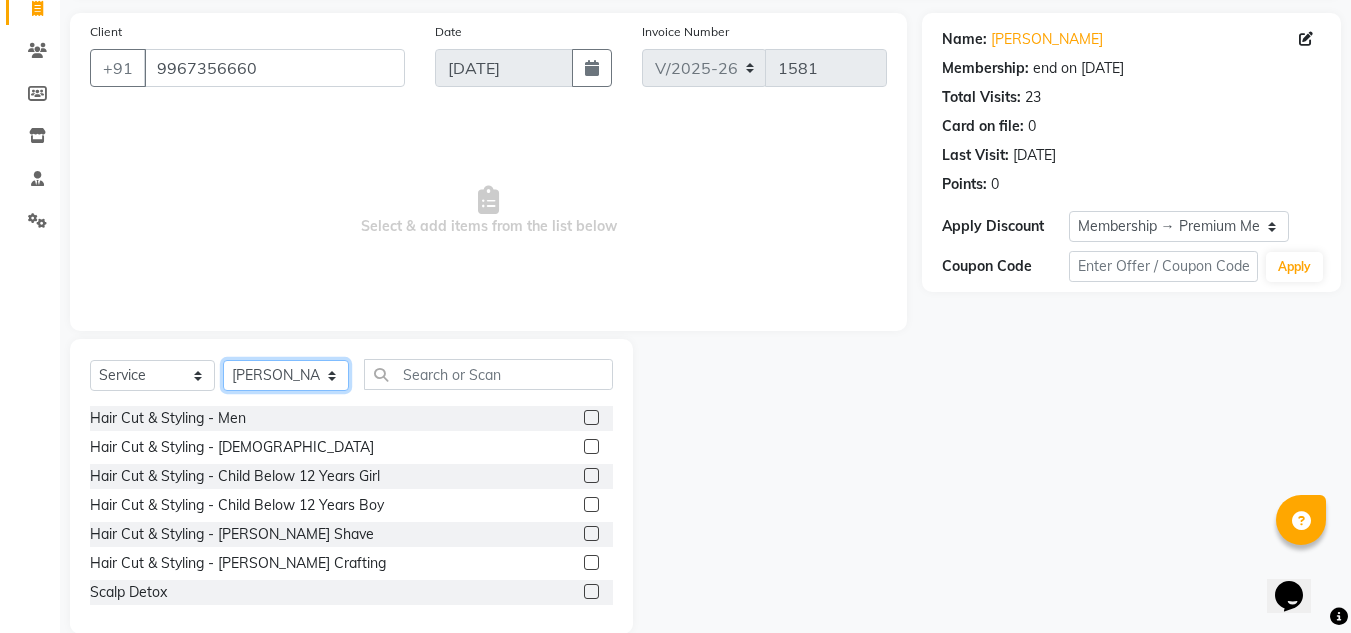 scroll, scrollTop: 168, scrollLeft: 0, axis: vertical 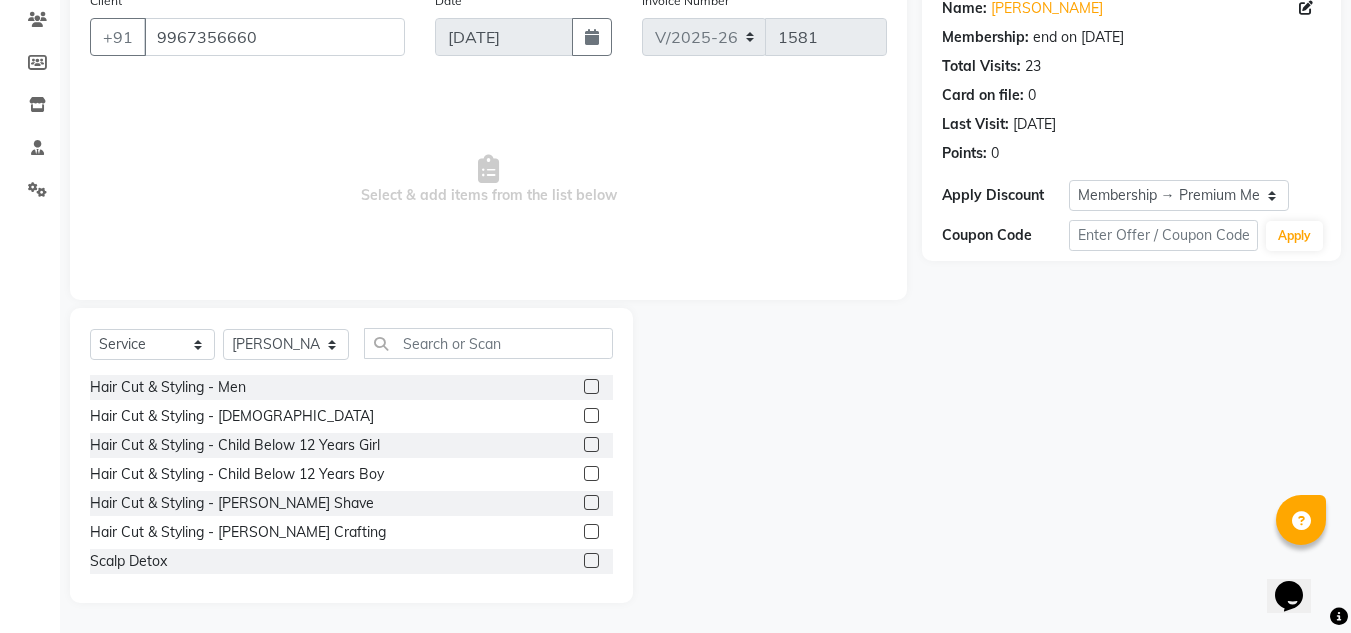click 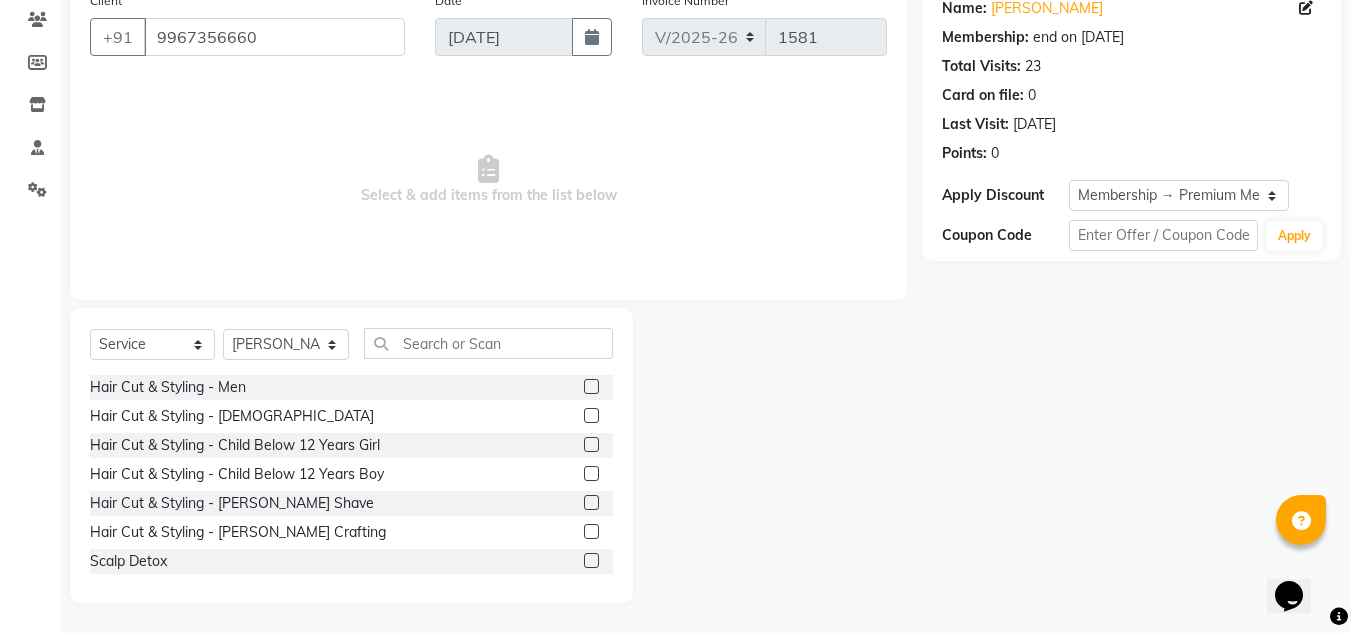 click 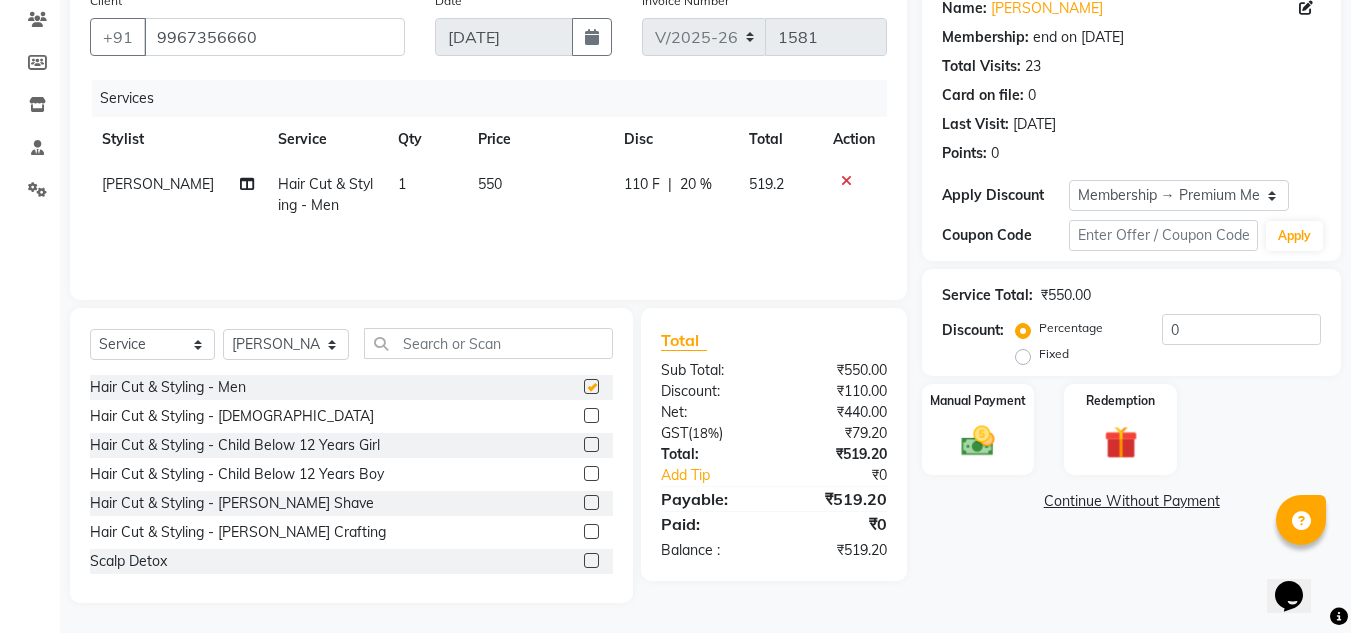 checkbox on "false" 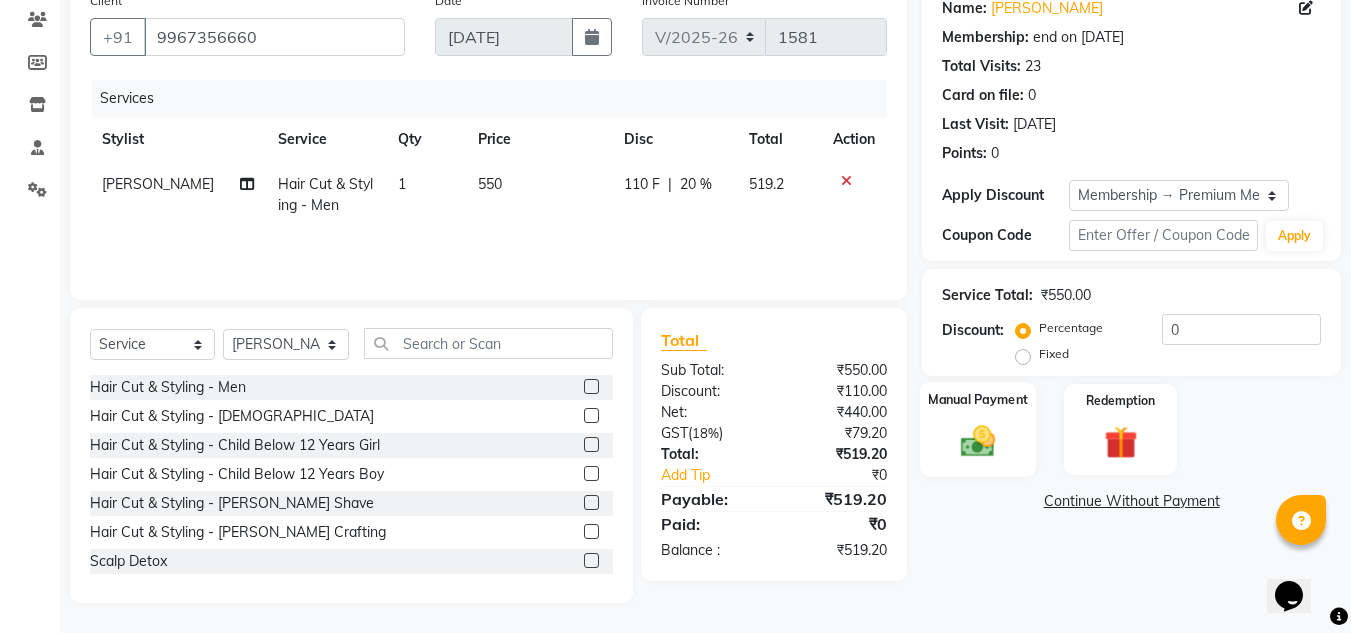 click 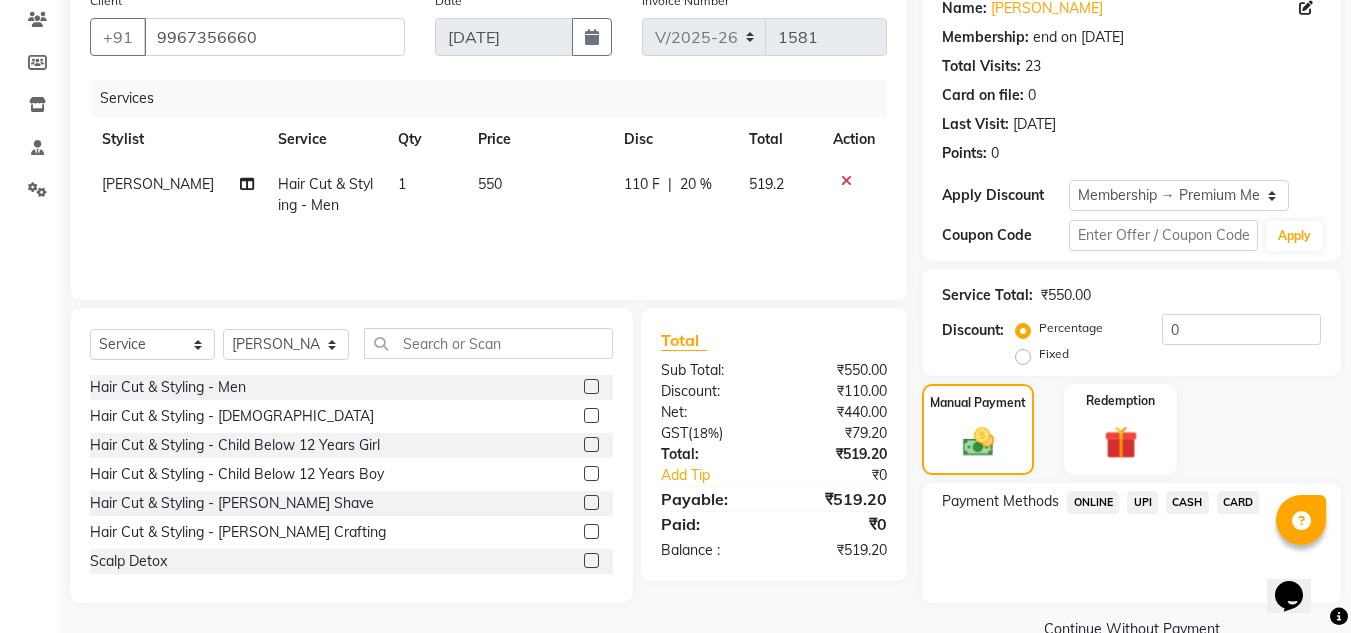 click on "CARD" 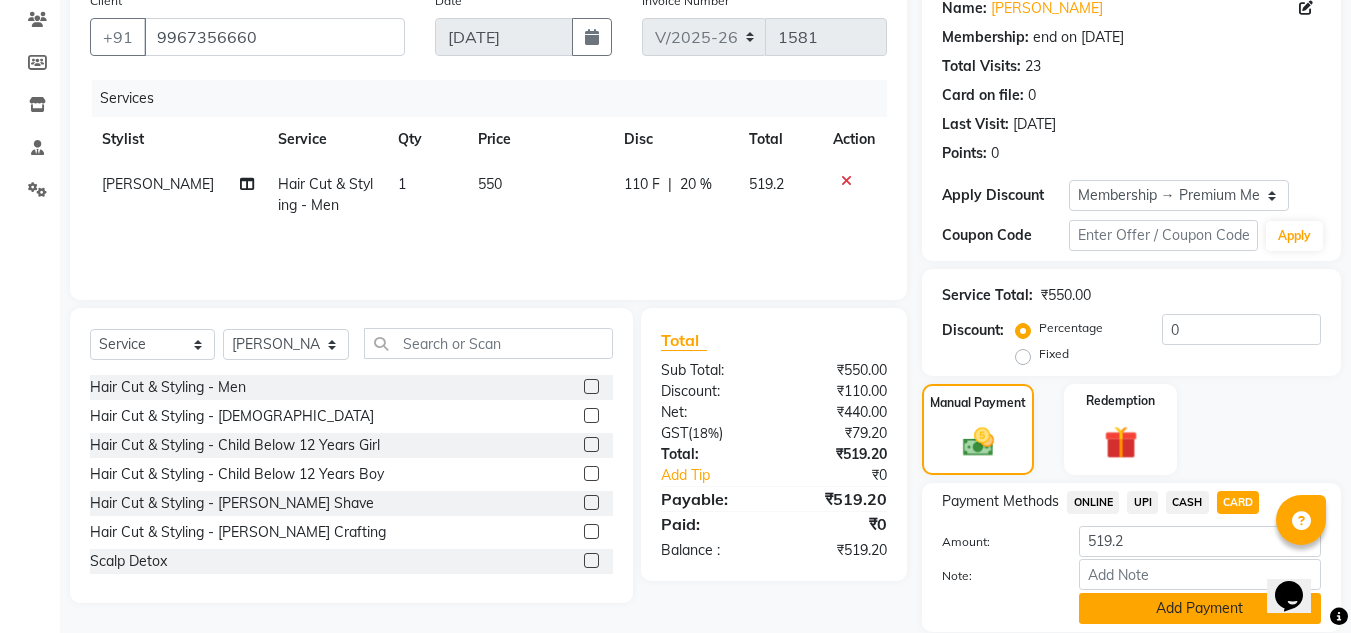 click on "Add Payment" 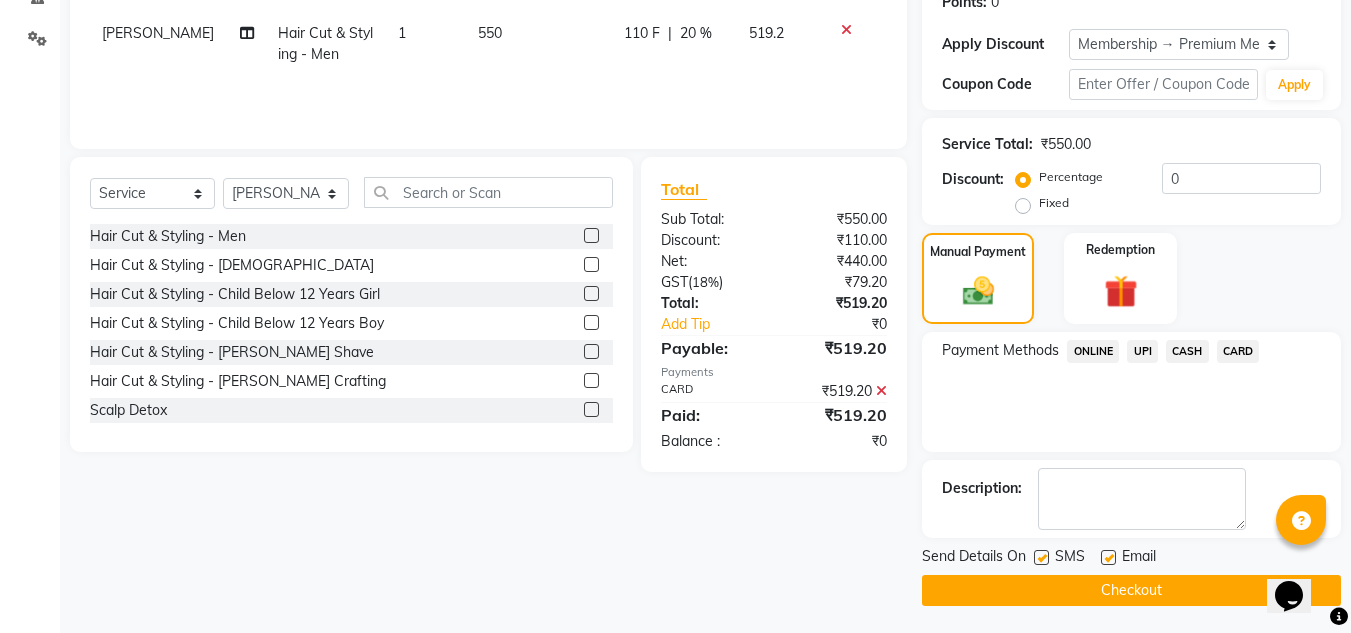 scroll, scrollTop: 322, scrollLeft: 0, axis: vertical 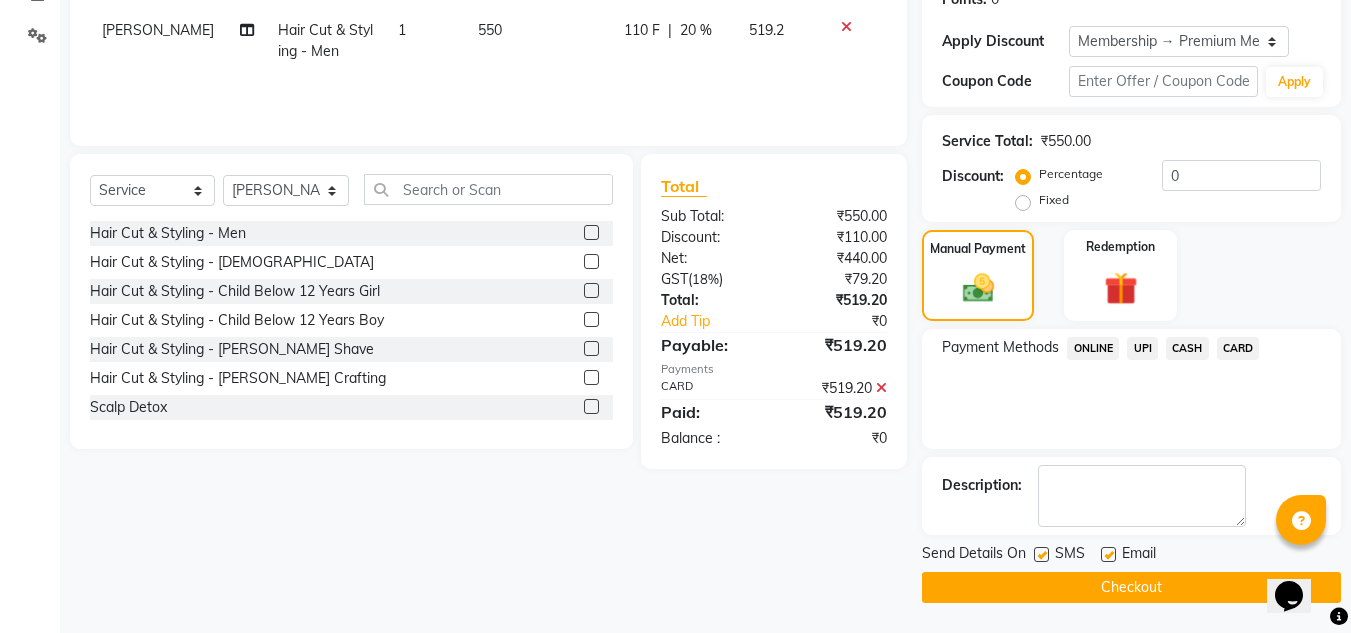 click 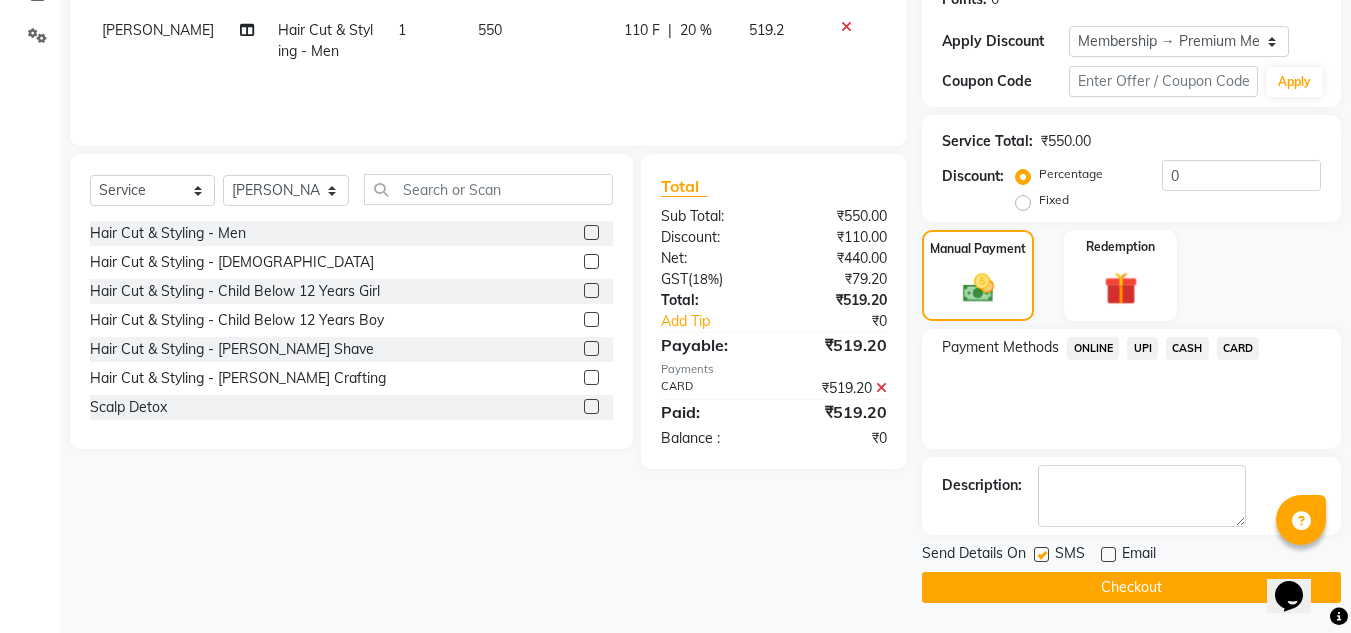 click on "Checkout" 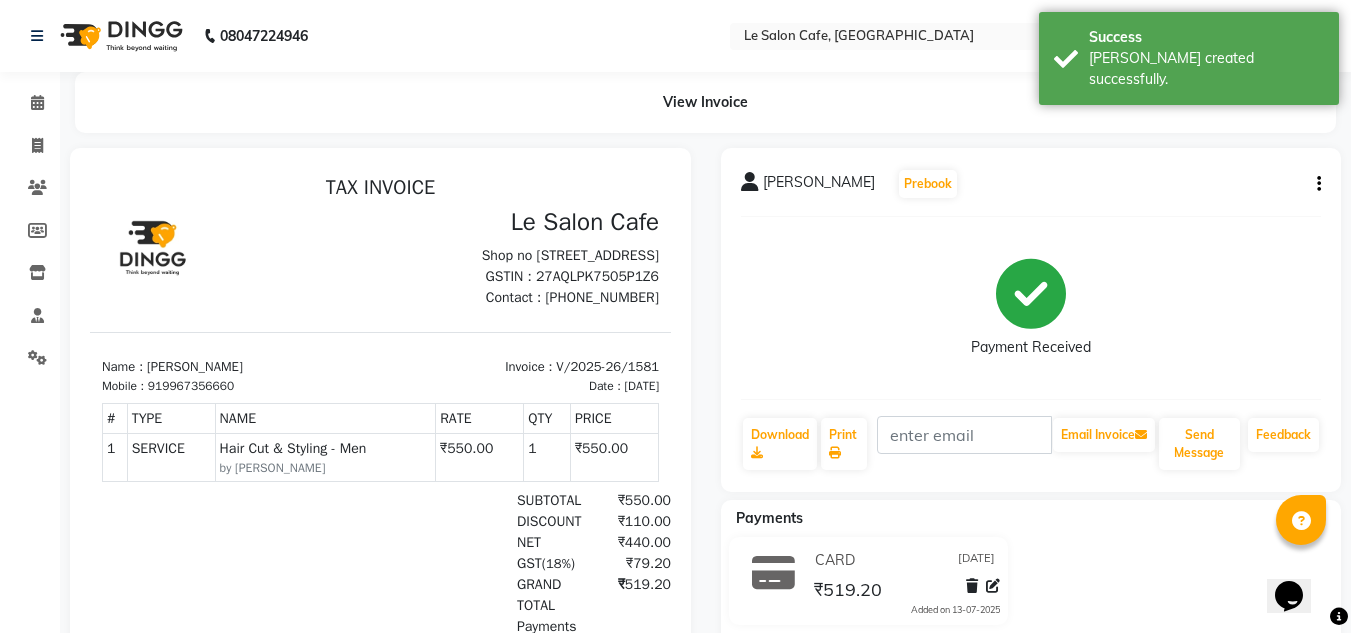 scroll, scrollTop: 0, scrollLeft: 0, axis: both 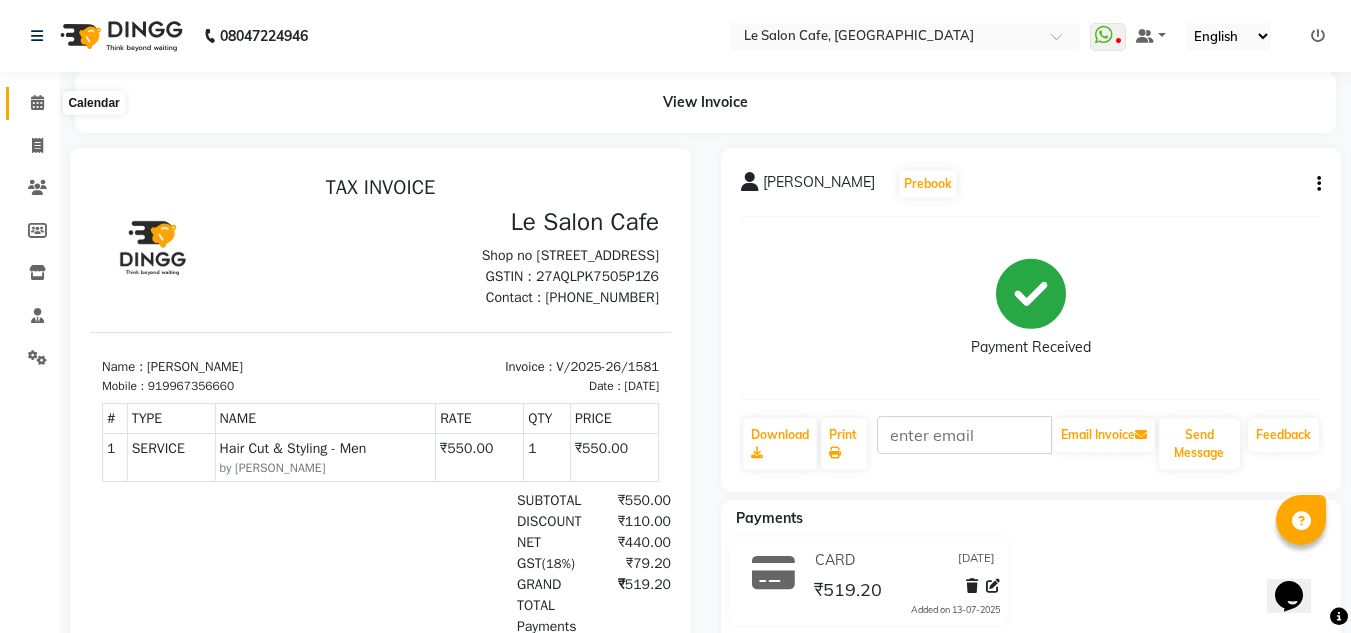 click 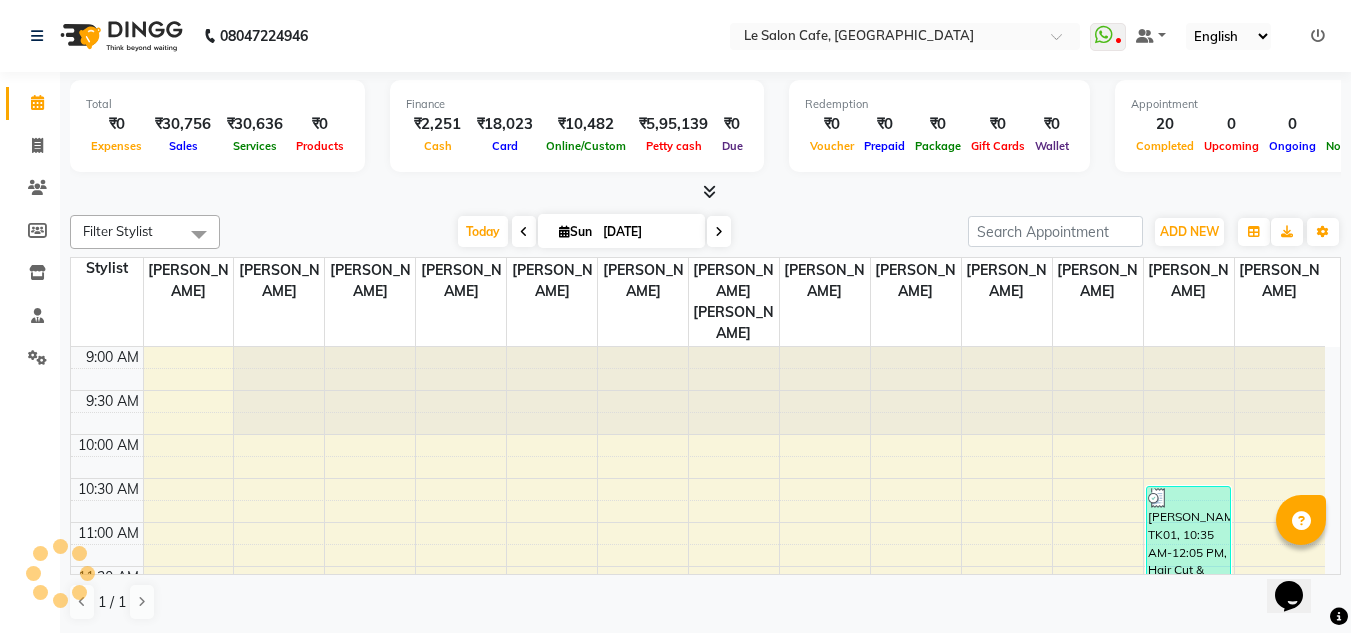 scroll, scrollTop: 705, scrollLeft: 0, axis: vertical 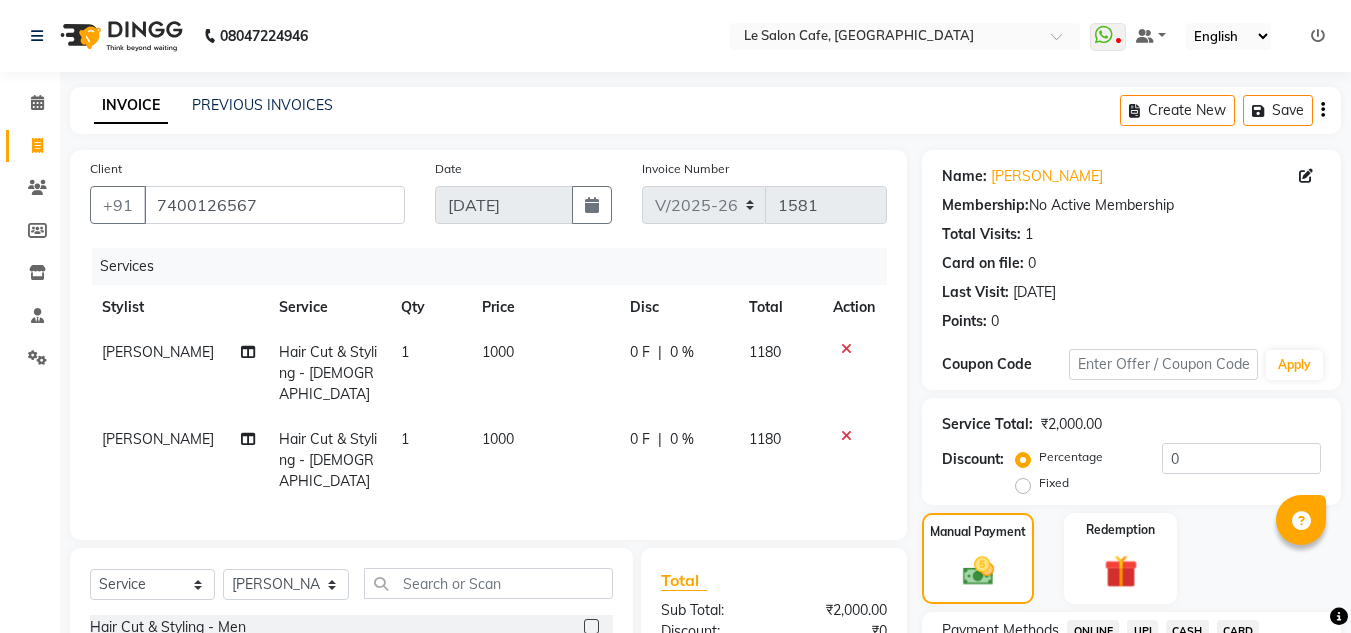 select on "594" 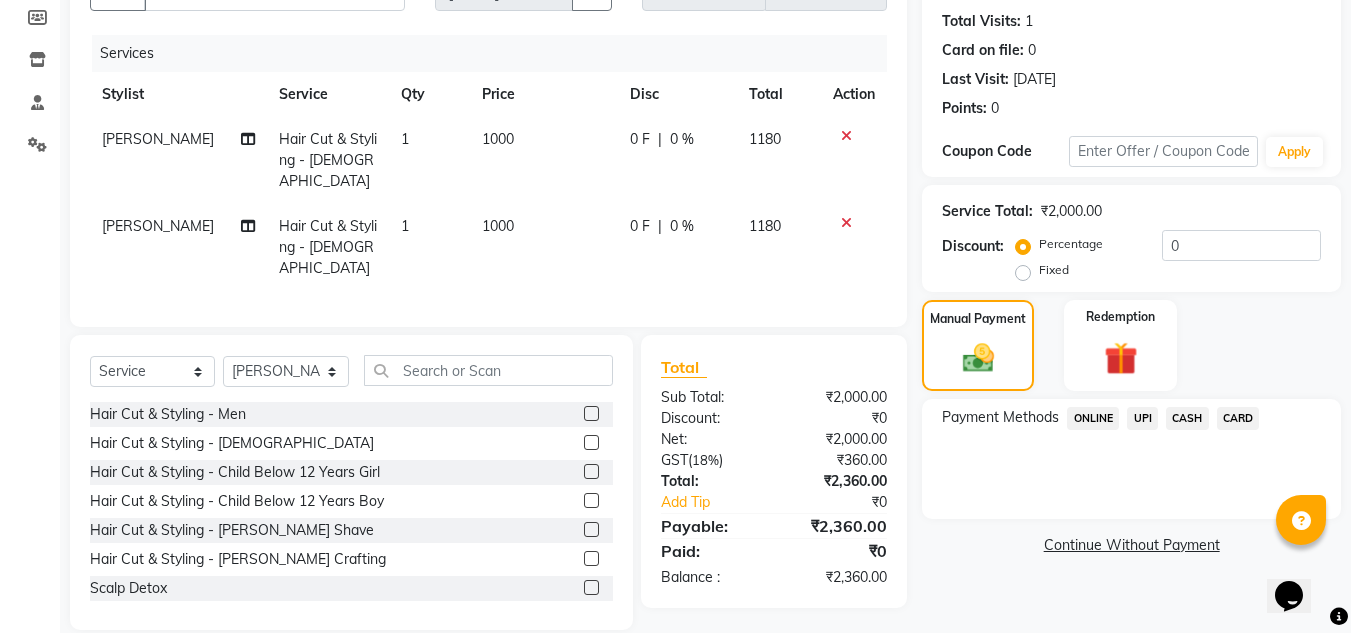 scroll, scrollTop: 0, scrollLeft: 0, axis: both 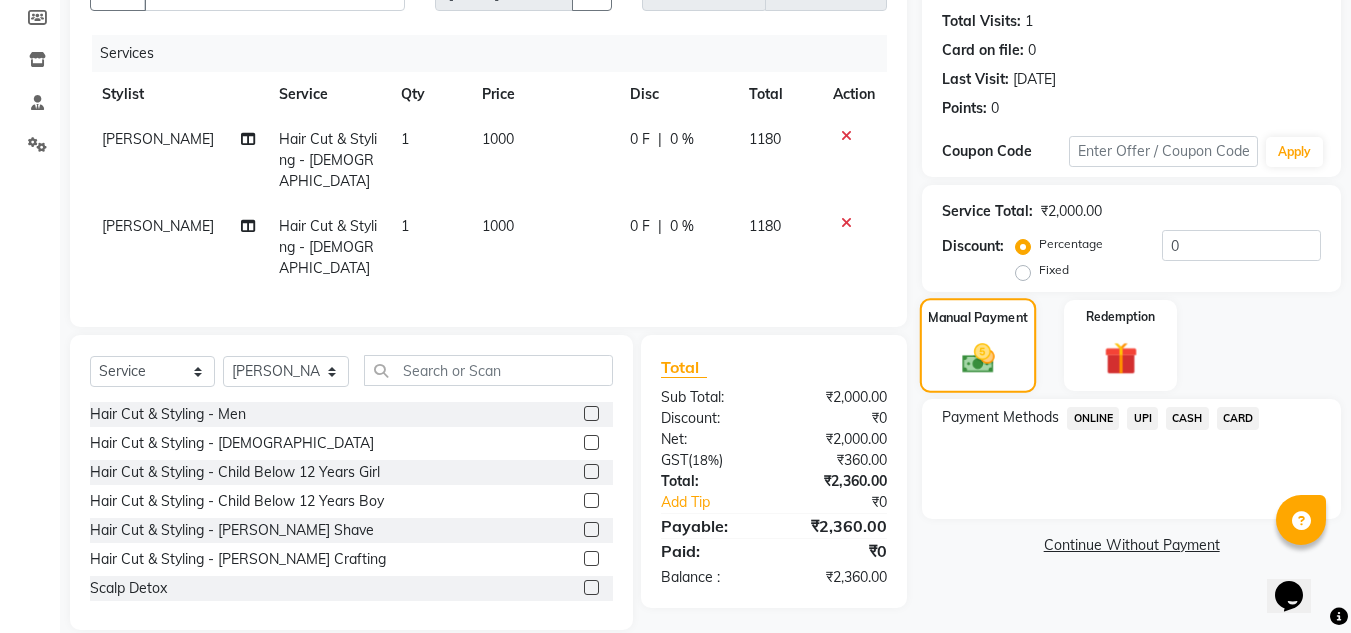 click on "Manual Payment" 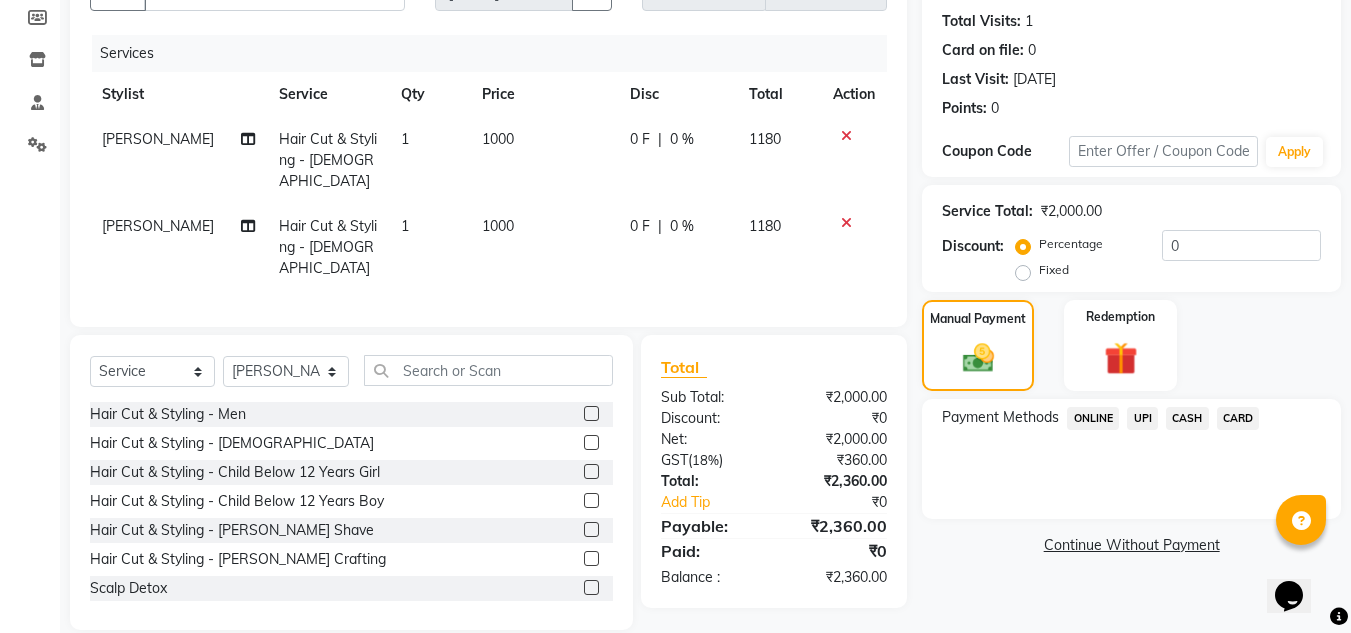 drag, startPoint x: 1145, startPoint y: 416, endPoint x: 1157, endPoint y: 432, distance: 20 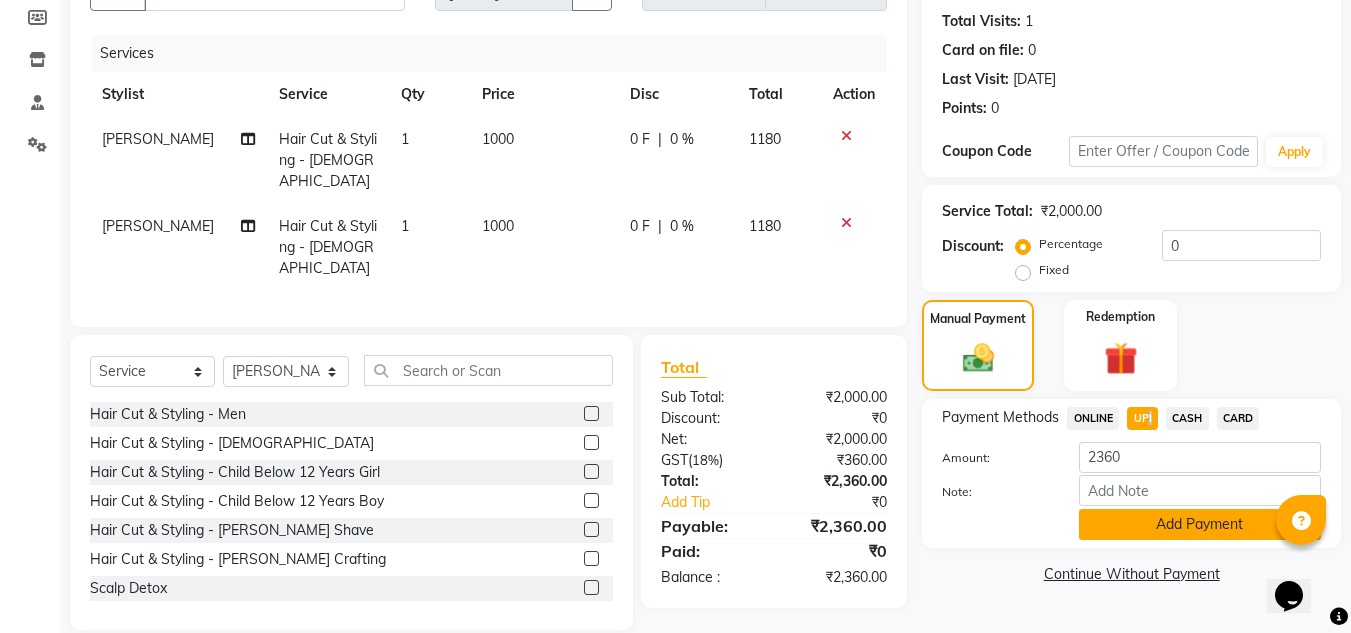 click on "Add Payment" 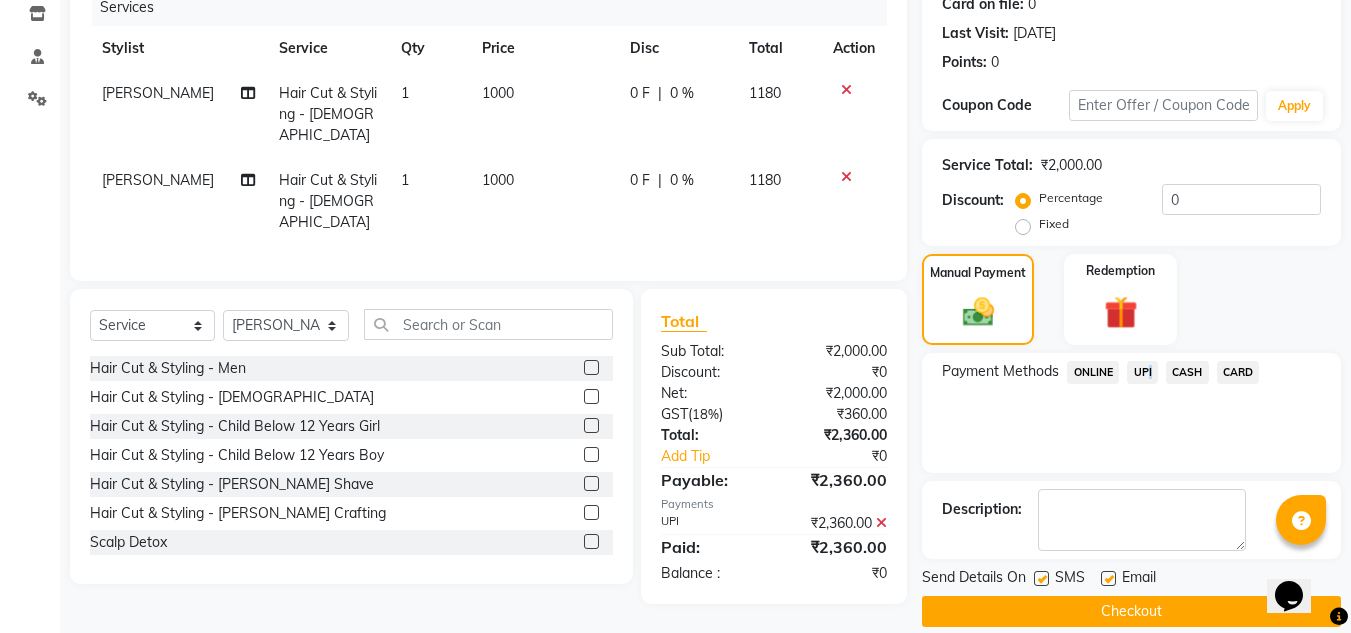 scroll, scrollTop: 283, scrollLeft: 0, axis: vertical 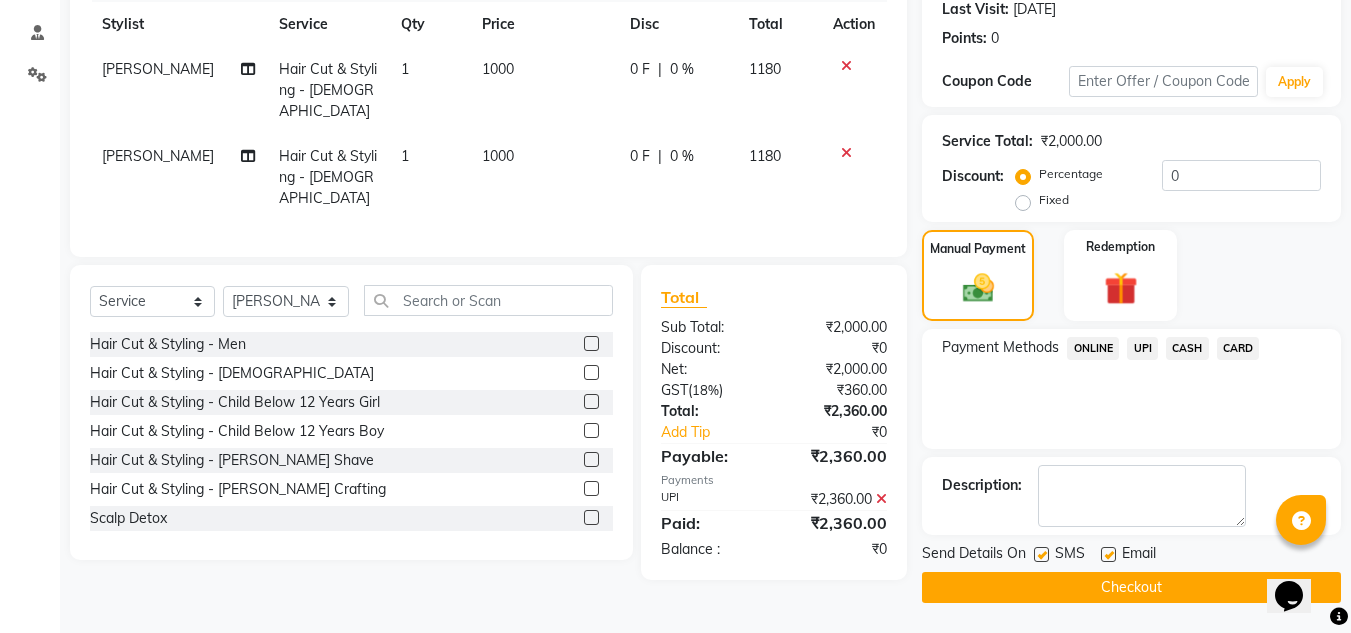 click 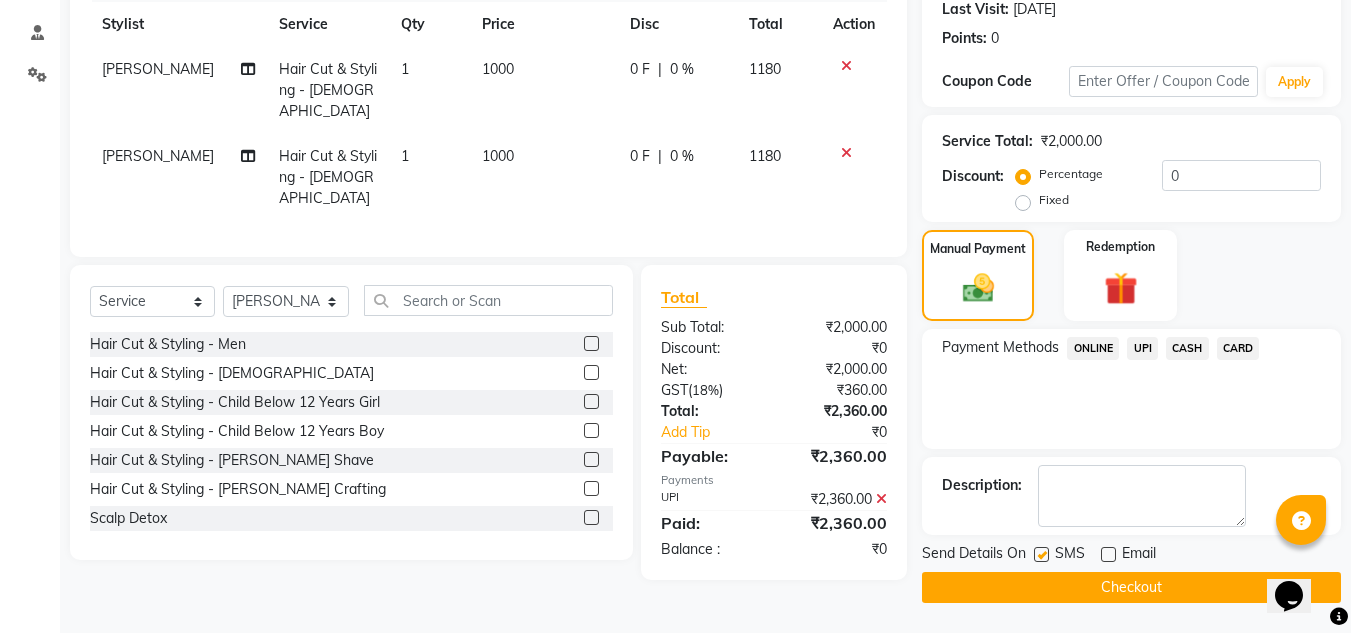 click on "Checkout" 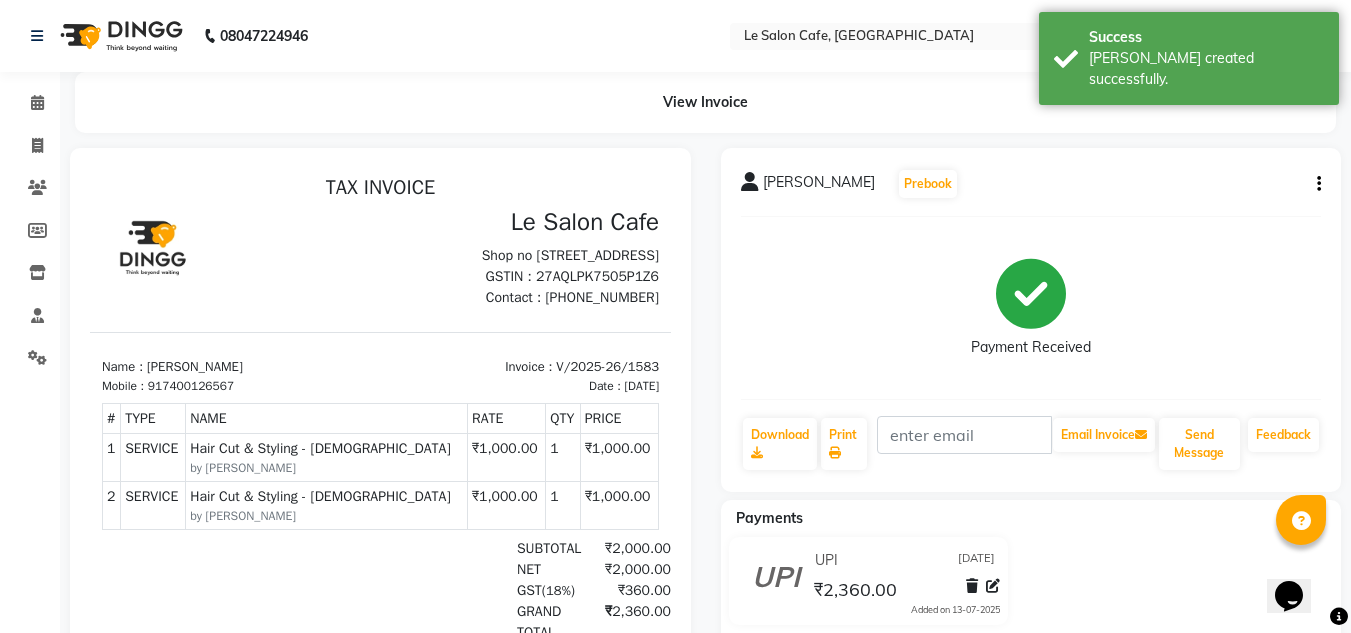 scroll, scrollTop: 0, scrollLeft: 0, axis: both 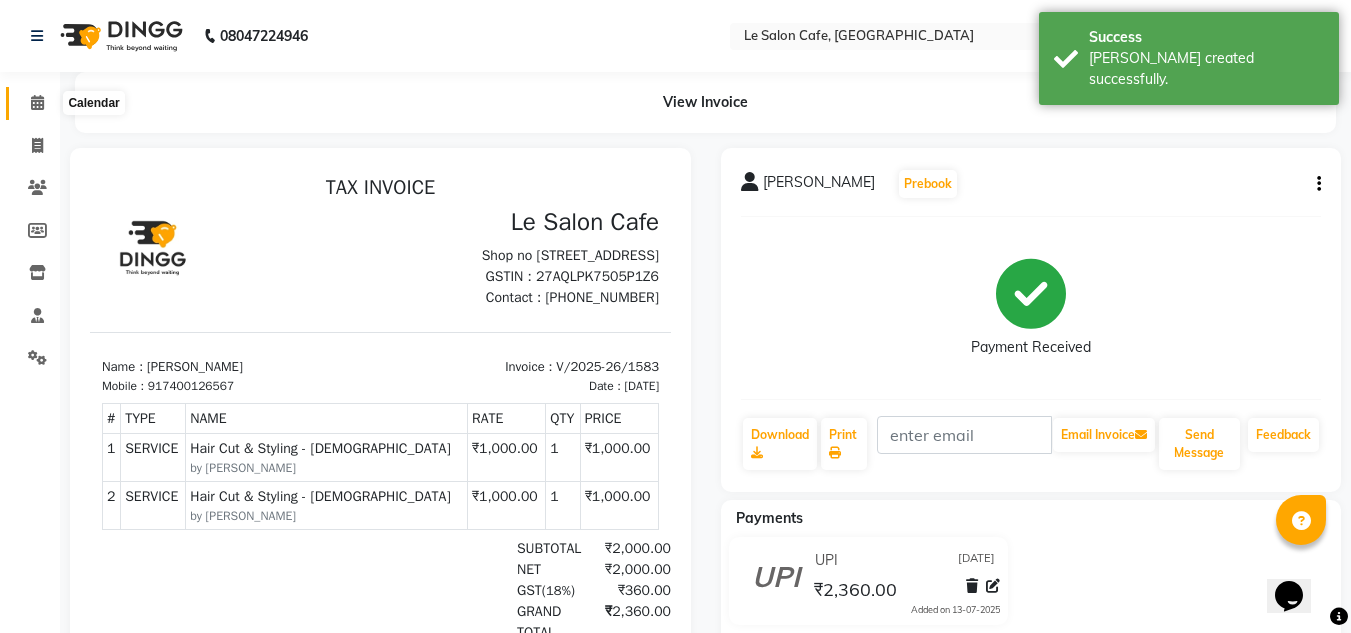 click 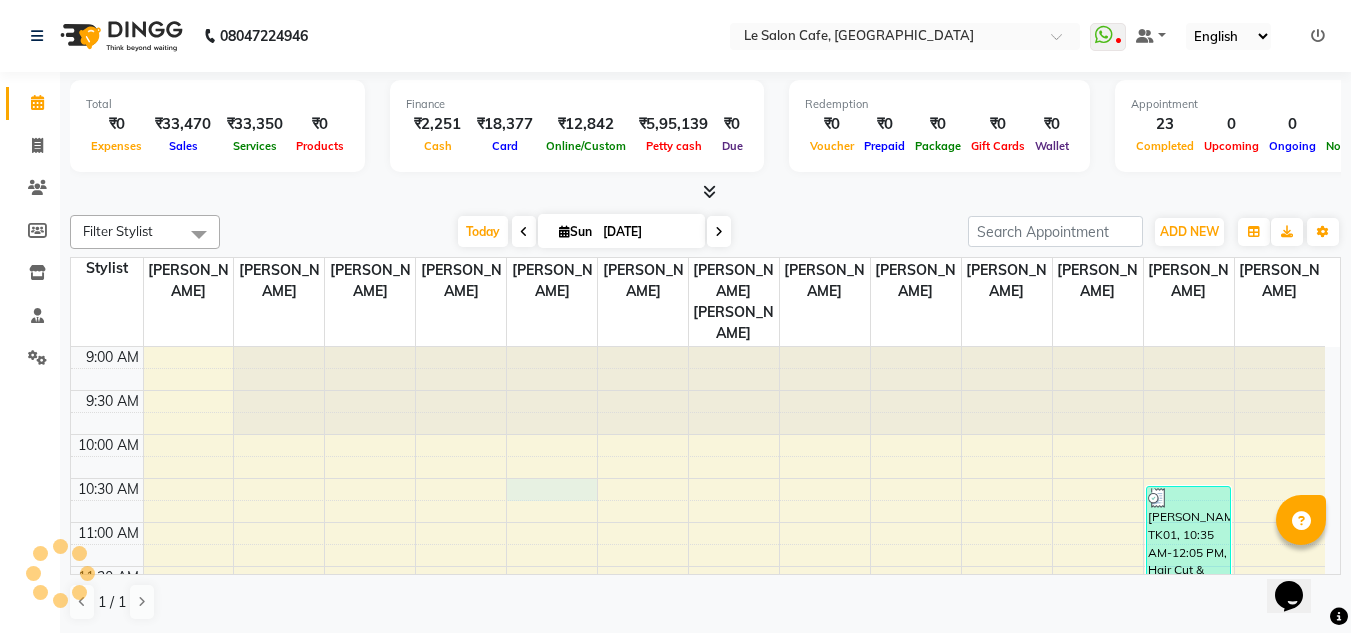 click on "9:00 AM 9:30 AM 10:00 AM 10:30 AM 11:00 AM 11:30 AM 12:00 PM 12:30 PM 1:00 PM 1:30 PM 2:00 PM 2:30 PM 3:00 PM 3:30 PM 4:00 PM 4:30 PM 5:00 PM 5:30 PM 6:00 PM 6:30 PM 7:00 PM 7:30 PM 8:00 PM 8:30 PM 9:00 PM 9:30 PM 10:00 PM 10:30 PM     Aashtha Niranjan, TK02, 11:50 AM-12:30 PM, Threading - Eyebrows,Threading - Upper Lip     Sushma Nayak, TK09, 01:15 PM-02:15 PM, Premium Wax - Full Legs,Premium Wax - Under Arms     Naina Suri, TK05, 02:25 PM-02:45 PM, Threading - Eyebrows     Nandita Namshikar, TK03, 01:05 PM-01:25 PM, Threading - Eyebrows     Advaitha R, TK08, 01:20 PM-02:10 PM, Gel Extensions Removal ,Gel polish     Lavanya Chawla, TK16, 05:10 PM-05:30 PM, Gel Polish Removal      Sreedevi Roa, TK11, 03:10 PM-03:55 PM, Manicure - No More Tan!!     Seema Karve, TK14, 03:45 PM-05:00 PM, Basic Pedicure,Pedicure - Nail Filling     Sreedevi Roa, TK11, 01:10 PM-03:10 PM, D-Tan - Face & Neck,Gensyl -Papaya Marshmello             Shobhit Mishra, TK10, 02:40 PM-03:10 PM, Hair Cut & Styling - Men" at bounding box center [698, 962] 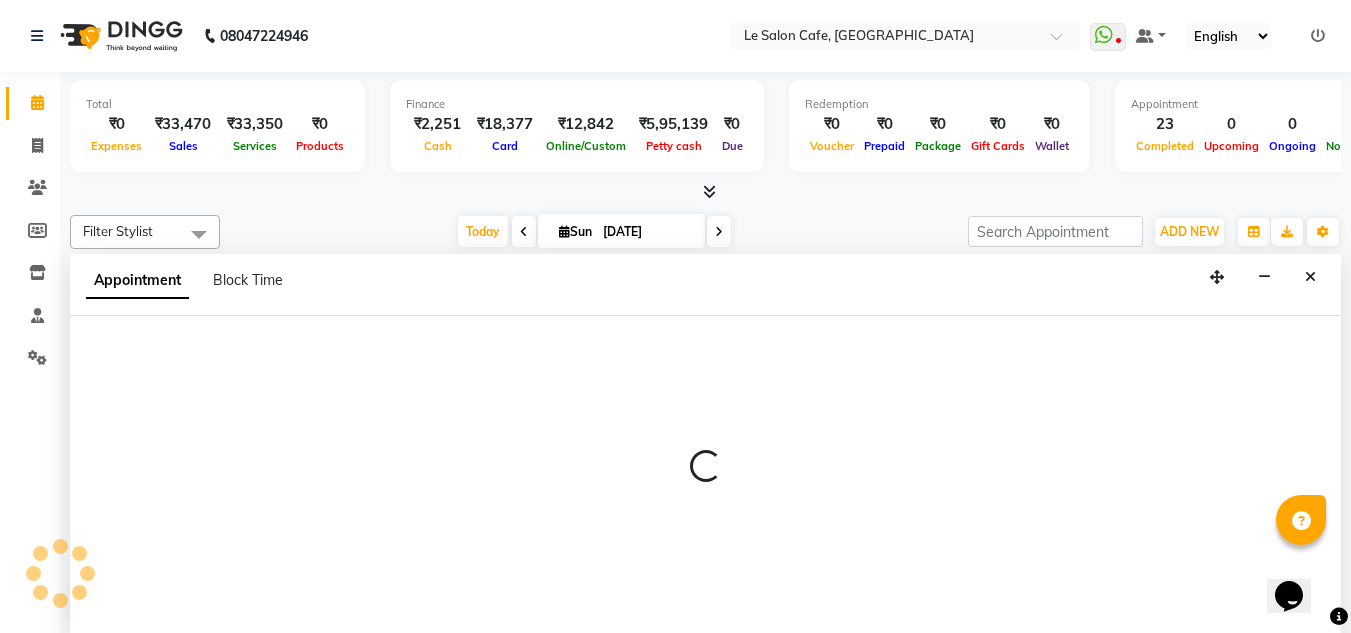 scroll, scrollTop: 1, scrollLeft: 0, axis: vertical 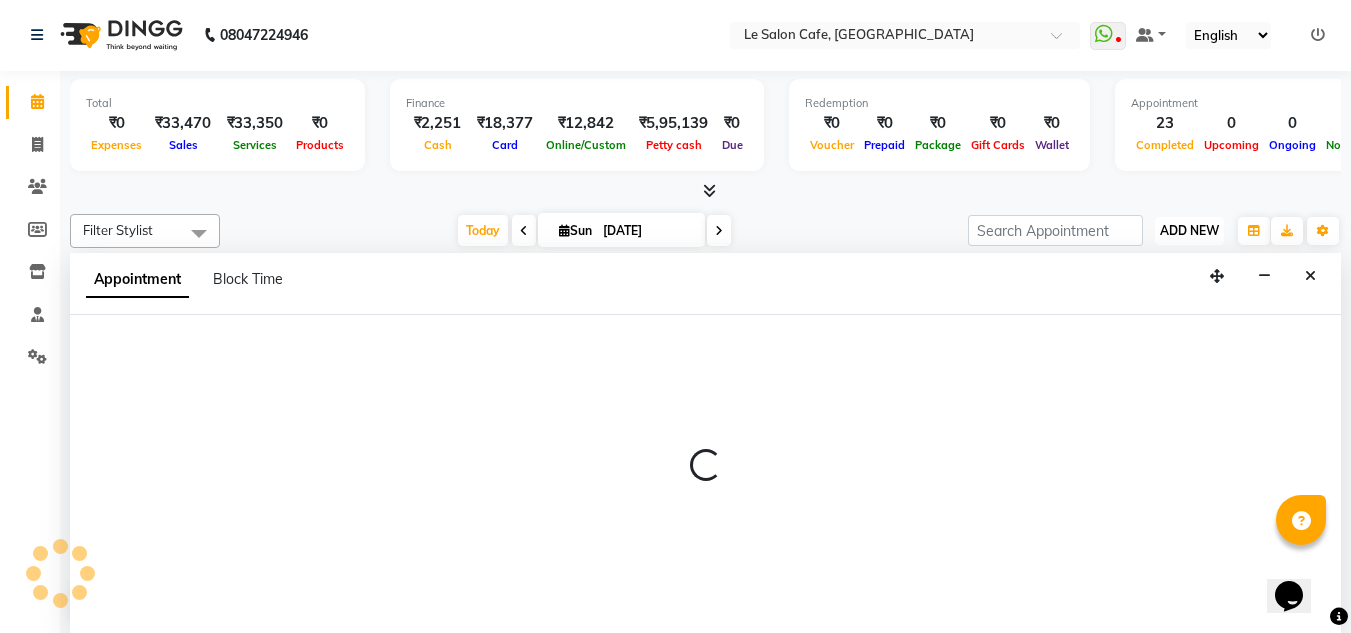click on "ADD NEW" at bounding box center [1189, 230] 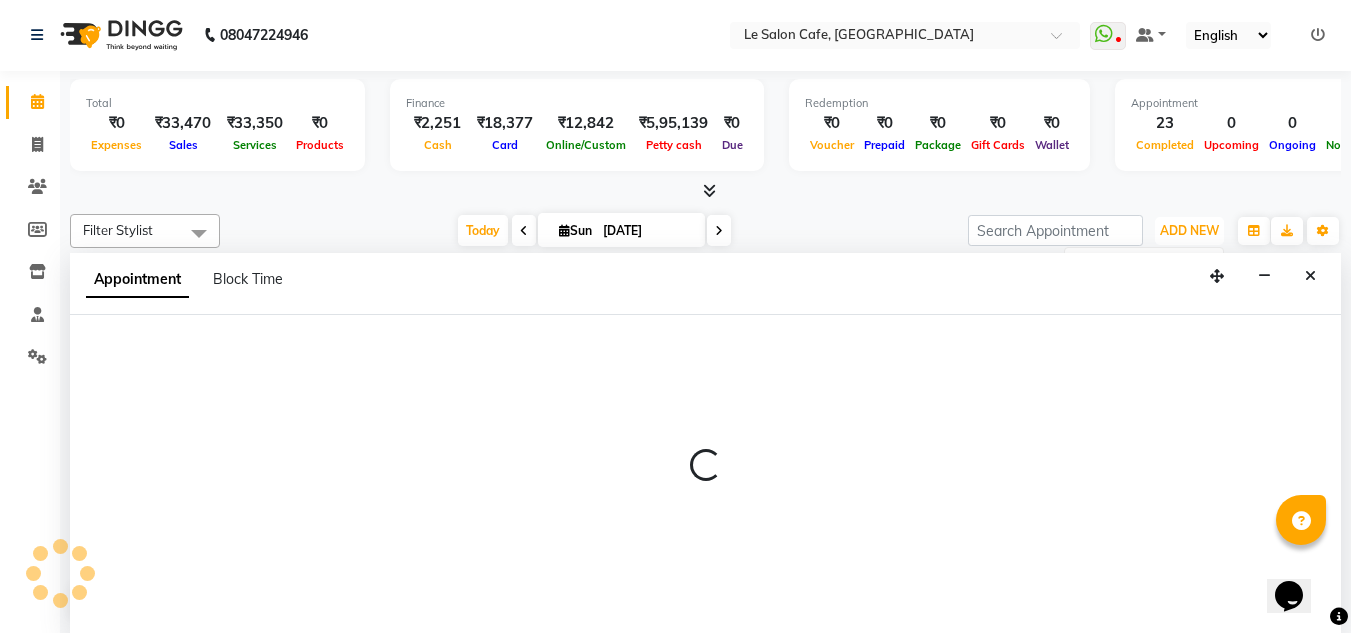 select on "630" 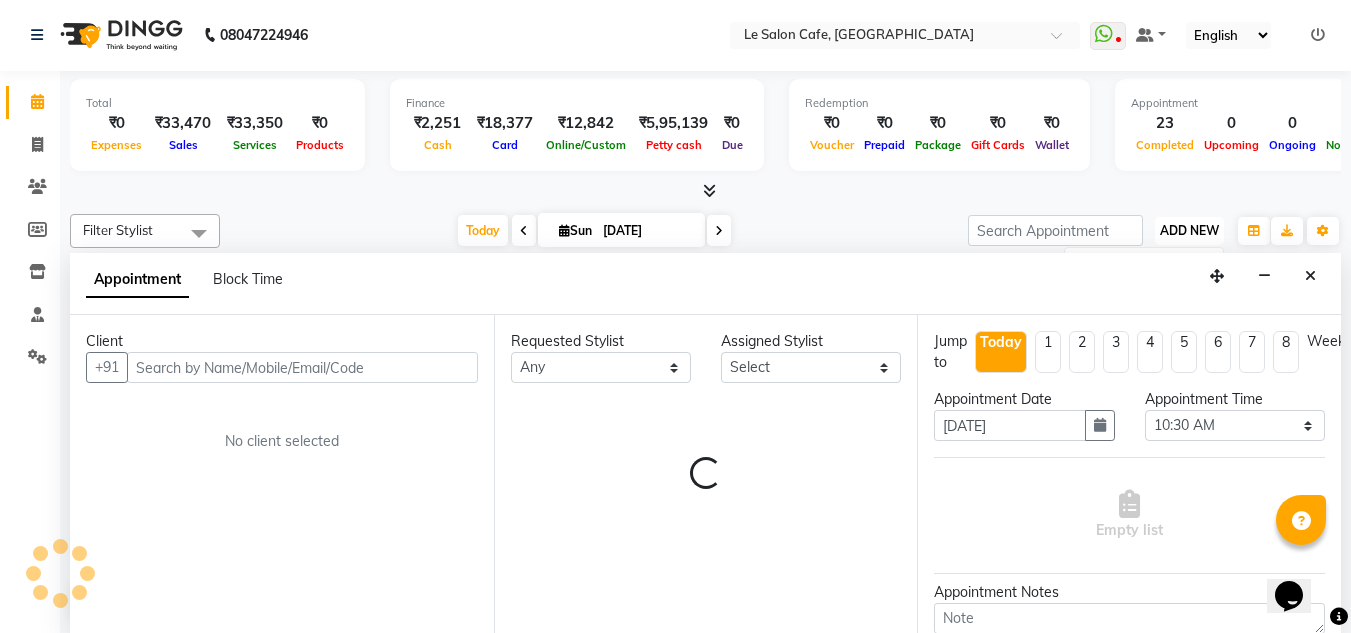 click on "ADD NEW" at bounding box center [1189, 230] 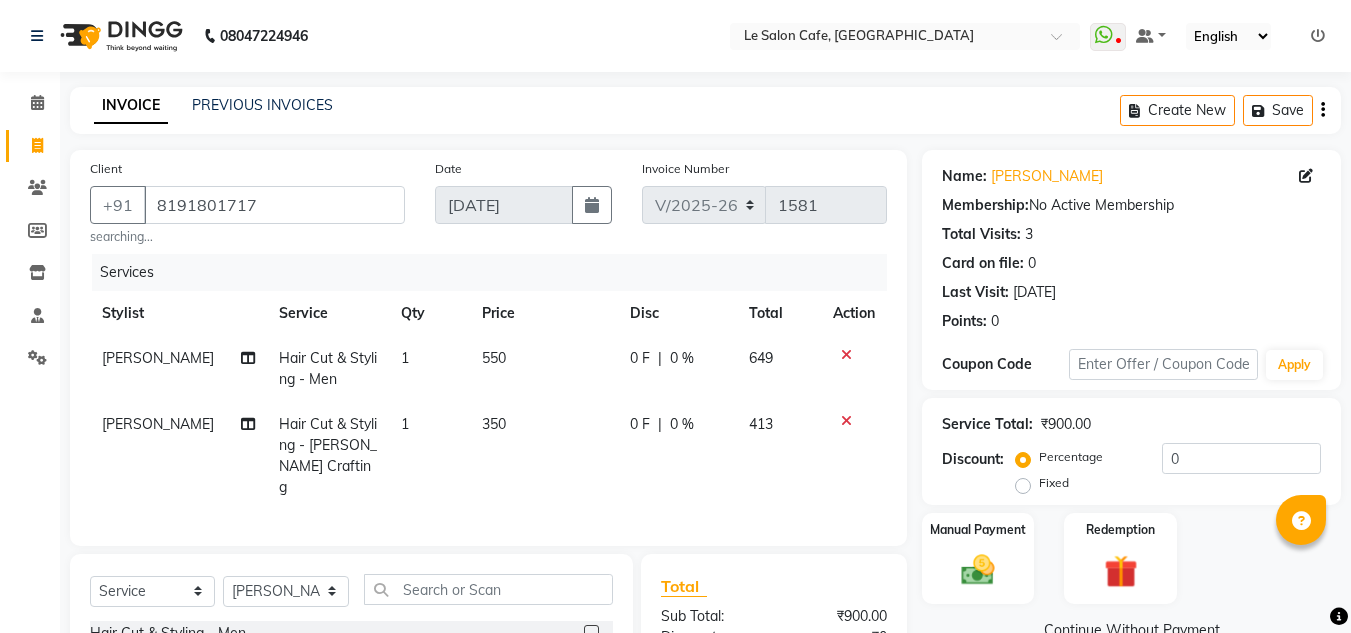 select on "594" 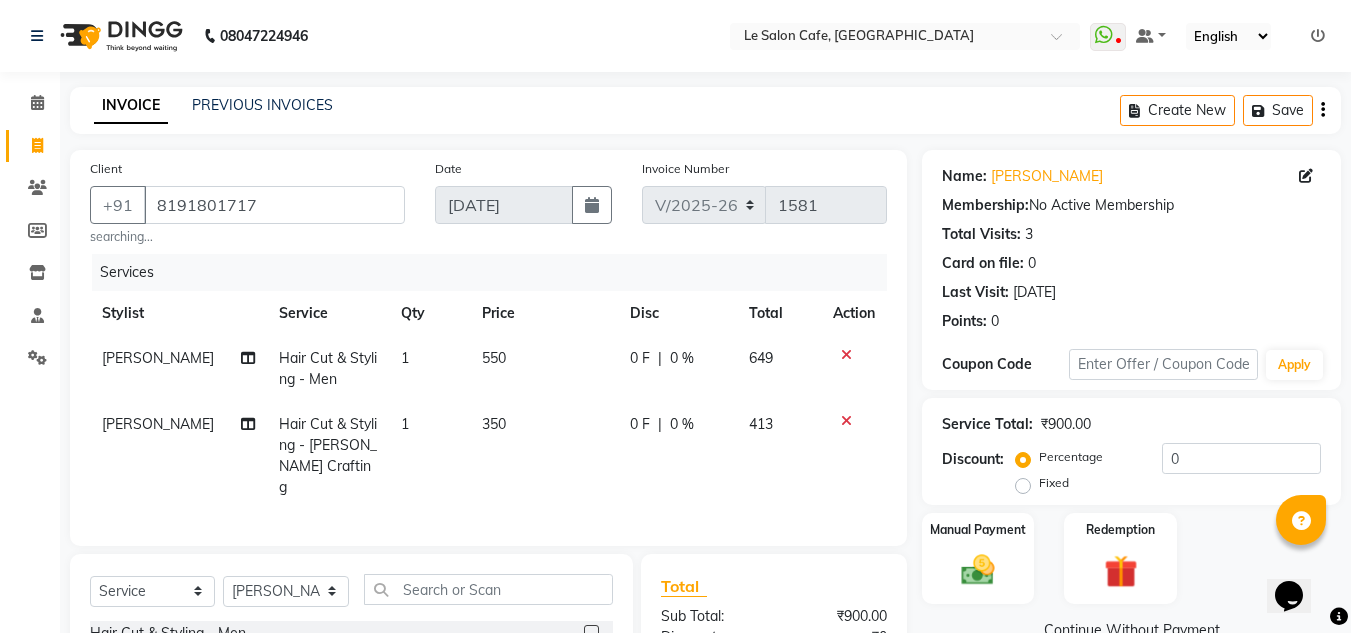 scroll, scrollTop: 0, scrollLeft: 0, axis: both 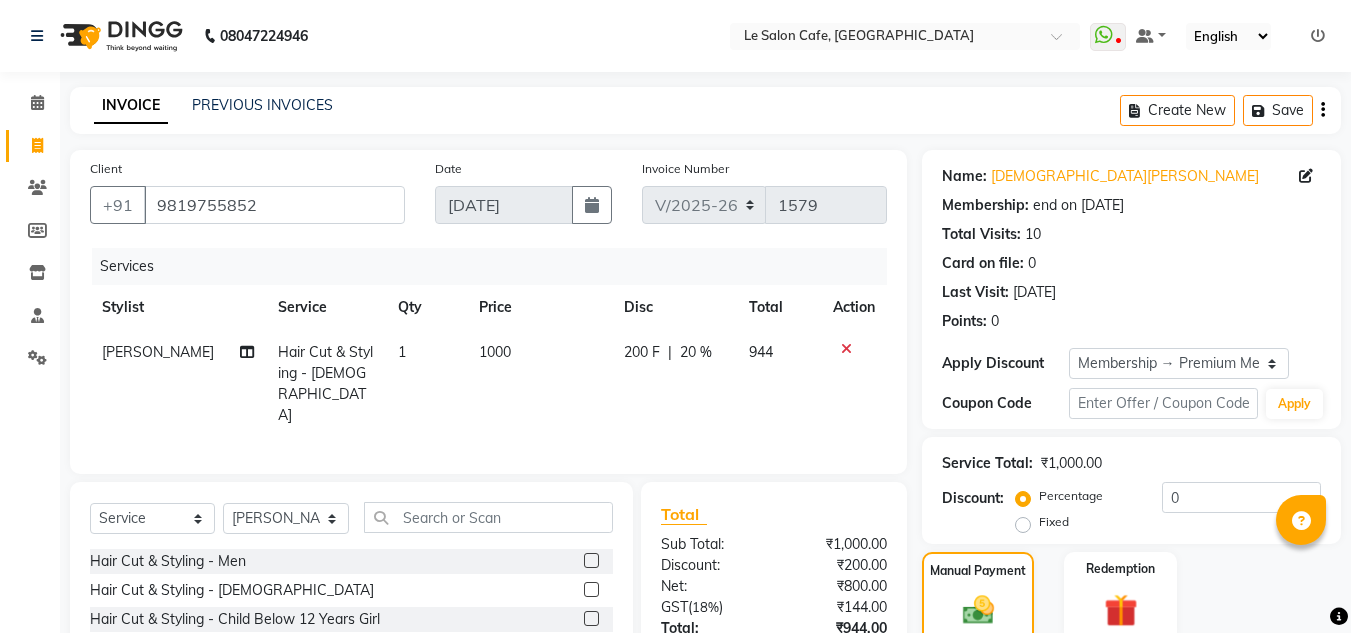 select on "594" 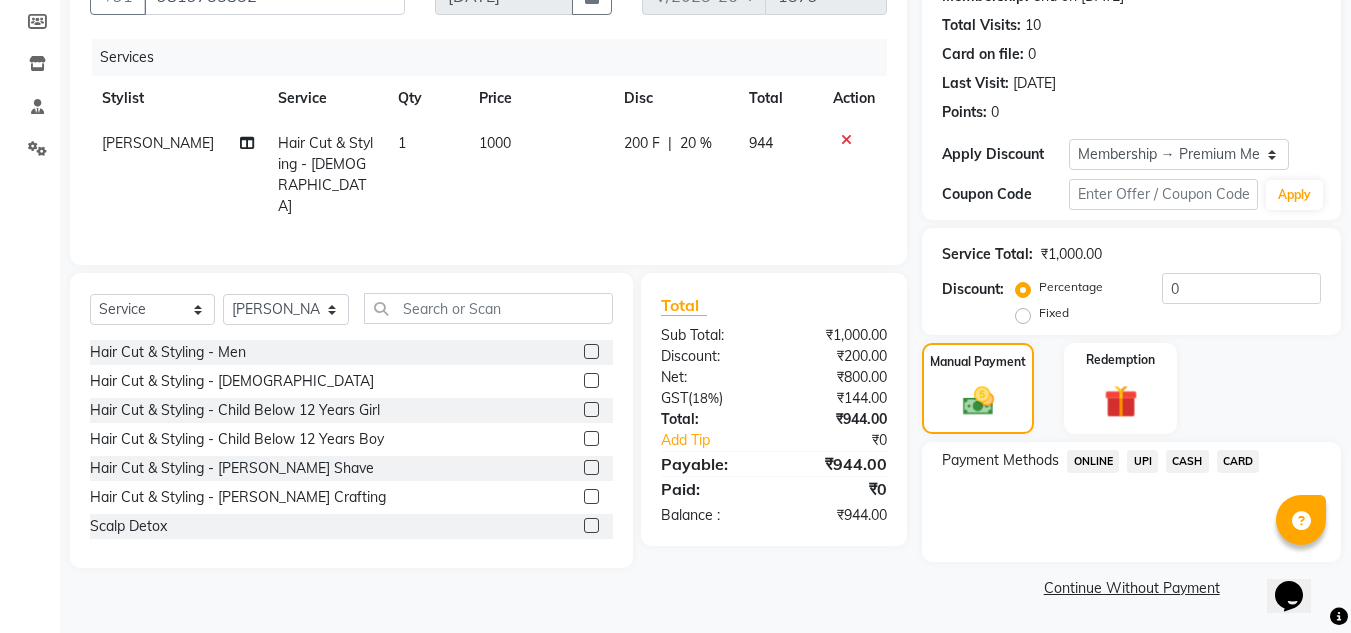 scroll, scrollTop: 0, scrollLeft: 0, axis: both 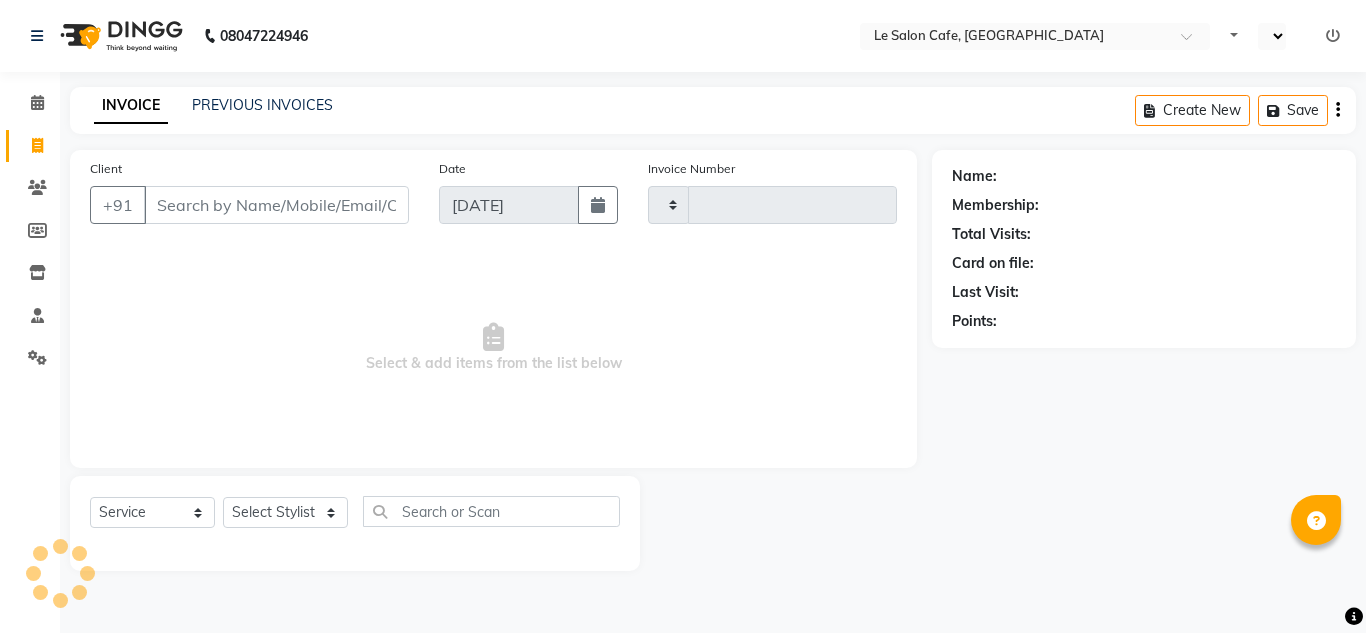 select on "service" 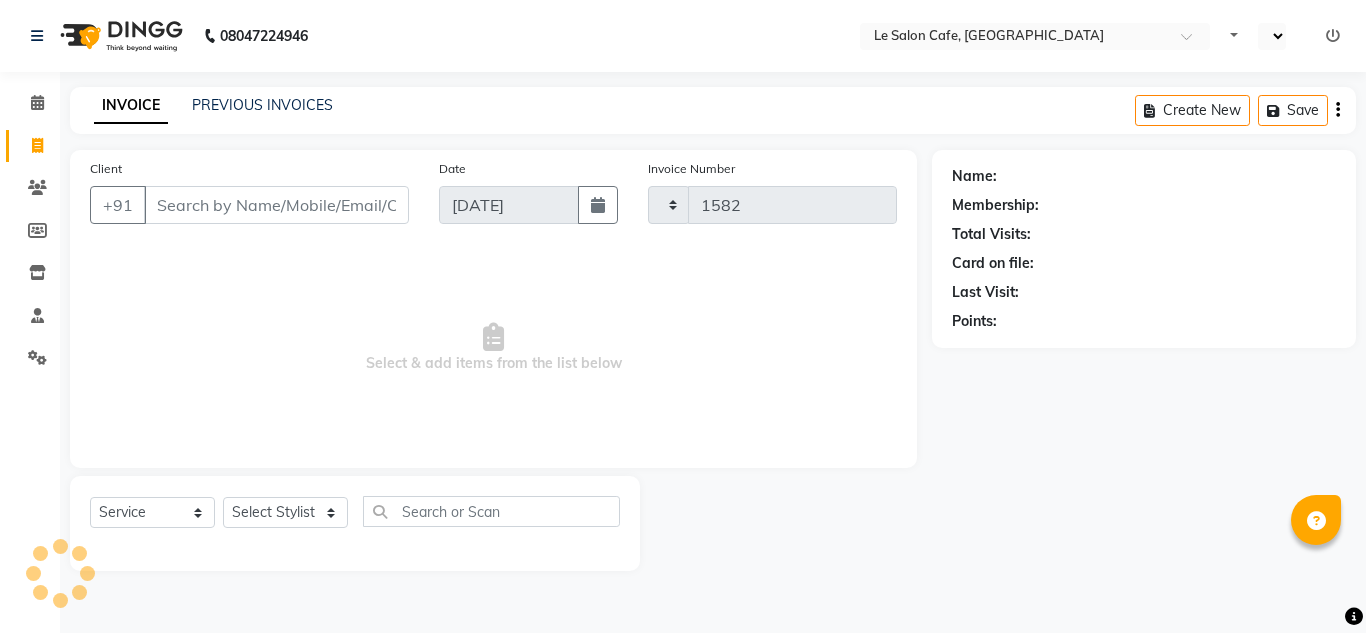 select on "en" 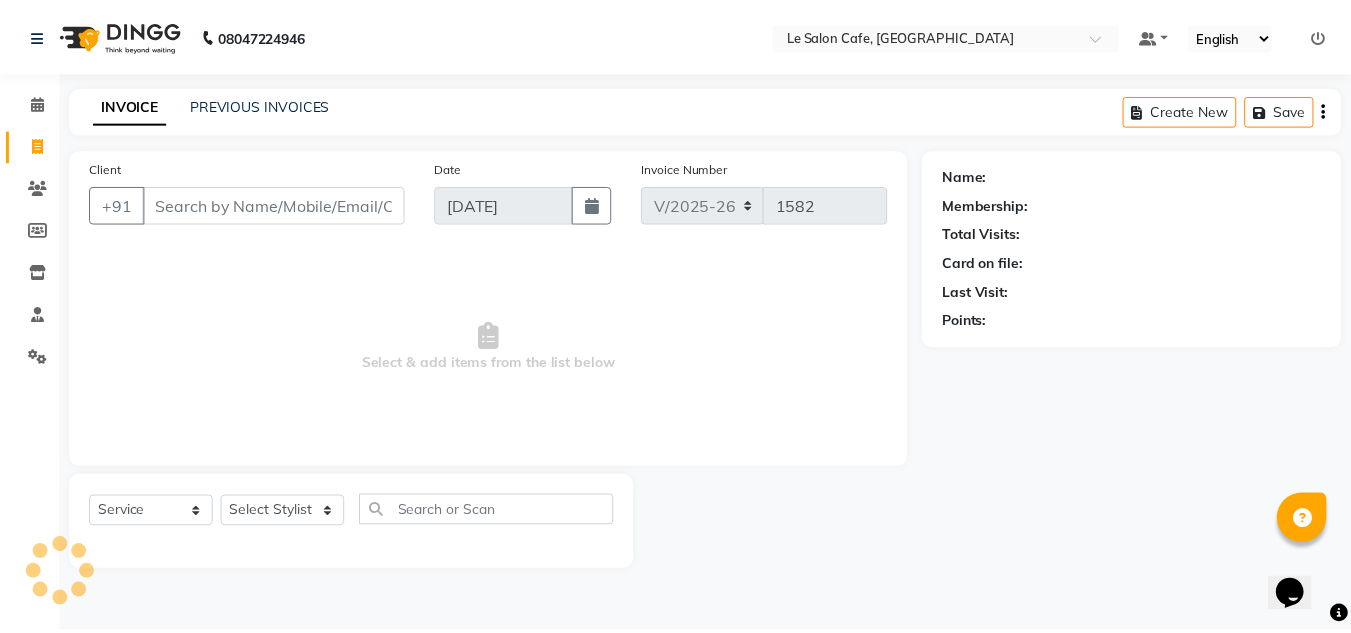 scroll, scrollTop: 0, scrollLeft: 0, axis: both 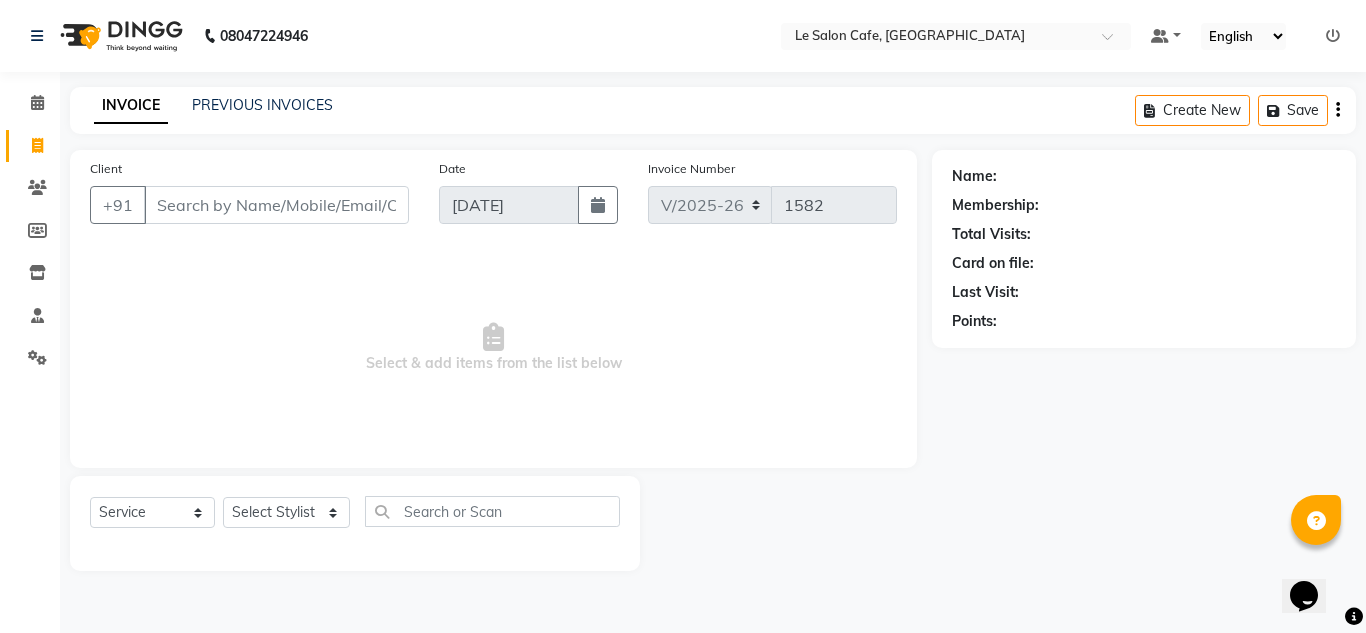 click on "Client" at bounding box center [276, 205] 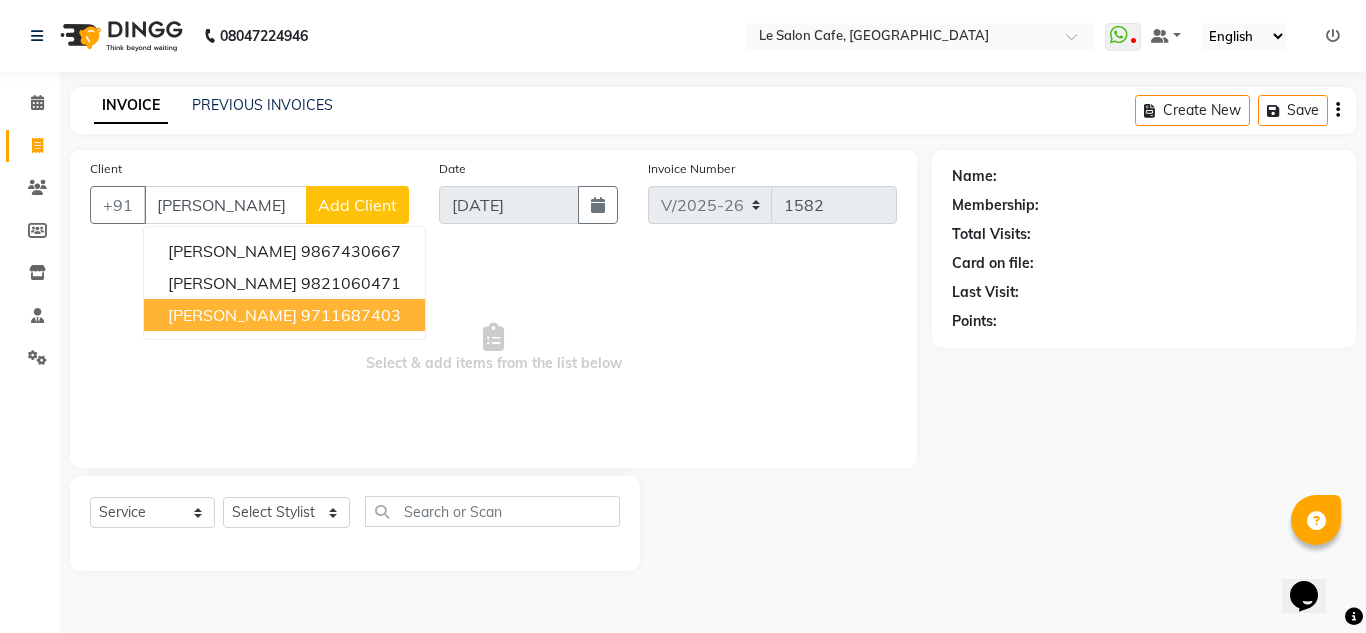 click on "Lavanya Chawla" at bounding box center (232, 315) 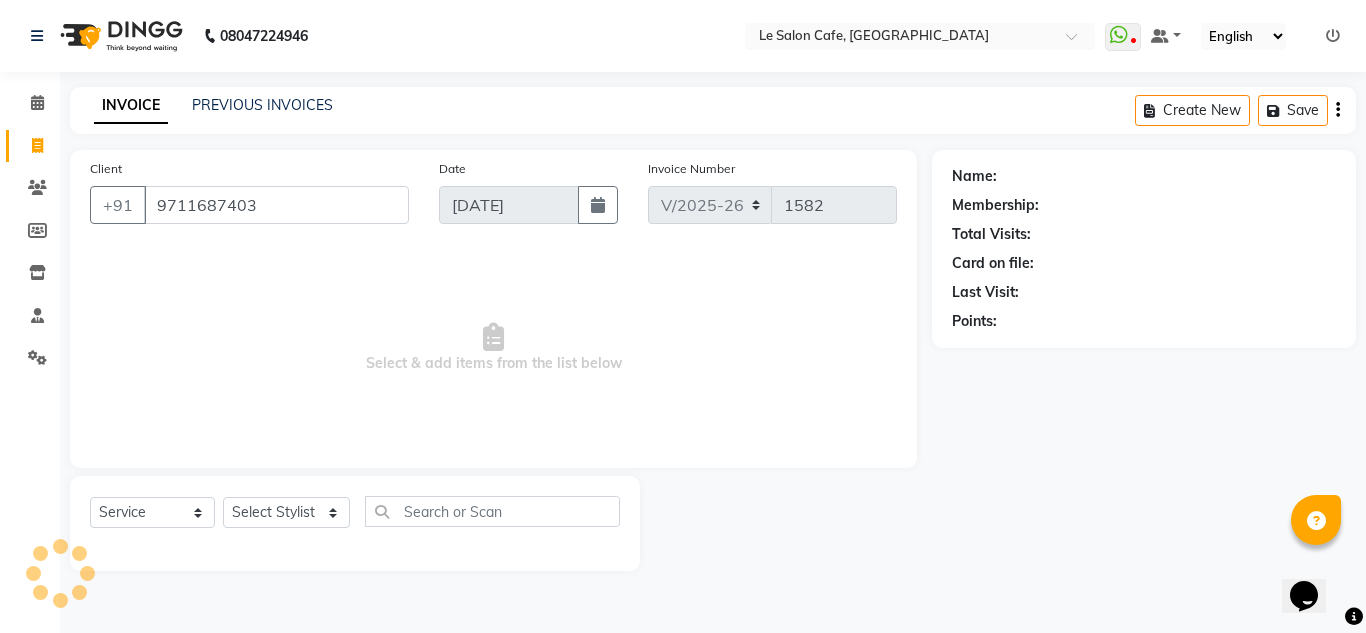 type on "9711687403" 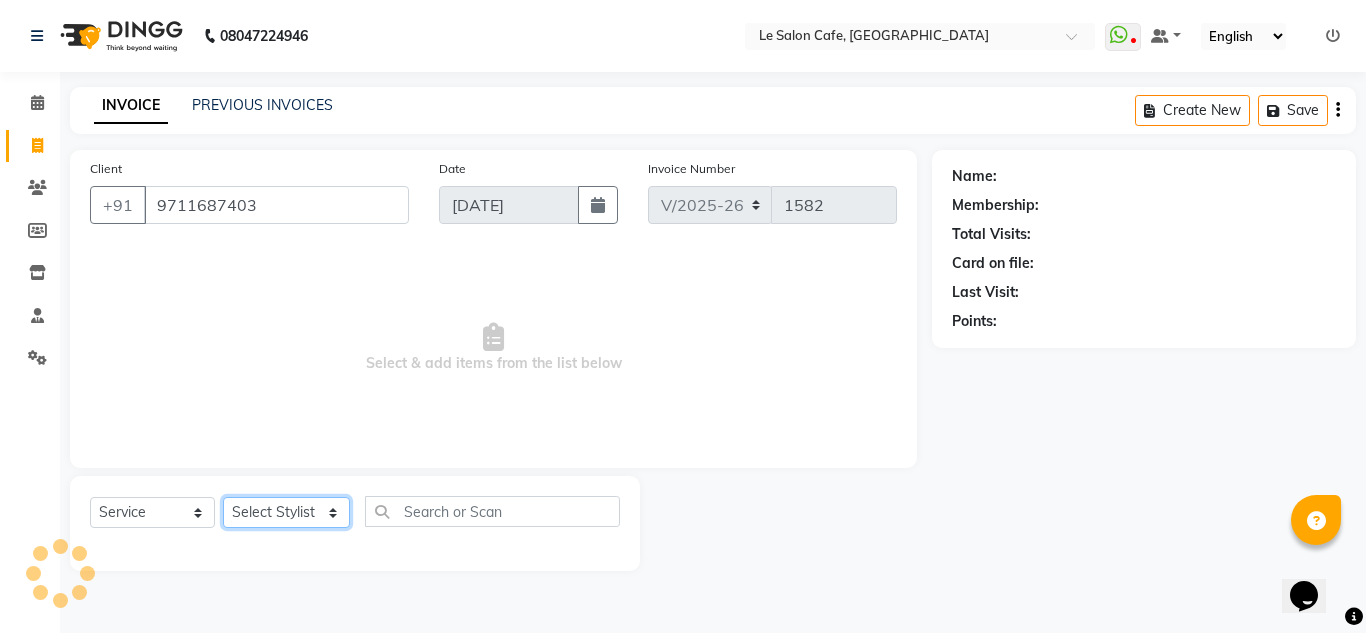 click on "Select Stylist [PERSON_NAME]  [PERSON_NAME]  [PERSON_NAME]  Front Desk  [PERSON_NAME]  [PERSON_NAME] [PERSON_NAME]  [PERSON_NAME]  [PERSON_NAME] [PERSON_NAME]  [PERSON_NAME] [PERSON_NAME] [PERSON_NAME] [PERSON_NAME]" 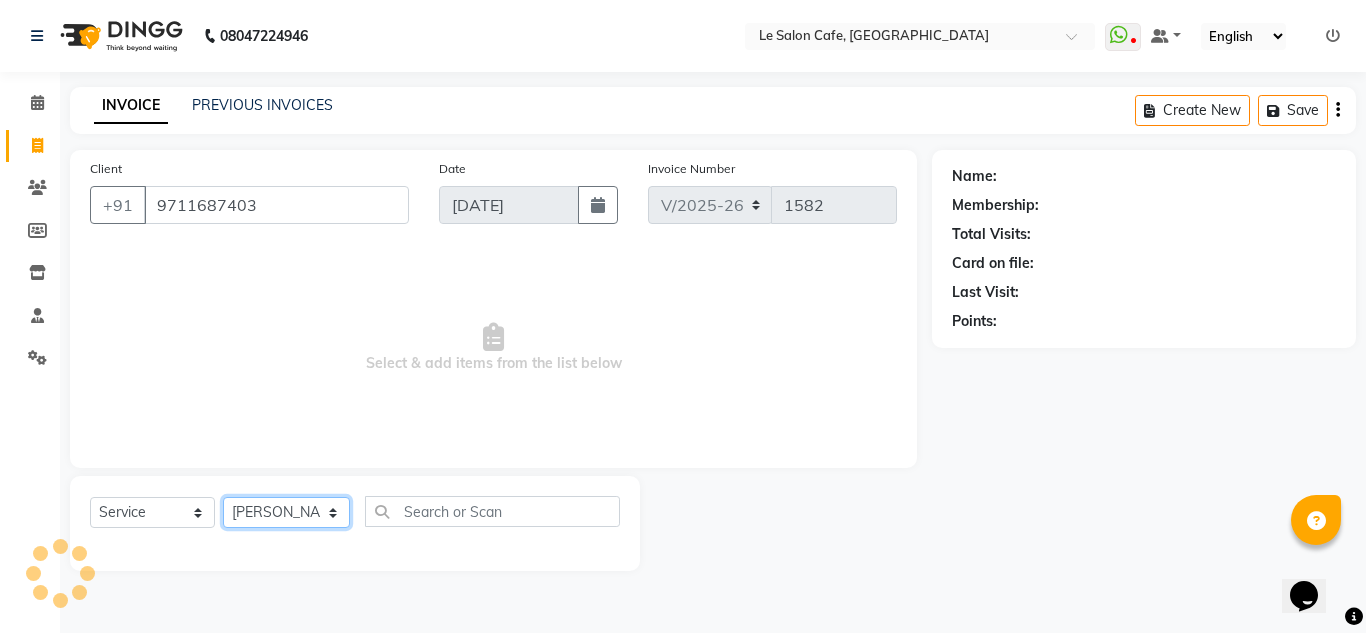 click on "Select Stylist [PERSON_NAME]  [PERSON_NAME]  [PERSON_NAME]  Front Desk  [PERSON_NAME]  [PERSON_NAME] [PERSON_NAME]  [PERSON_NAME]  [PERSON_NAME] [PERSON_NAME]  [PERSON_NAME] [PERSON_NAME] [PERSON_NAME] [PERSON_NAME]" 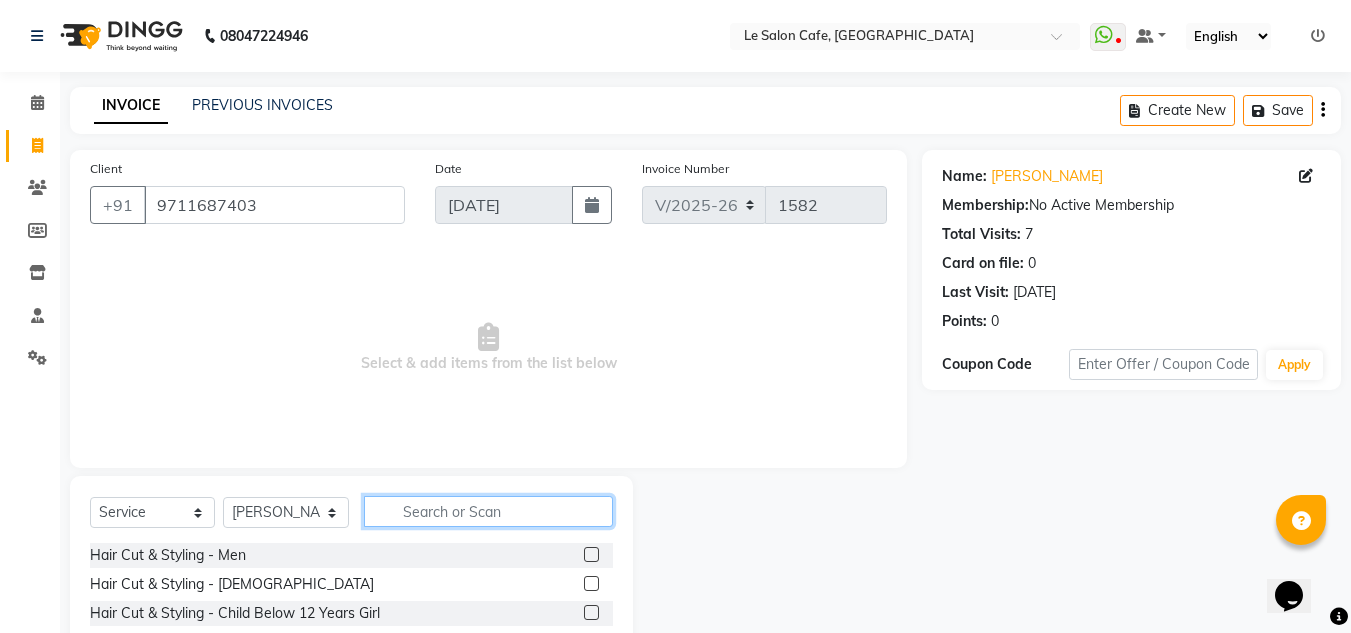 click 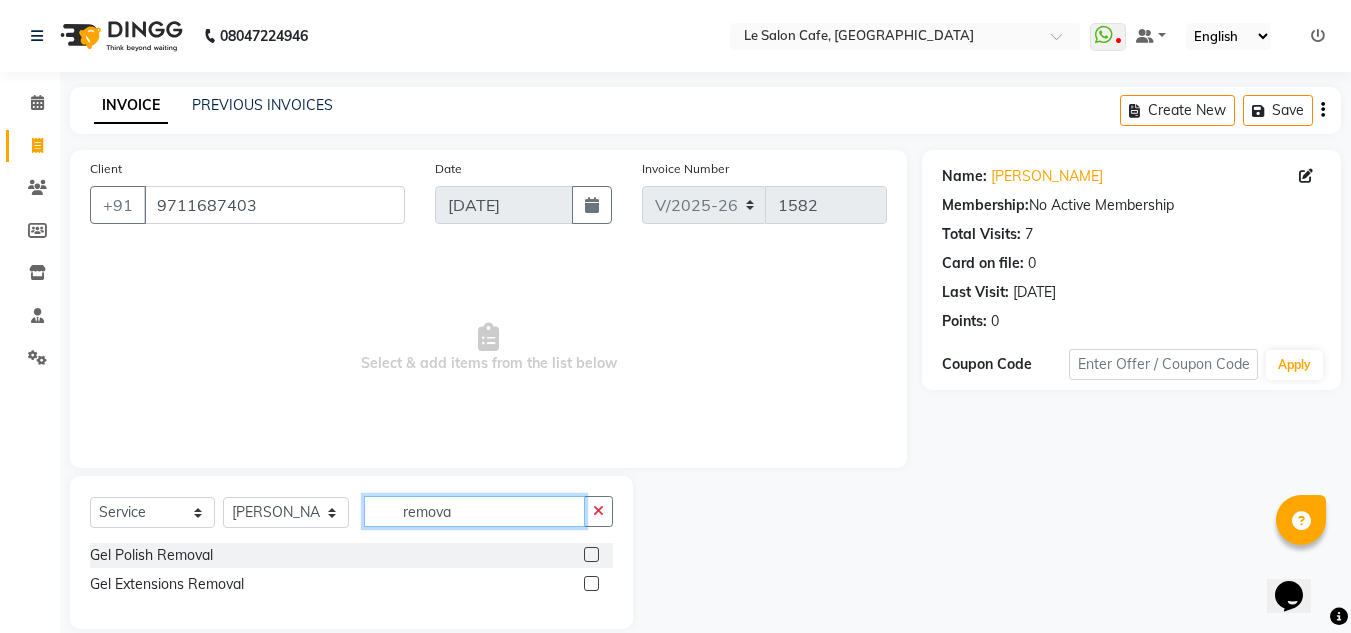 type on "remova" 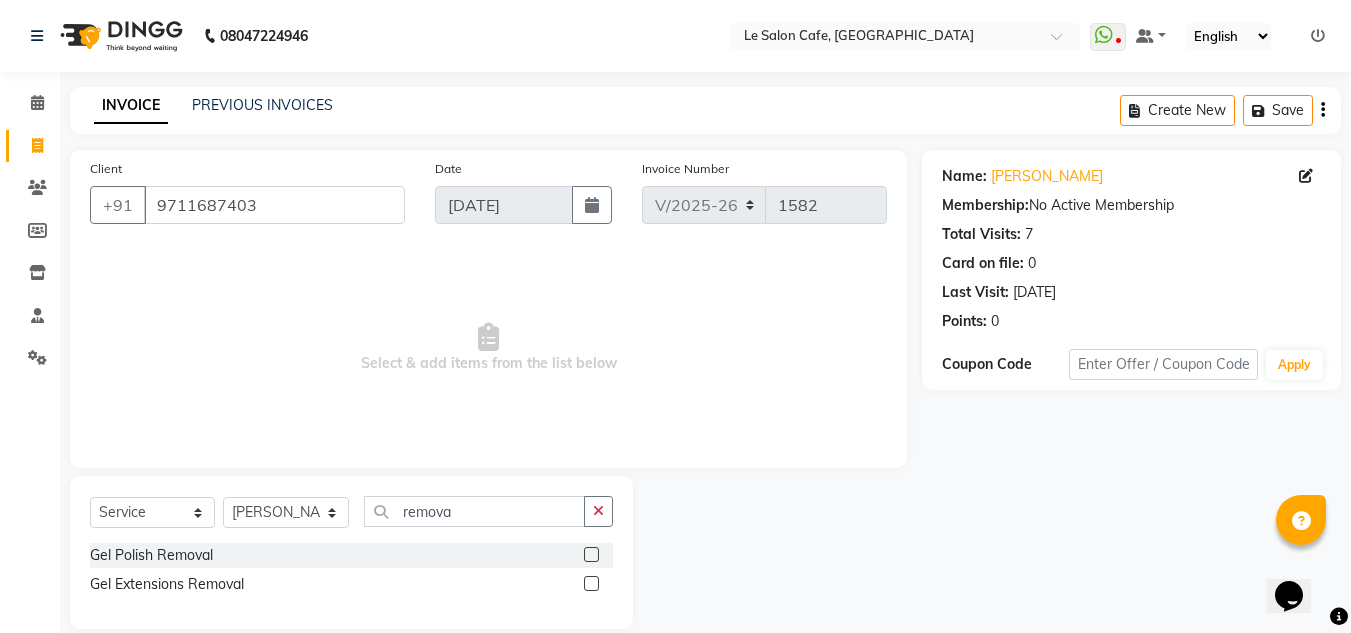 click 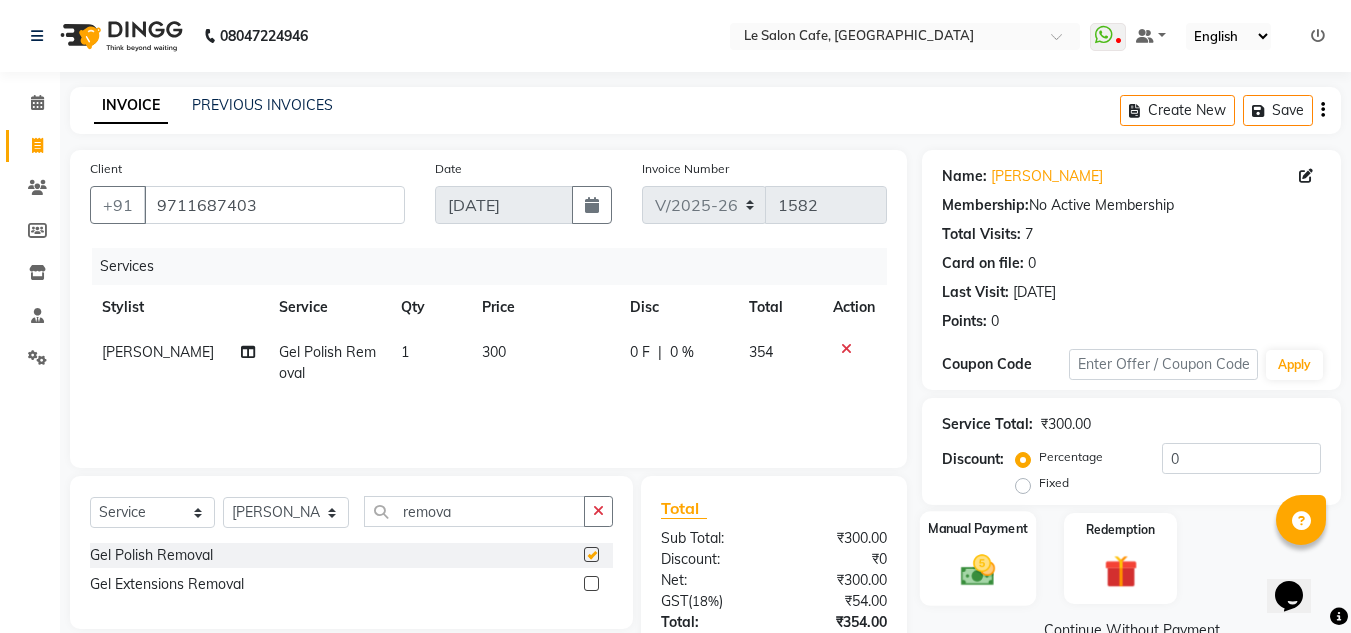 checkbox on "false" 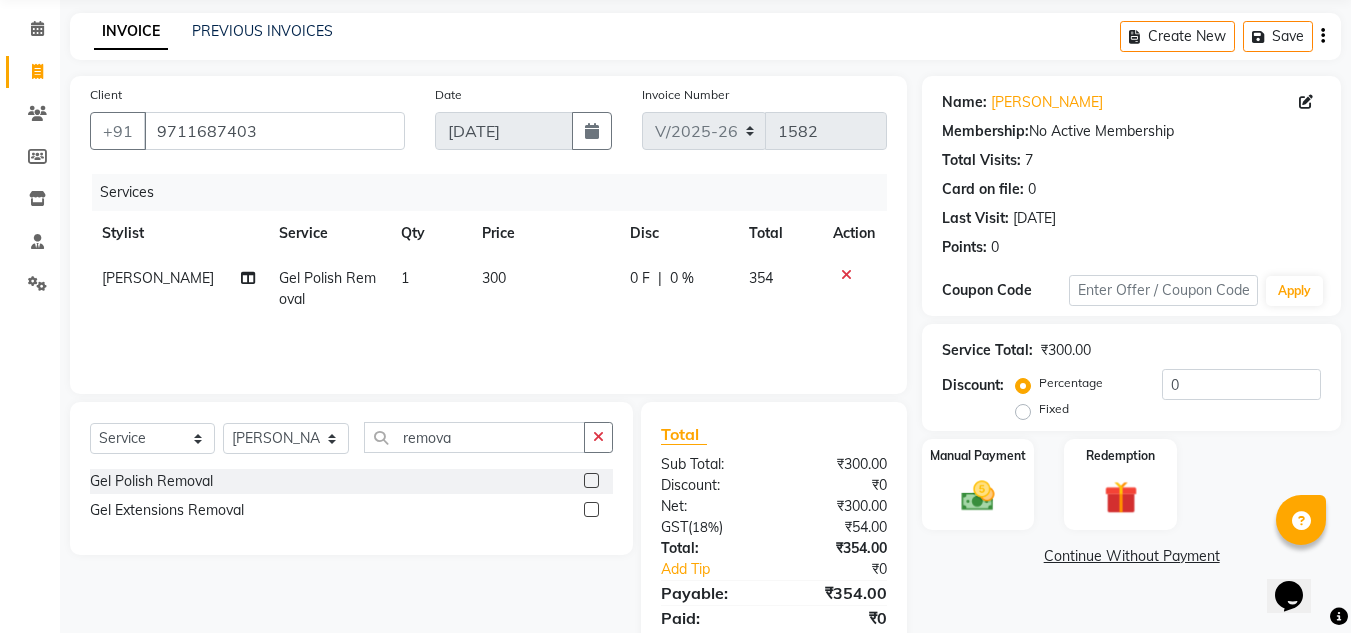 scroll, scrollTop: 146, scrollLeft: 0, axis: vertical 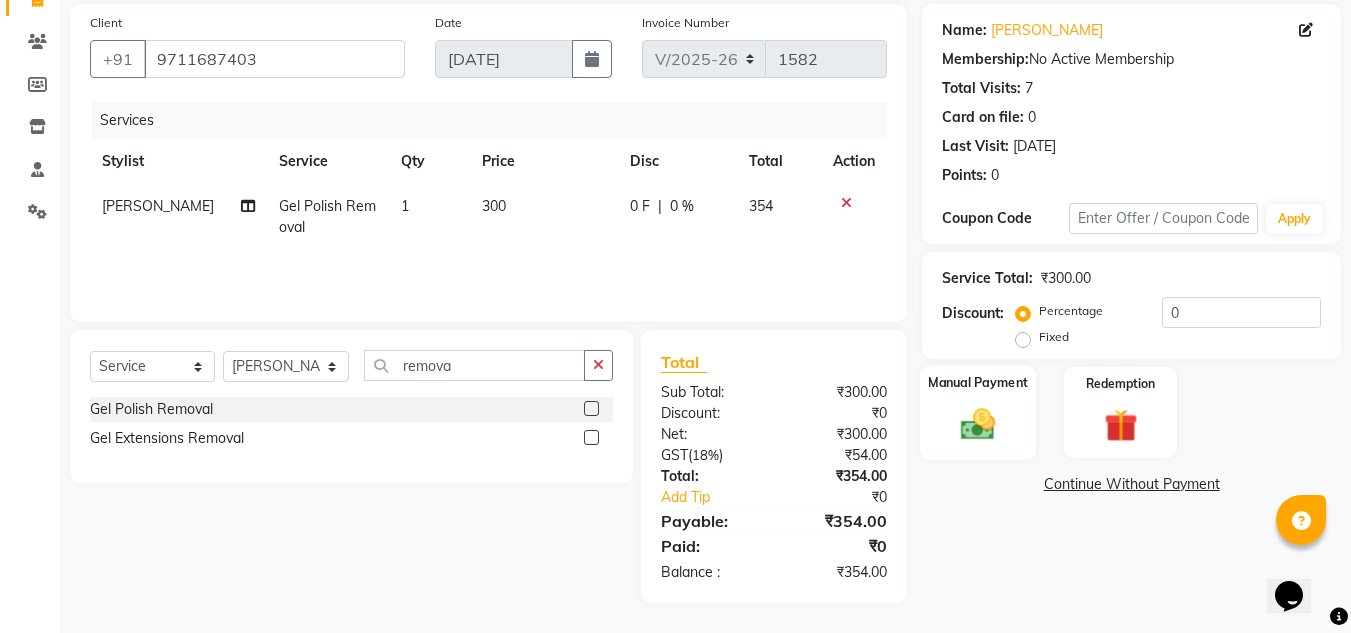 click 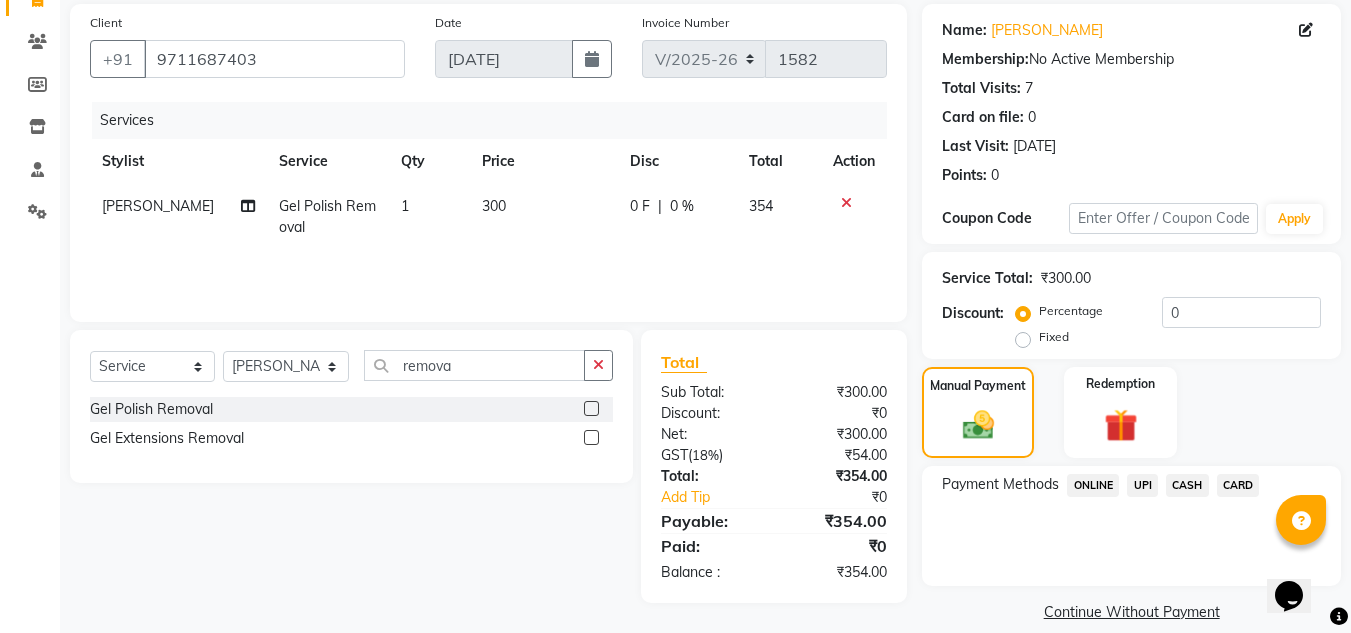 click on "CARD" 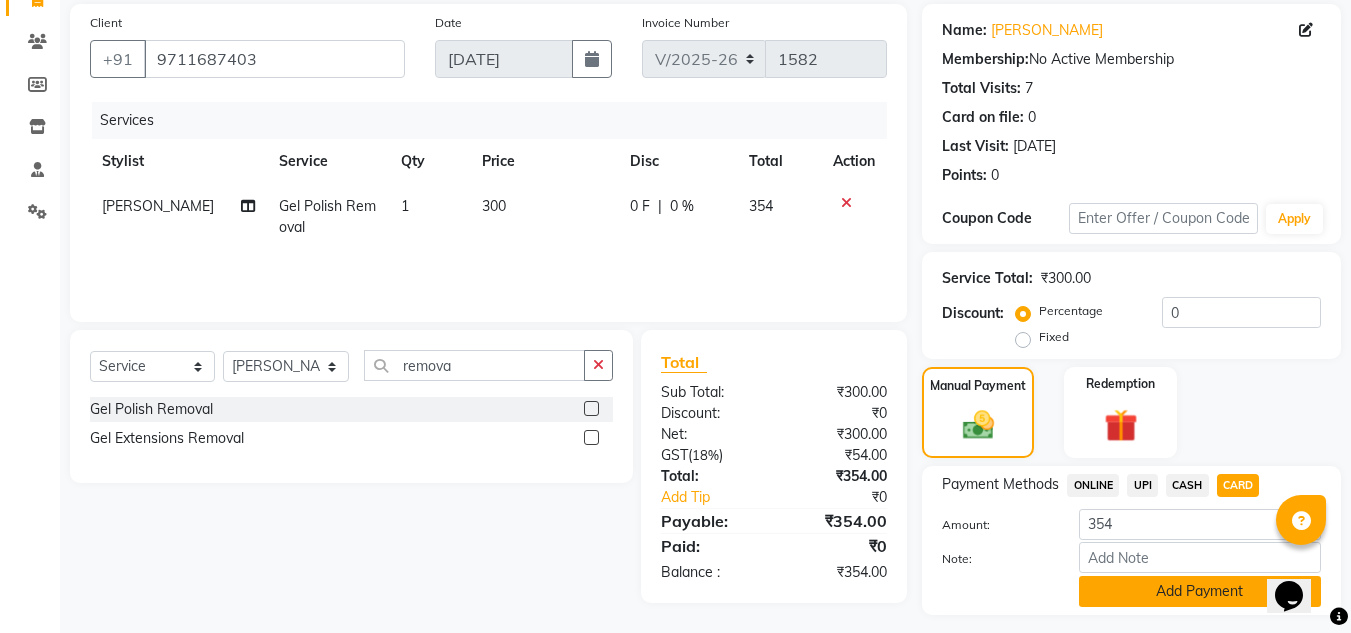 click on "Add Payment" 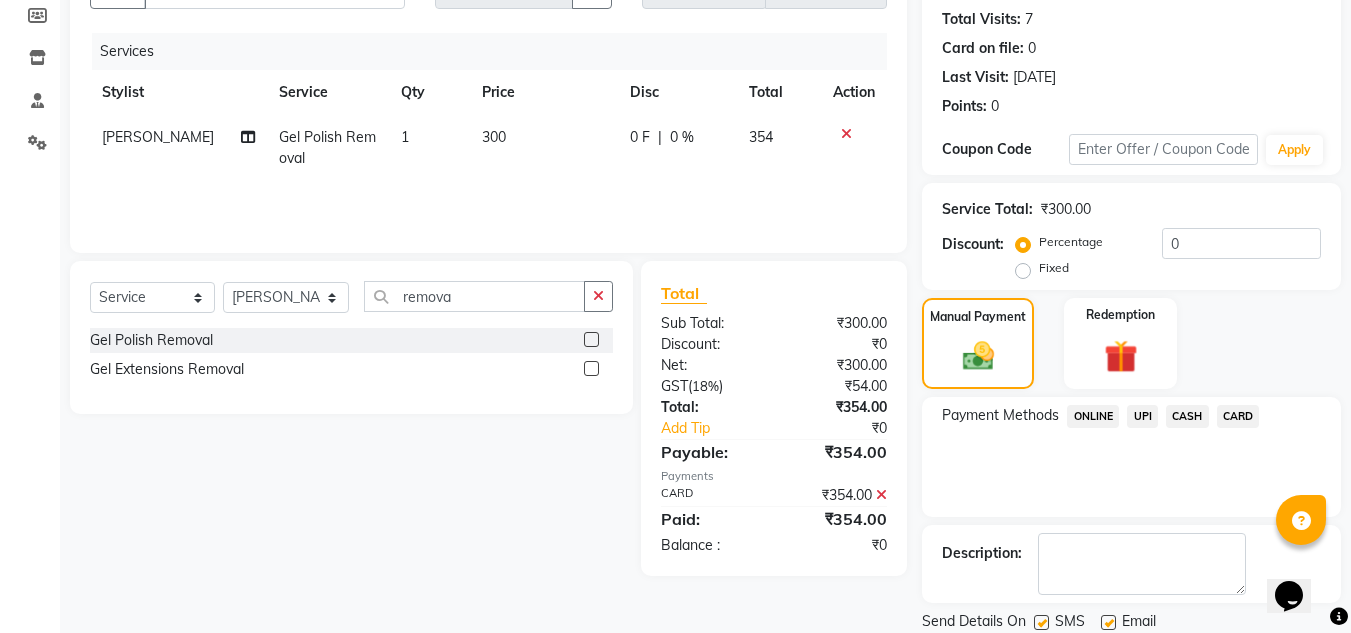 scroll, scrollTop: 283, scrollLeft: 0, axis: vertical 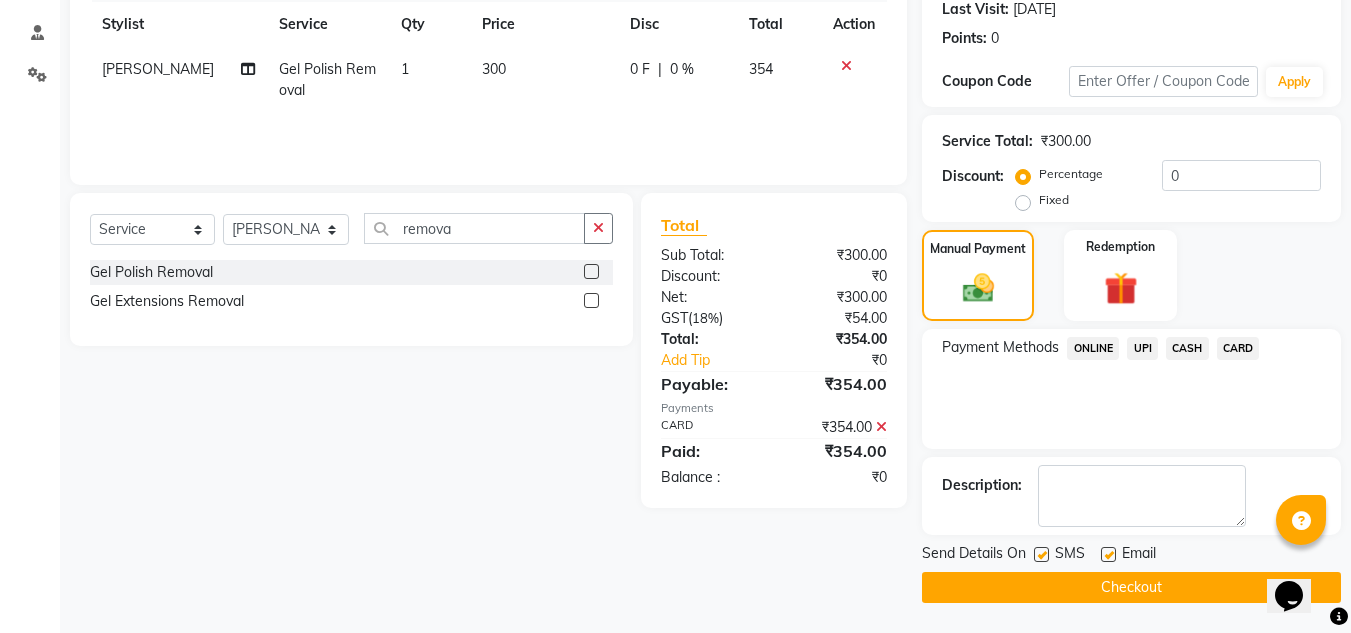 click 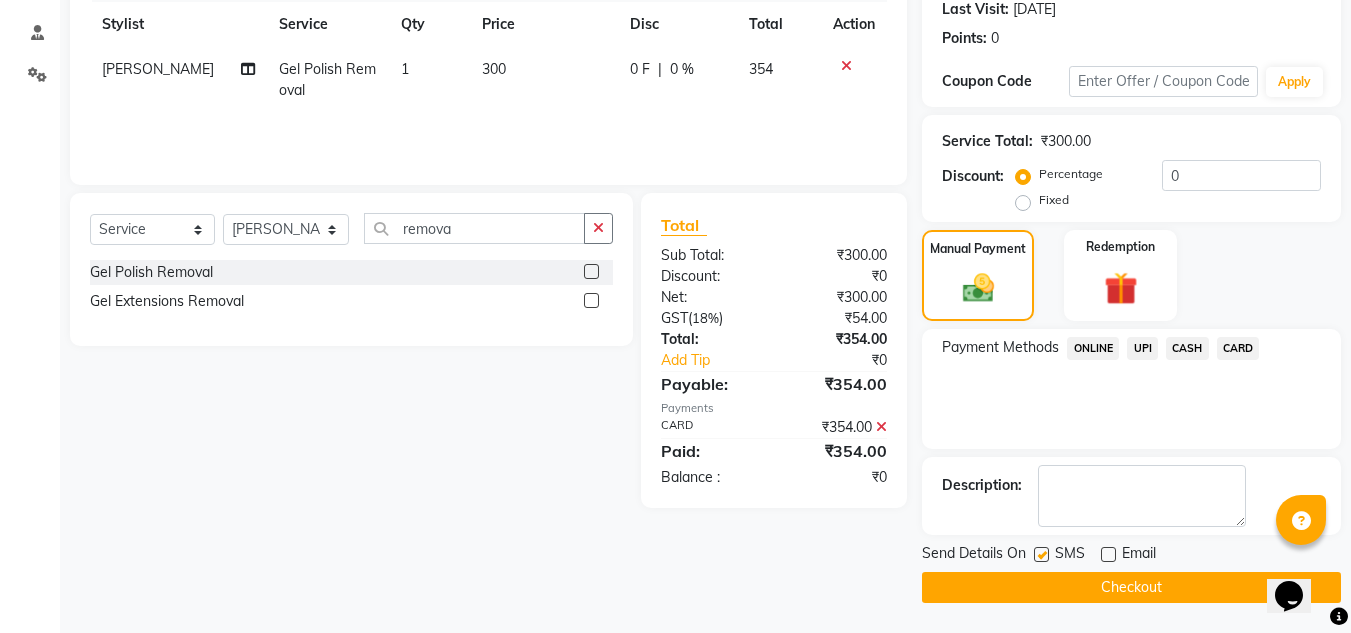 click on "Checkout" 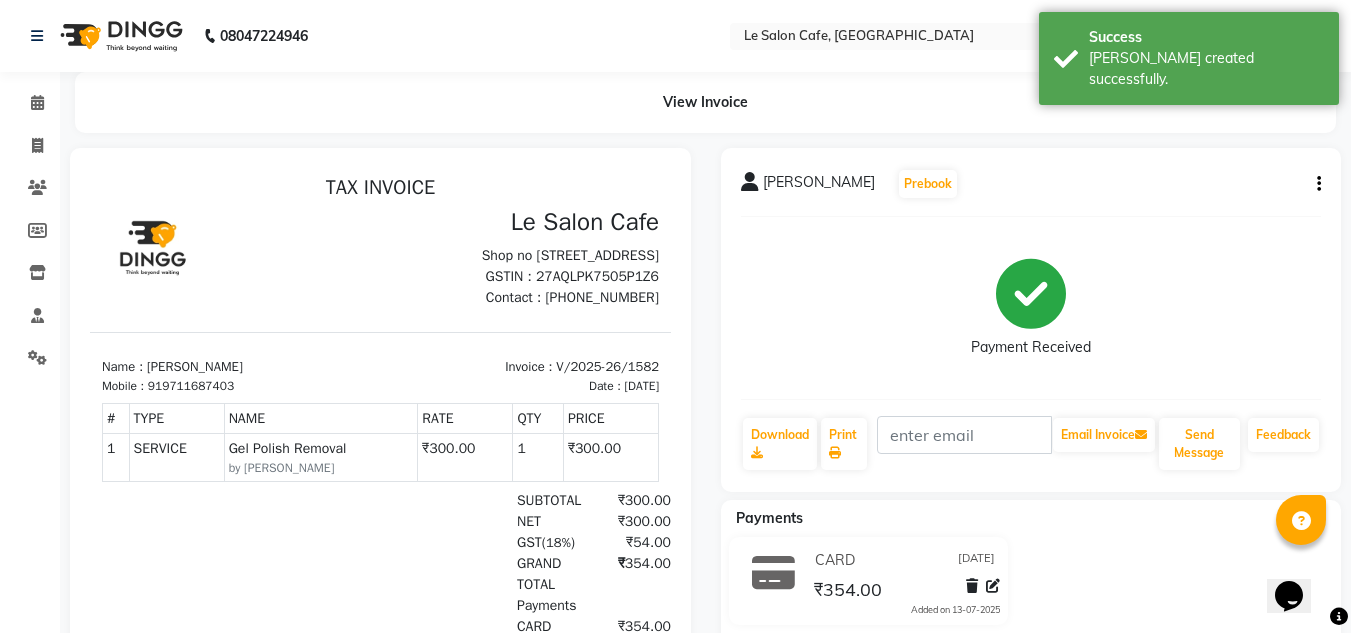 scroll, scrollTop: 0, scrollLeft: 0, axis: both 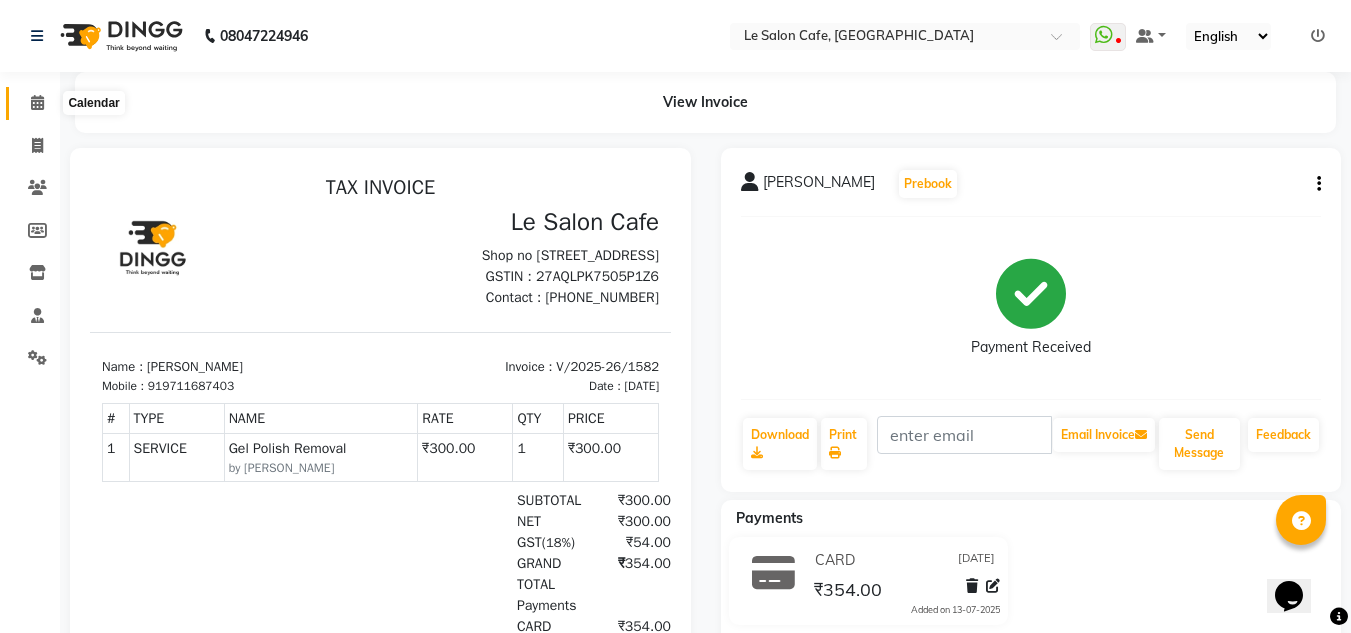 click 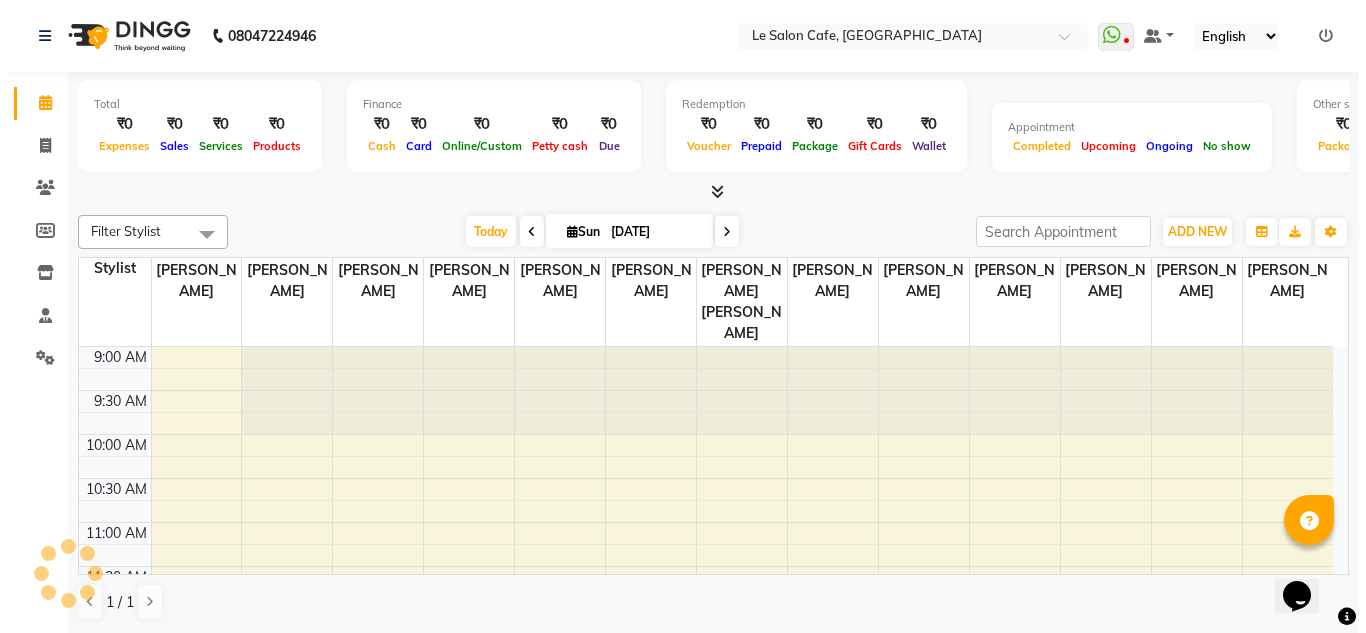 scroll, scrollTop: 0, scrollLeft: 0, axis: both 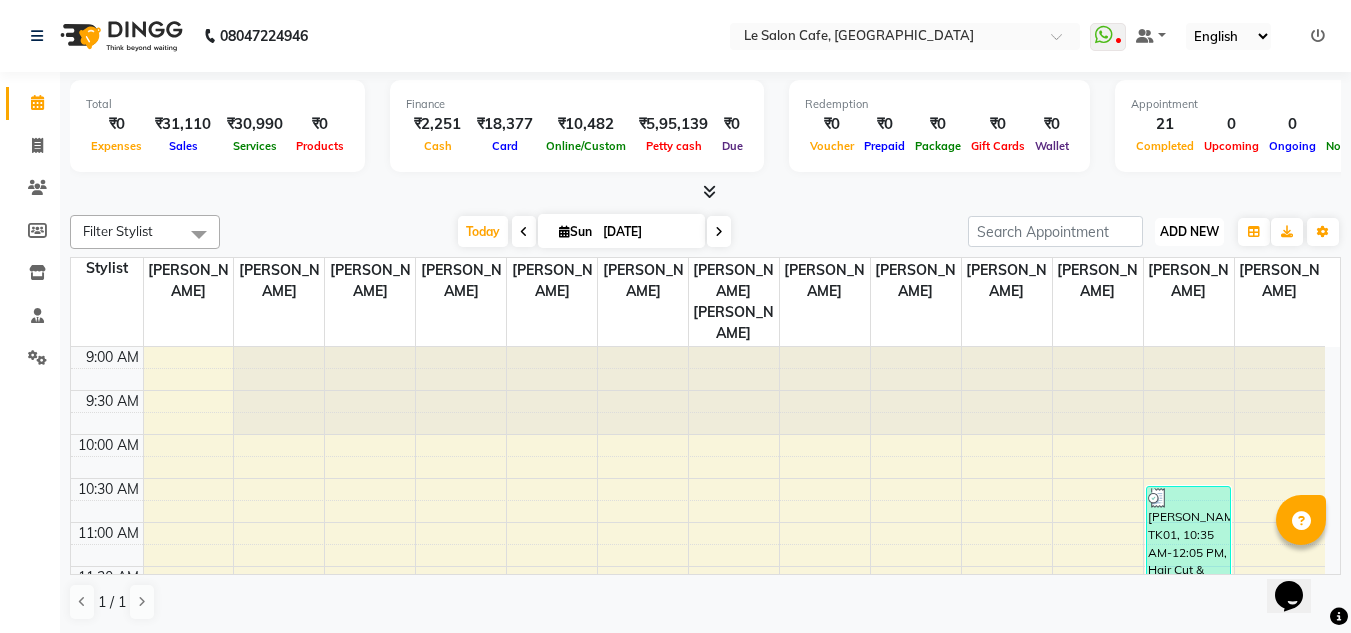 click on "ADD NEW" at bounding box center [1189, 231] 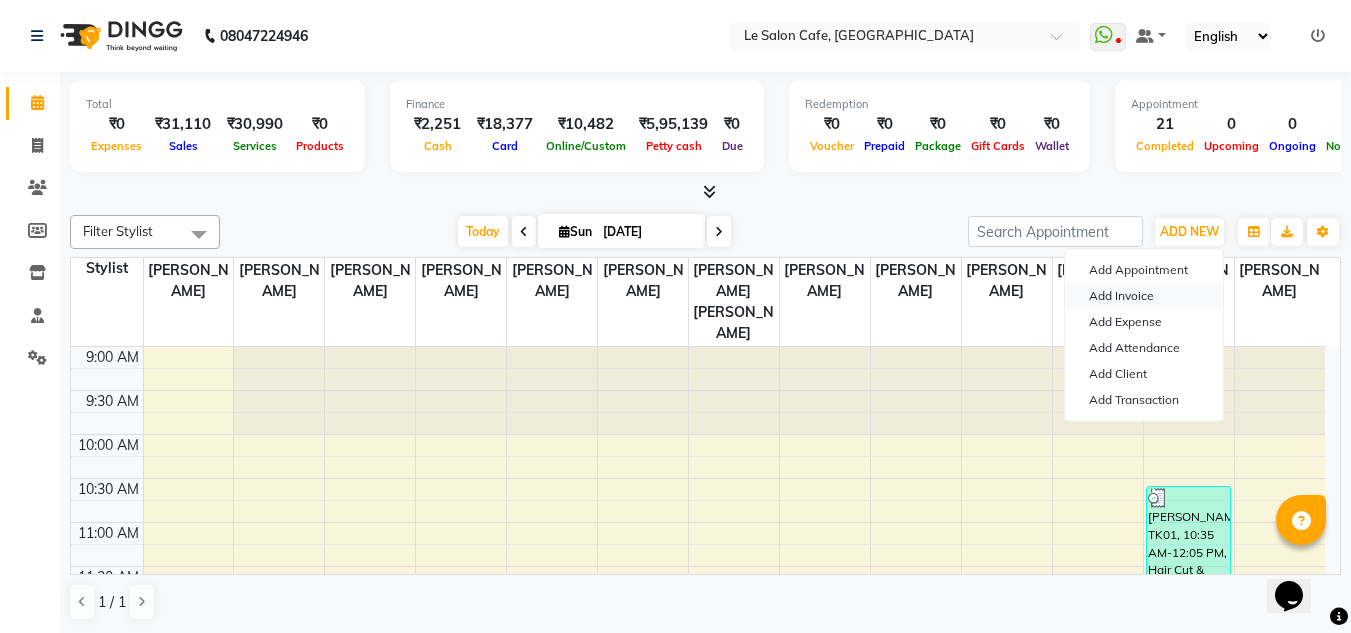 click on "Add Invoice" at bounding box center [1144, 296] 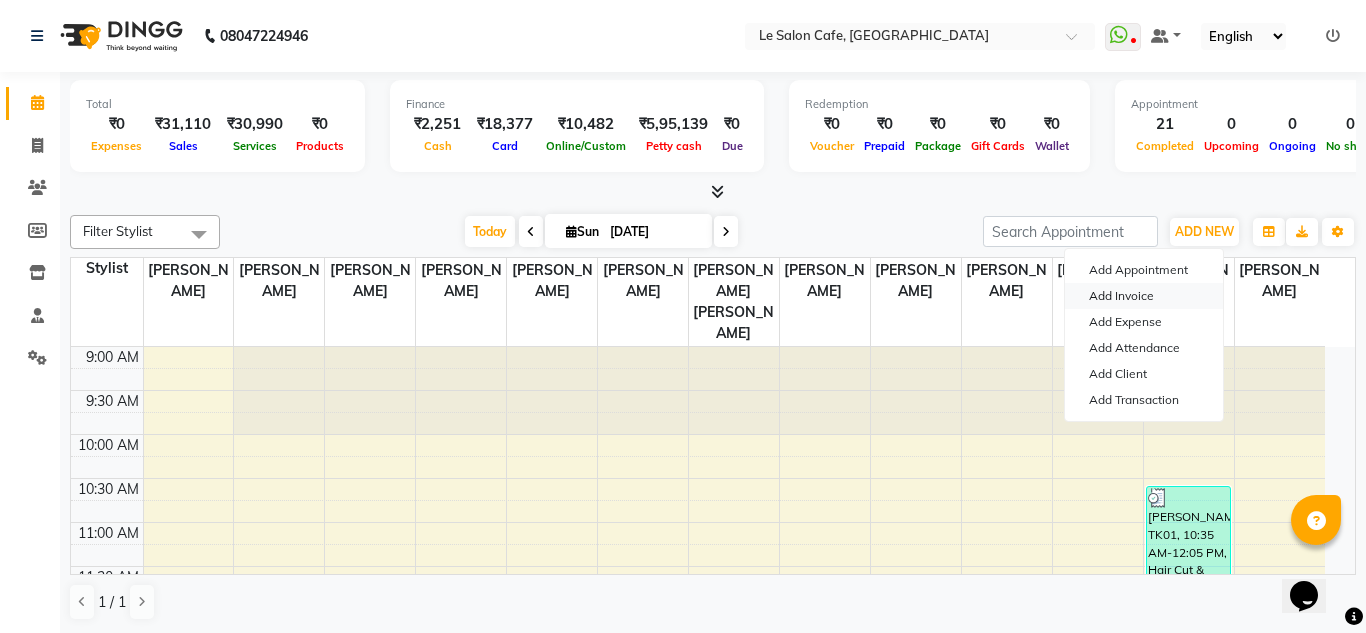 select on "service" 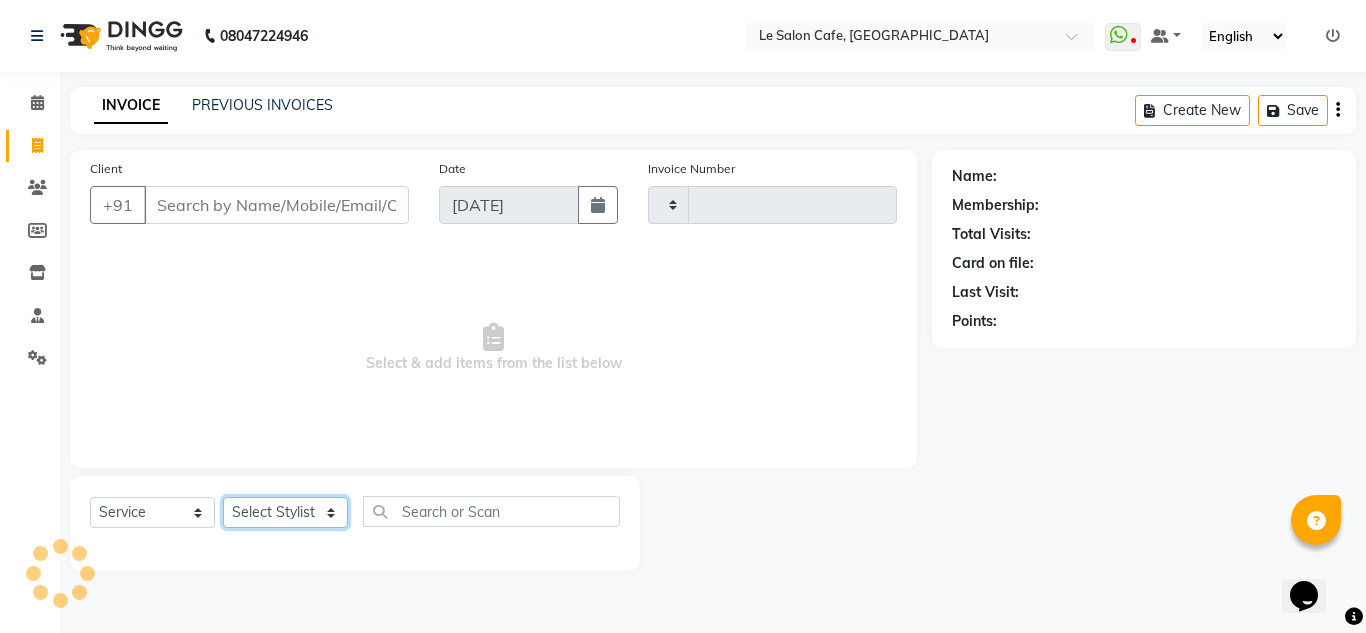 type on "1584" 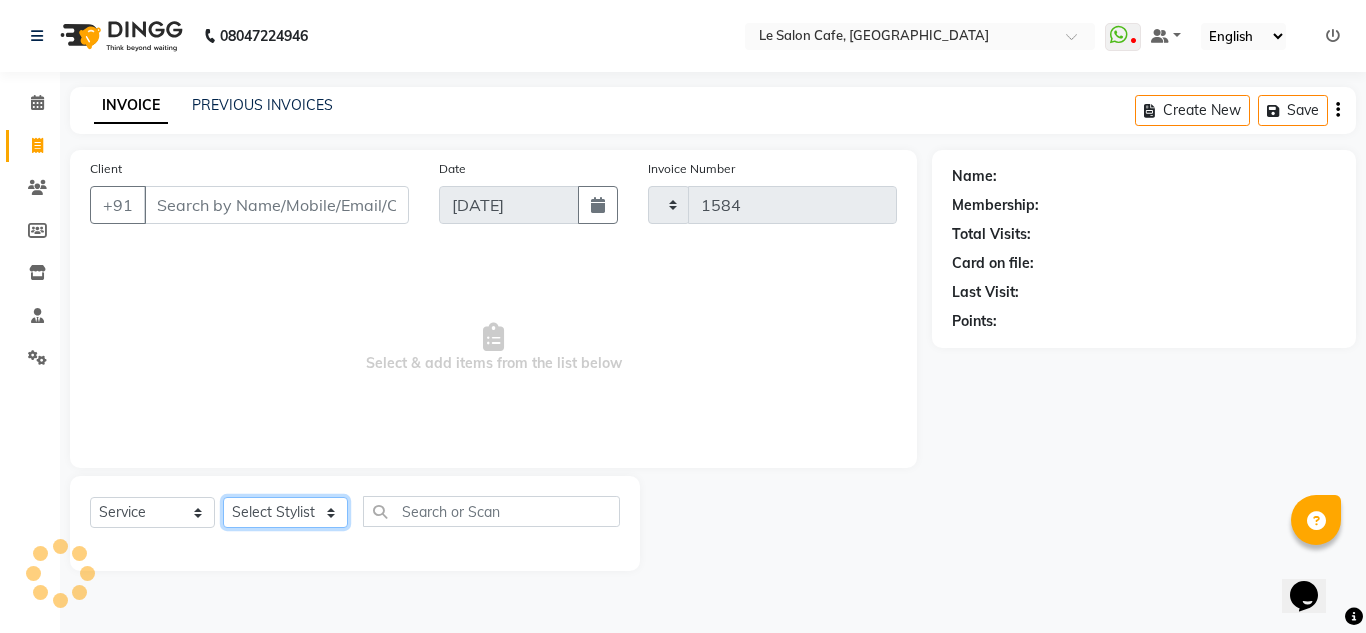 click on "Select Stylist" 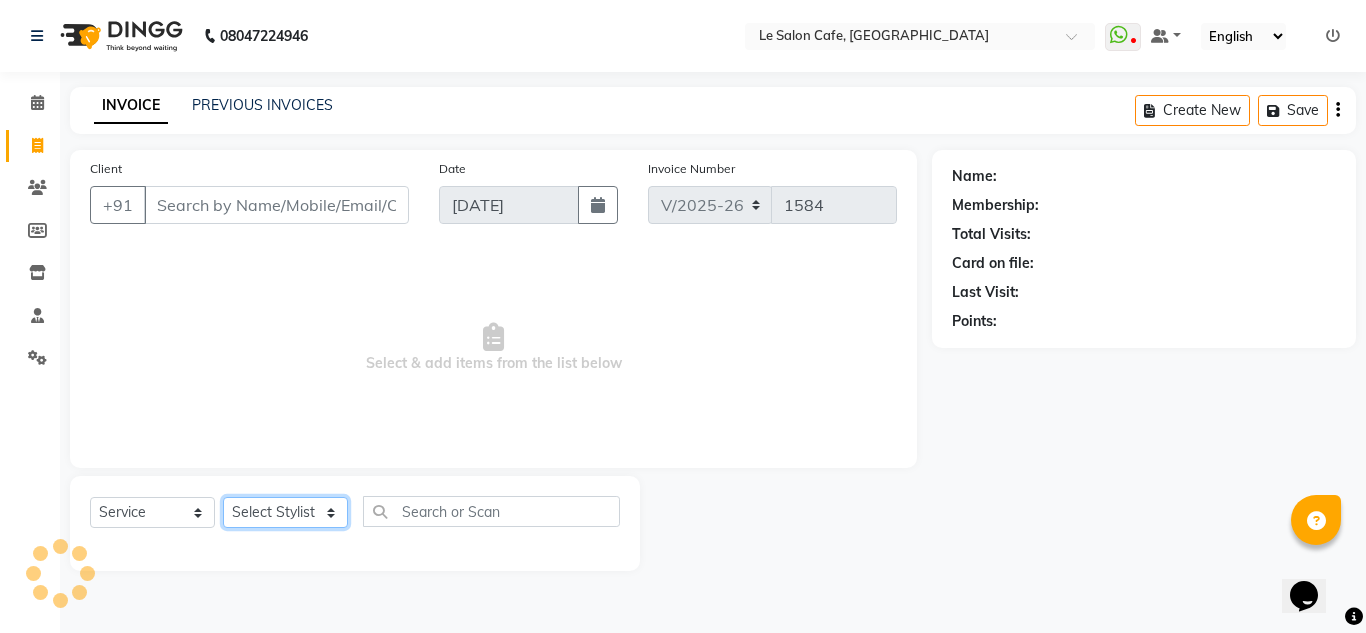 click on "Select Stylist" 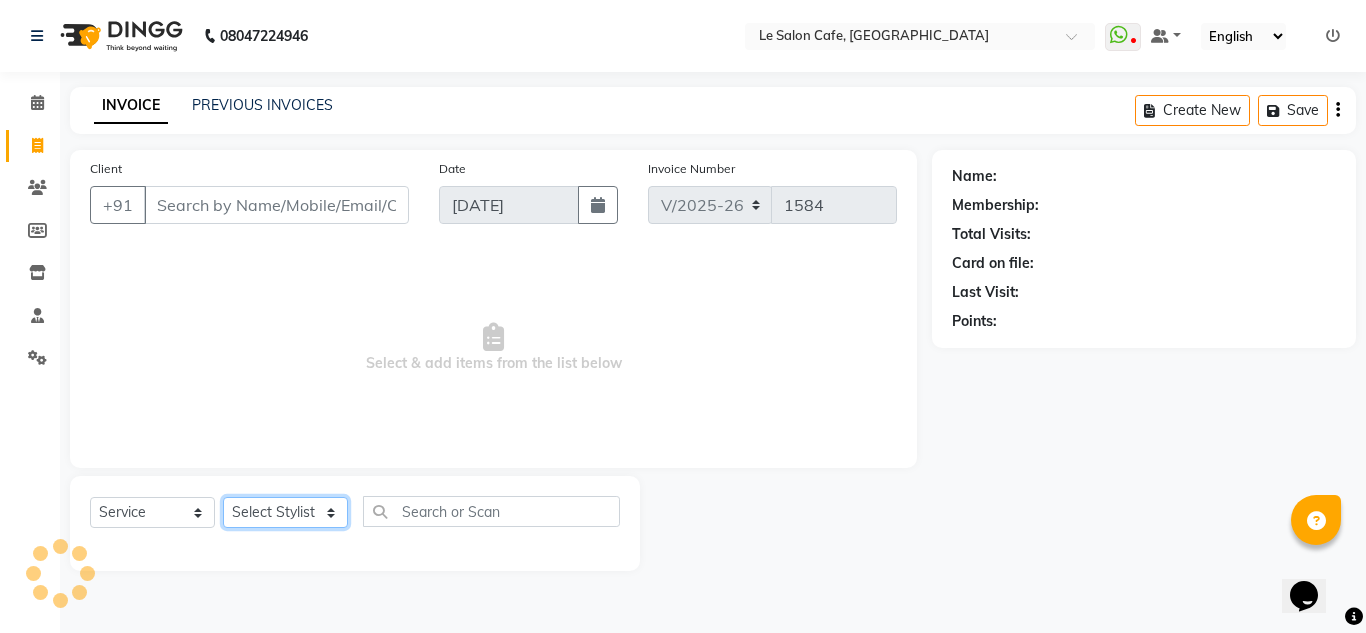click on "Select Stylist" 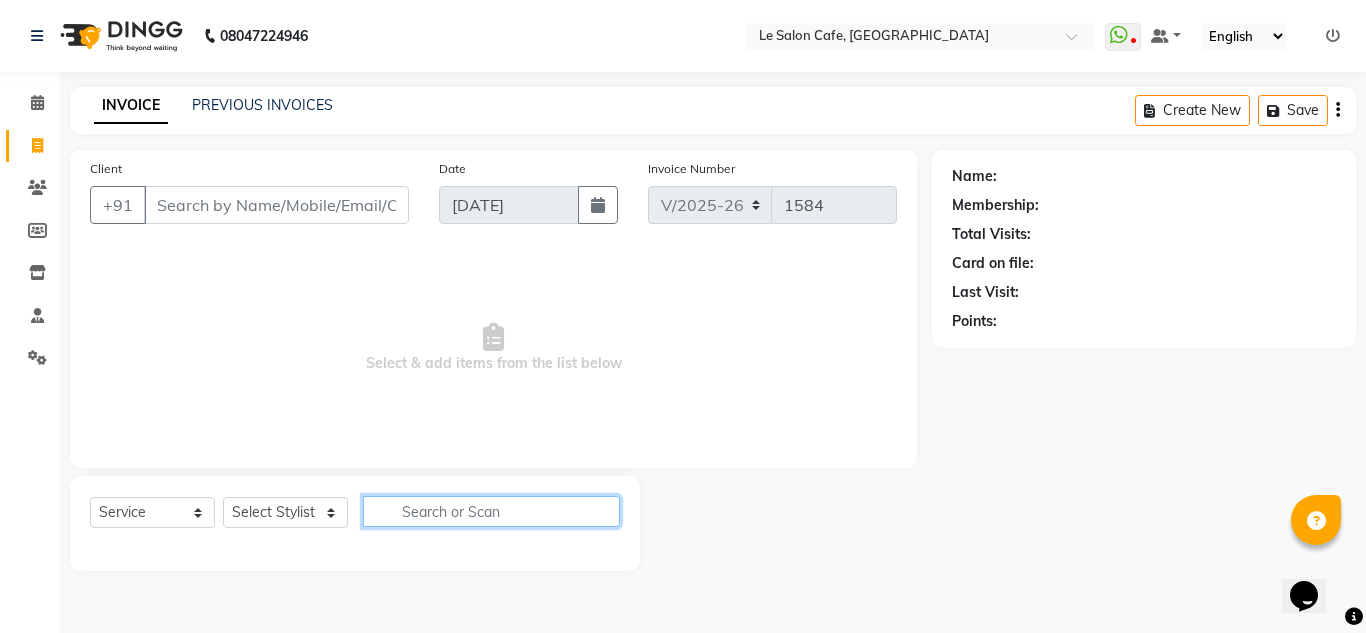 click 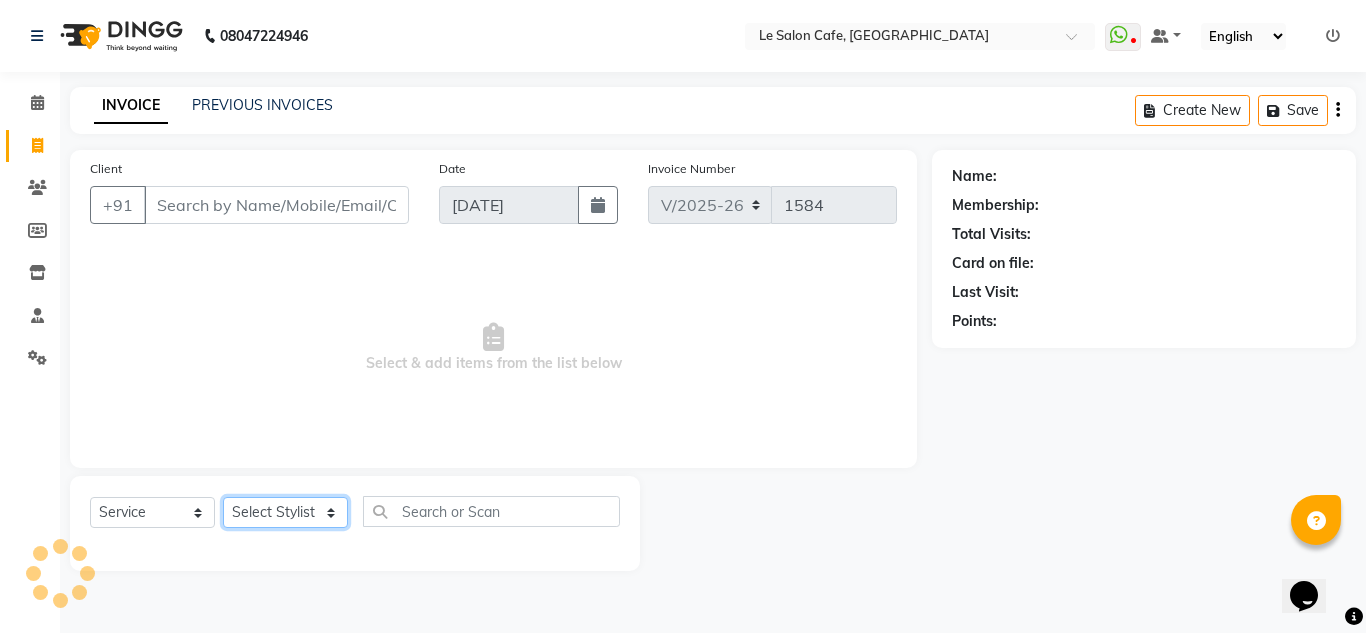 click on "Select Stylist" 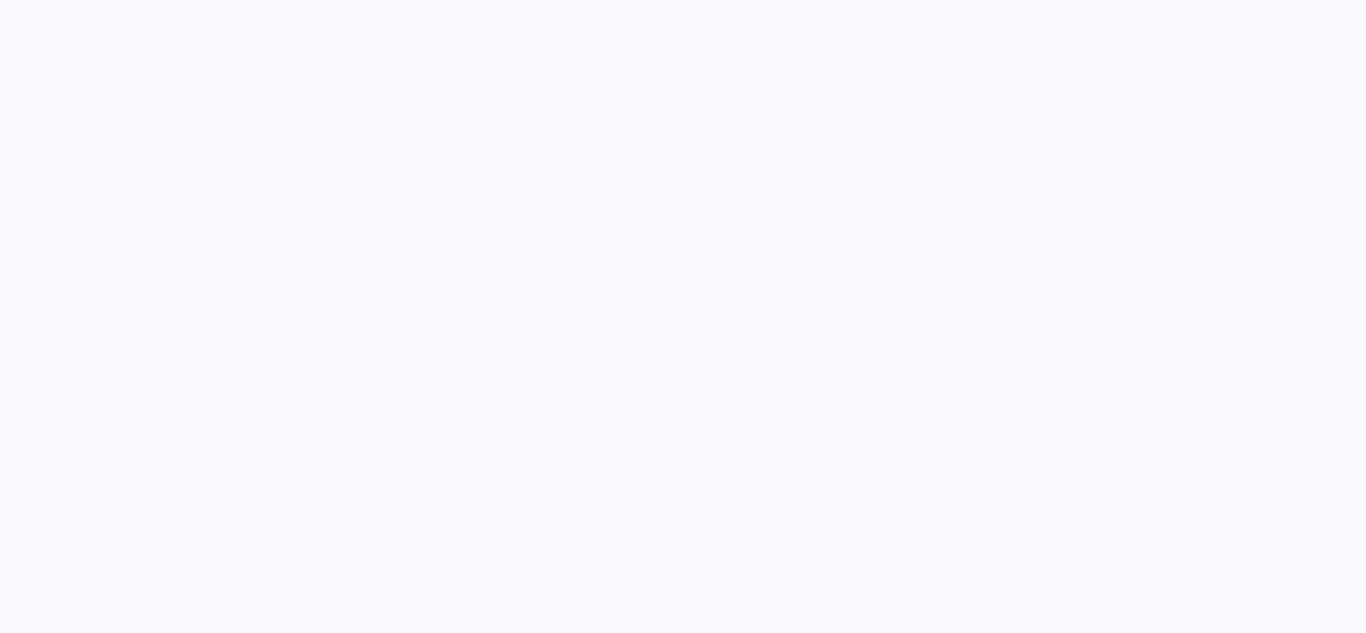 scroll, scrollTop: 0, scrollLeft: 0, axis: both 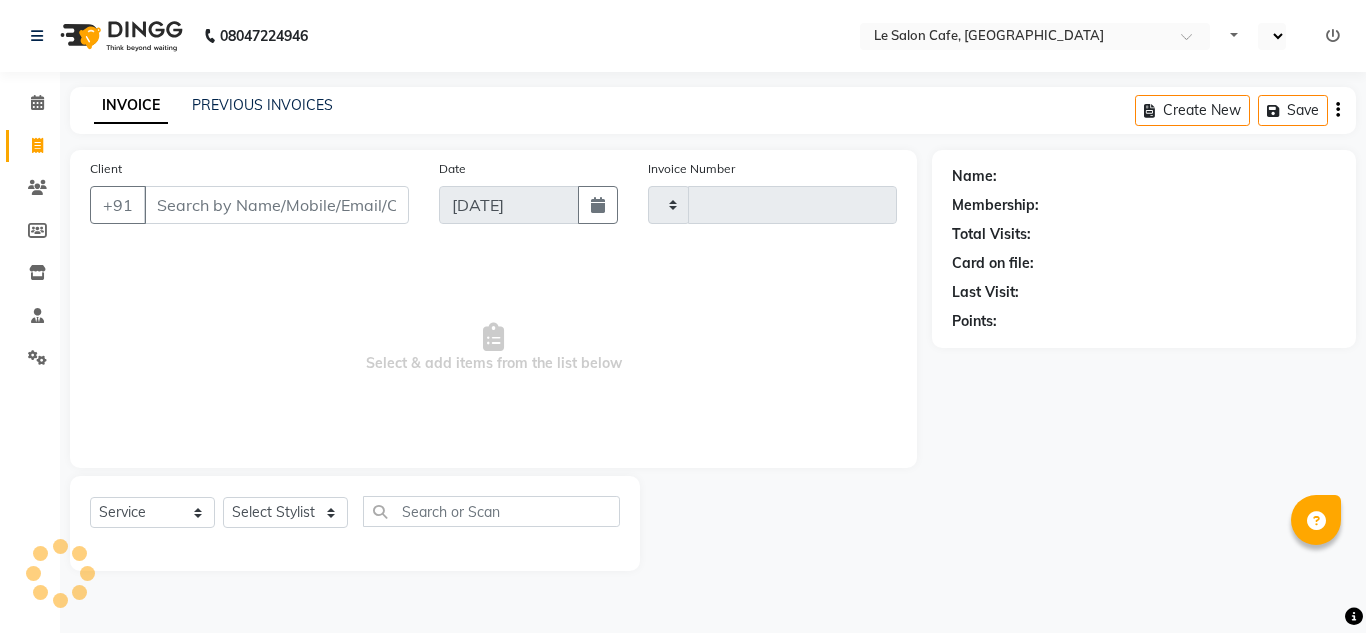 select on "en" 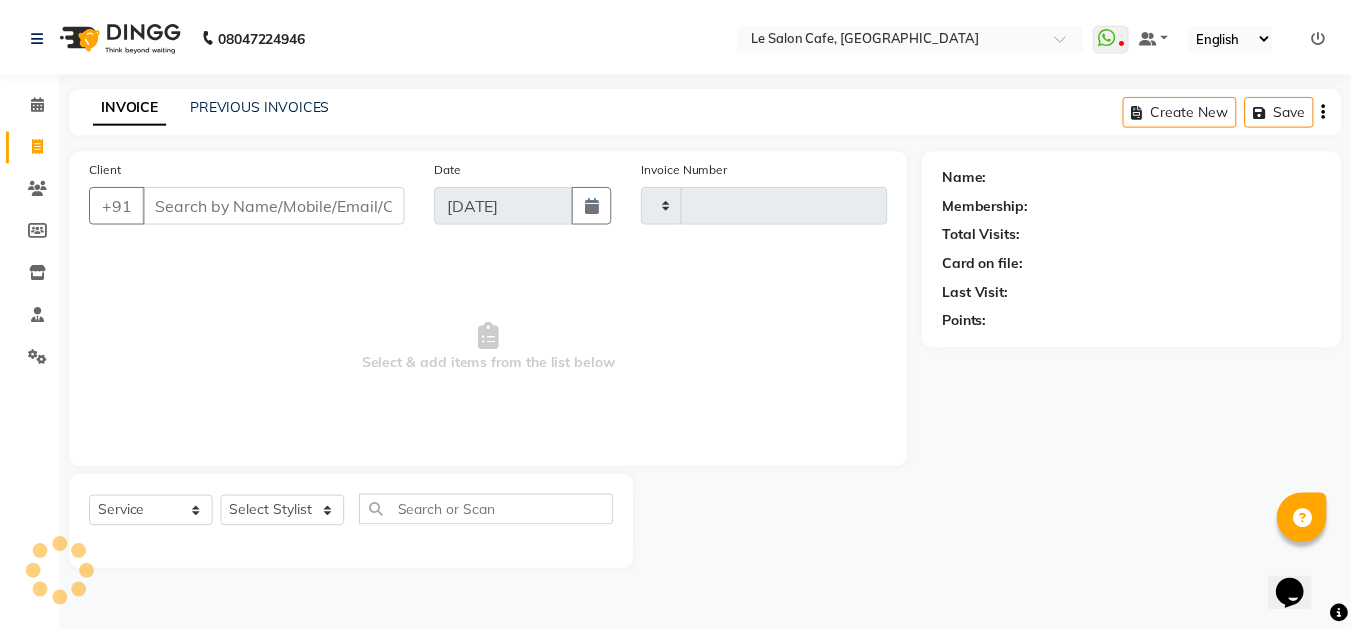 scroll, scrollTop: 0, scrollLeft: 0, axis: both 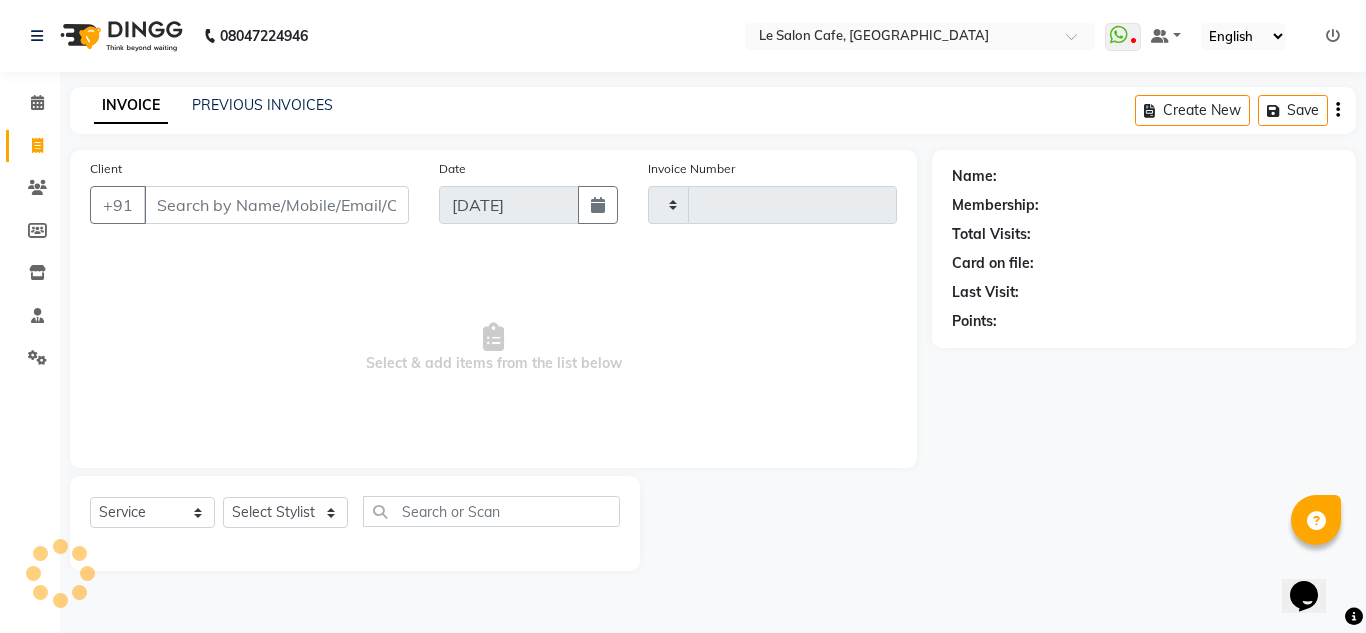type on "1584" 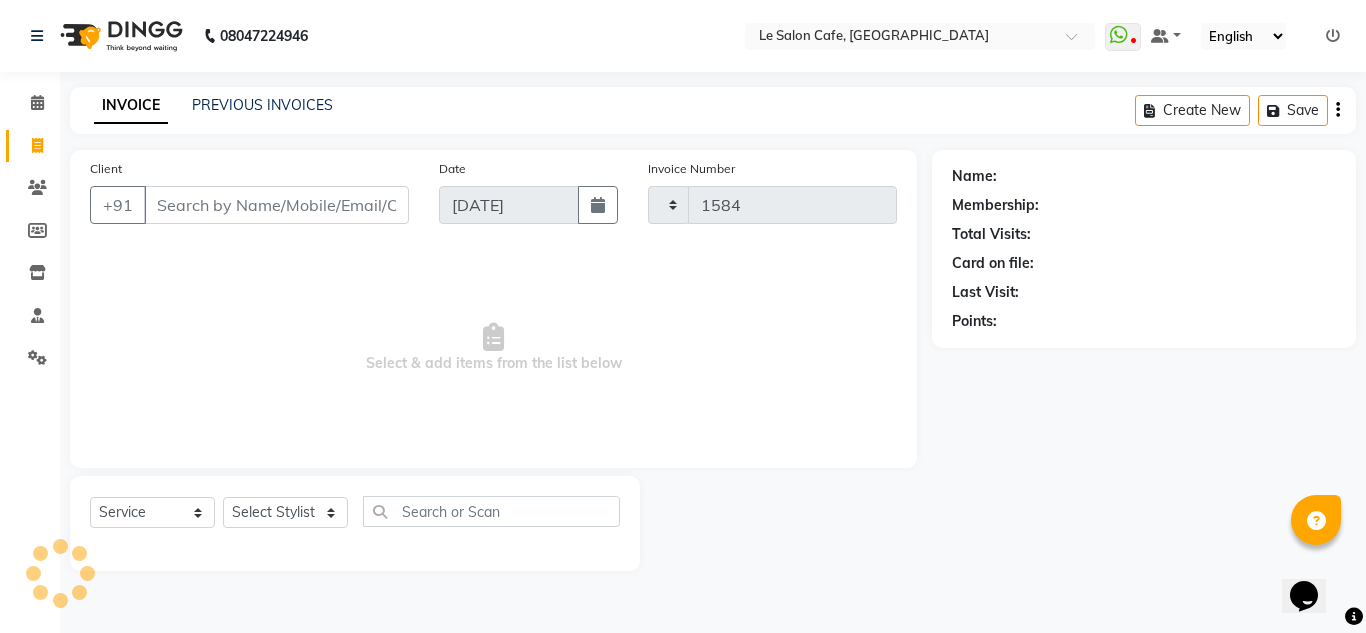 select on "594" 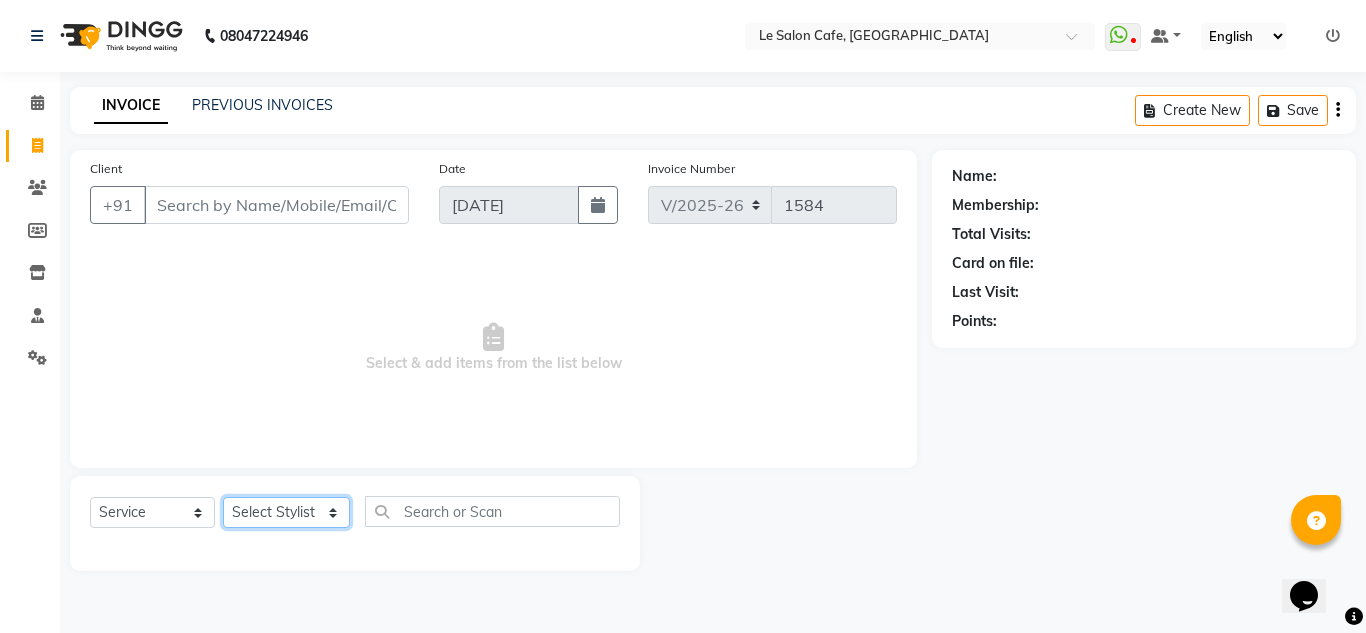 click on "Select Stylist [PERSON_NAME]  [PERSON_NAME]  [PERSON_NAME]  Front Desk  [PERSON_NAME]  [PERSON_NAME] [PERSON_NAME]  [PERSON_NAME]  [PERSON_NAME] [PERSON_NAME]  [PERSON_NAME] [PERSON_NAME] [PERSON_NAME] [PERSON_NAME]" 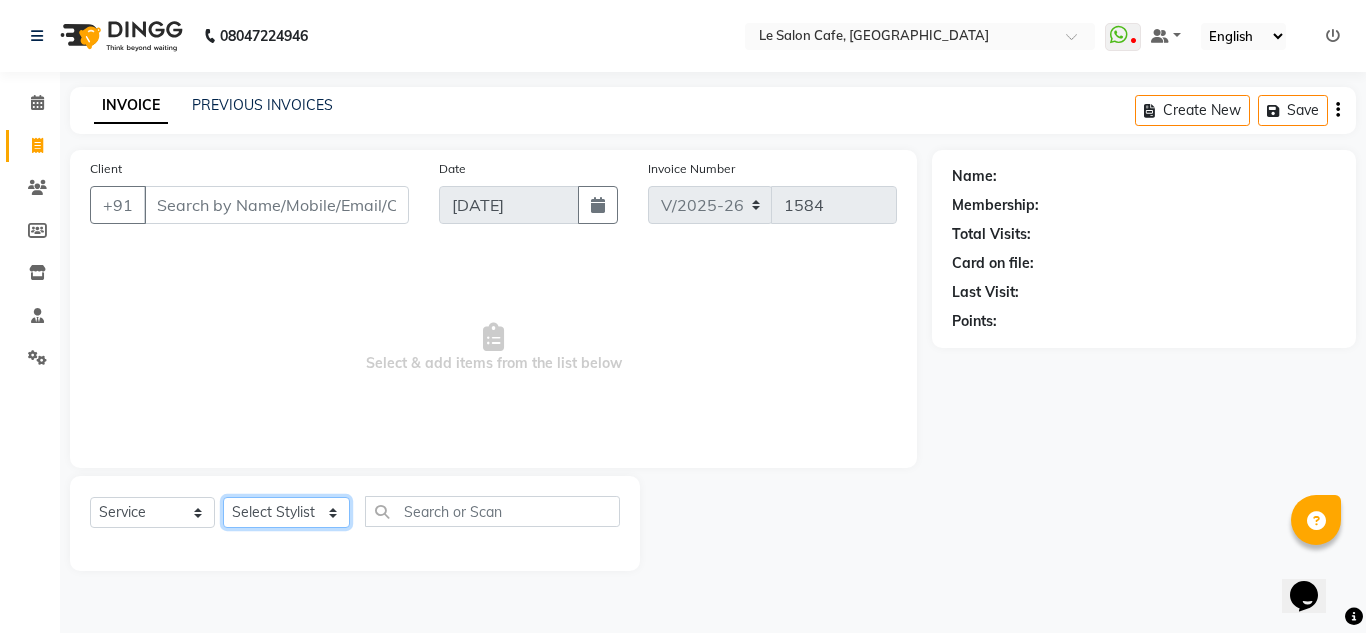 select on "13306" 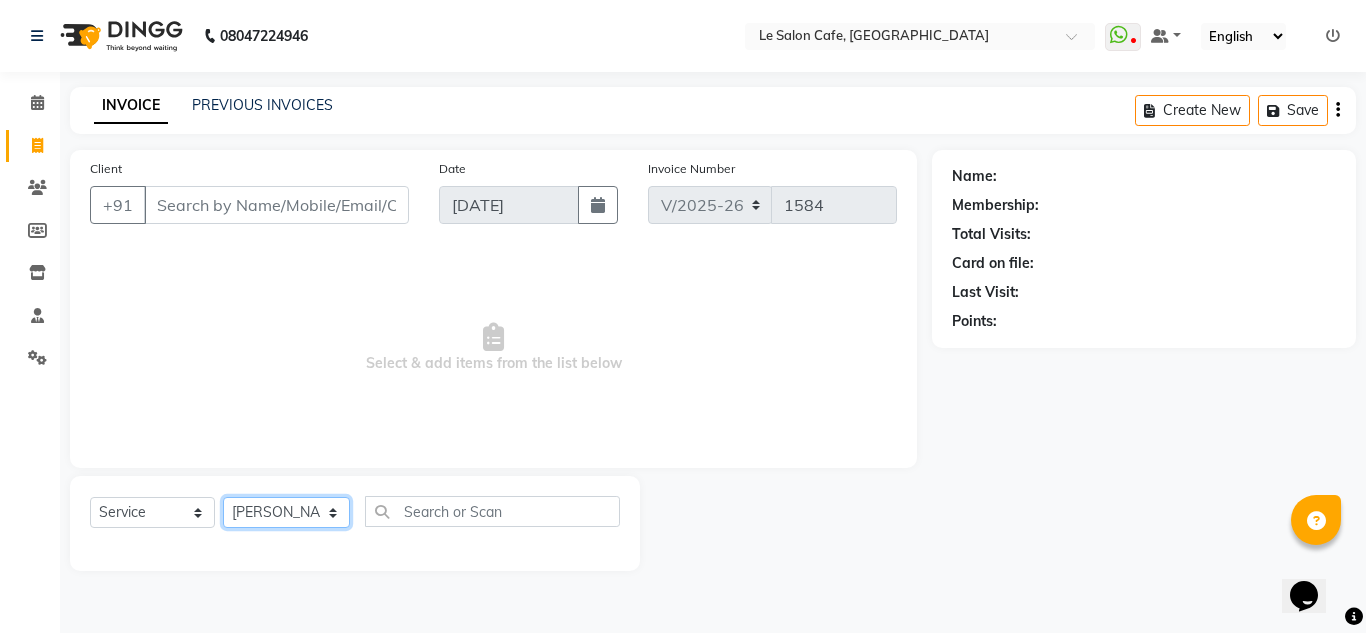 click on "Select Stylist [PERSON_NAME]  [PERSON_NAME]  [PERSON_NAME]  Front Desk  [PERSON_NAME]  [PERSON_NAME] [PERSON_NAME]  [PERSON_NAME]  [PERSON_NAME] [PERSON_NAME]  [PERSON_NAME] [PERSON_NAME] [PERSON_NAME] [PERSON_NAME]" 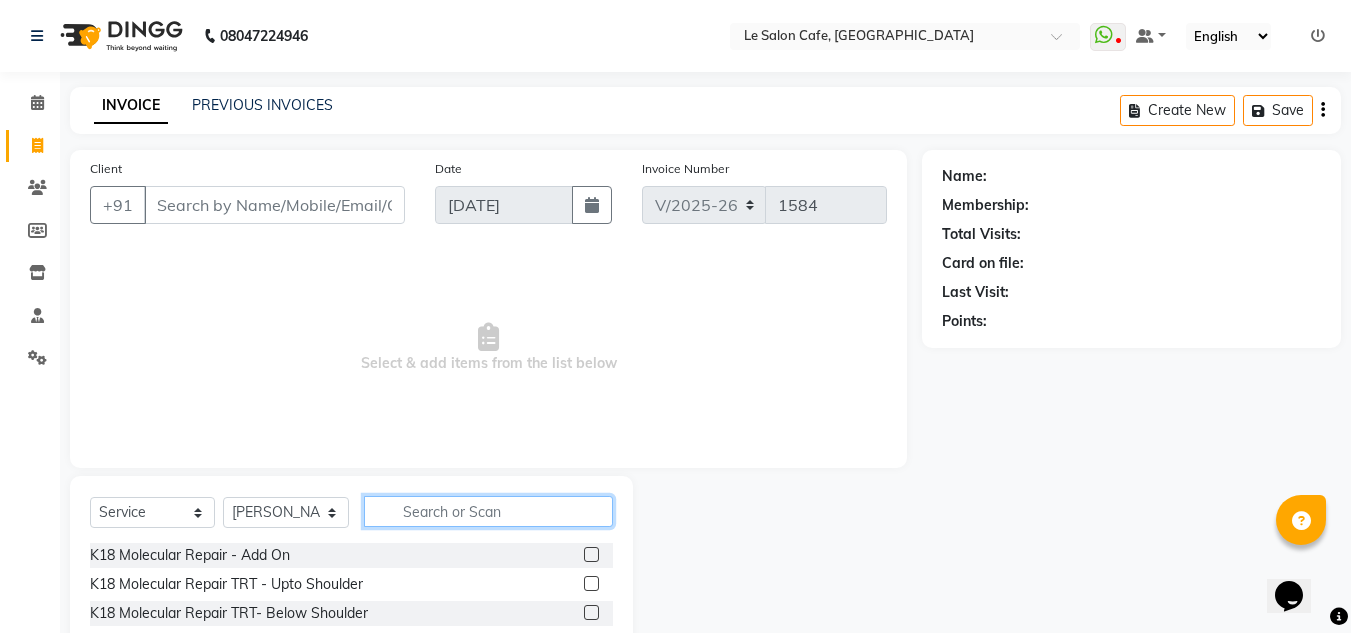 click 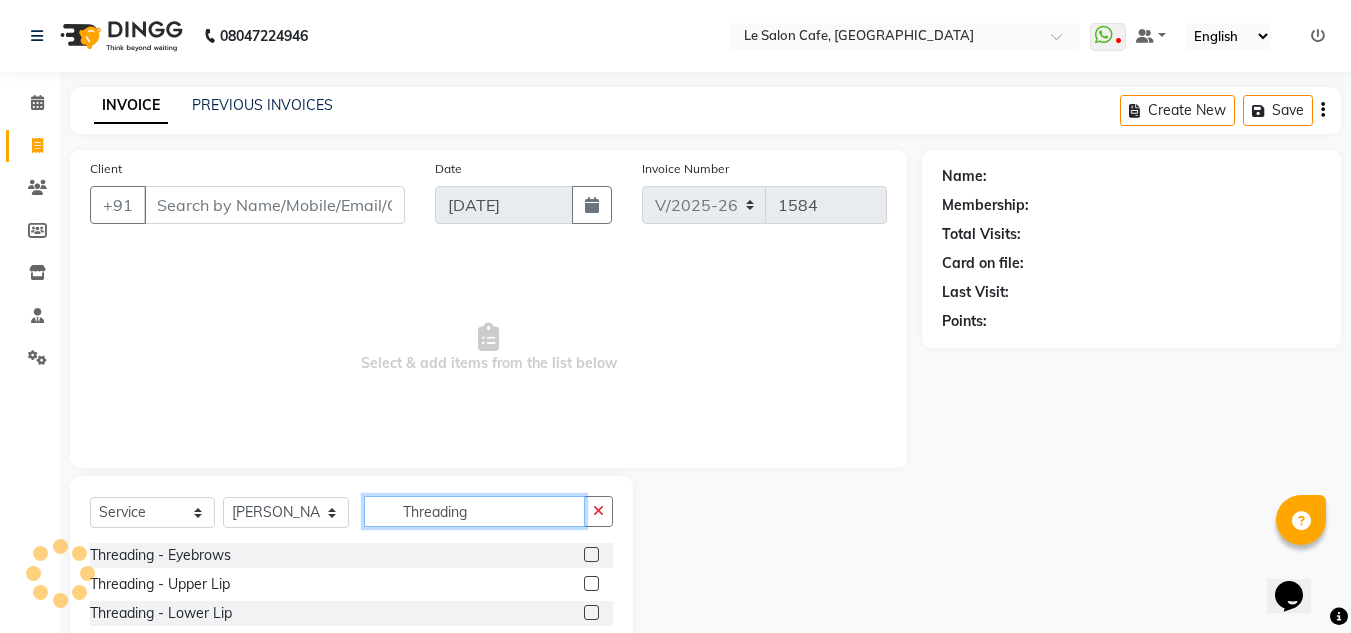 type on "Threading" 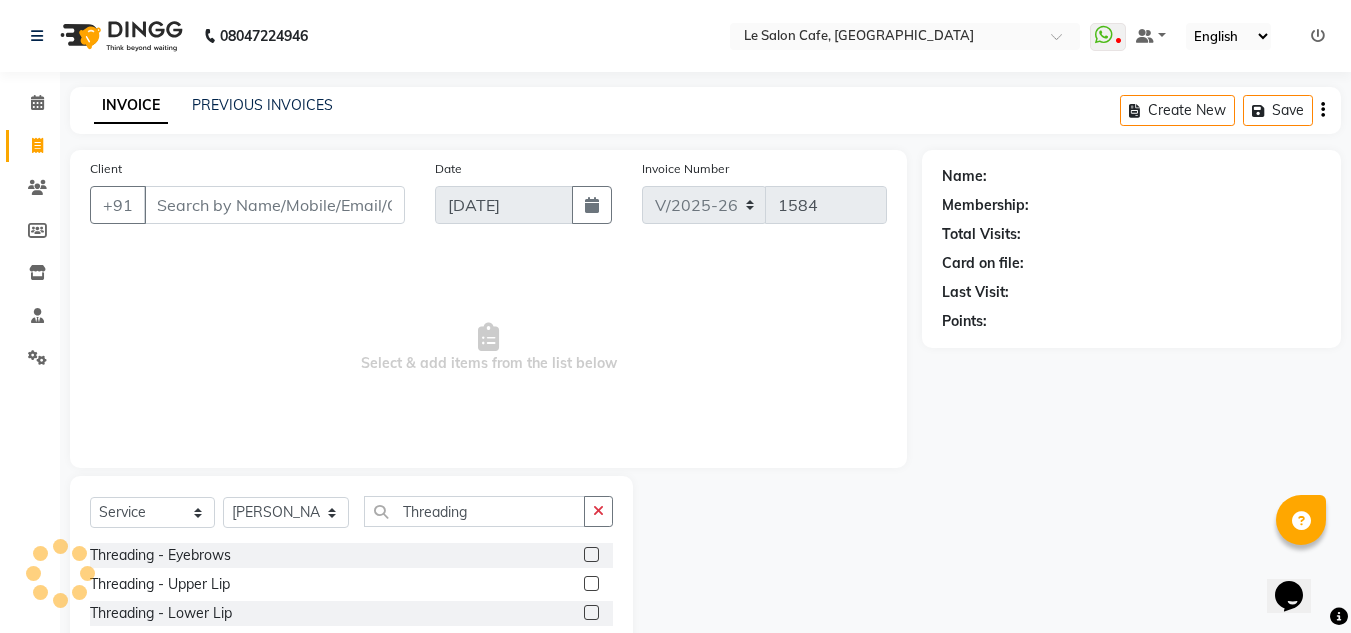 click on "Name: Membership: Total Visits: Card on file: Last Visit:  Points:" 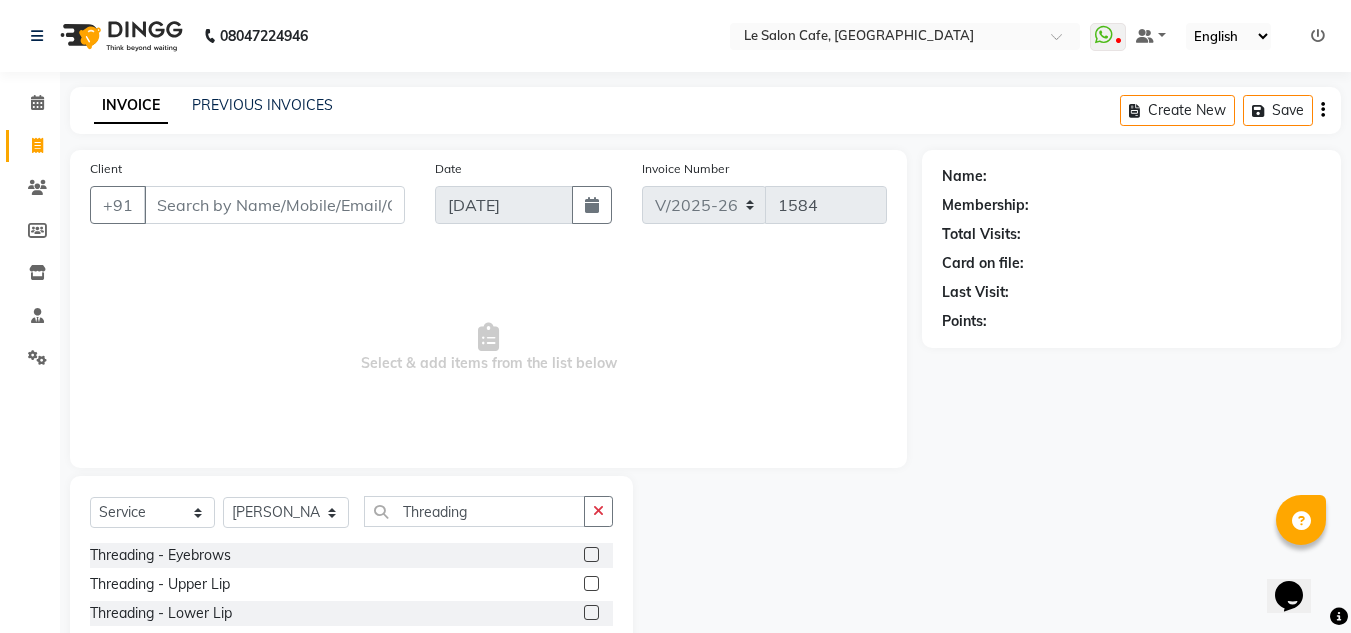 click 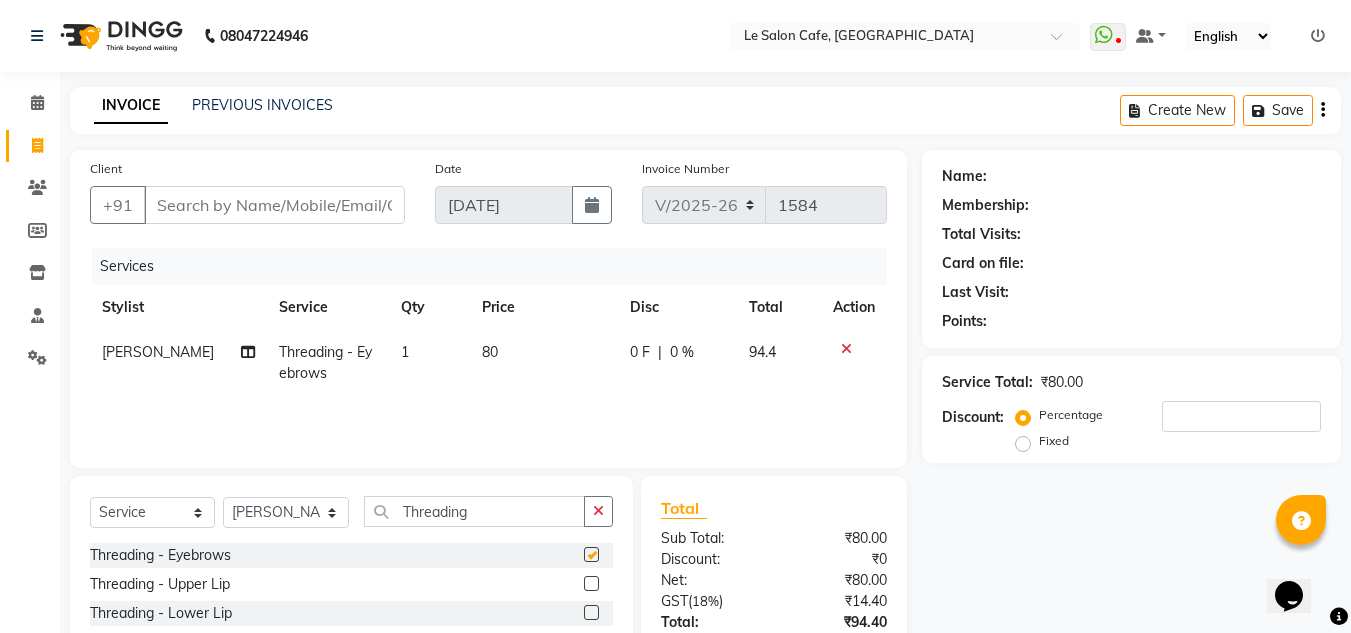 checkbox on "false" 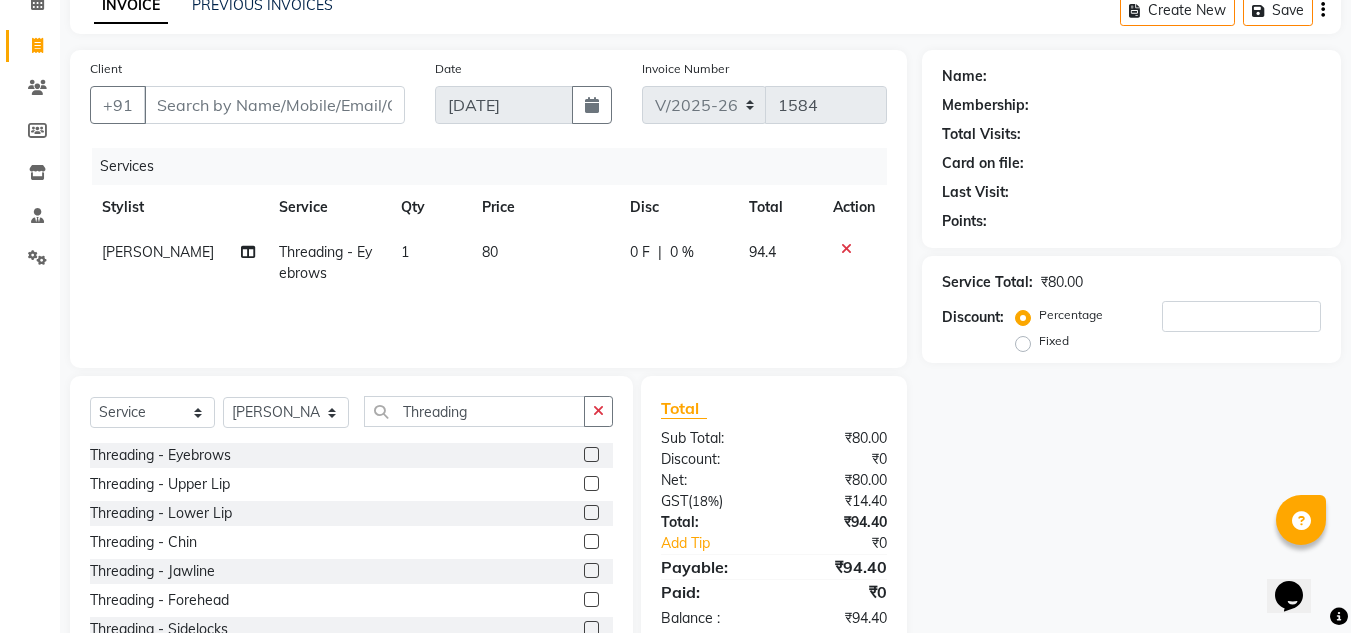 scroll, scrollTop: 168, scrollLeft: 0, axis: vertical 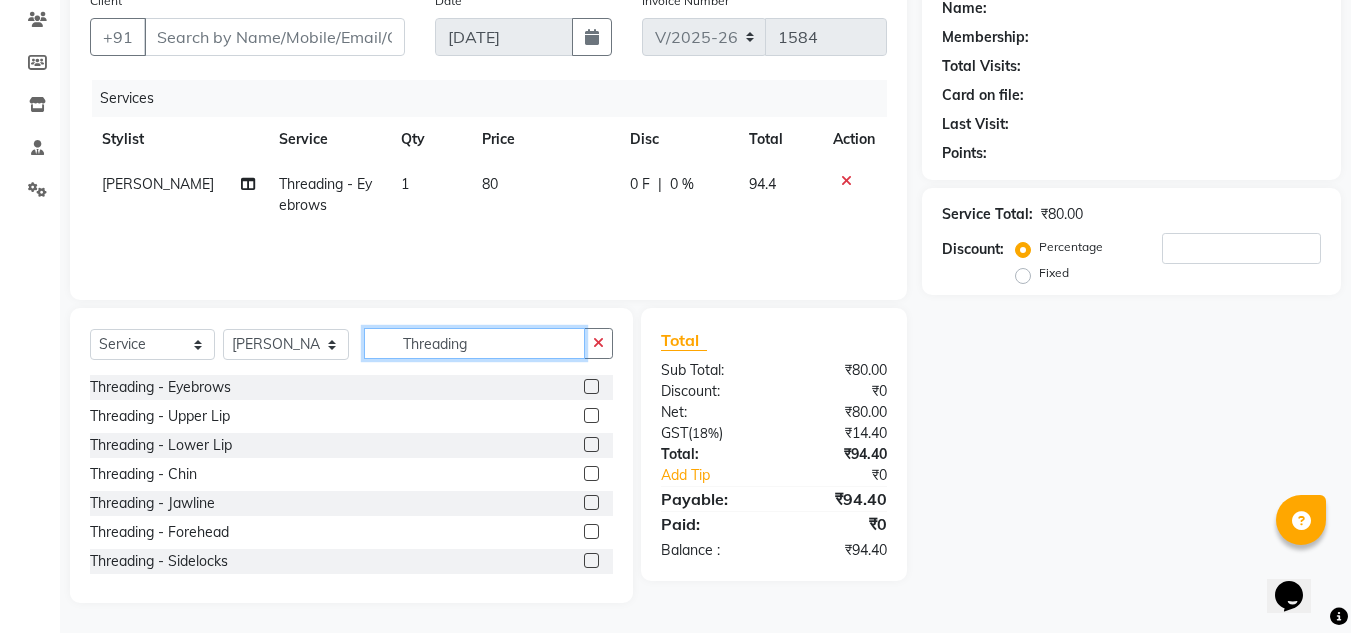 click on "Threading" 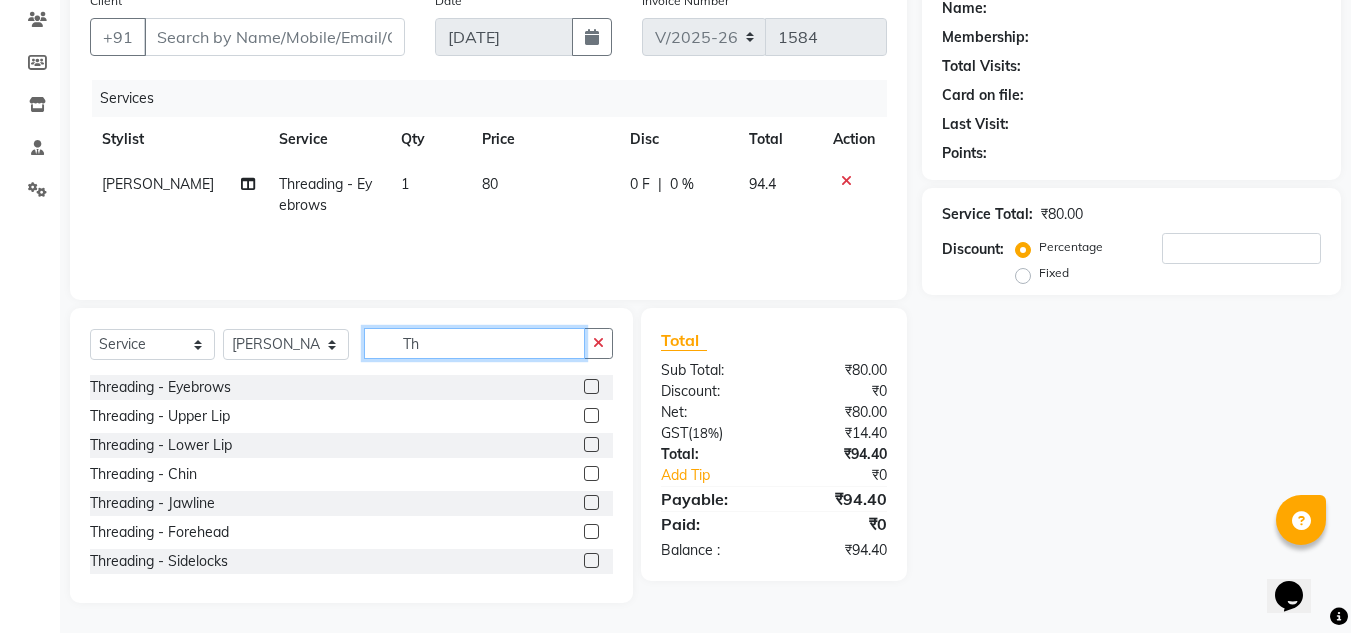 type on "T" 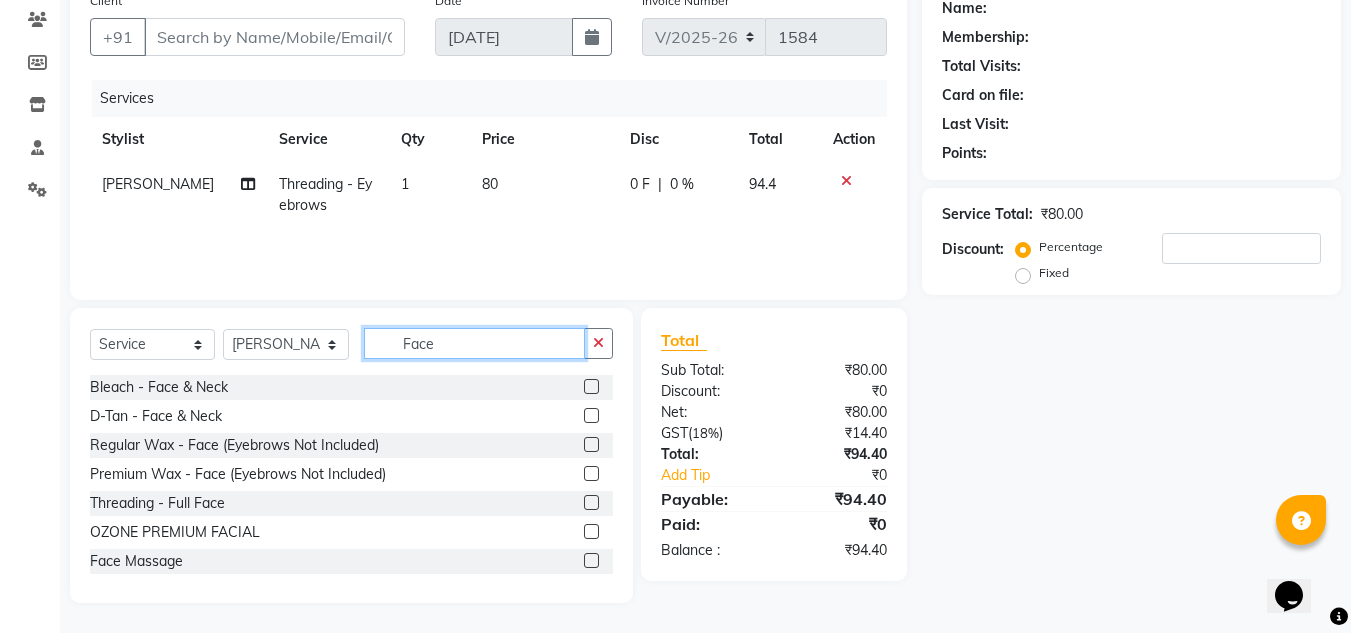 scroll, scrollTop: 146, scrollLeft: 0, axis: vertical 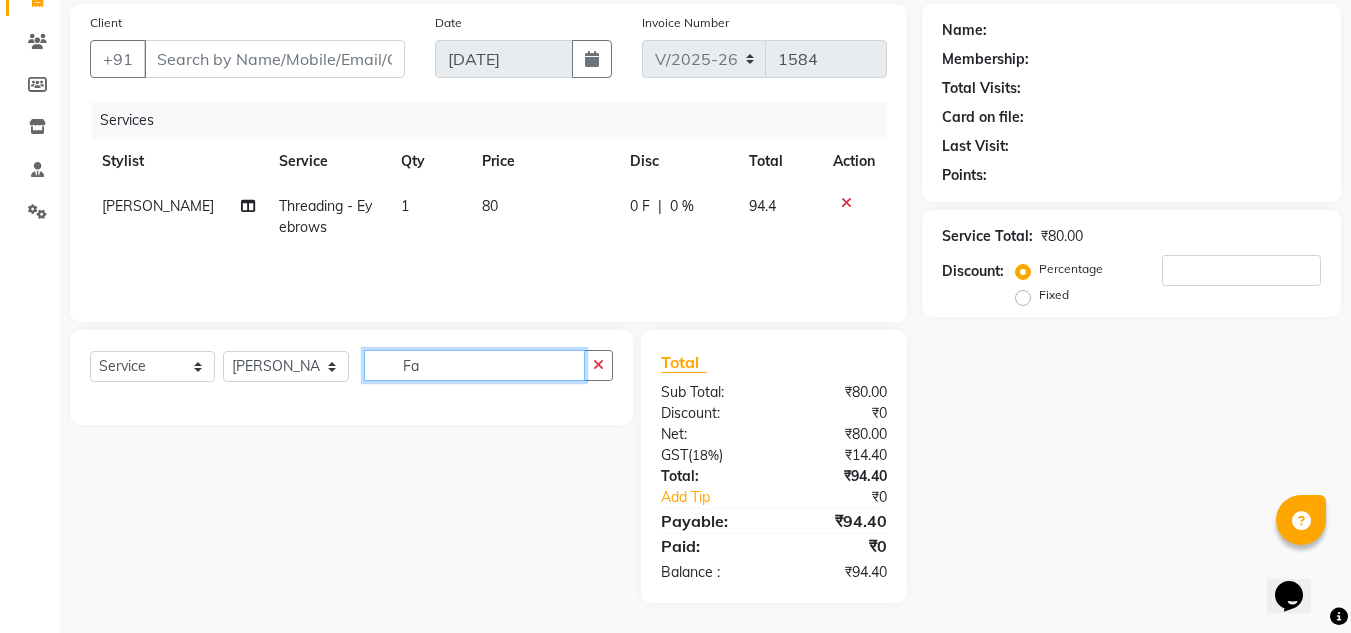 type on "F" 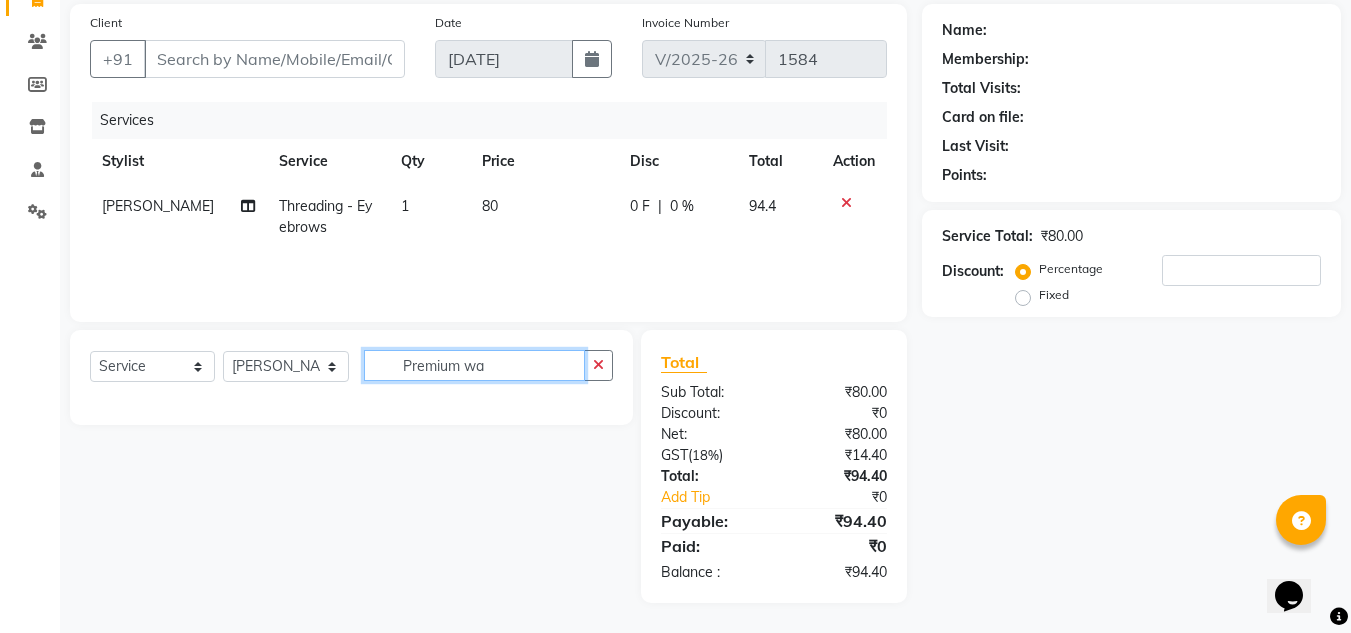 scroll, scrollTop: 168, scrollLeft: 0, axis: vertical 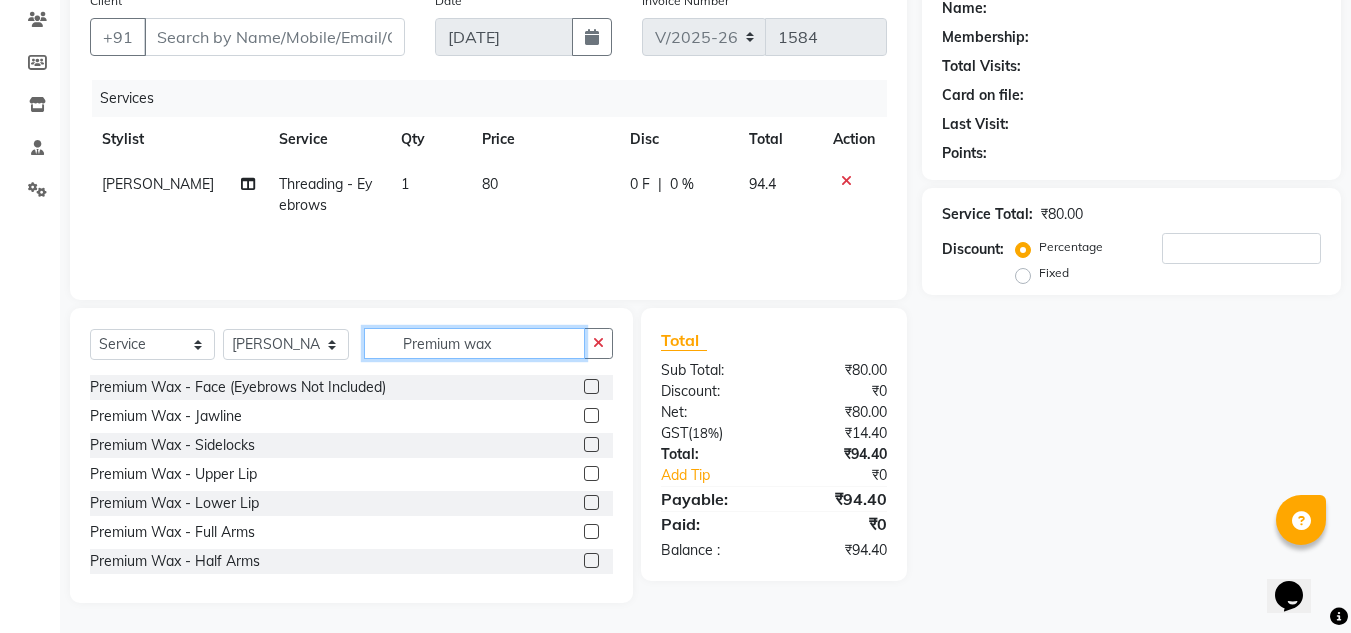 type on "Premium wax" 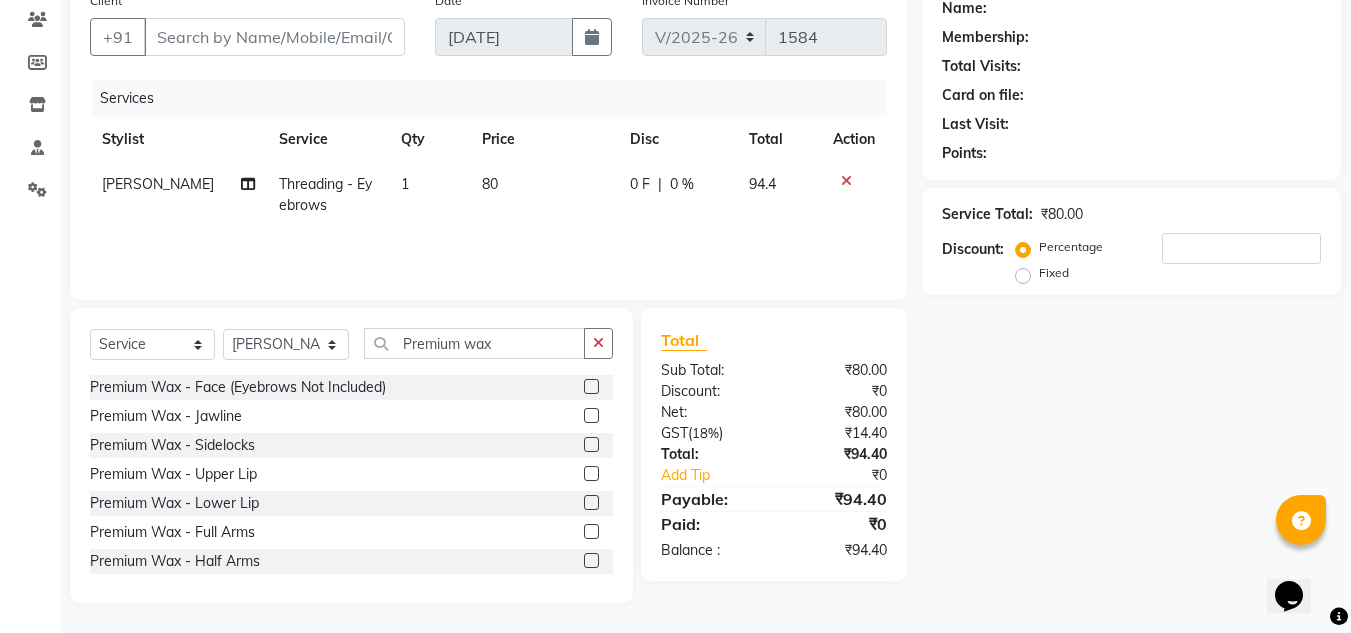 click 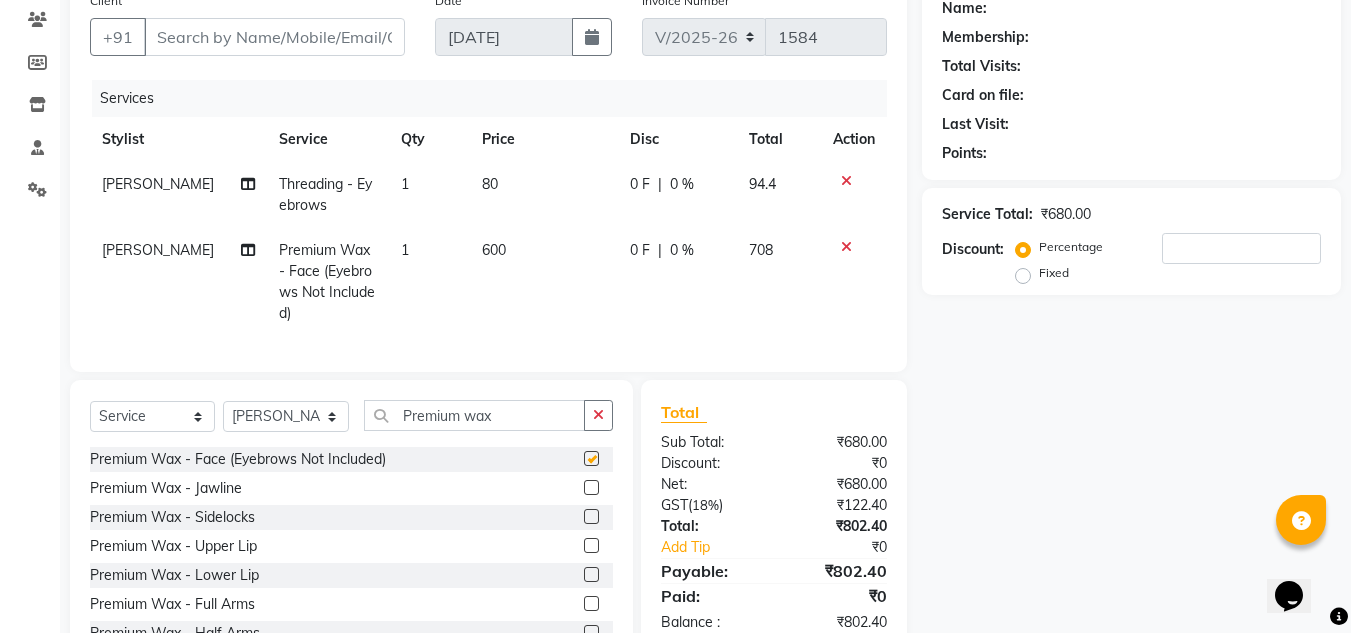 checkbox on "false" 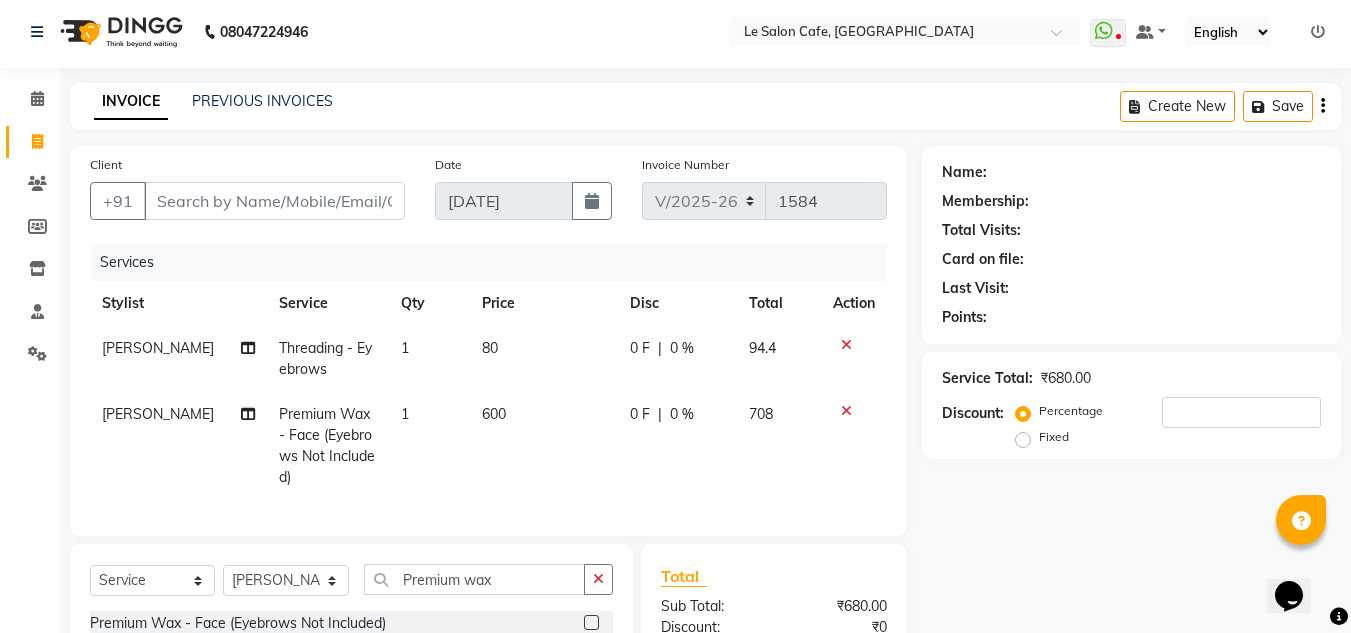 scroll, scrollTop: 0, scrollLeft: 0, axis: both 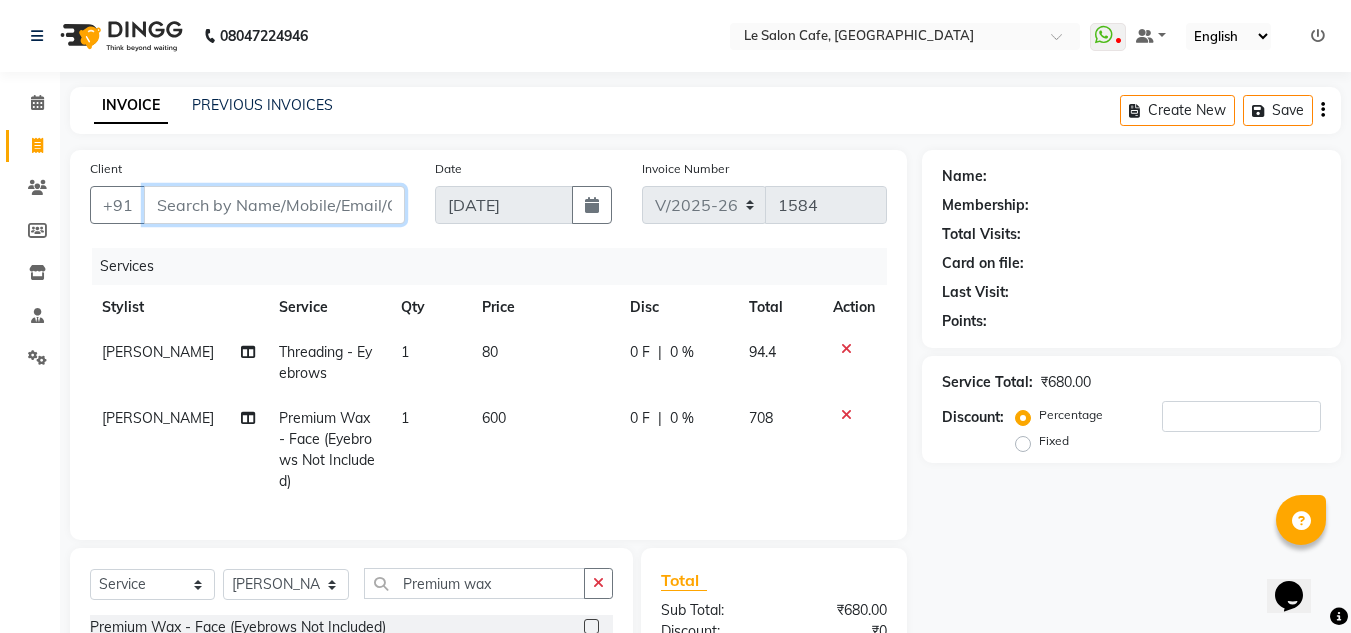 click on "Client" at bounding box center [274, 205] 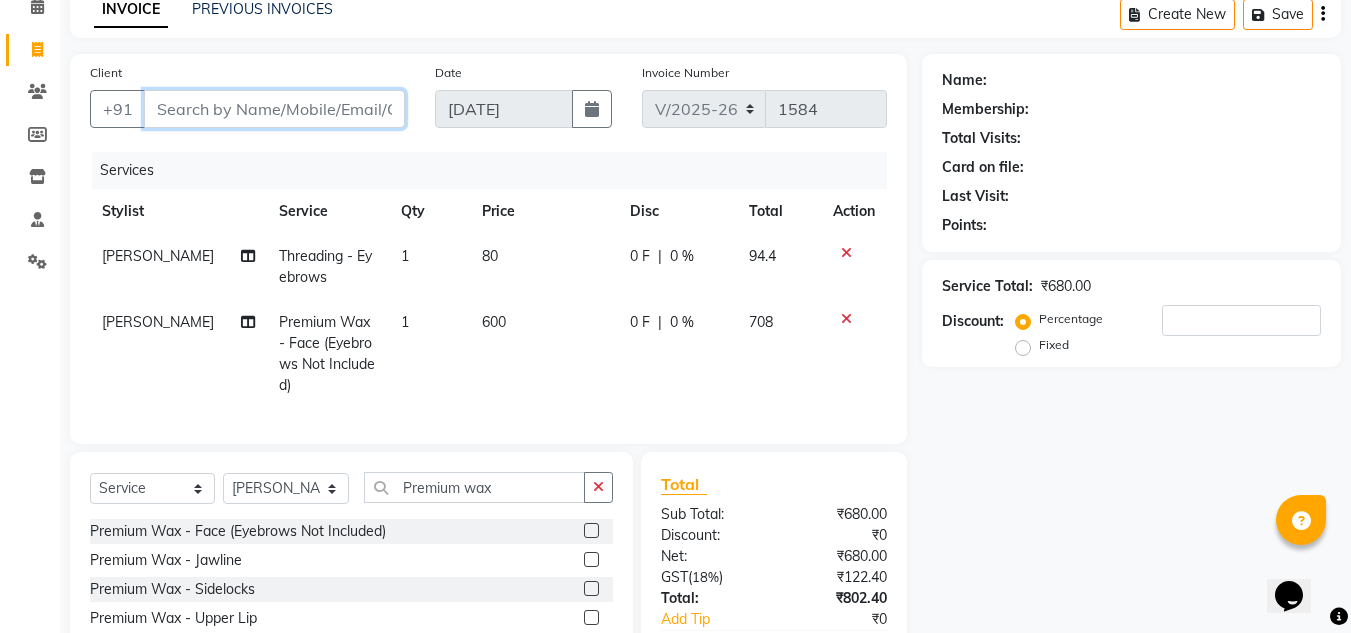scroll, scrollTop: 255, scrollLeft: 0, axis: vertical 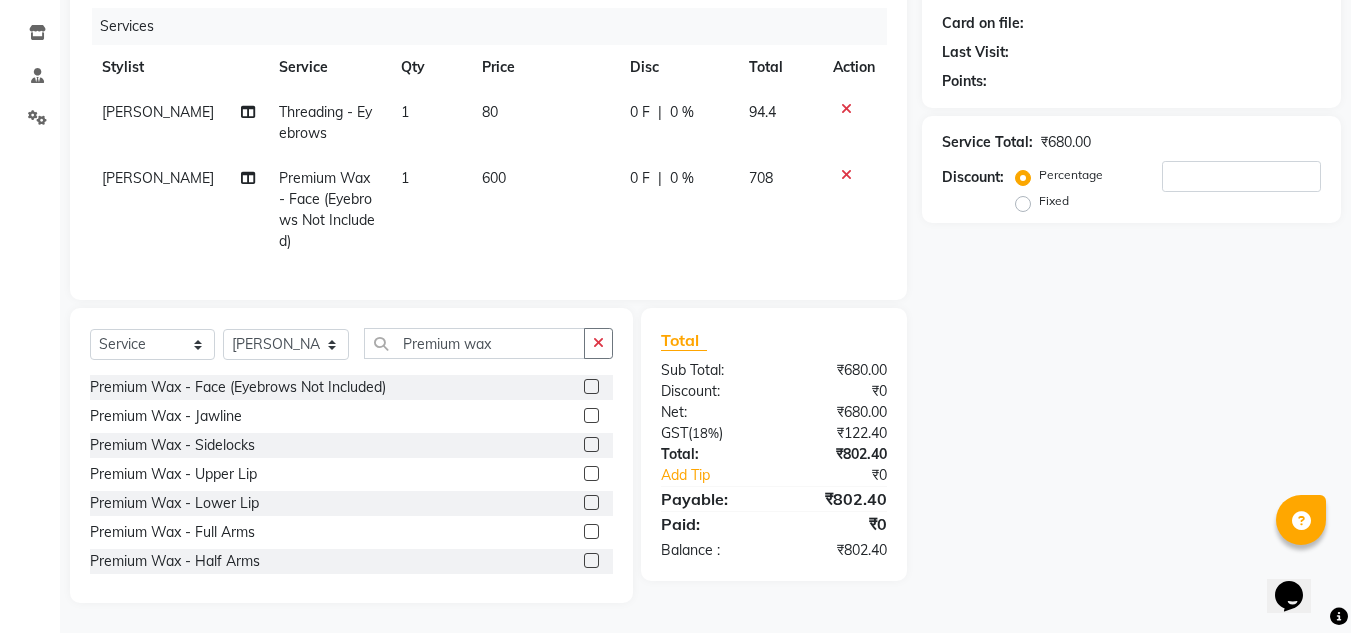click on "Name: Membership: Total Visits: Card on file: Last Visit:  Points:  Service Total:  ₹680.00  Discount:  Percentage   Fixed" 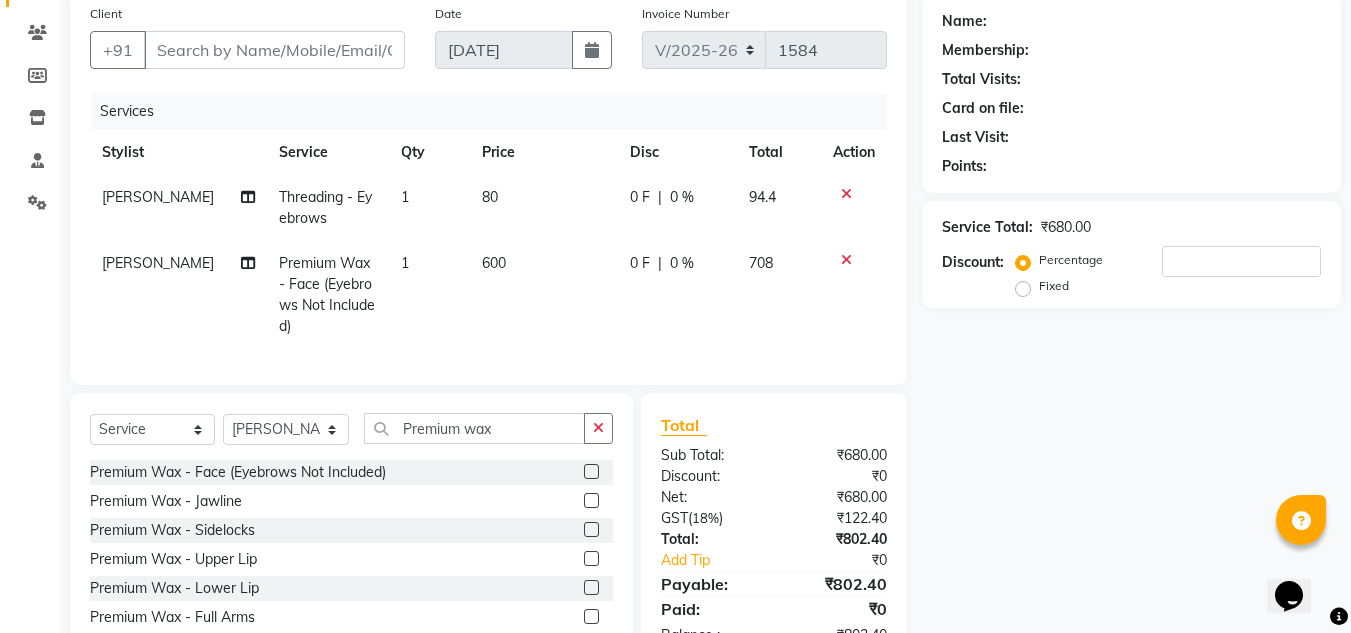 scroll, scrollTop: 0, scrollLeft: 0, axis: both 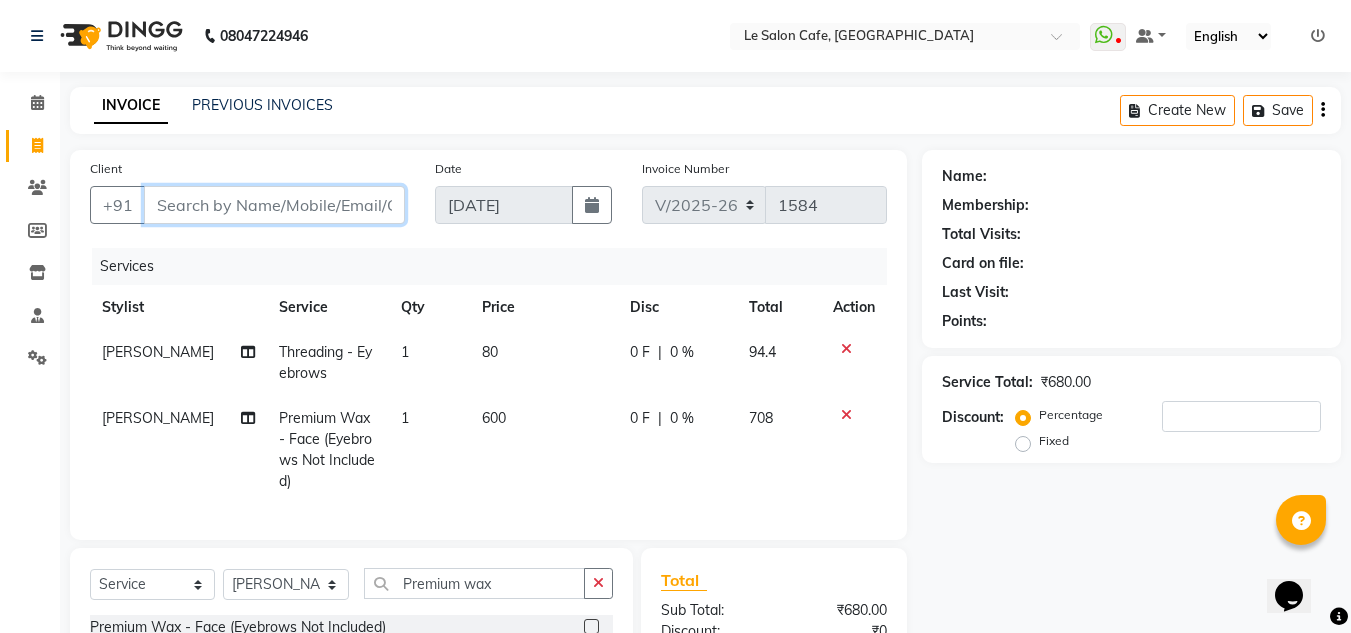 click on "Client" at bounding box center [274, 205] 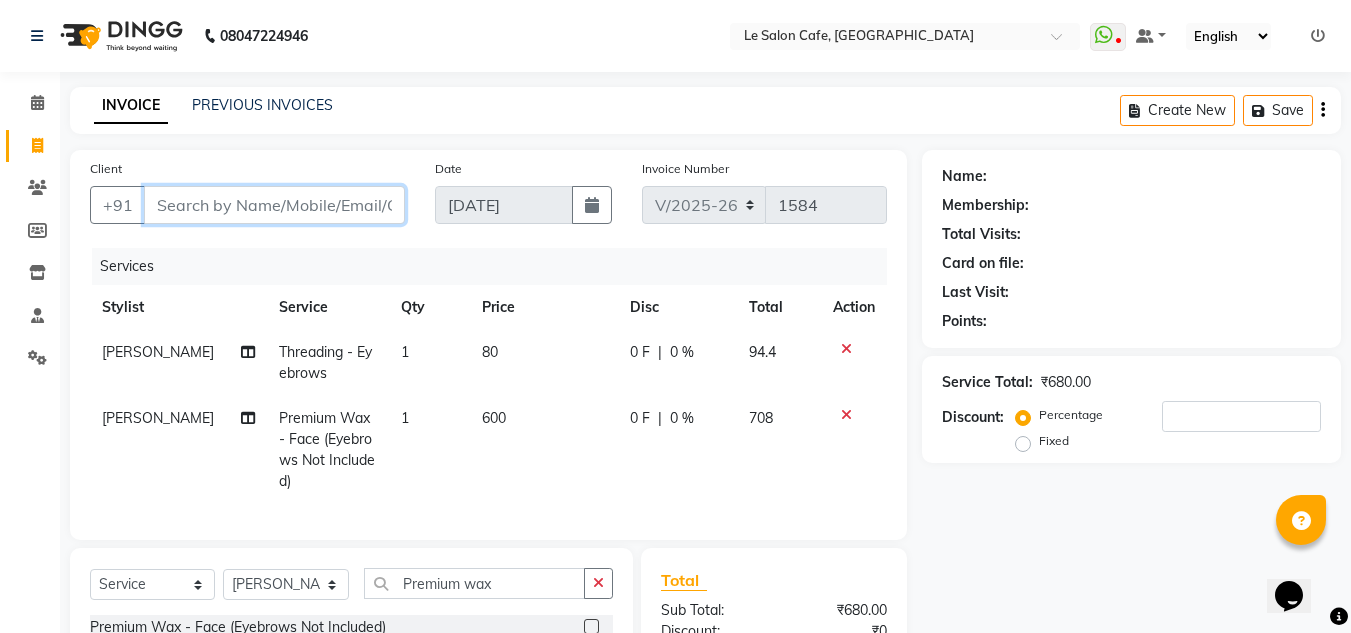 type on "N" 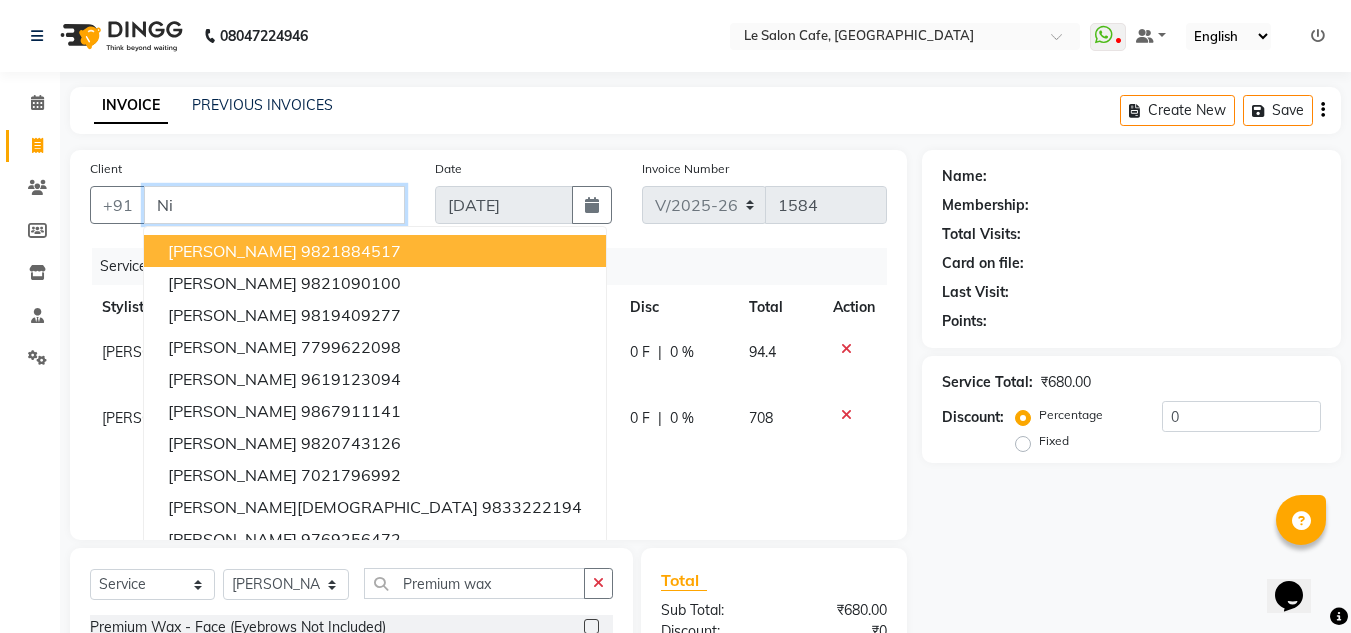 type on "N" 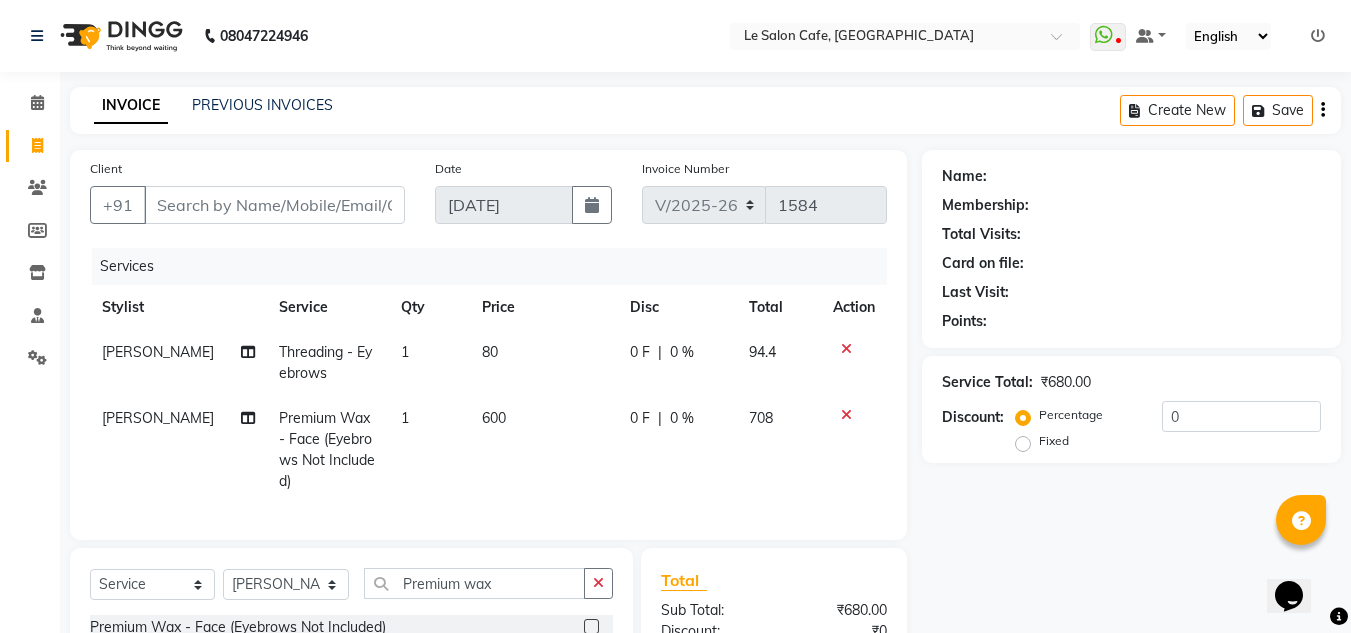 click on "Name: Membership: Total Visits: Card on file: Last Visit:  Points:  Service Total:  ₹680.00  Discount:  Percentage   Fixed  0" 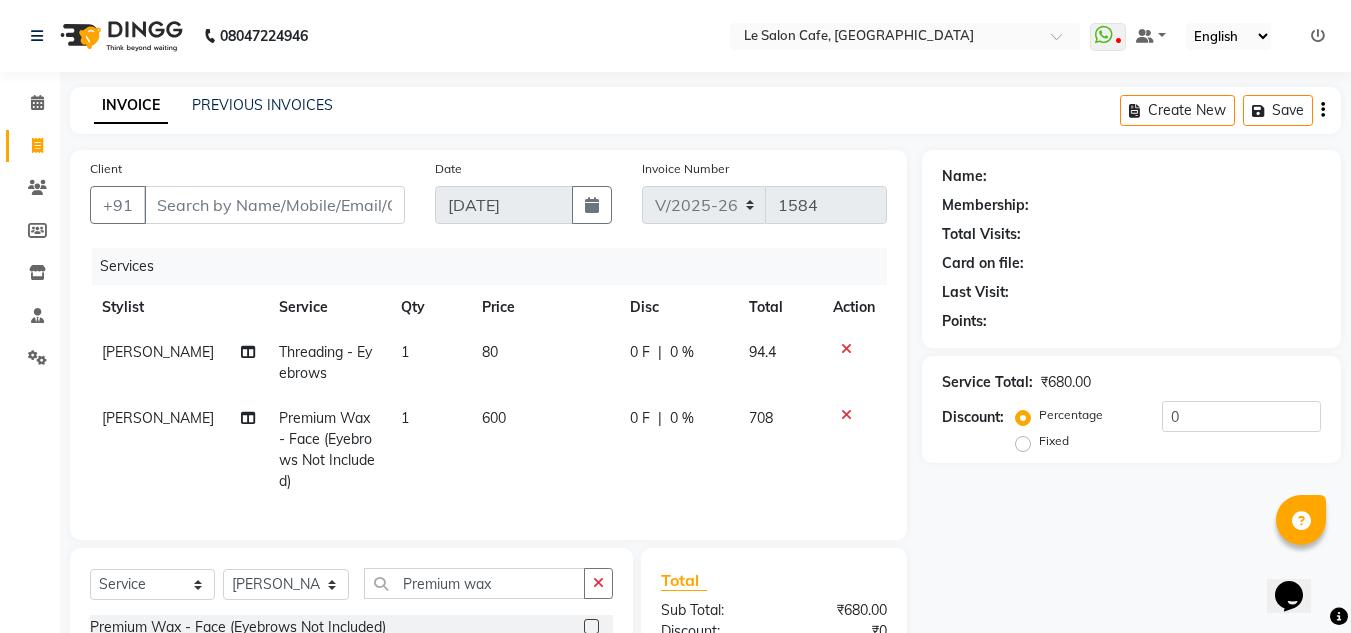 click on "Name: Membership: Total Visits: Card on file: Last Visit:  Points:  Service Total:  ₹680.00  Discount:  Percentage   Fixed  0" 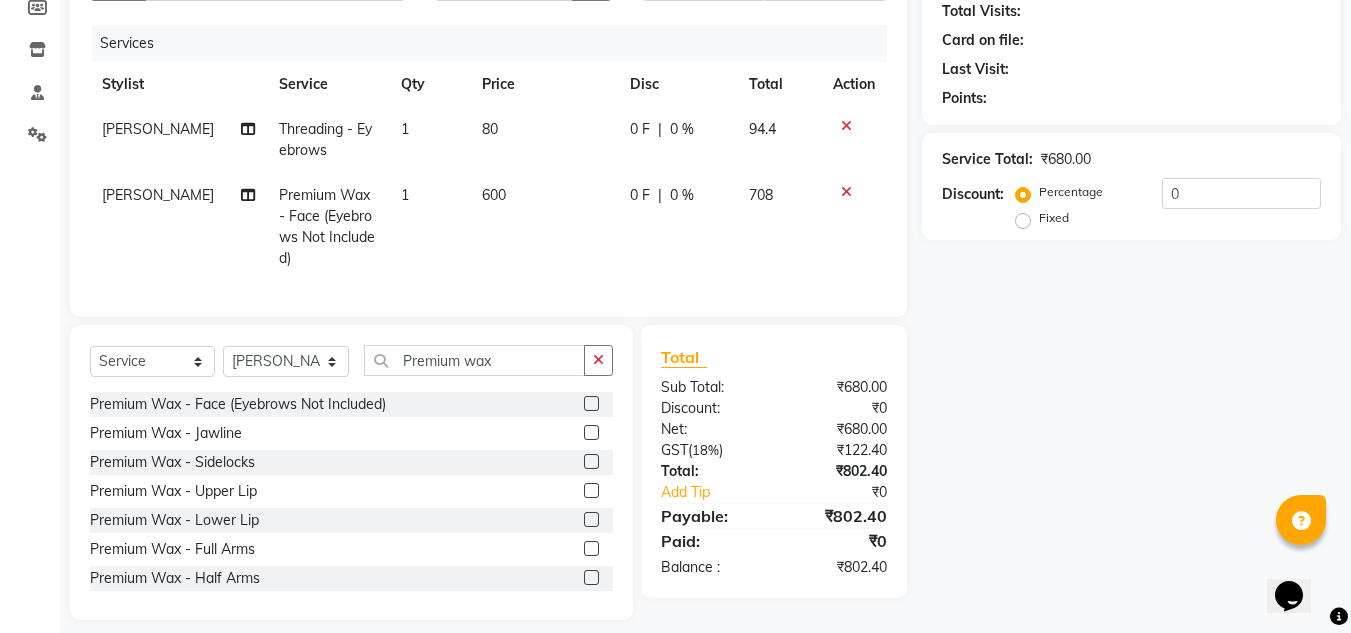 scroll, scrollTop: 255, scrollLeft: 0, axis: vertical 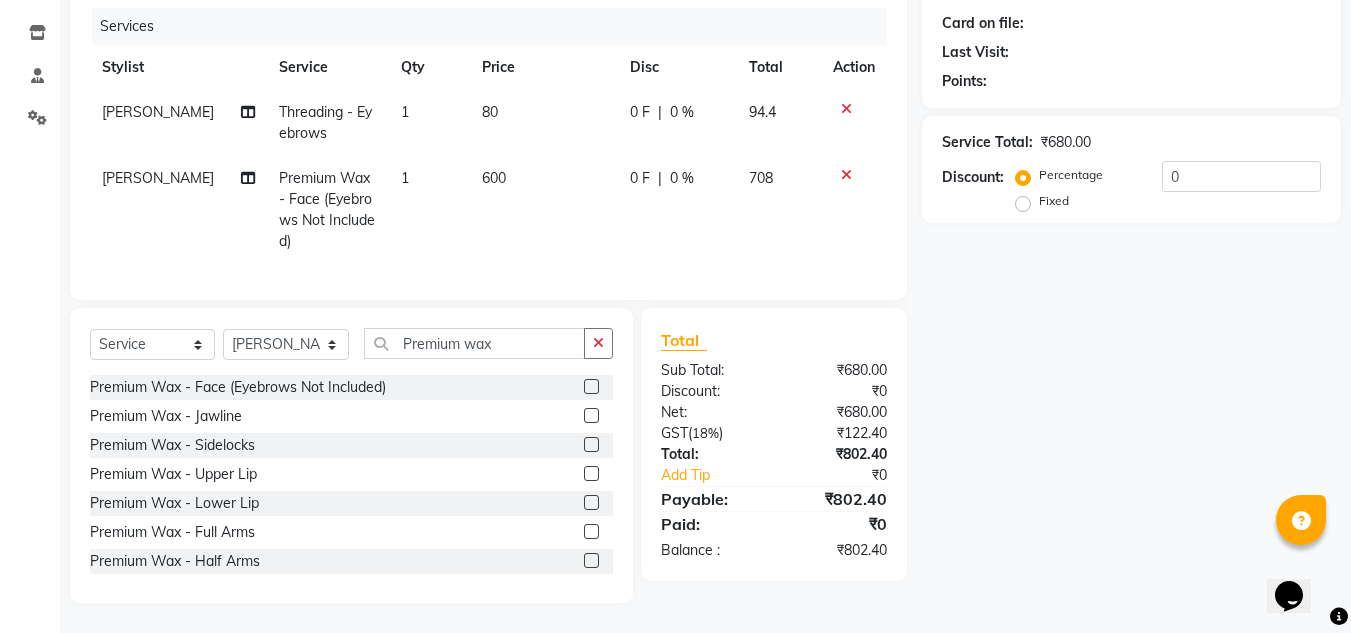 click 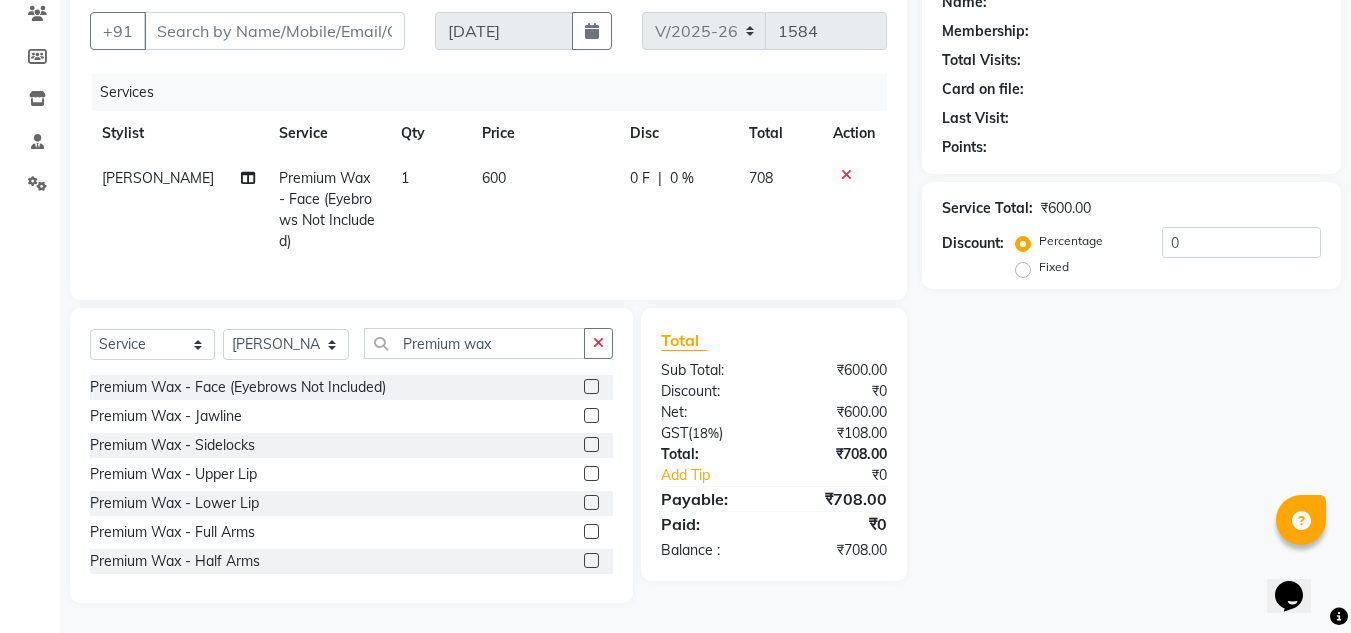 click 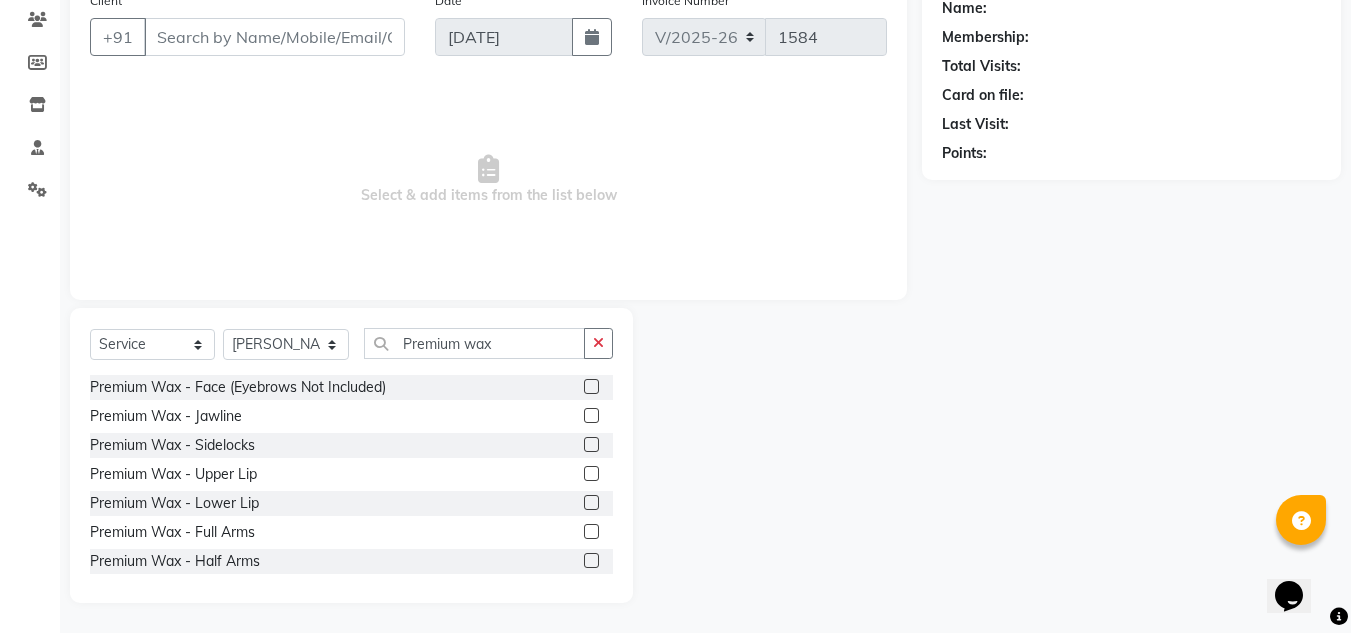 scroll, scrollTop: 168, scrollLeft: 0, axis: vertical 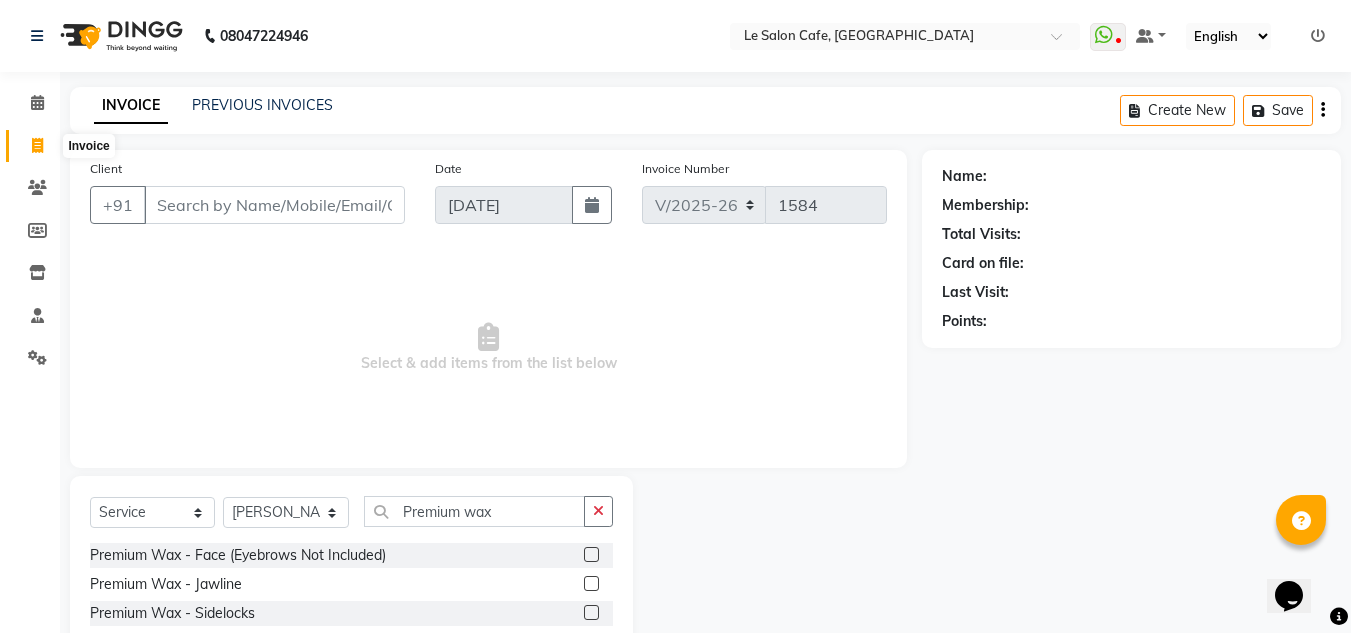 click 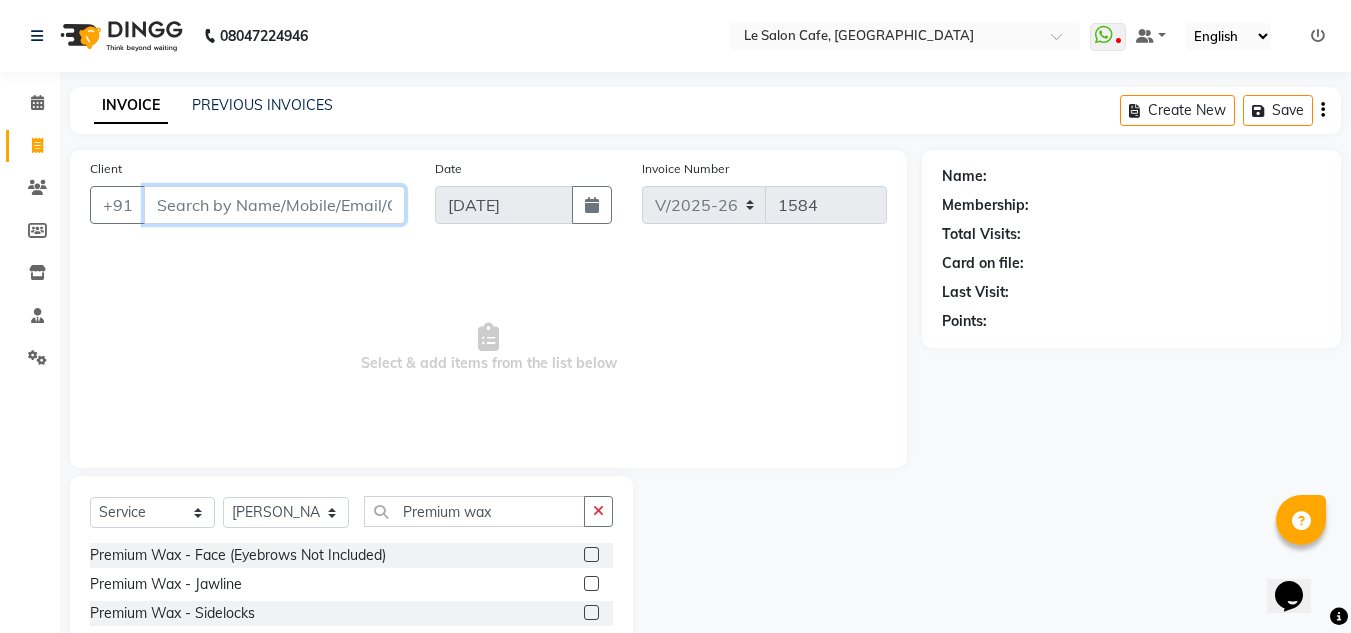 click on "Client" at bounding box center [274, 205] 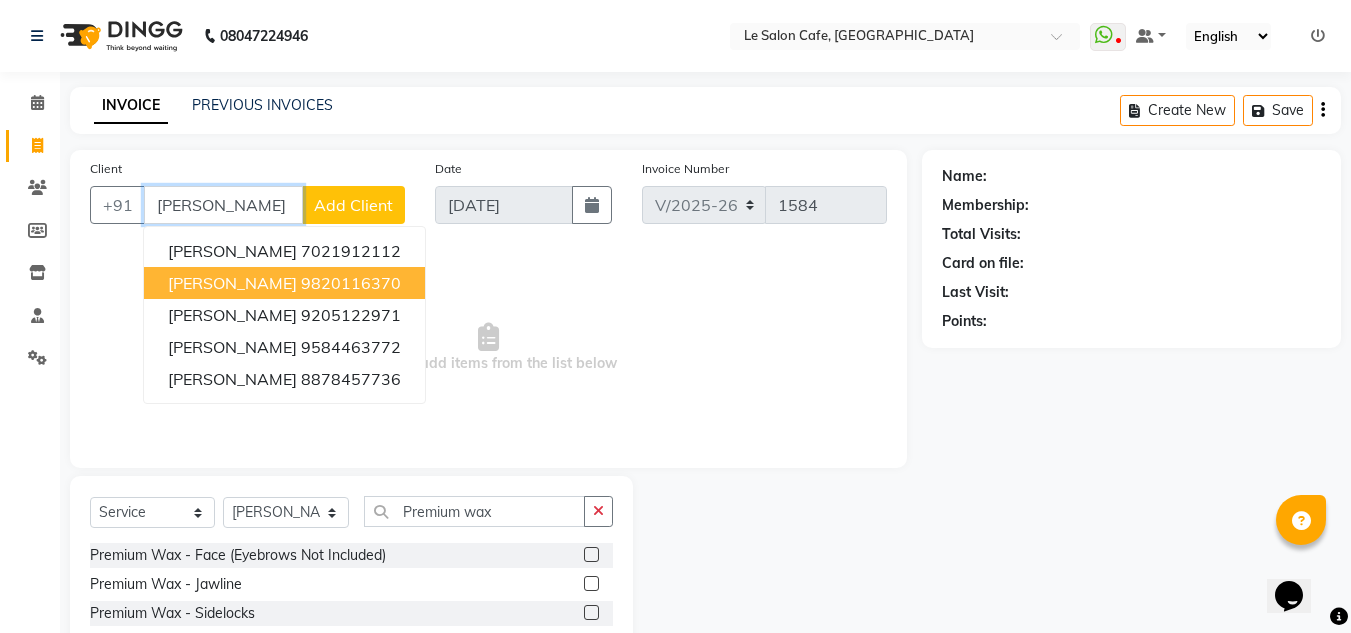 click on "Shristi Agarwal" at bounding box center [232, 283] 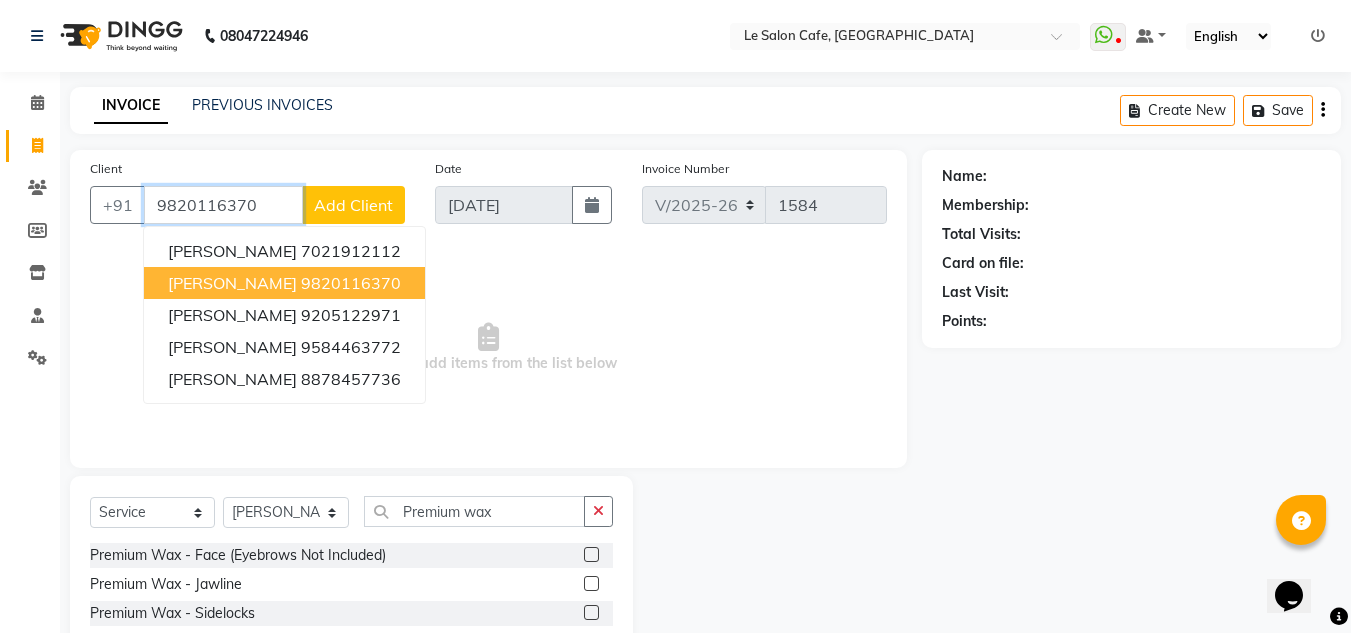 type on "9820116370" 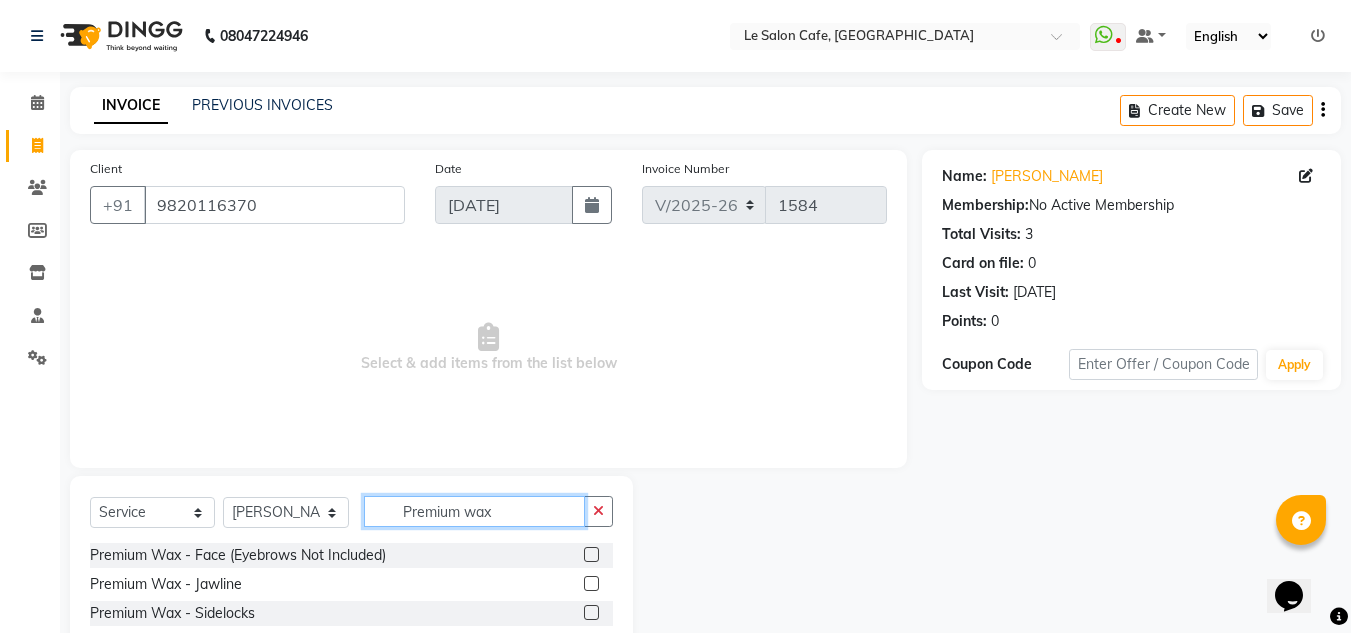 click on "Premium wax" 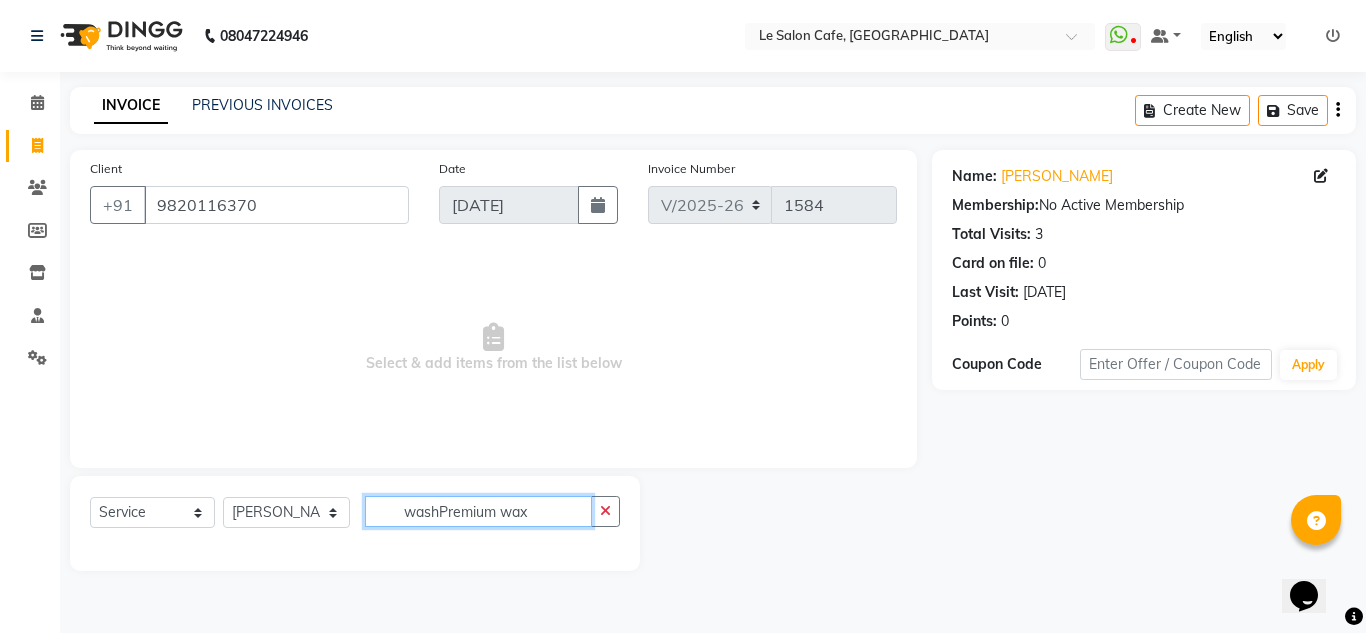 click on "washPremium wax" 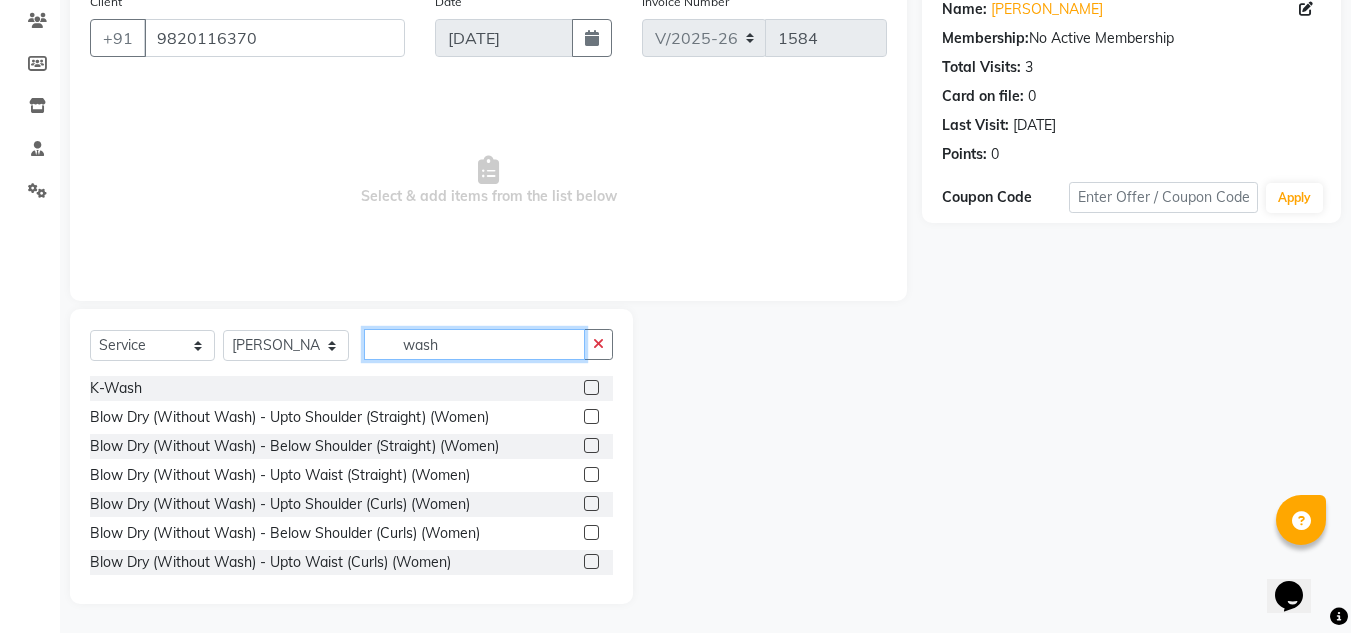 scroll, scrollTop: 168, scrollLeft: 0, axis: vertical 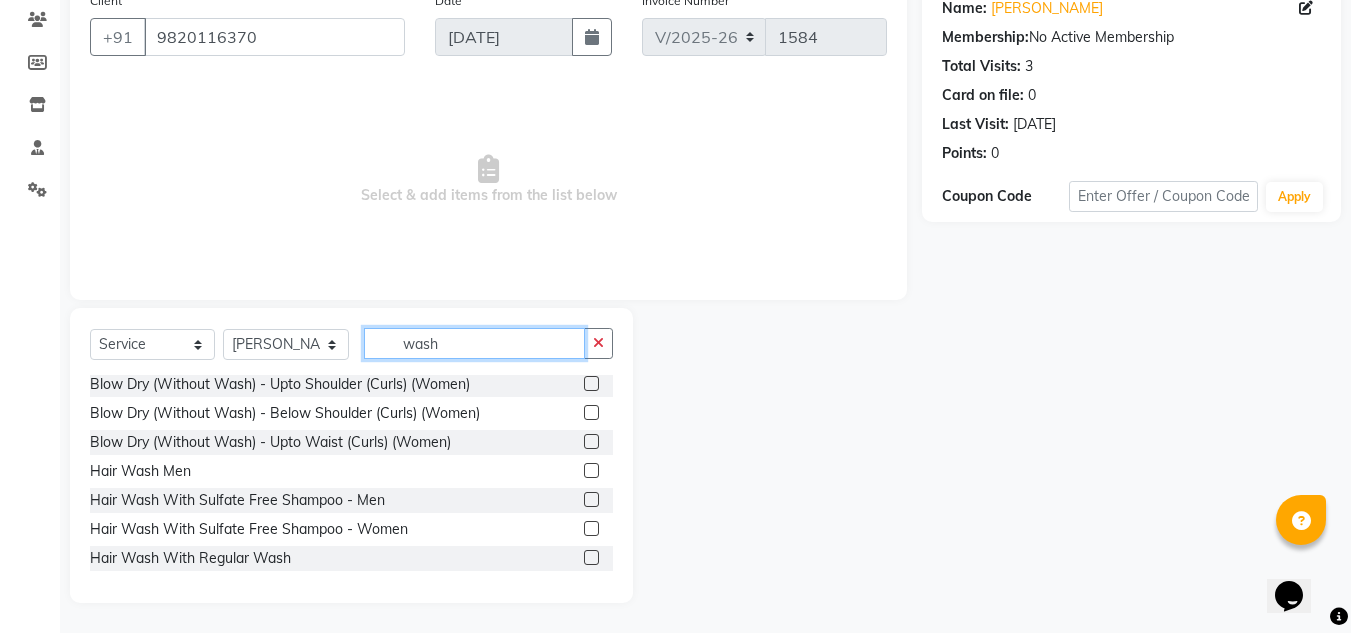 type on "wash" 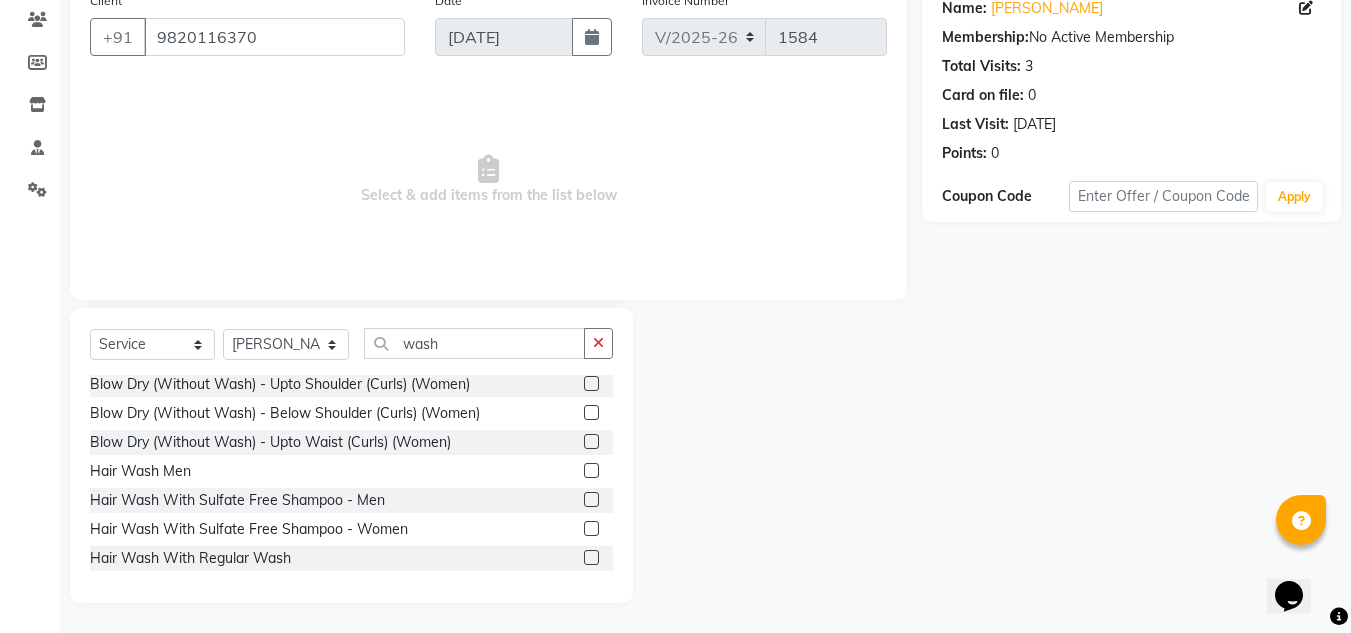 click 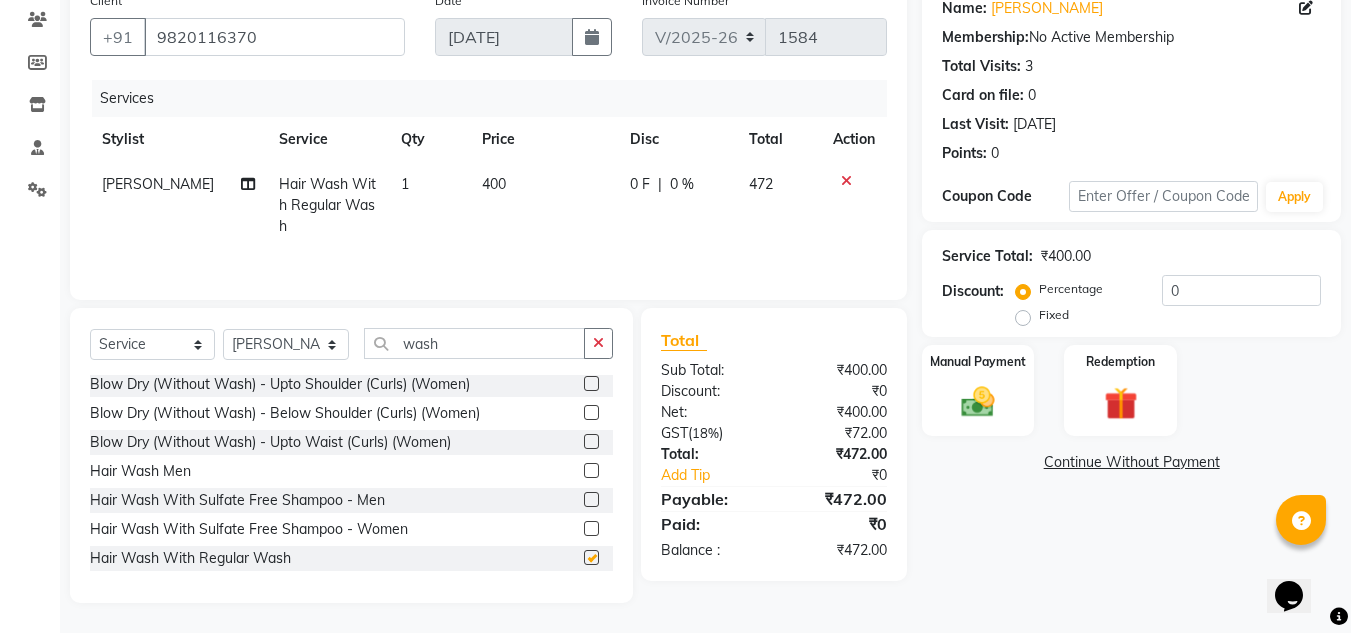 checkbox on "false" 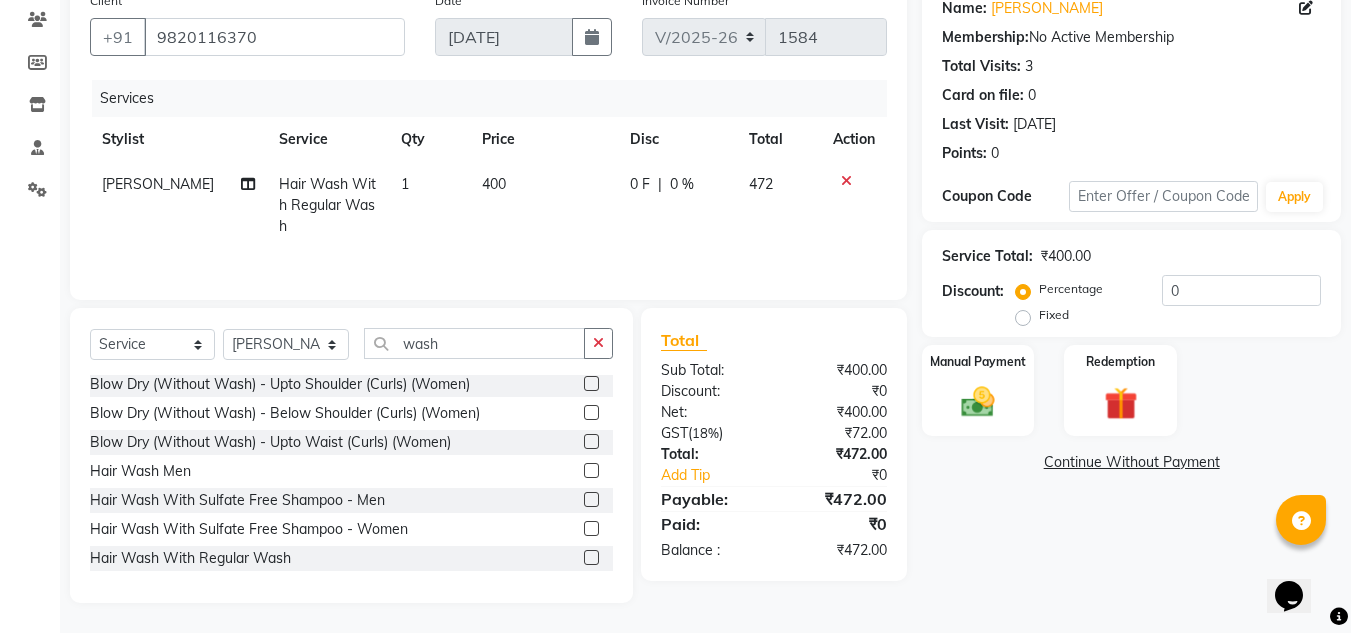 click on "400" 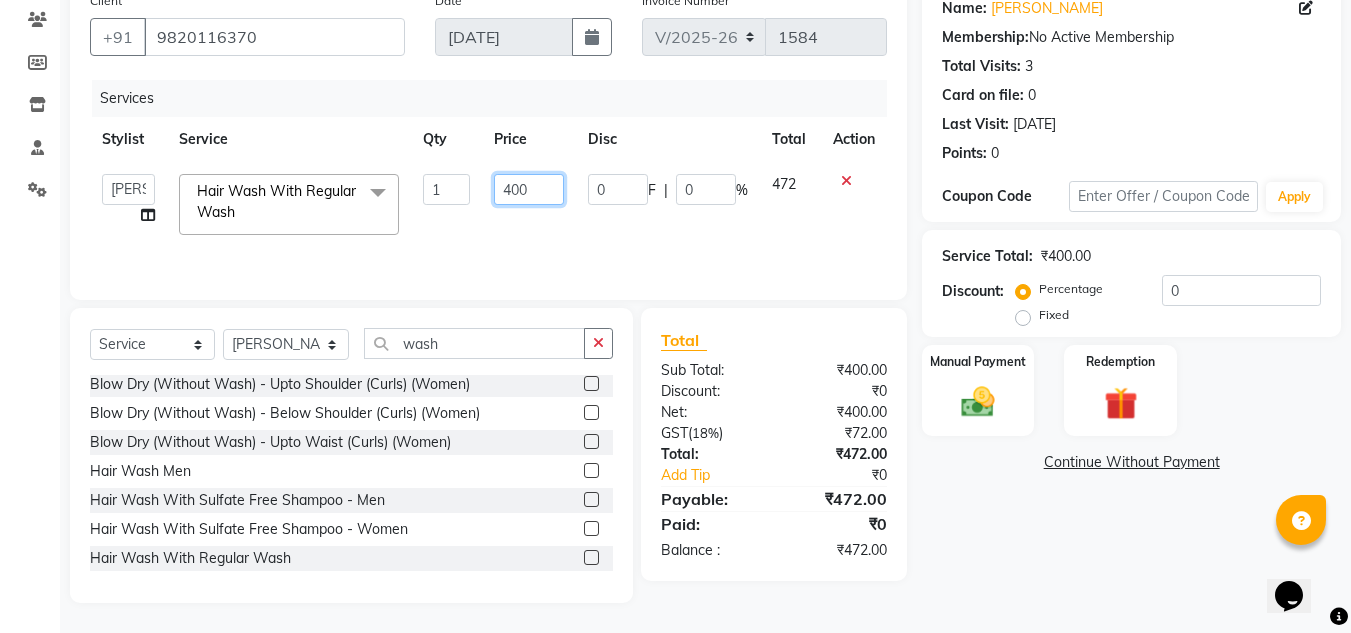 click on "400" 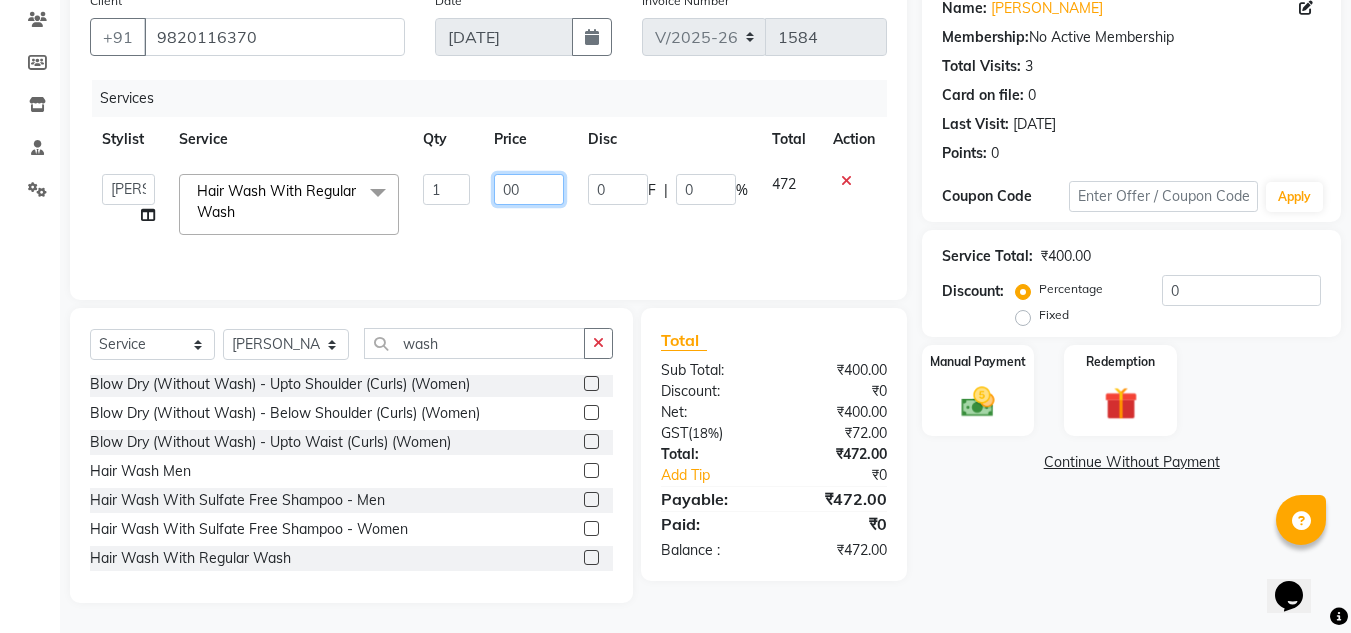 type on "500" 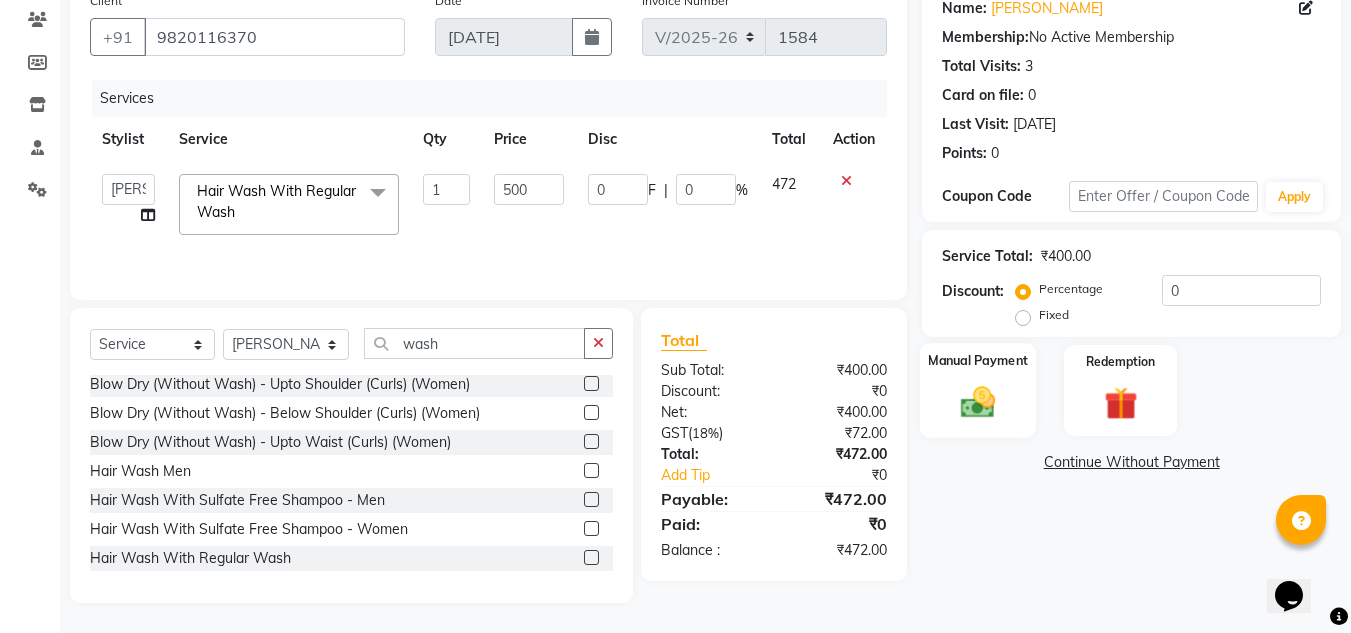 click 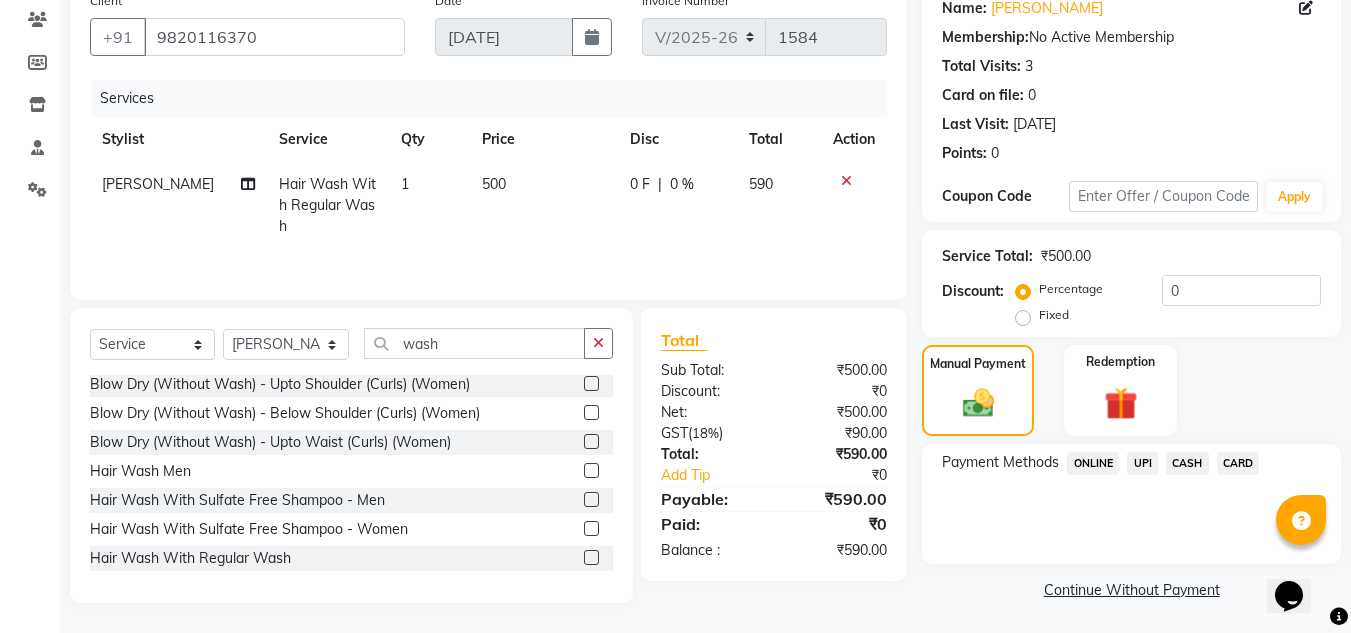 click on "UPI" 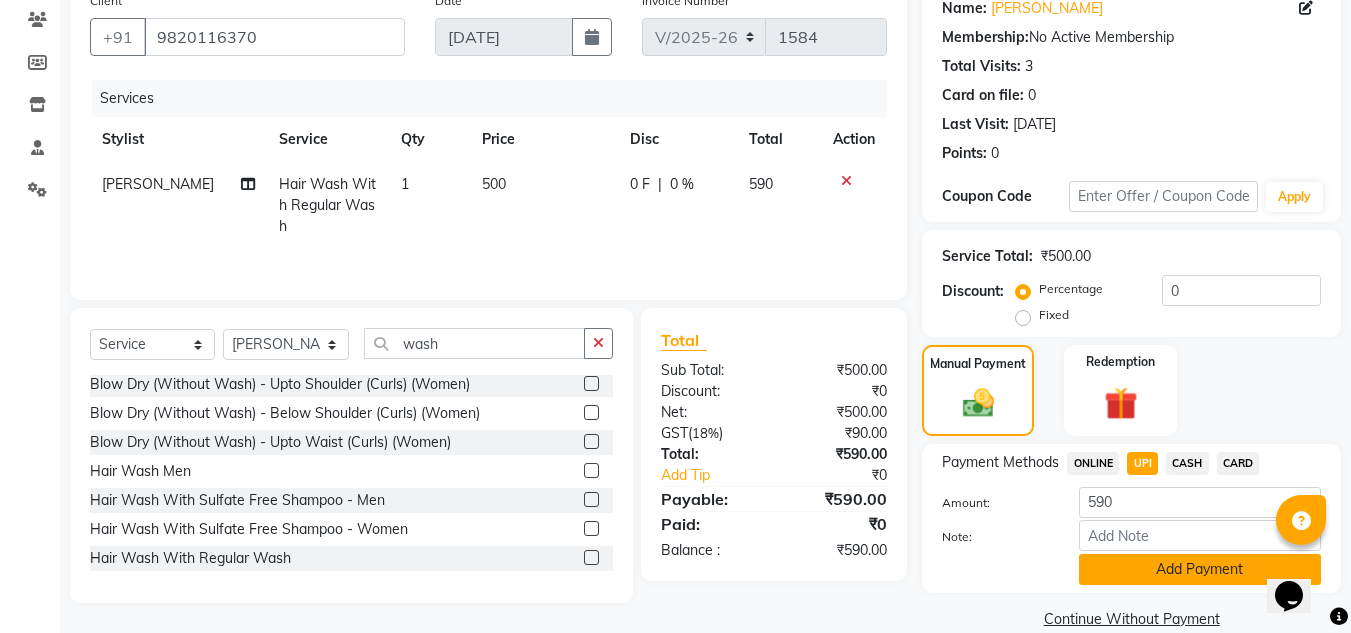 click on "Add Payment" 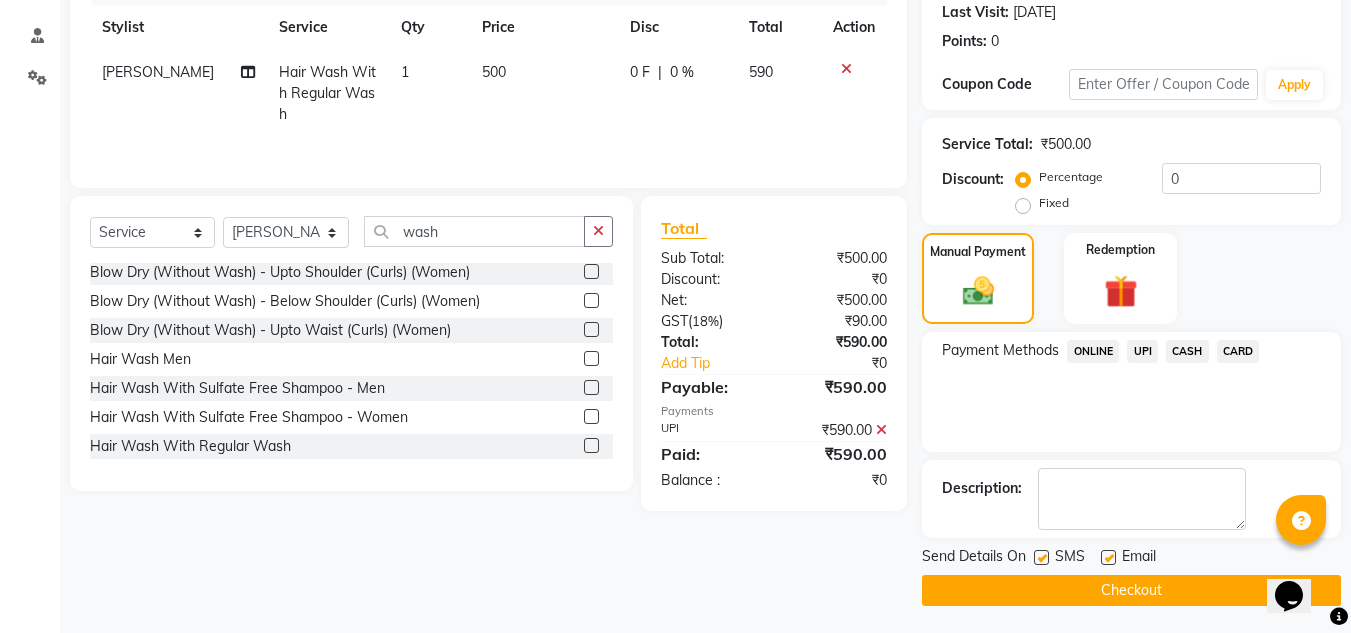 scroll, scrollTop: 283, scrollLeft: 0, axis: vertical 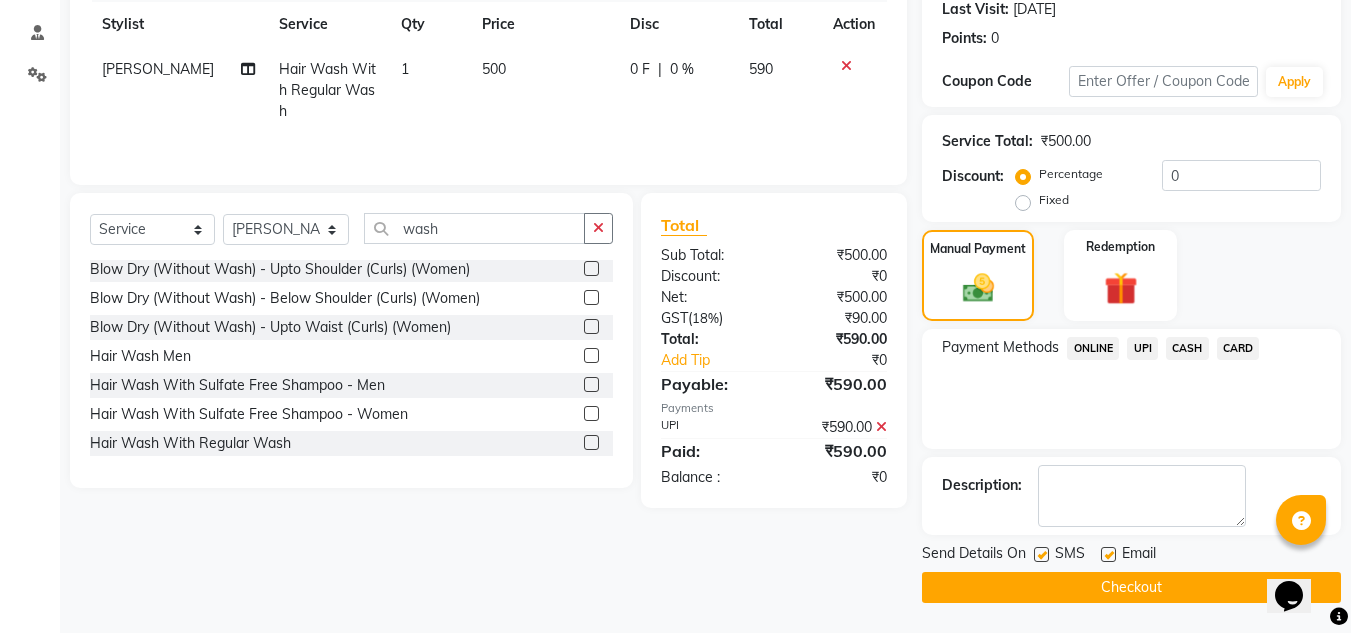 click 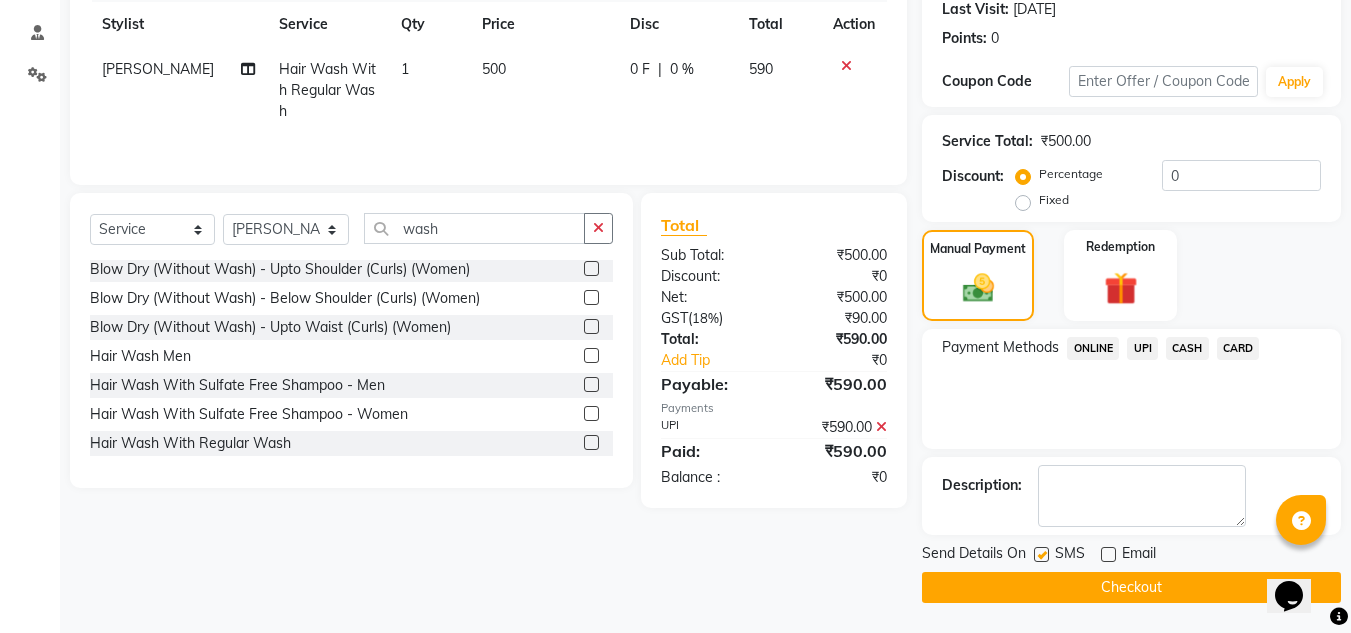 click on "Checkout" 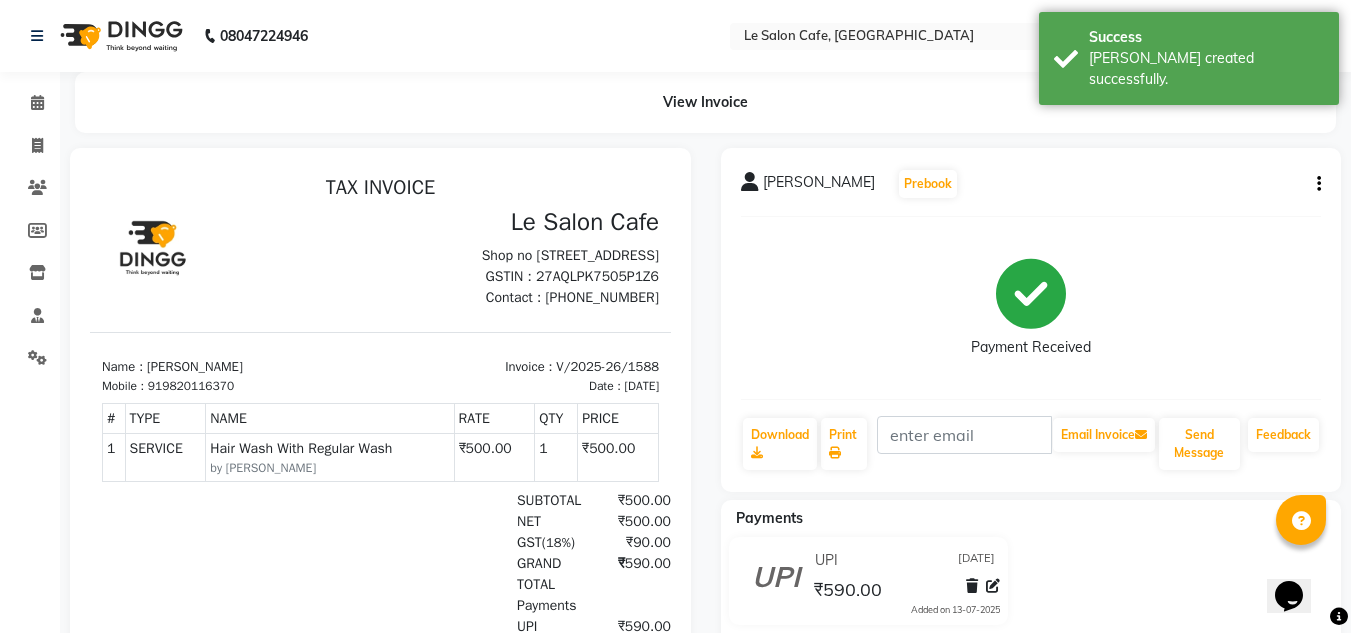 scroll, scrollTop: 0, scrollLeft: 0, axis: both 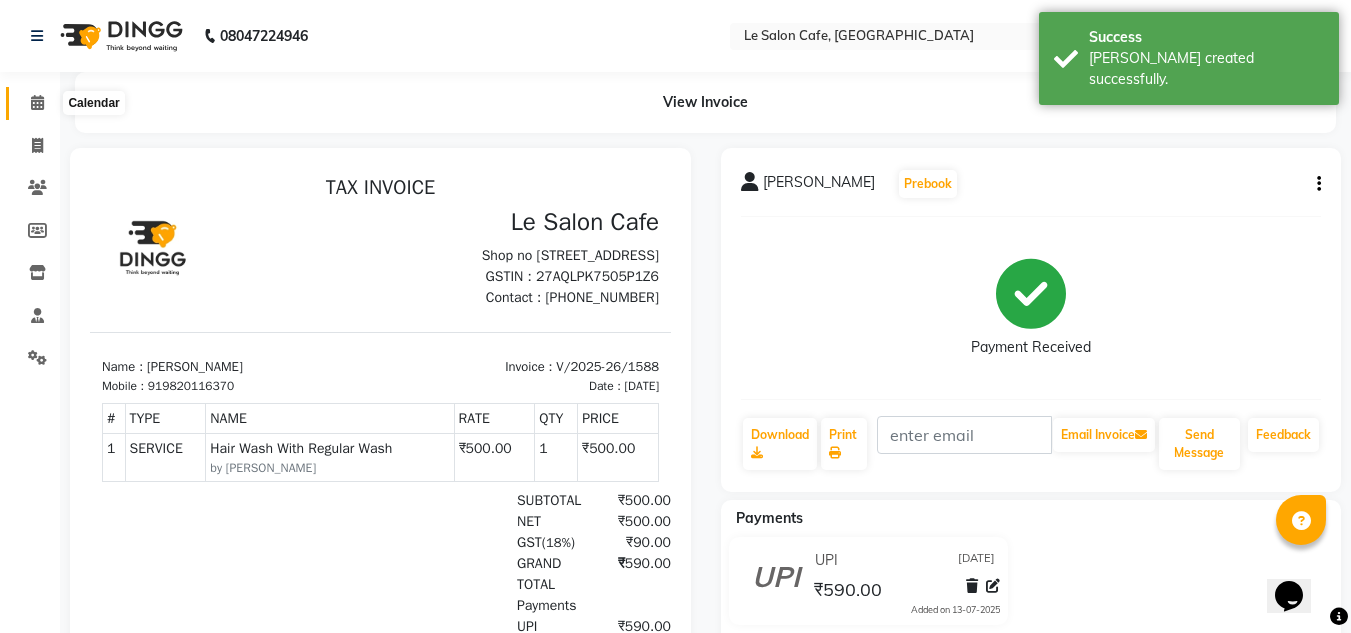 click 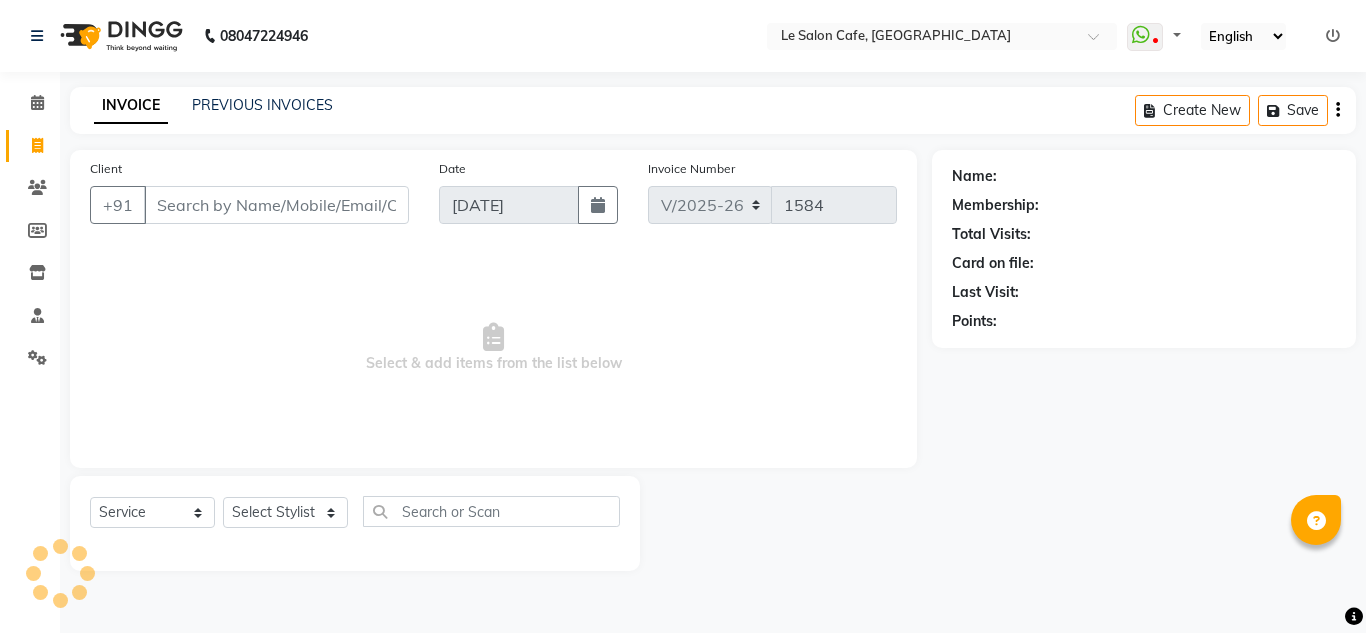 select on "594" 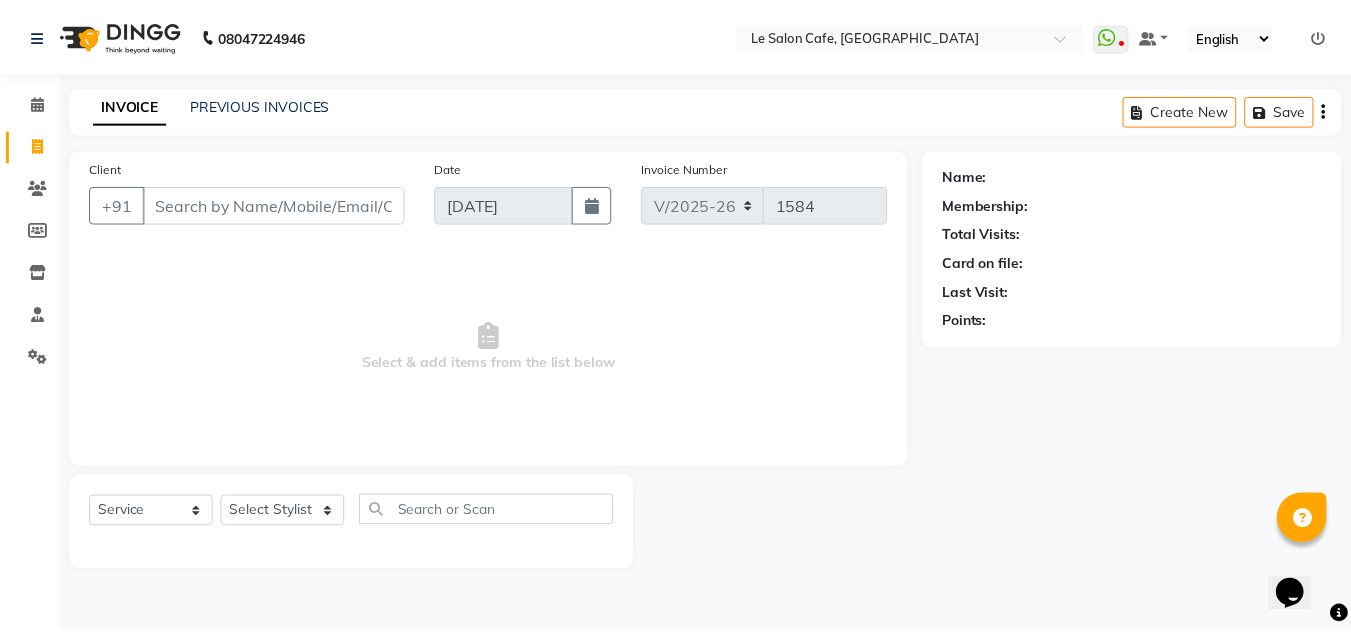 scroll, scrollTop: 0, scrollLeft: 0, axis: both 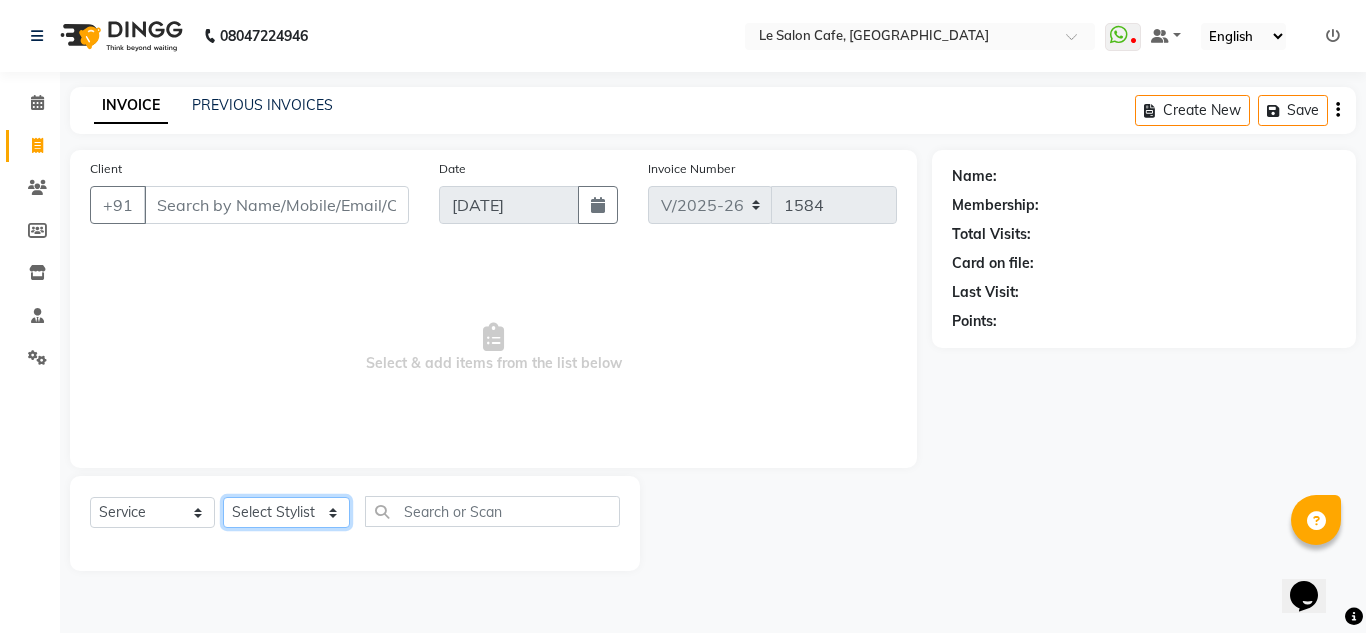 click on "Select Stylist [PERSON_NAME]  [PERSON_NAME]  [PERSON_NAME]  Front Desk  [PERSON_NAME]  [PERSON_NAME] [PERSON_NAME]  [PERSON_NAME]  [PERSON_NAME] [PERSON_NAME]  [PERSON_NAME] [PERSON_NAME] [PERSON_NAME] [PERSON_NAME]" 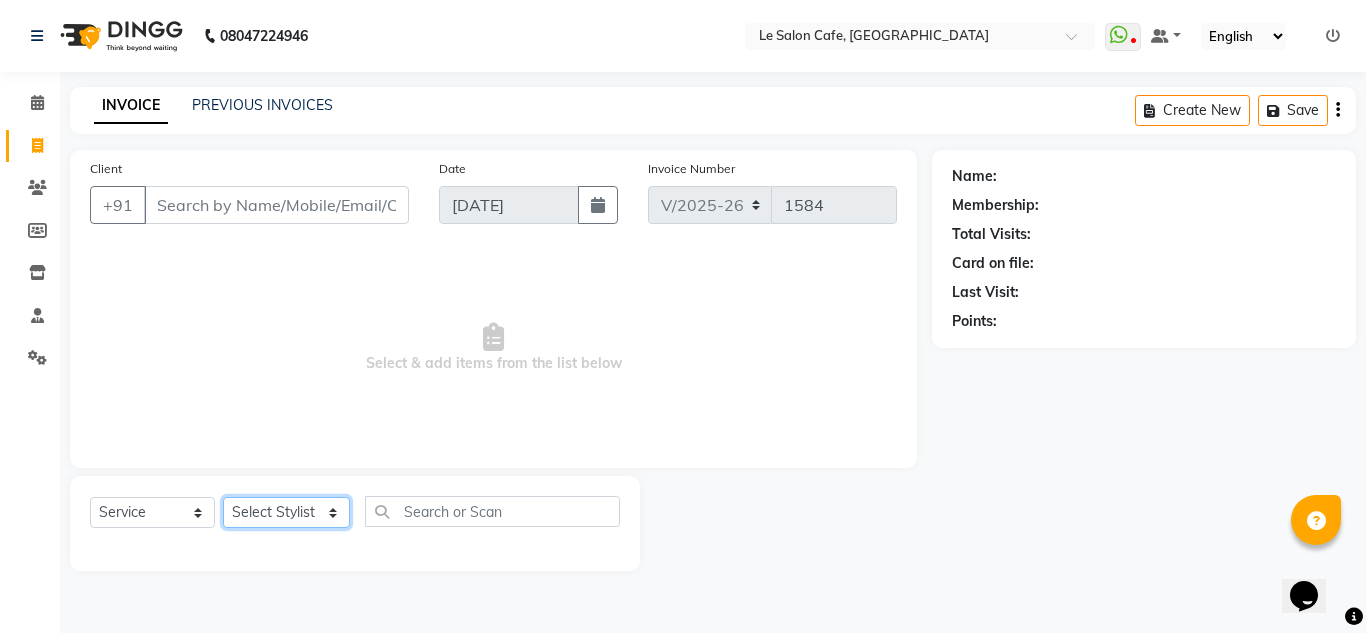 select on "13306" 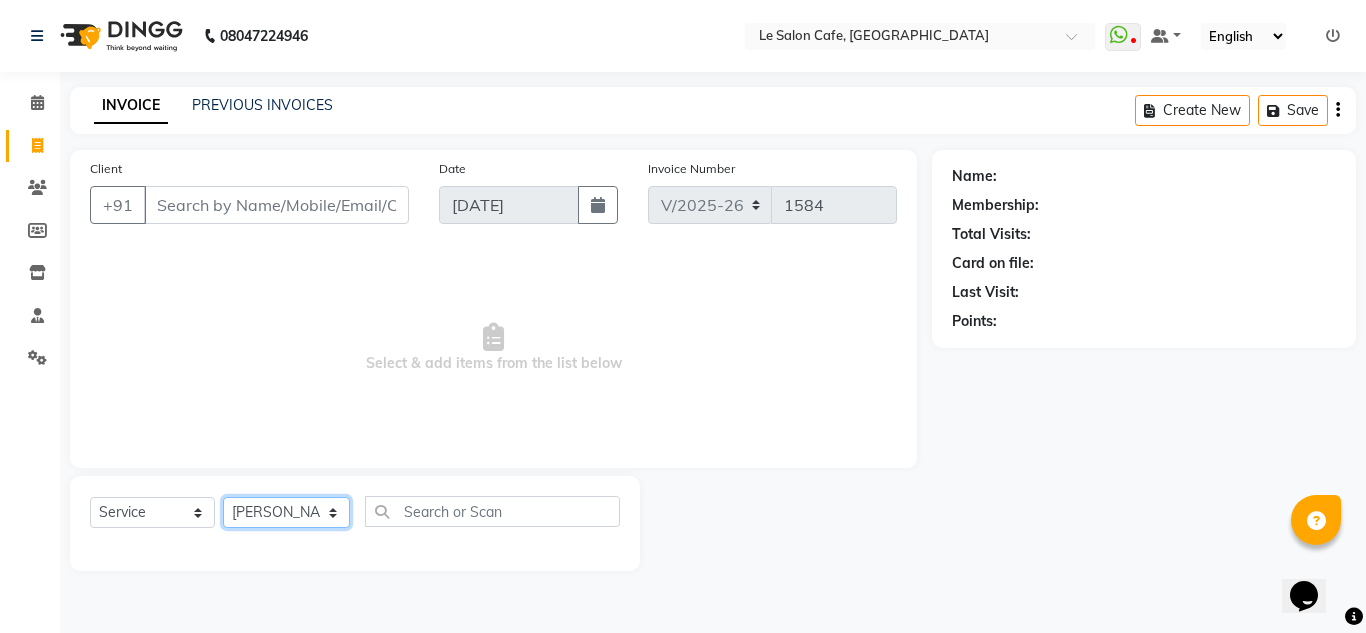 click on "Select Stylist [PERSON_NAME]  [PERSON_NAME]  [PERSON_NAME]  Front Desk  [PERSON_NAME]  [PERSON_NAME] [PERSON_NAME]  [PERSON_NAME]  [PERSON_NAME] [PERSON_NAME]  [PERSON_NAME] [PERSON_NAME] [PERSON_NAME] [PERSON_NAME]" 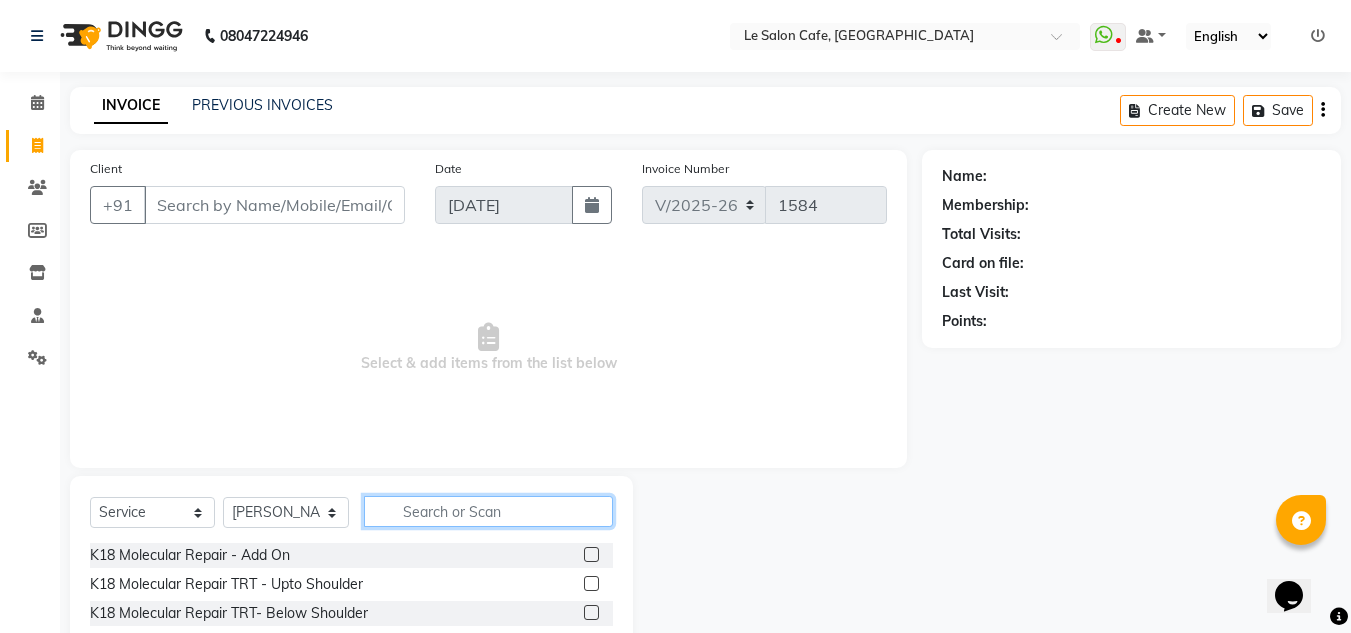 click 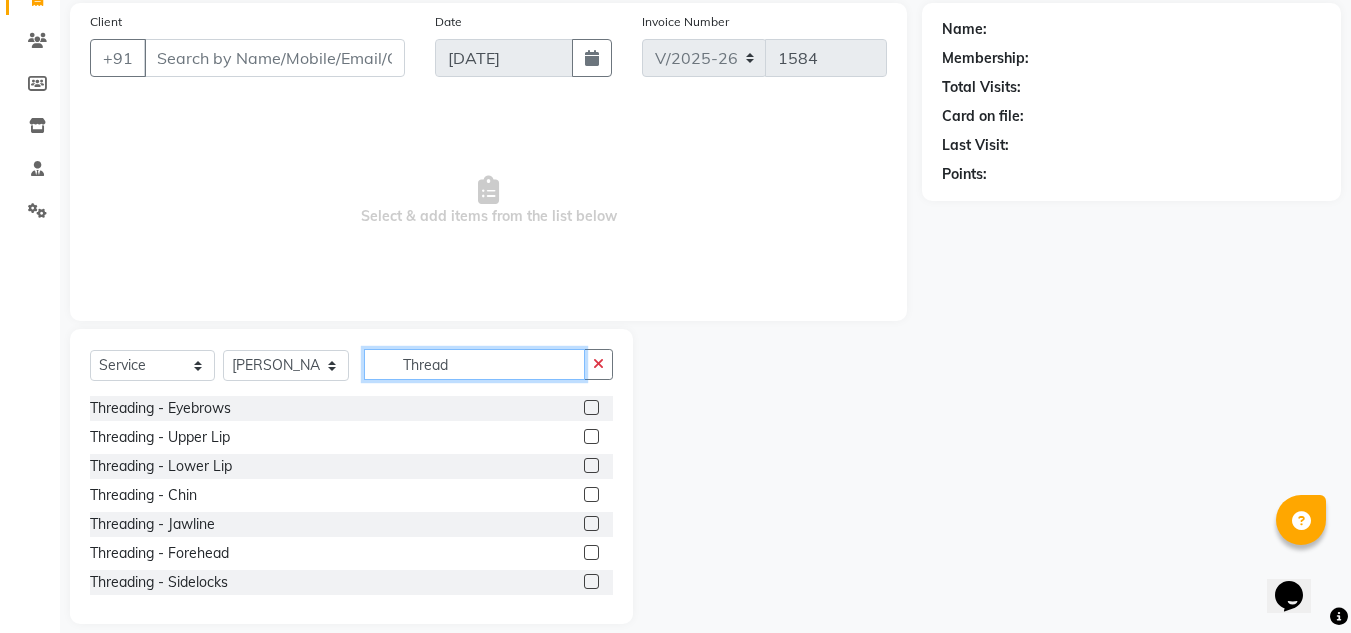 scroll, scrollTop: 168, scrollLeft: 0, axis: vertical 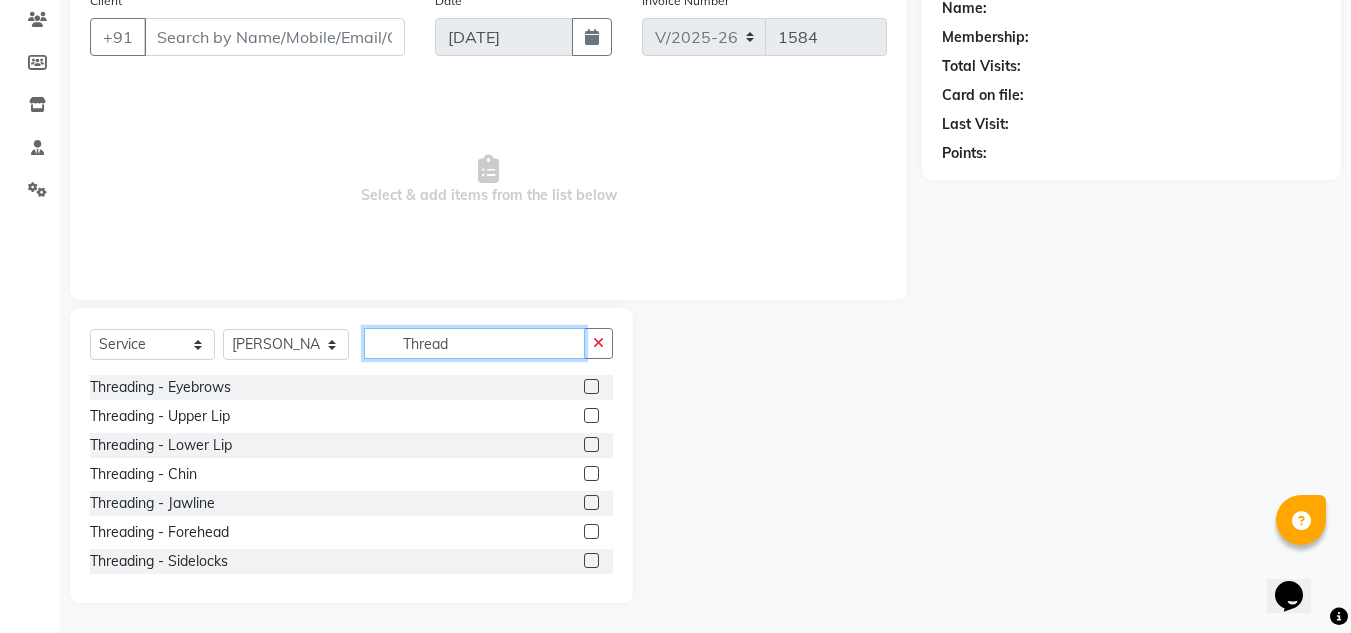 type on "Thread" 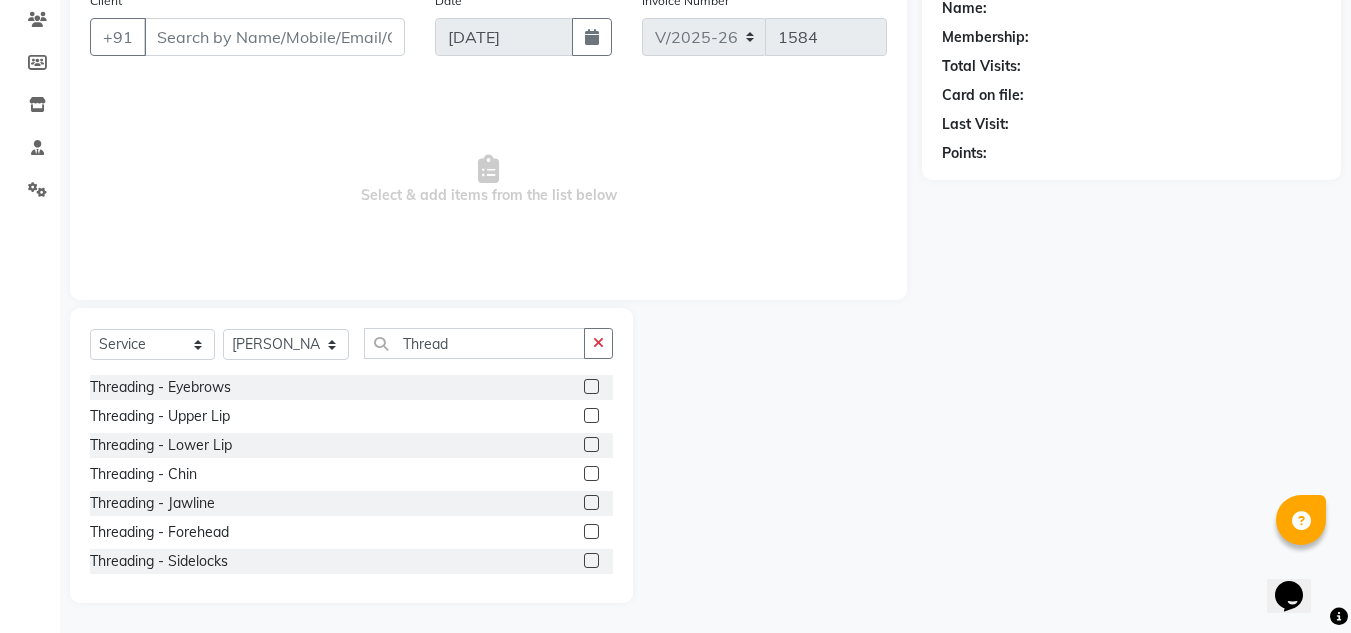 click 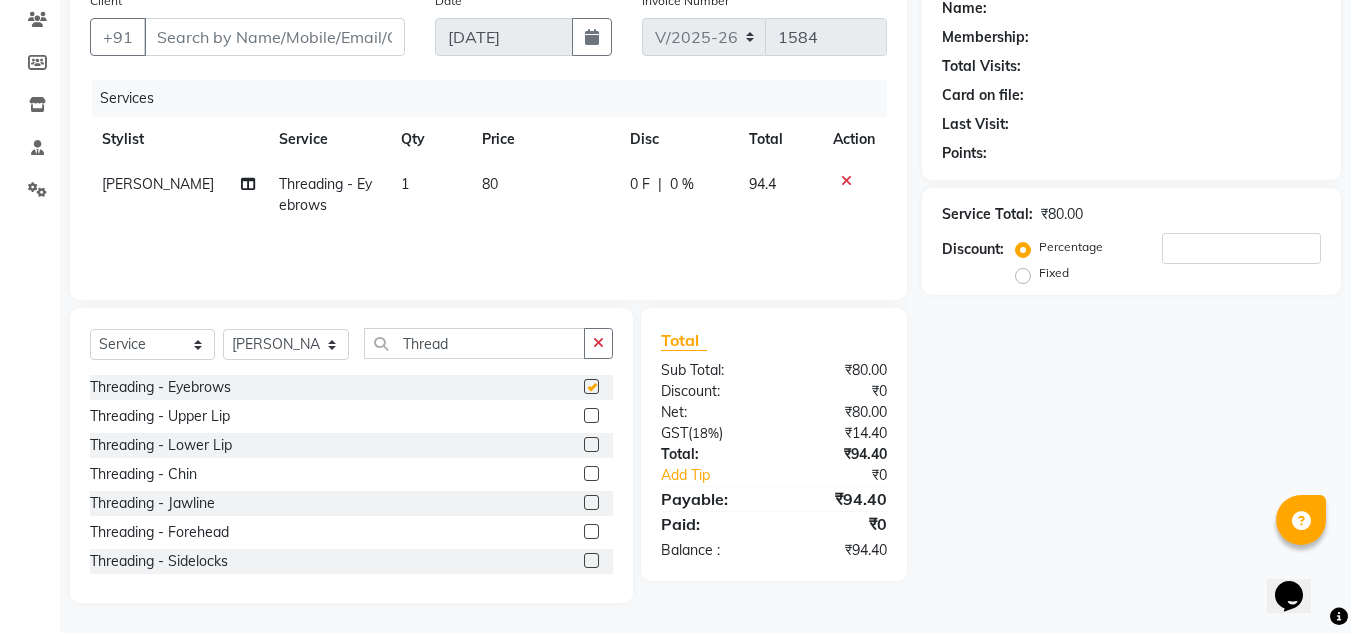 checkbox on "false" 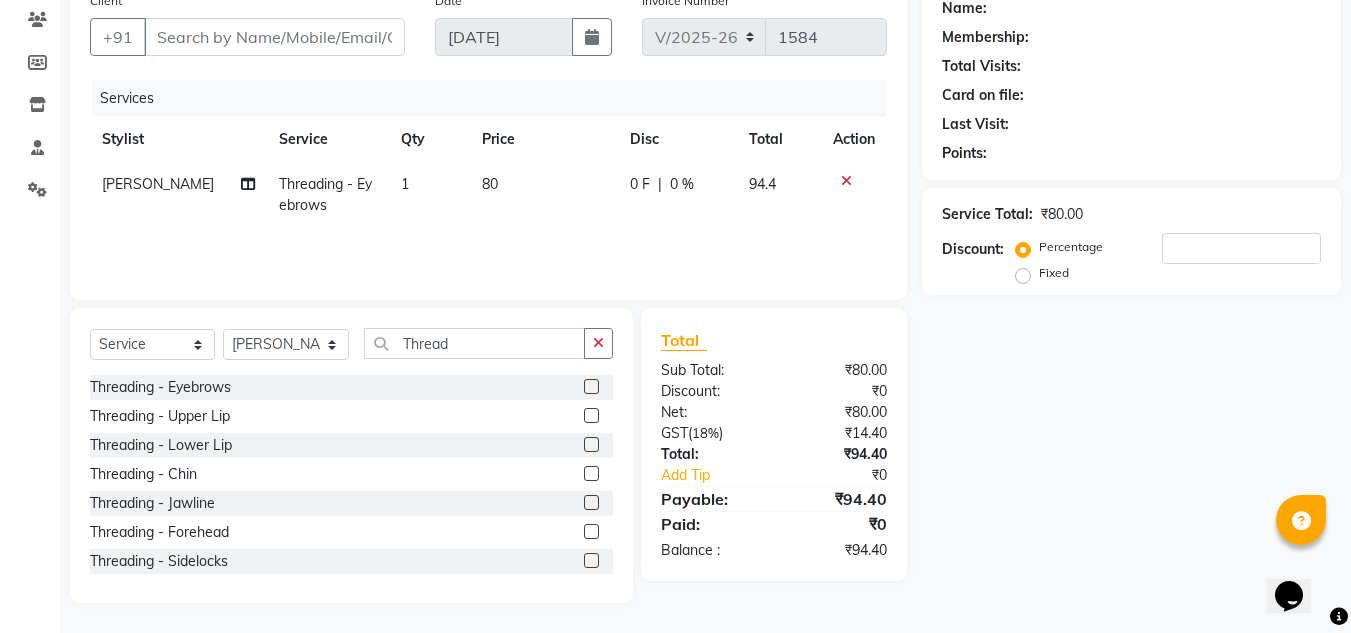 click 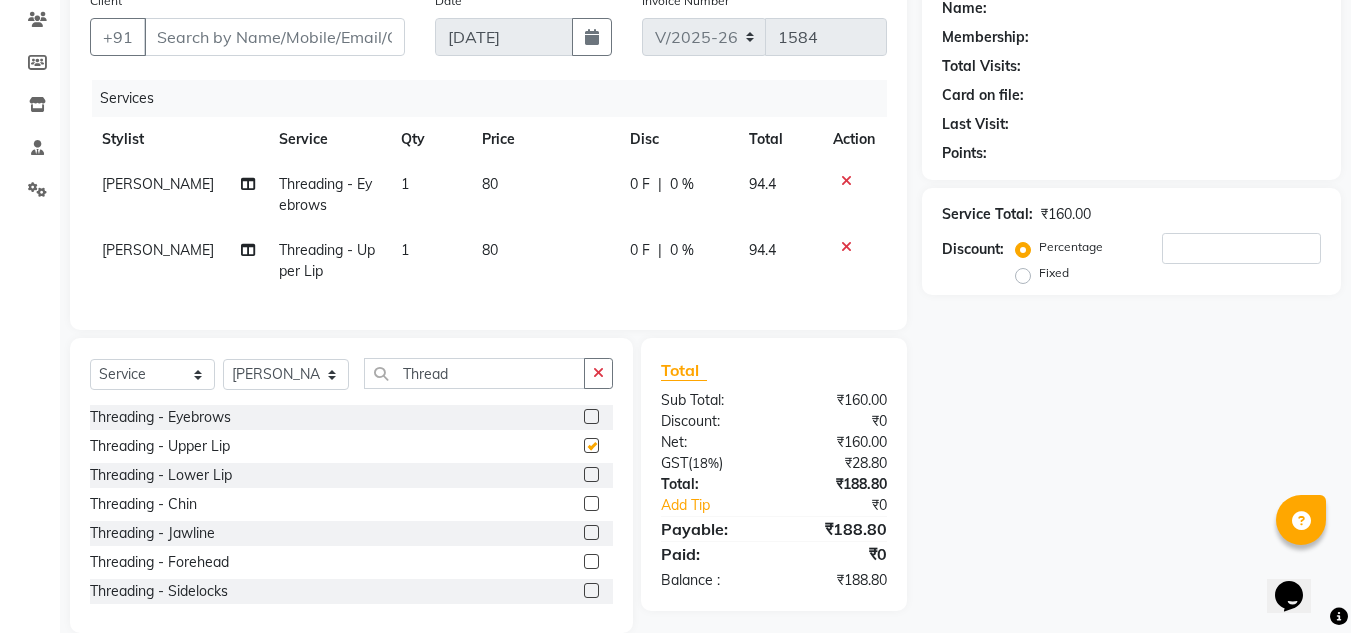 checkbox on "false" 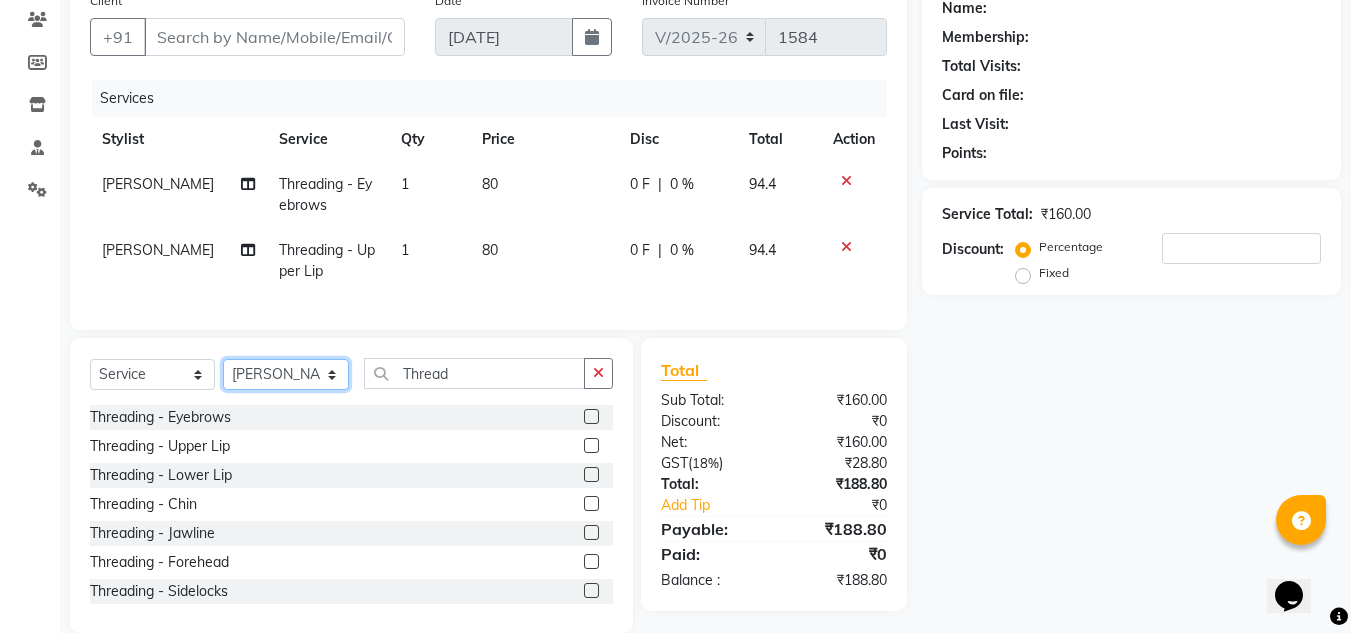 click on "Select Stylist [PERSON_NAME]  [PERSON_NAME]  [PERSON_NAME]  Front Desk  [PERSON_NAME]  [PERSON_NAME] [PERSON_NAME]  [PERSON_NAME]  [PERSON_NAME] [PERSON_NAME]  [PERSON_NAME] [PERSON_NAME] [PERSON_NAME] [PERSON_NAME]" 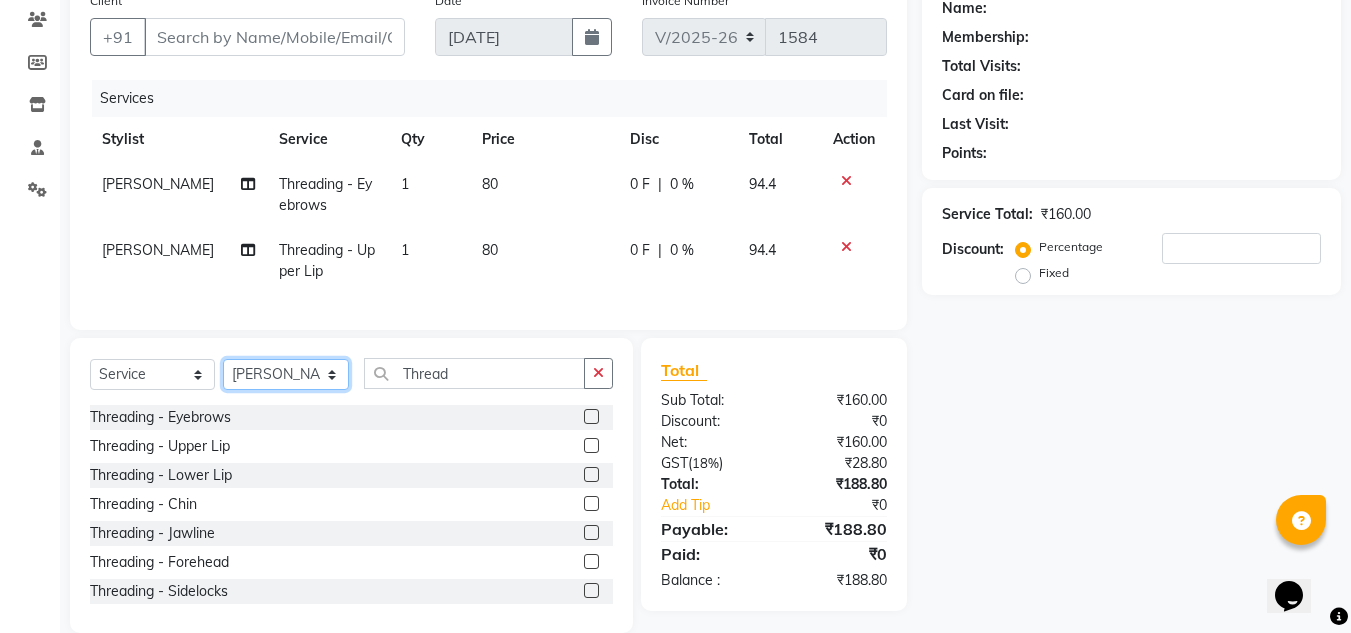select on "85590" 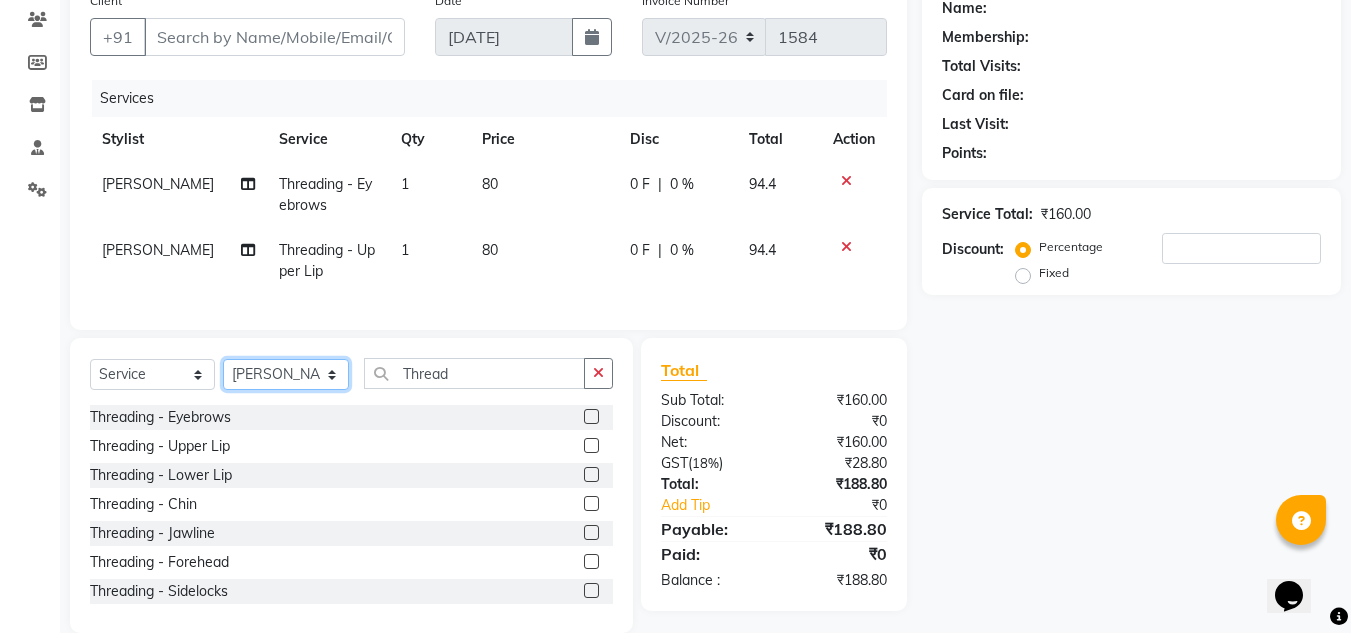 click on "Select Stylist [PERSON_NAME]  [PERSON_NAME]  [PERSON_NAME]  Front Desk  [PERSON_NAME]  [PERSON_NAME] [PERSON_NAME]  [PERSON_NAME]  [PERSON_NAME] [PERSON_NAME]  [PERSON_NAME] [PERSON_NAME] [PERSON_NAME] [PERSON_NAME]" 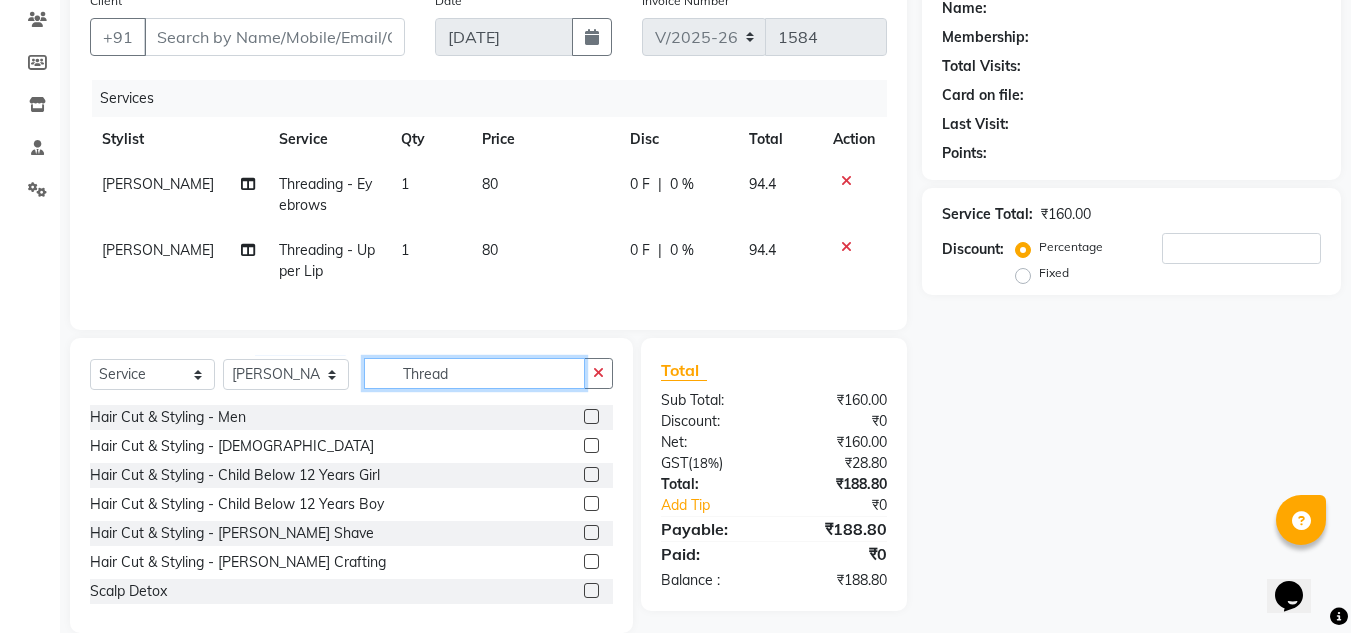 click on "Thread" 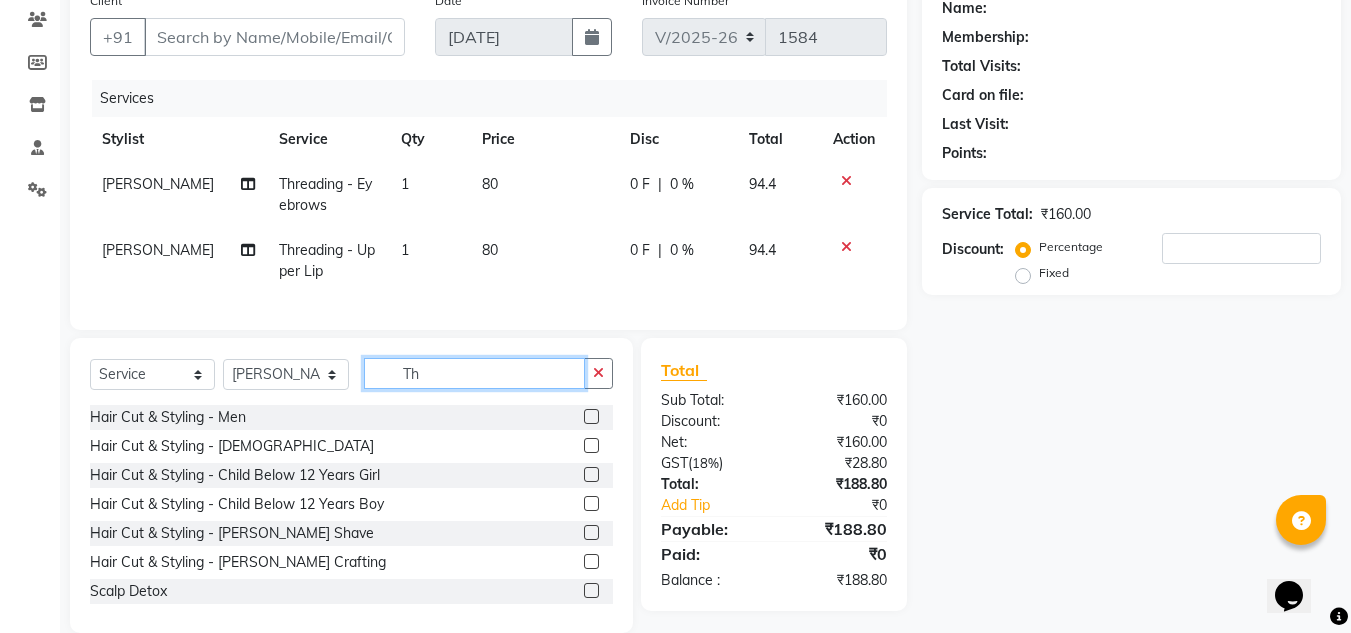 type on "T" 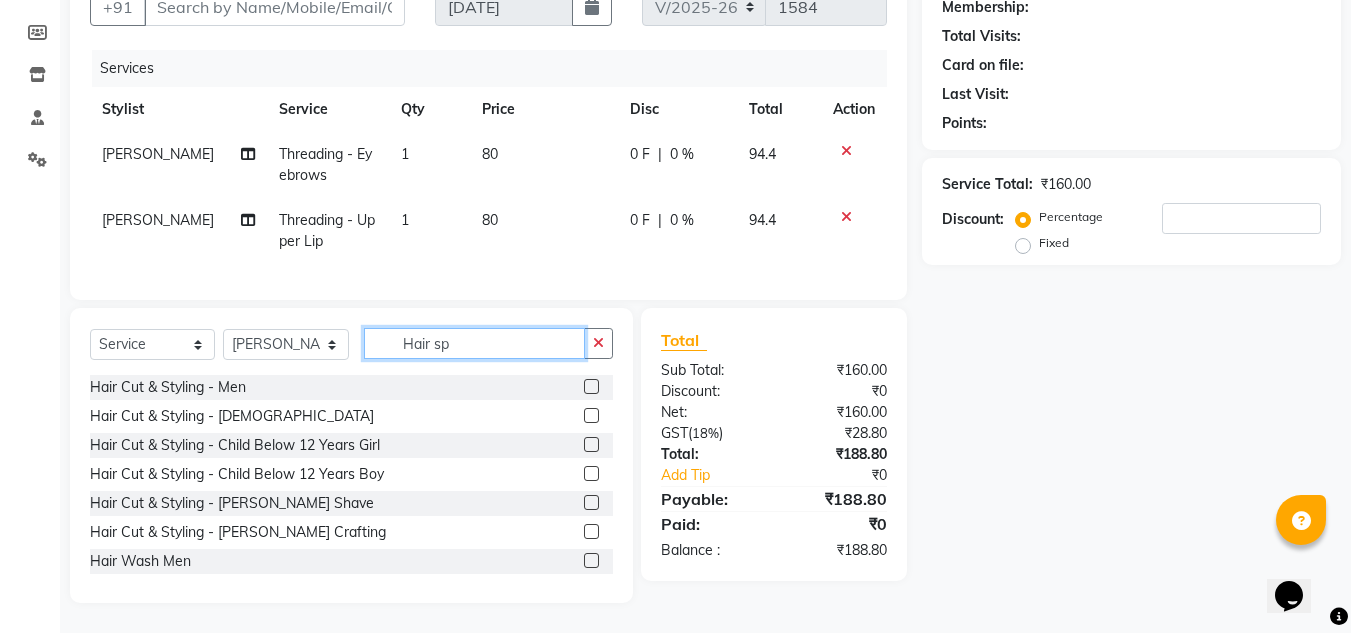 scroll, scrollTop: 191, scrollLeft: 0, axis: vertical 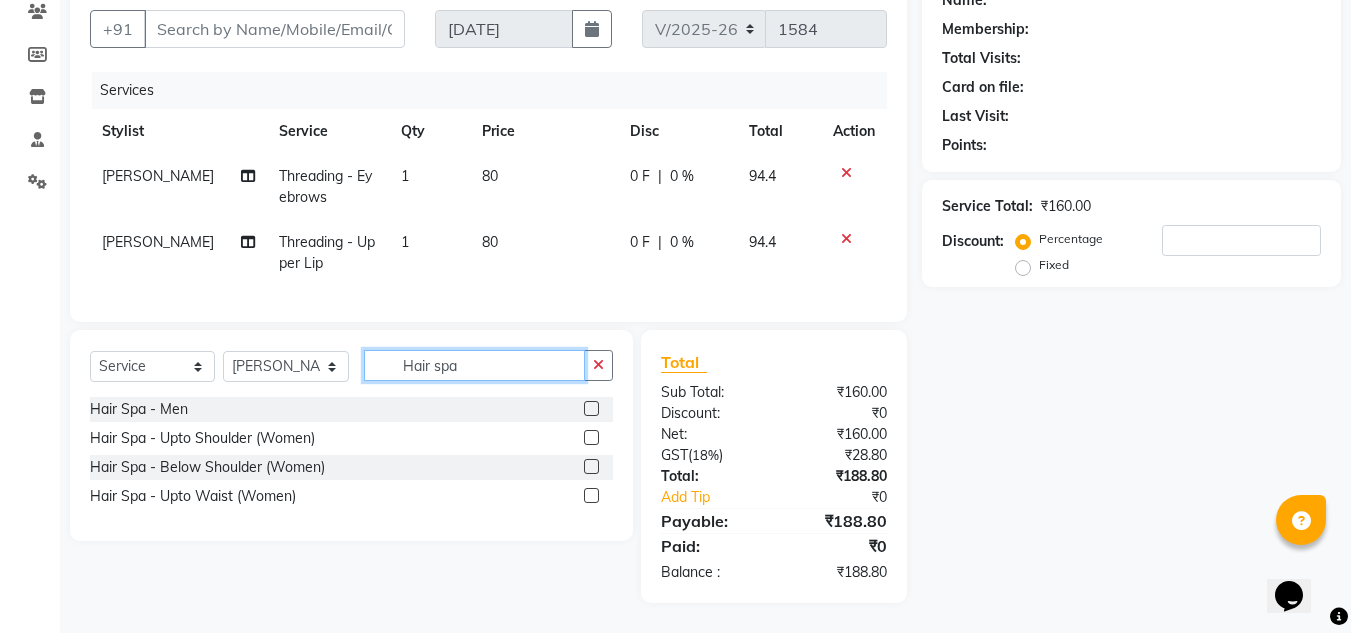 type on "Hair spa" 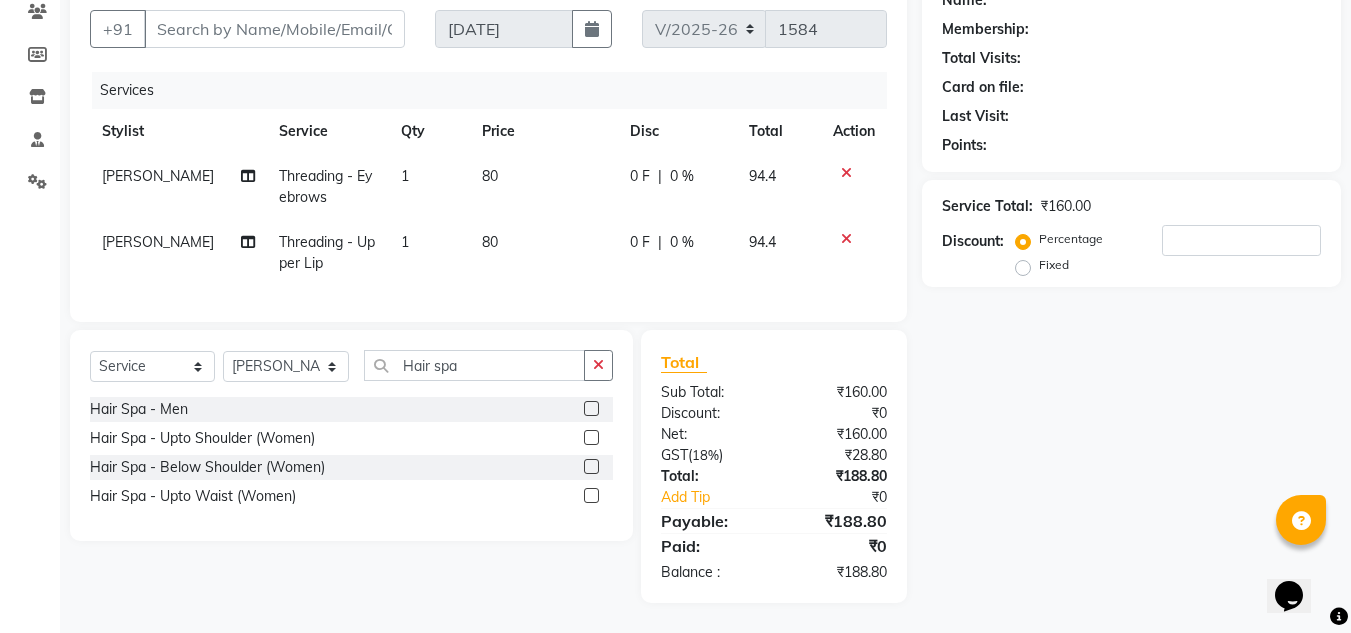 click 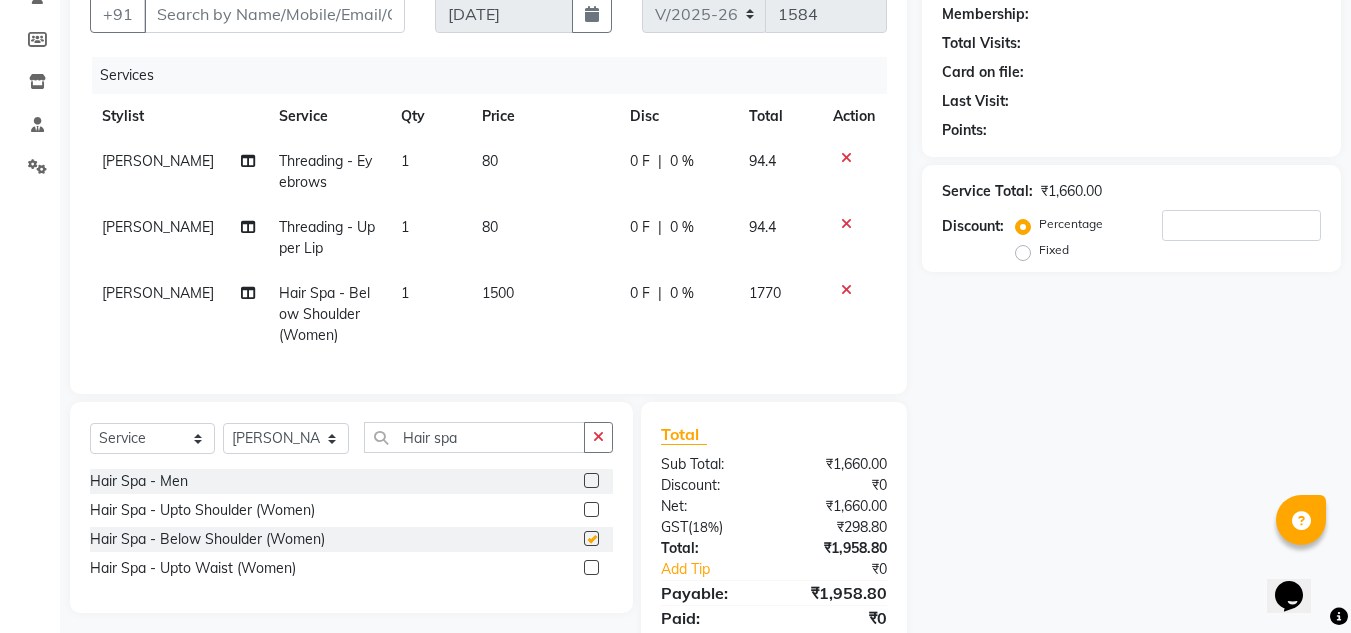 checkbox on "false" 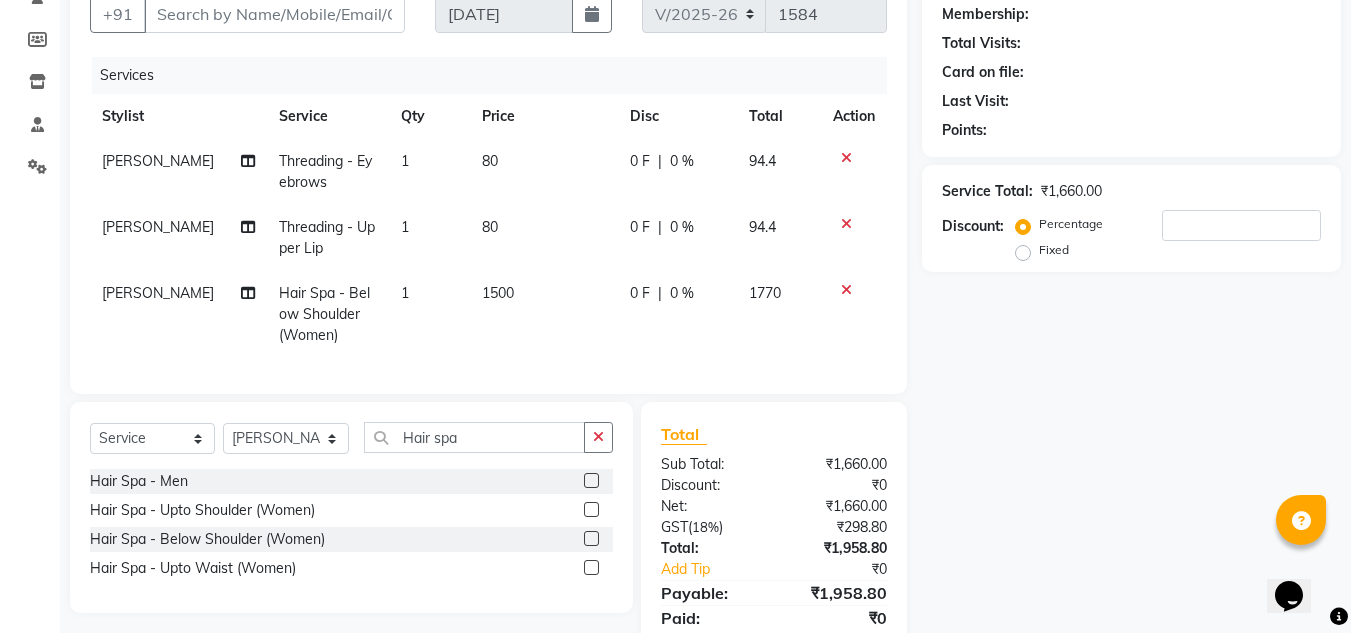 click on "Name: Membership: Total Visits: Card on file: Last Visit:  Points:  Service Total:  ₹1,660.00  Discount:  Percentage   Fixed" 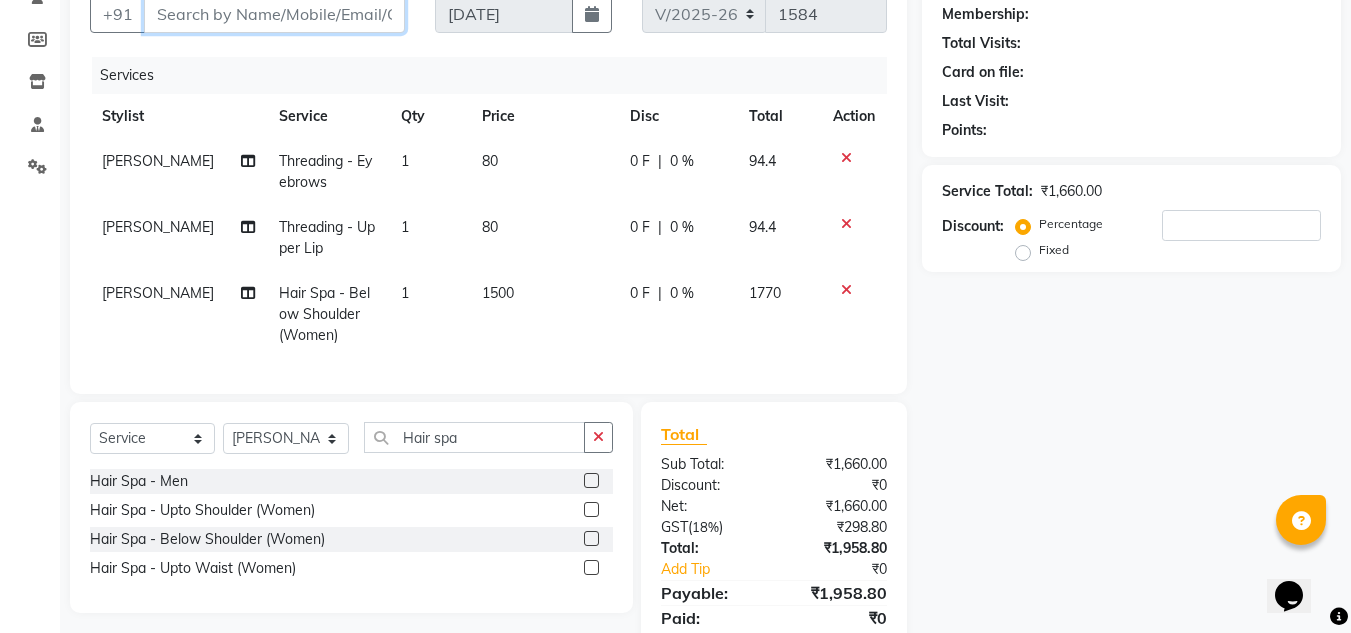 click on "Client" at bounding box center [274, 14] 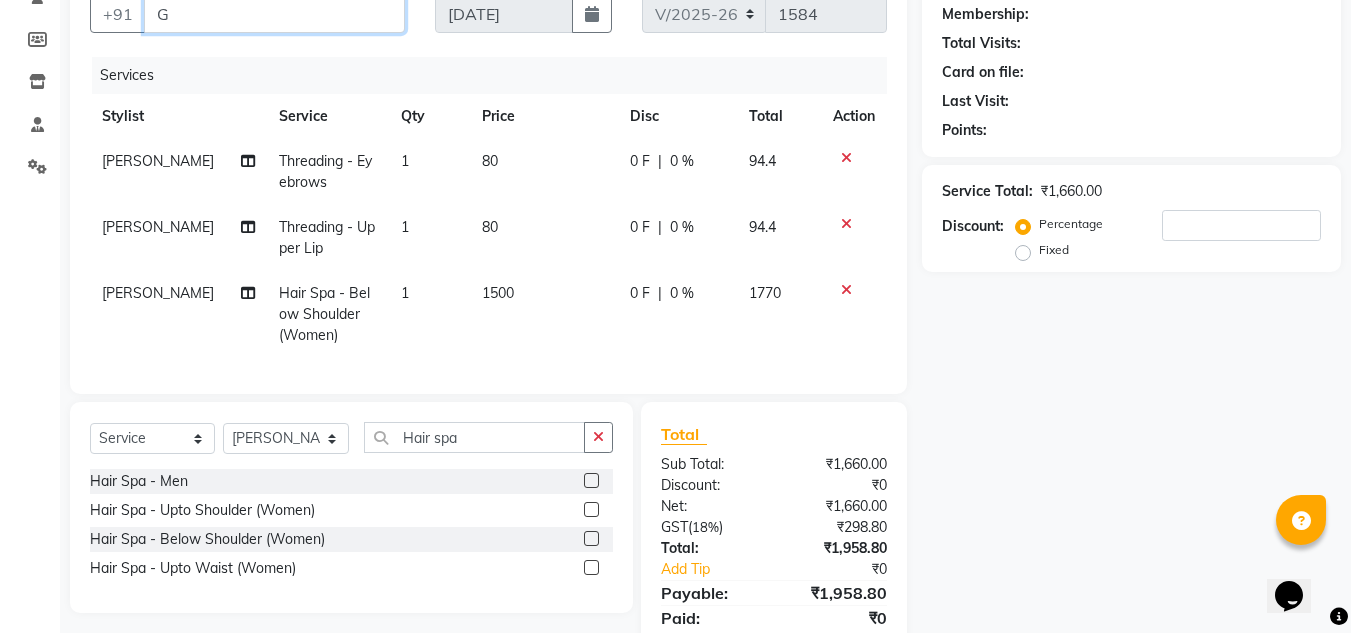 type on "0" 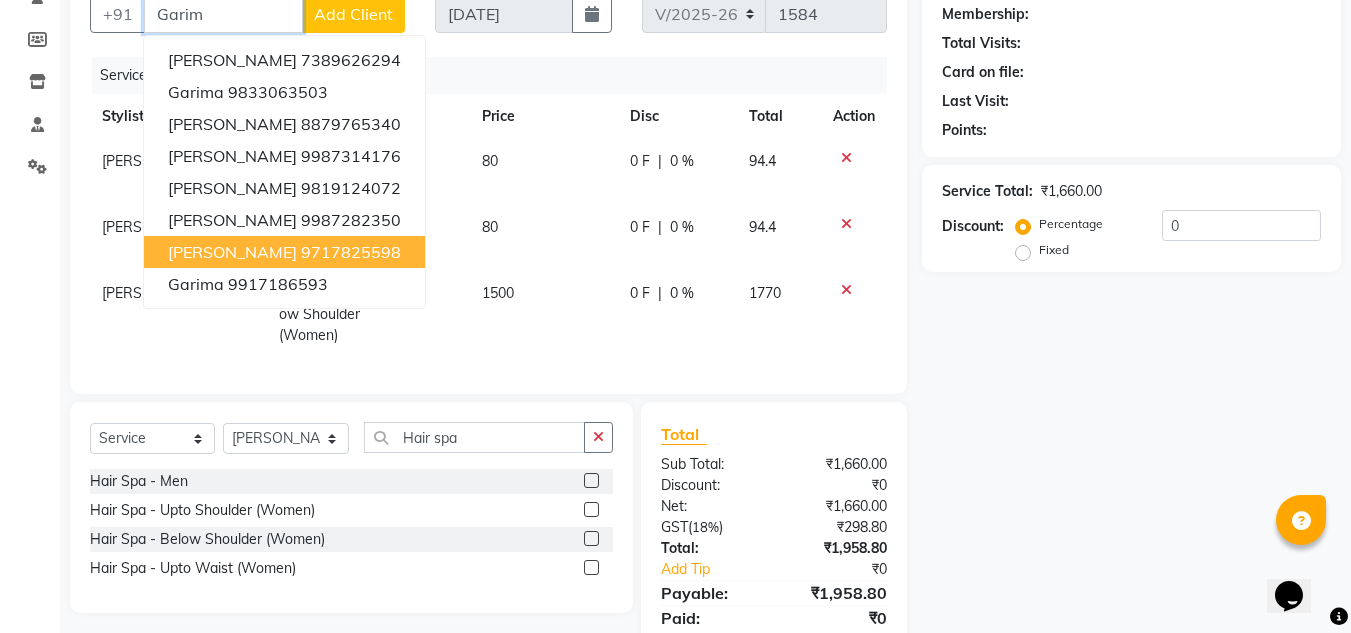 click on "9717825598" at bounding box center [351, 252] 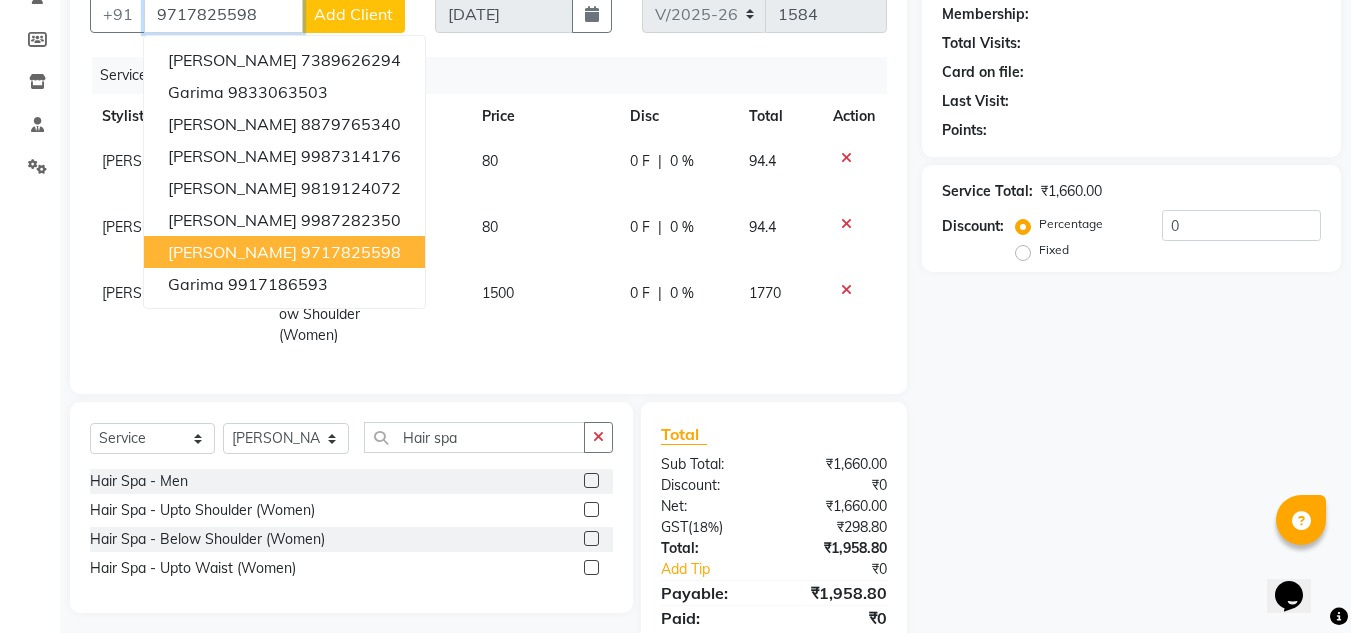 type on "9717825598" 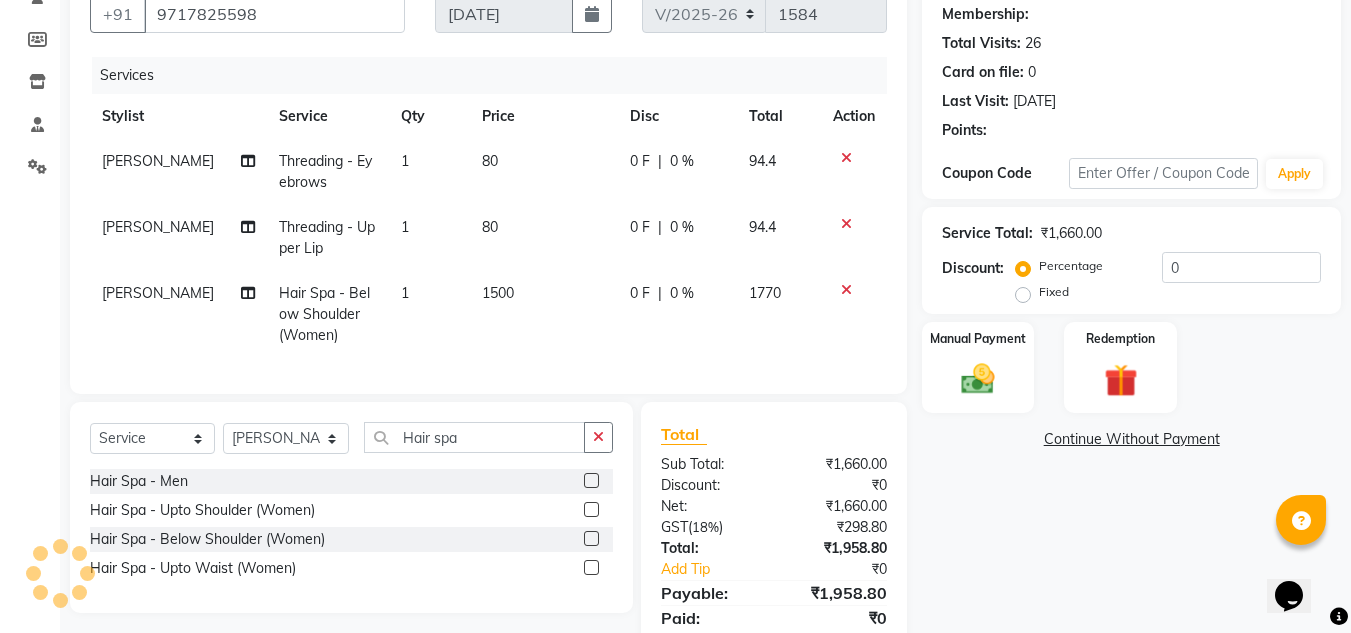 select on "1: Object" 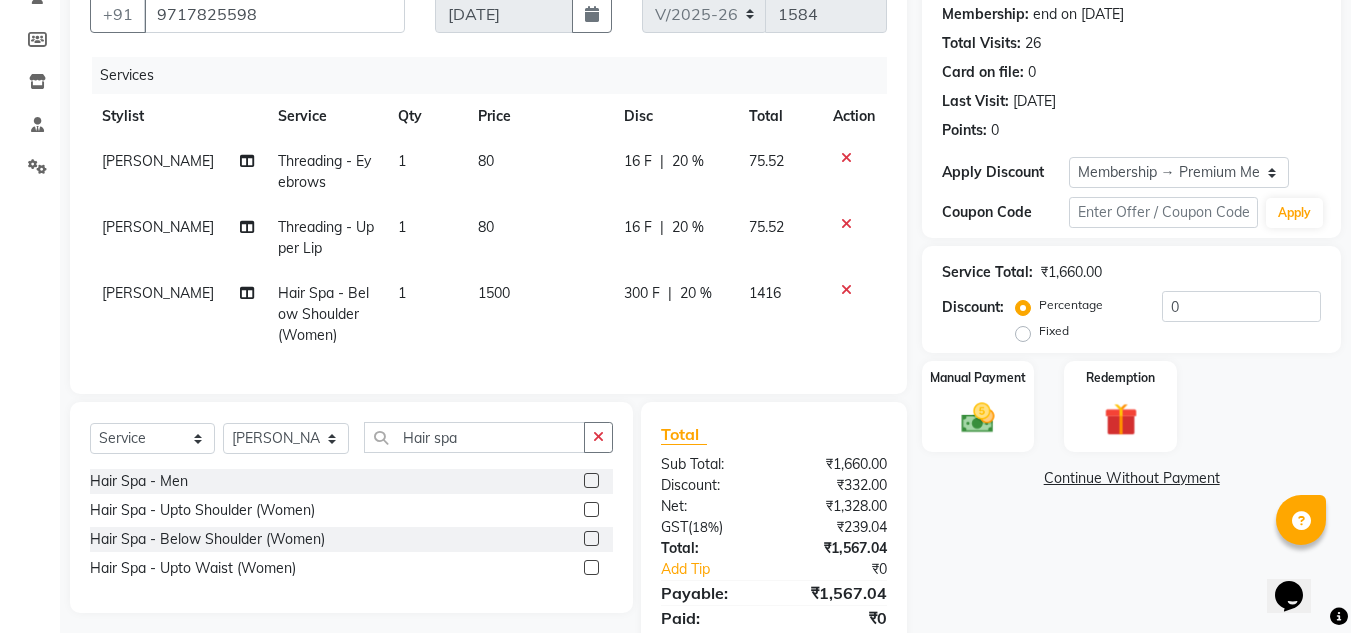 click on "Name: [PERSON_NAME] Membership: end on [DATE] Total Visits:  26 Card on file:  0 Last Visit:   [DATE] Points:   0  Apply Discount Select Membership → Premium Membership Coupon Code Apply Service Total:  ₹1,660.00  Discount:  Percentage   Fixed  0 Manual Payment Redemption  Continue Without Payment" 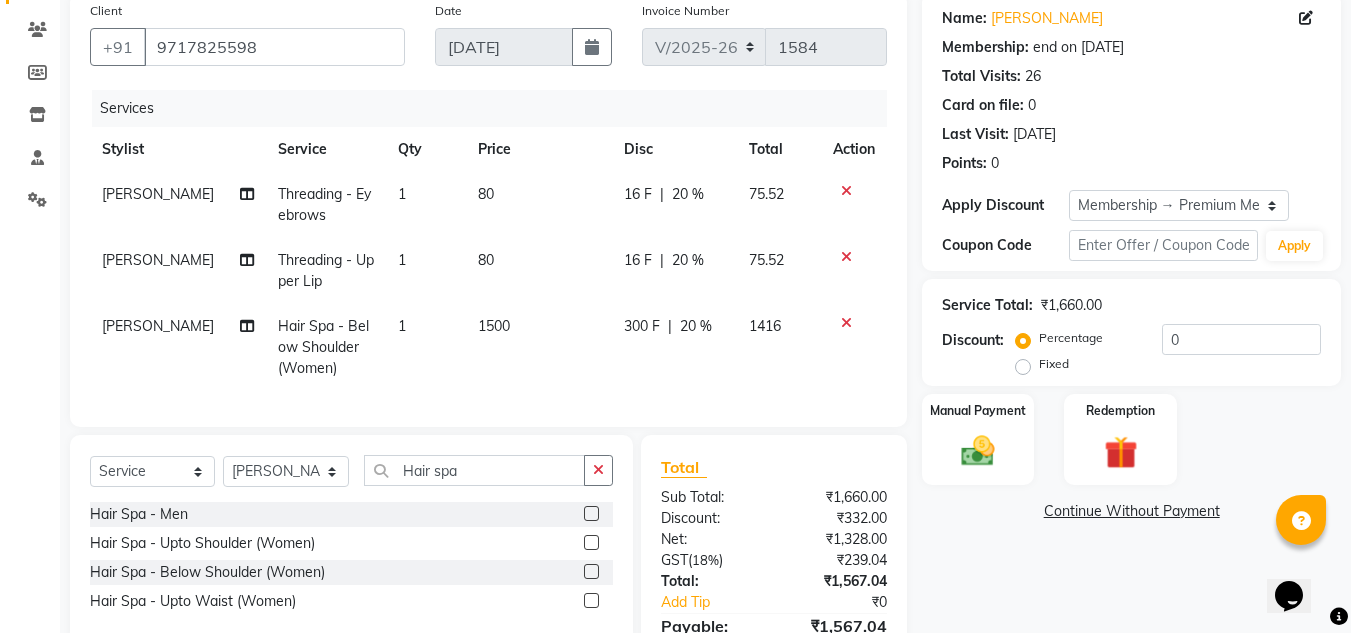 scroll, scrollTop: 278, scrollLeft: 0, axis: vertical 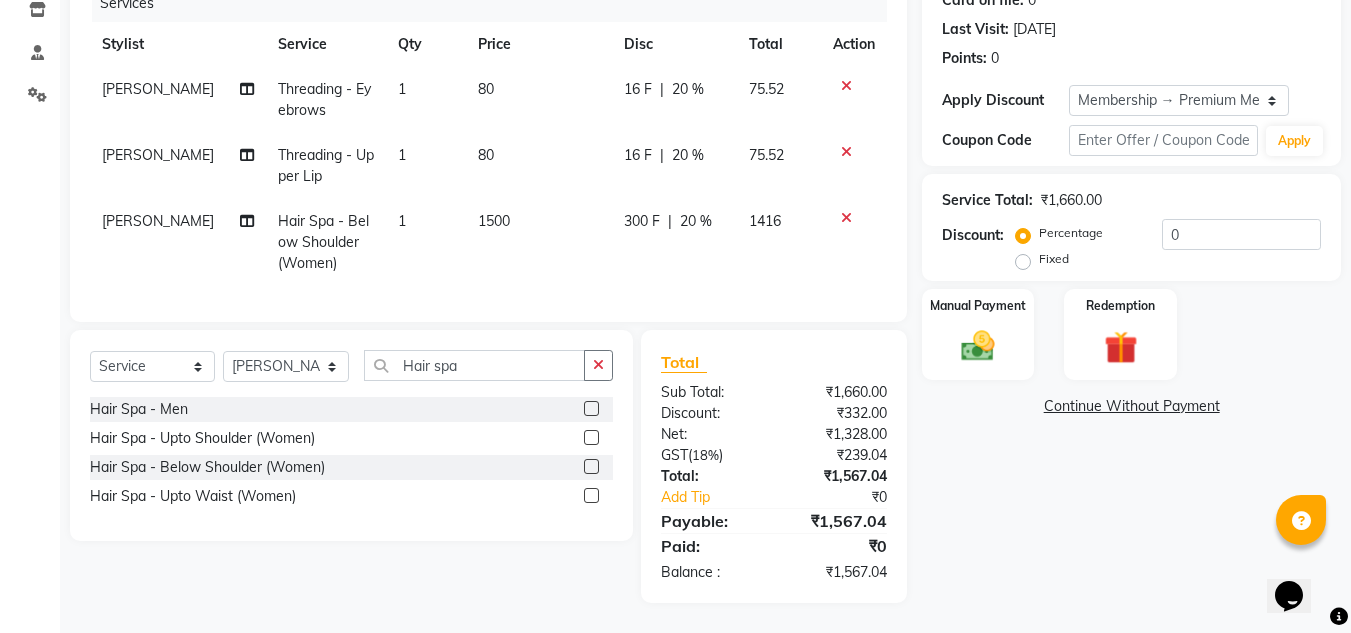 click on "Name: [PERSON_NAME] Membership: end on [DATE] Total Visits:  26 Card on file:  0 Last Visit:   [DATE] Points:   0  Apply Discount Select Membership → Premium Membership Coupon Code Apply Service Total:  ₹1,660.00  Discount:  Percentage   Fixed  0 Manual Payment Redemption  Continue Without Payment" 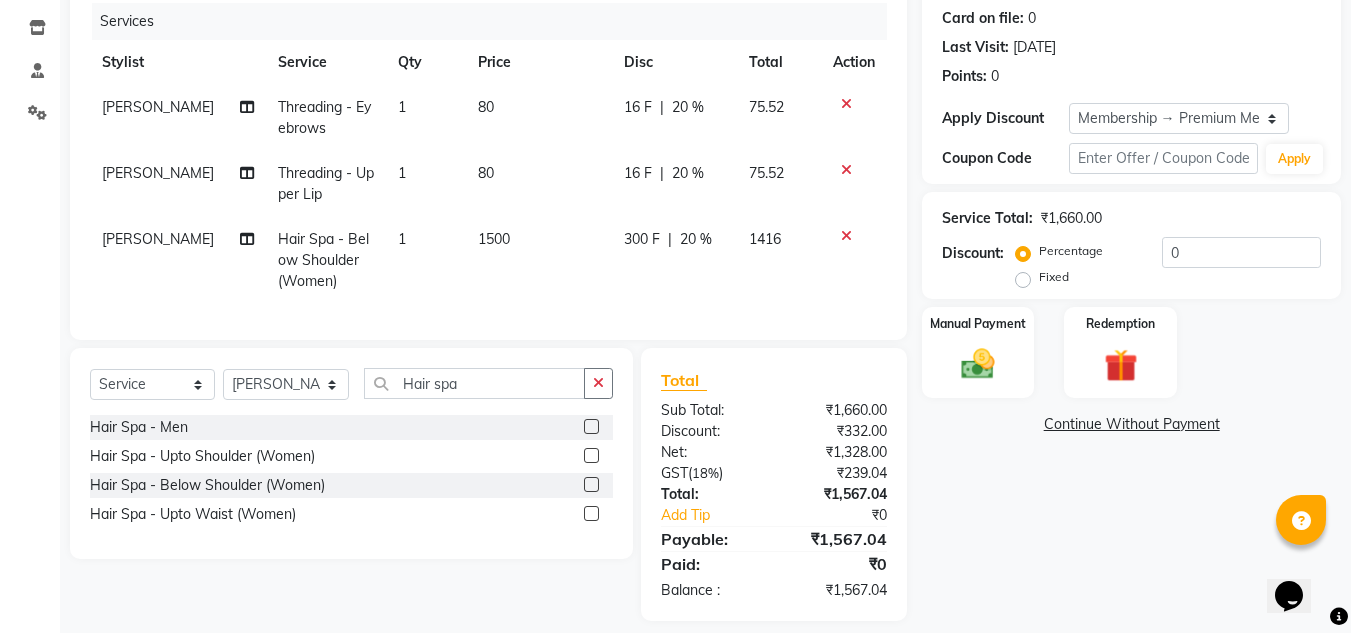 scroll, scrollTop: 278, scrollLeft: 0, axis: vertical 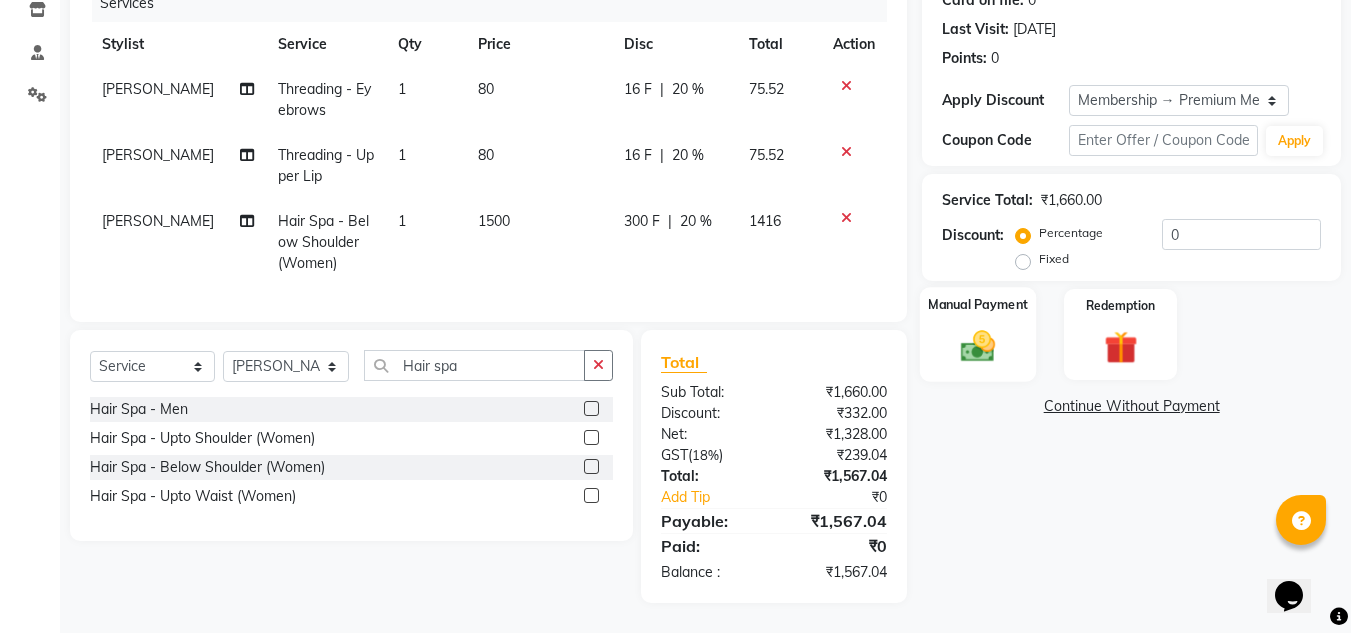 click 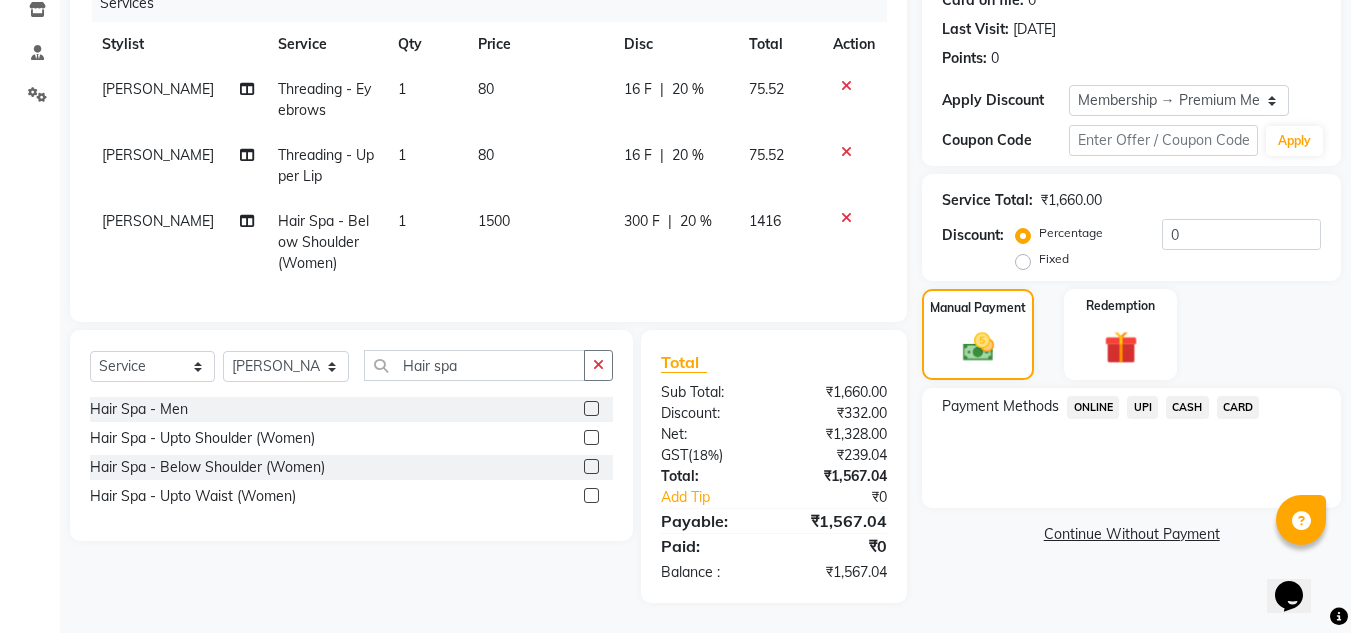 click on "UPI" 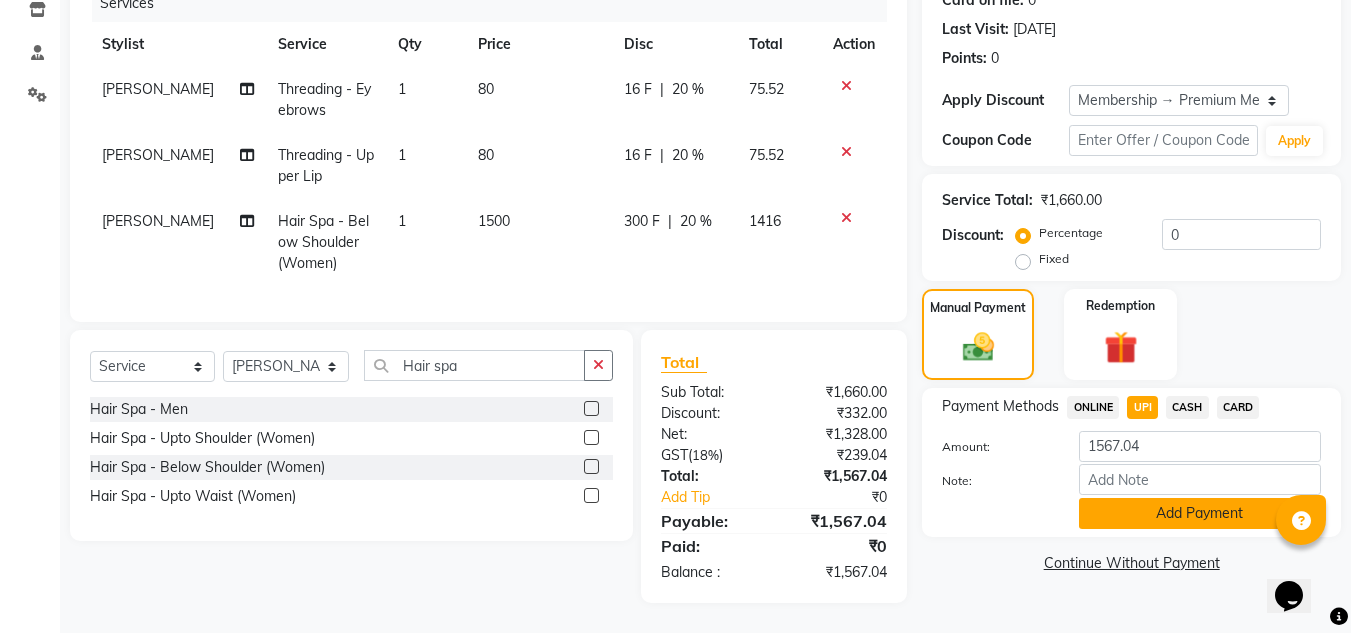 click on "Add Payment" 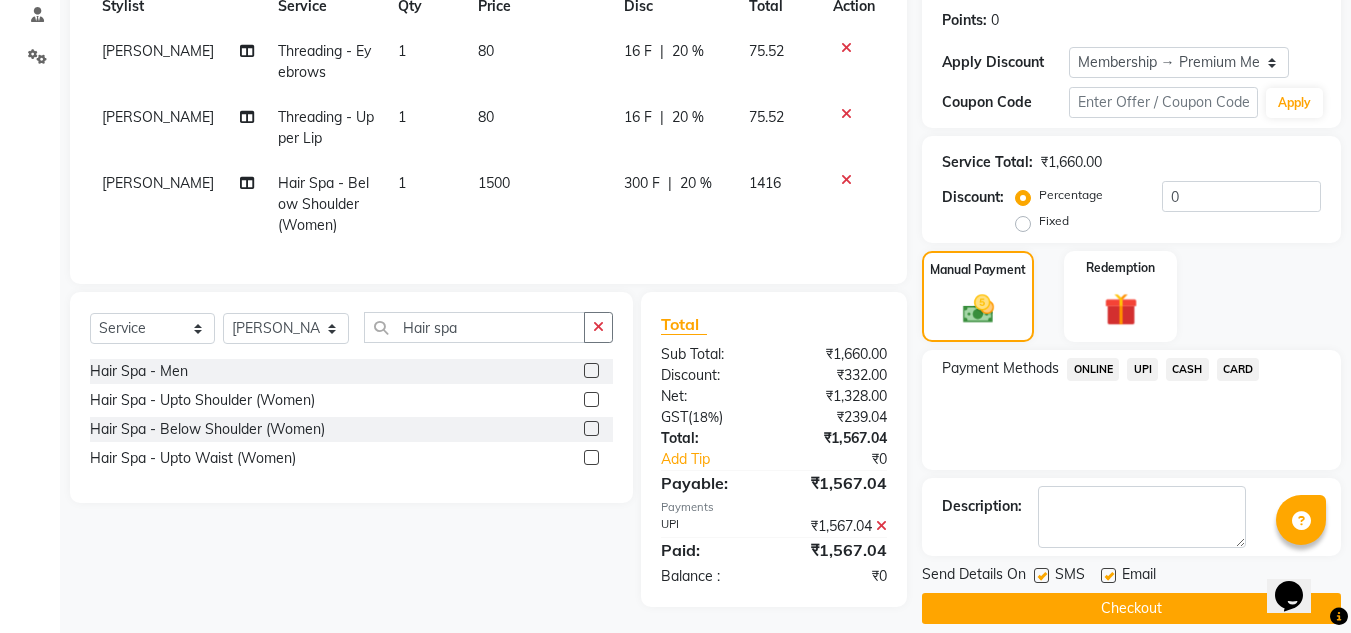 scroll, scrollTop: 322, scrollLeft: 0, axis: vertical 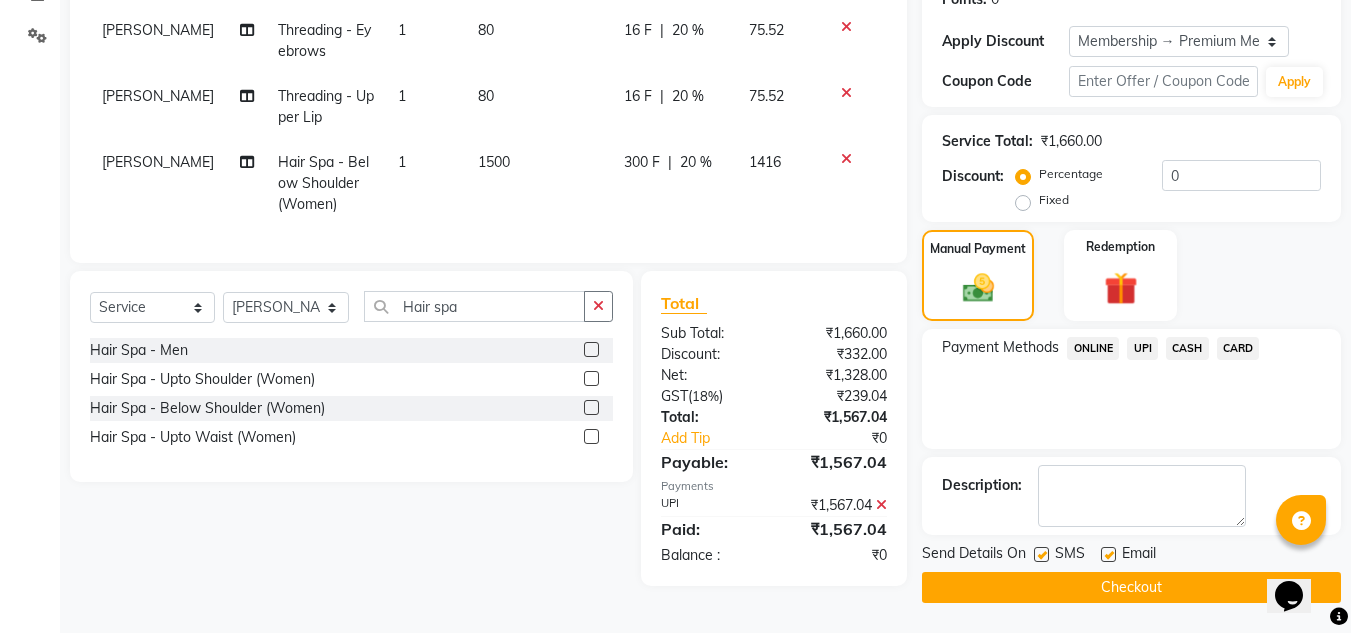 click 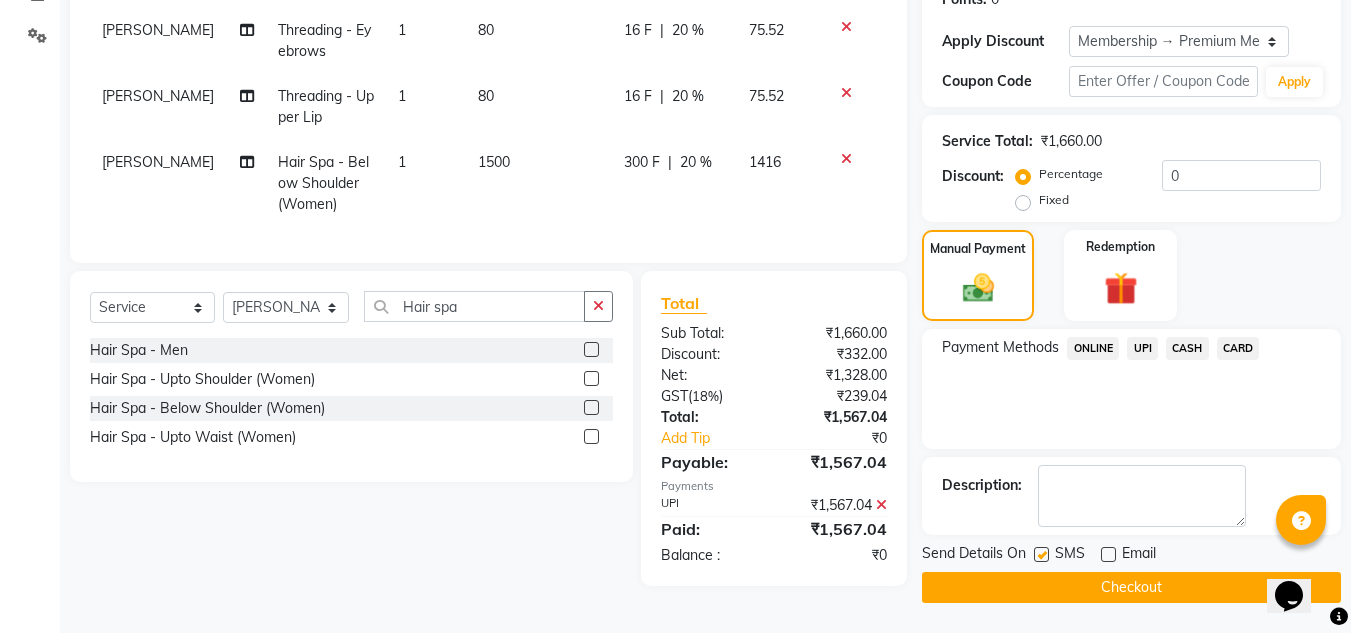 click on "Checkout" 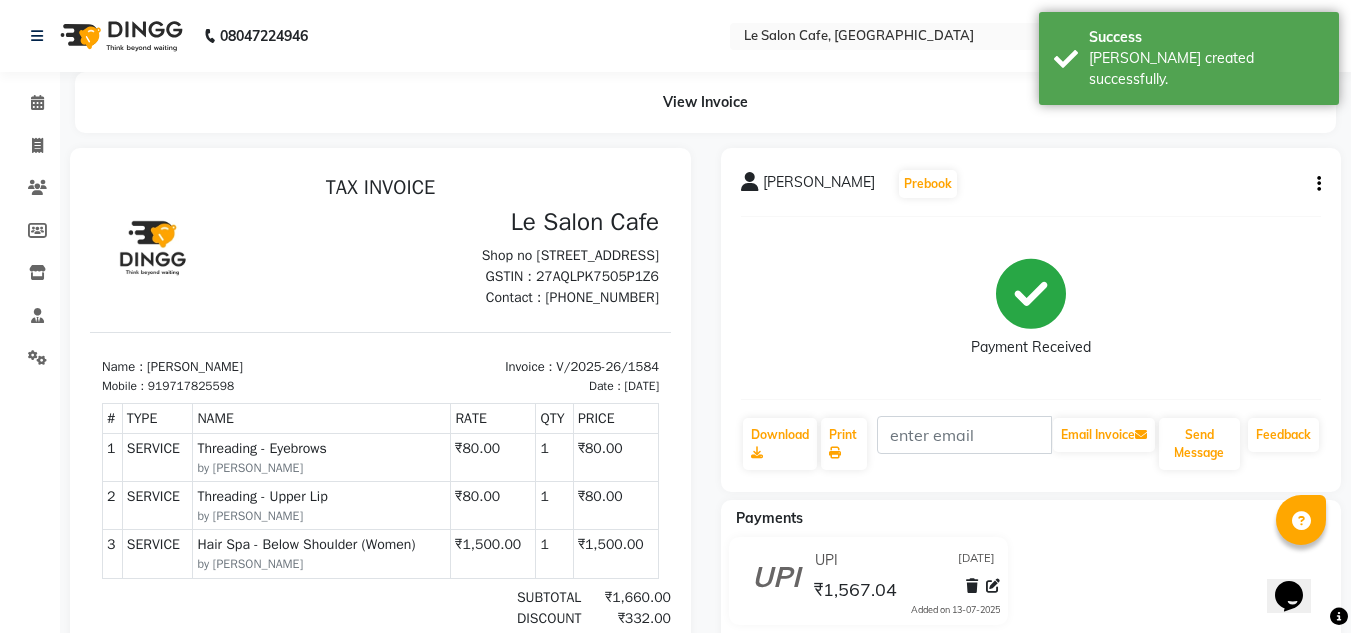 scroll, scrollTop: 0, scrollLeft: 0, axis: both 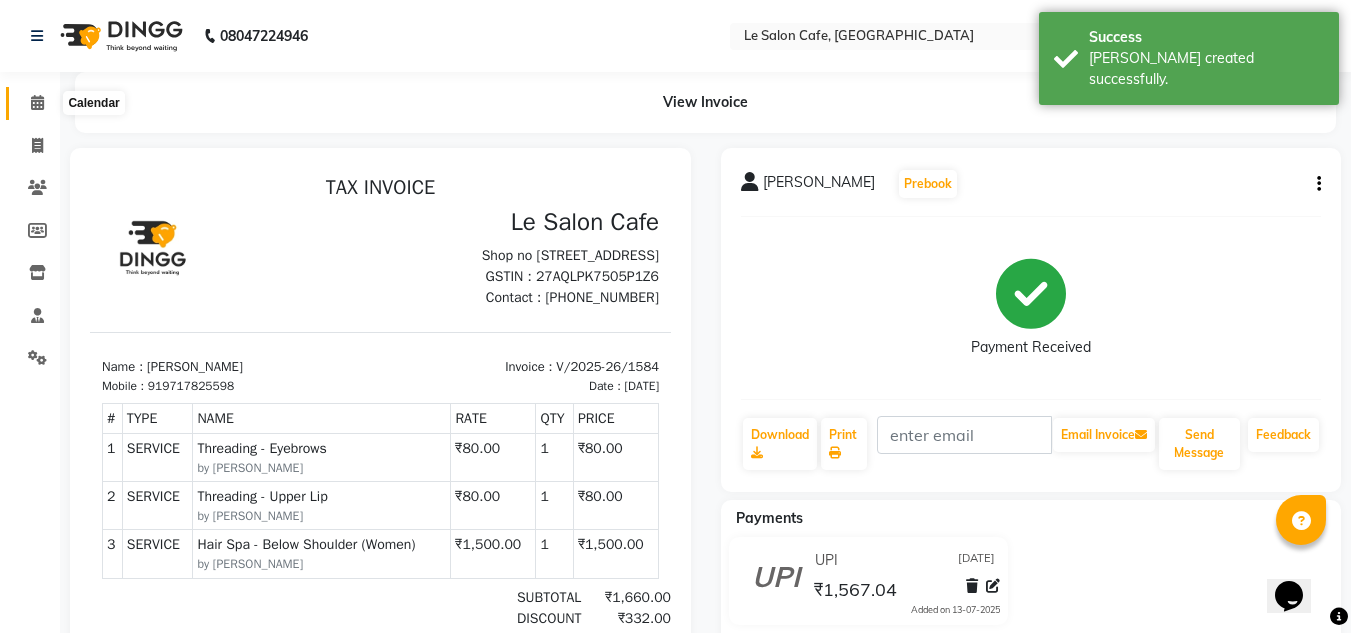 click 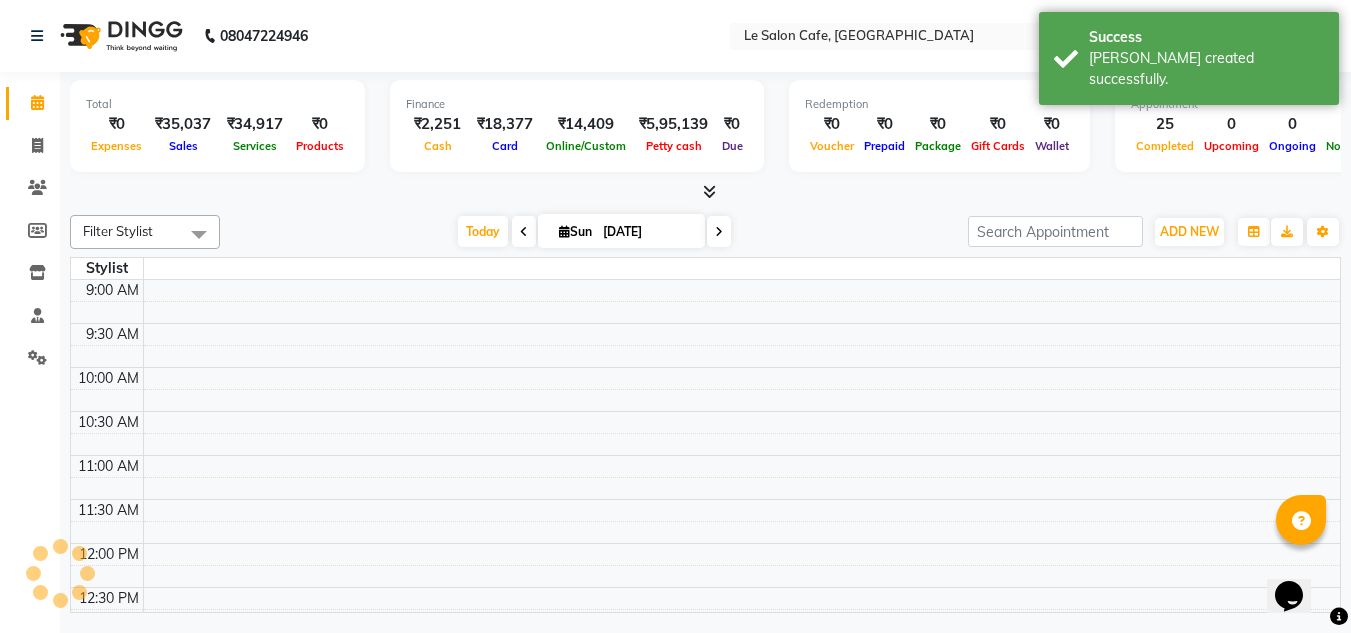 scroll, scrollTop: 0, scrollLeft: 0, axis: both 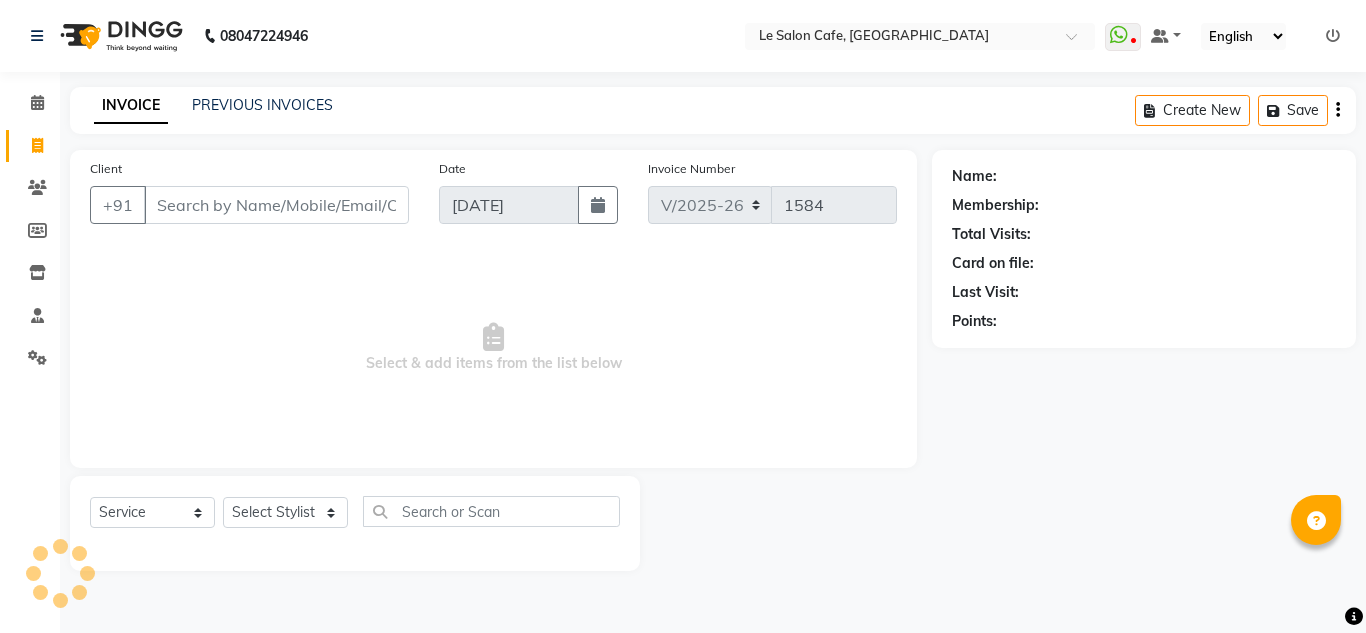 select on "594" 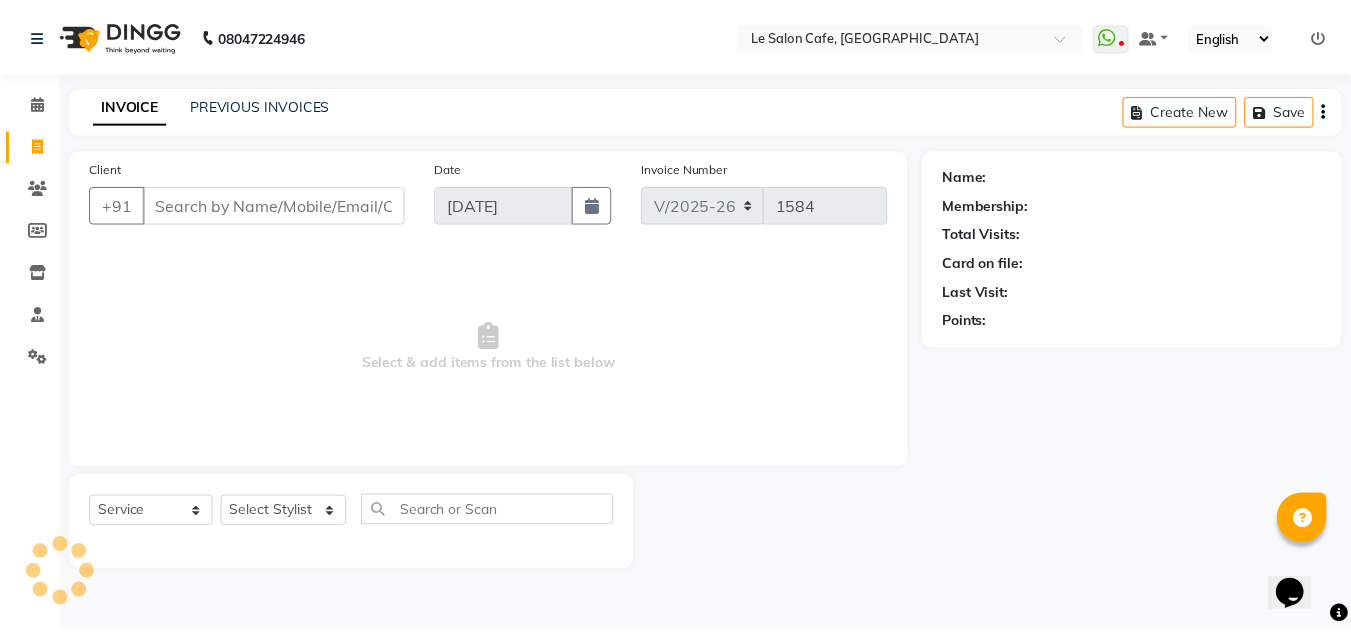 scroll, scrollTop: 0, scrollLeft: 0, axis: both 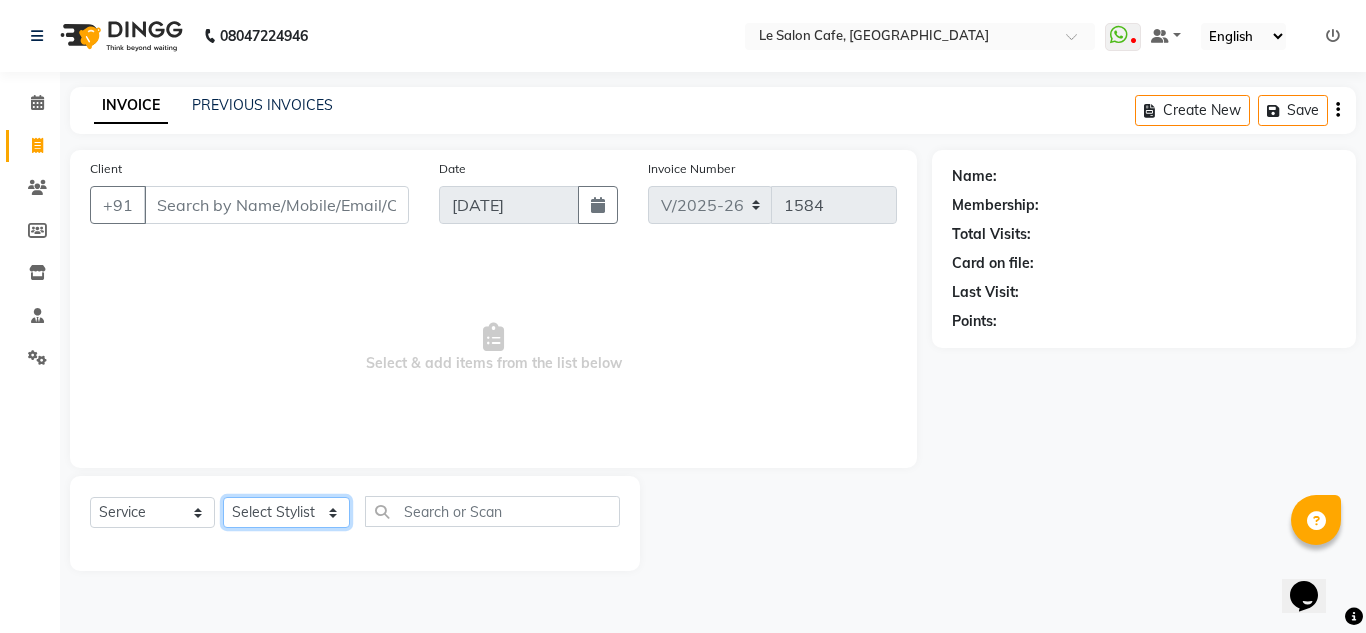 click on "Select Stylist [PERSON_NAME]  [PERSON_NAME]  [PERSON_NAME]  Front Desk  [PERSON_NAME]  [PERSON_NAME] [PERSON_NAME]  [PERSON_NAME]  [PERSON_NAME] [PERSON_NAME]  [PERSON_NAME] [PERSON_NAME] [PERSON_NAME] [PERSON_NAME]" 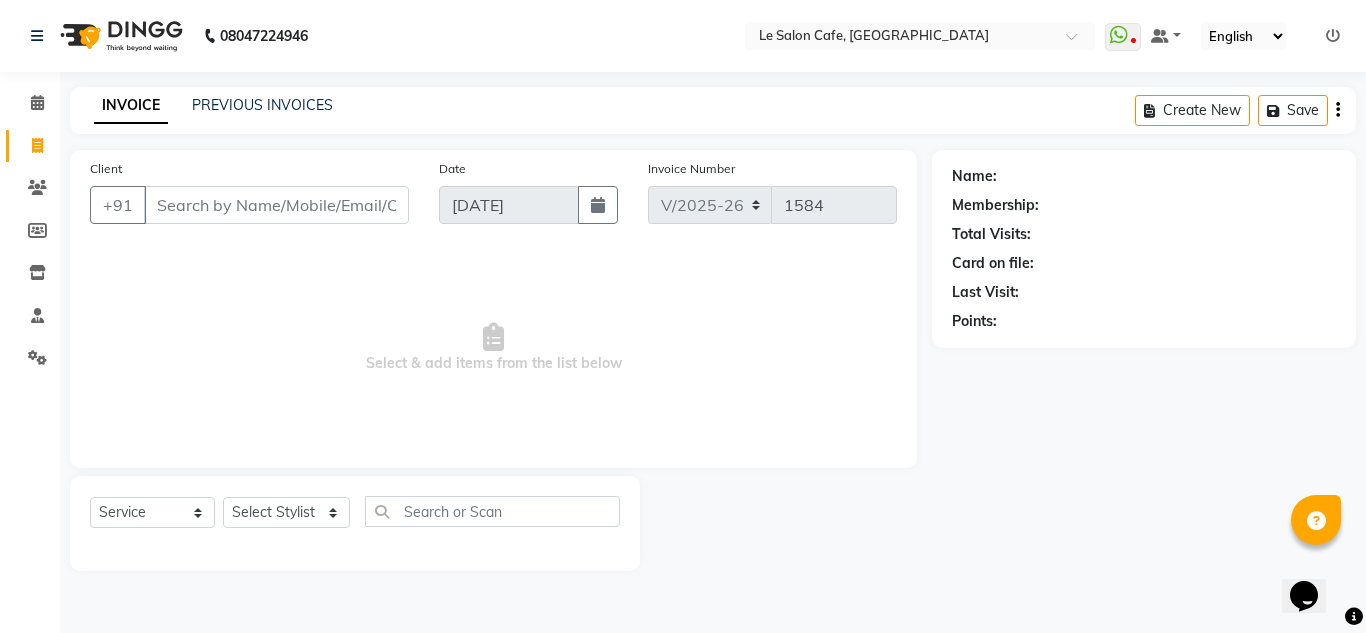 click on "Client +91 Date [DATE] Invoice Number V/2025 V/[PHONE_NUMBER]  Select & add items from the list below" 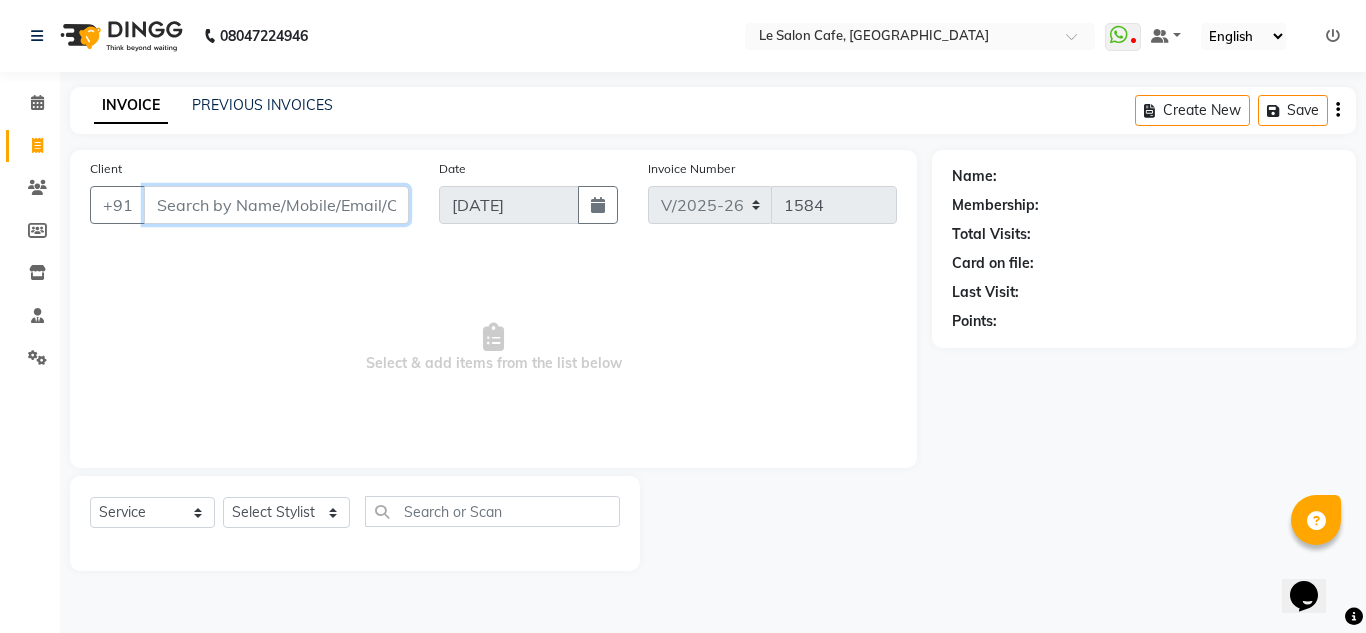 click on "Client" at bounding box center [276, 205] 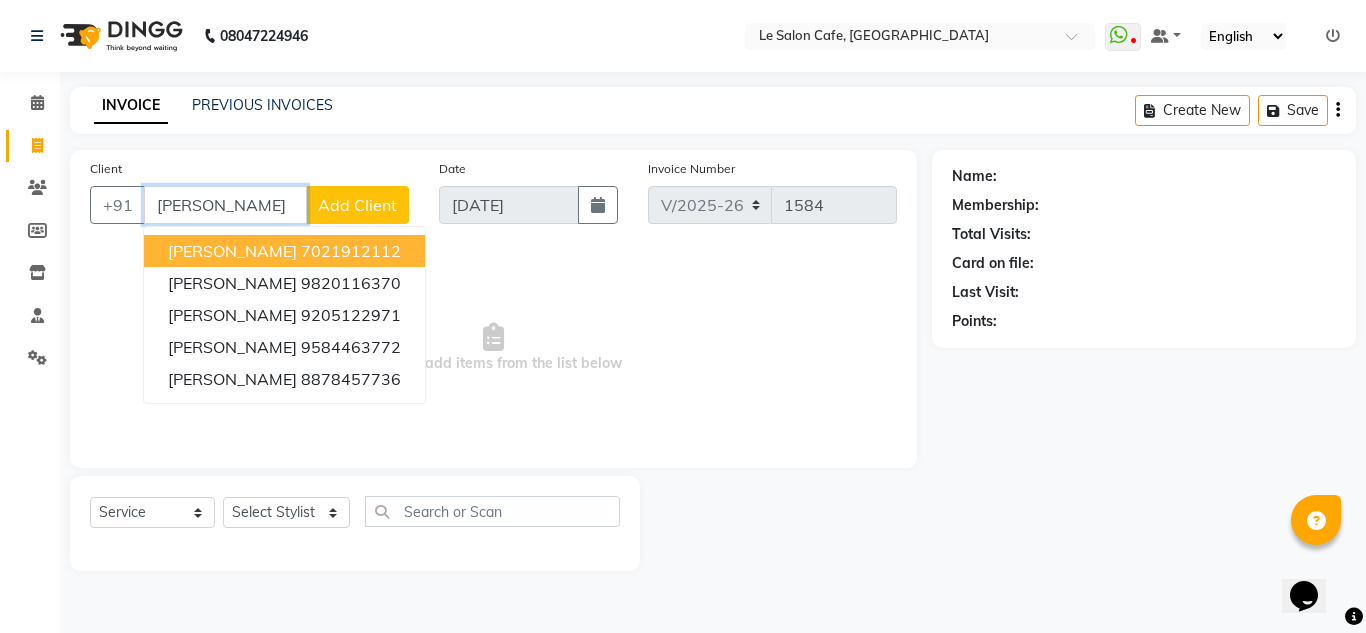 type on "Shristi" 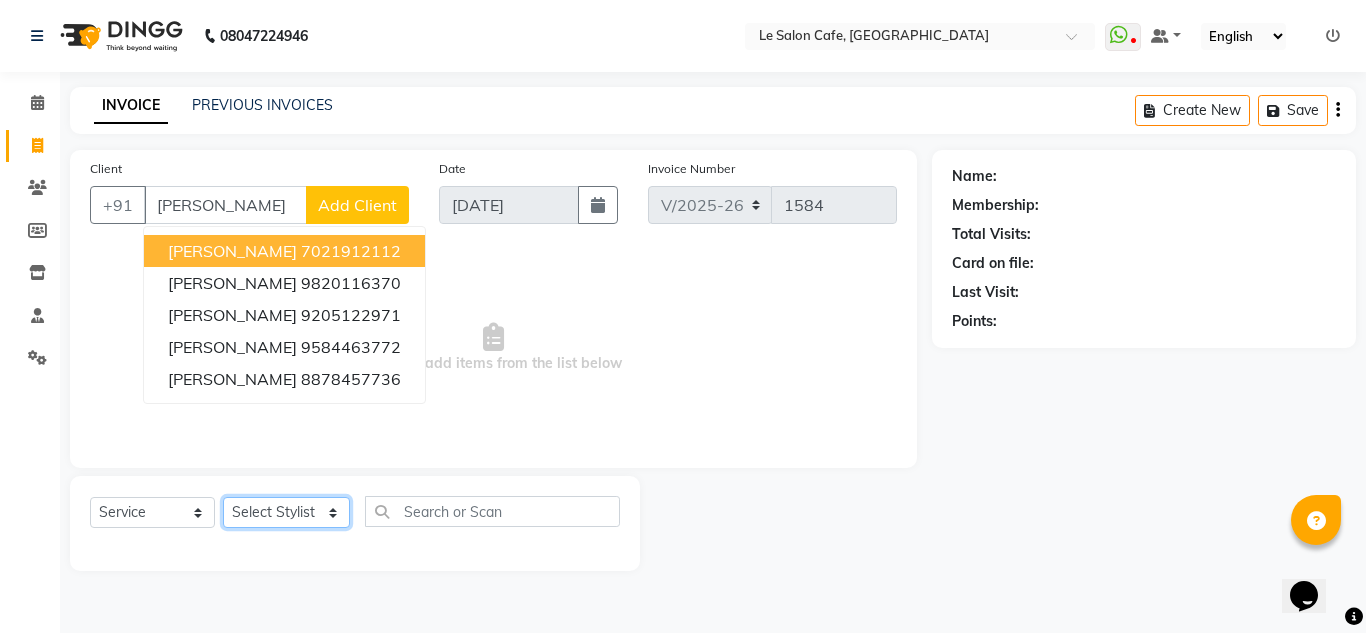 click on "Select Stylist [PERSON_NAME]  [PERSON_NAME]  [PERSON_NAME]  Front Desk  [PERSON_NAME]  [PERSON_NAME] [PERSON_NAME]  [PERSON_NAME]  [PERSON_NAME] [PERSON_NAME]  [PERSON_NAME] [PERSON_NAME] [PERSON_NAME] [PERSON_NAME]" 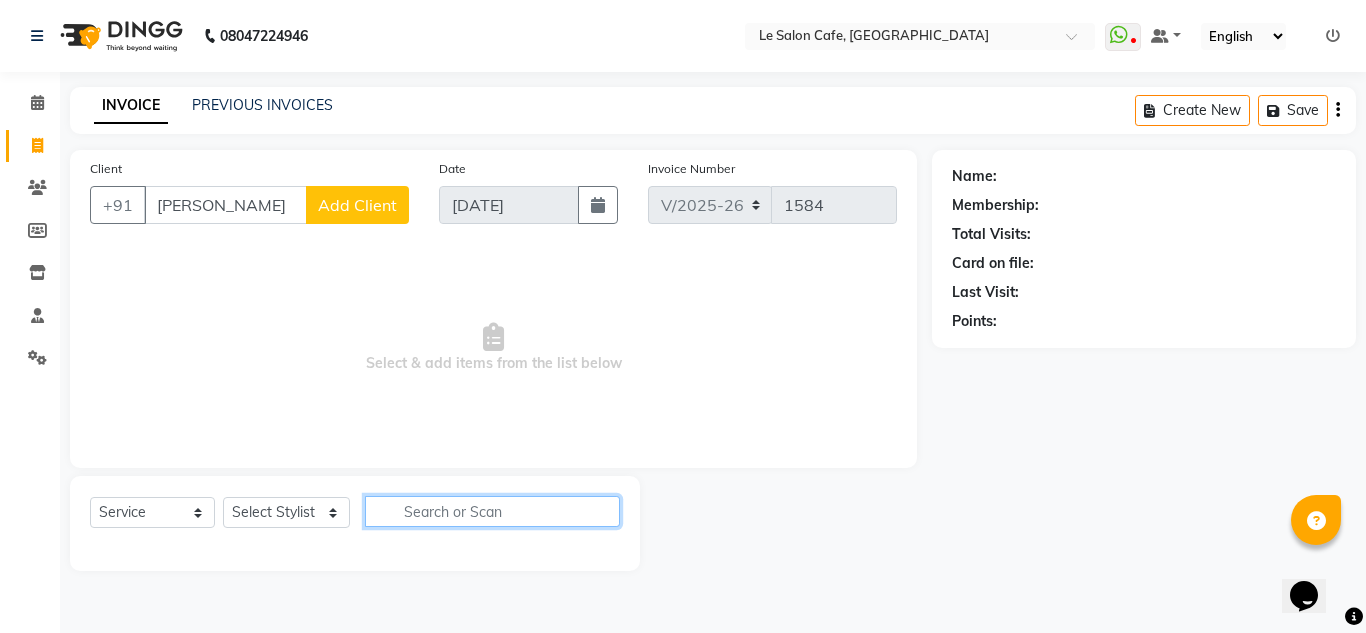click 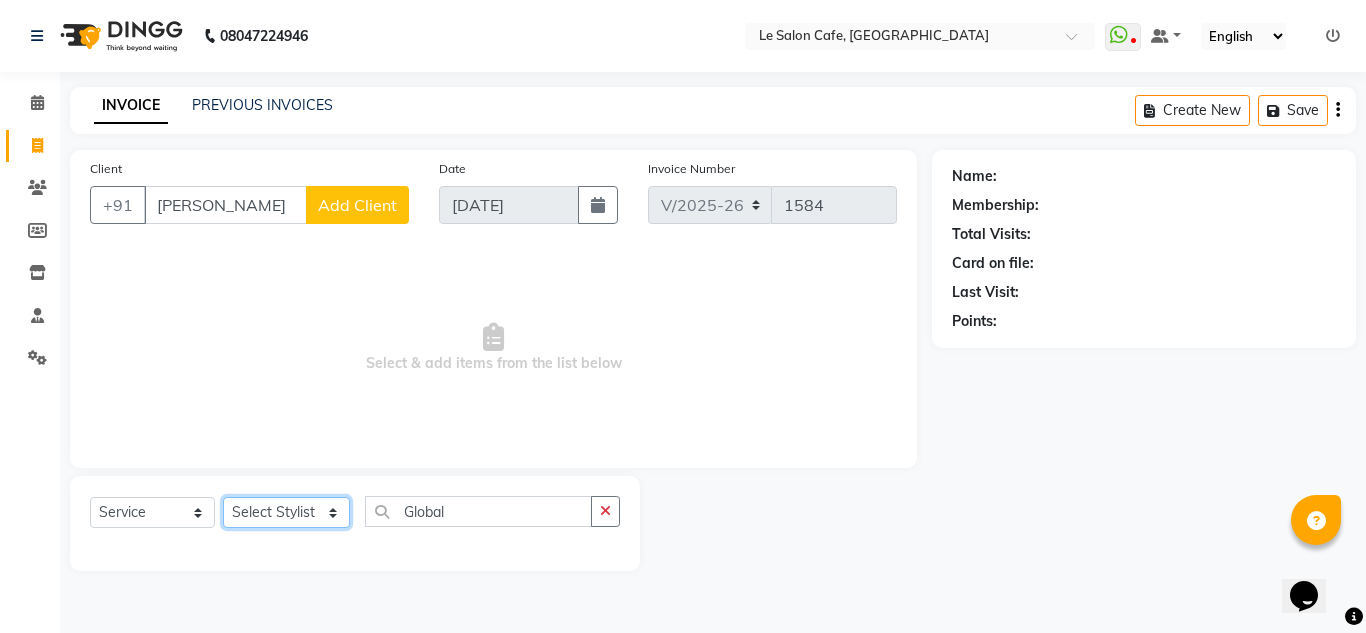 click on "Select Stylist [PERSON_NAME]  [PERSON_NAME]  [PERSON_NAME]  Front Desk  [PERSON_NAME]  [PERSON_NAME] [PERSON_NAME]  [PERSON_NAME]  [PERSON_NAME] [PERSON_NAME]  [PERSON_NAME] [PERSON_NAME] [PERSON_NAME] [PERSON_NAME]" 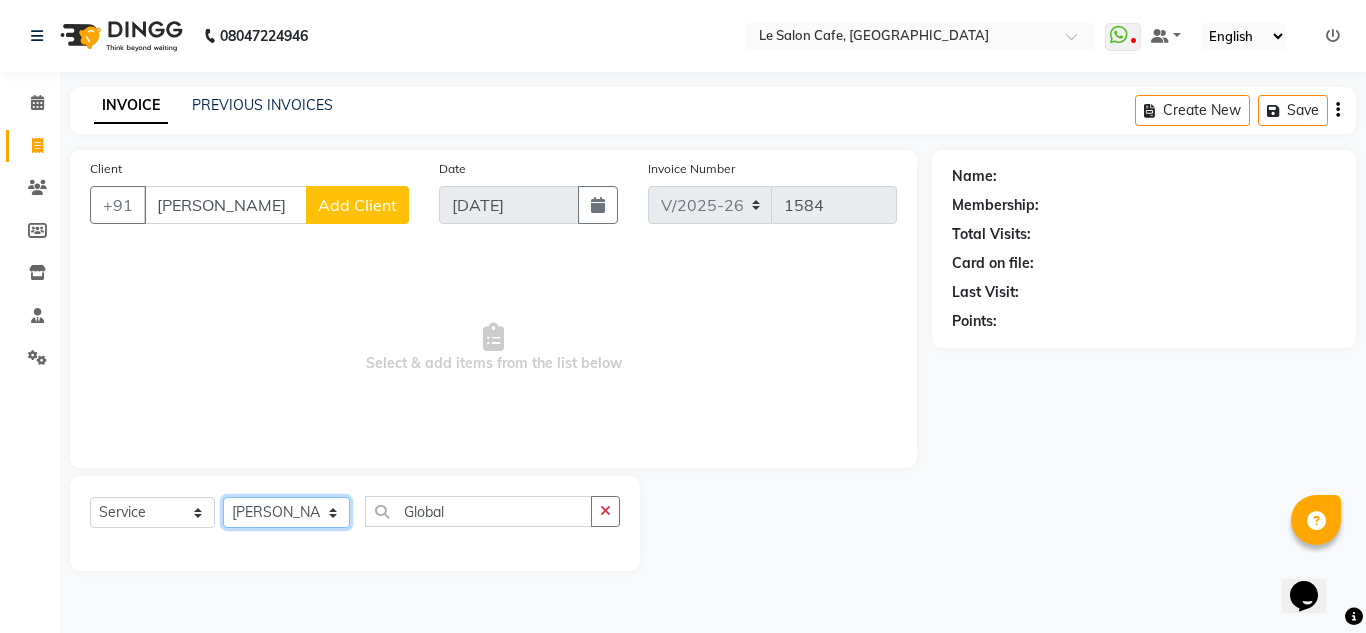 click on "Select Stylist [PERSON_NAME]  [PERSON_NAME]  [PERSON_NAME]  Front Desk  [PERSON_NAME]  [PERSON_NAME] [PERSON_NAME]  [PERSON_NAME]  [PERSON_NAME] [PERSON_NAME]  [PERSON_NAME] [PERSON_NAME] [PERSON_NAME] [PERSON_NAME]" 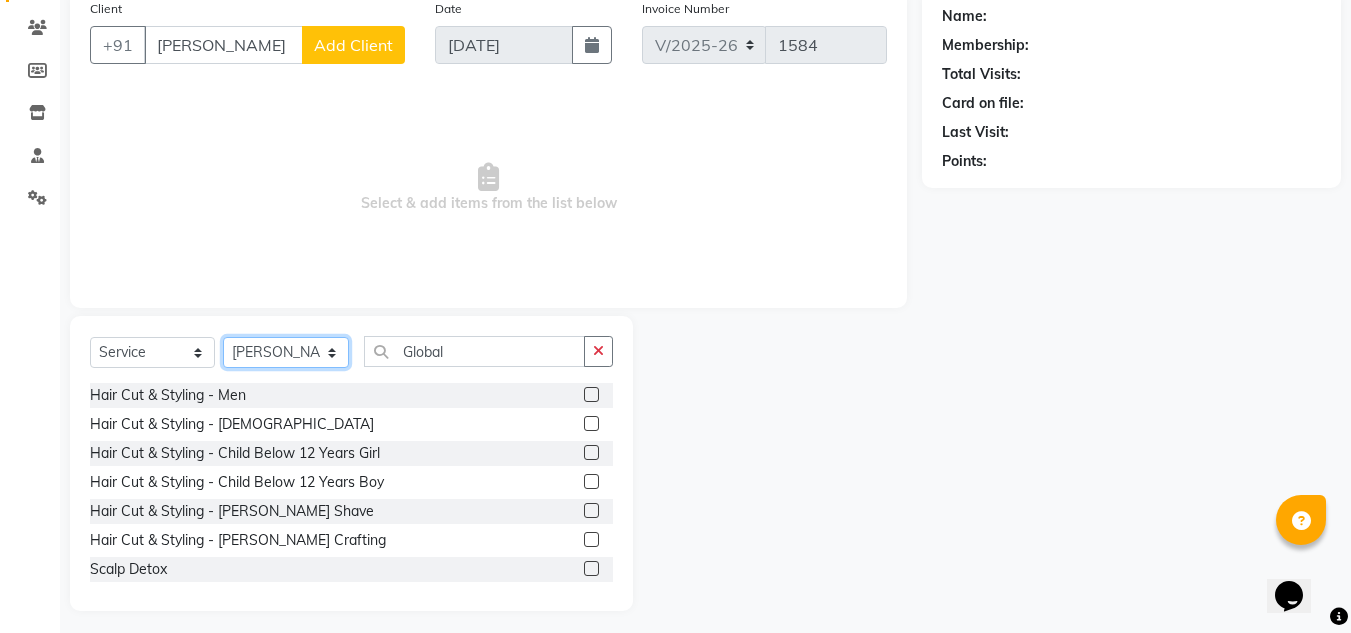 scroll, scrollTop: 168, scrollLeft: 0, axis: vertical 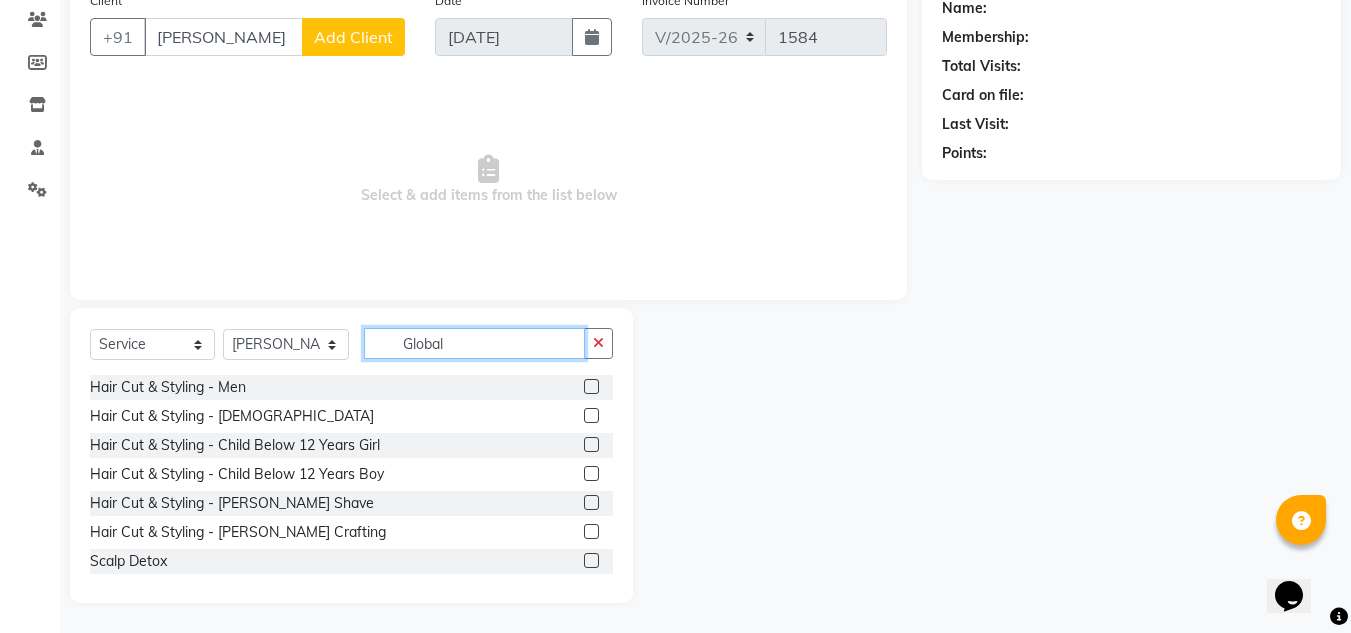 click on "Global" 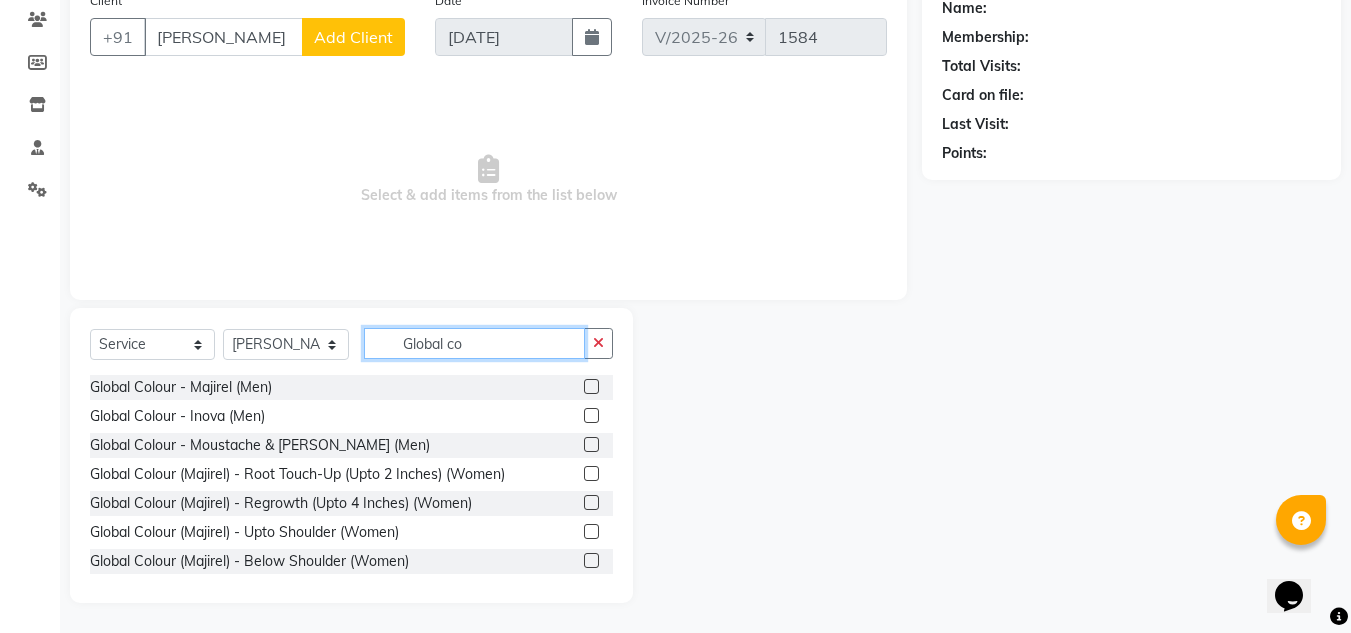 type on "Global co" 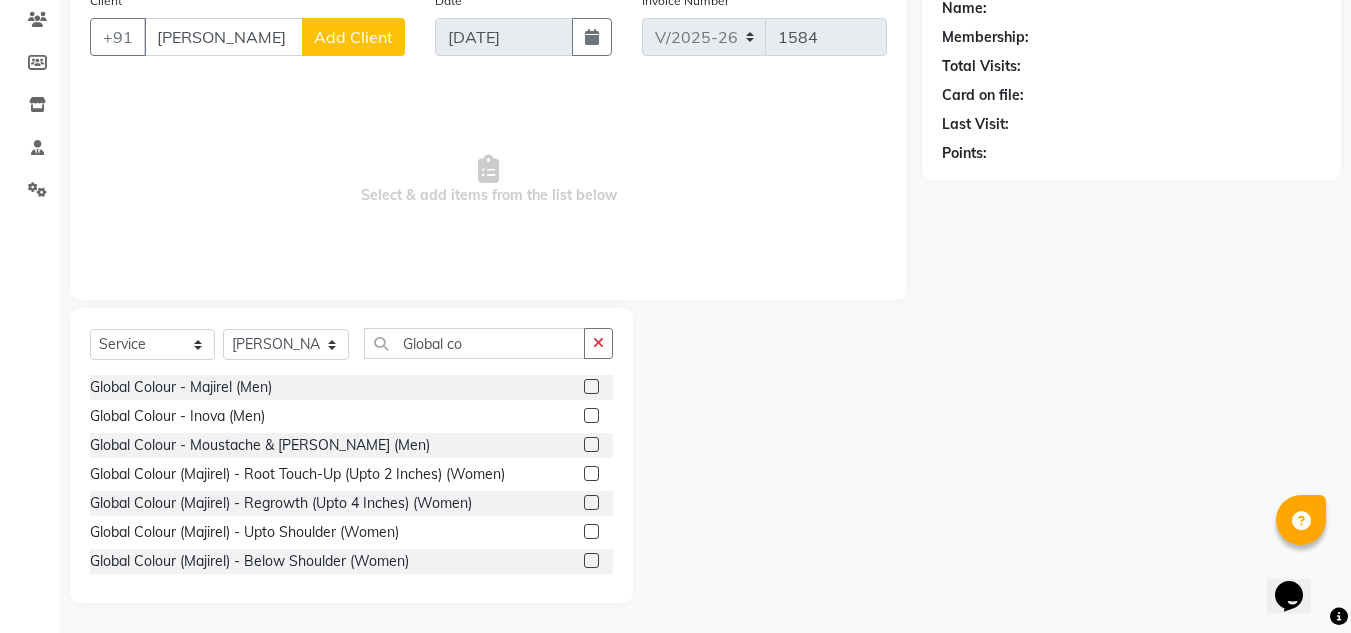 click 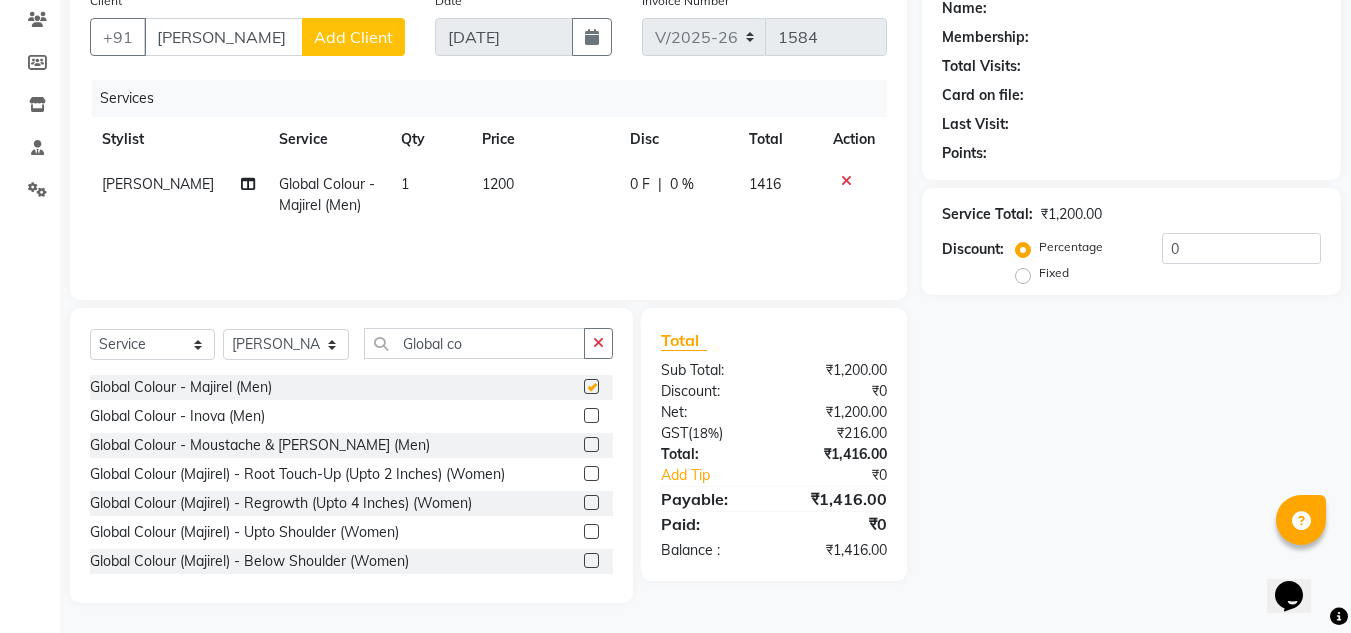 checkbox on "false" 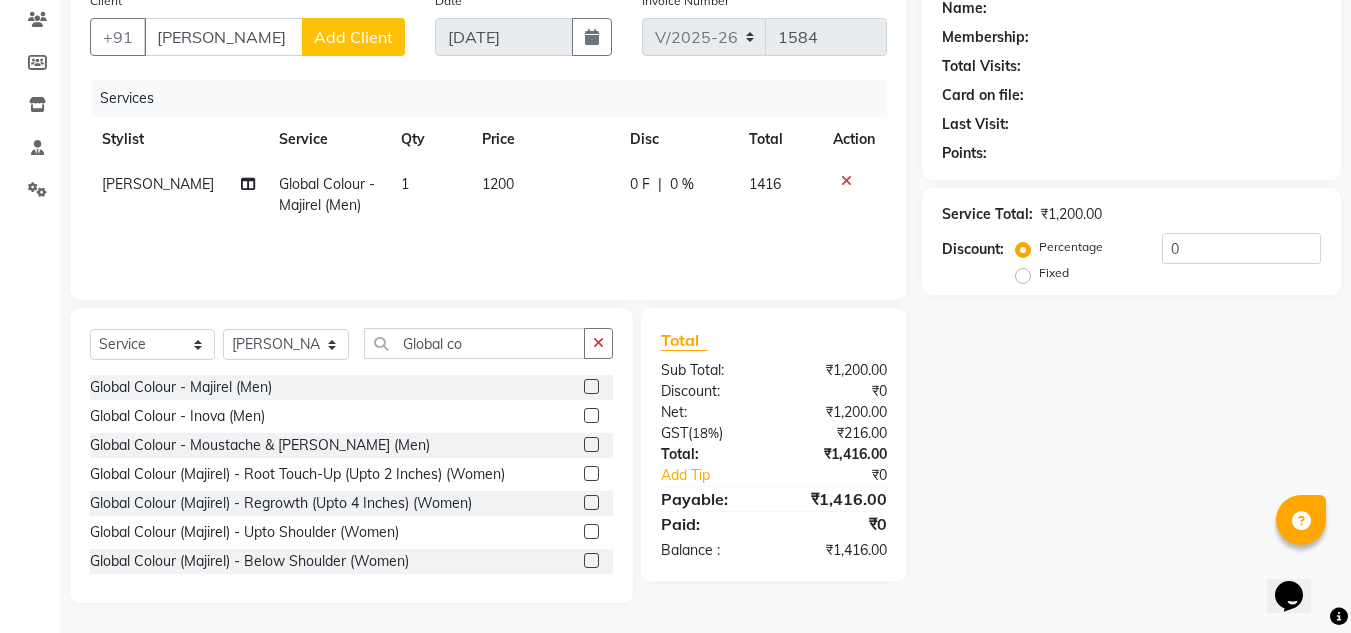 click 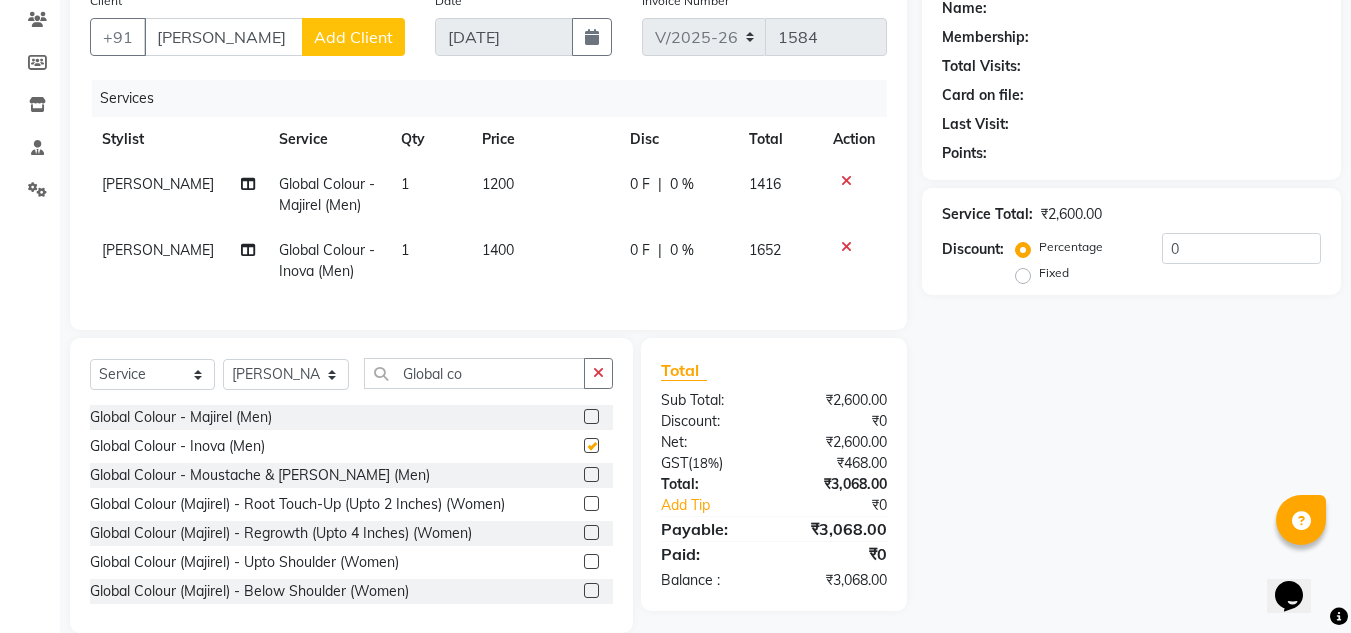 checkbox on "false" 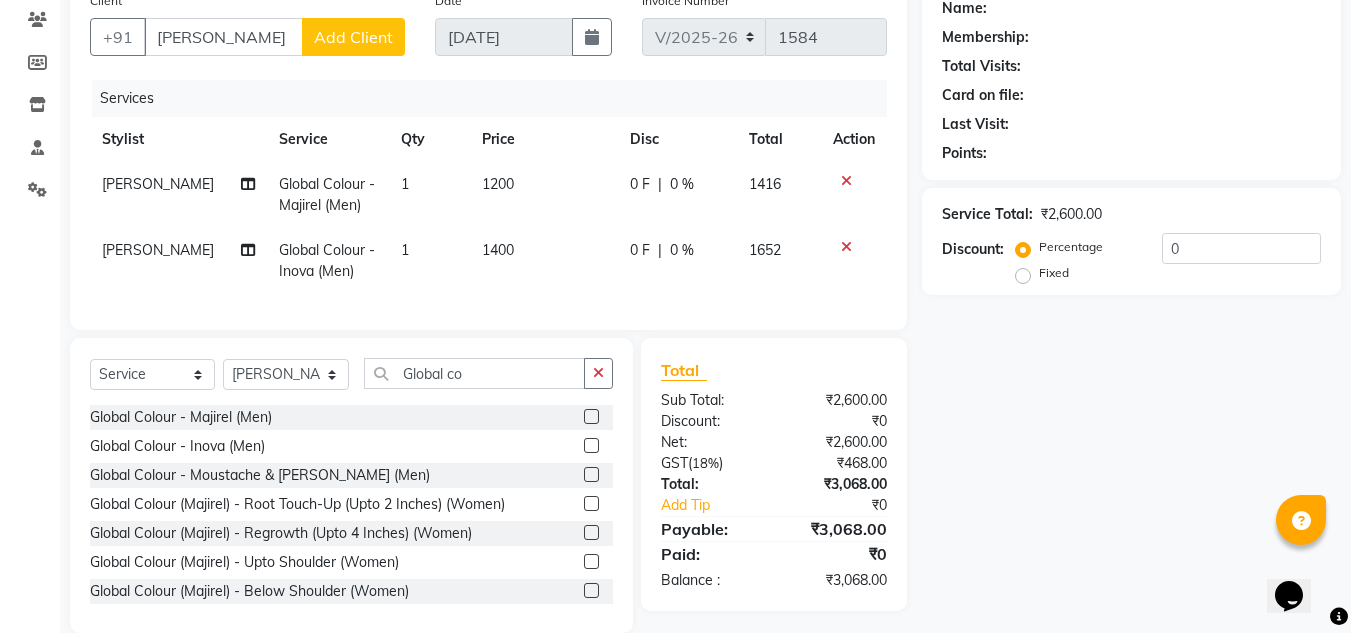 click 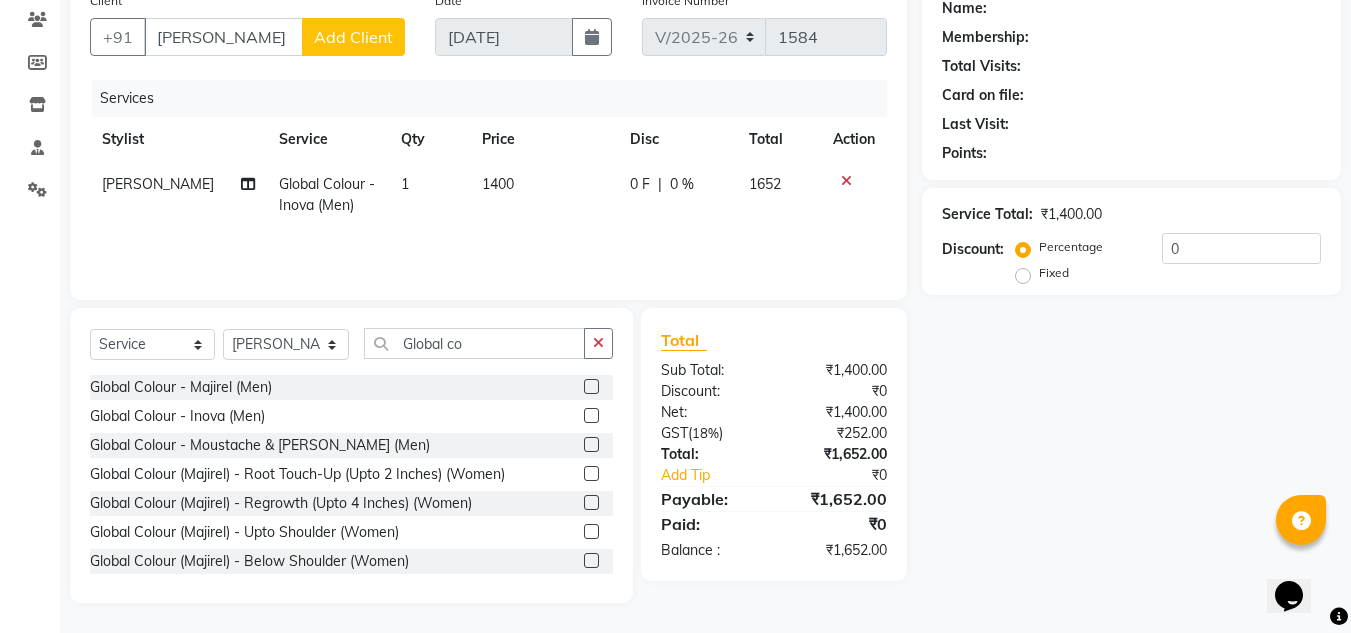 click 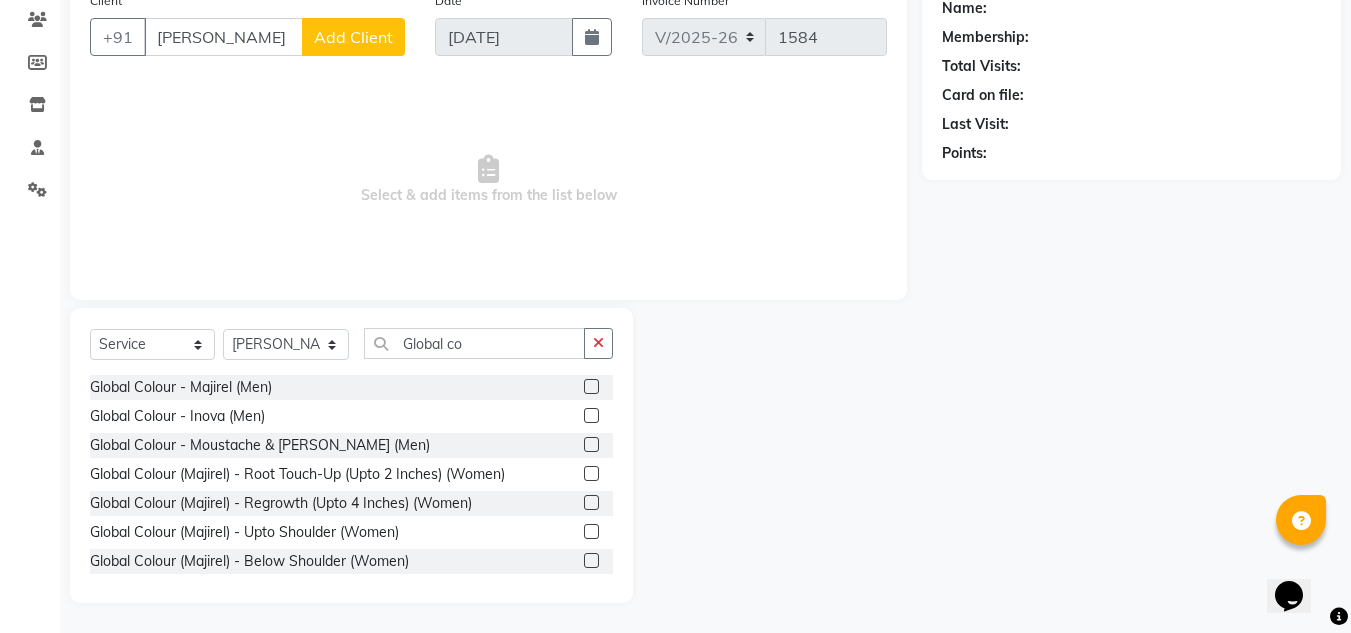 click 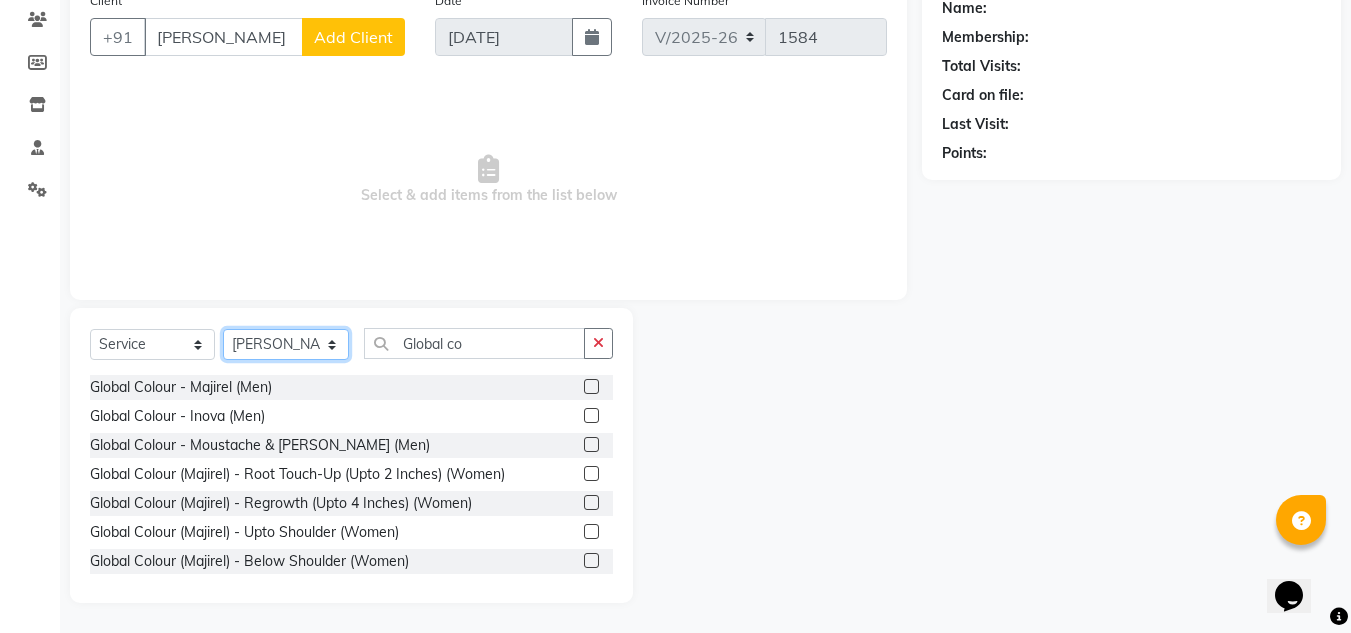 click on "Select Stylist Abid Salmani  Aniket Kadam  Faim Alvi  Front Desk  Muskan Khan  Pooja Kolge Reena Shaukat Ali  Salman Ansari  Sangeeta Kadri Shailendra Chauhan  Shekhar Sangle Soniyaa Varma Suchita Mistry Swapnil Kamble" 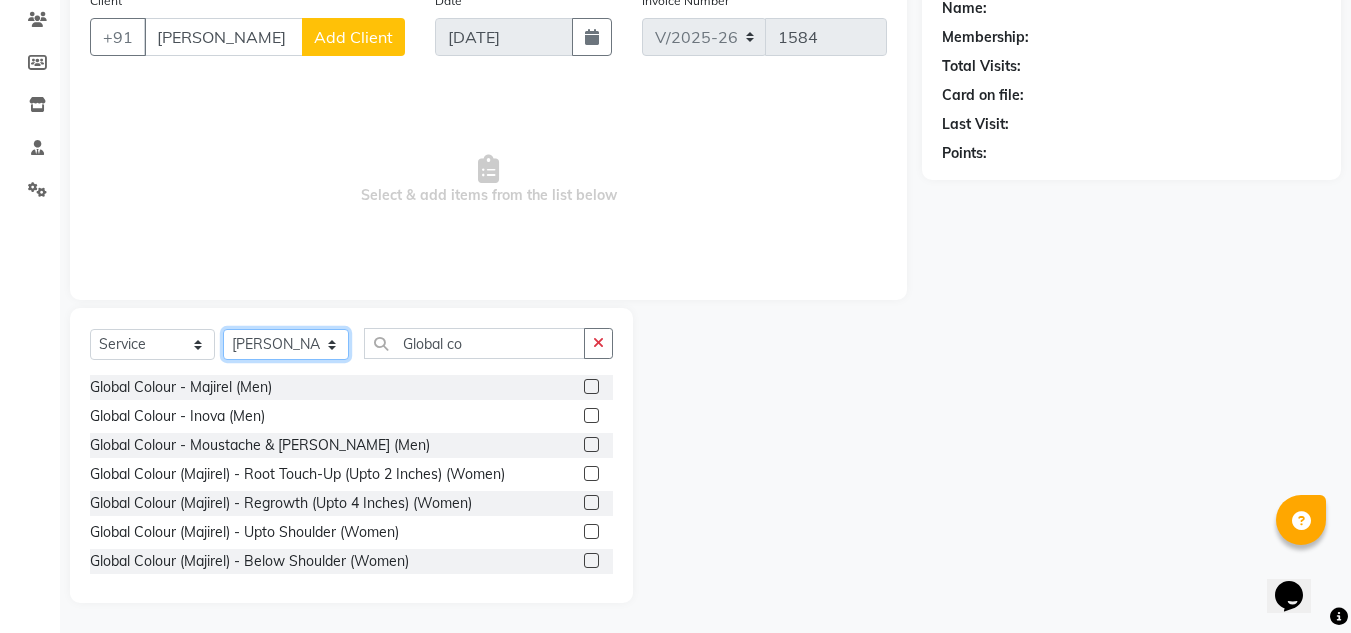 select on "74710" 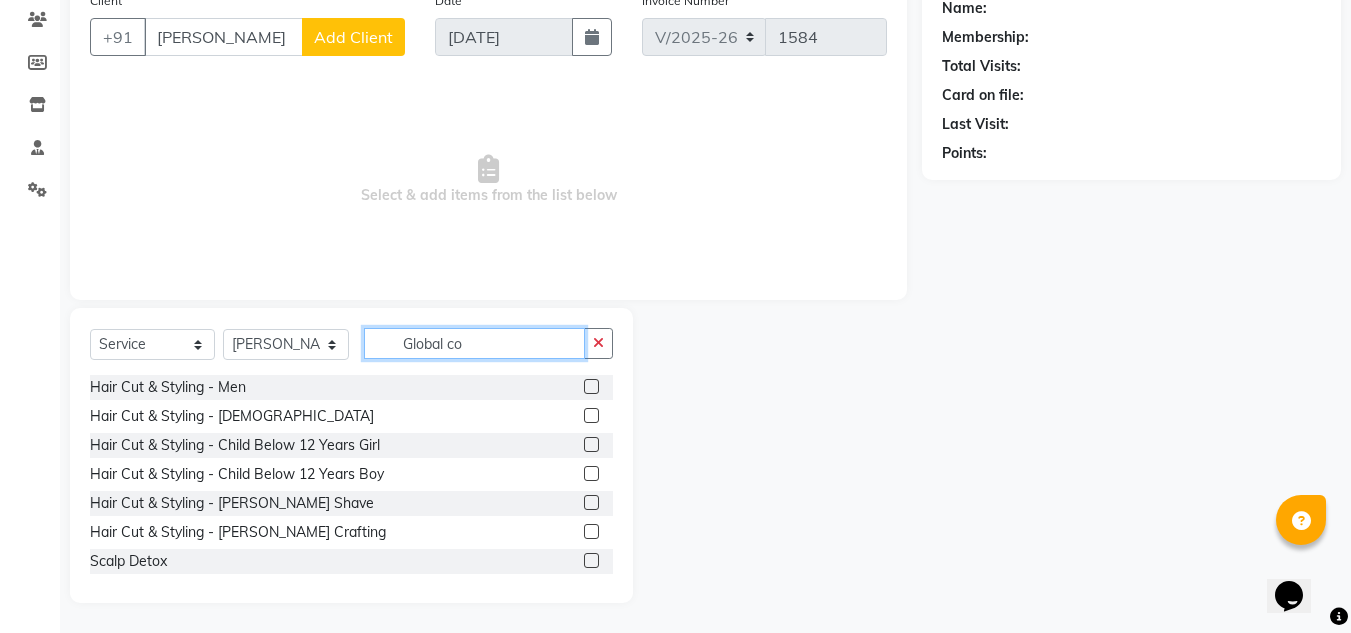 click on "Global co" 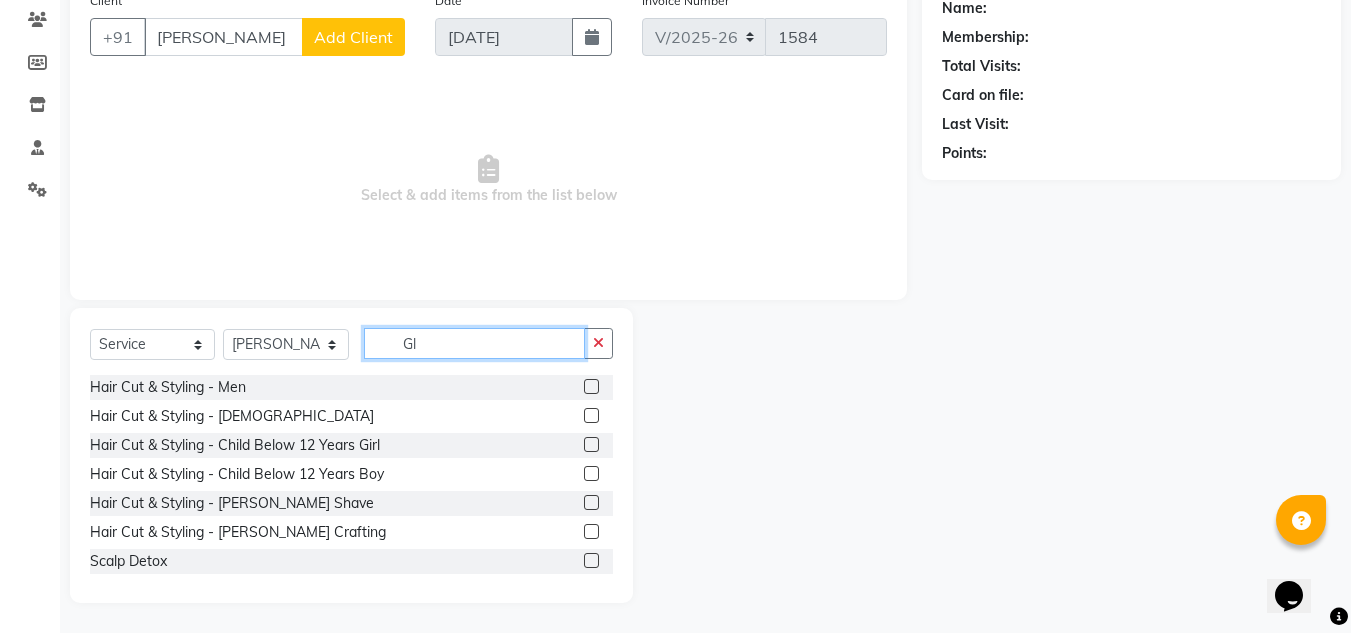 type on "G" 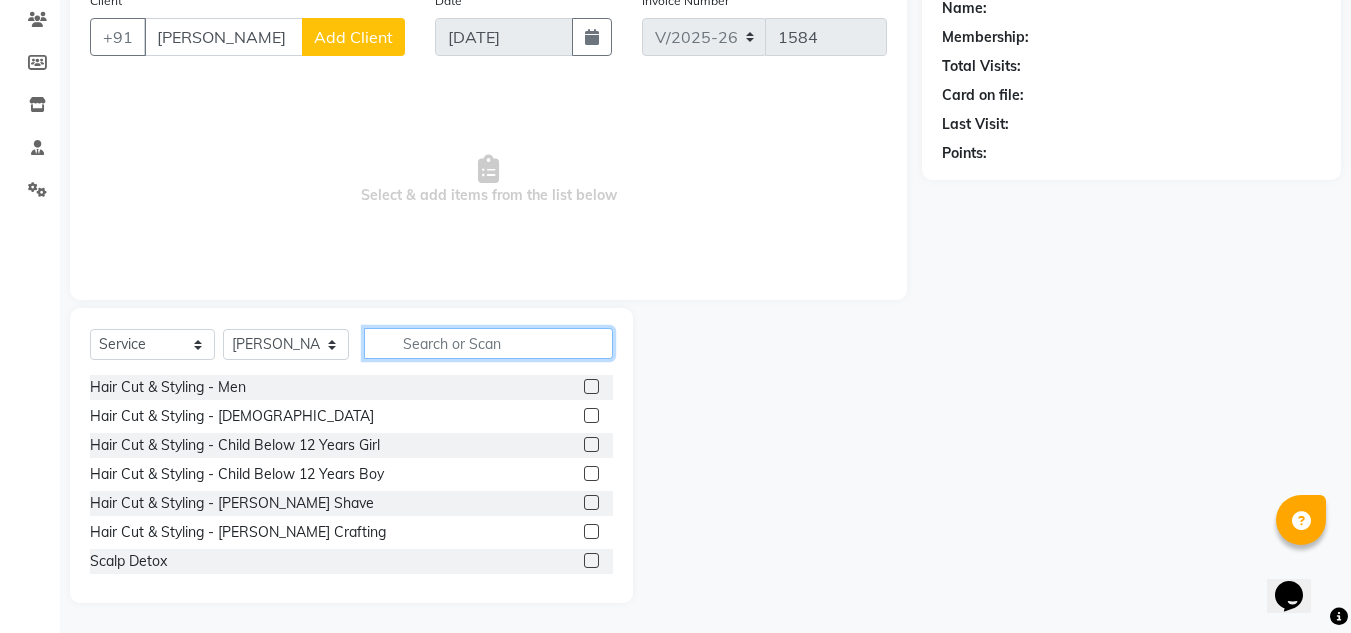 type 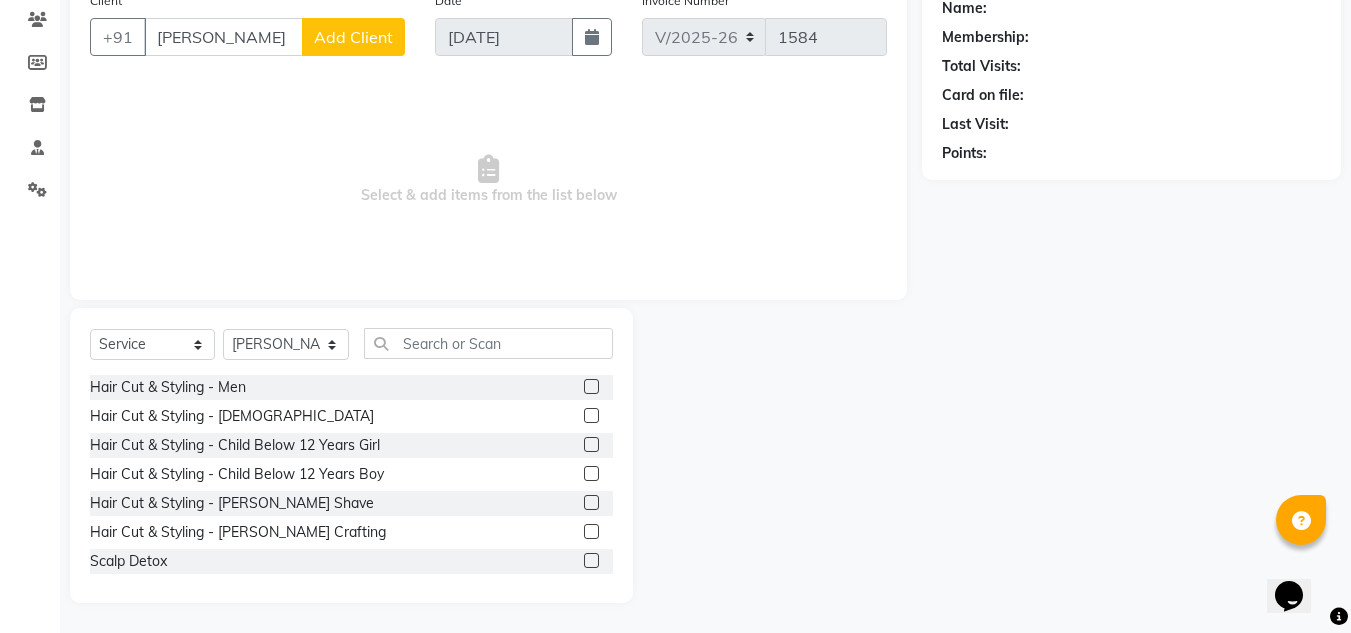 click 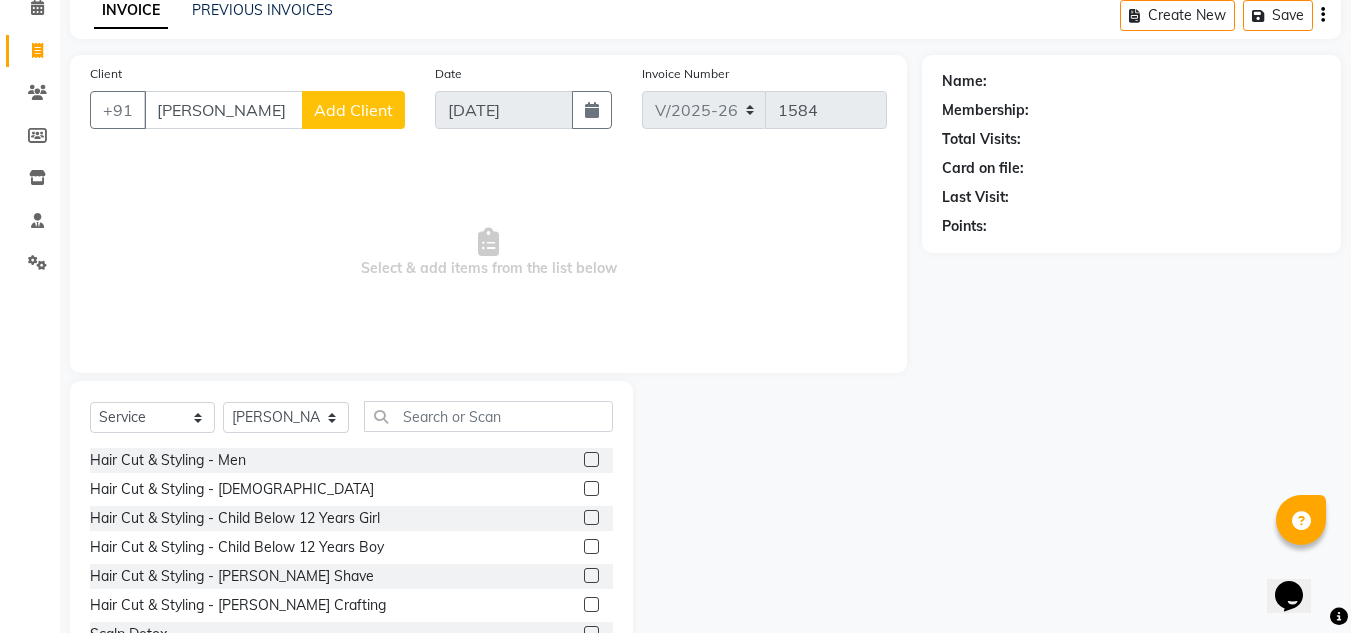 scroll, scrollTop: 0, scrollLeft: 0, axis: both 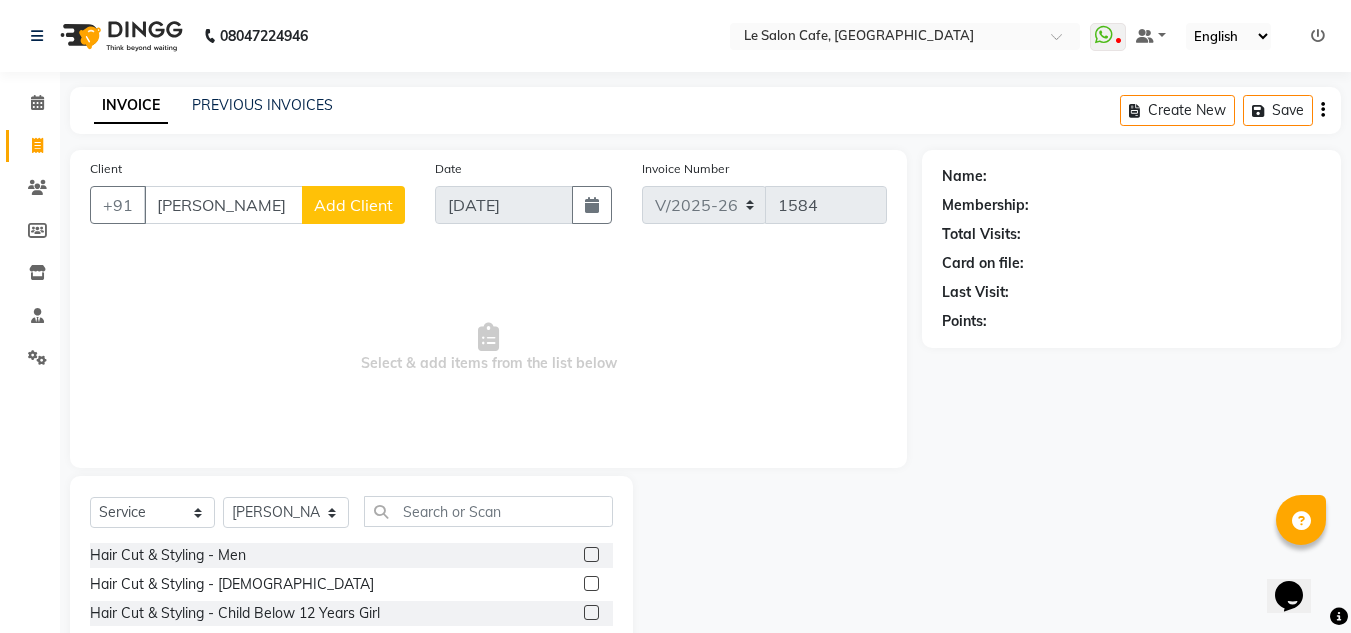 click 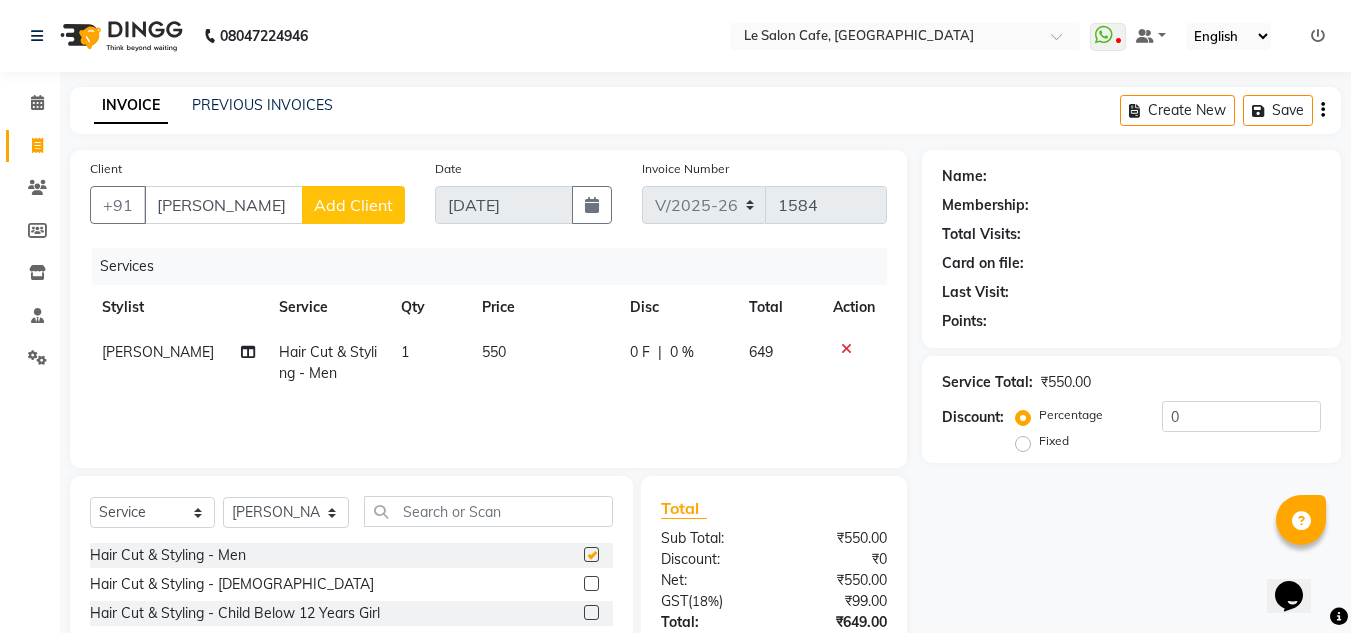 checkbox on "false" 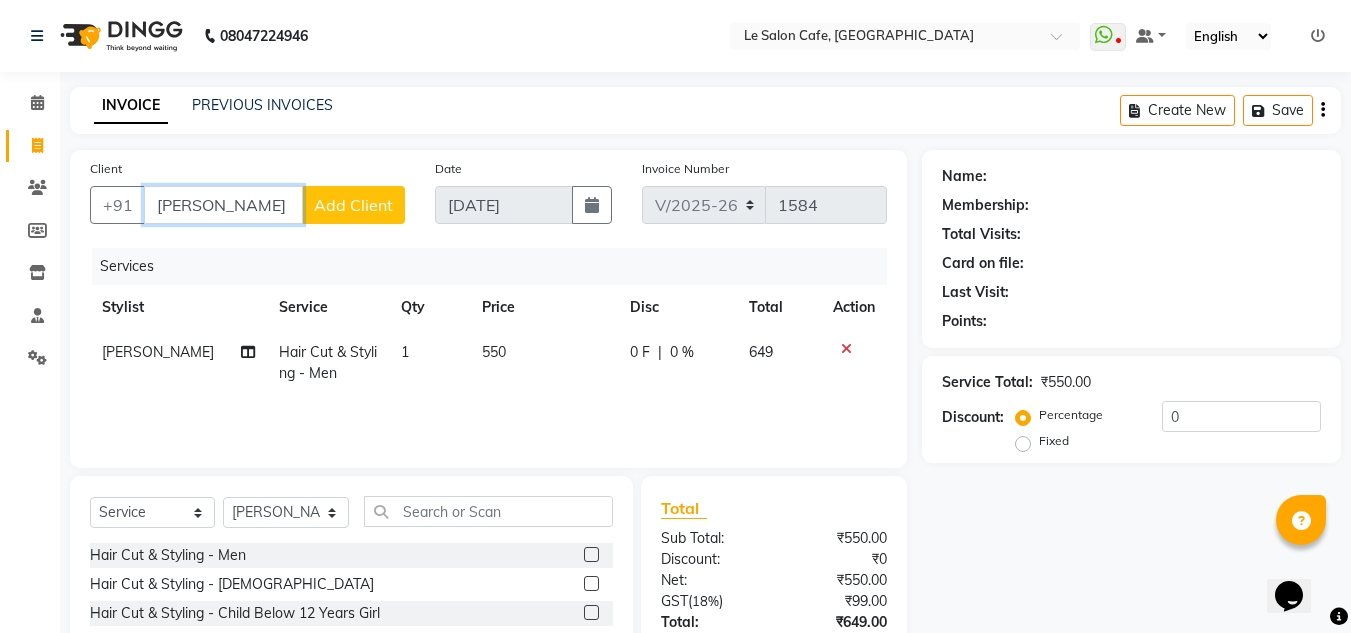 click on "[PERSON_NAME]" at bounding box center [223, 205] 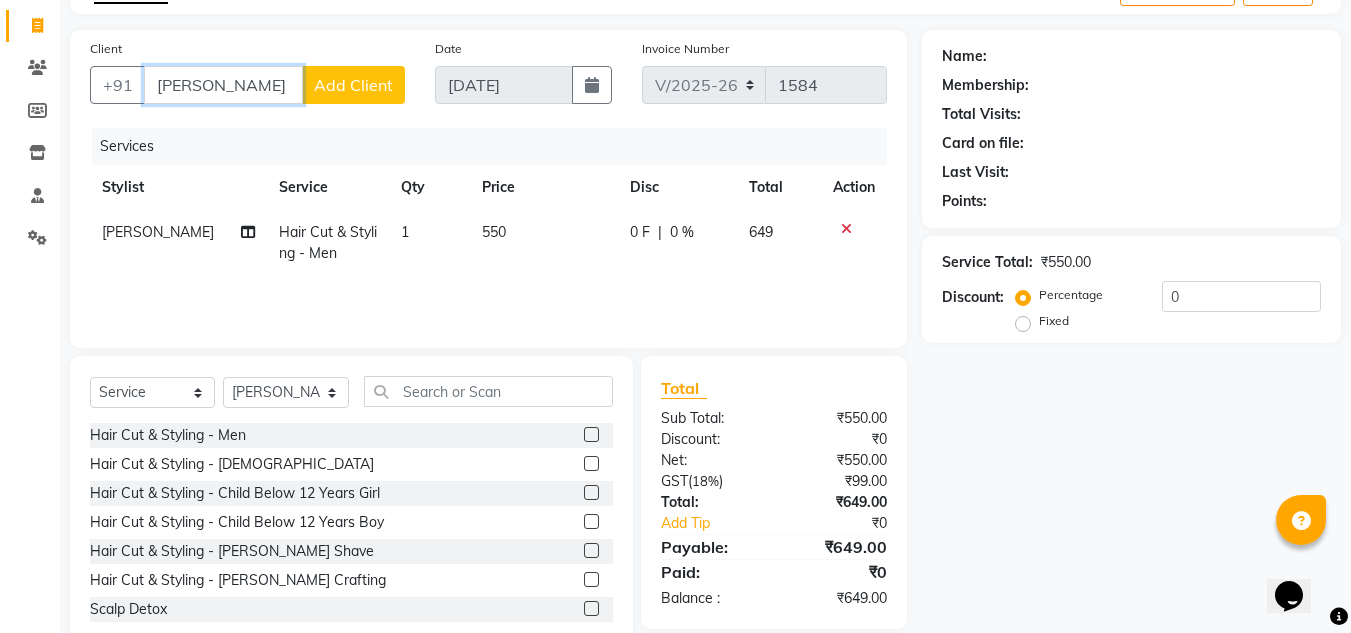 scroll, scrollTop: 168, scrollLeft: 0, axis: vertical 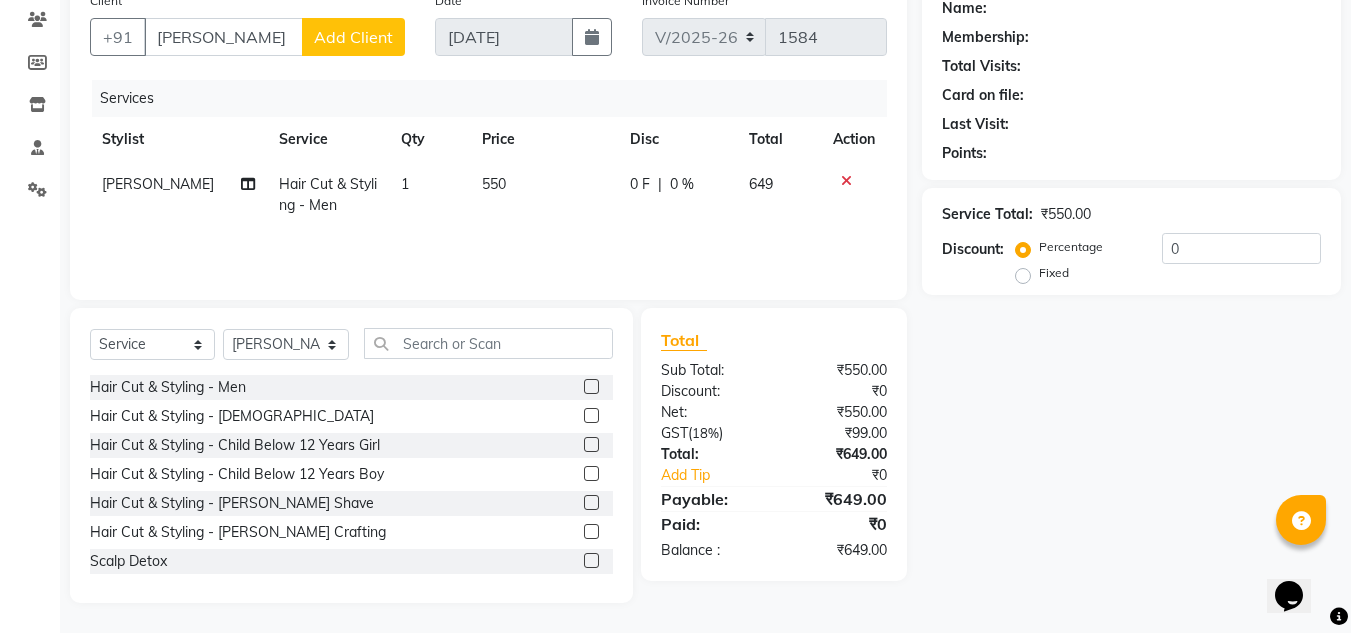 click on "Name: Membership: Total Visits: Card on file: Last Visit:  Points:  Service Total:  ₹550.00  Discount:  Percentage   Fixed  0" 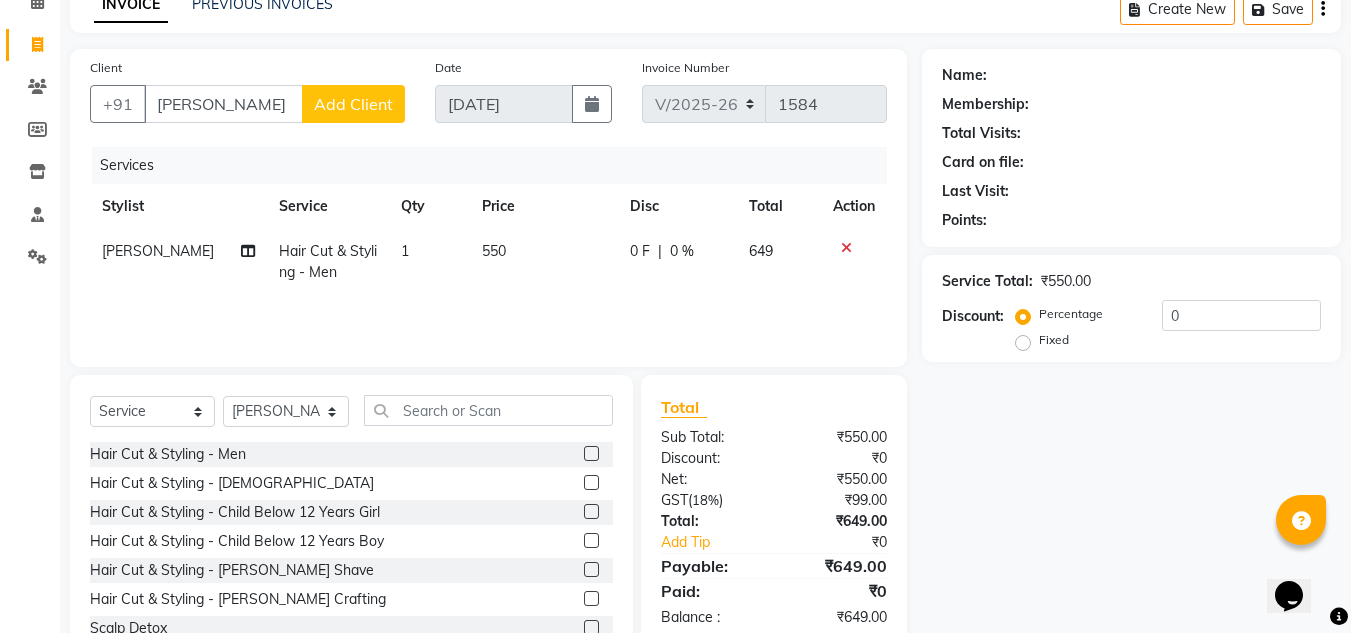scroll, scrollTop: 0, scrollLeft: 0, axis: both 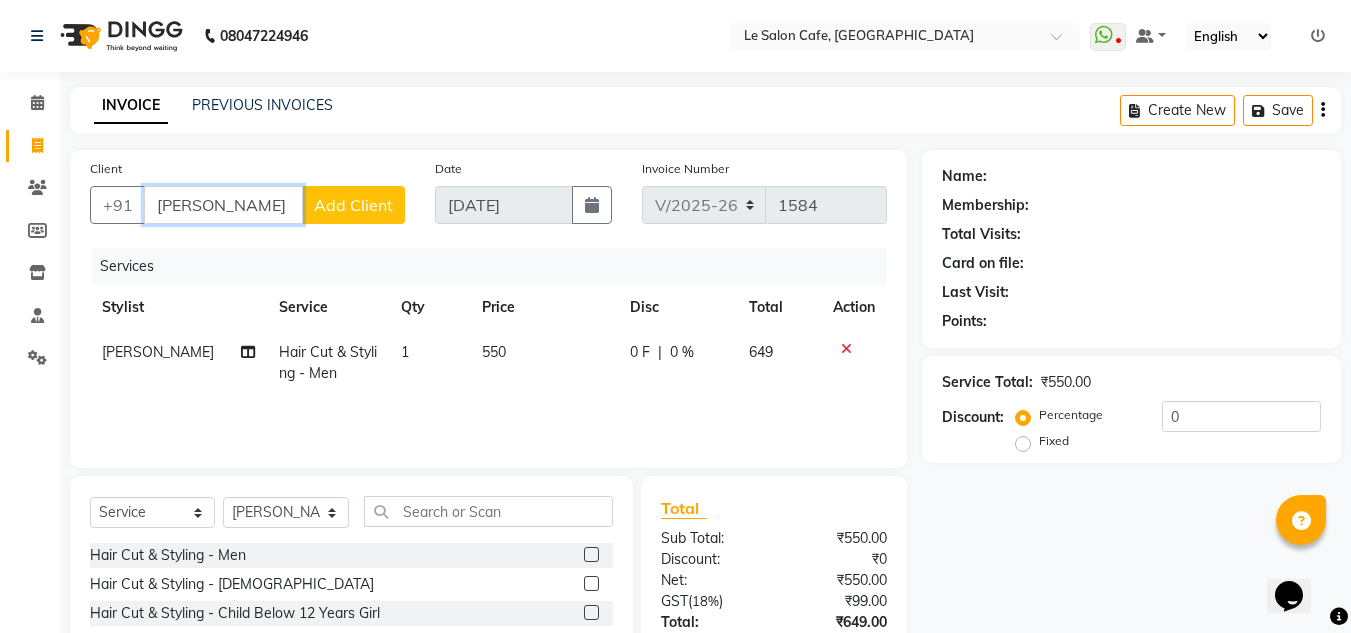 click on "[PERSON_NAME]" at bounding box center [223, 205] 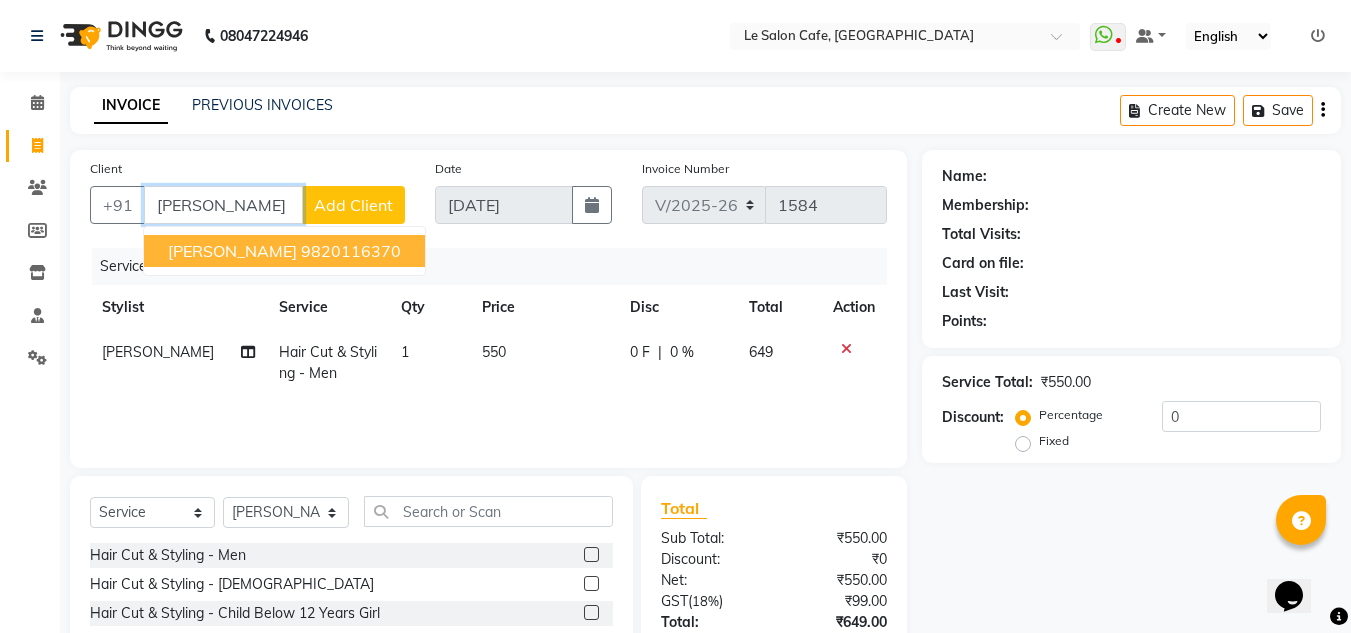 click on "Shristi Agarwal" at bounding box center [232, 251] 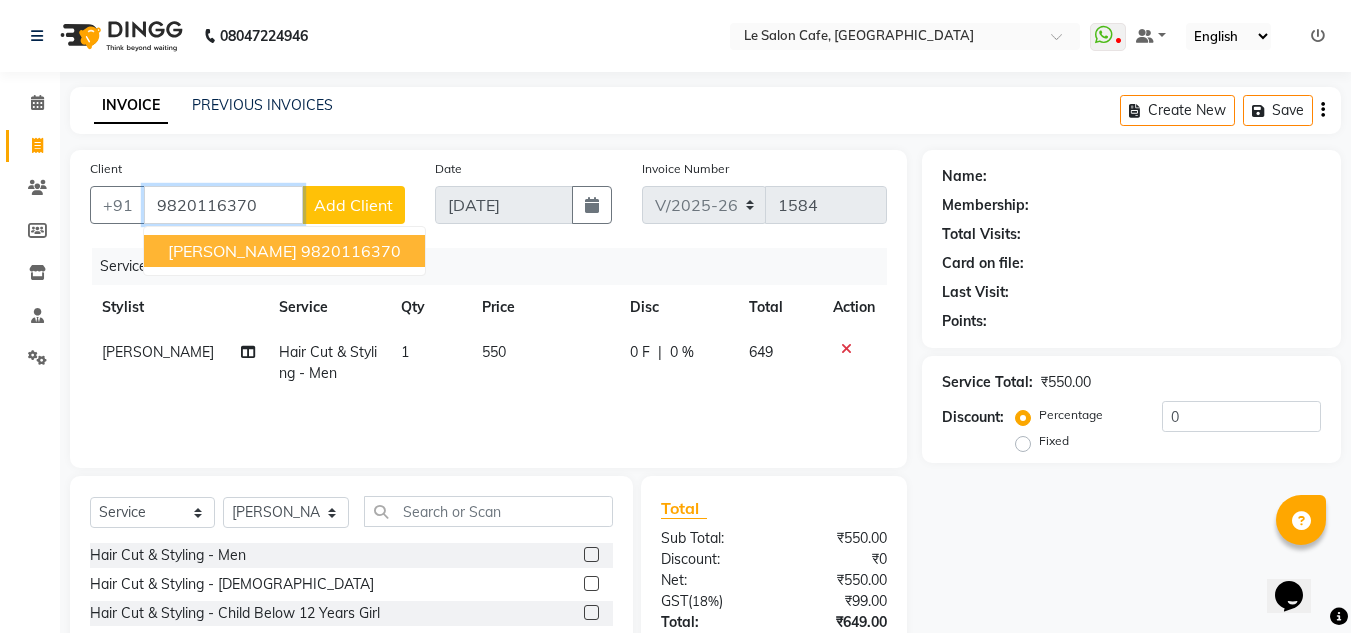 type on "9820116370" 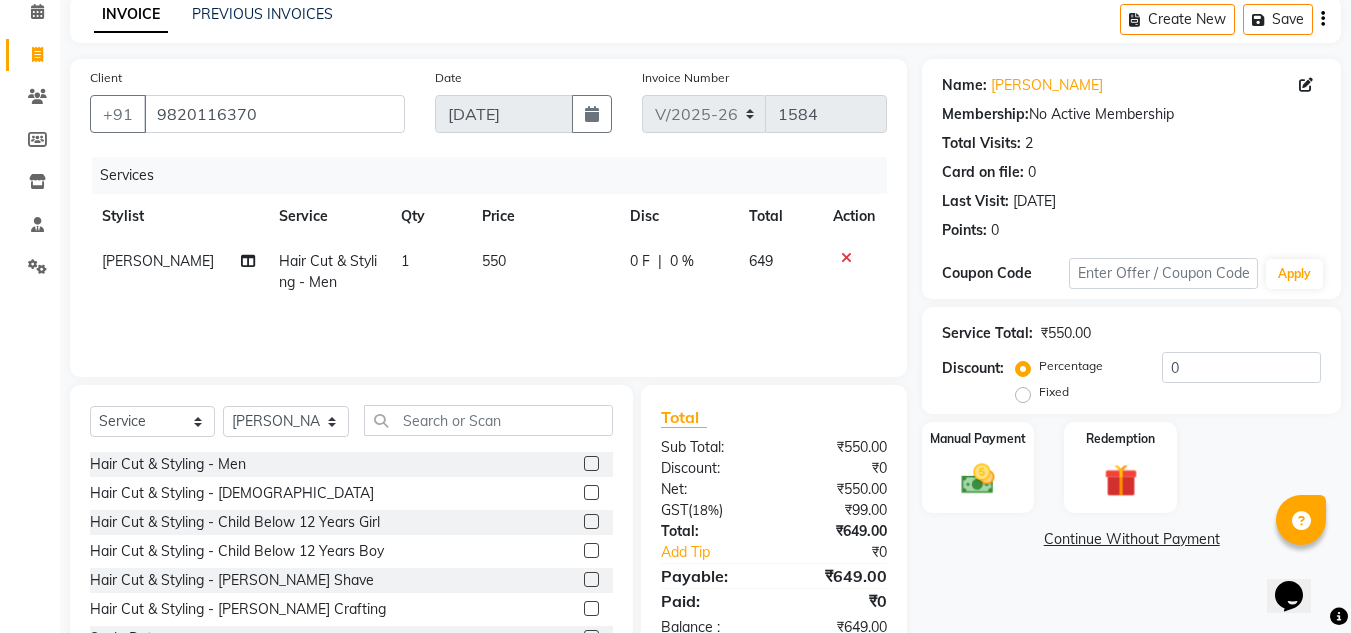 scroll, scrollTop: 168, scrollLeft: 0, axis: vertical 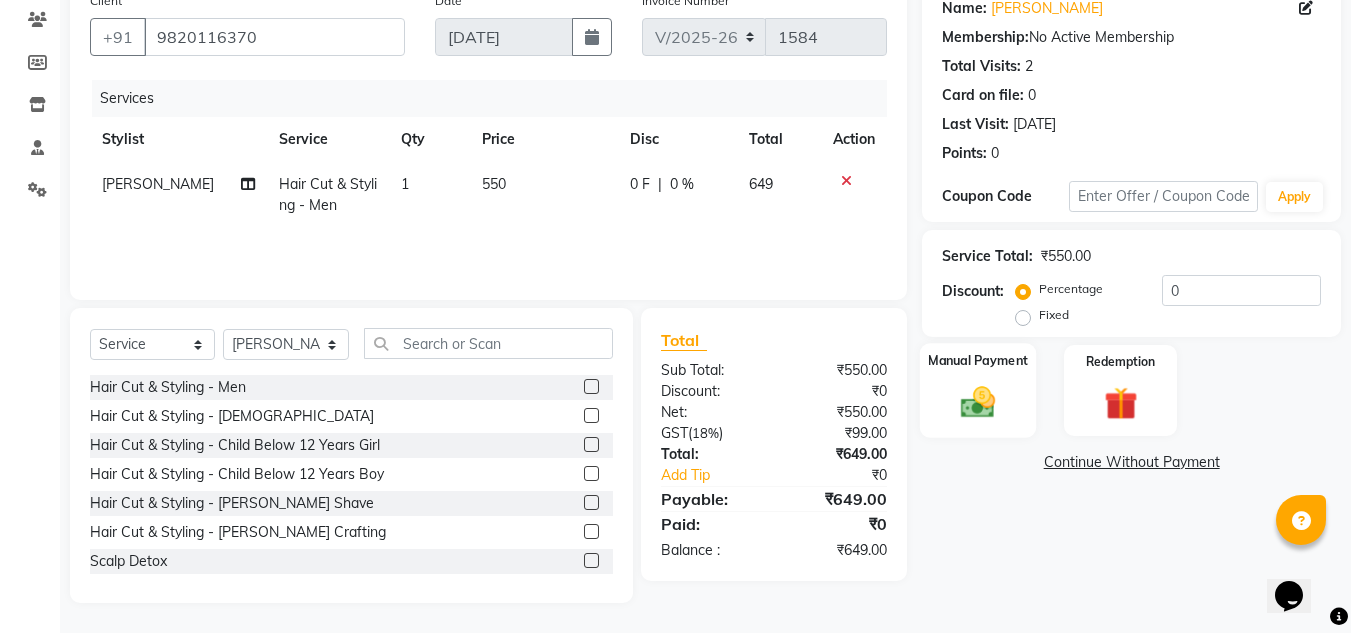 click 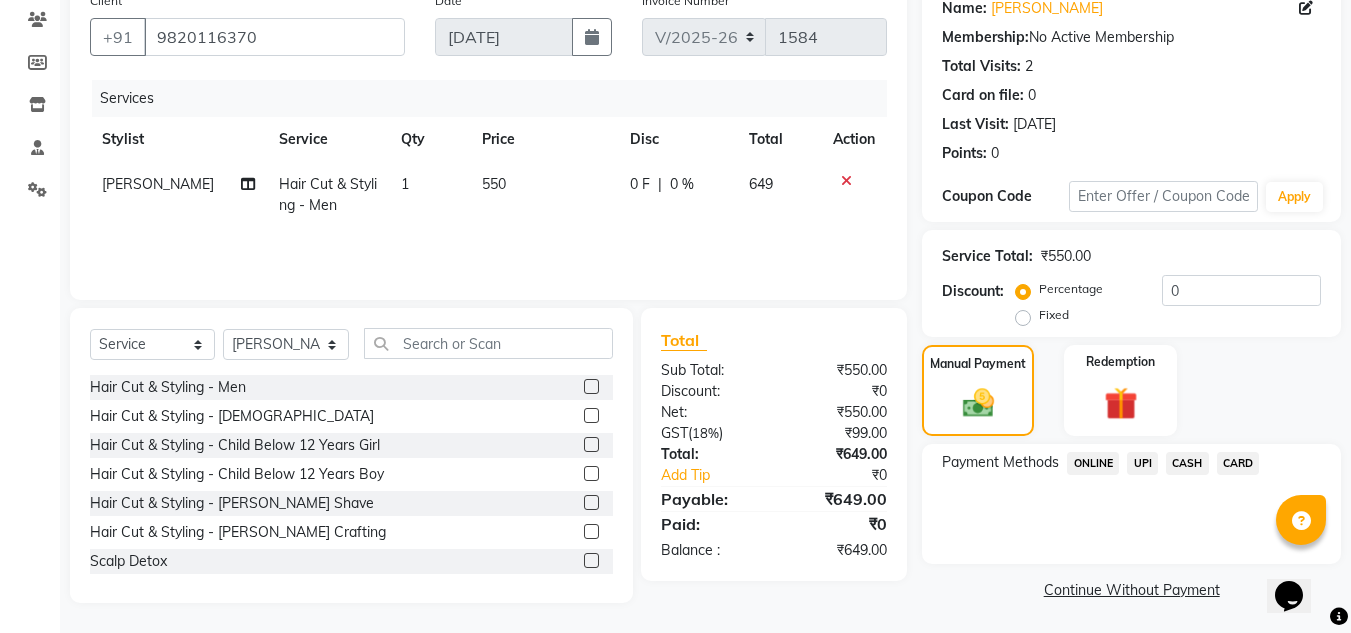 click on "UPI" 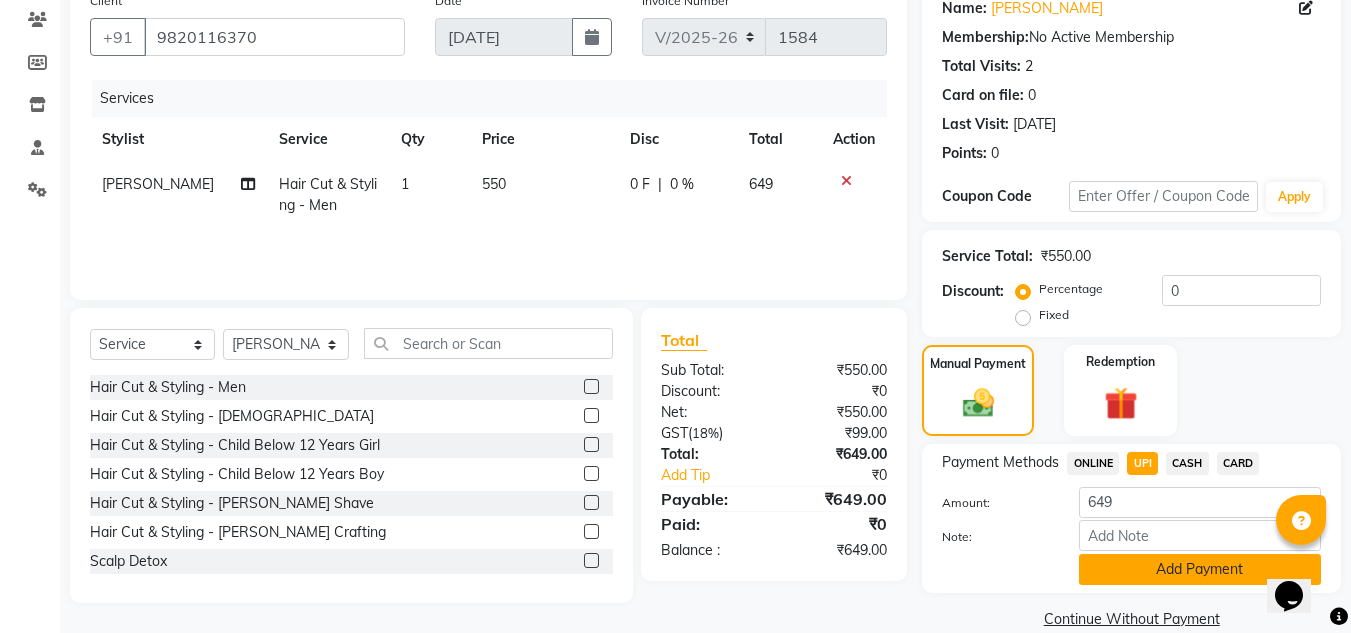 click on "Add Payment" 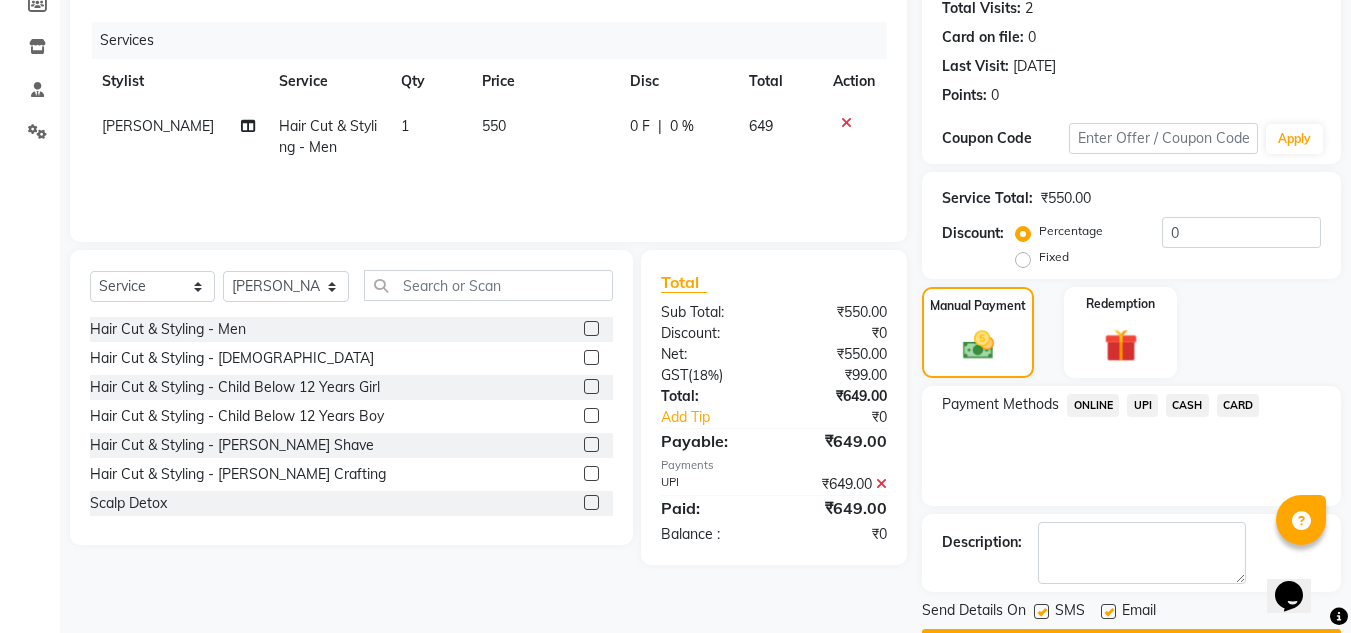 scroll, scrollTop: 283, scrollLeft: 0, axis: vertical 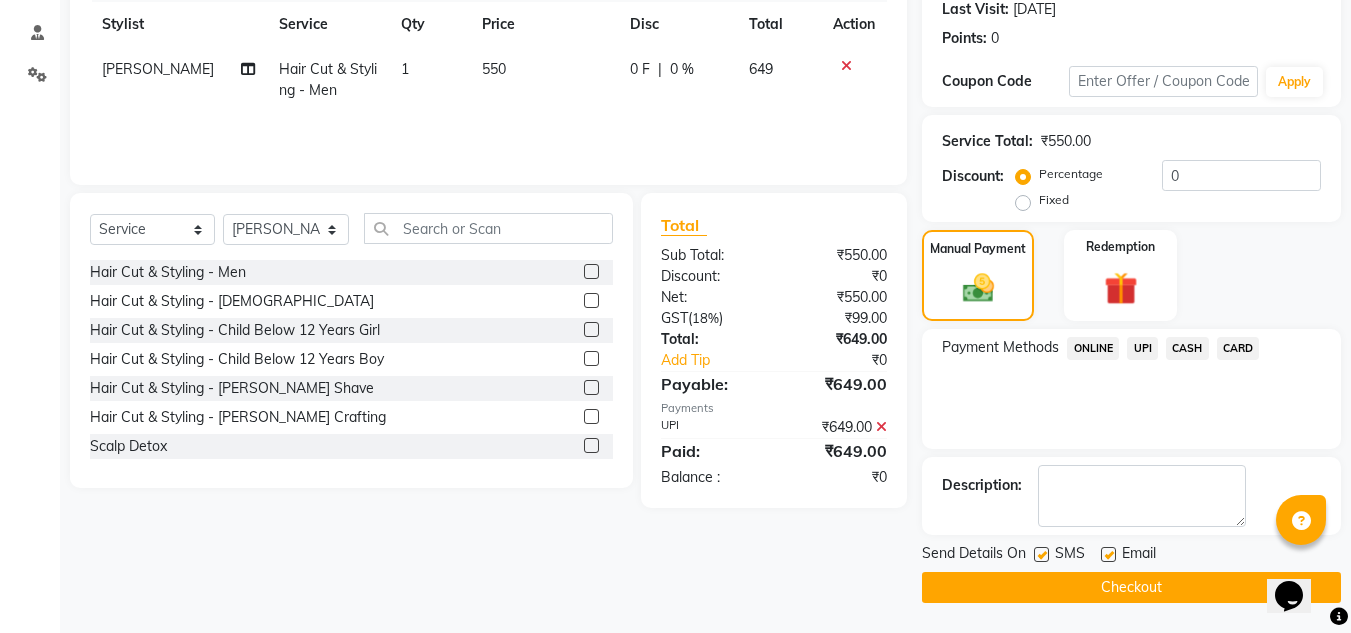 click 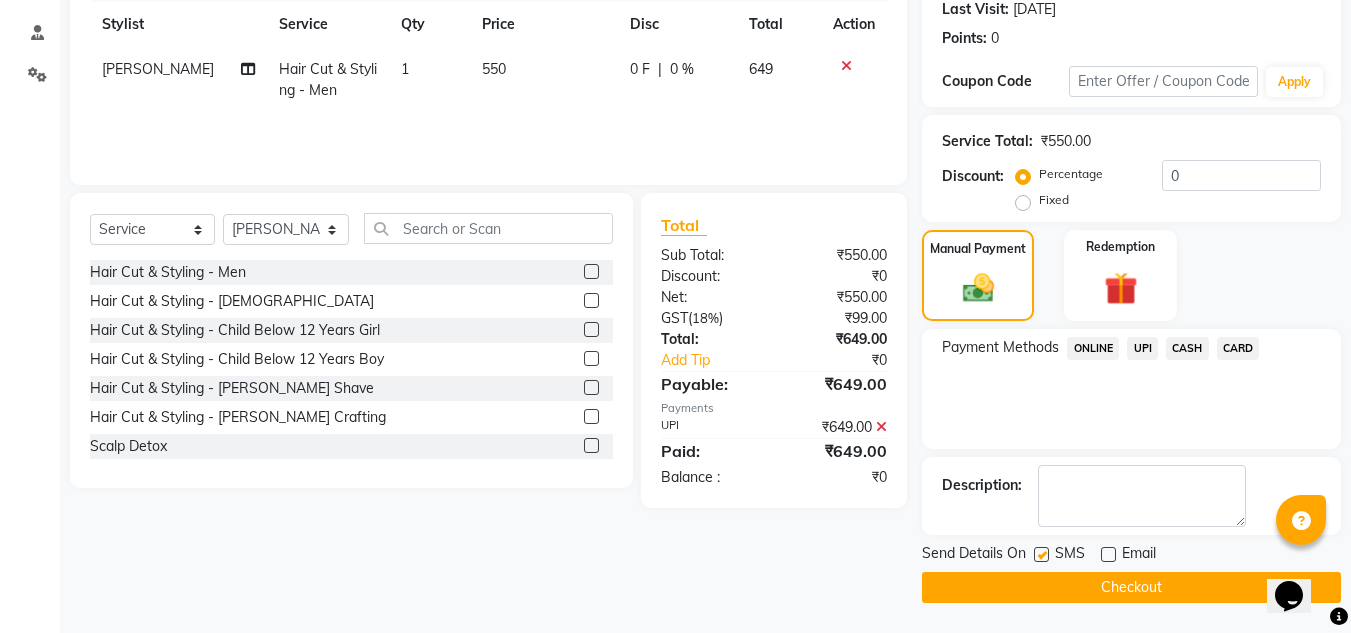 click on "Checkout" 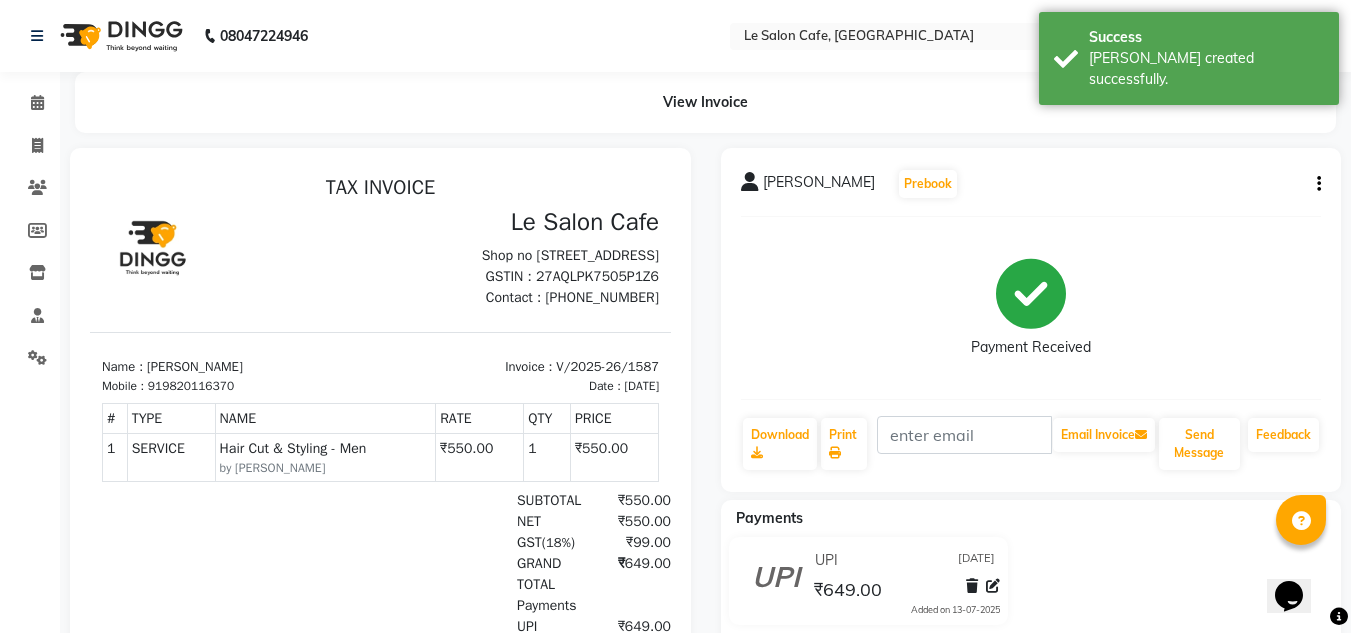scroll, scrollTop: 0, scrollLeft: 0, axis: both 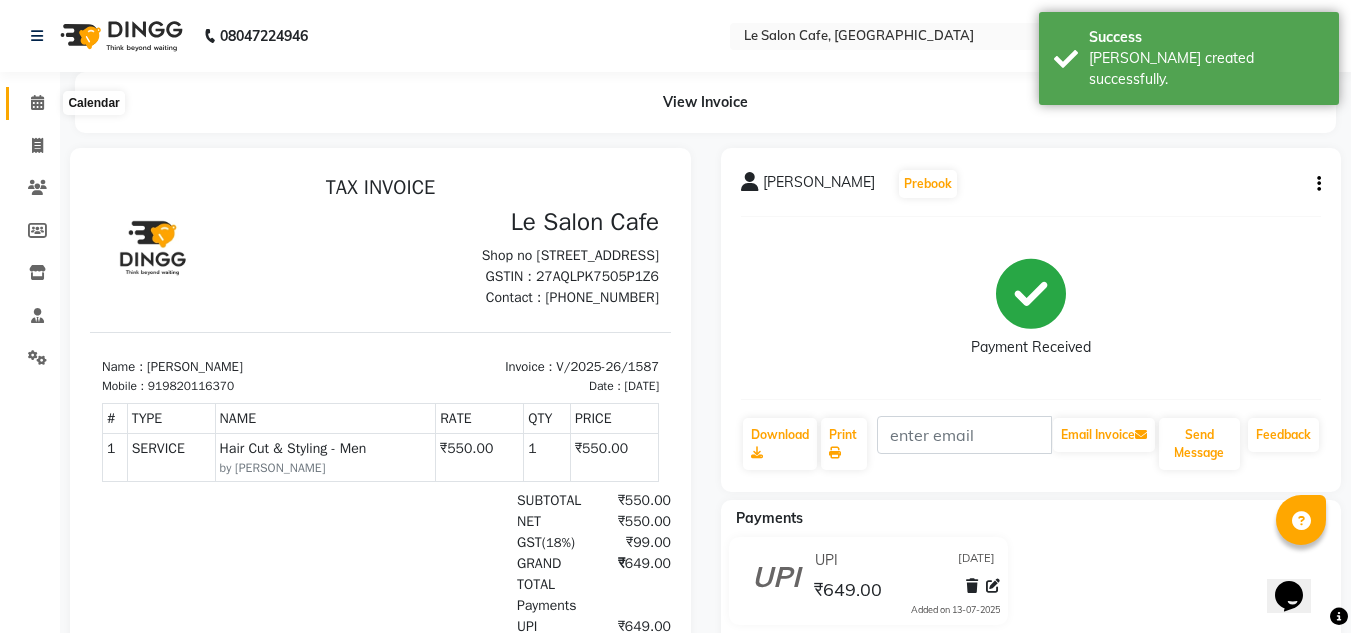 click 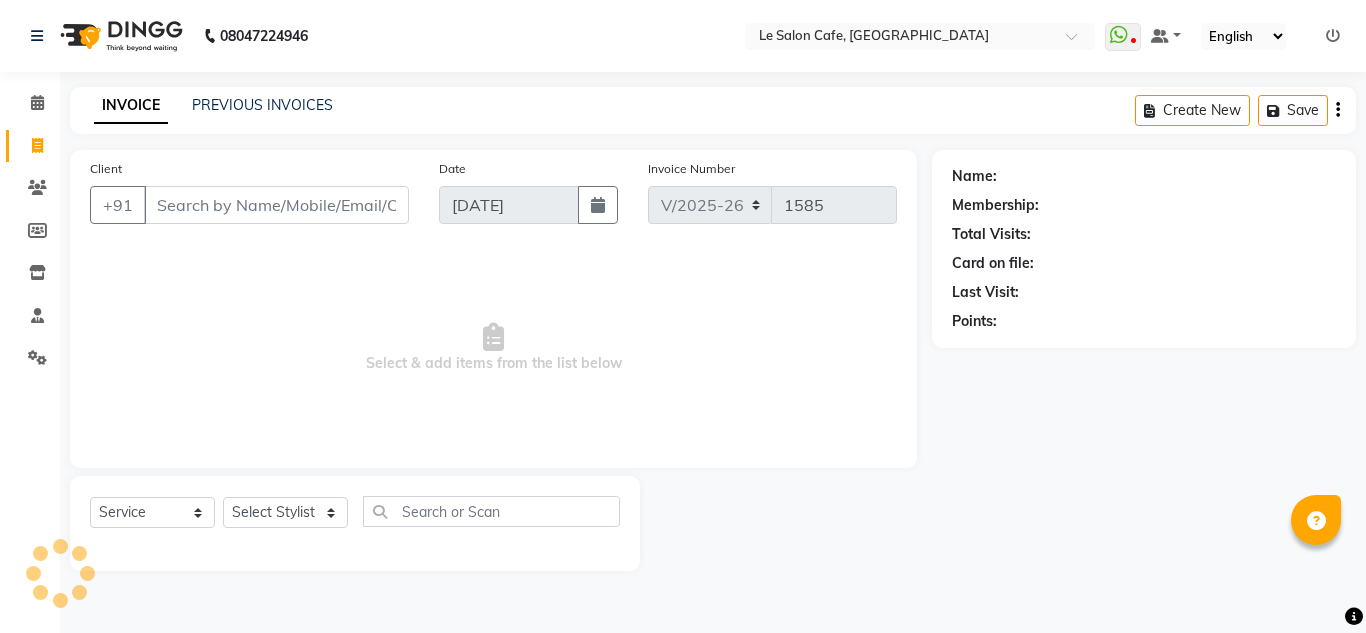 select on "594" 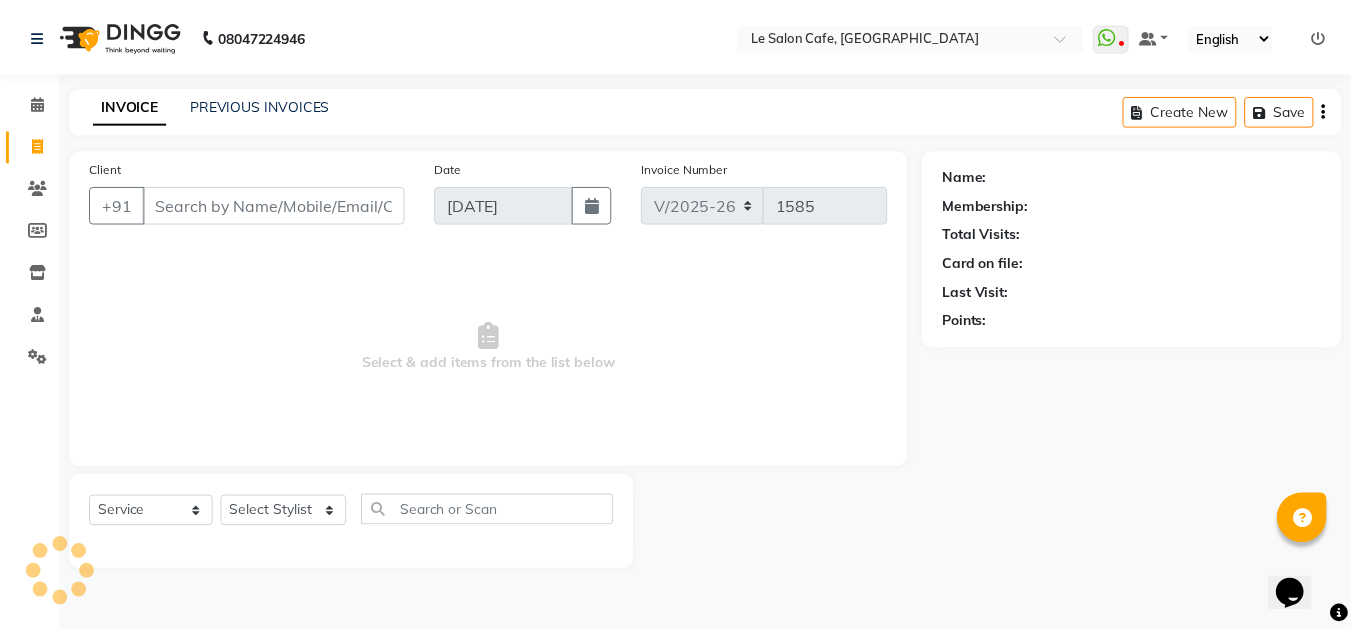 scroll, scrollTop: 0, scrollLeft: 0, axis: both 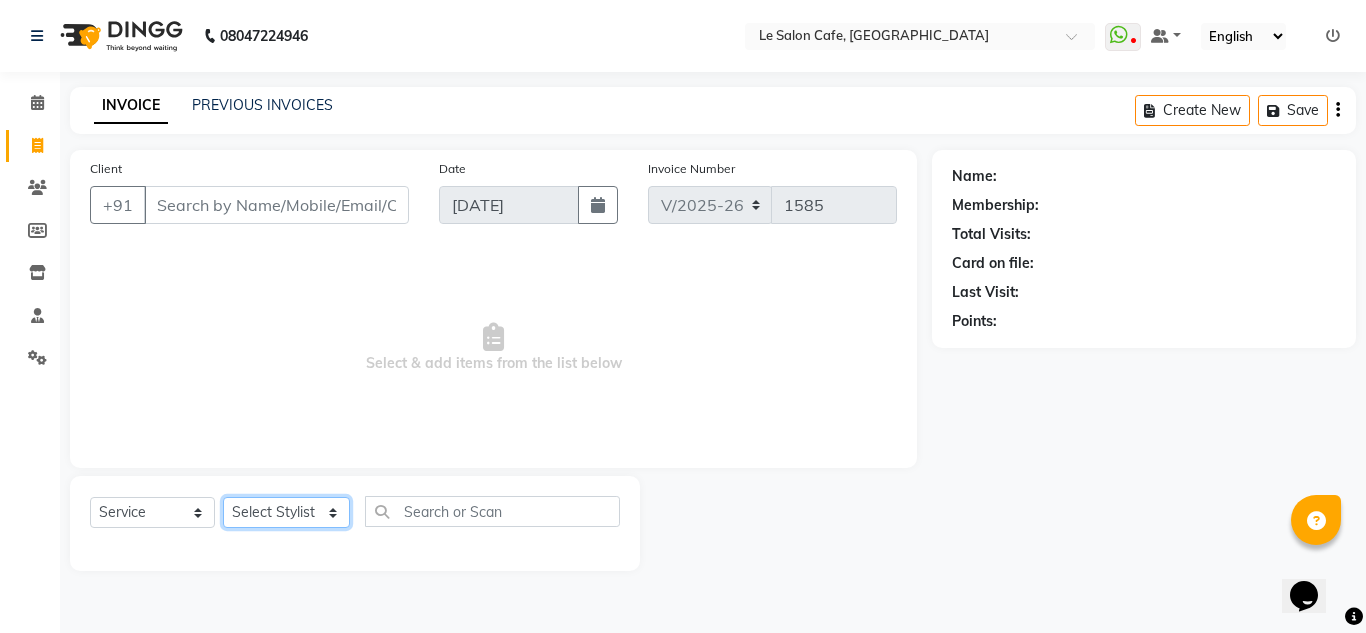 click on "Select Stylist [PERSON_NAME]  [PERSON_NAME]  [PERSON_NAME]  Front Desk  [PERSON_NAME]  [PERSON_NAME] [PERSON_NAME]  [PERSON_NAME]  [PERSON_NAME] [PERSON_NAME]  [PERSON_NAME] [PERSON_NAME] [PERSON_NAME] [PERSON_NAME]" 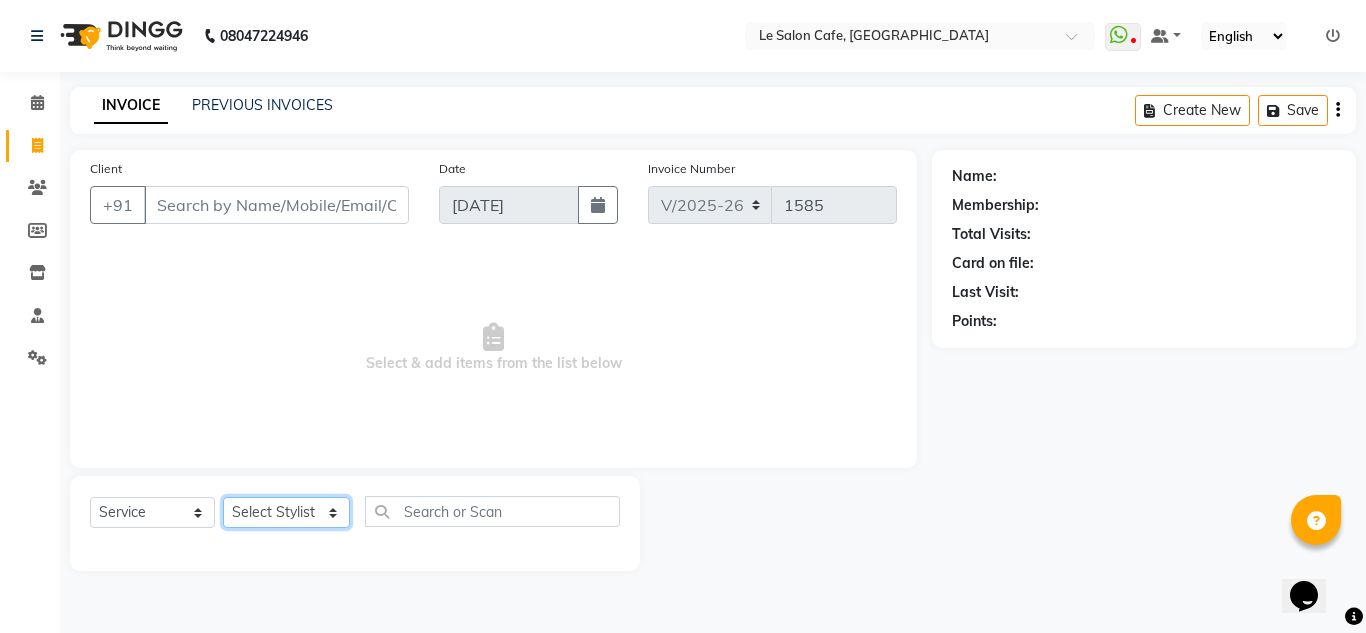 select on "86051" 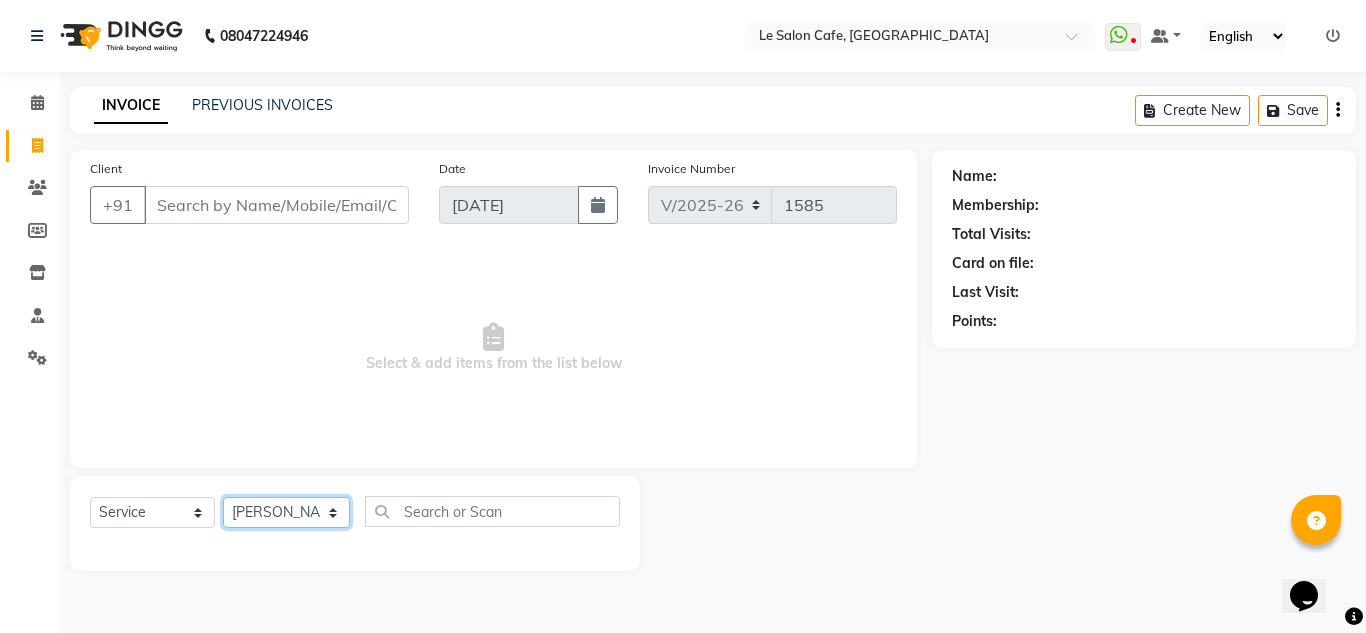 click on "Select Stylist [PERSON_NAME]  [PERSON_NAME]  [PERSON_NAME]  Front Desk  [PERSON_NAME]  [PERSON_NAME] [PERSON_NAME]  [PERSON_NAME]  [PERSON_NAME] [PERSON_NAME]  [PERSON_NAME] [PERSON_NAME] [PERSON_NAME] [PERSON_NAME]" 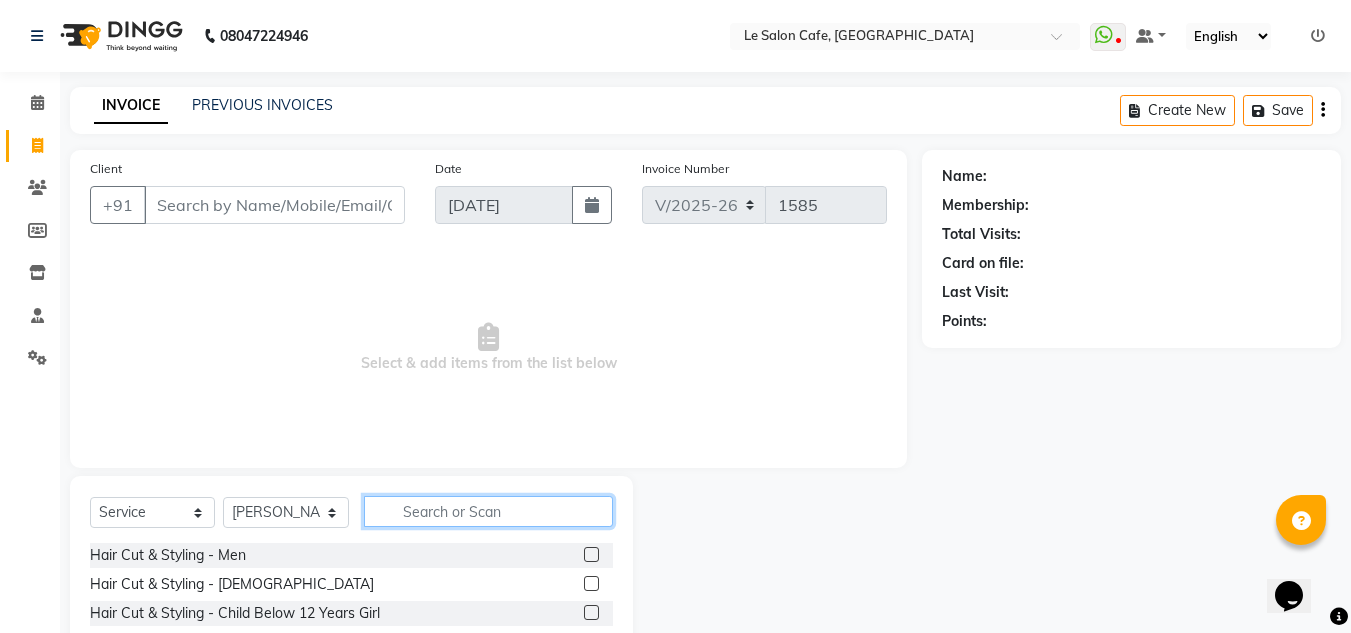 click 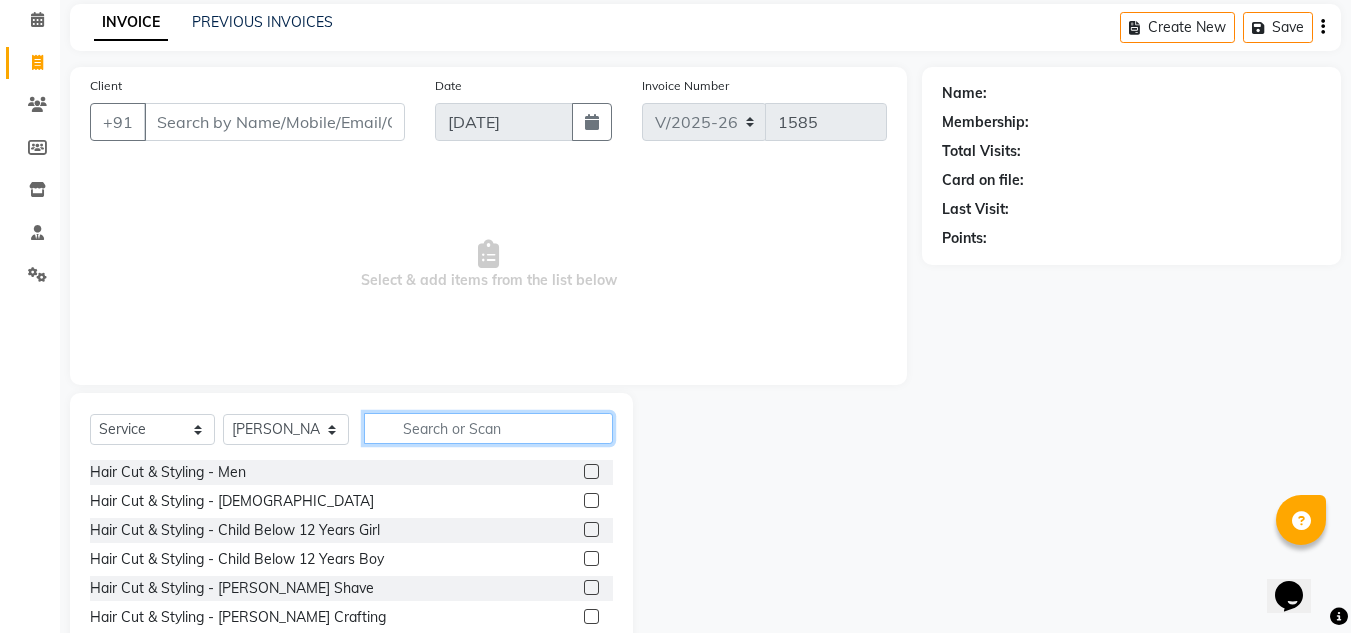 scroll, scrollTop: 168, scrollLeft: 0, axis: vertical 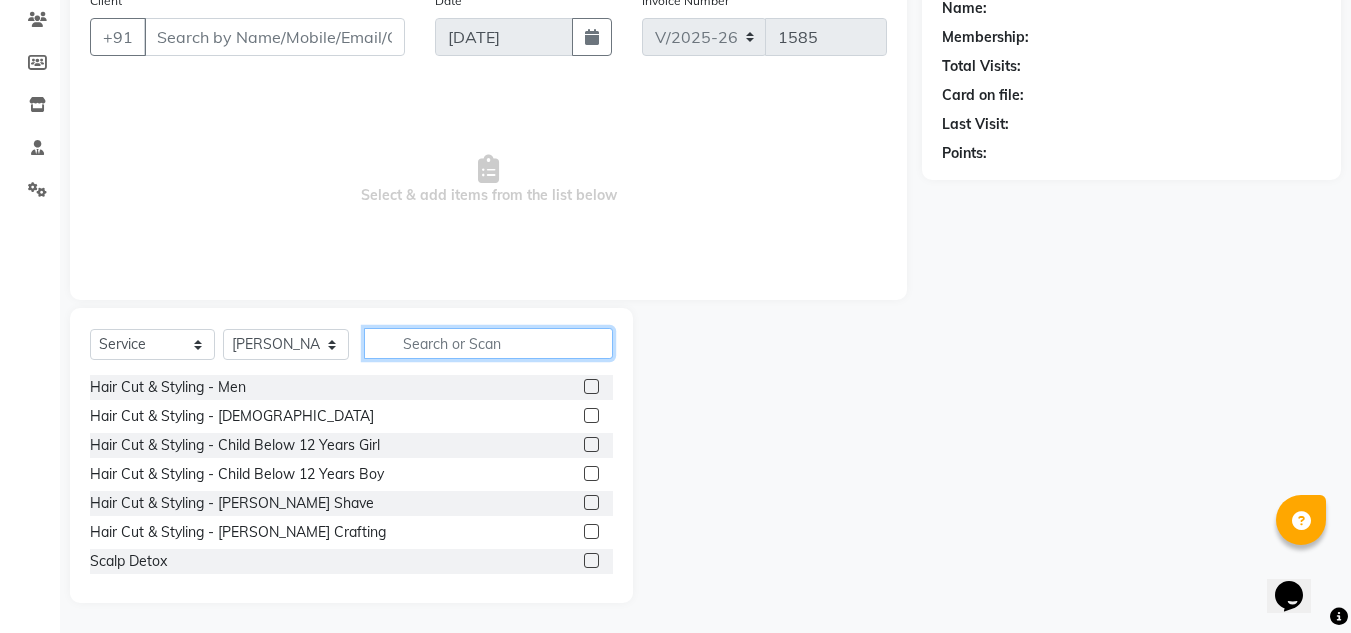 click 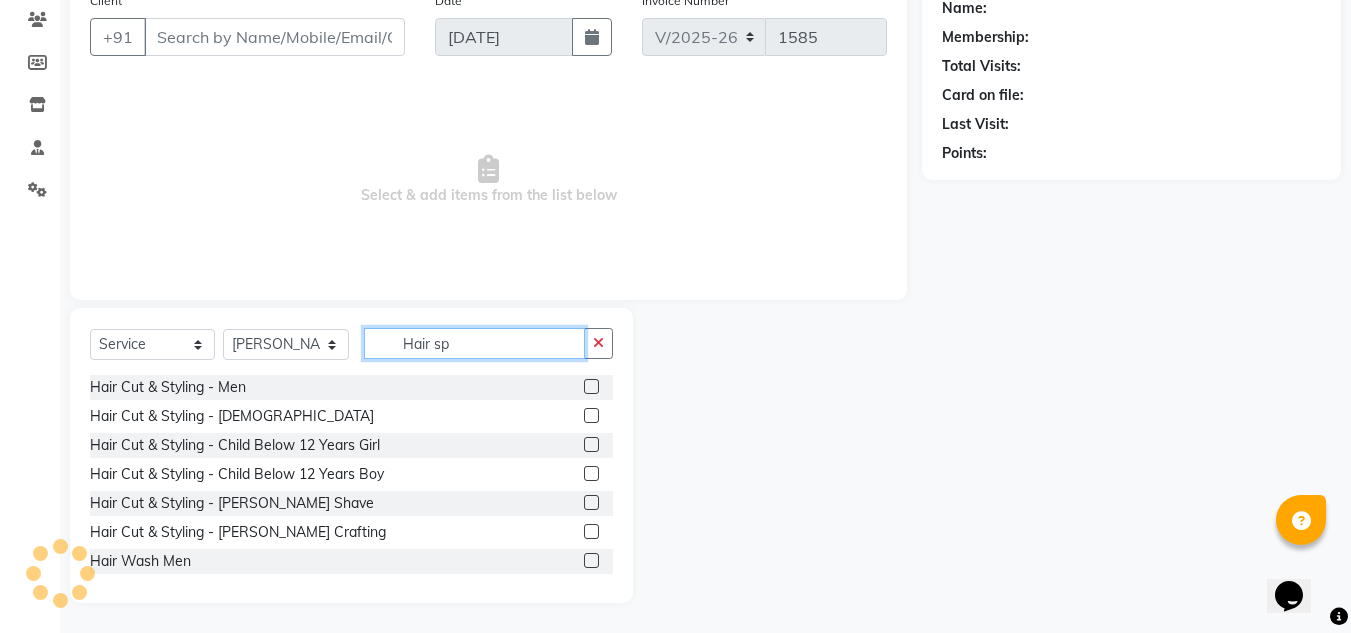 scroll, scrollTop: 84, scrollLeft: 0, axis: vertical 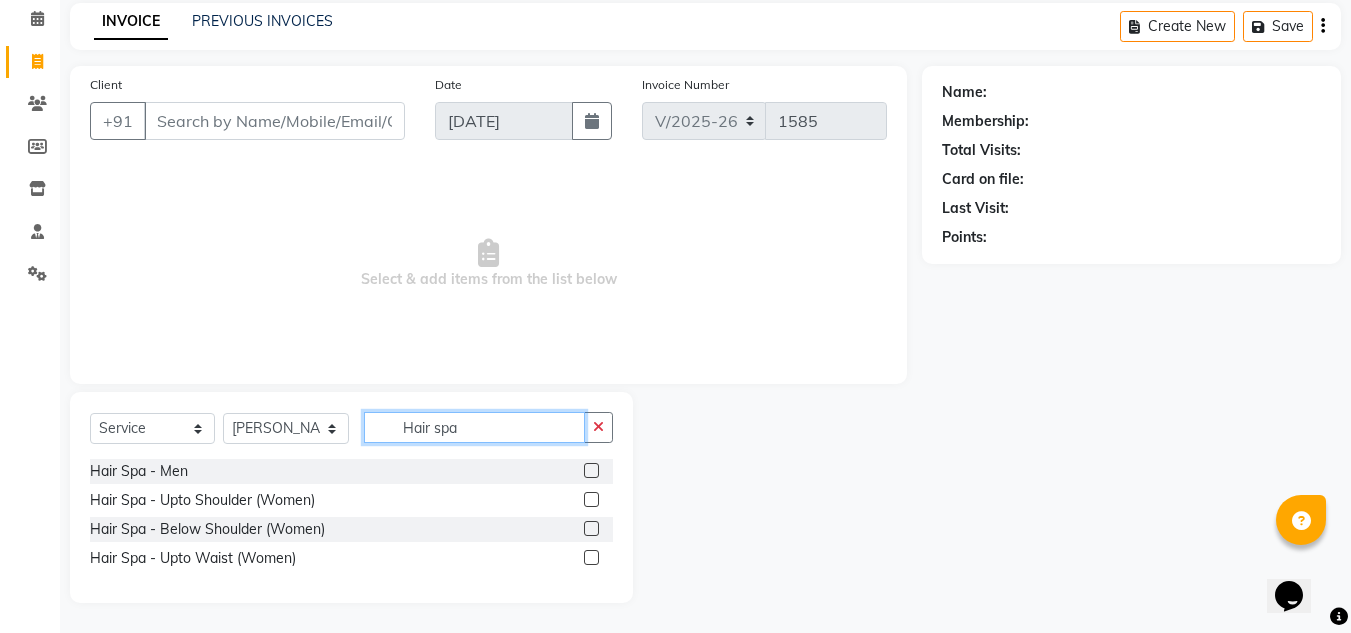 type on "Hair spa" 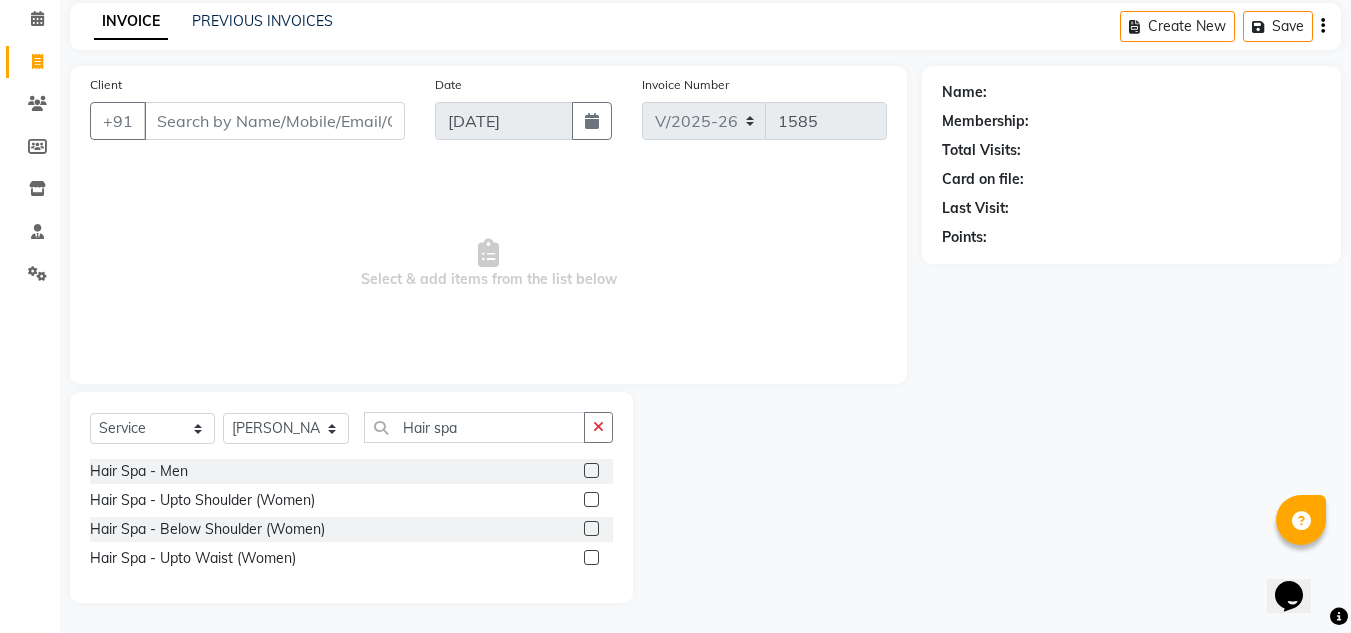 click 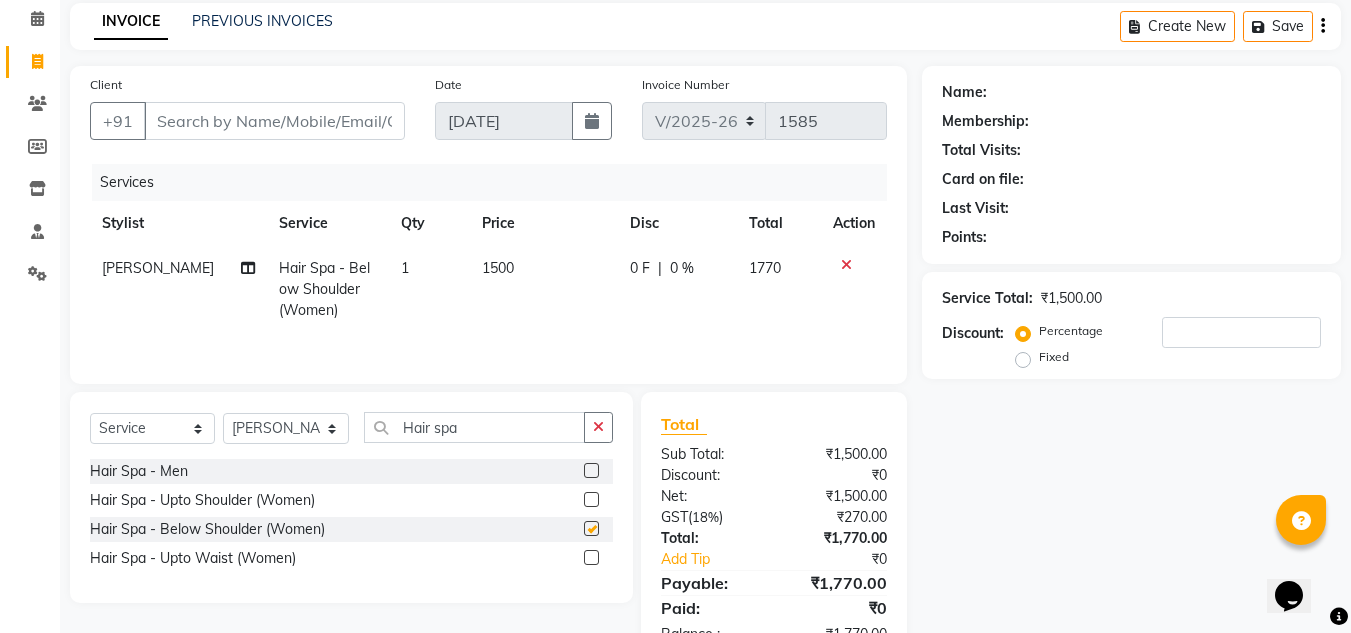 checkbox on "false" 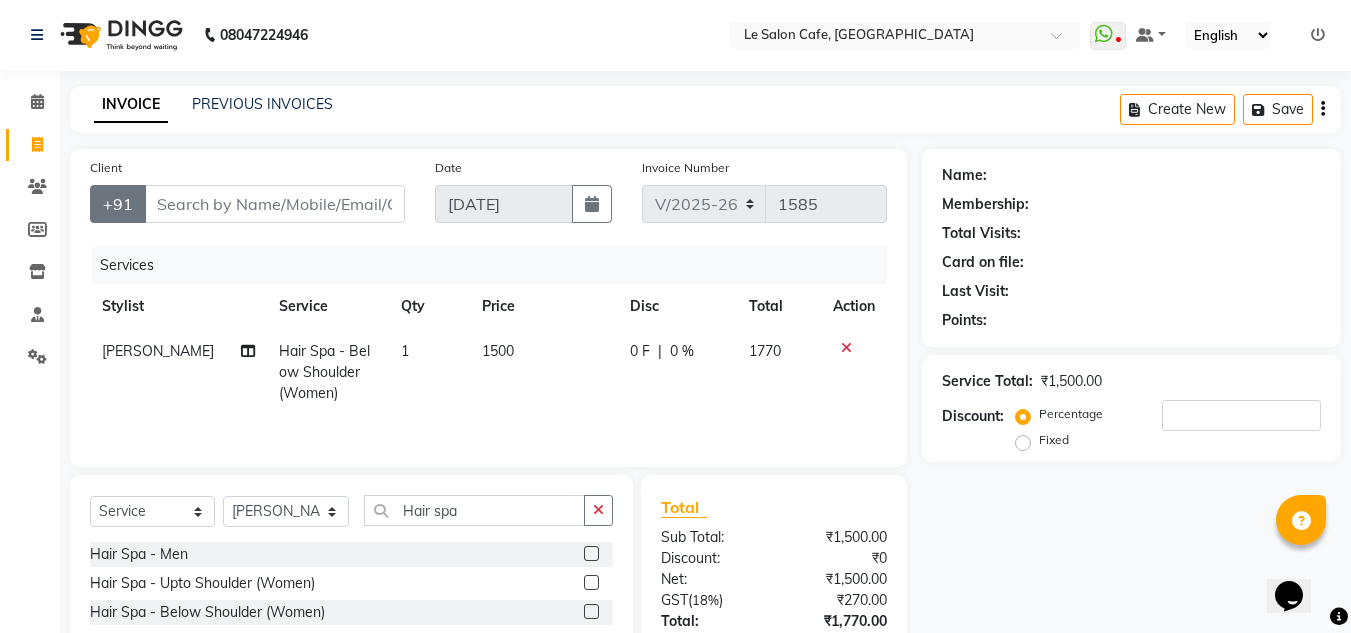 scroll, scrollTop: 0, scrollLeft: 0, axis: both 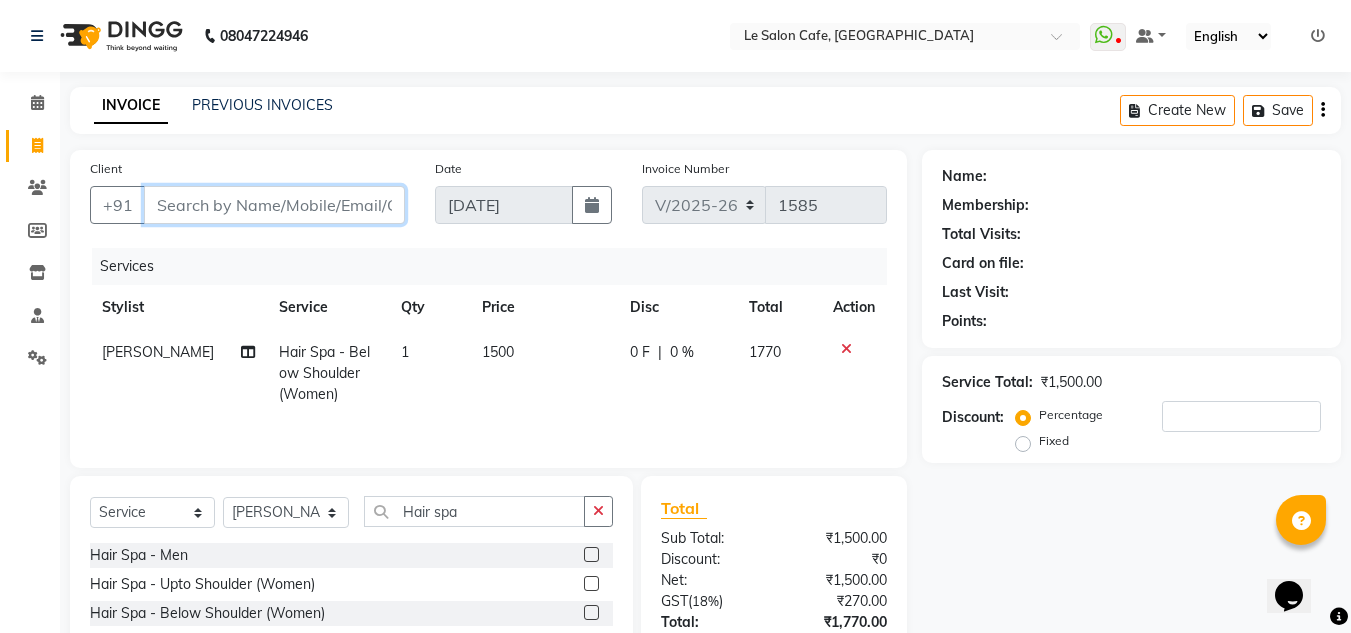 click on "Client" at bounding box center [274, 205] 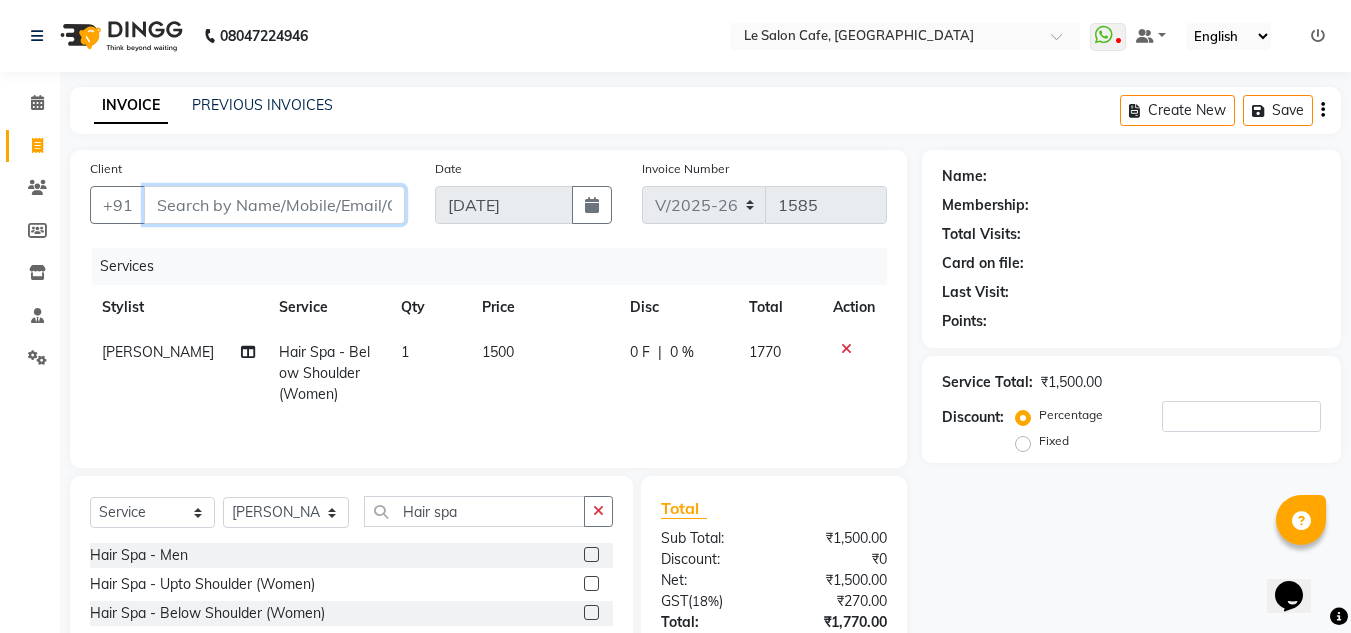 type on "9" 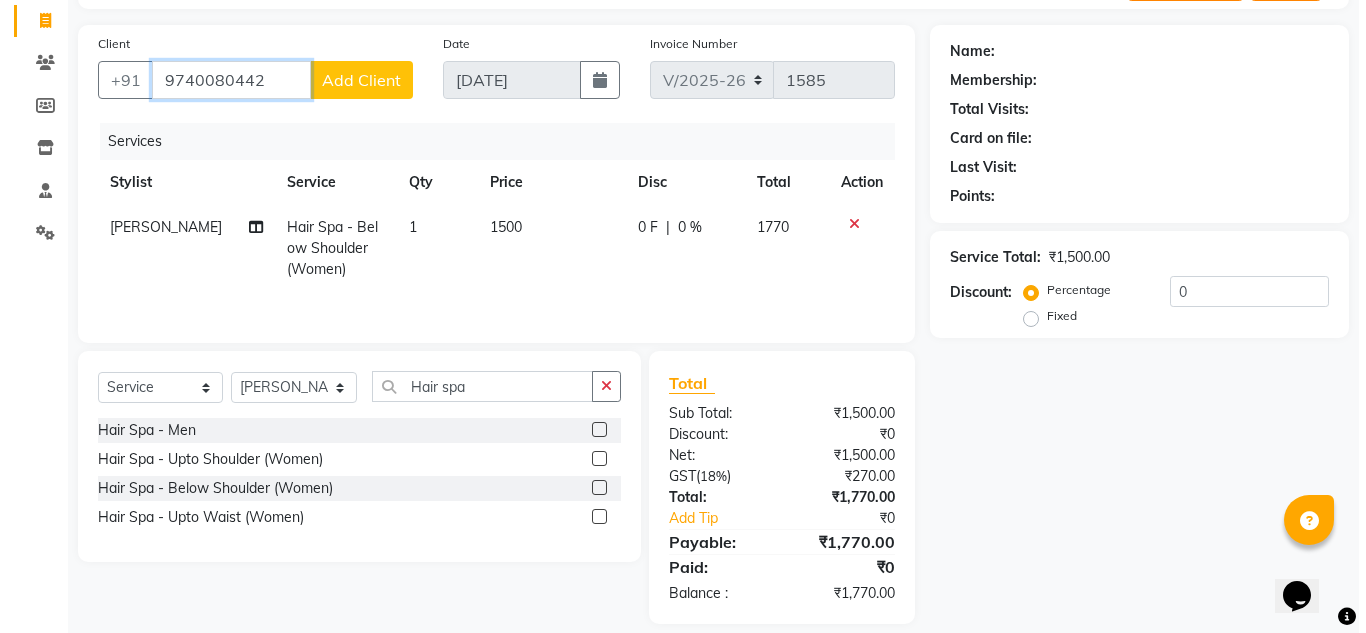 scroll, scrollTop: 146, scrollLeft: 0, axis: vertical 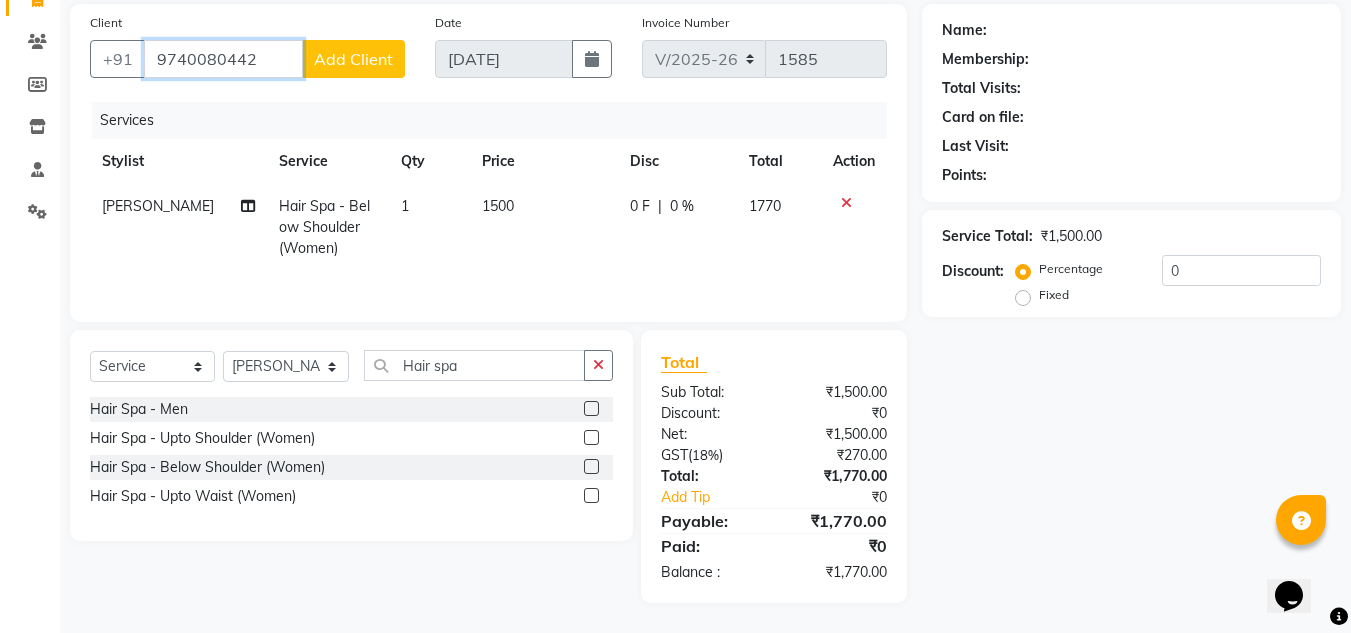 type on "9740080442" 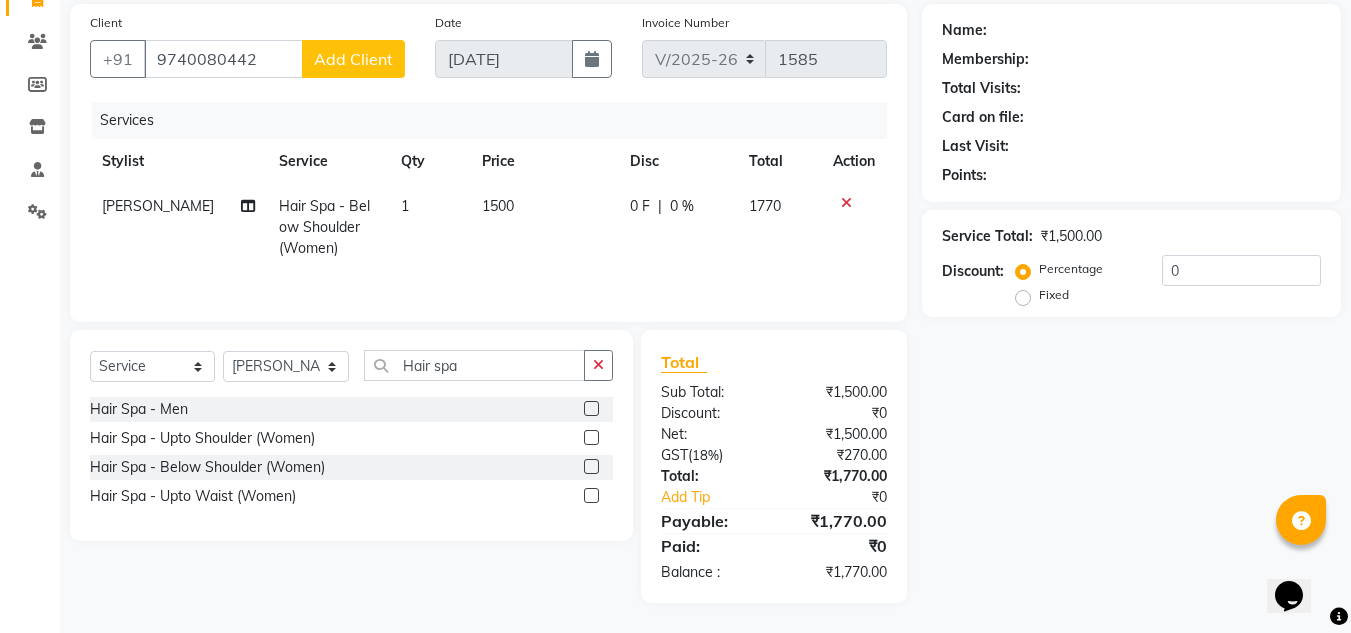 click on "Add Client" 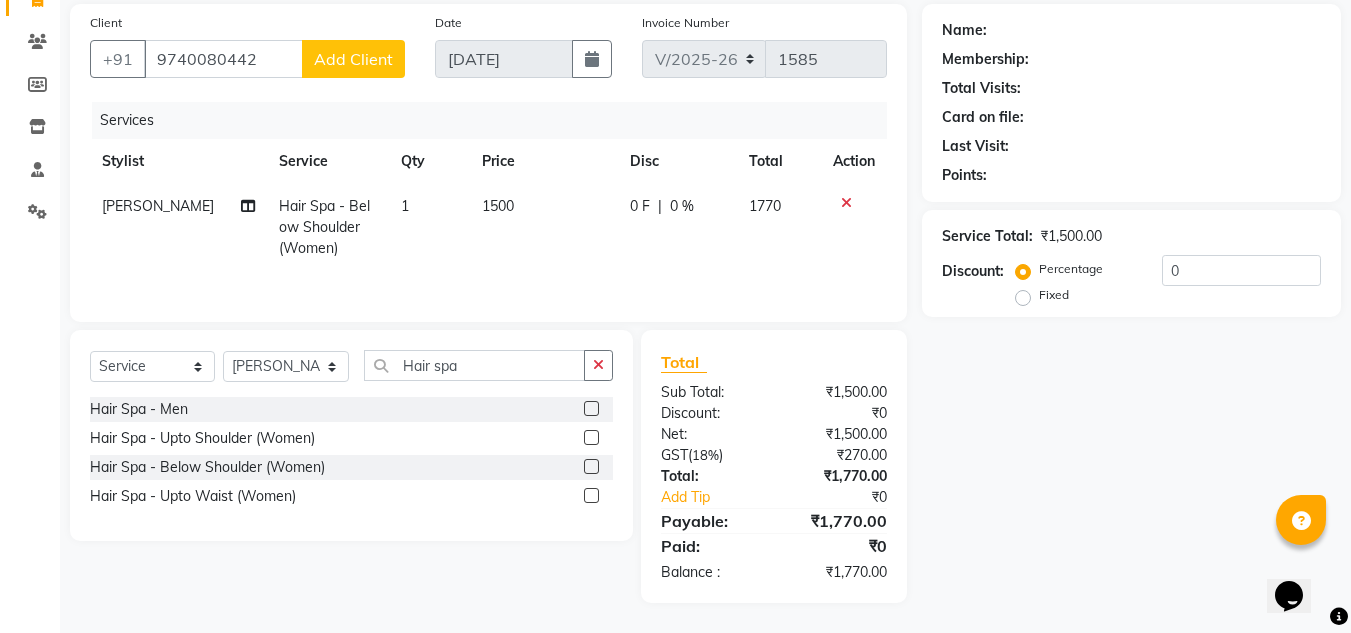 select on "22" 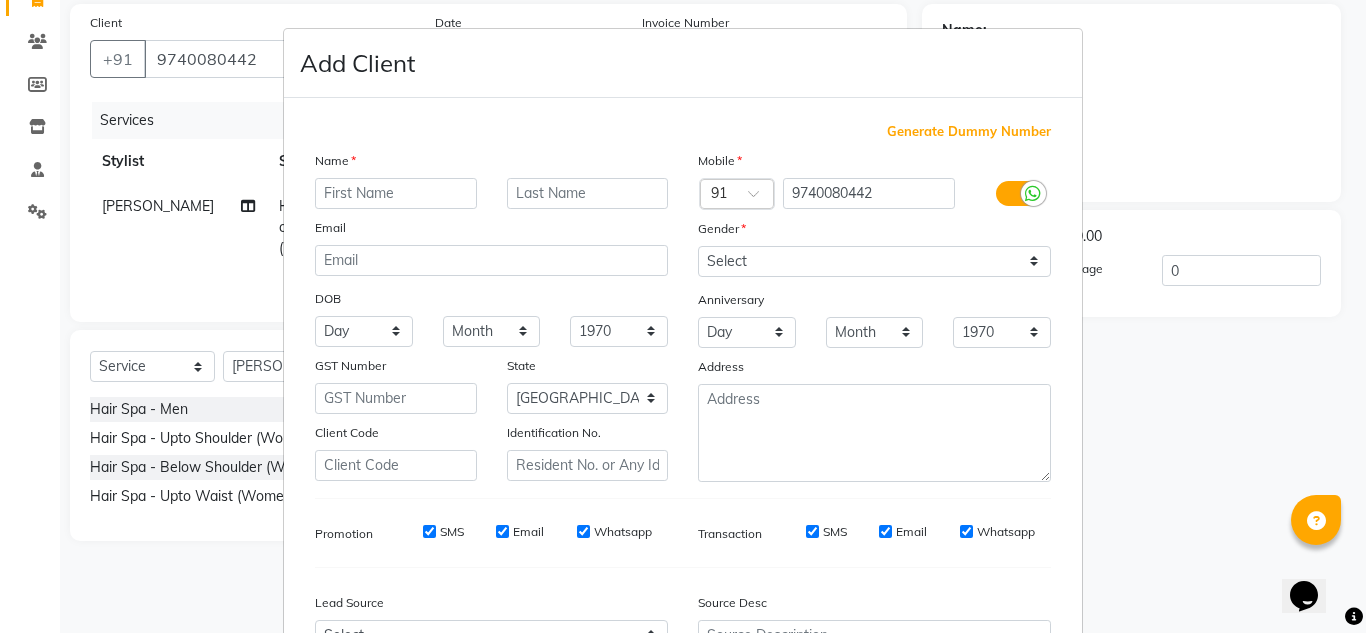 click on "Add Client Generate Dummy Number Name Email DOB Day 01 02 03 04 05 06 07 08 09 10 11 12 13 14 15 16 17 18 19 20 21 22 23 24 25 26 27 28 29 30 31 Month January February March April May June July August September October November December 1940 1941 1942 1943 1944 1945 1946 1947 1948 1949 1950 1951 1952 1953 1954 1955 1956 1957 1958 1959 1960 1961 1962 1963 1964 1965 1966 1967 1968 1969 1970 1971 1972 1973 1974 1975 1976 1977 1978 1979 1980 1981 1982 1983 1984 1985 1986 1987 1988 1989 1990 1991 1992 1993 1994 1995 1996 1997 1998 1999 2000 2001 2002 2003 2004 2005 2006 2007 2008 2009 2010 2011 2012 2013 2014 2015 2016 2017 2018 2019 2020 2021 2022 2023 2024 GST Number State Select Andaman and Nicobar Islands Andhra Pradesh Arunachal Pradesh Assam Bihar Chandigarh Chhattisgarh Dadra and Nagar Haveli Daman and Diu Delhi Goa Gujarat Haryana Himachal Pradesh Jammu and Kashmir Jharkhand Karnataka Kerala Lakshadweep Madhya Pradesh Maharashtra Manipur Meghalaya Mizoram Nagaland Odisha Pondicherry Punjab Rajasthan Sikkim" at bounding box center [683, 316] 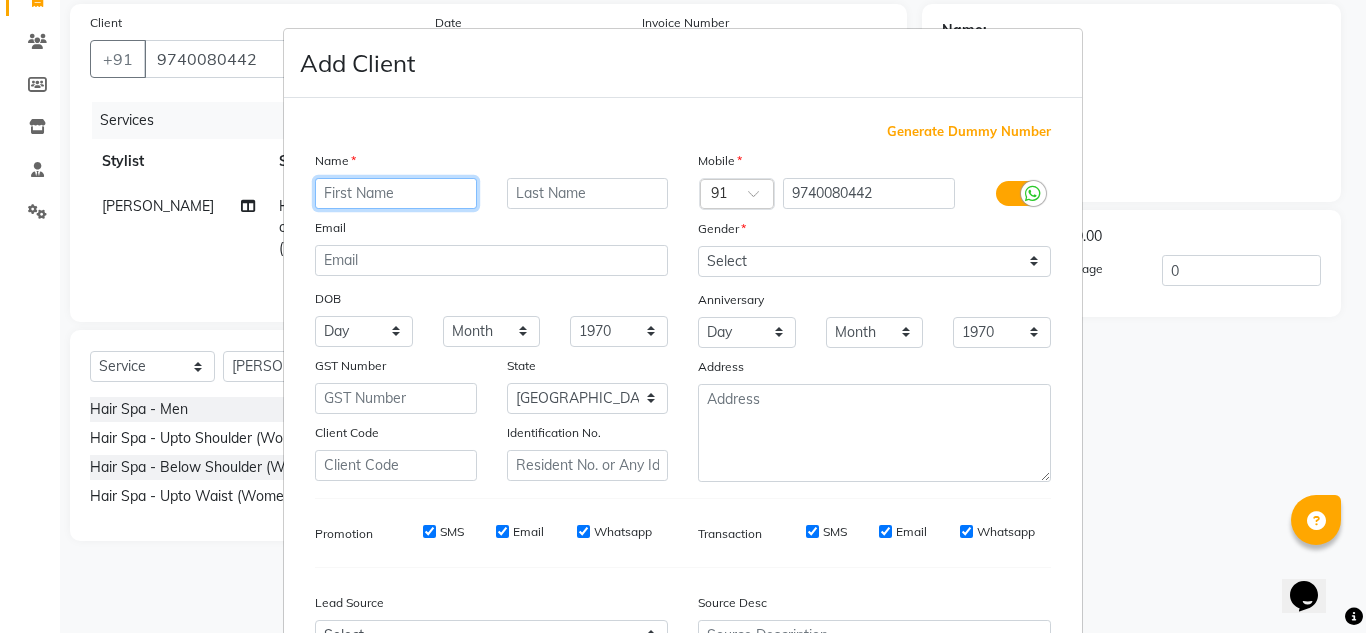 click at bounding box center (396, 193) 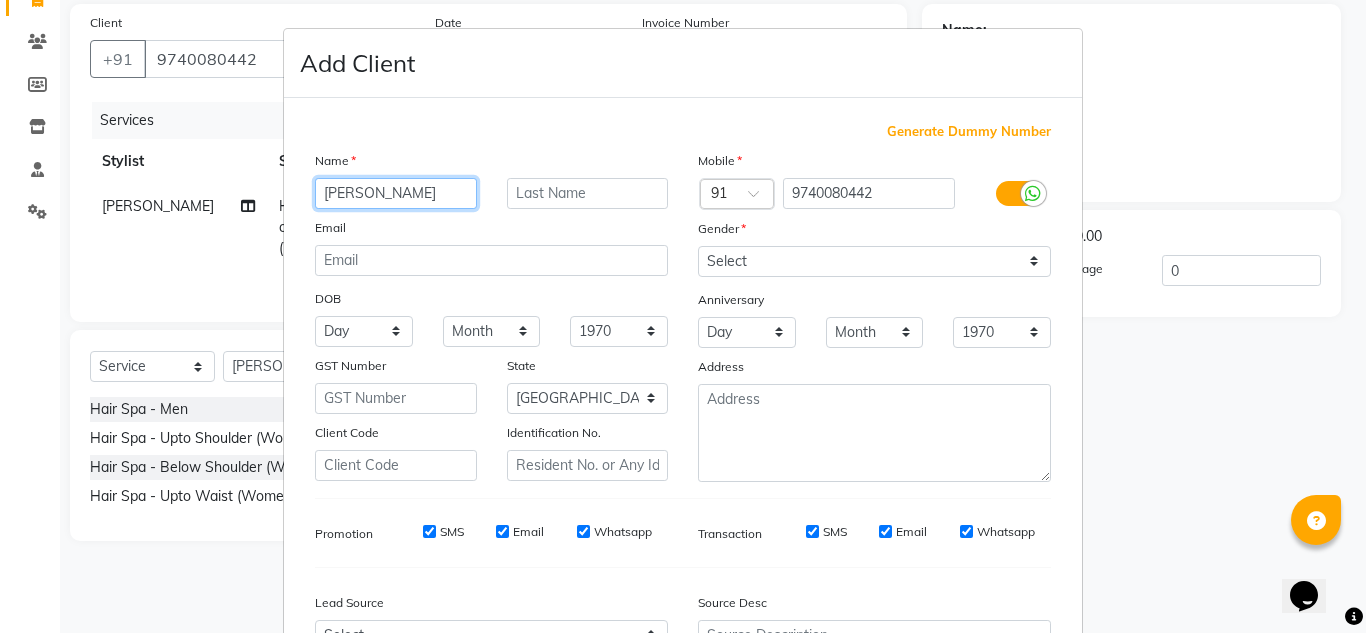 drag, startPoint x: 375, startPoint y: 189, endPoint x: 477, endPoint y: 194, distance: 102.122475 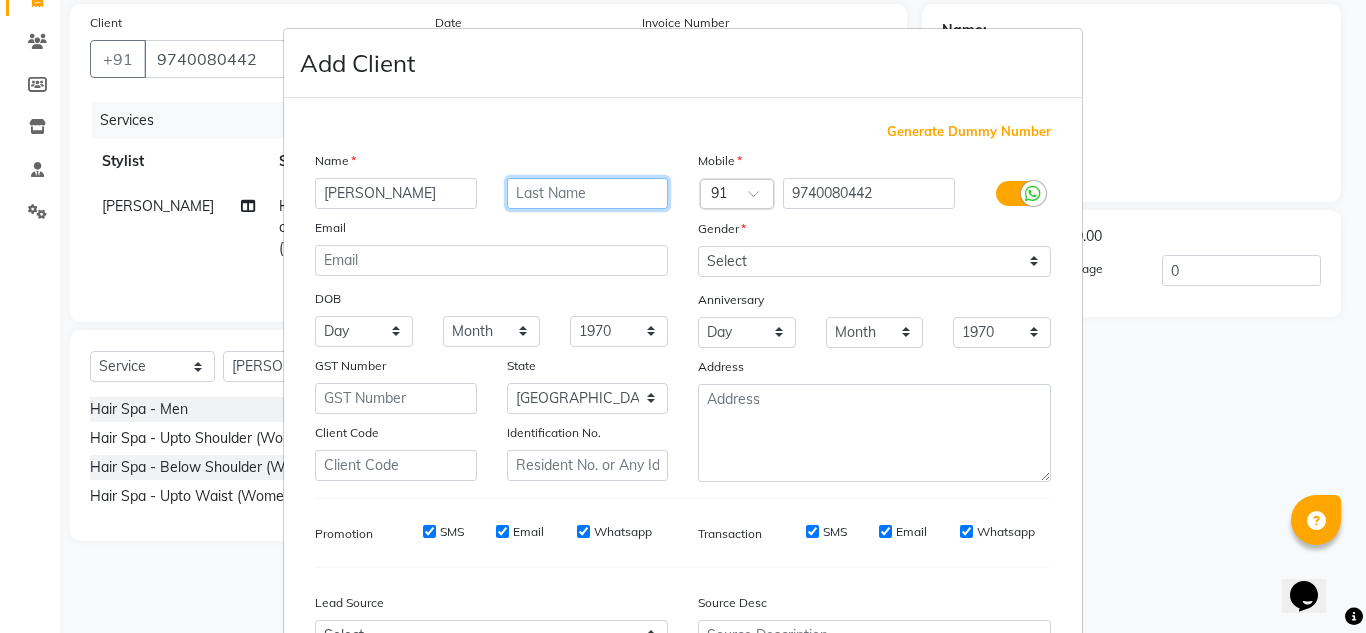 click at bounding box center [588, 193] 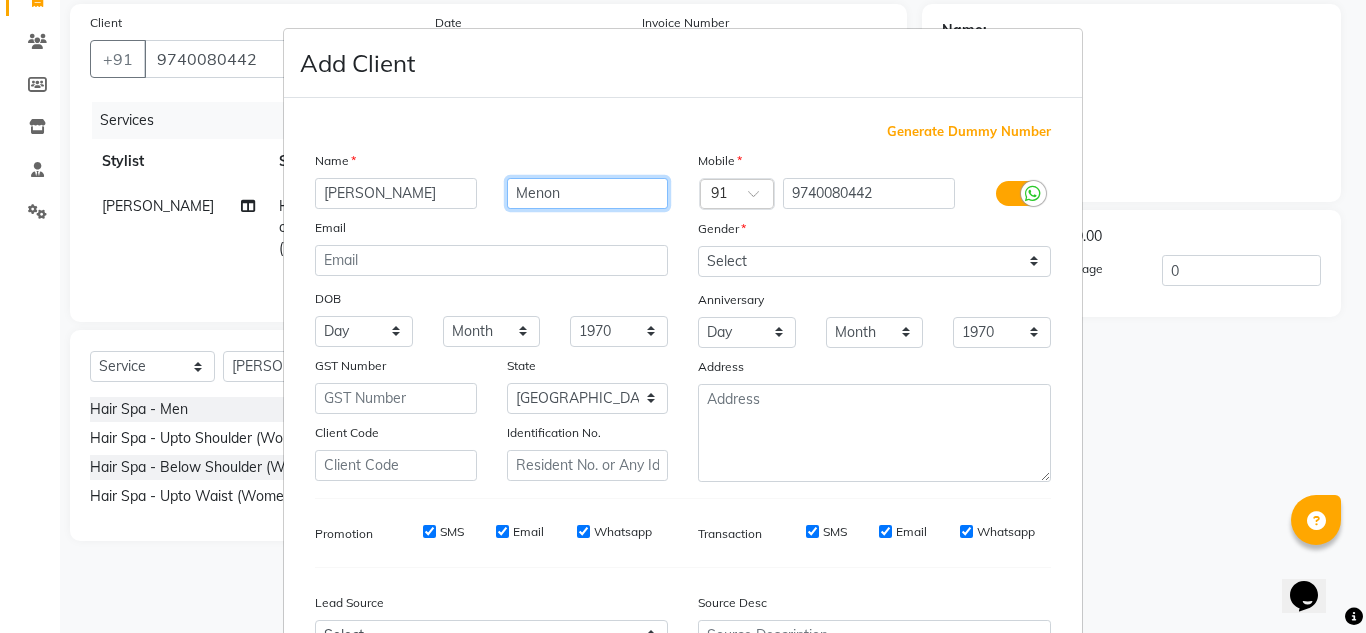 type on "Menon" 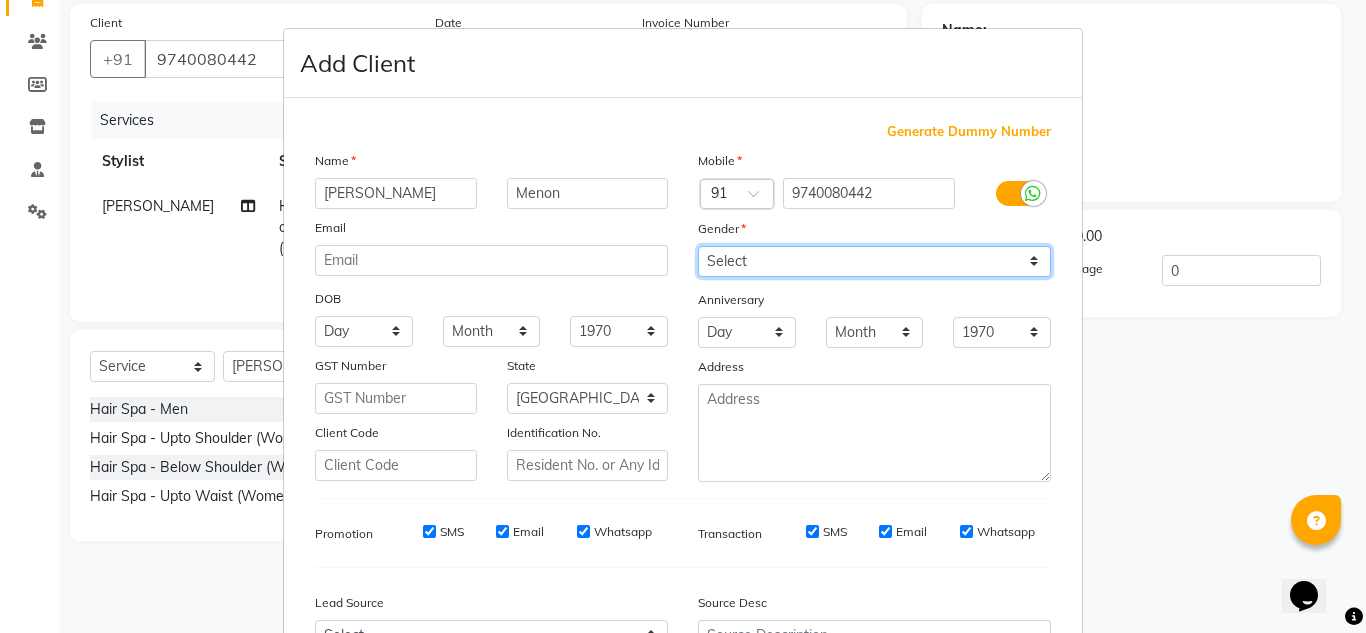 click on "Select Male Female Other Prefer Not To Say" at bounding box center [874, 261] 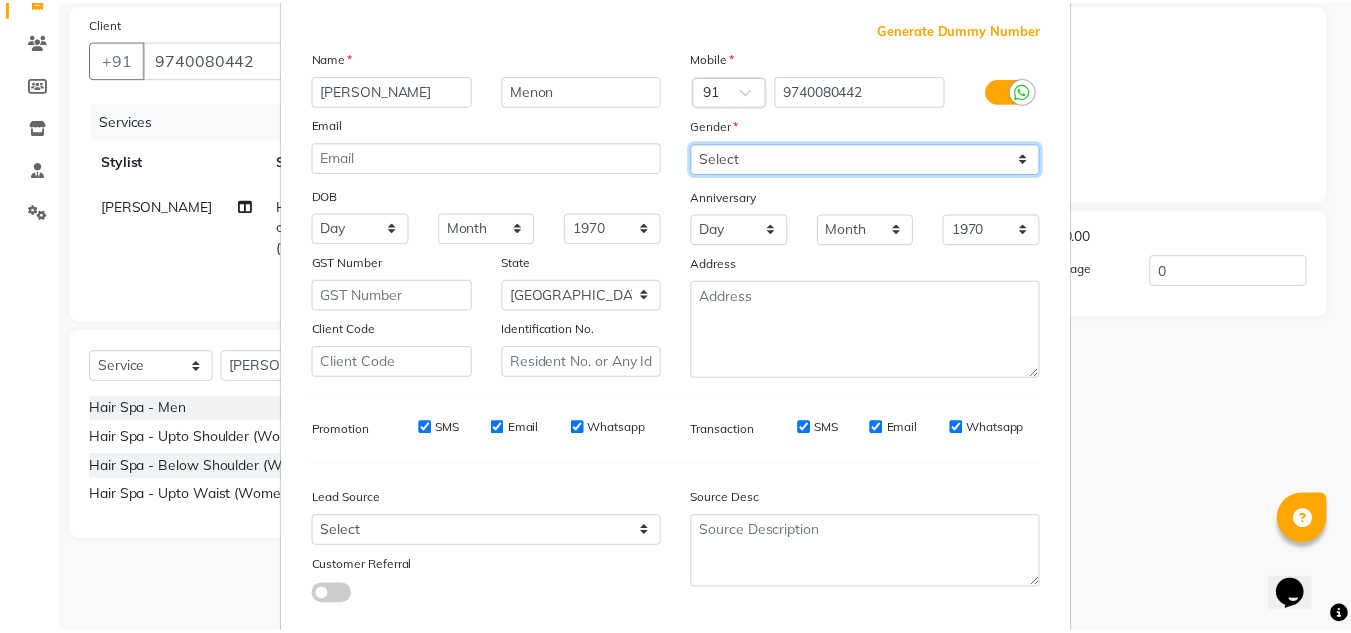 scroll, scrollTop: 216, scrollLeft: 0, axis: vertical 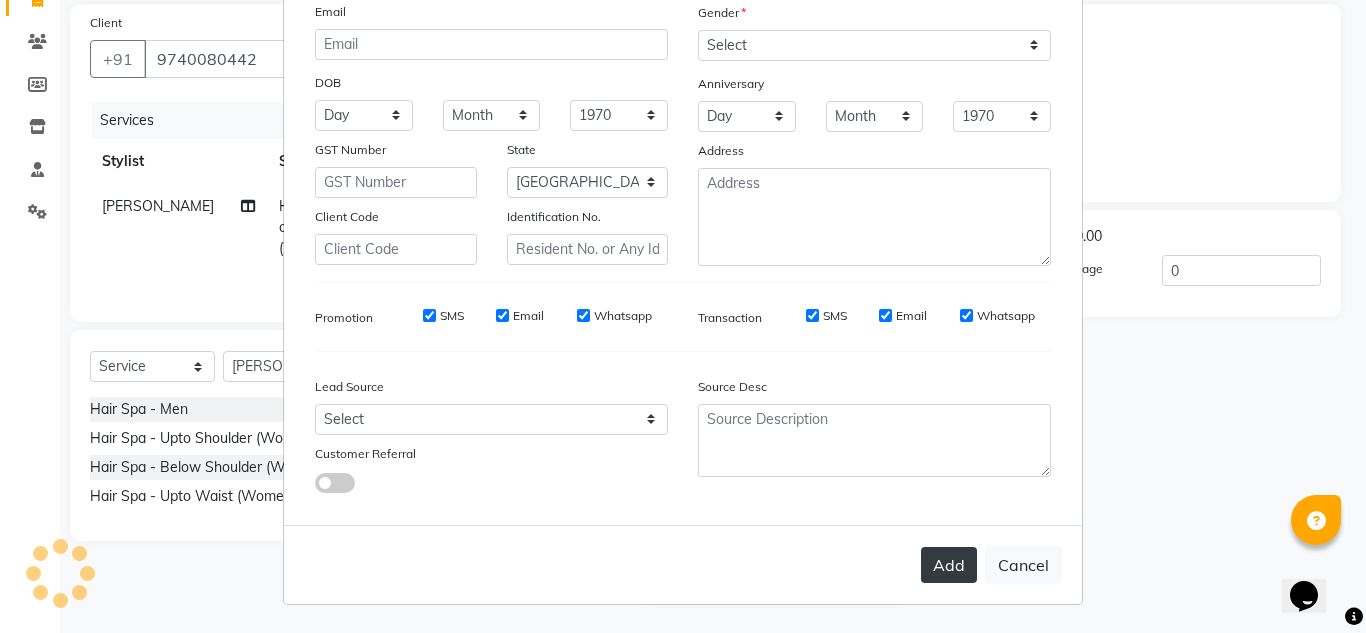 click on "Add" at bounding box center [949, 565] 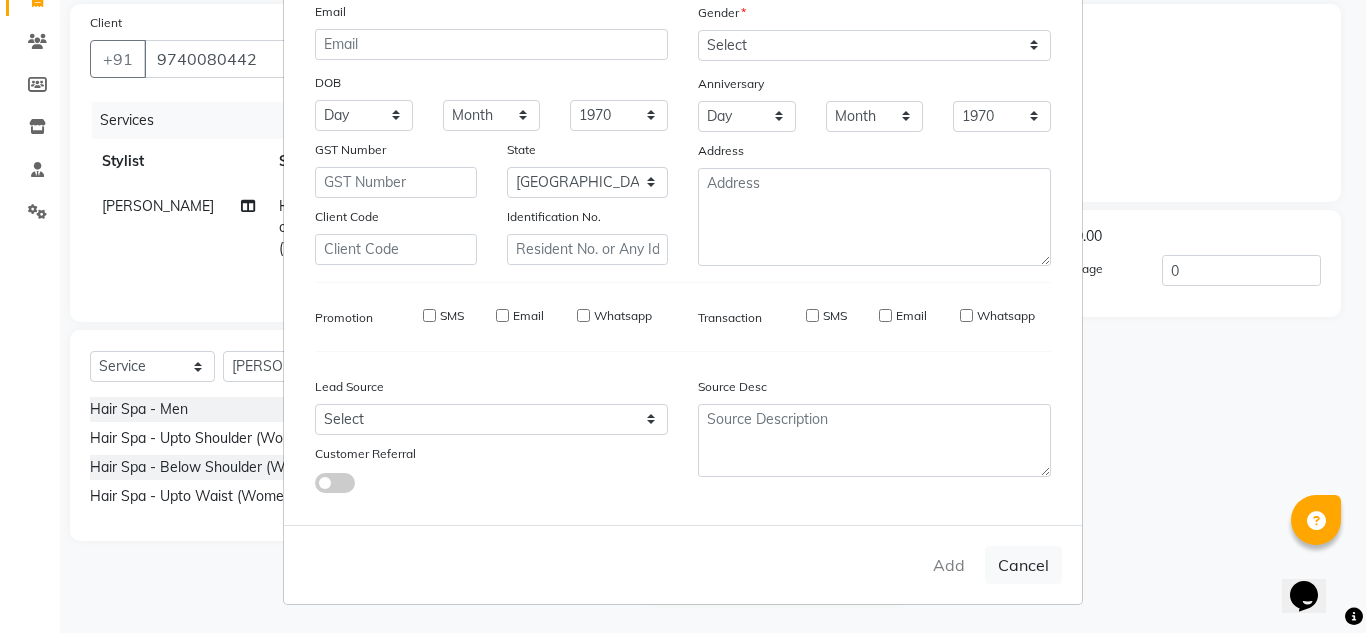 type 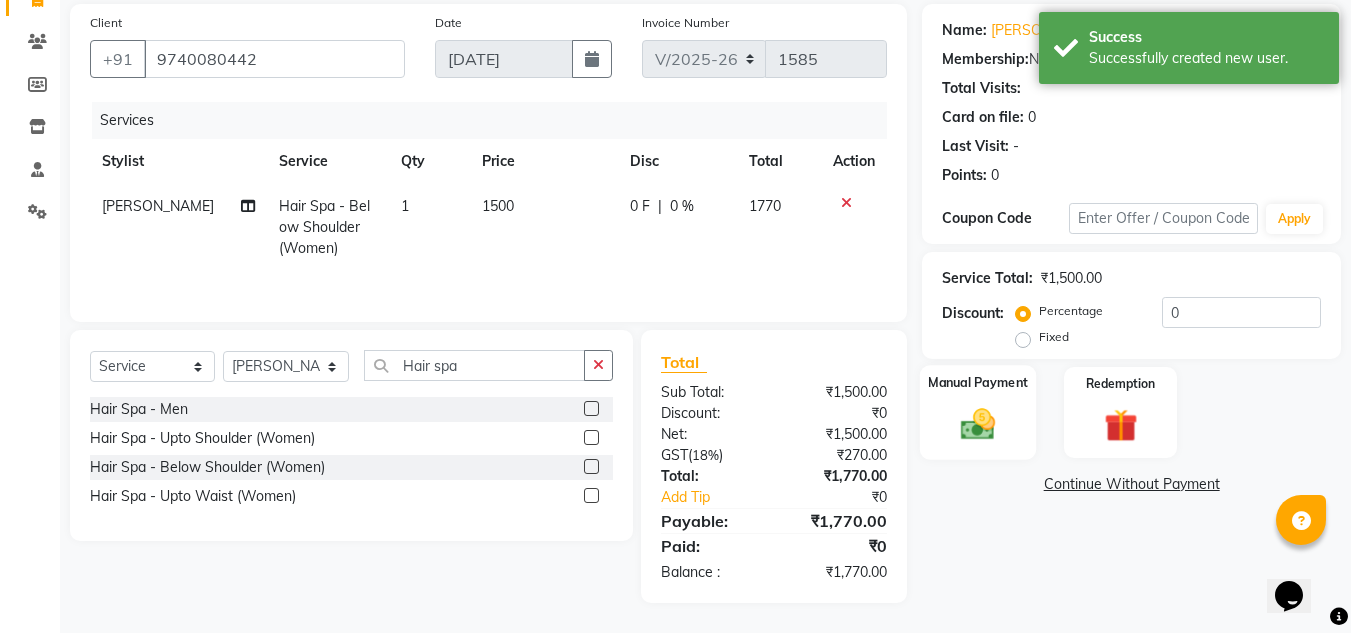 click 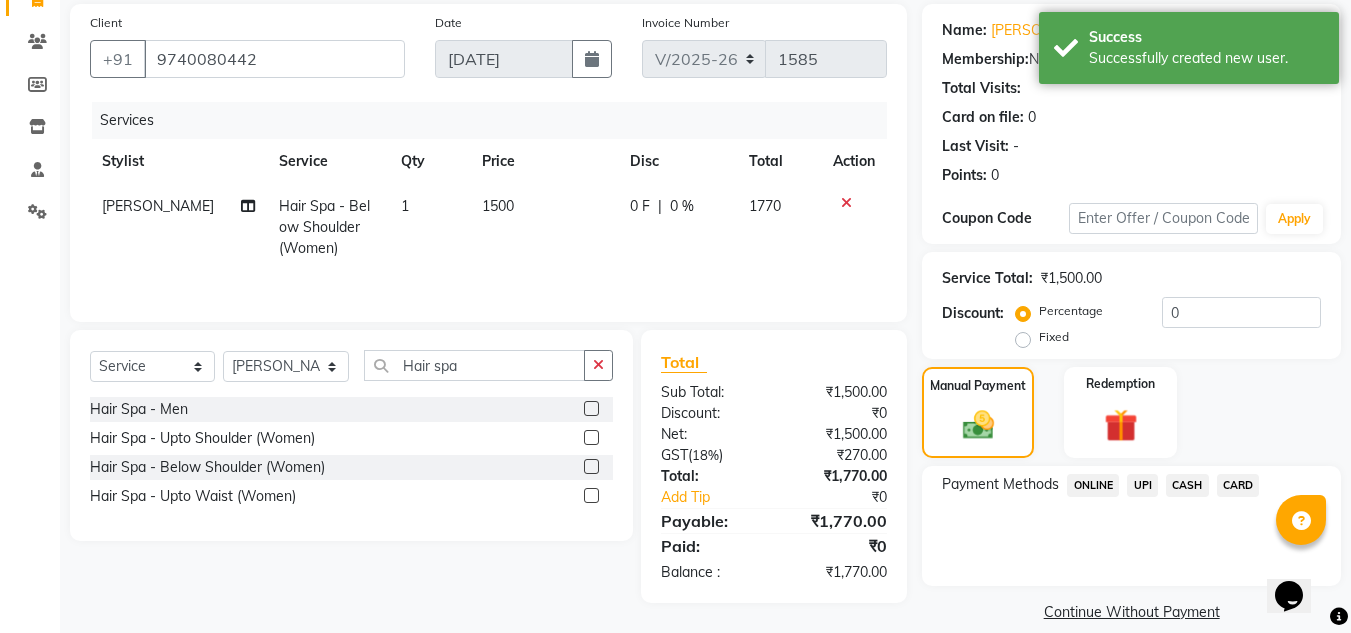 click on "CARD" 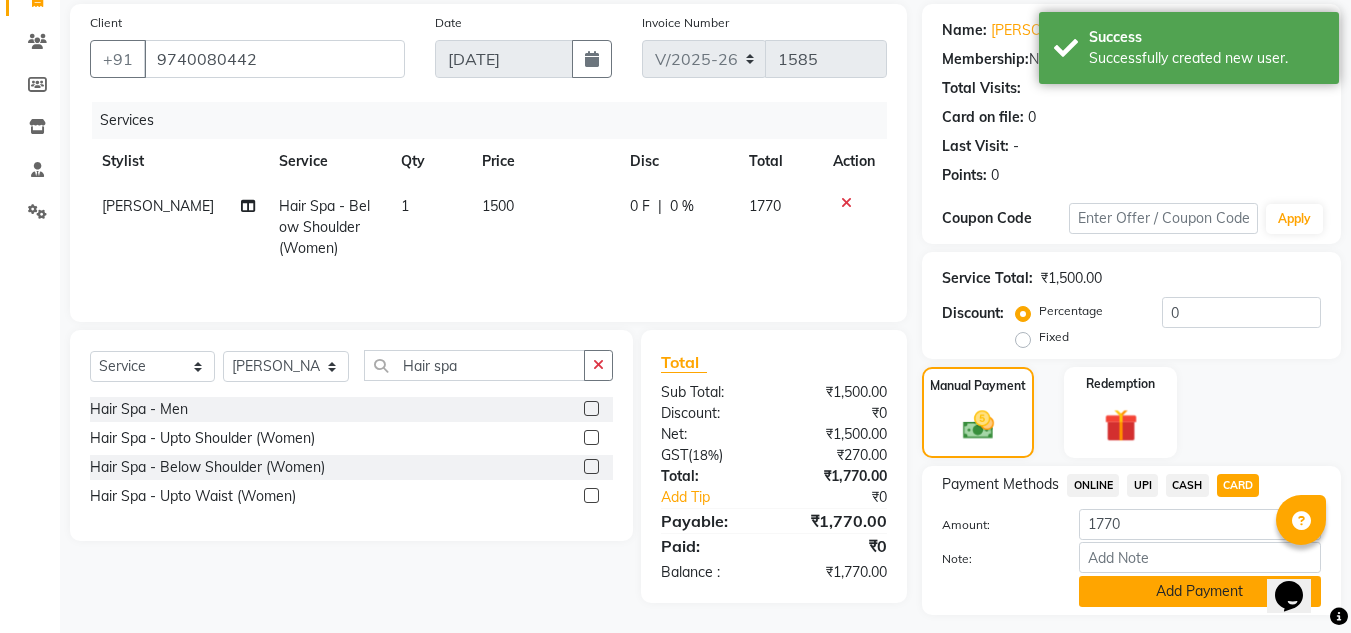 scroll, scrollTop: 199, scrollLeft: 0, axis: vertical 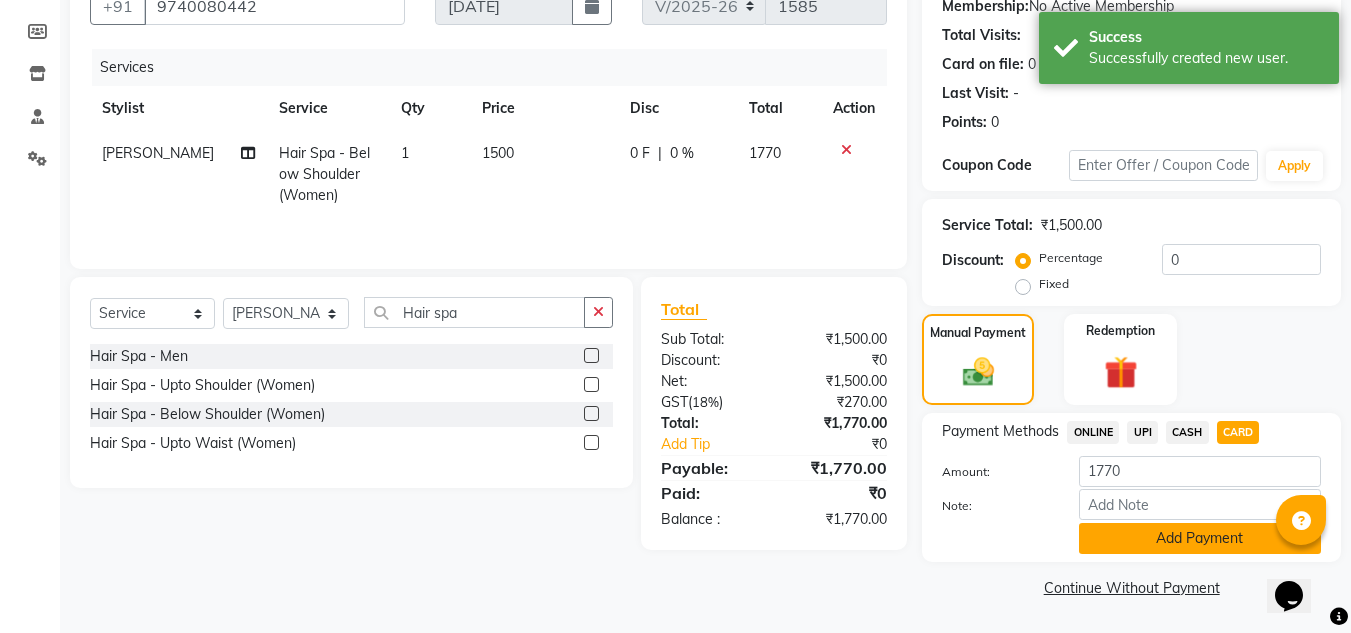 click on "Add Payment" 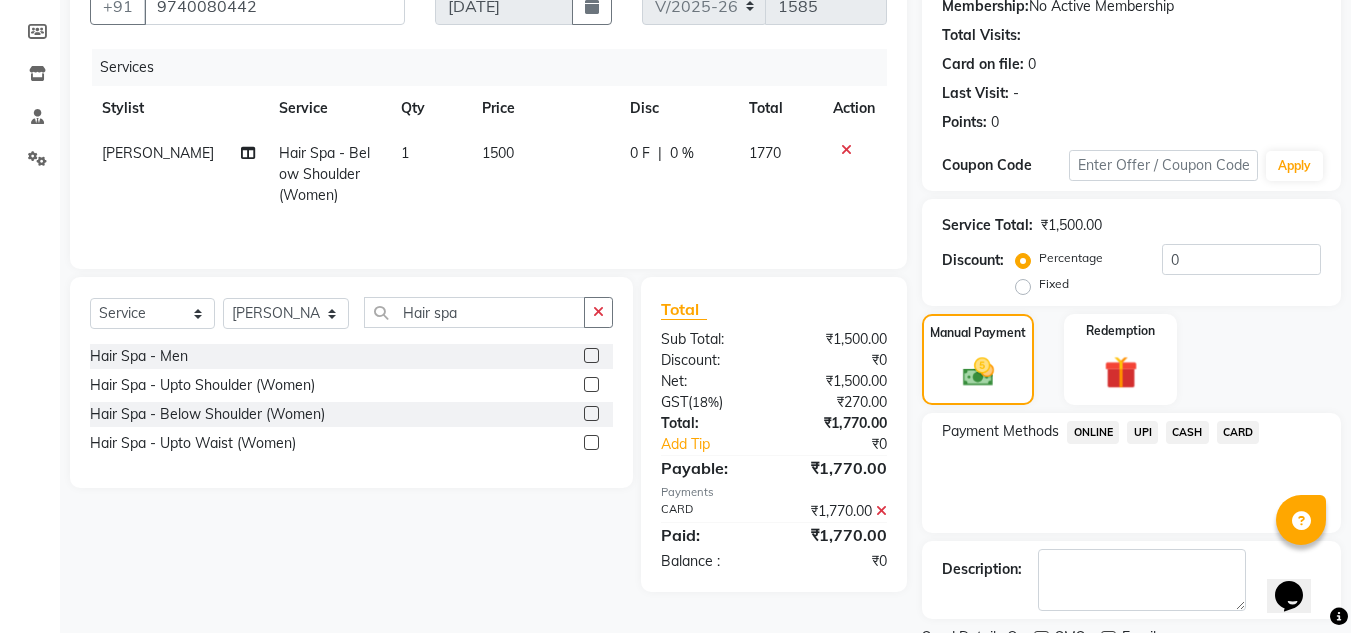 scroll, scrollTop: 283, scrollLeft: 0, axis: vertical 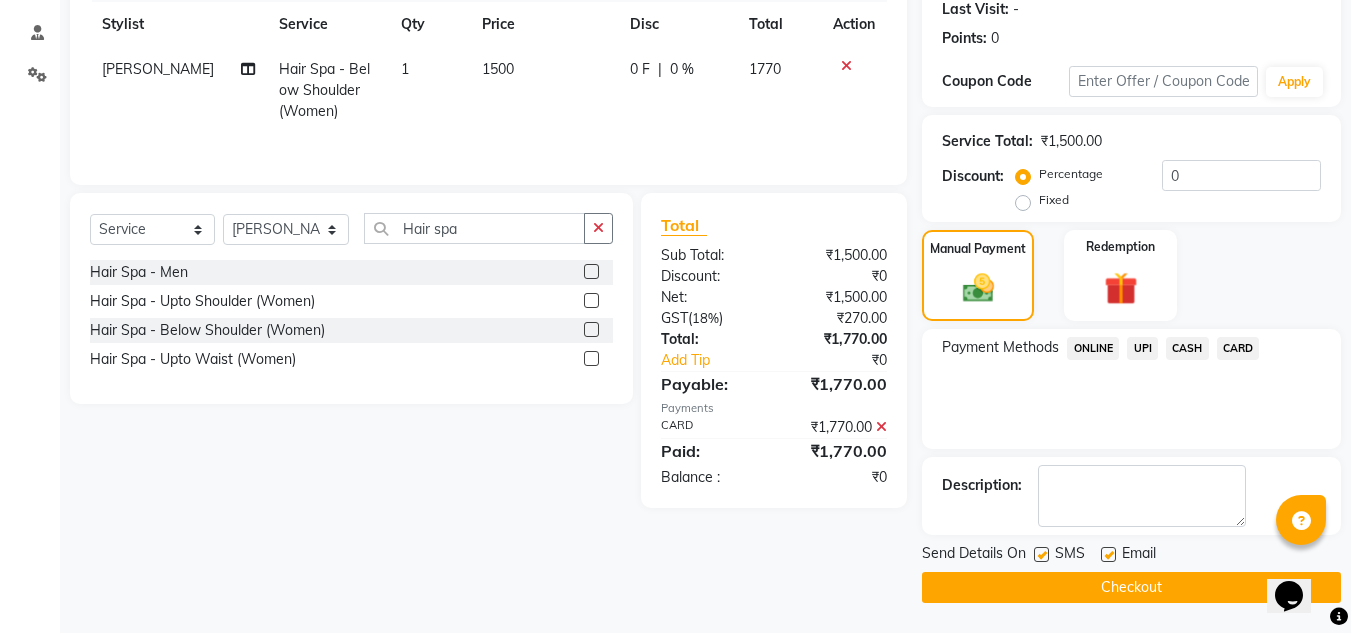 click 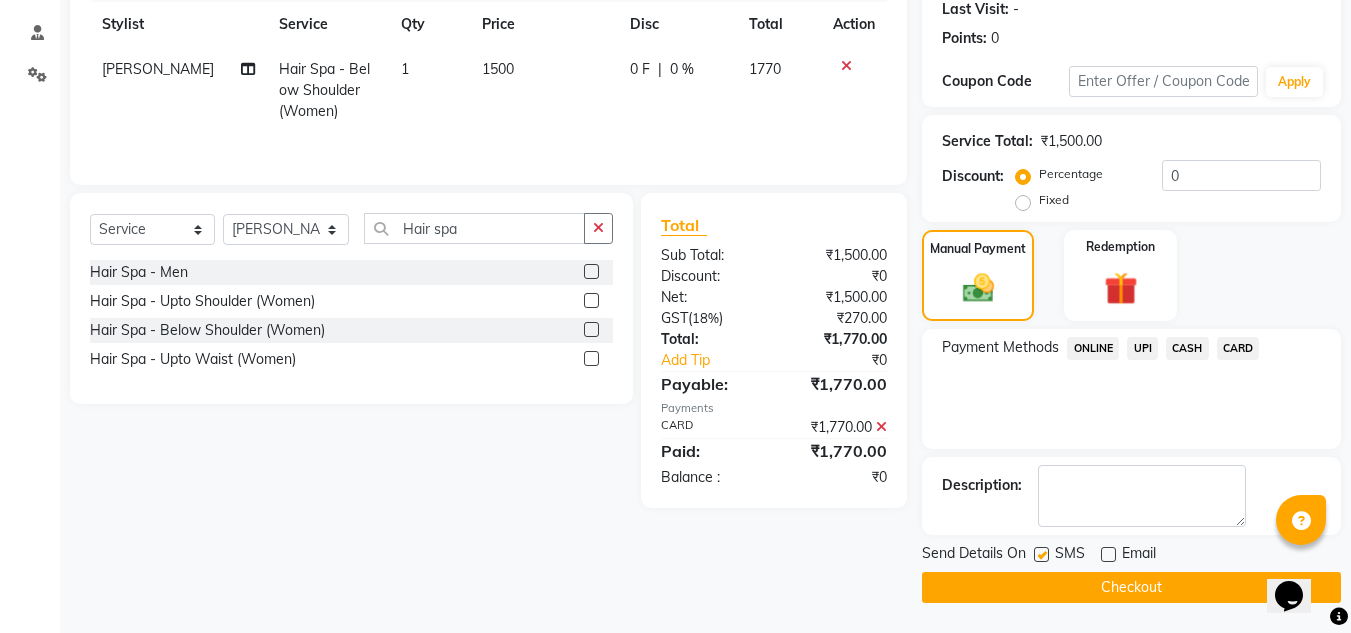 click on "Checkout" 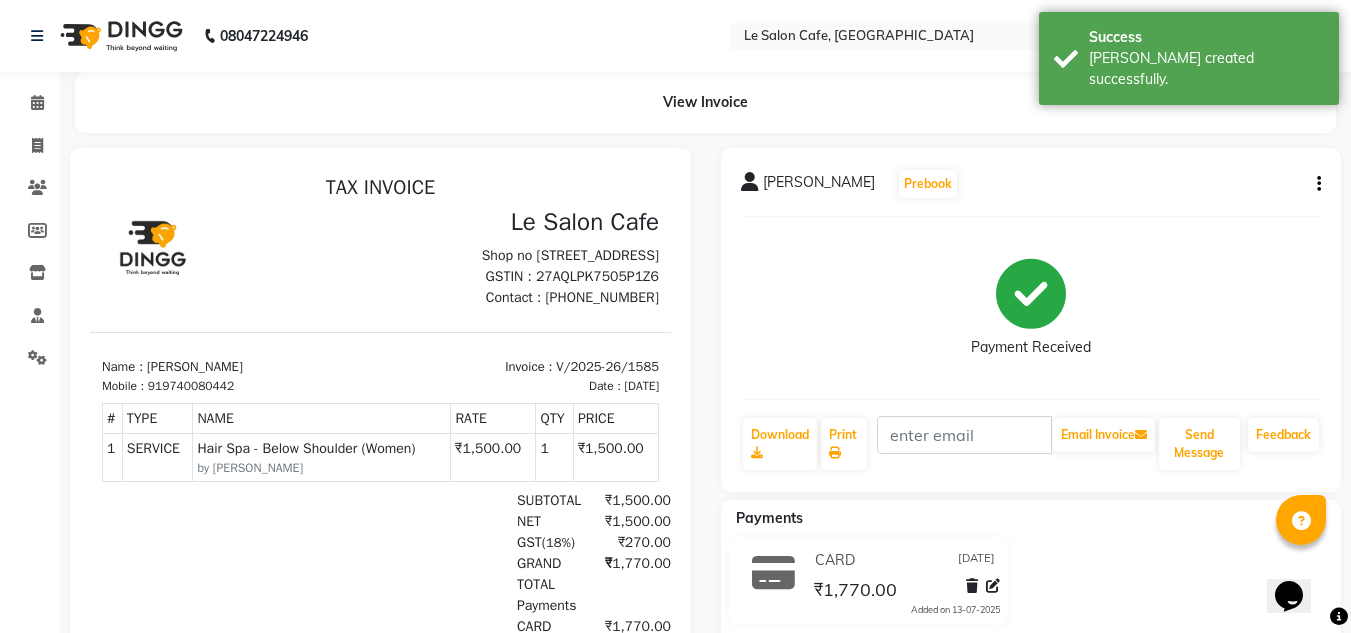 scroll, scrollTop: 0, scrollLeft: 0, axis: both 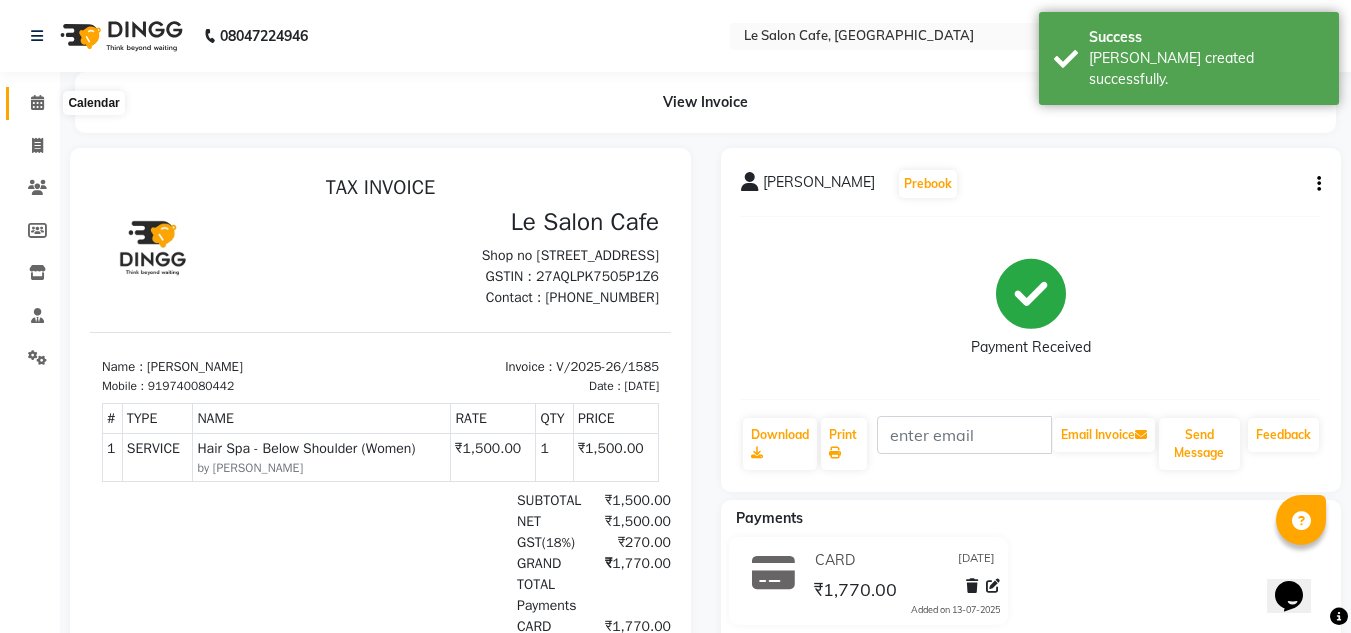 click 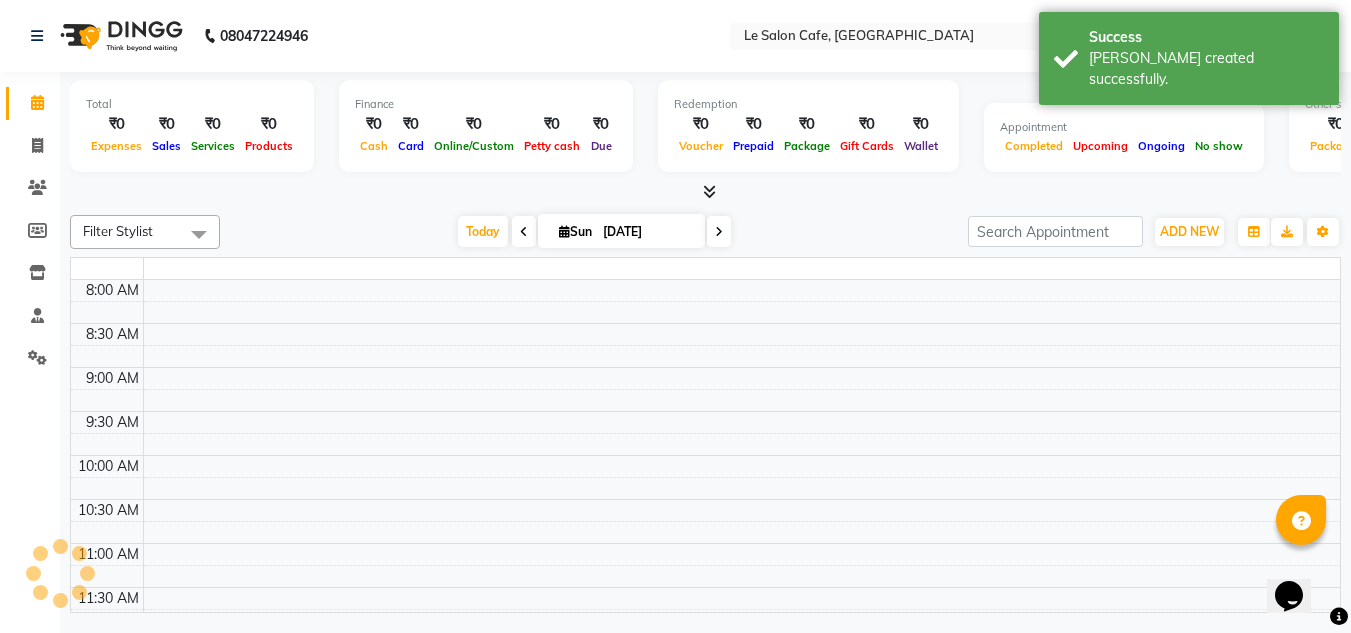 scroll, scrollTop: 0, scrollLeft: 0, axis: both 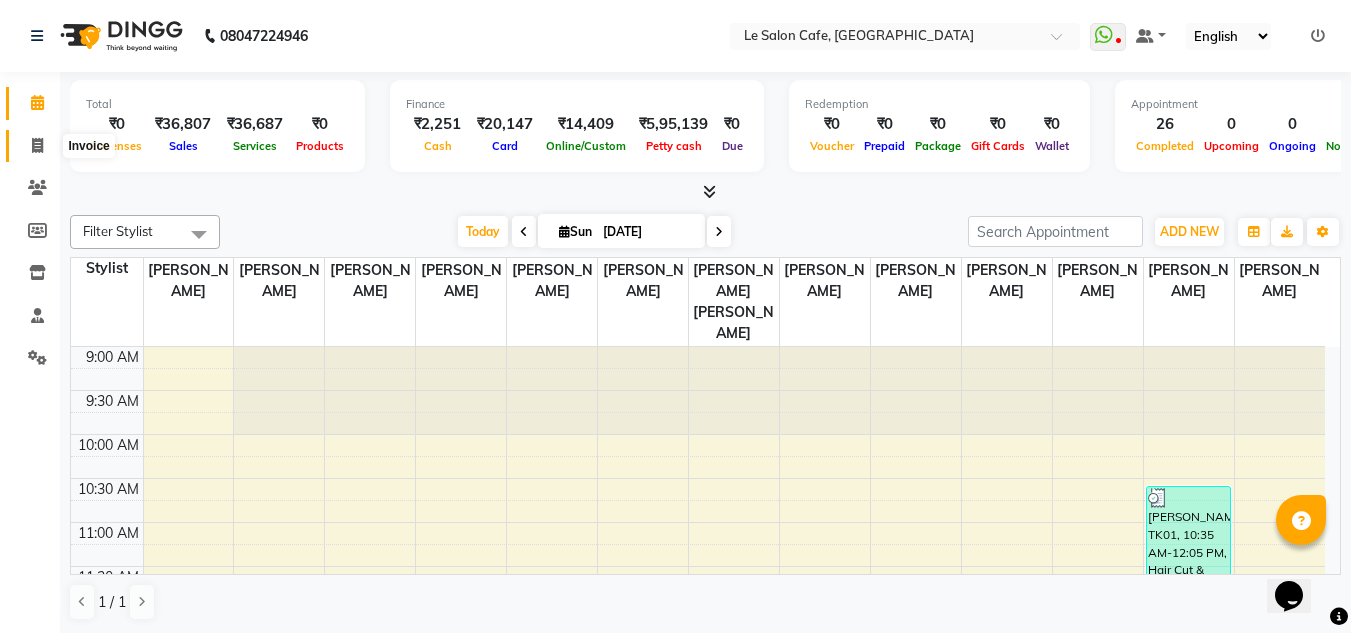click 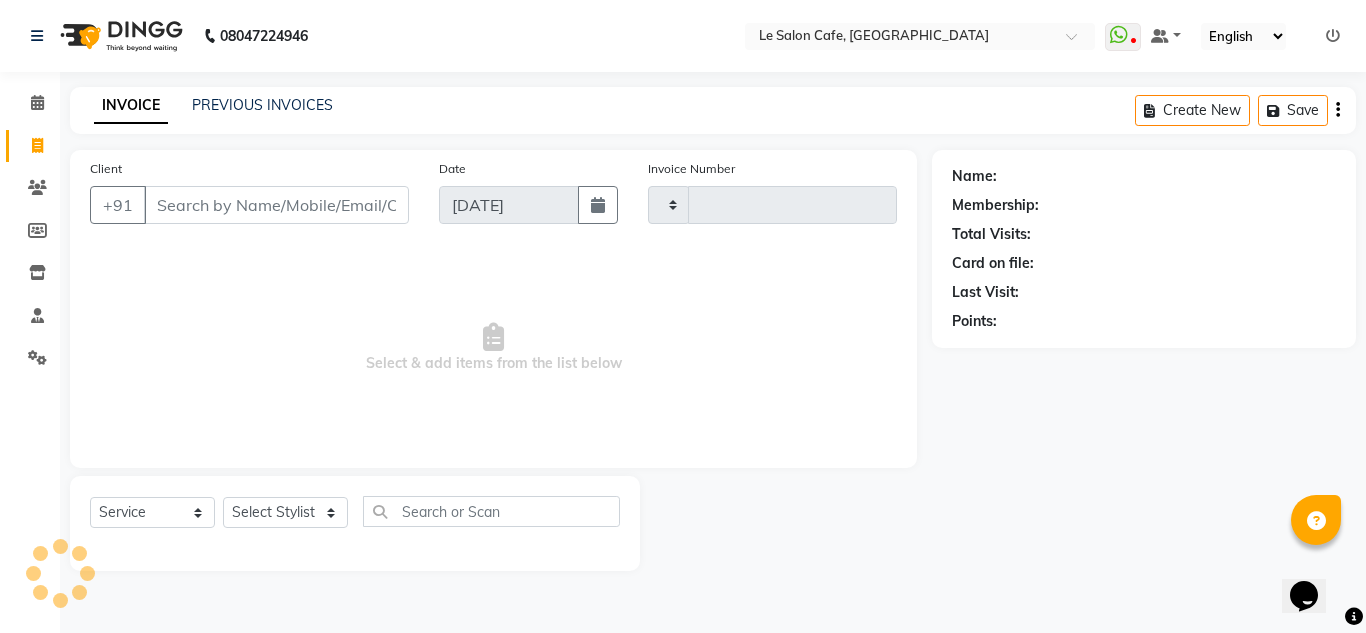 type on "1586" 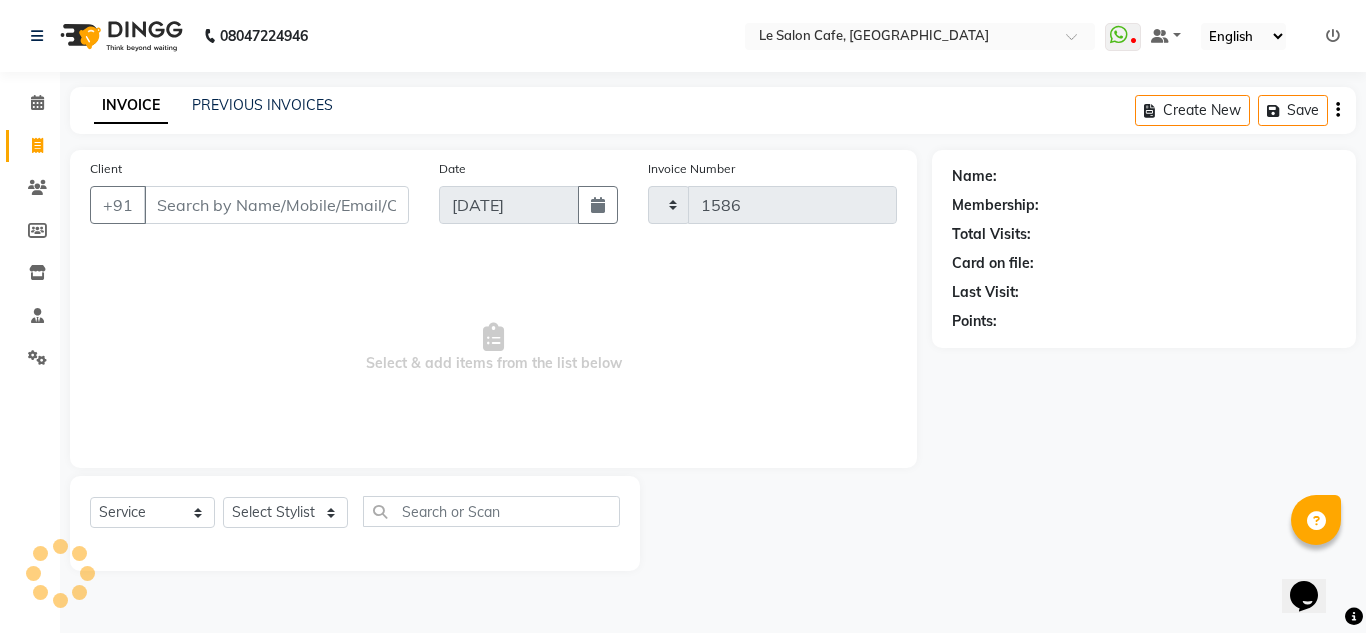 select on "594" 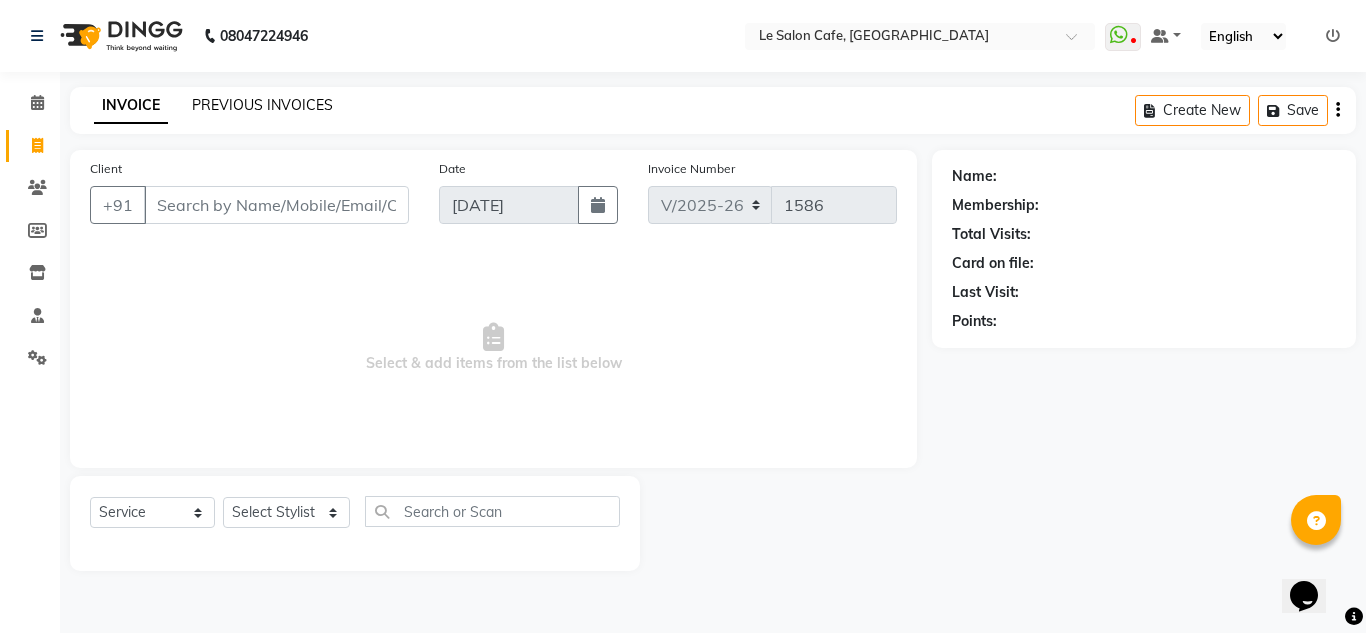 click on "PREVIOUS INVOICES" 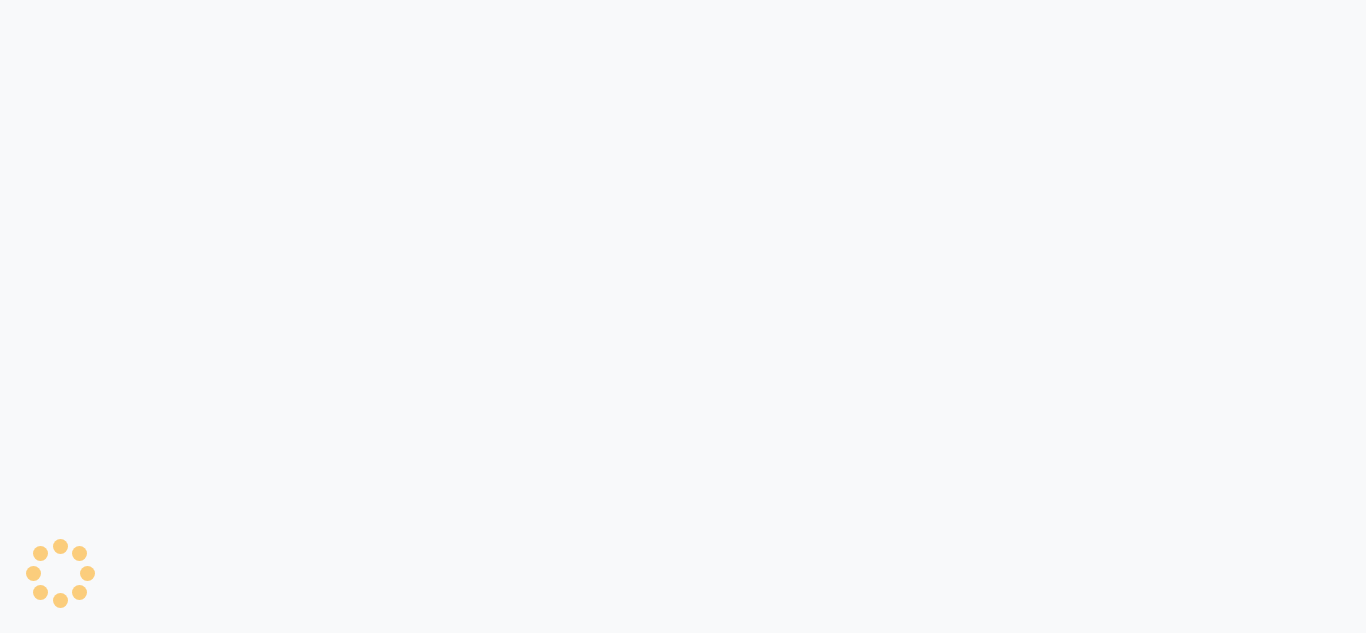 scroll, scrollTop: 0, scrollLeft: 0, axis: both 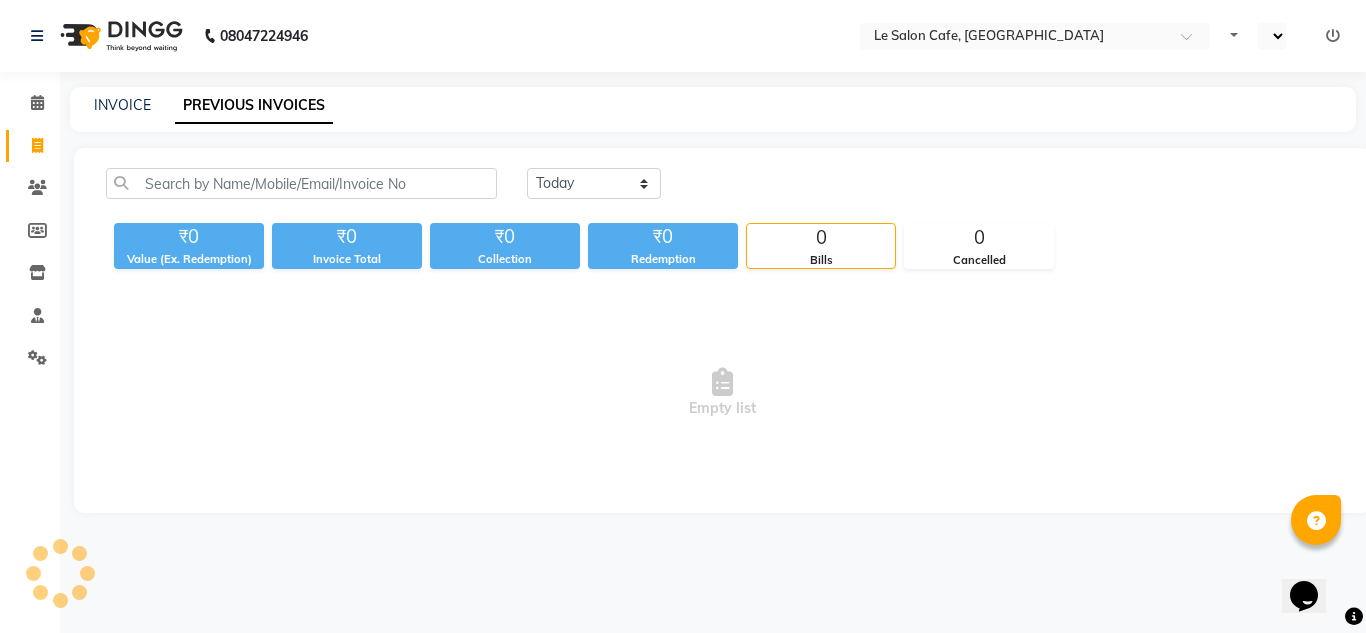 select on "en" 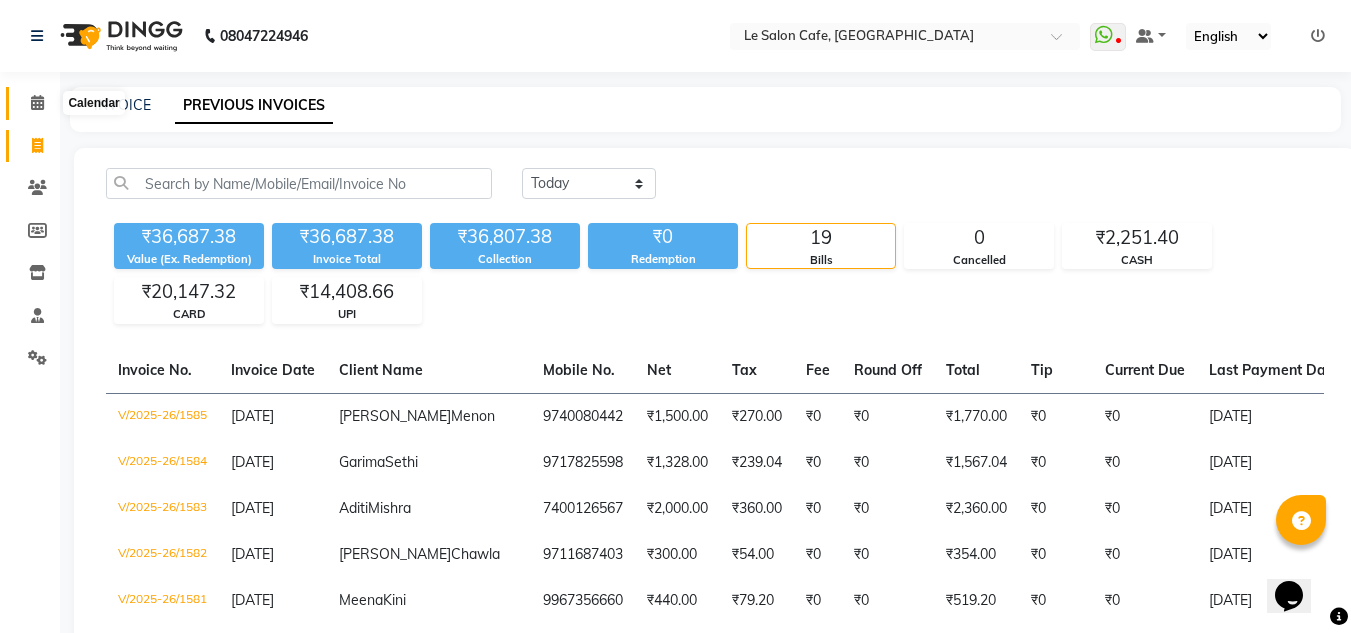 click 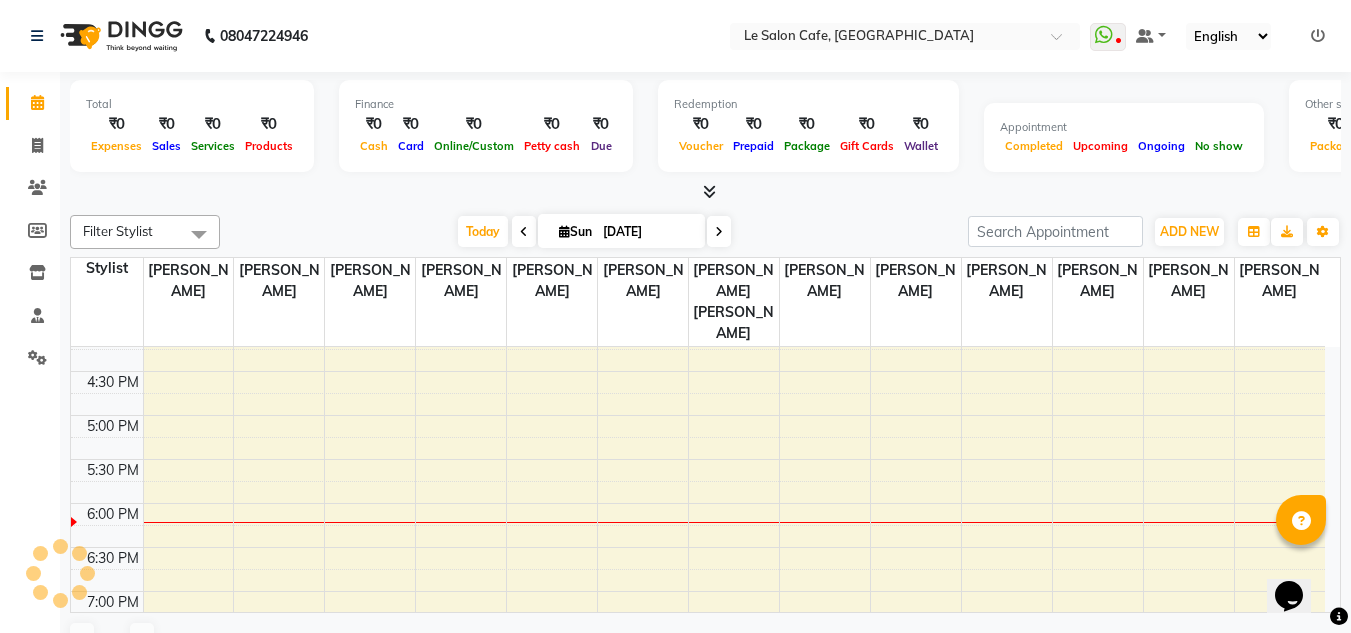 scroll, scrollTop: 0, scrollLeft: 0, axis: both 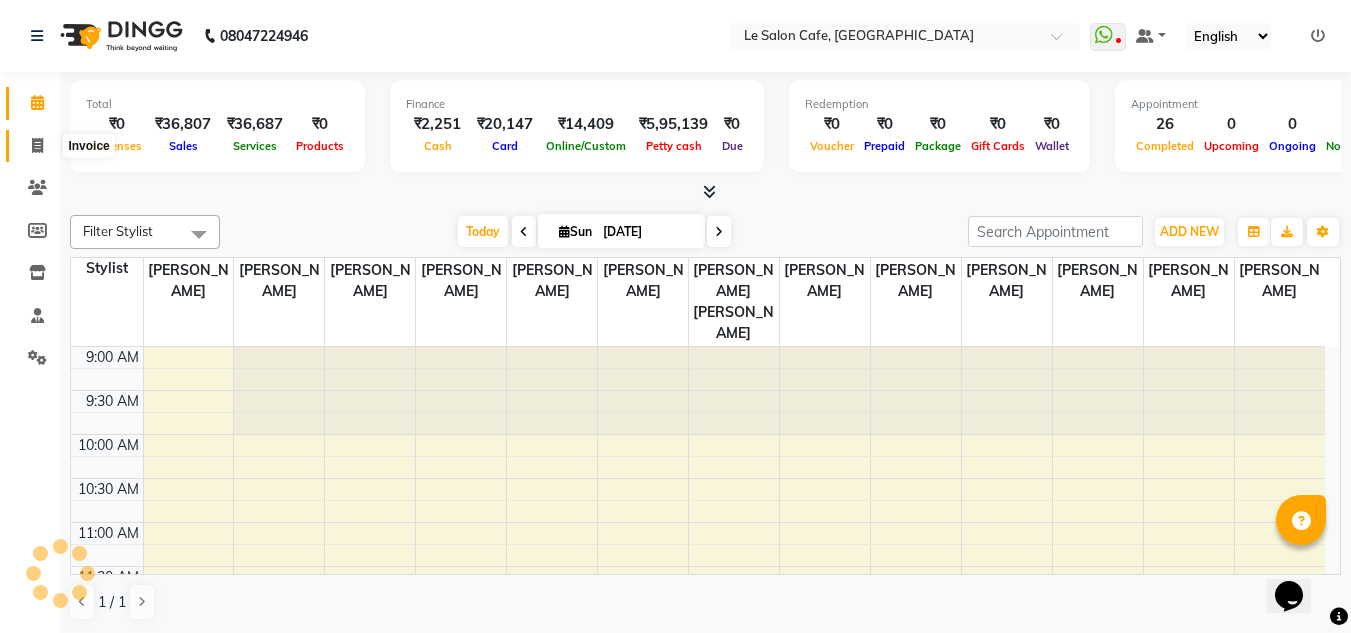 click 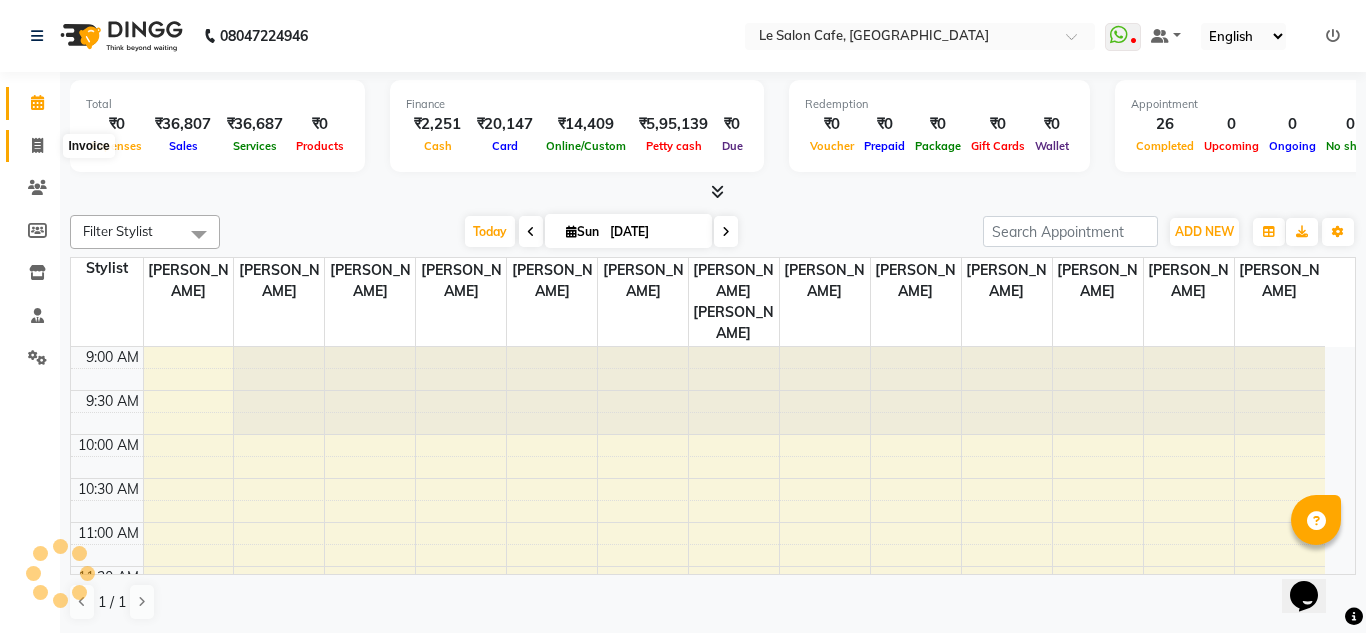 select on "service" 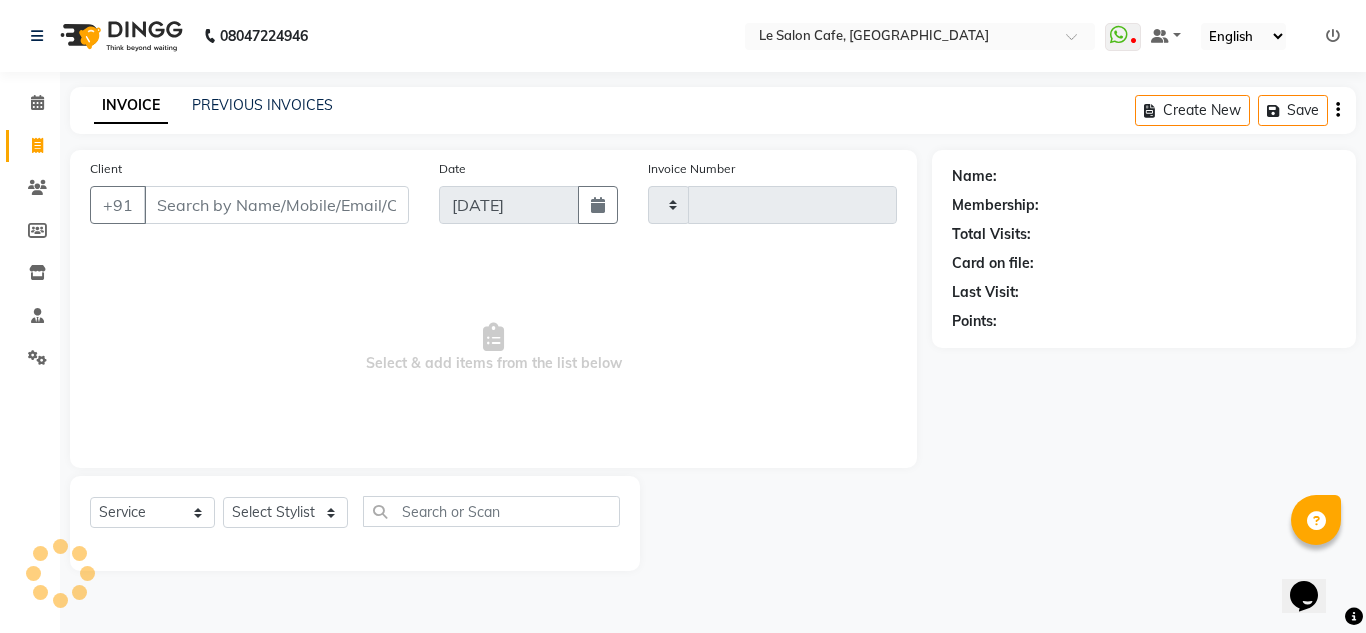 type on "1586" 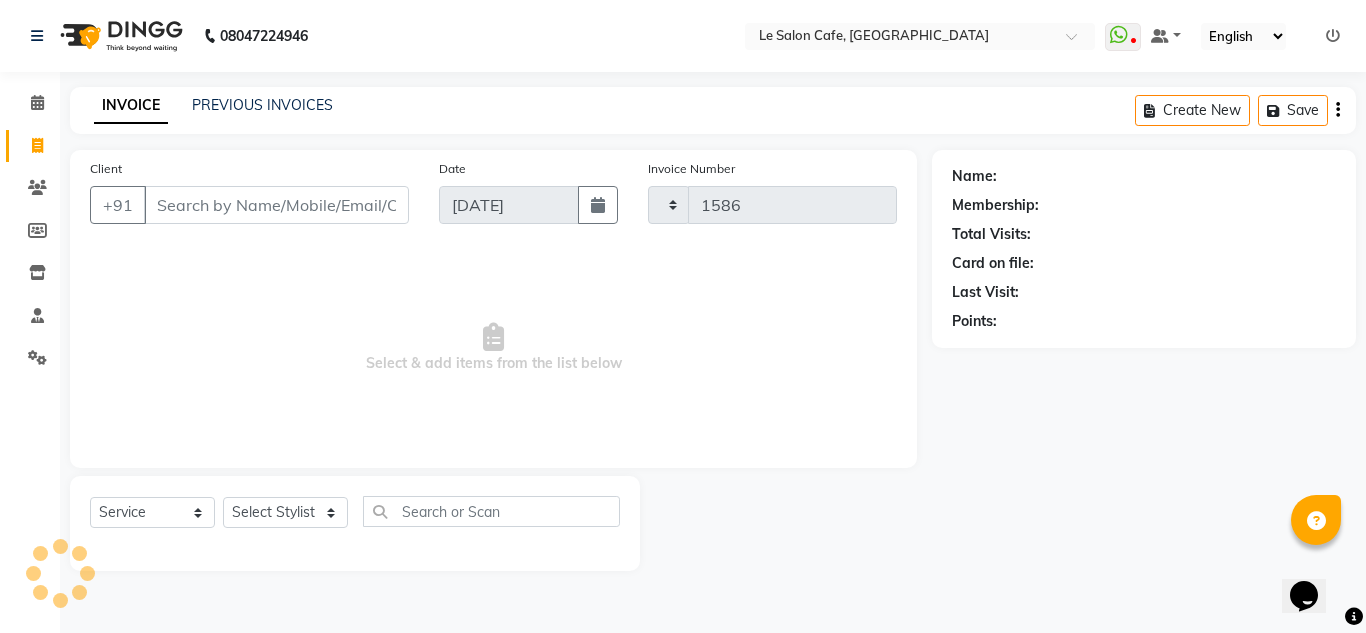 select on "594" 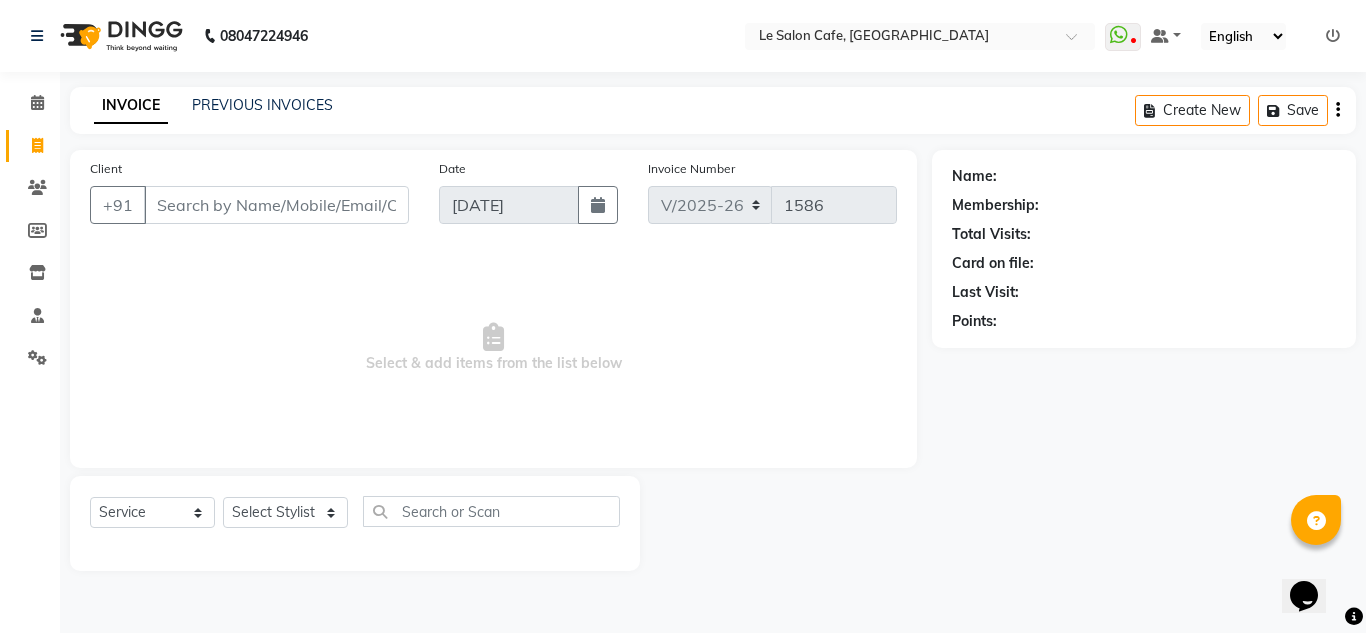 click on "Client" at bounding box center (276, 205) 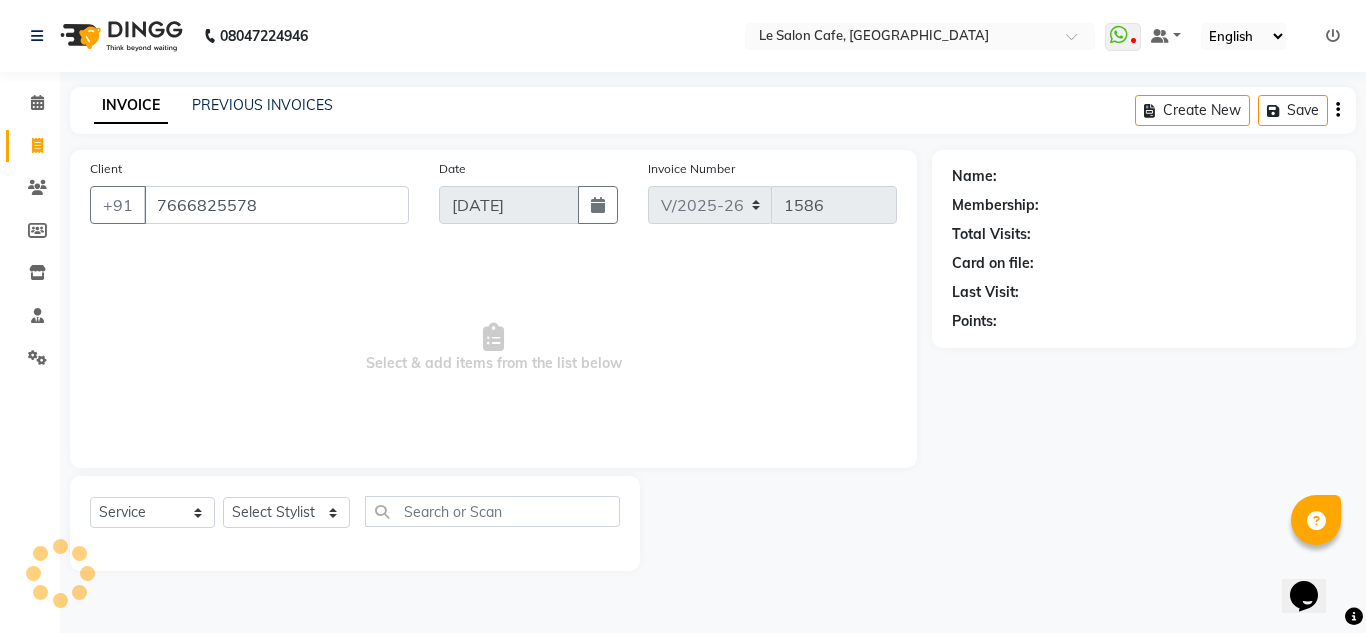 type on "7666825578" 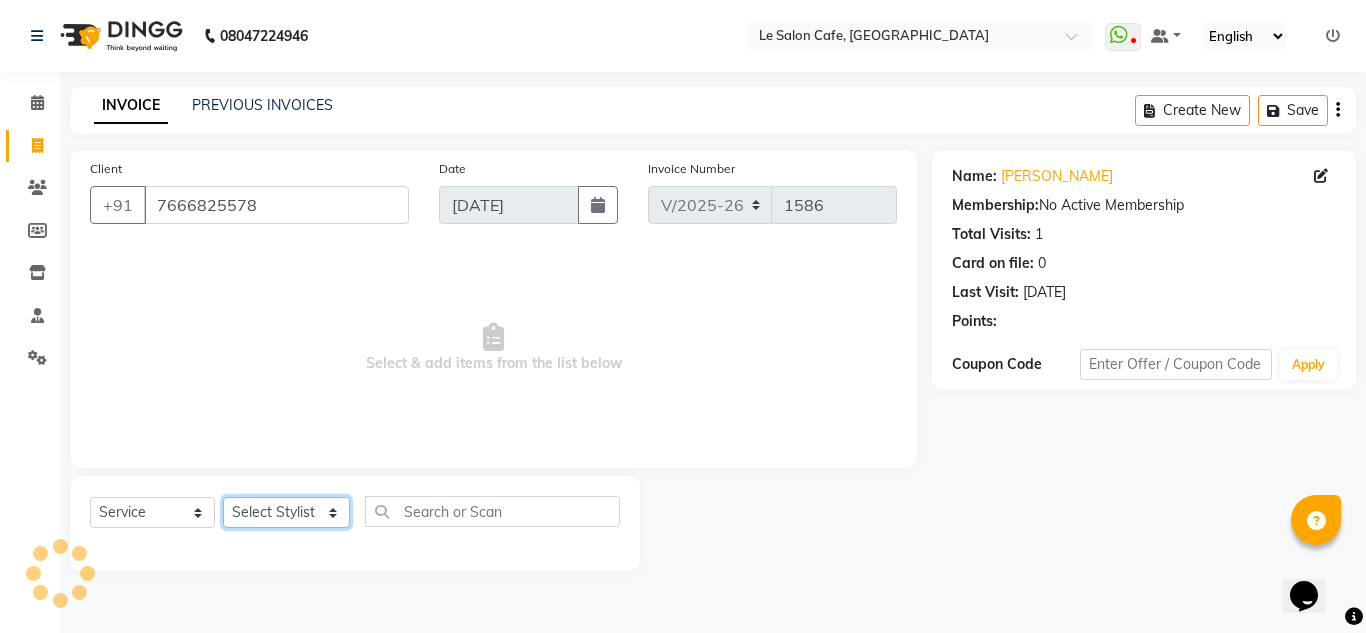 click on "Select Stylist [PERSON_NAME]  [PERSON_NAME]  [PERSON_NAME]  Front Desk  [PERSON_NAME]  [PERSON_NAME] [PERSON_NAME]  [PERSON_NAME]  [PERSON_NAME] [PERSON_NAME]  [PERSON_NAME] [PERSON_NAME] [PERSON_NAME] [PERSON_NAME]" 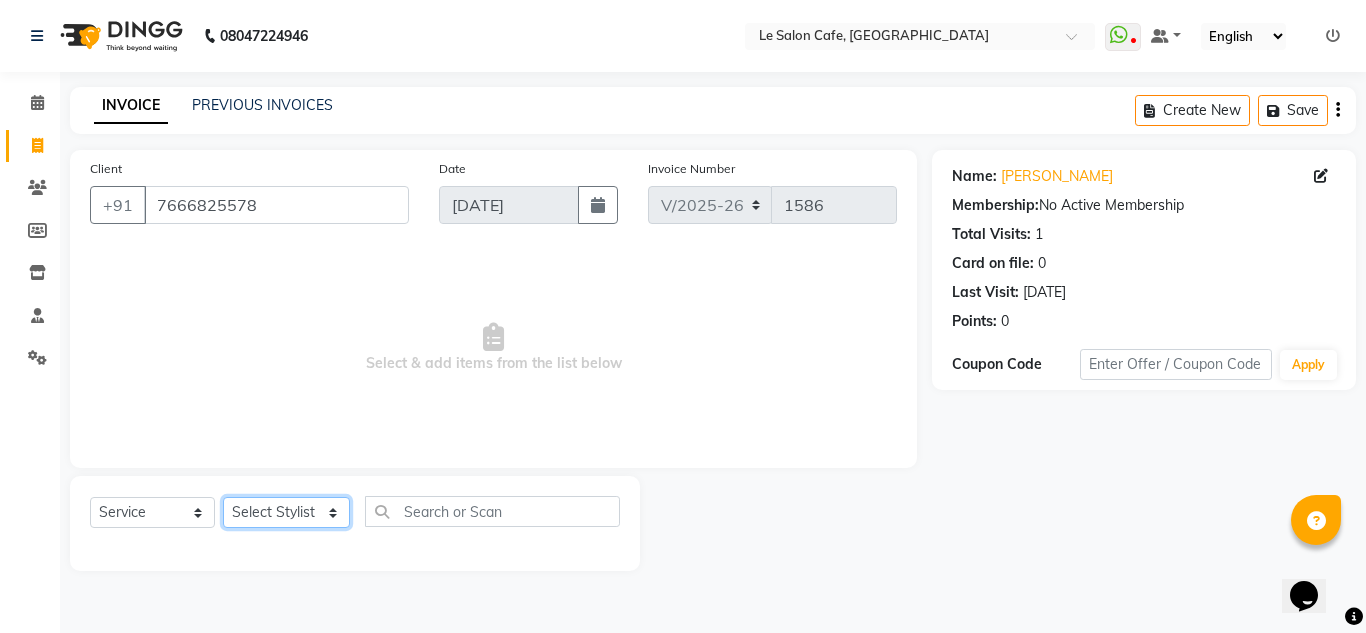 select on "86050" 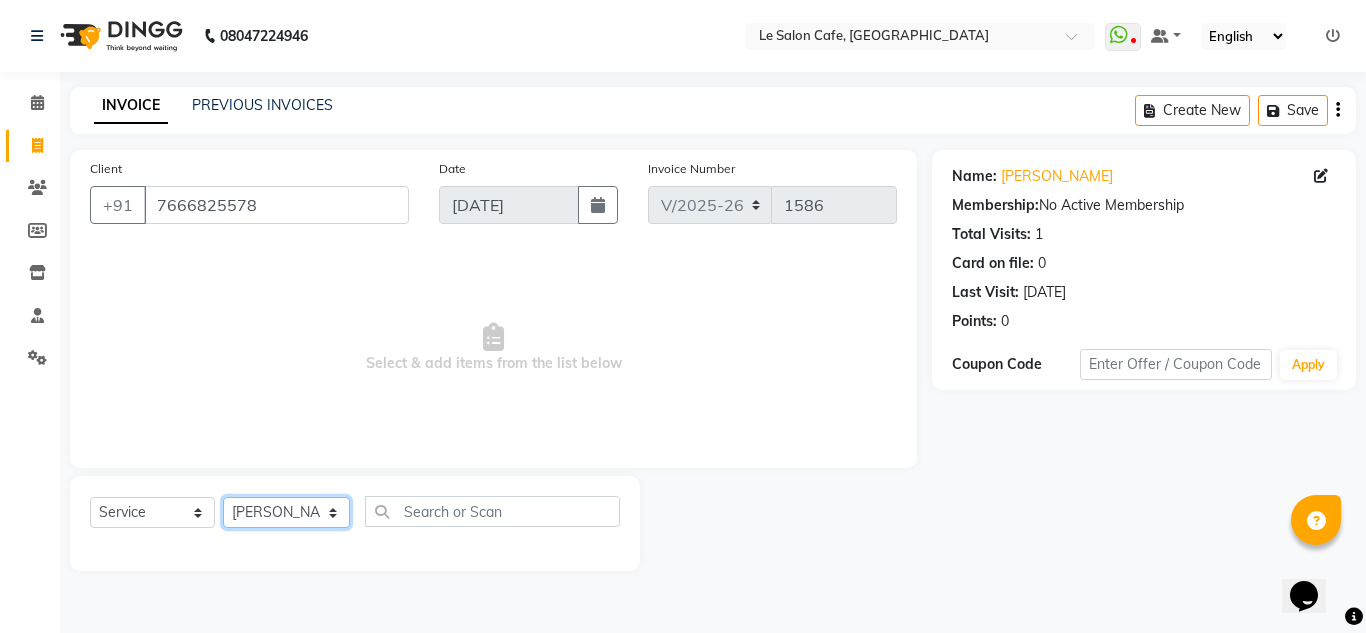 click on "Select Stylist [PERSON_NAME]  [PERSON_NAME]  [PERSON_NAME]  Front Desk  [PERSON_NAME]  [PERSON_NAME] [PERSON_NAME]  [PERSON_NAME]  [PERSON_NAME] [PERSON_NAME]  [PERSON_NAME] [PERSON_NAME] [PERSON_NAME] [PERSON_NAME]" 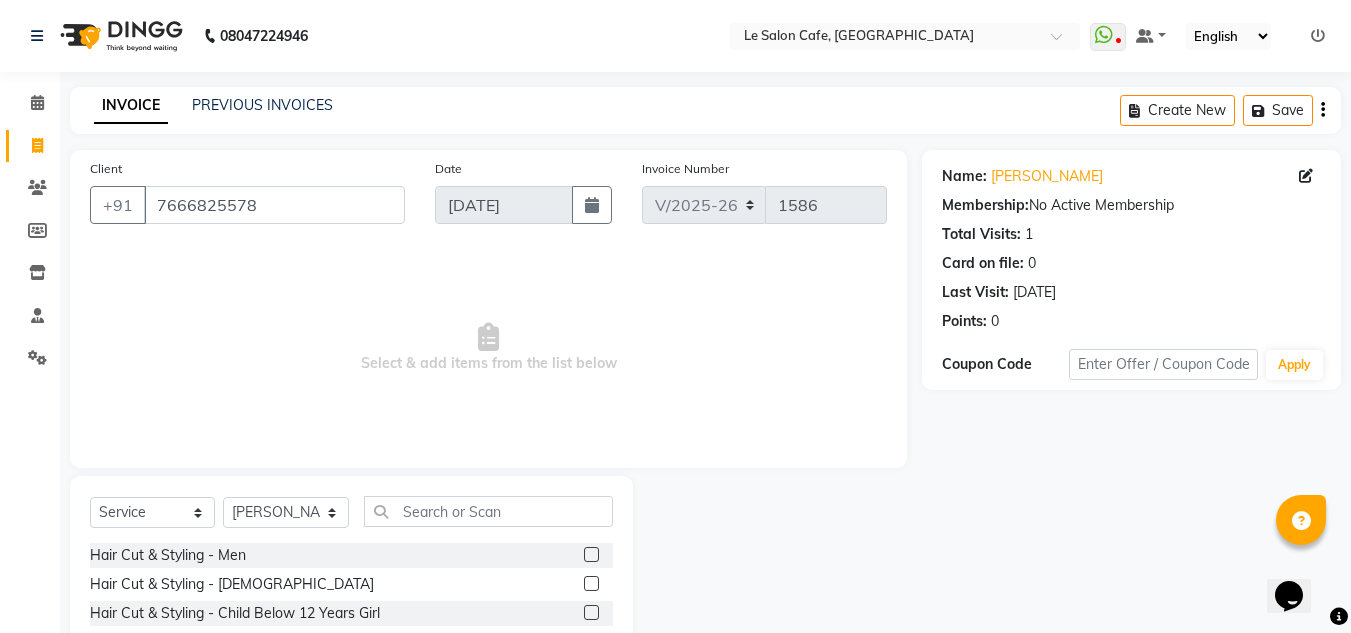 click 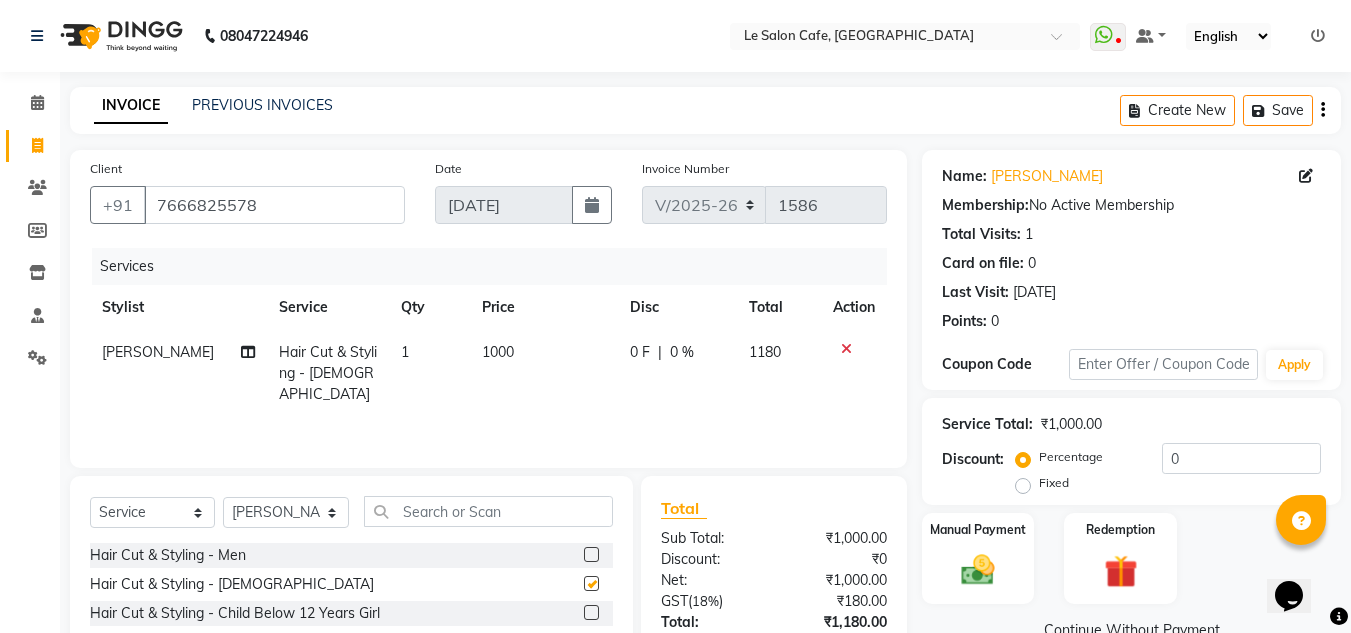 checkbox on "false" 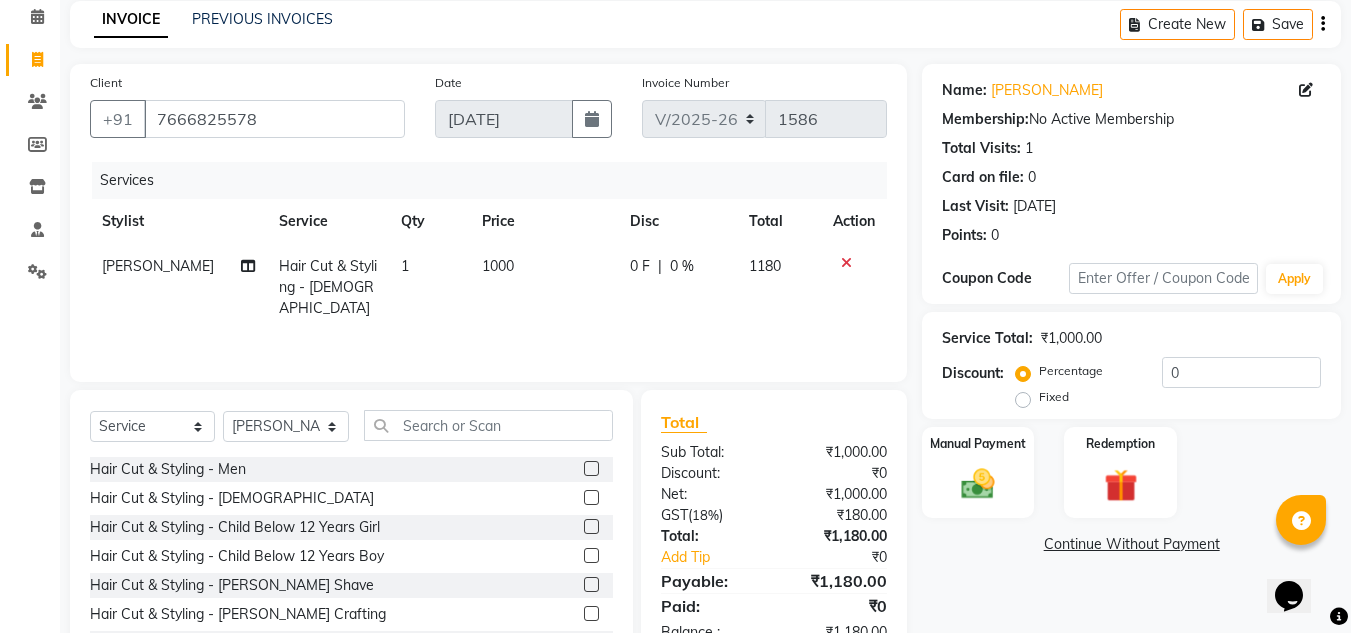 scroll, scrollTop: 168, scrollLeft: 0, axis: vertical 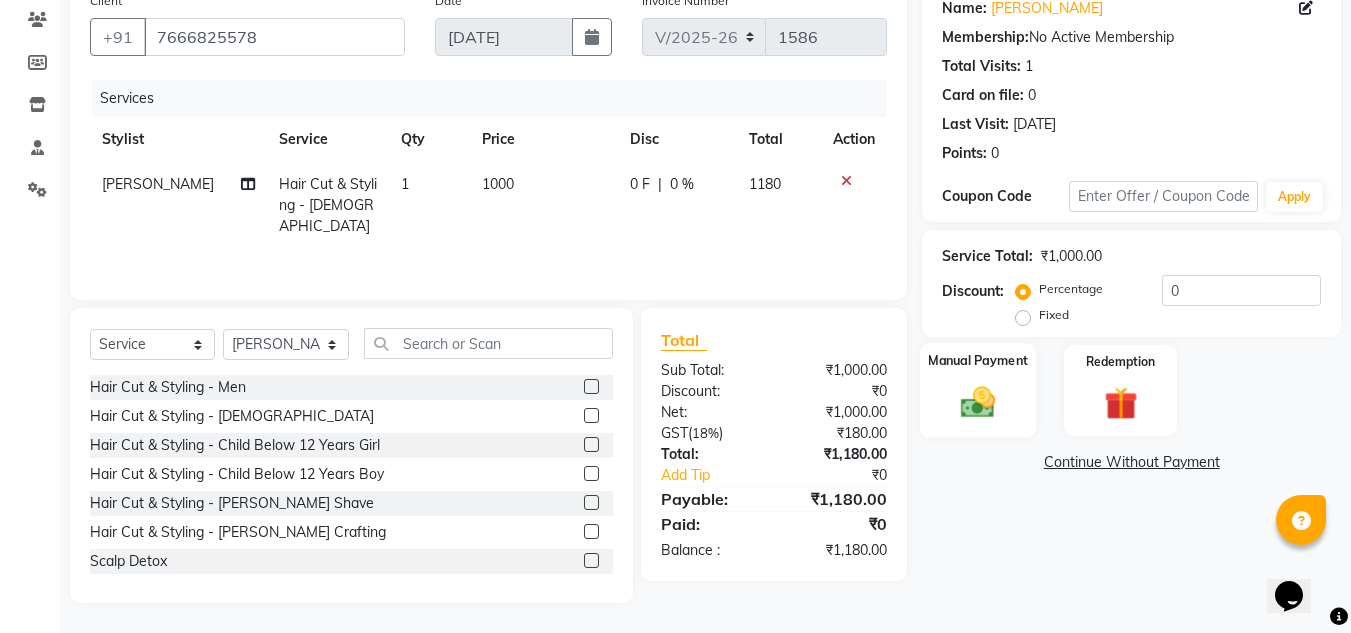 click 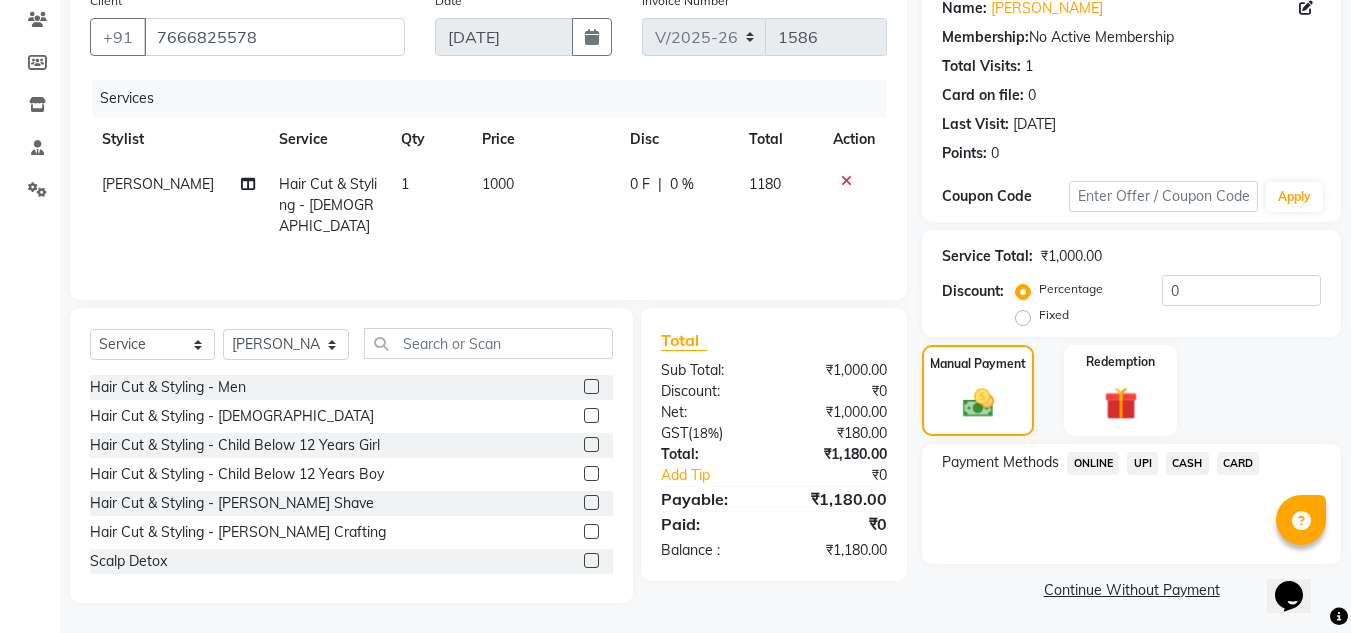 click on "UPI" 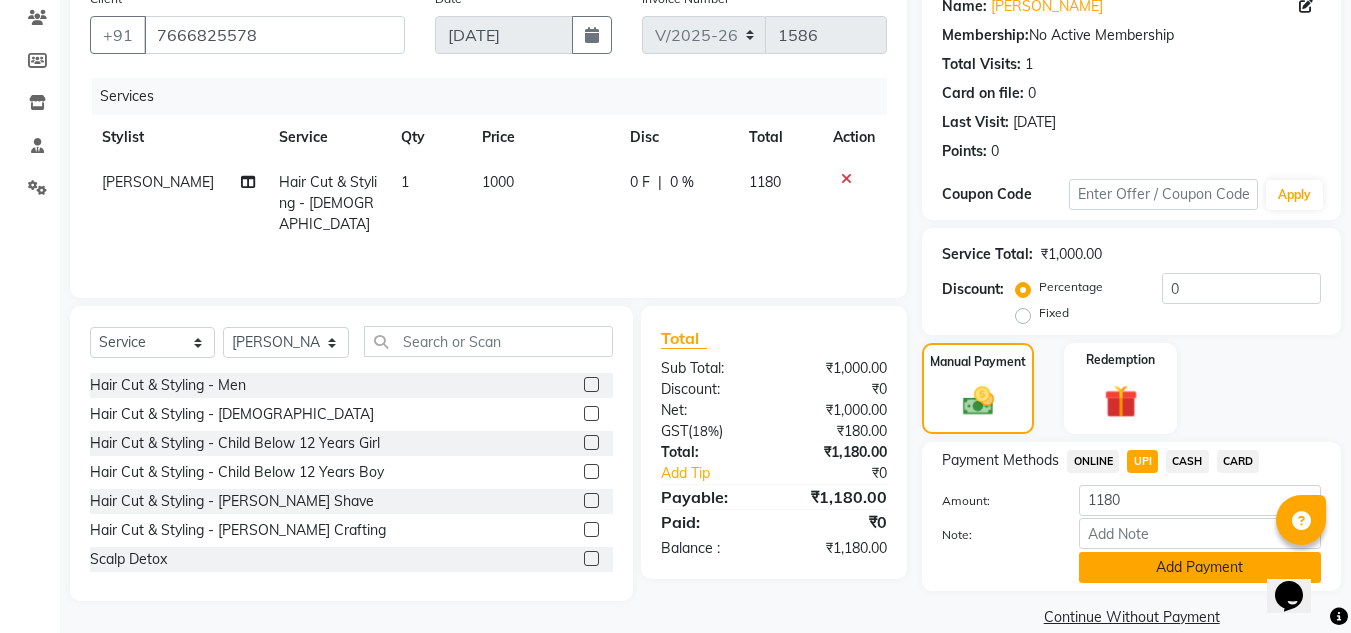 scroll, scrollTop: 199, scrollLeft: 0, axis: vertical 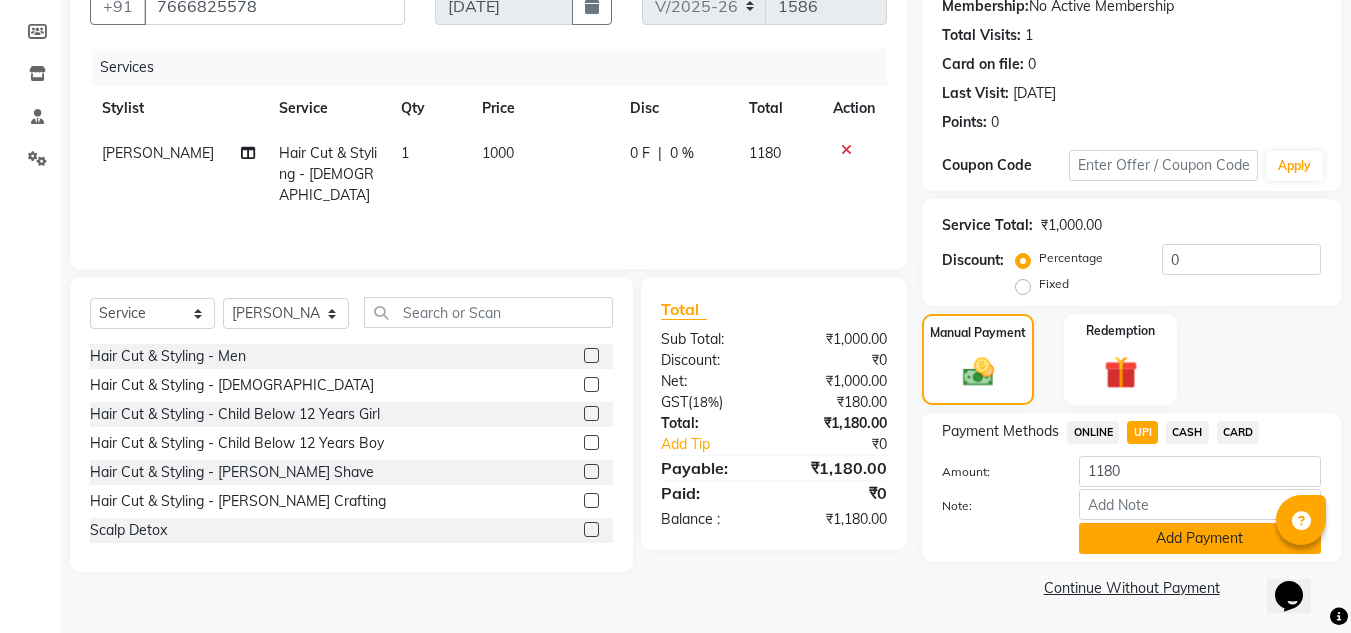 click on "Add Payment" 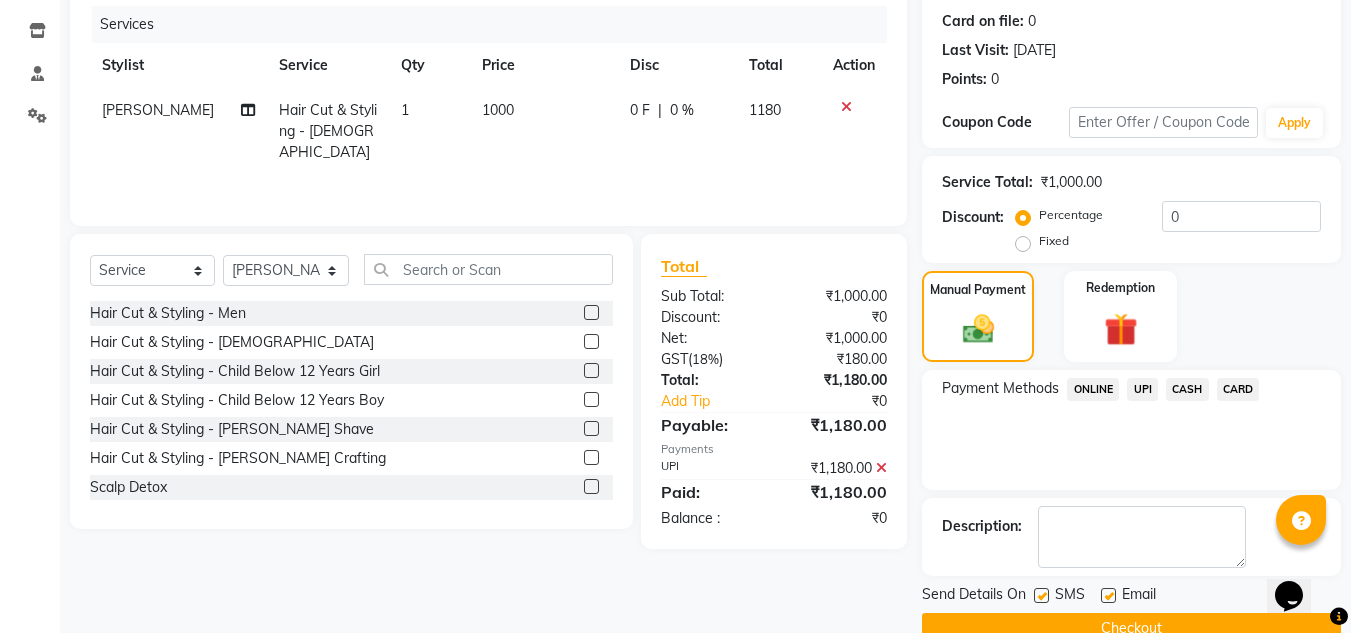 scroll, scrollTop: 283, scrollLeft: 0, axis: vertical 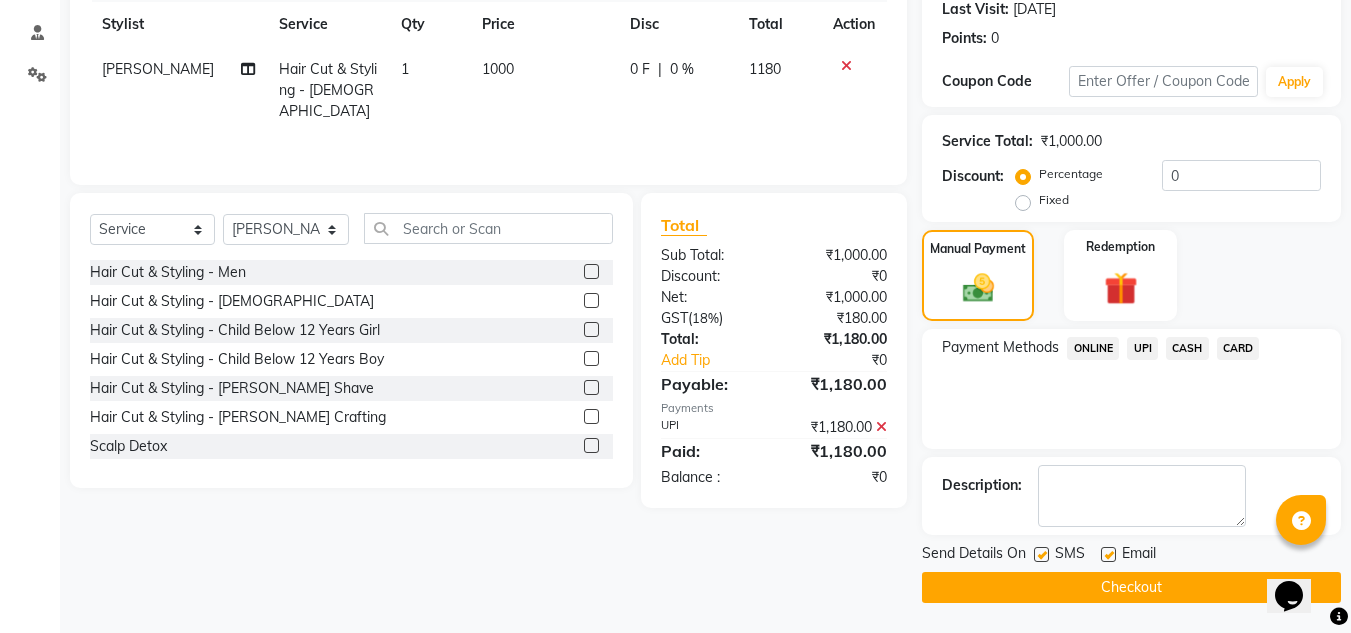click 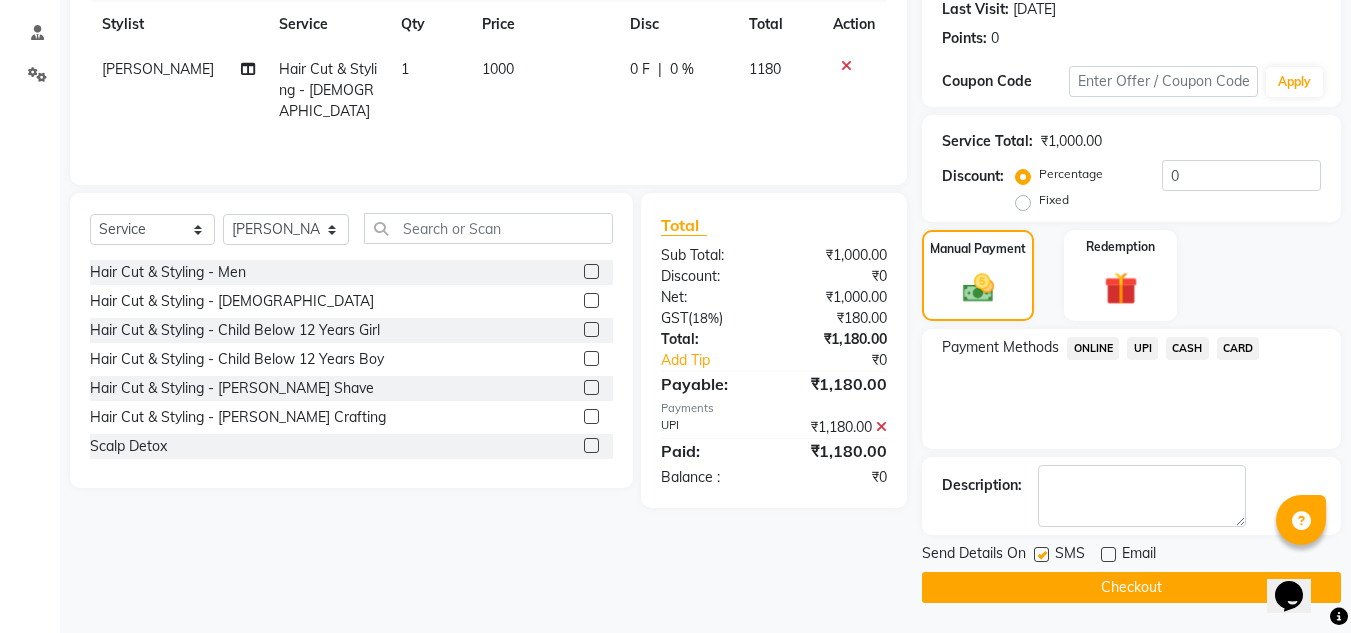click on "Checkout" 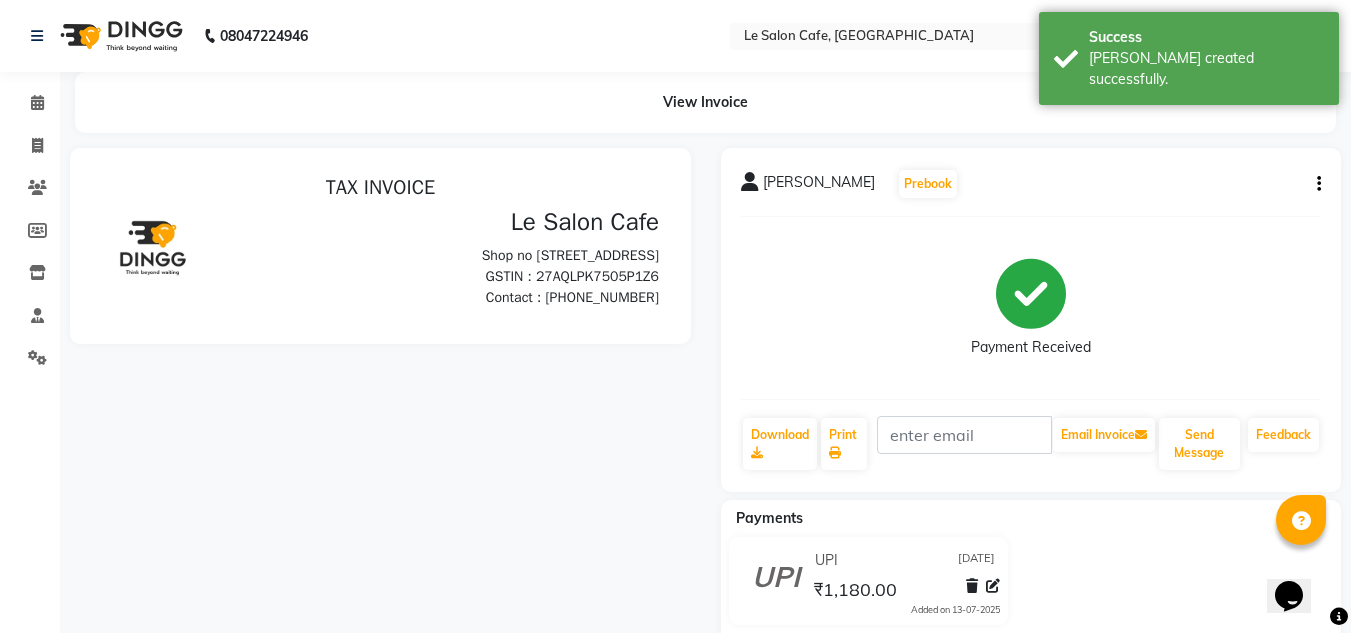 scroll, scrollTop: 0, scrollLeft: 0, axis: both 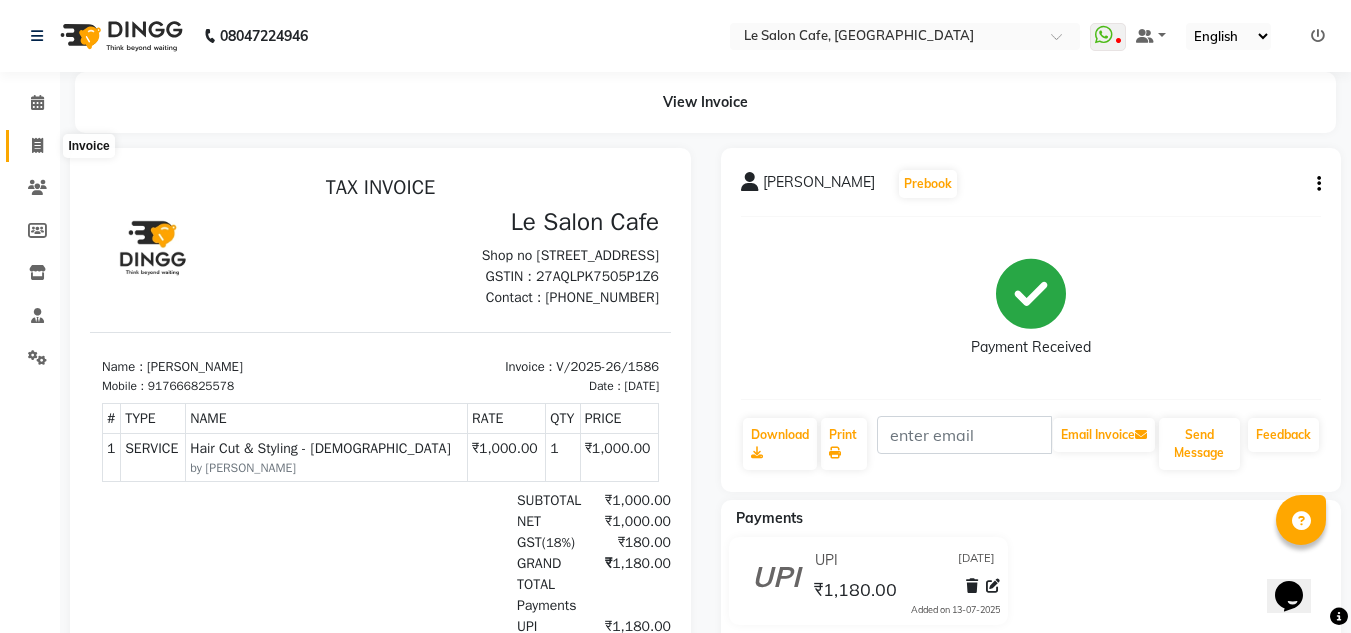 click 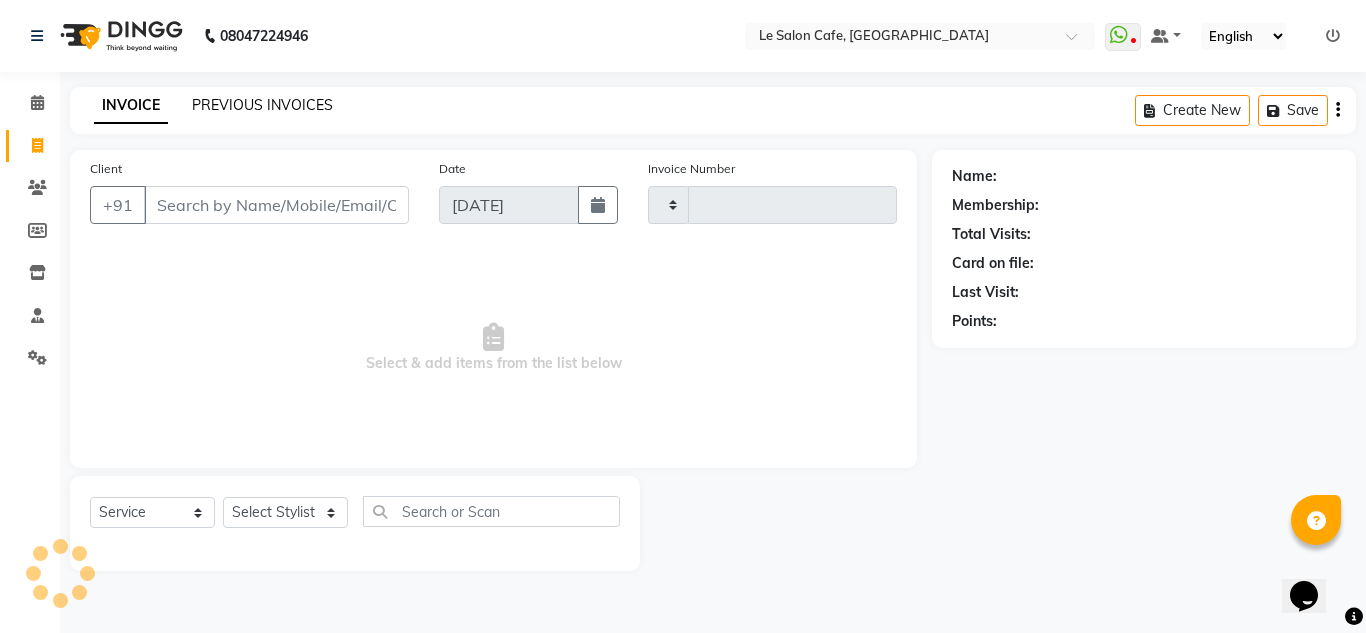 click on "PREVIOUS INVOICES" 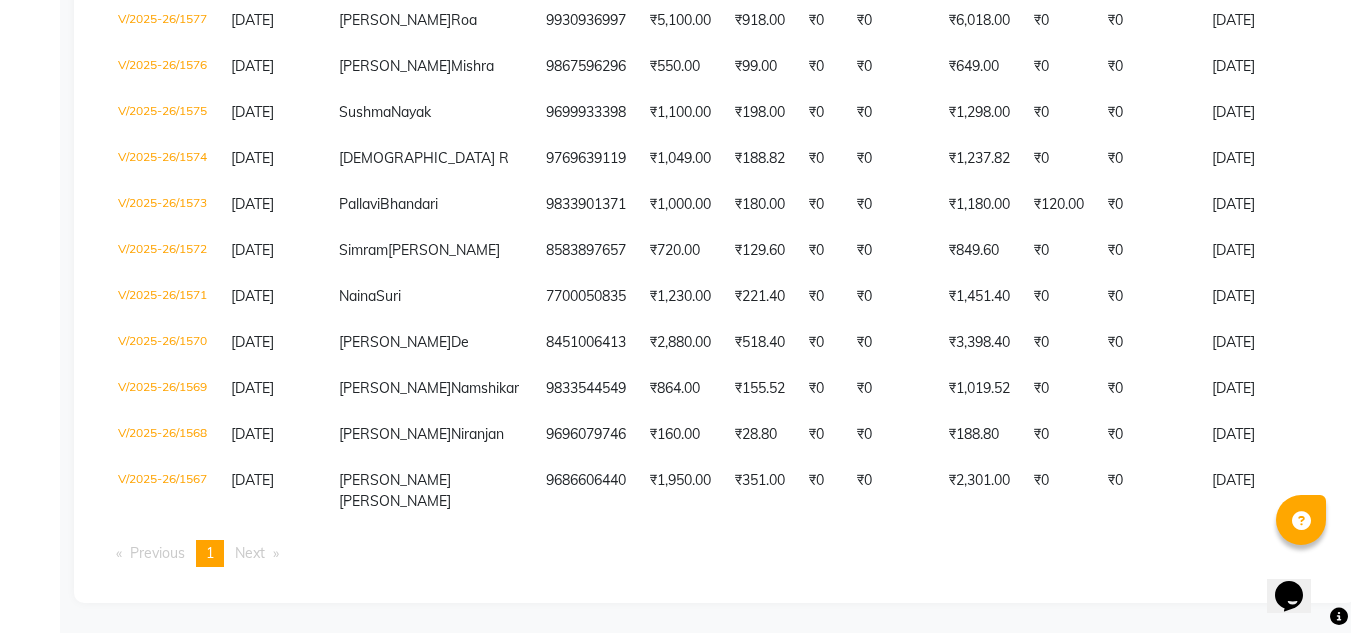 scroll, scrollTop: 1085, scrollLeft: 0, axis: vertical 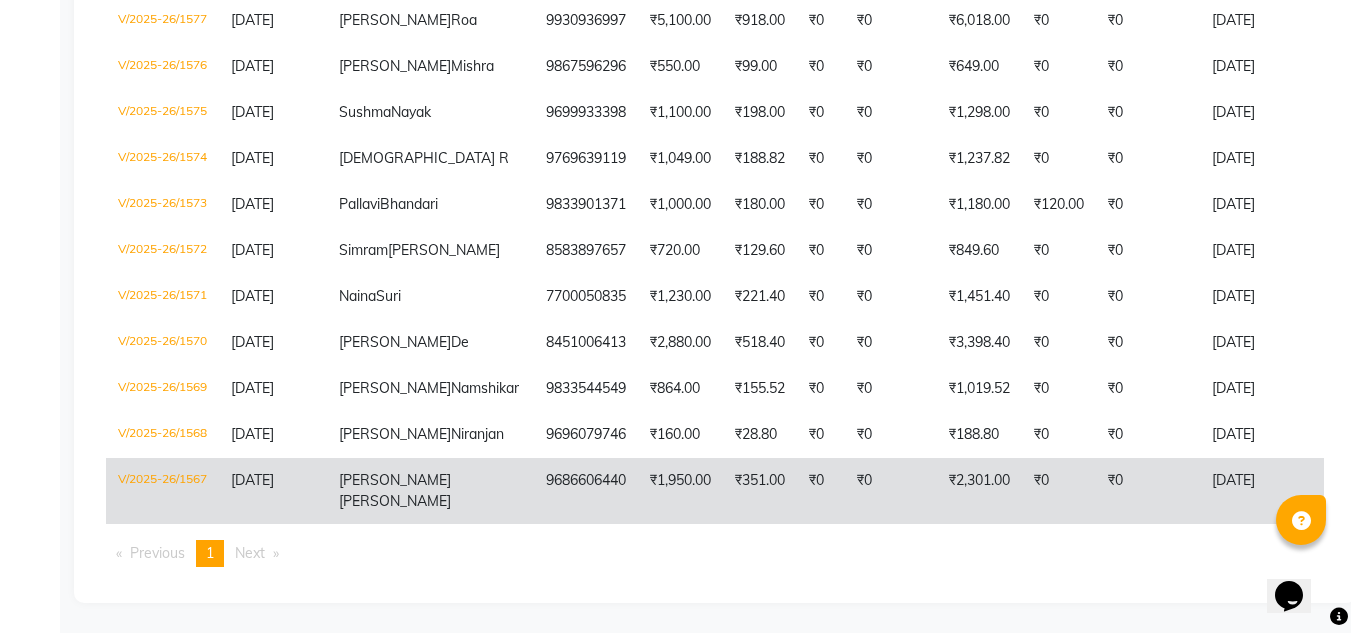 click on "9686606440" 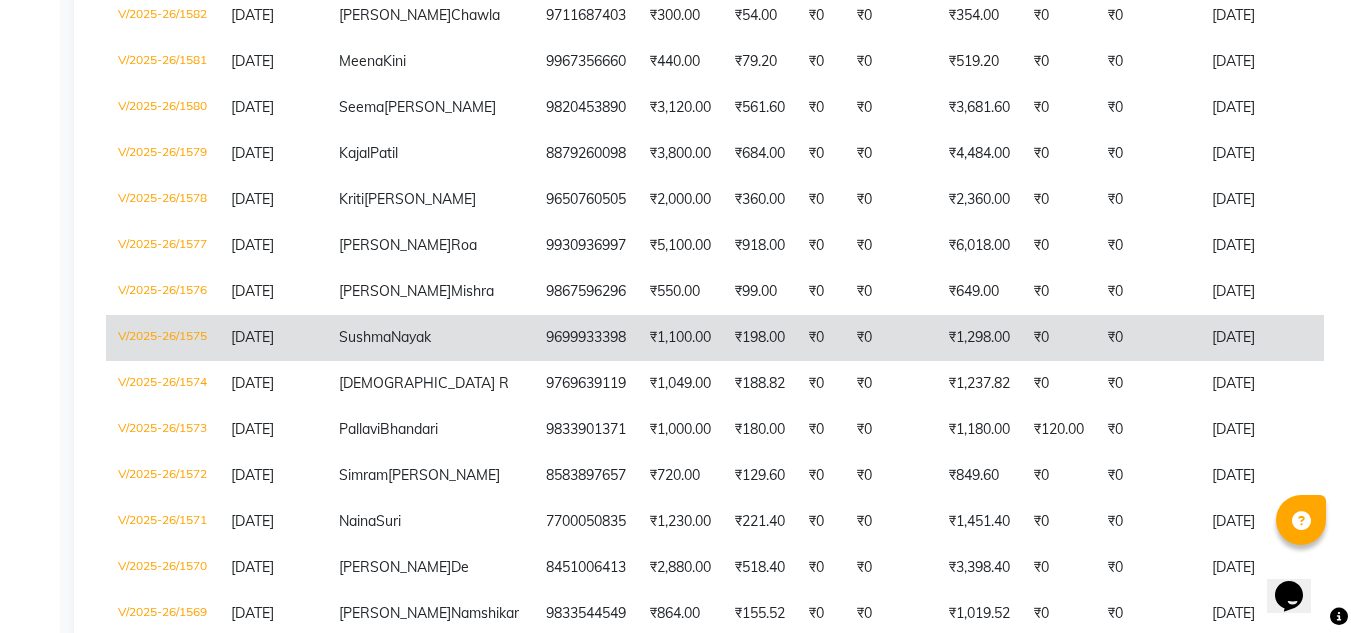 scroll, scrollTop: 0, scrollLeft: 0, axis: both 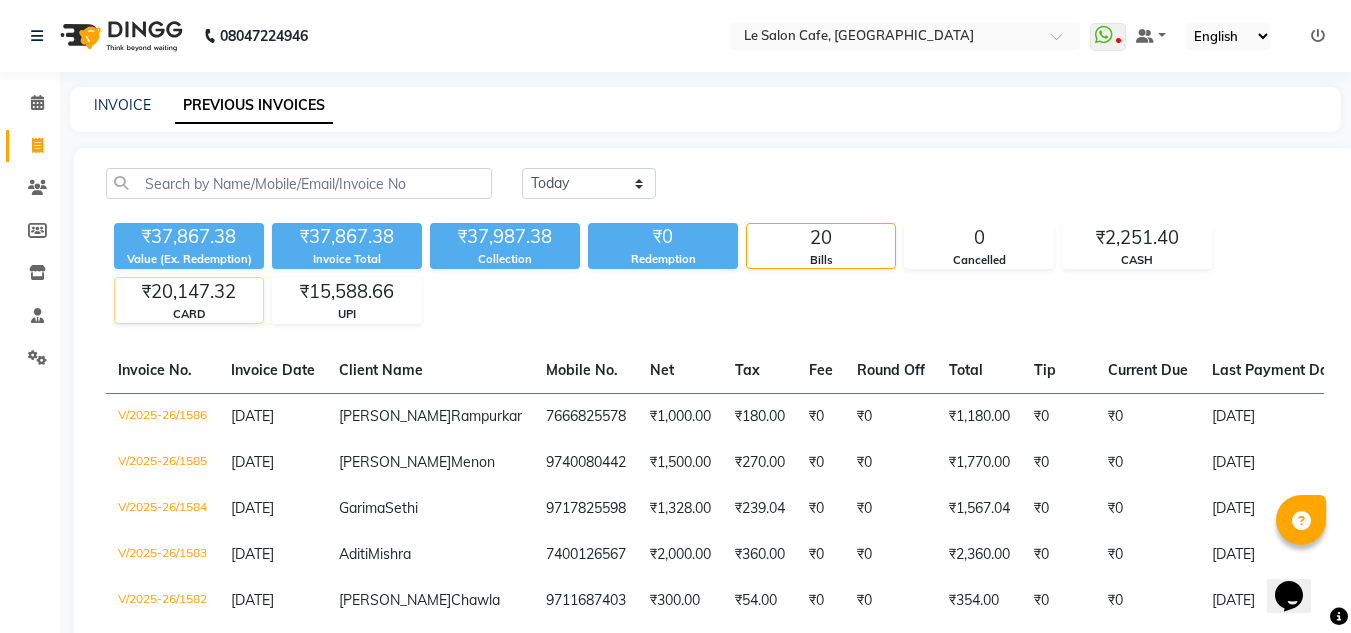 click on "₹20,147.32" 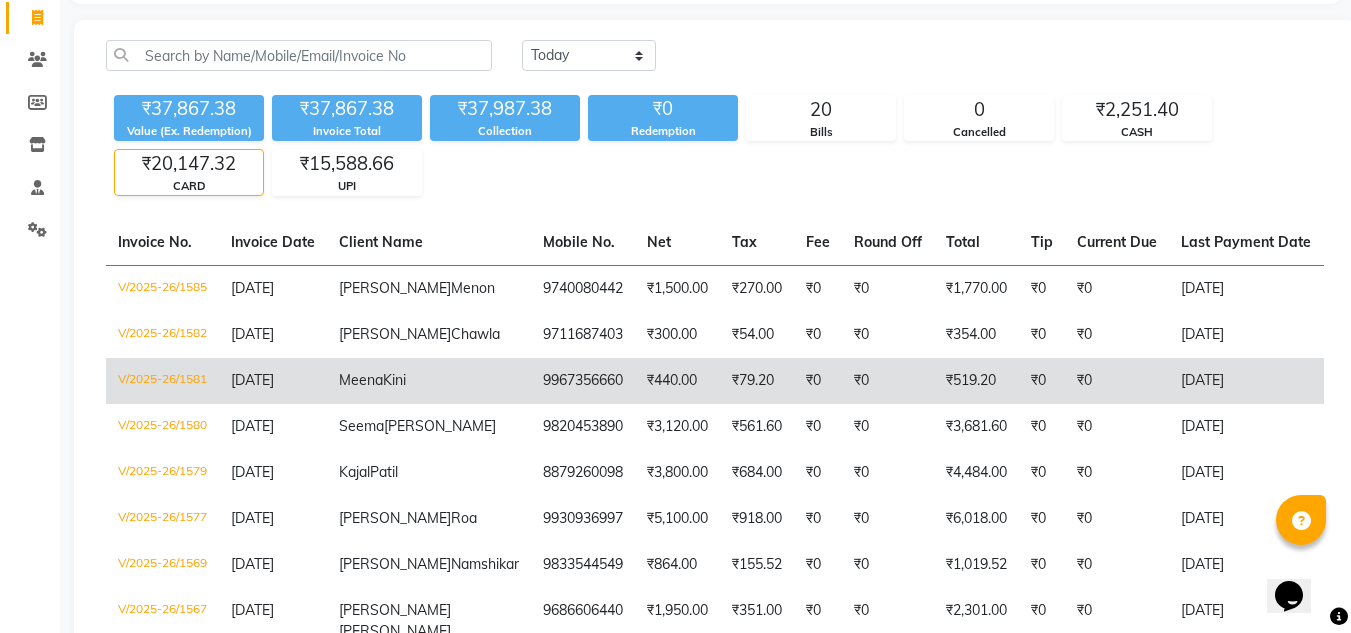 scroll, scrollTop: 0, scrollLeft: 0, axis: both 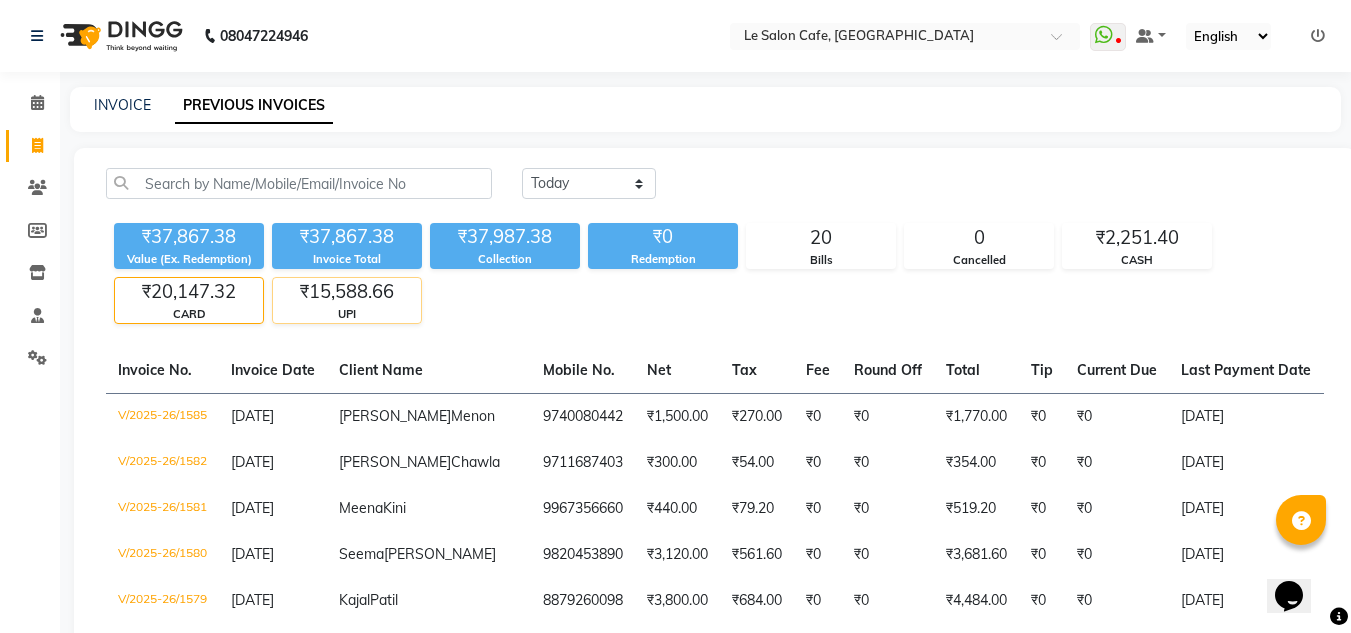 click on "₹15,588.66" 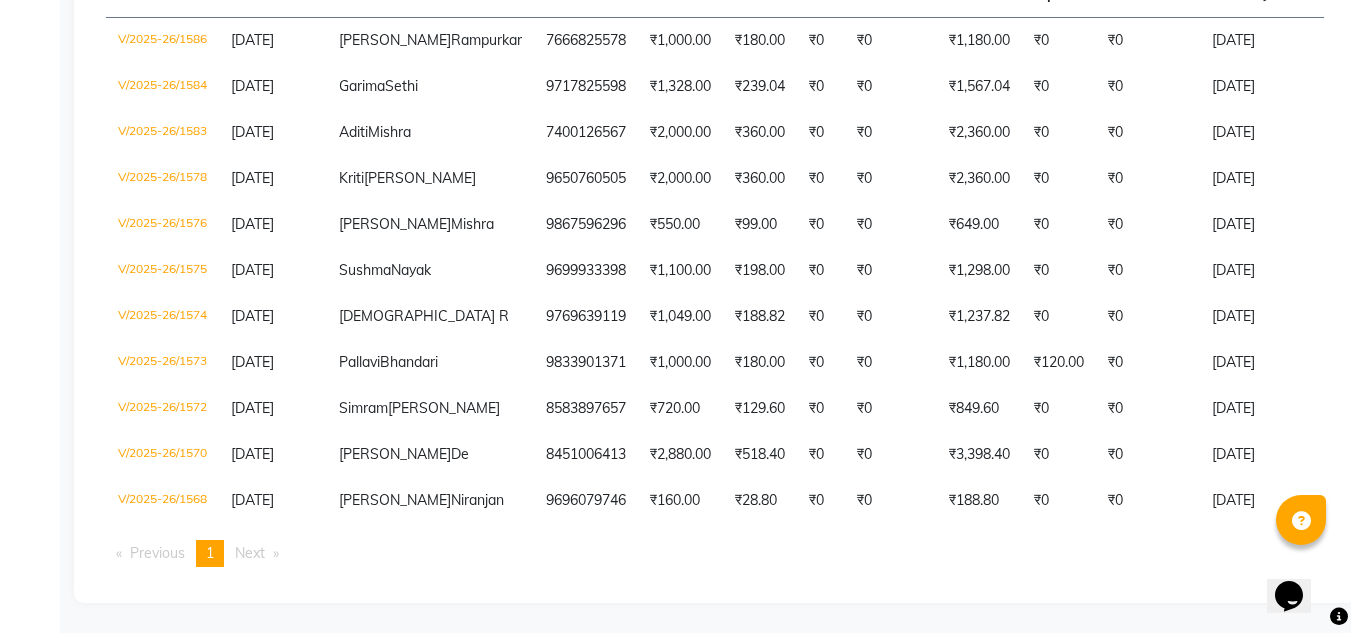 scroll, scrollTop: 551, scrollLeft: 0, axis: vertical 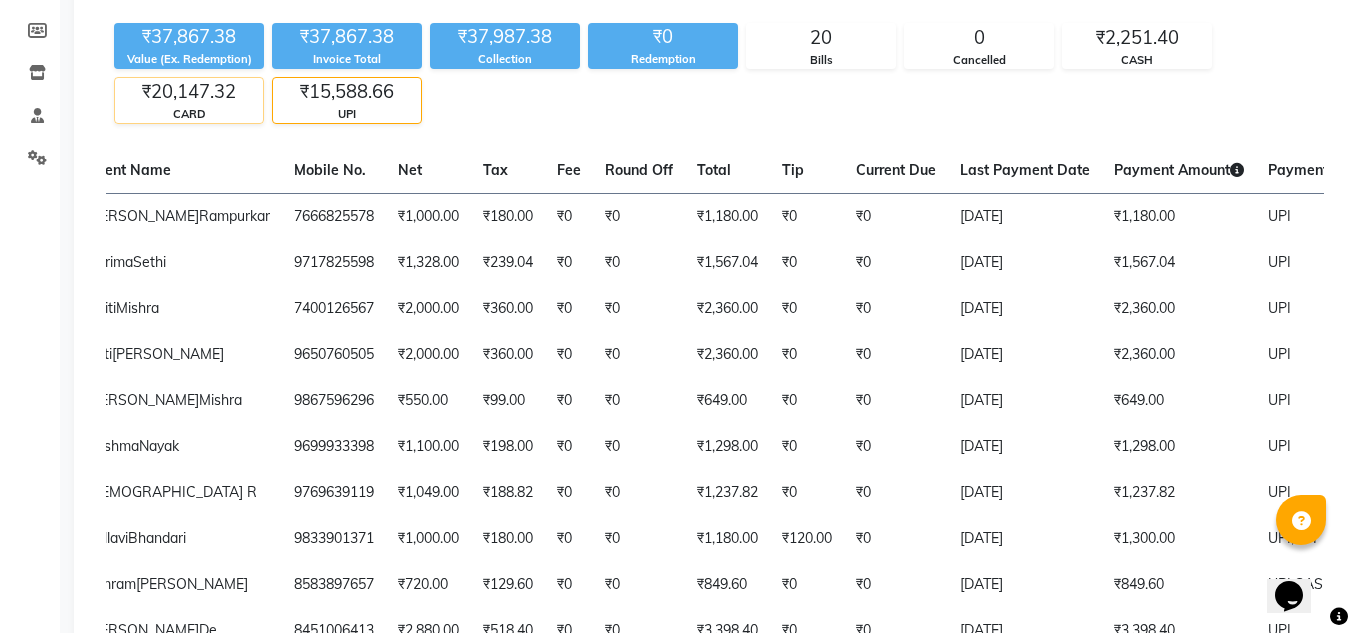 click on "₹20,147.32" 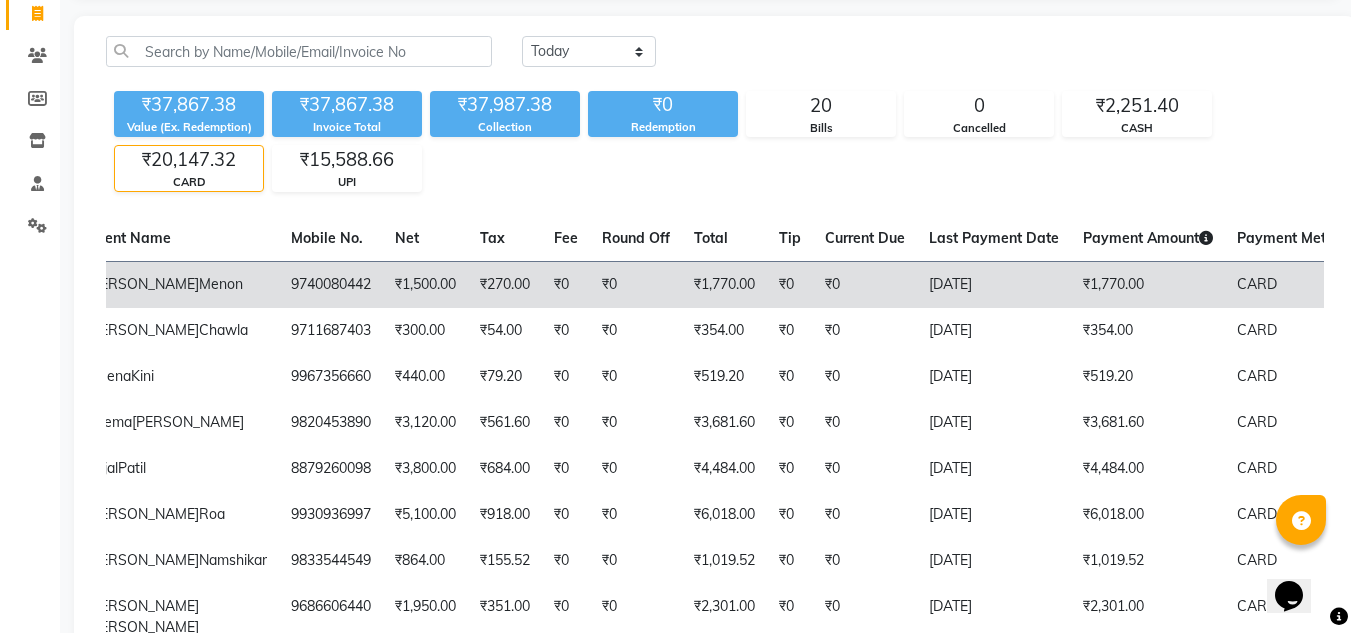 scroll, scrollTop: 73, scrollLeft: 0, axis: vertical 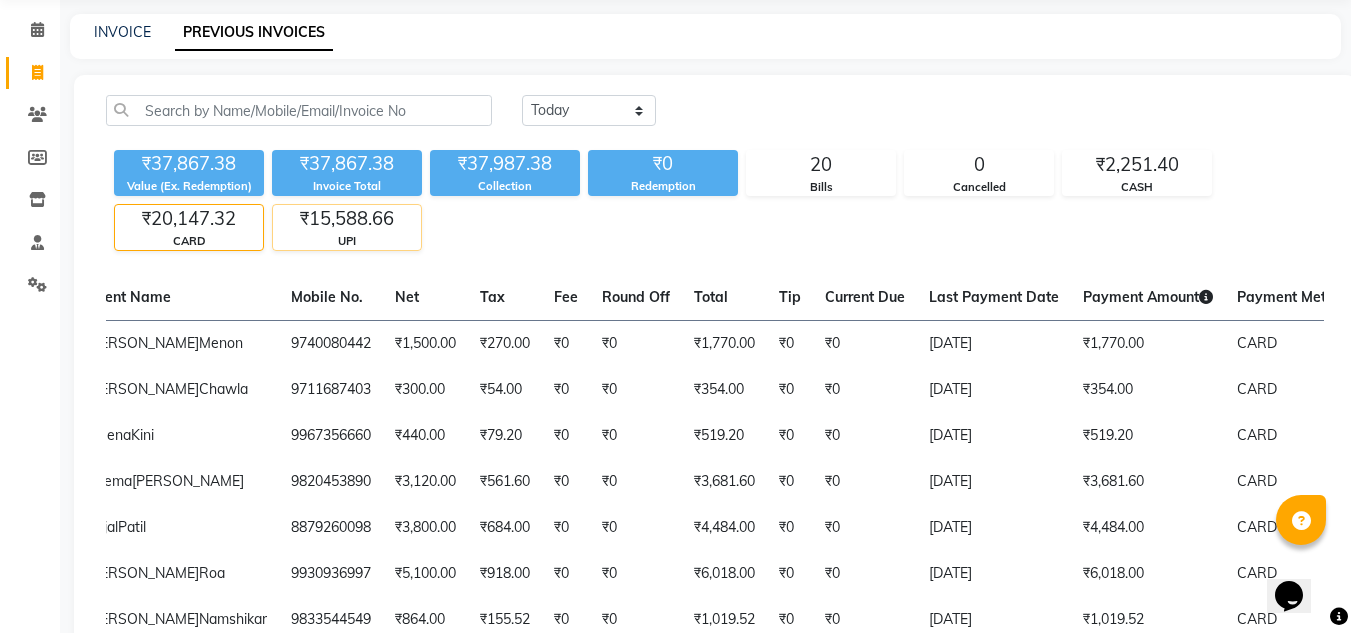 click on "₹15,588.66" 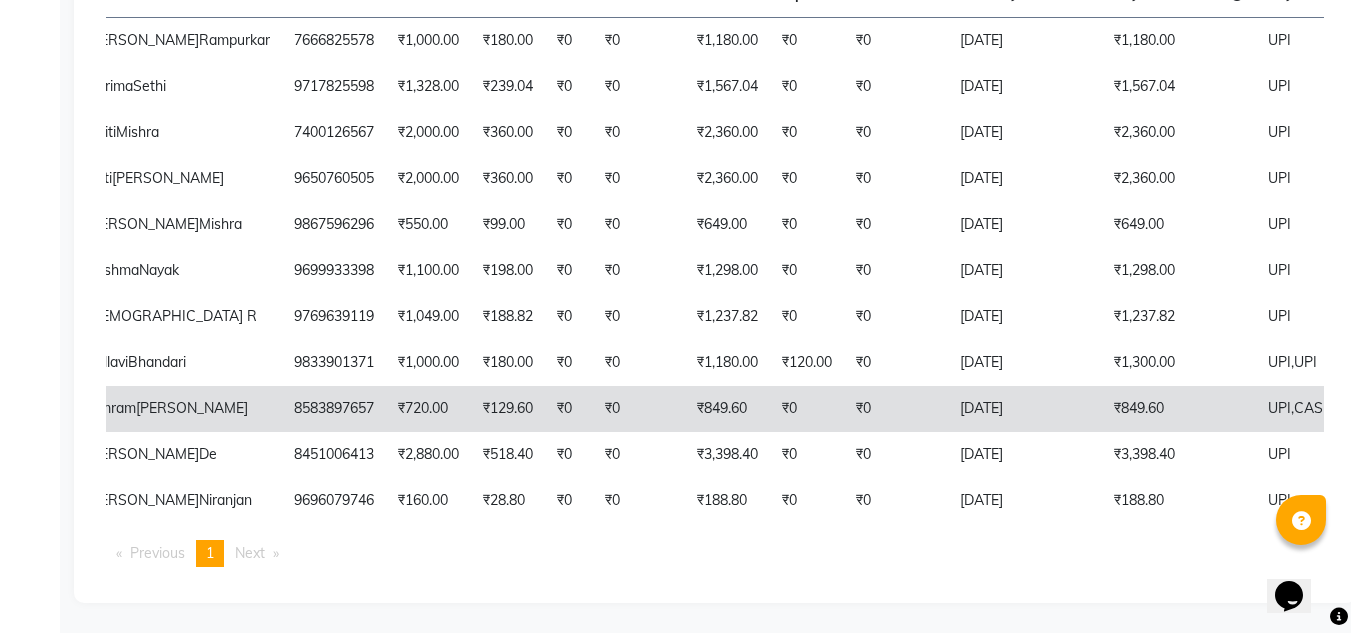 scroll, scrollTop: 551, scrollLeft: 0, axis: vertical 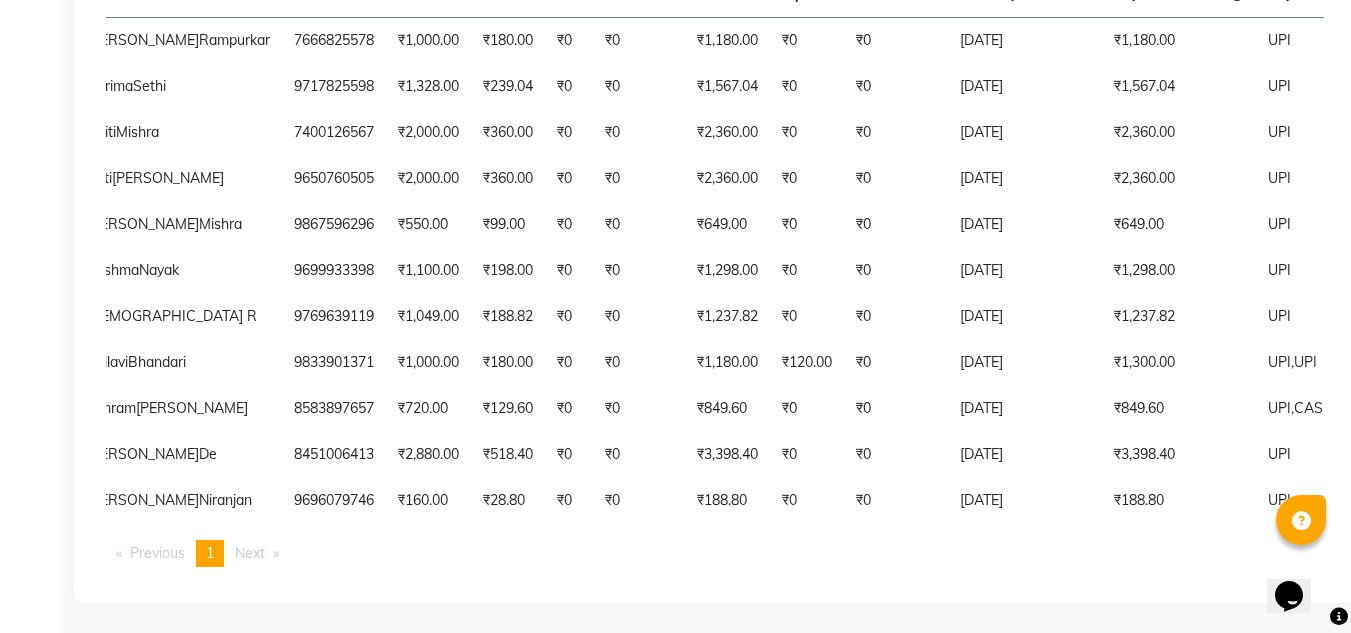 drag, startPoint x: 605, startPoint y: 580, endPoint x: 587, endPoint y: 548, distance: 36.71512 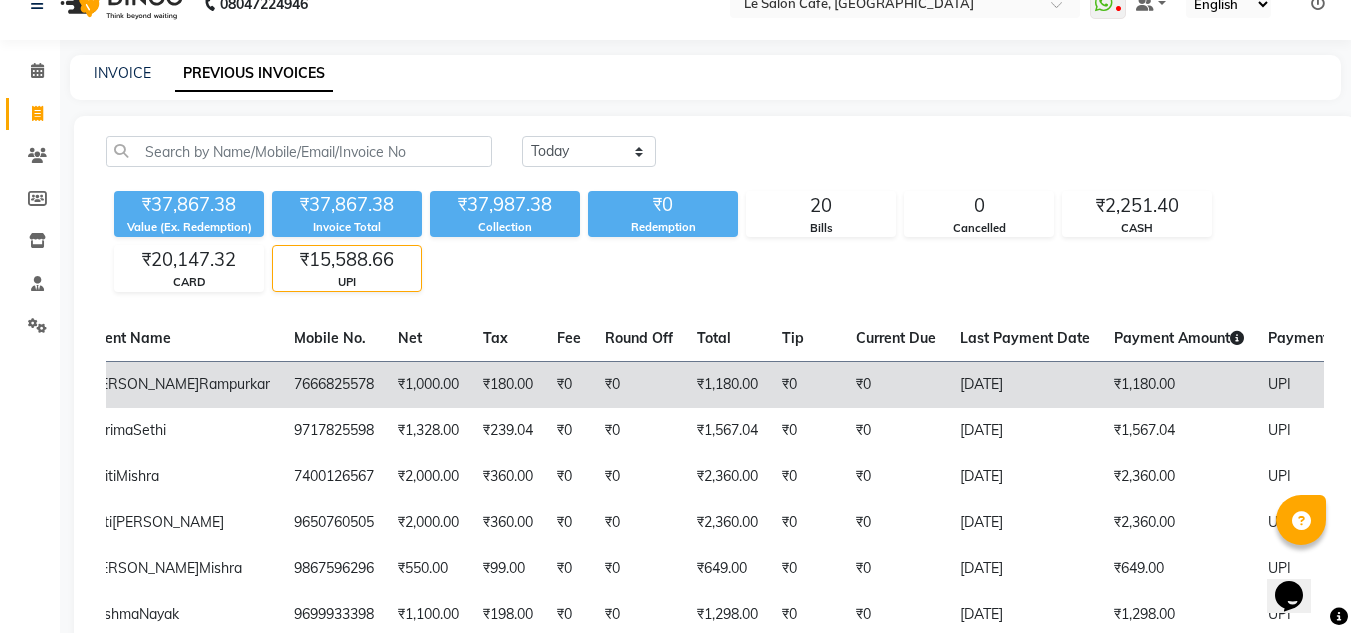 scroll, scrollTop: 0, scrollLeft: 0, axis: both 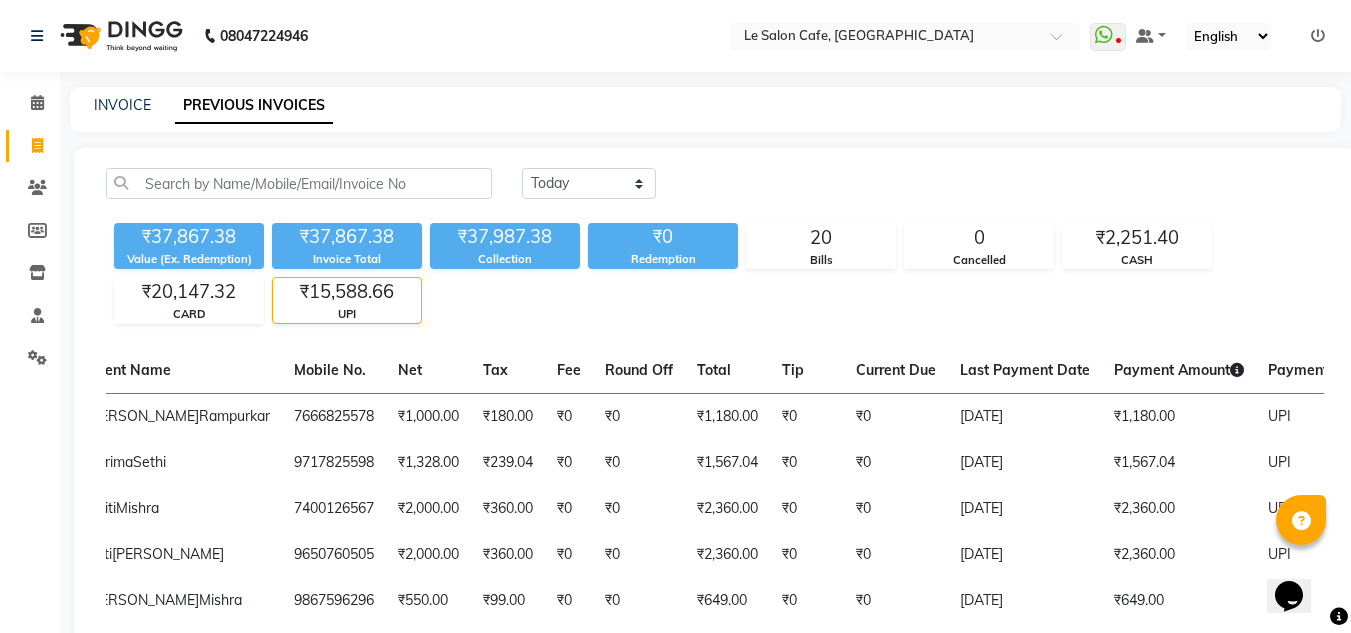 click on "₹37,867.38 Value (Ex. Redemption) ₹37,867.38 Invoice Total  ₹37,987.38 Collection ₹0 Redemption 20 Bills 0 Cancelled ₹2,251.40 CASH ₹20,147.32 CARD ₹15,588.66 UPI" 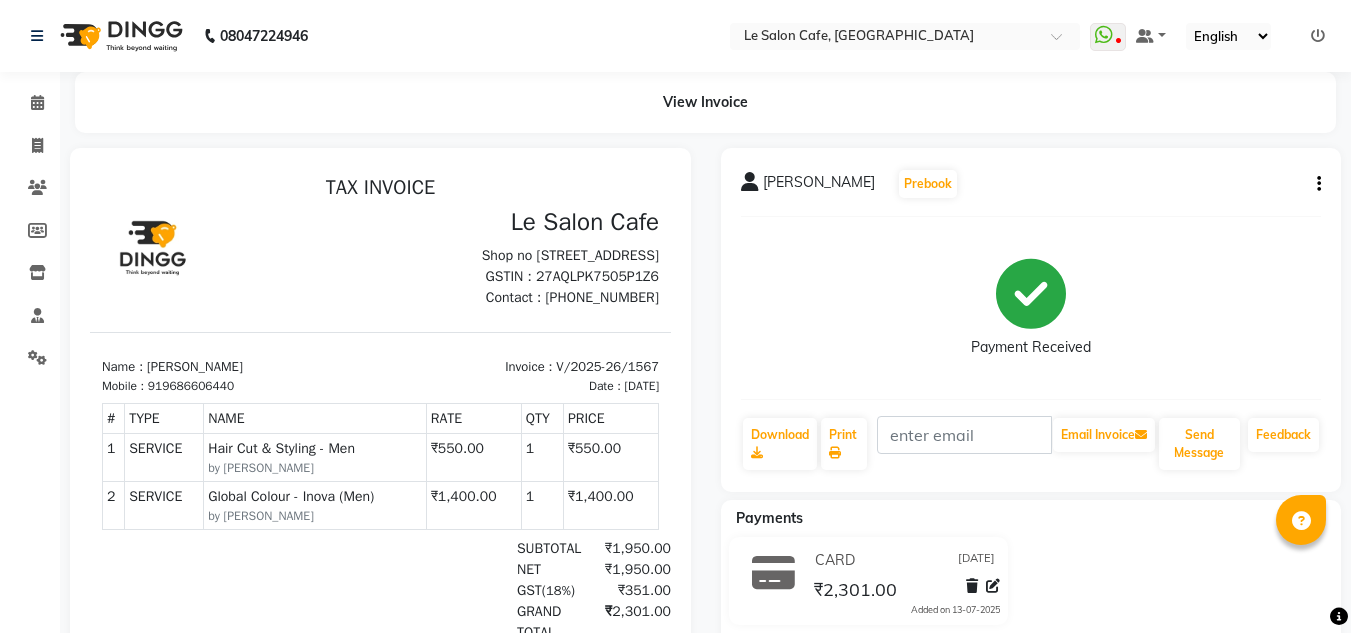 scroll, scrollTop: 0, scrollLeft: 0, axis: both 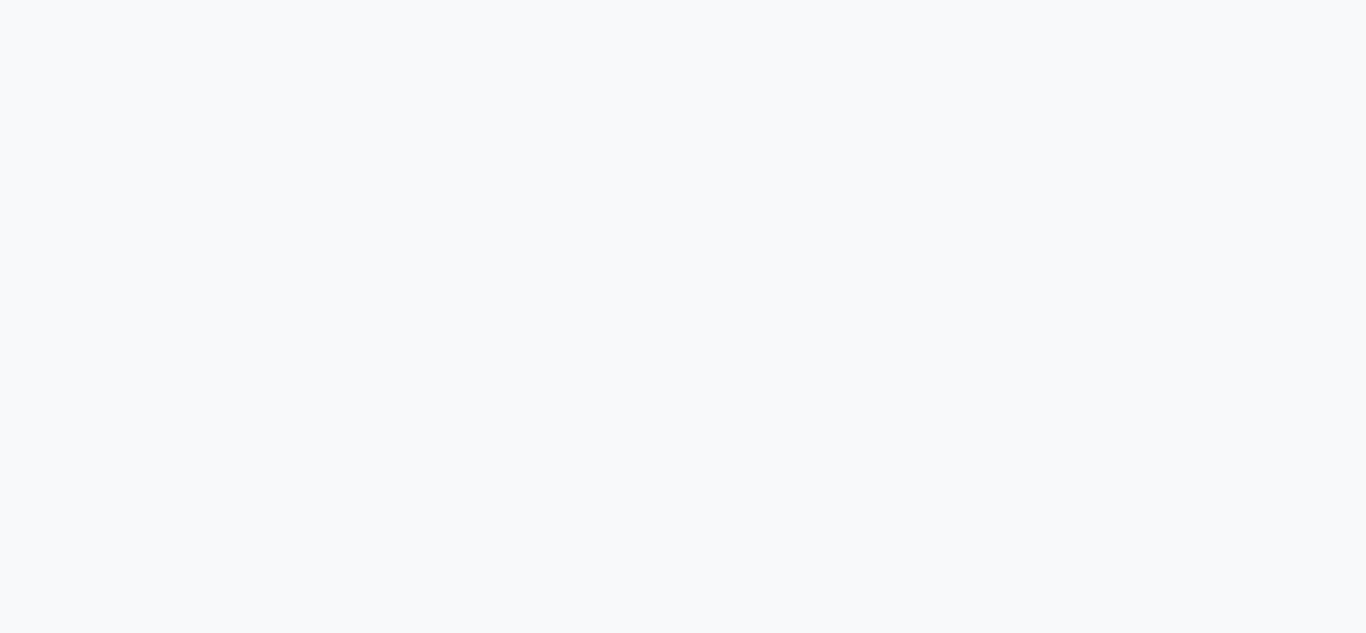 select on "594" 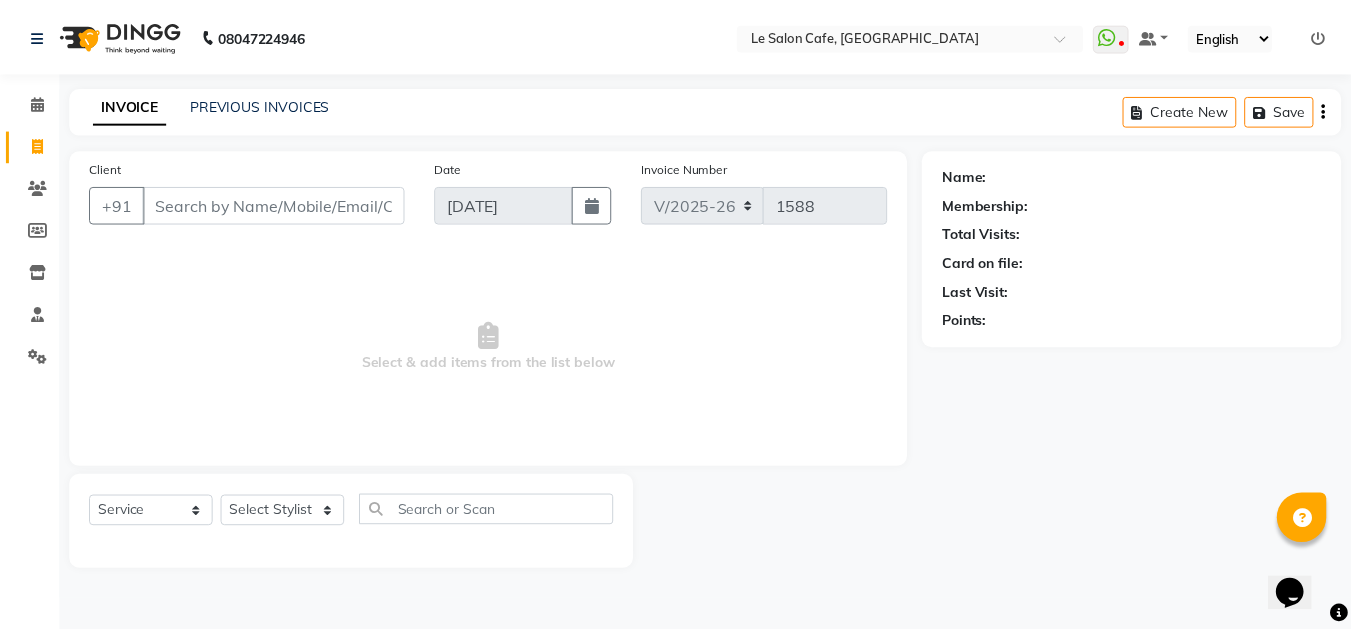 scroll, scrollTop: 0, scrollLeft: 0, axis: both 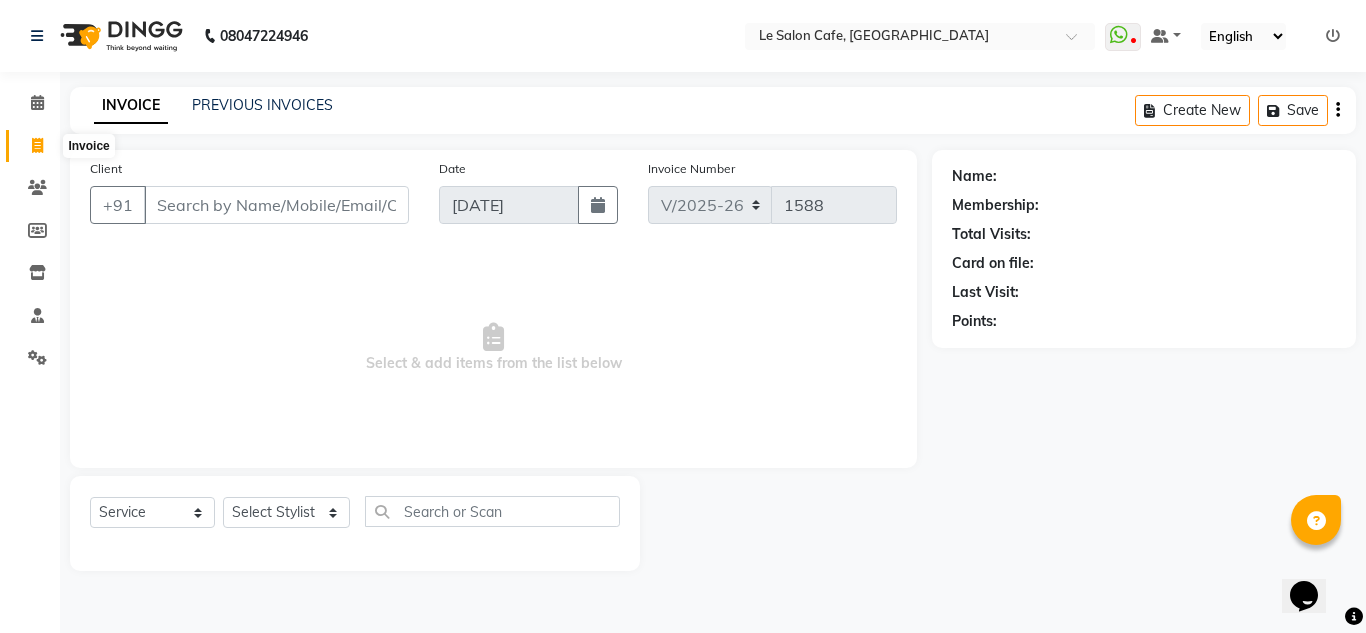 click 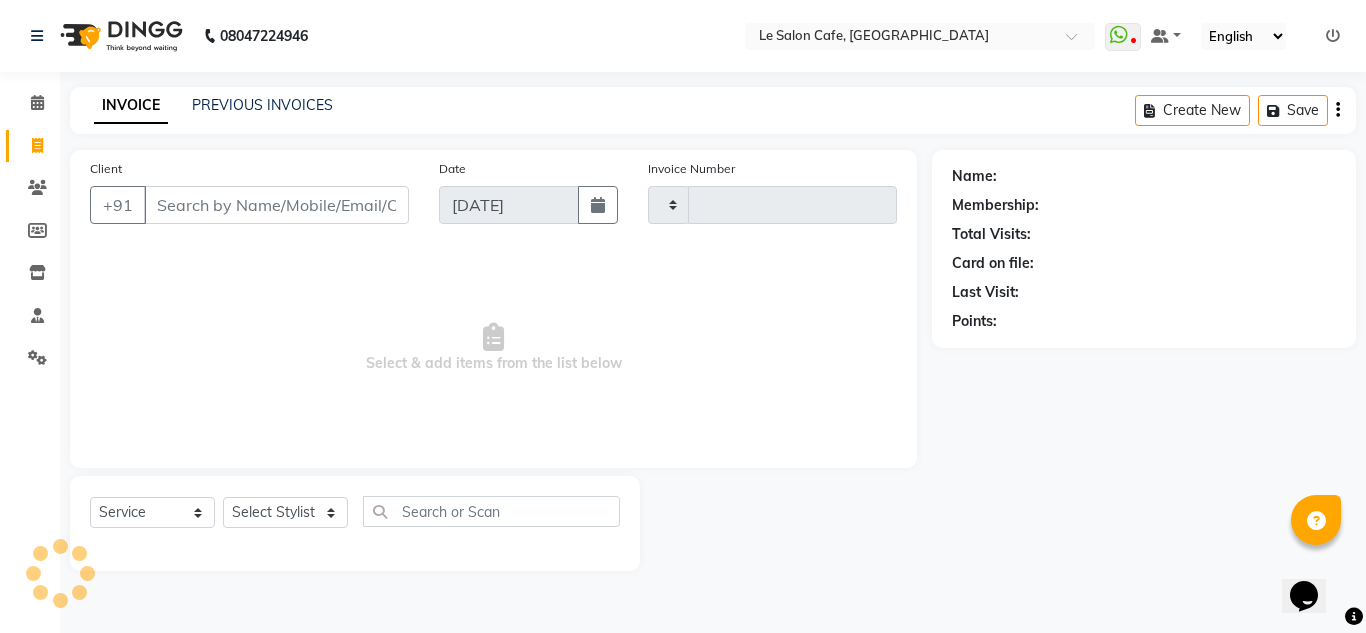 type on "1588" 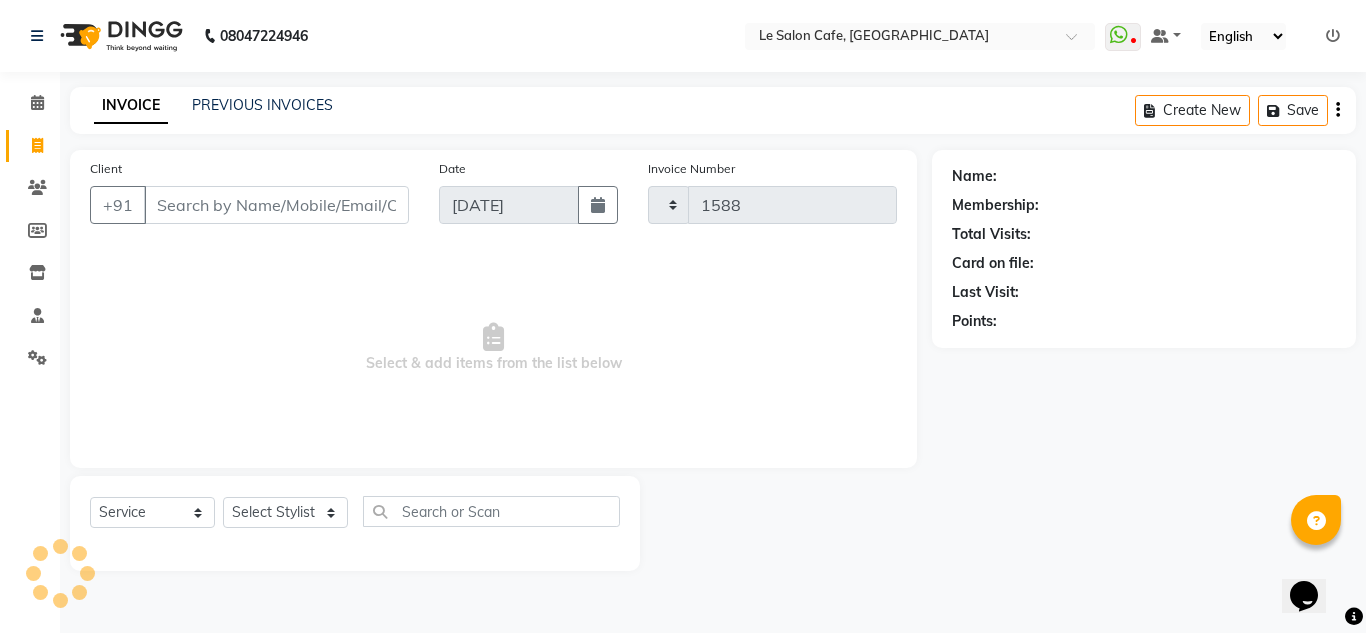 select on "594" 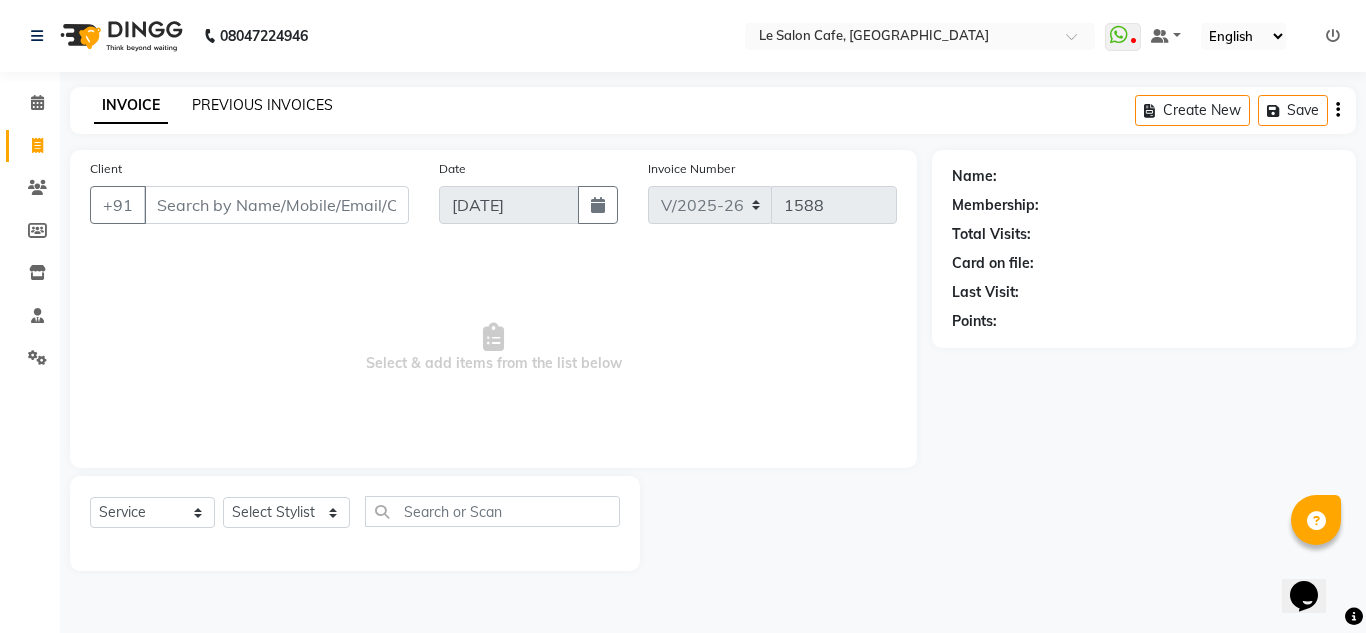 click on "PREVIOUS INVOICES" 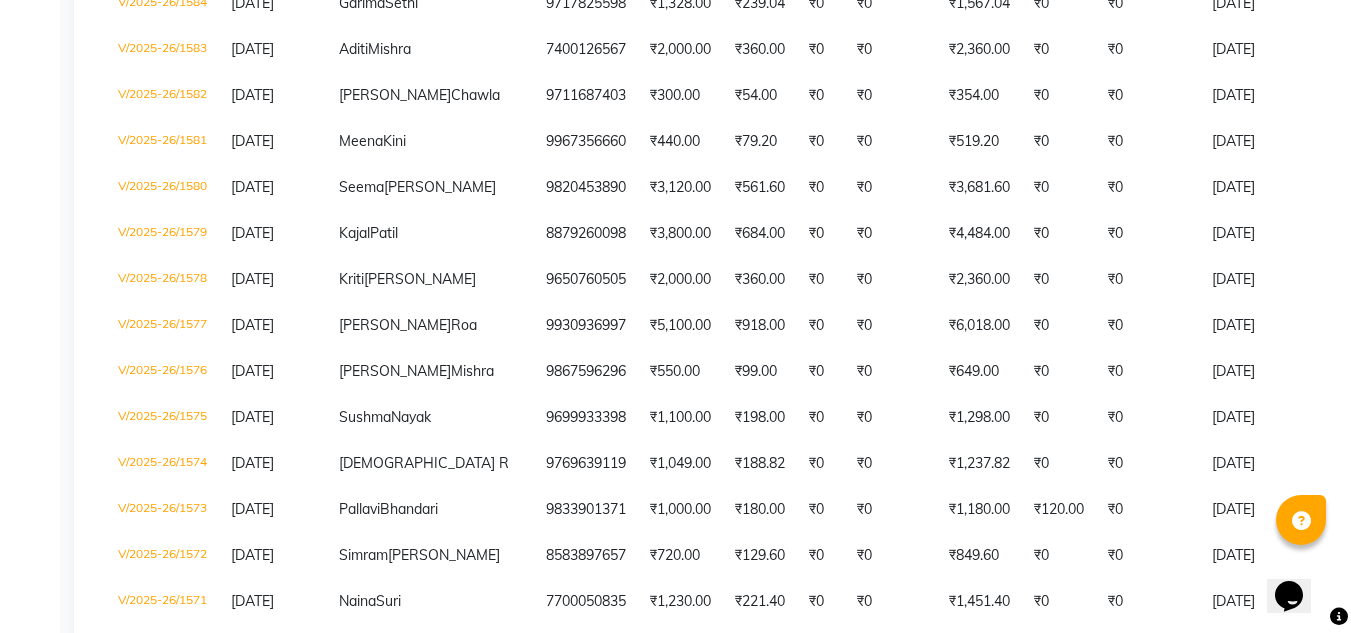 scroll, scrollTop: 0, scrollLeft: 0, axis: both 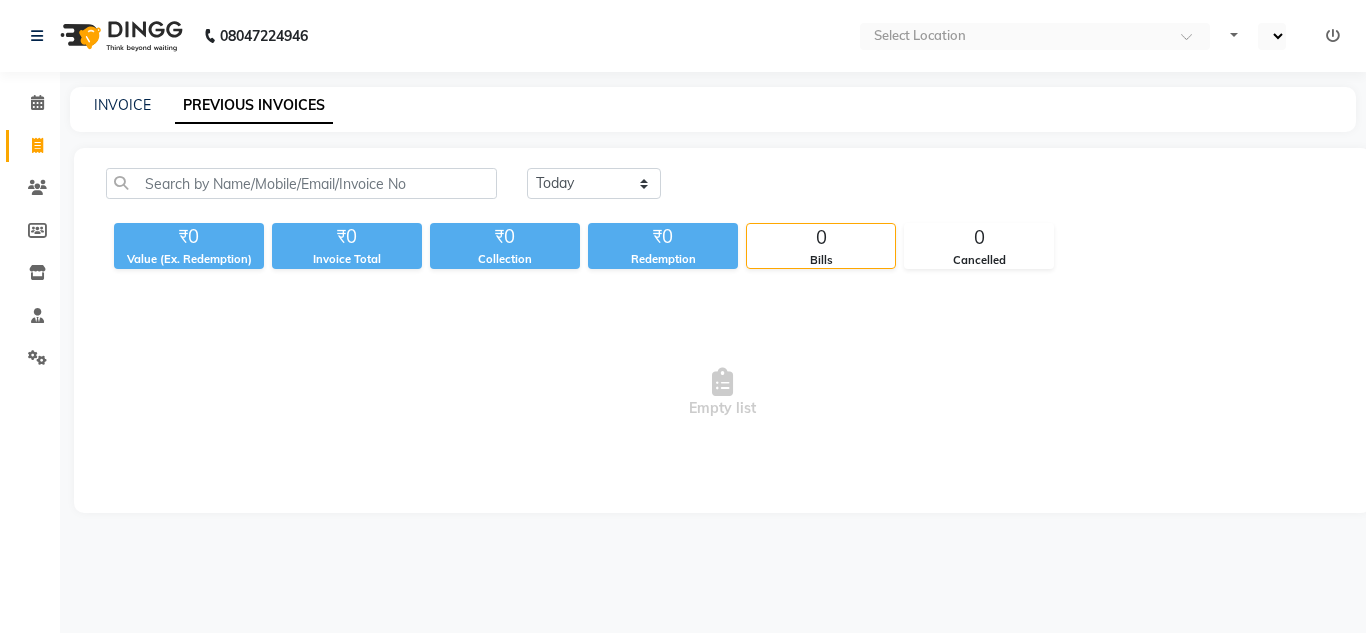 select on "en" 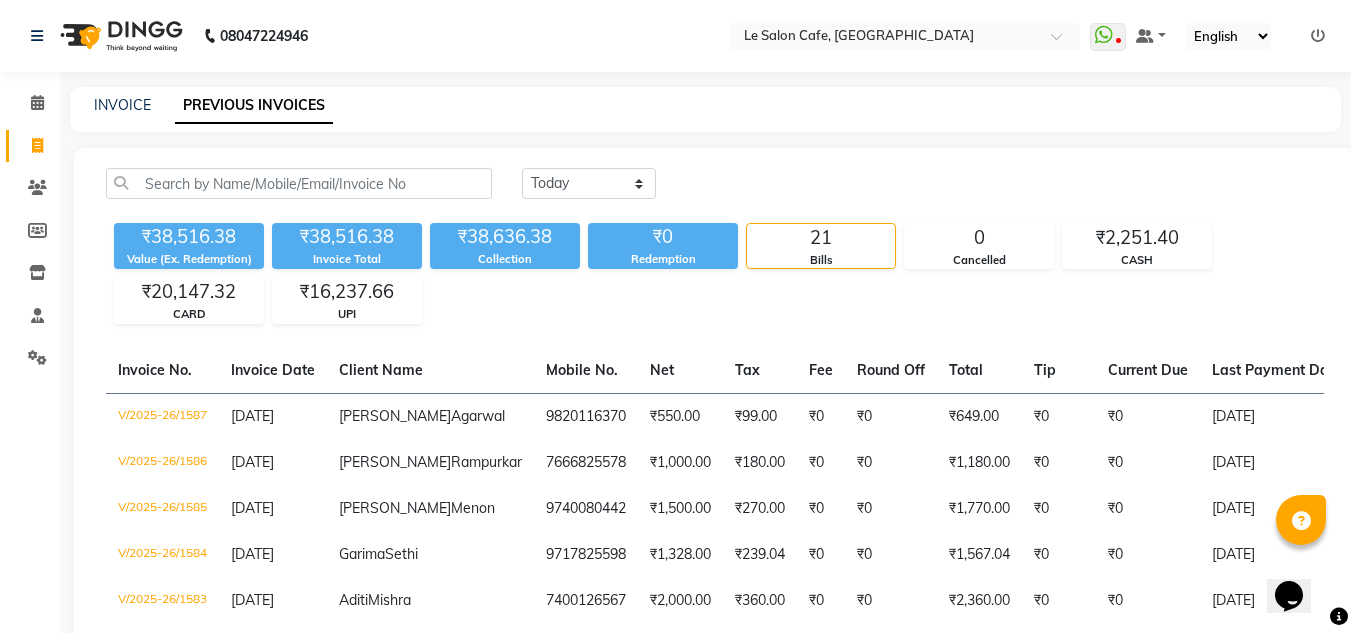 scroll, scrollTop: 0, scrollLeft: 0, axis: both 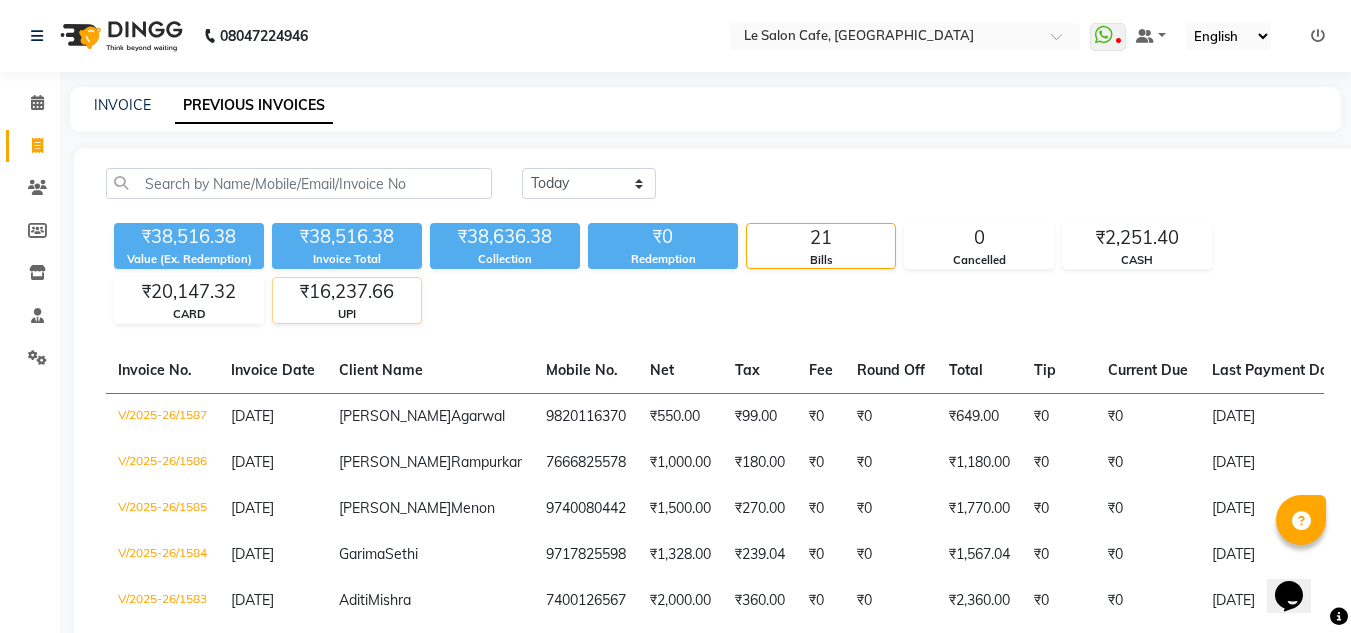 click on "UPI" 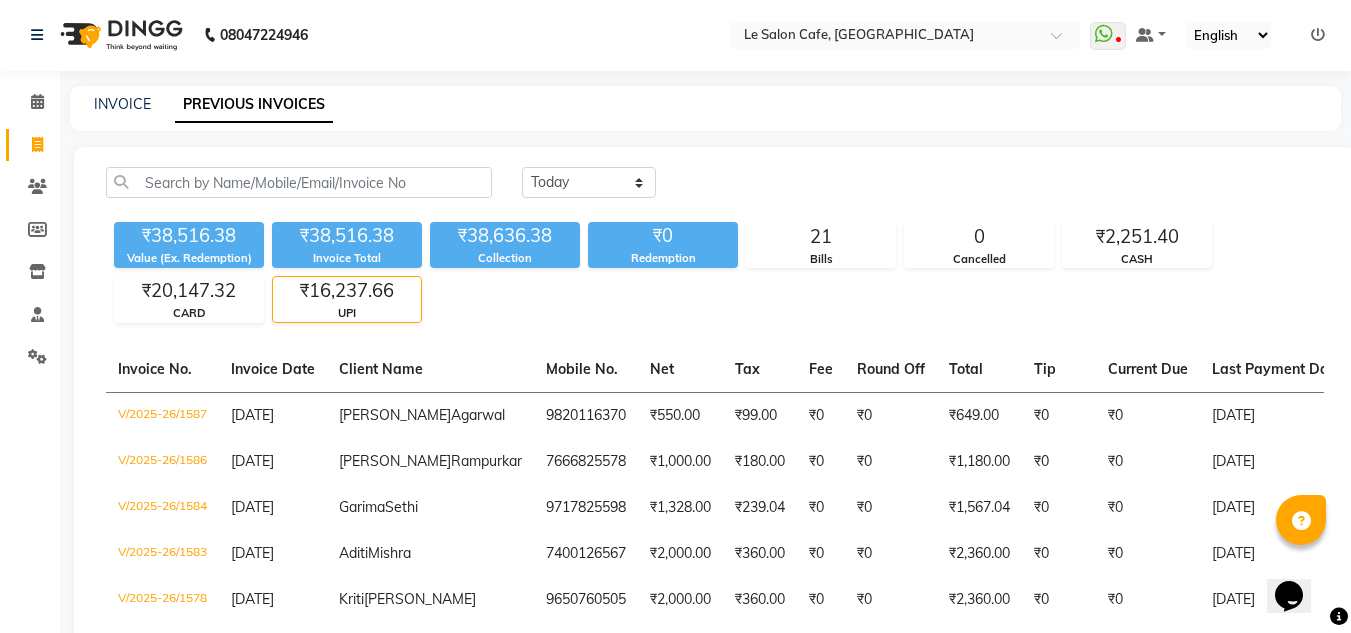 scroll, scrollTop: 0, scrollLeft: 0, axis: both 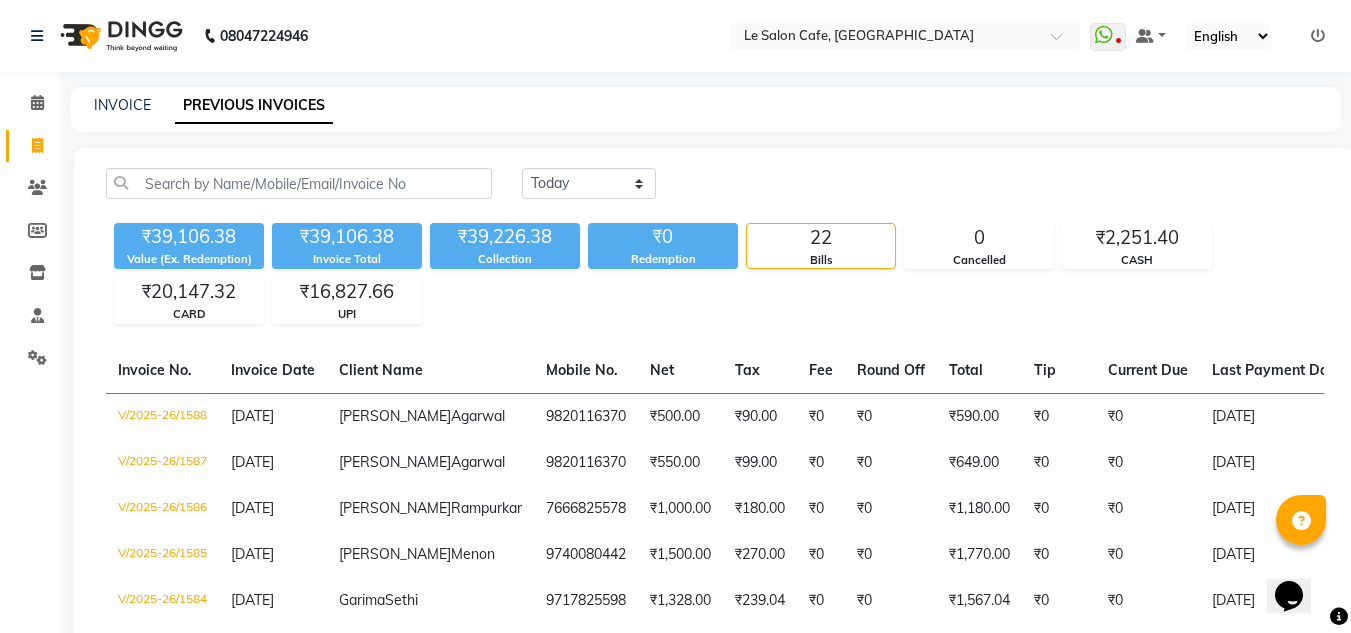 click on "INVOICE PREVIOUS INVOICES" 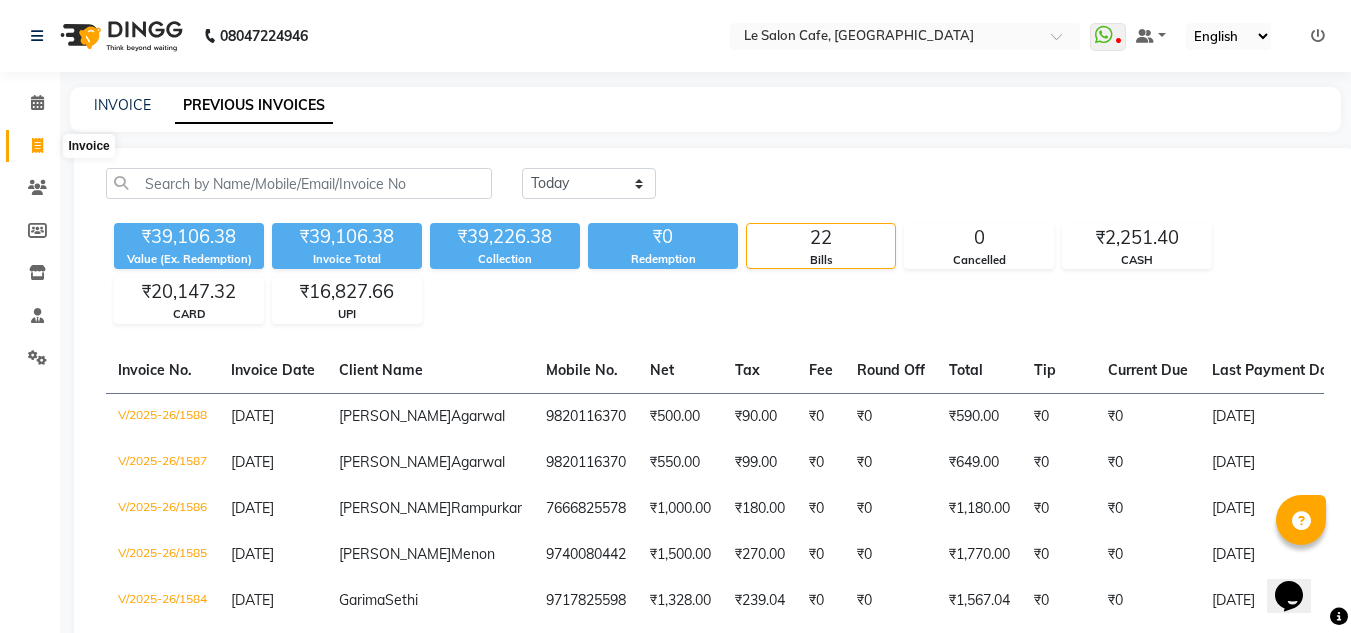 drag, startPoint x: 37, startPoint y: 146, endPoint x: 79, endPoint y: 161, distance: 44.598206 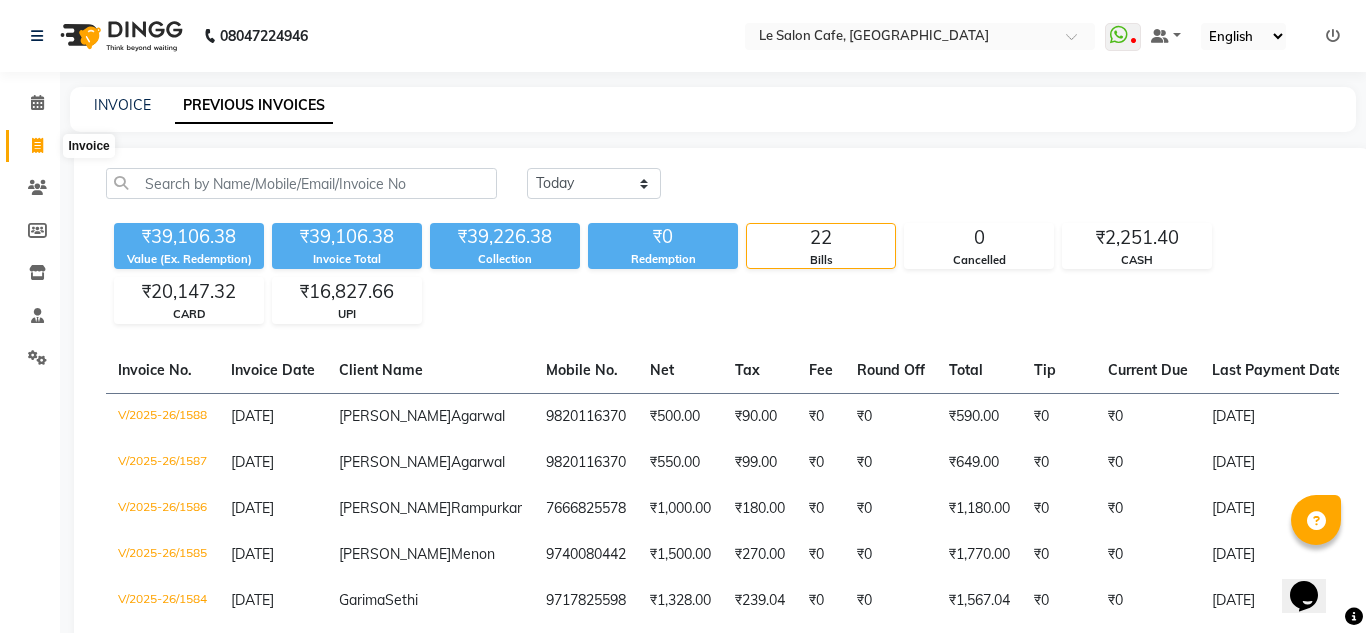 select on "594" 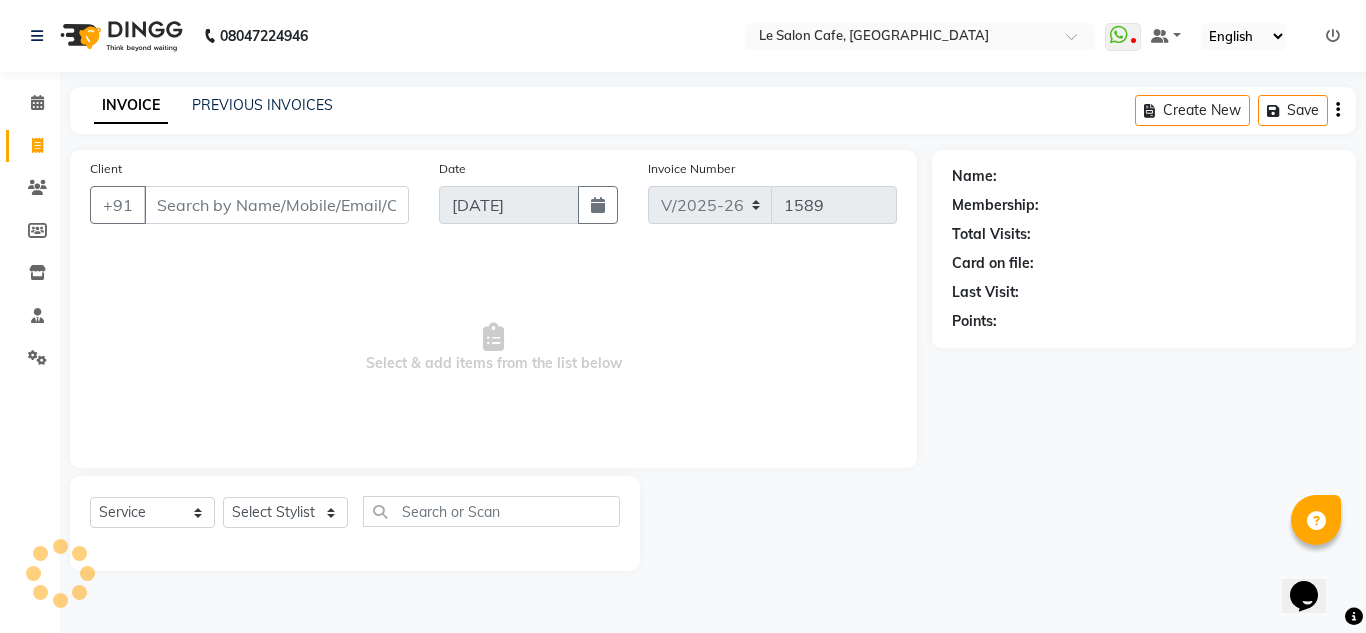 click on "Client" at bounding box center (276, 205) 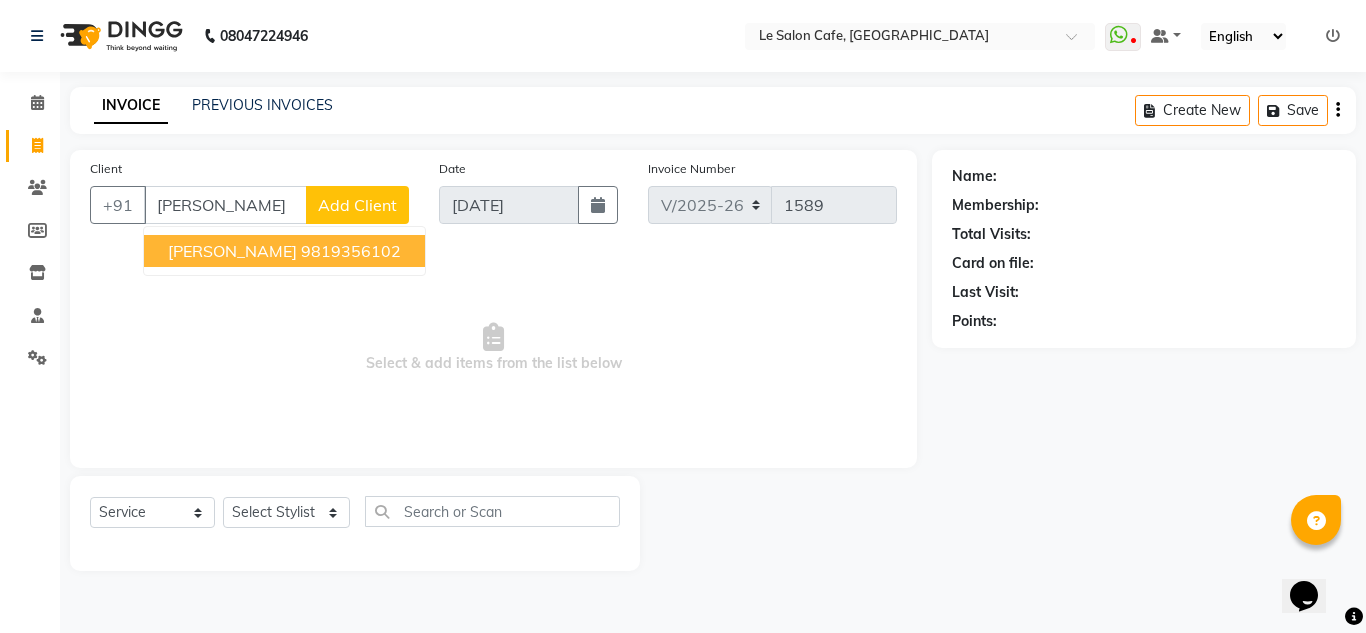 click on "[PERSON_NAME]" at bounding box center (232, 251) 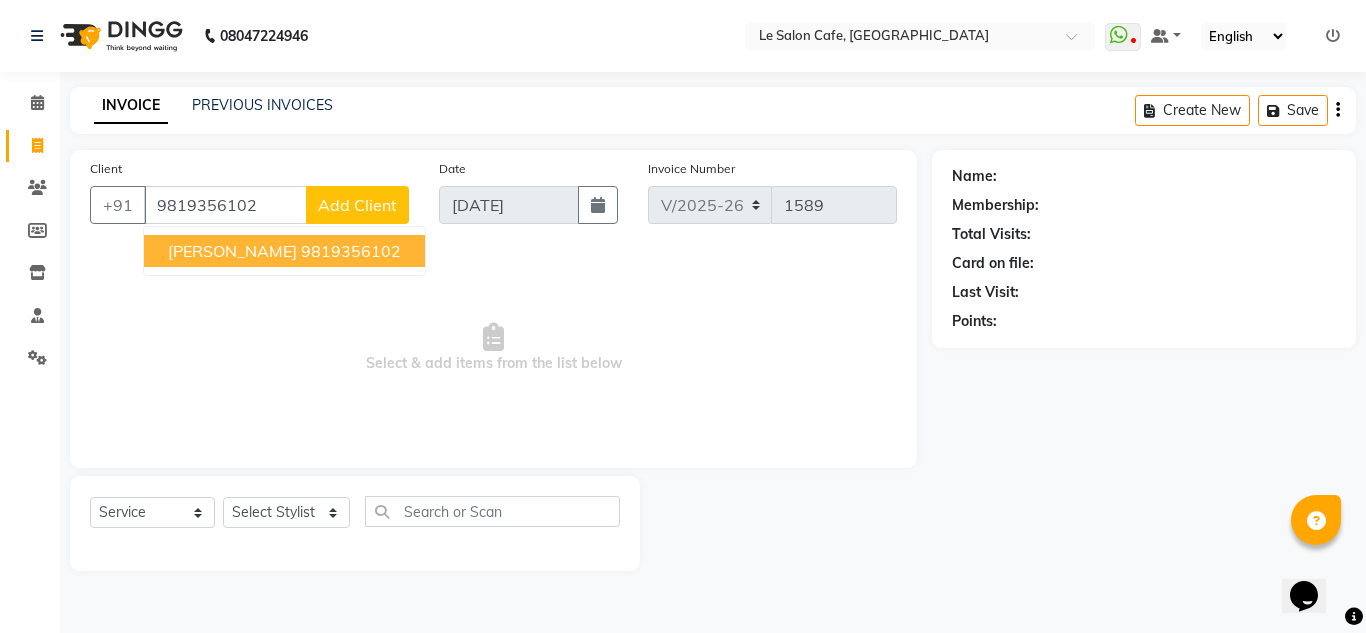 type on "9819356102" 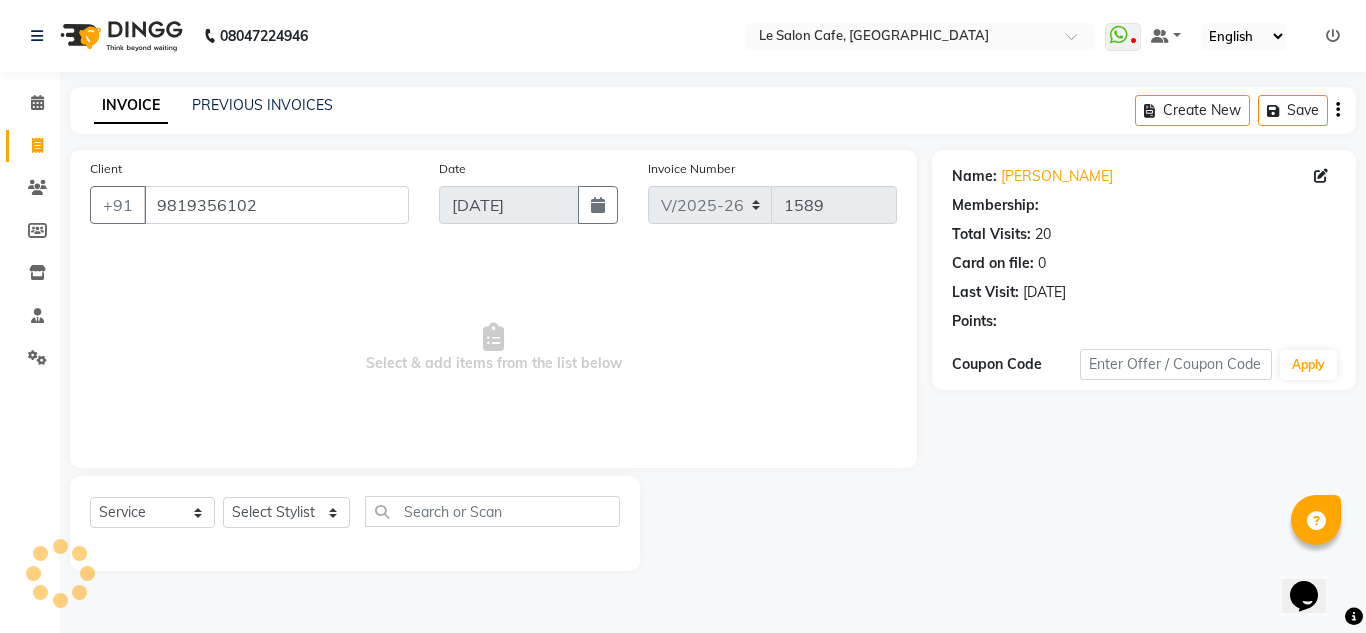 select on "1: Object" 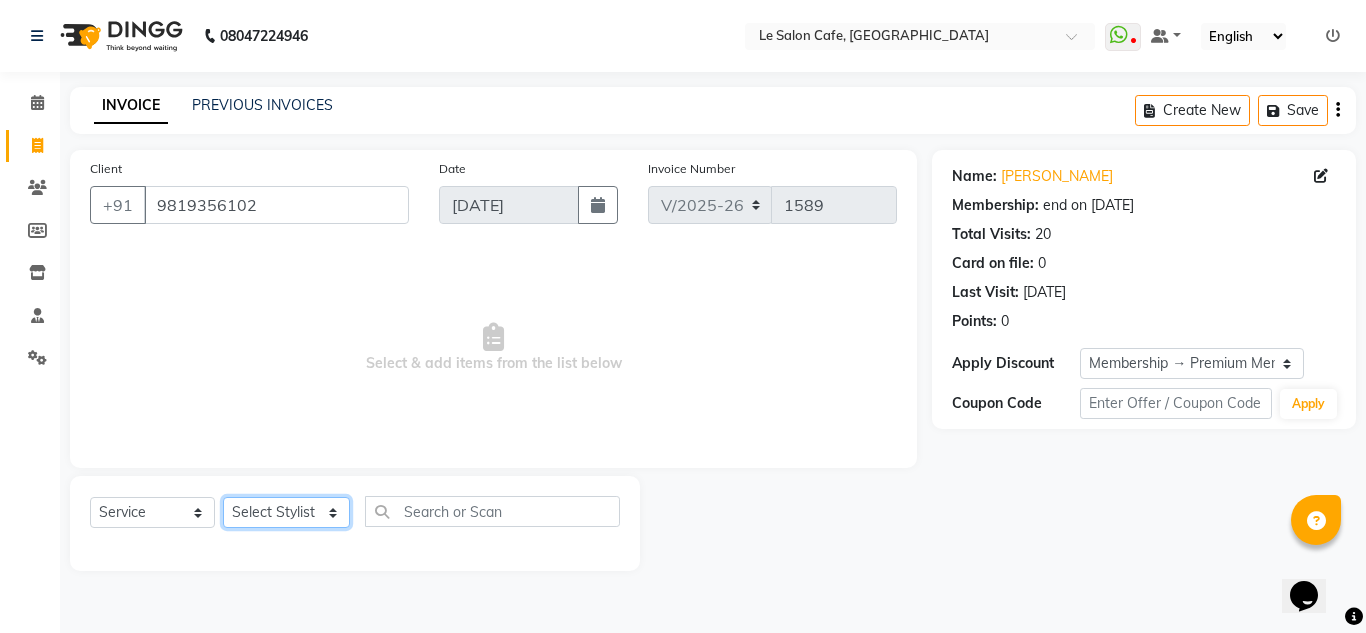click on "Select Stylist [PERSON_NAME]  [PERSON_NAME]  [PERSON_NAME]  Front Desk  [PERSON_NAME]  [PERSON_NAME] [PERSON_NAME]  [PERSON_NAME]  [PERSON_NAME] [PERSON_NAME]  [PERSON_NAME] [PERSON_NAME] [PERSON_NAME] [PERSON_NAME]" 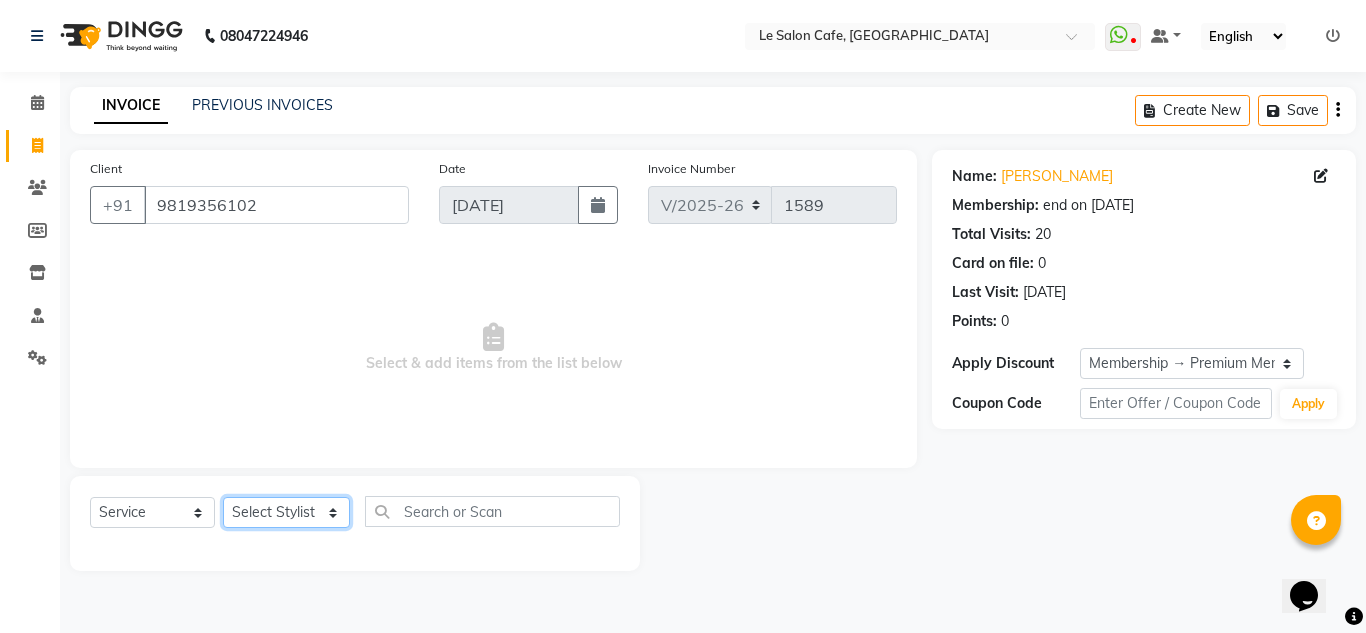 select on "74710" 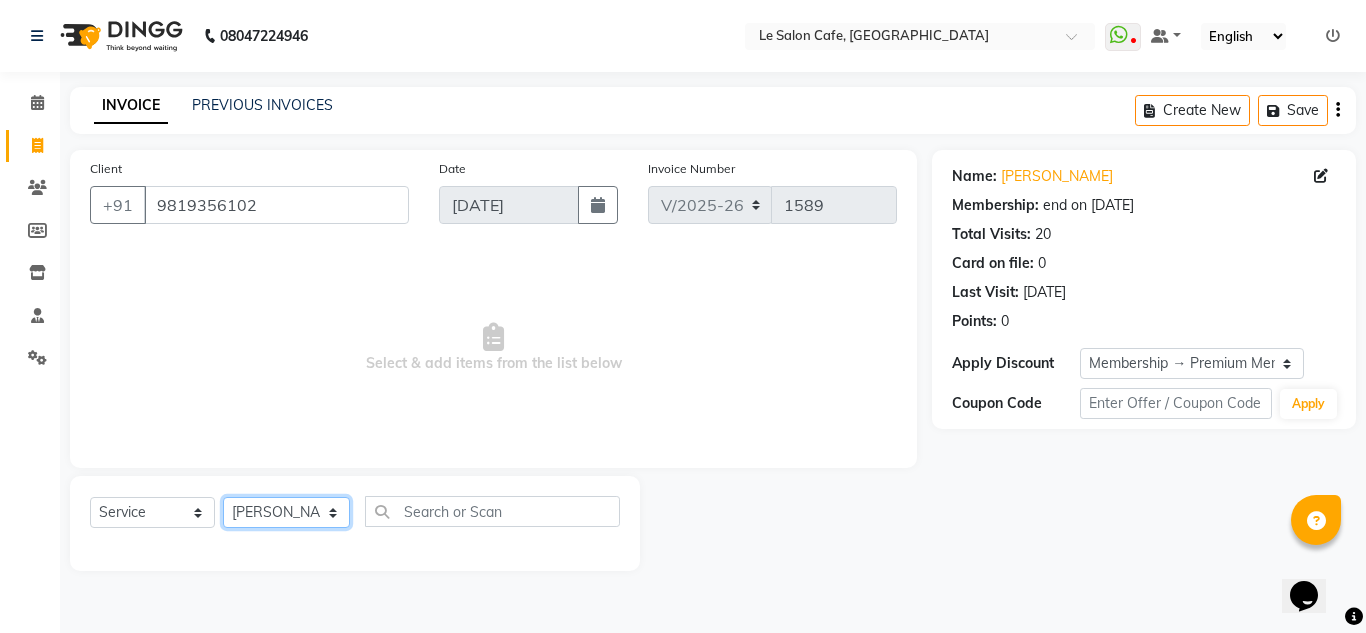 click on "Select Stylist [PERSON_NAME]  [PERSON_NAME]  [PERSON_NAME]  Front Desk  [PERSON_NAME]  [PERSON_NAME] [PERSON_NAME]  [PERSON_NAME]  [PERSON_NAME] [PERSON_NAME]  [PERSON_NAME] [PERSON_NAME] [PERSON_NAME] [PERSON_NAME]" 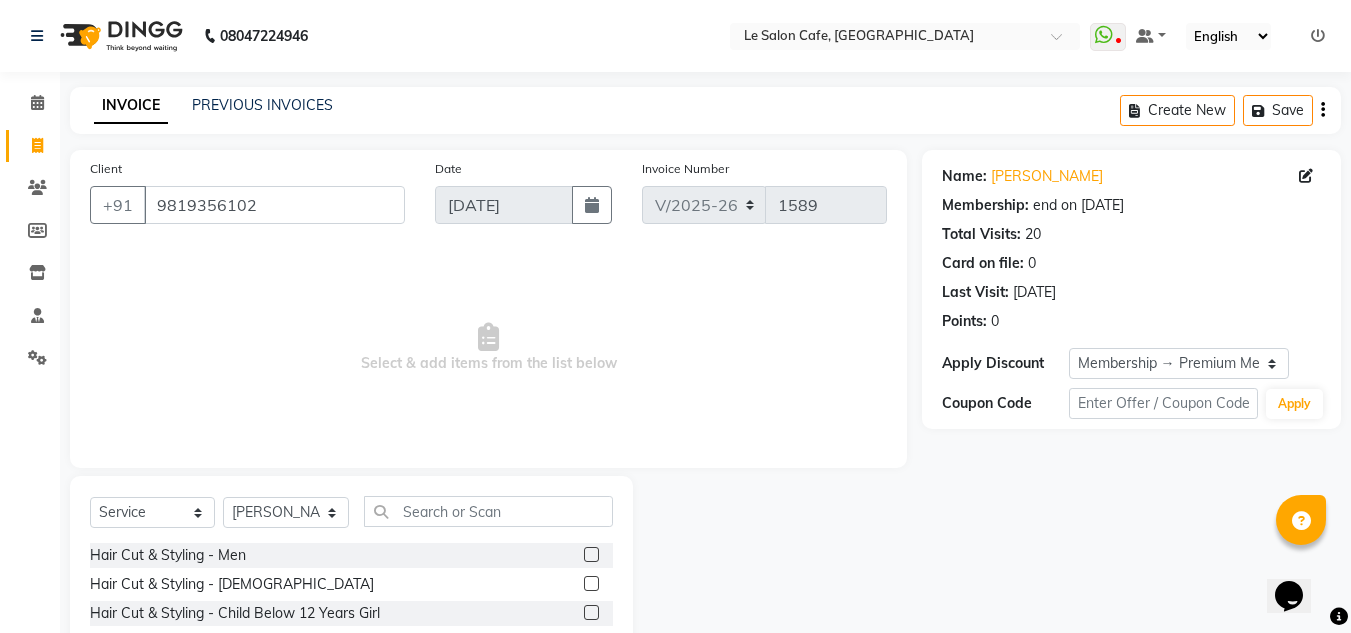 click 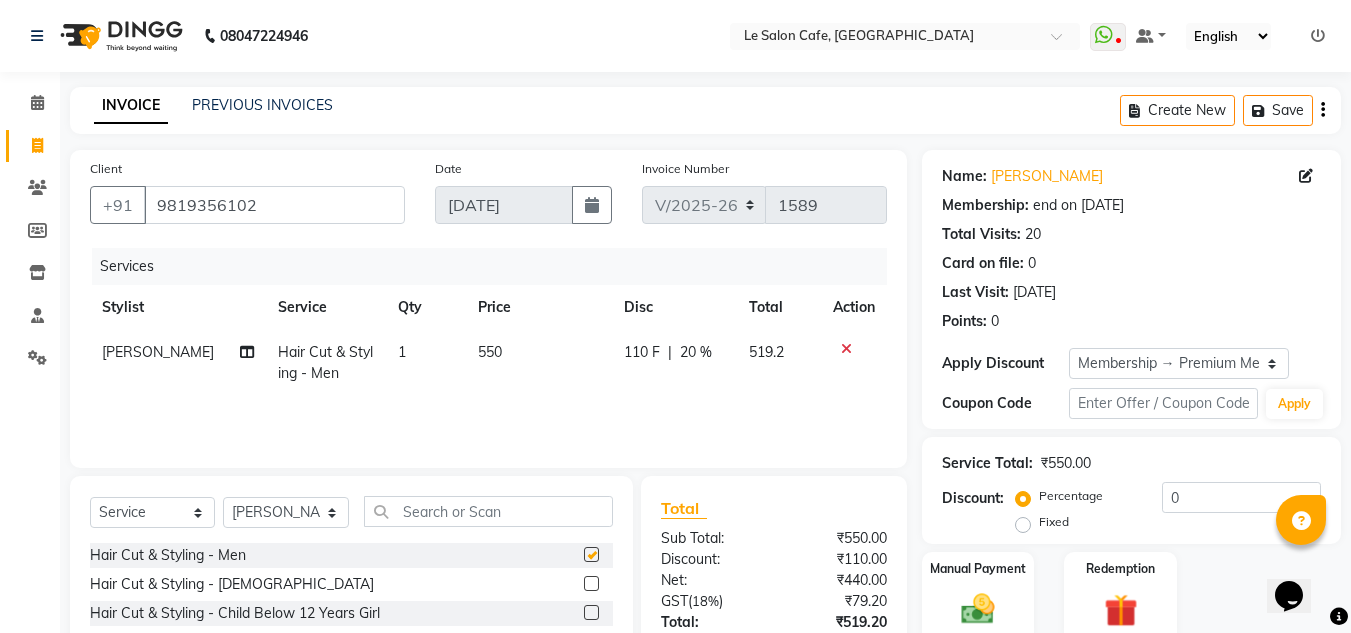 checkbox on "false" 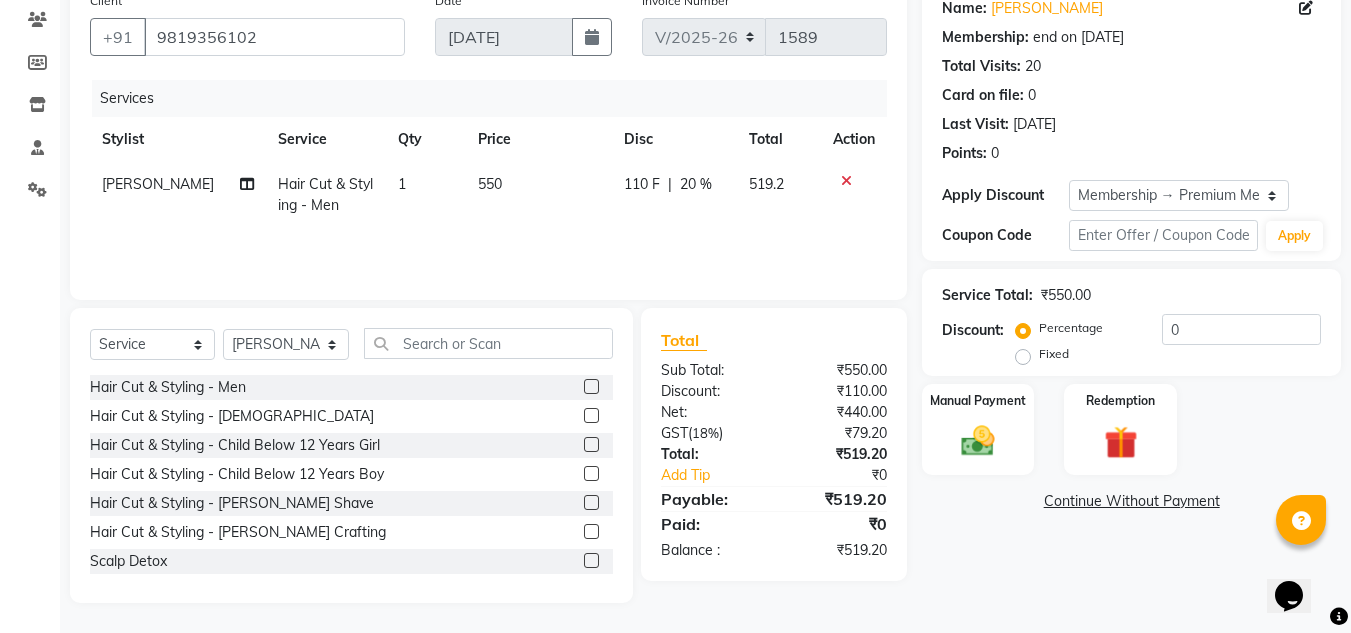 scroll, scrollTop: 0, scrollLeft: 0, axis: both 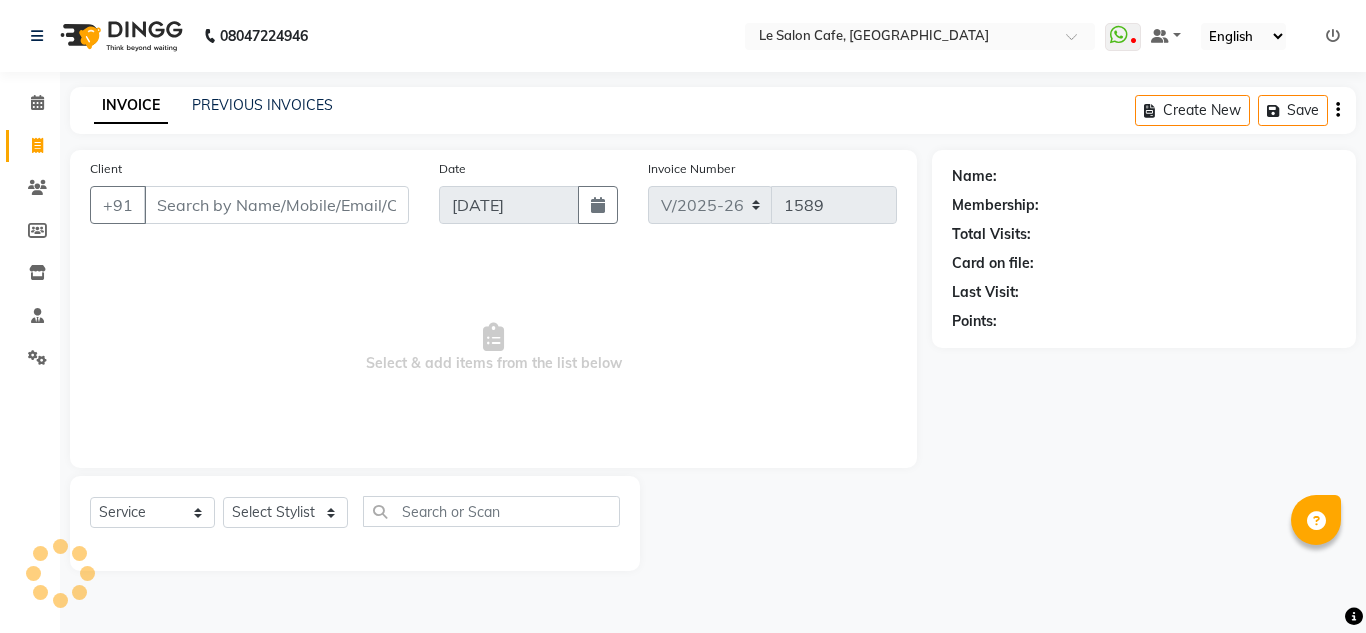 select on "594" 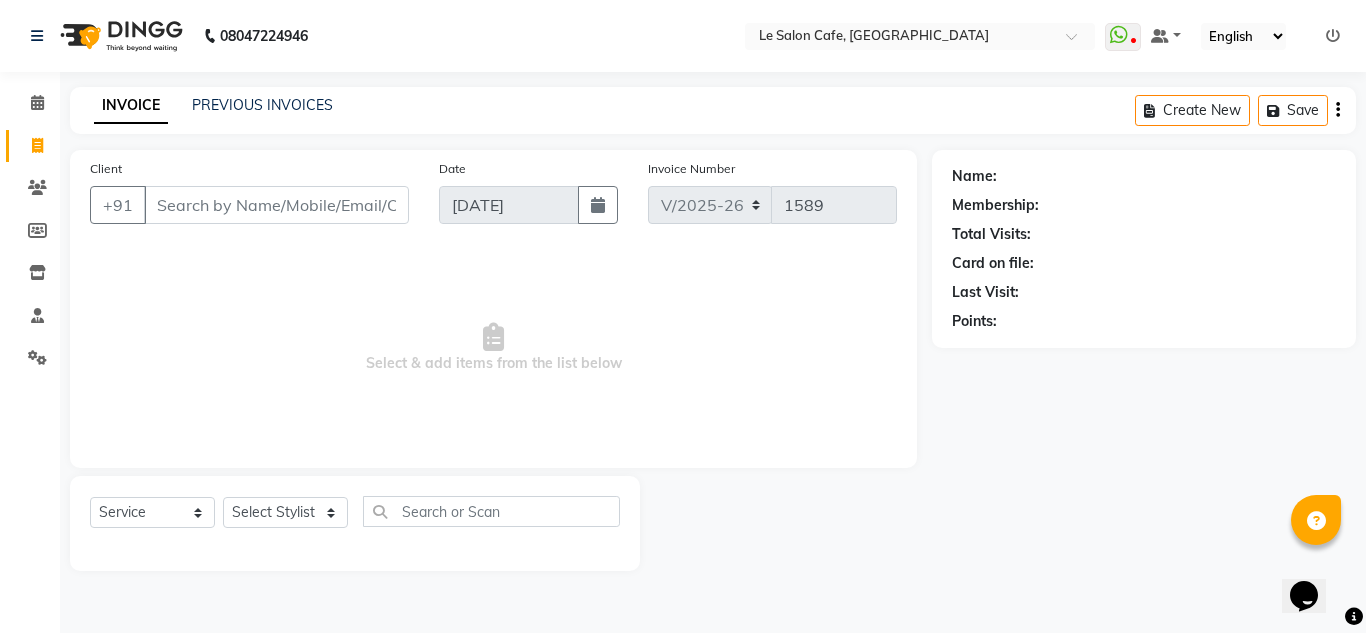 scroll, scrollTop: 0, scrollLeft: 0, axis: both 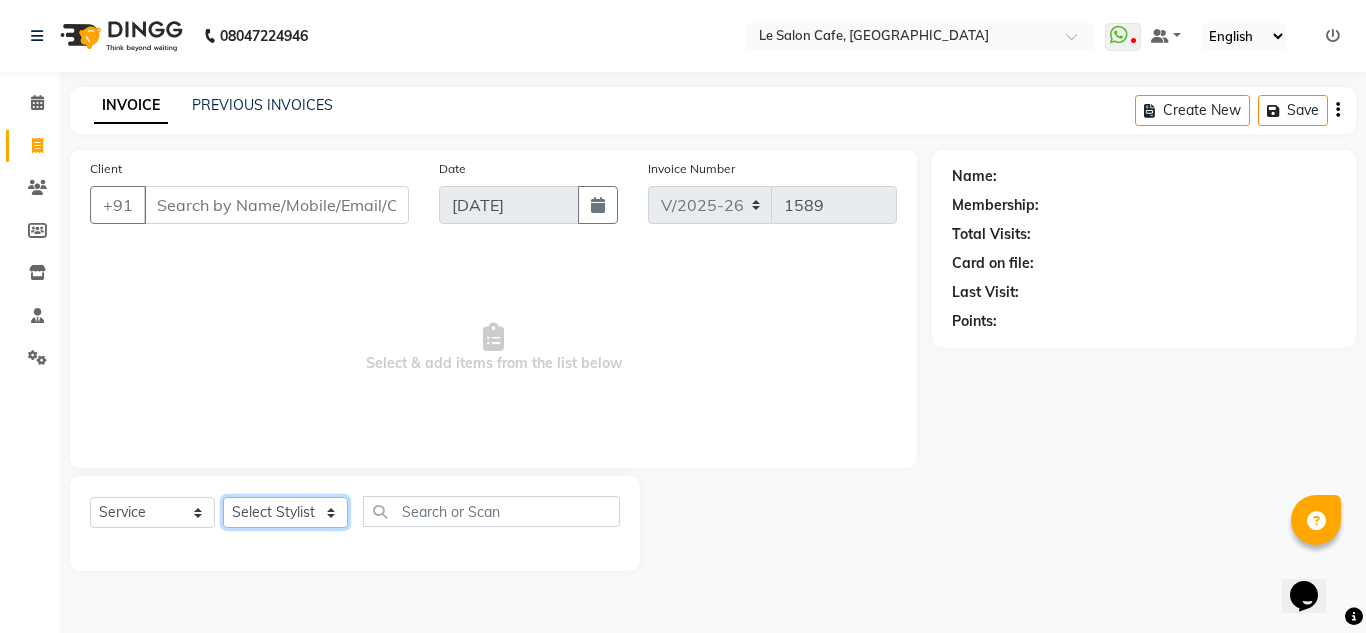 click on "Select Stylist" 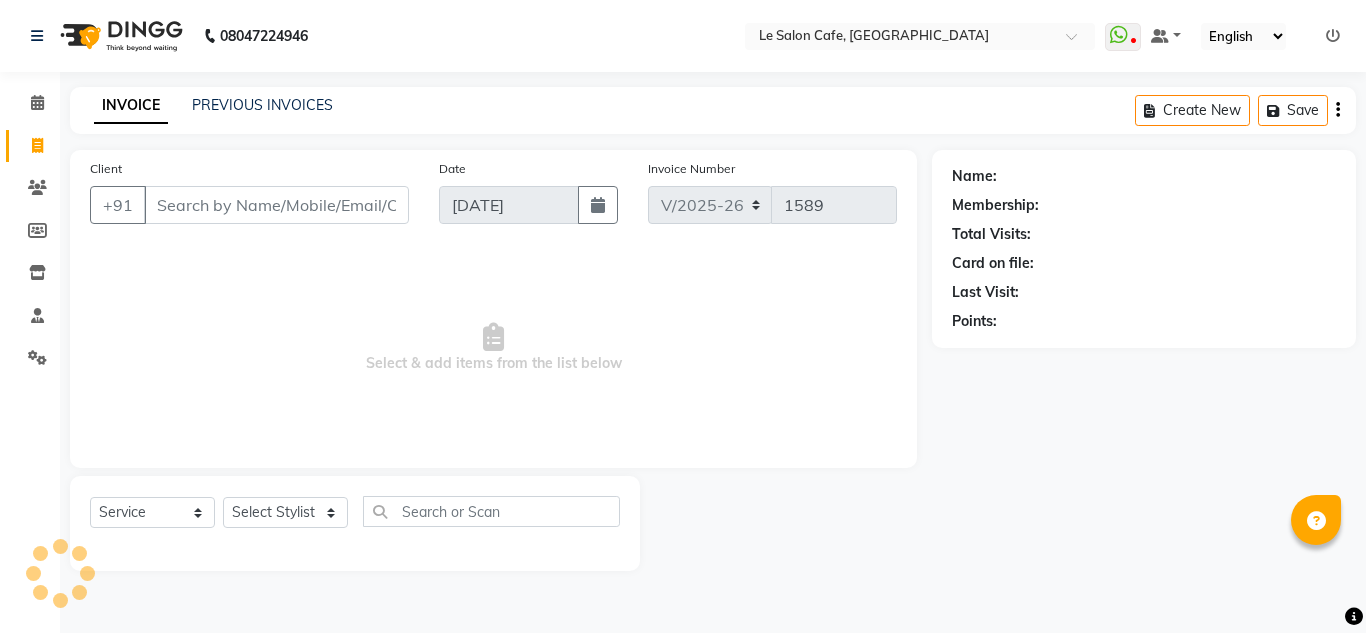select on "594" 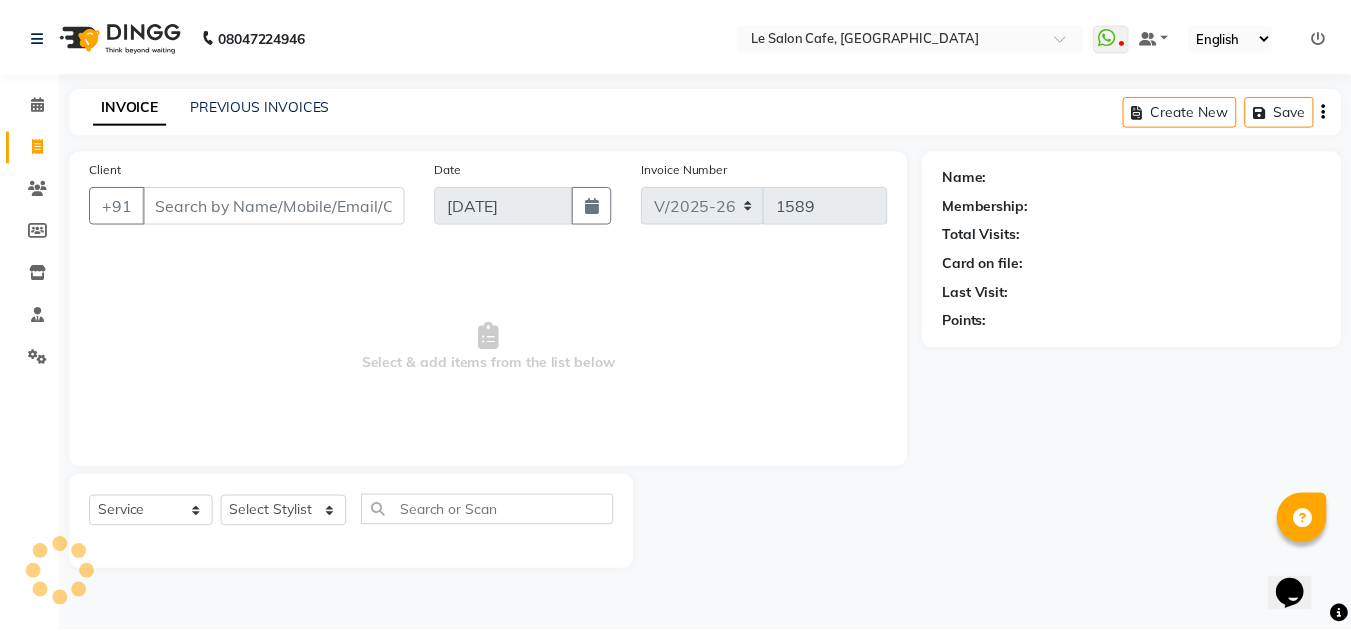 scroll, scrollTop: 0, scrollLeft: 0, axis: both 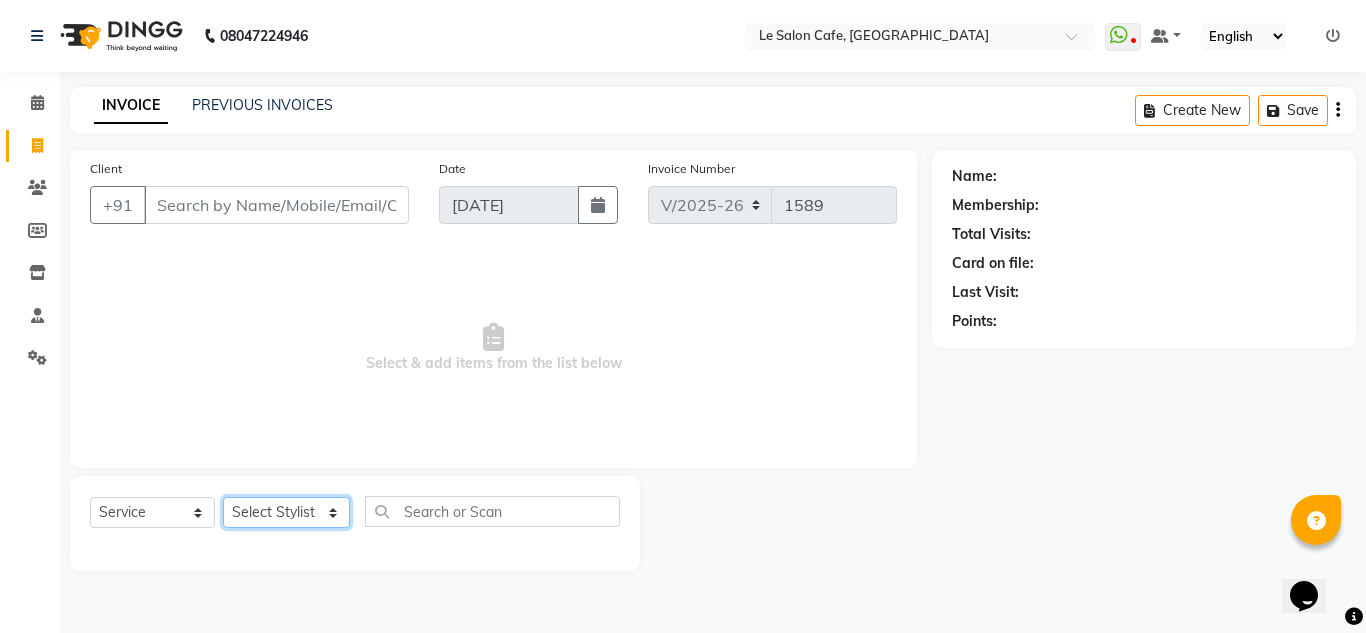 click on "Select Stylist [PERSON_NAME]  [PERSON_NAME]  [PERSON_NAME]  Front Desk  [PERSON_NAME]  [PERSON_NAME] [PERSON_NAME]  [PERSON_NAME]  [PERSON_NAME] [PERSON_NAME]  [PERSON_NAME] [PERSON_NAME] [PERSON_NAME] [PERSON_NAME]" 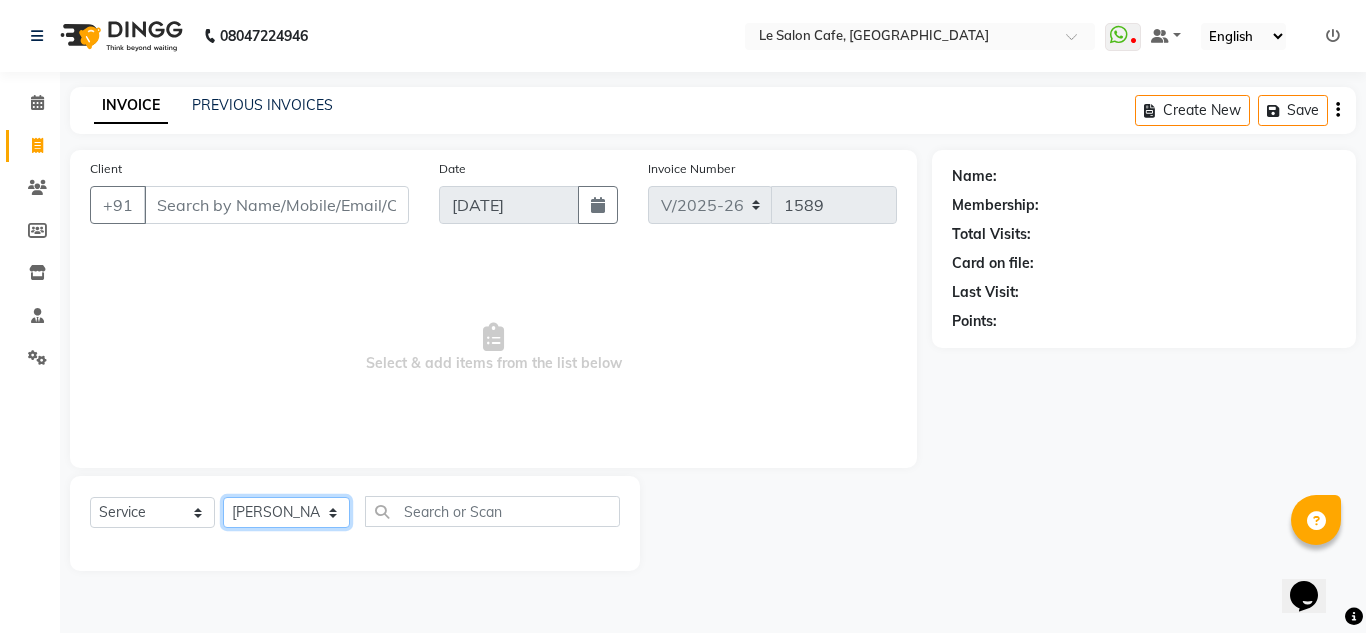 click on "Select Stylist [PERSON_NAME]  [PERSON_NAME]  [PERSON_NAME]  Front Desk  [PERSON_NAME]  [PERSON_NAME] [PERSON_NAME]  [PERSON_NAME]  [PERSON_NAME] [PERSON_NAME]  [PERSON_NAME] [PERSON_NAME] [PERSON_NAME] [PERSON_NAME]" 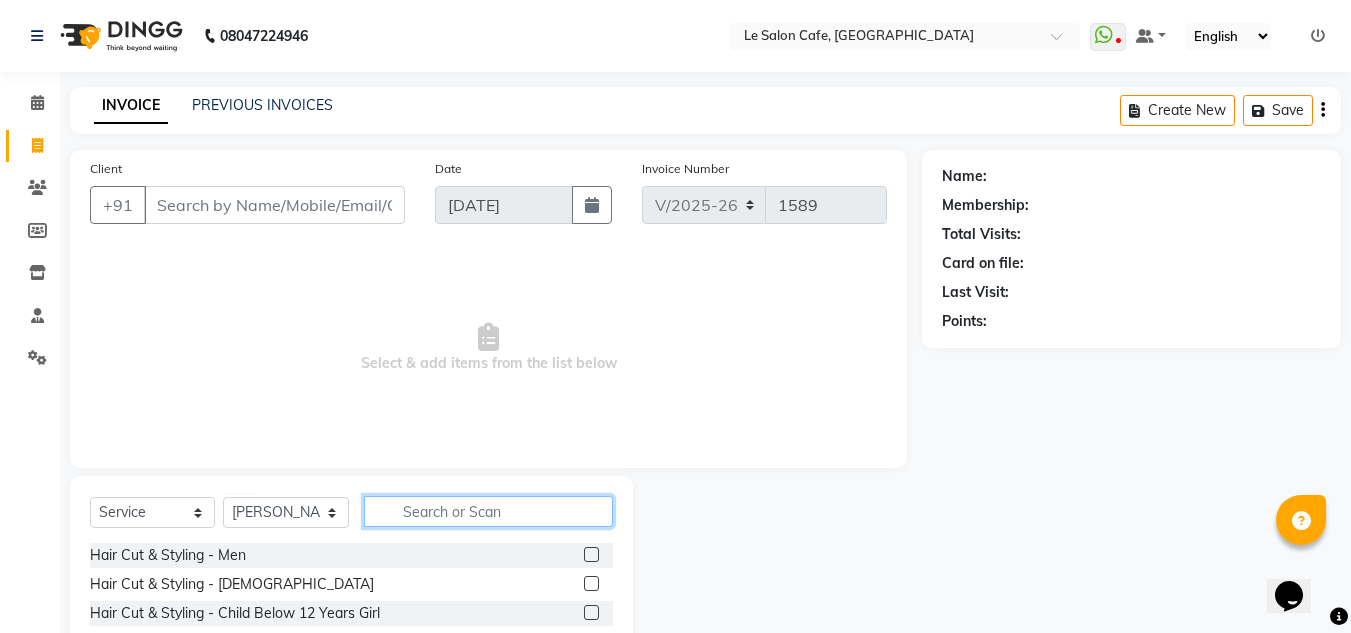 click 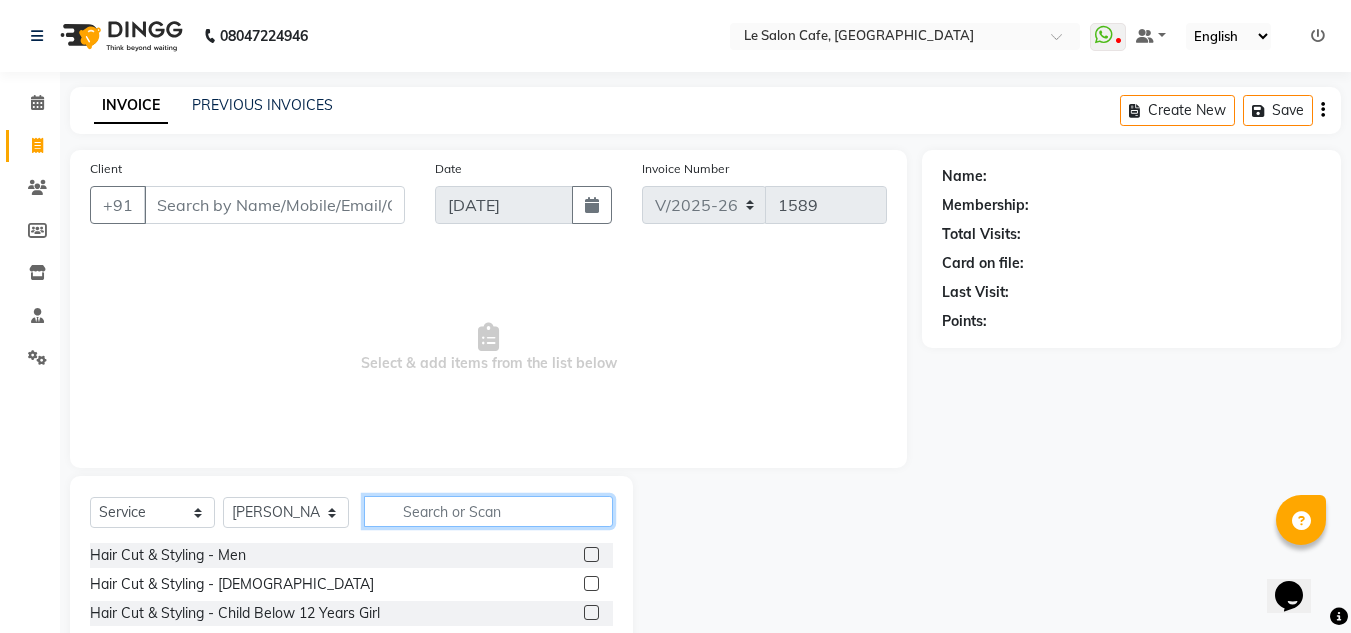 click 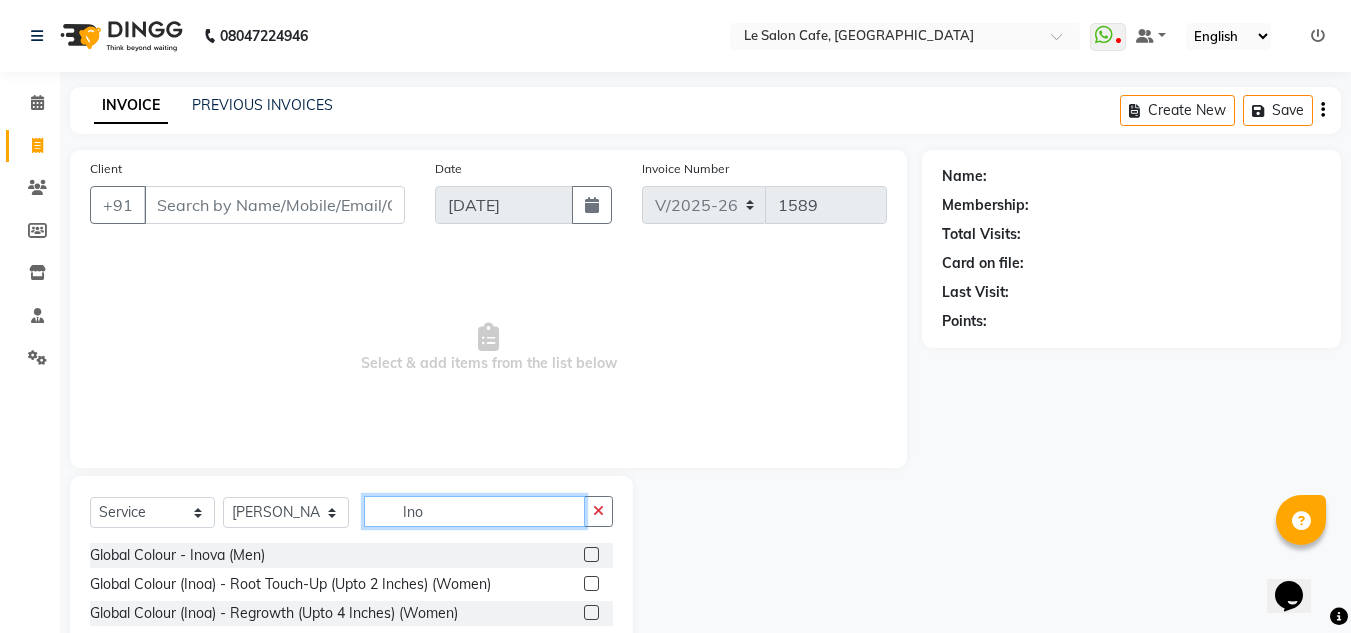 type on "Ino" 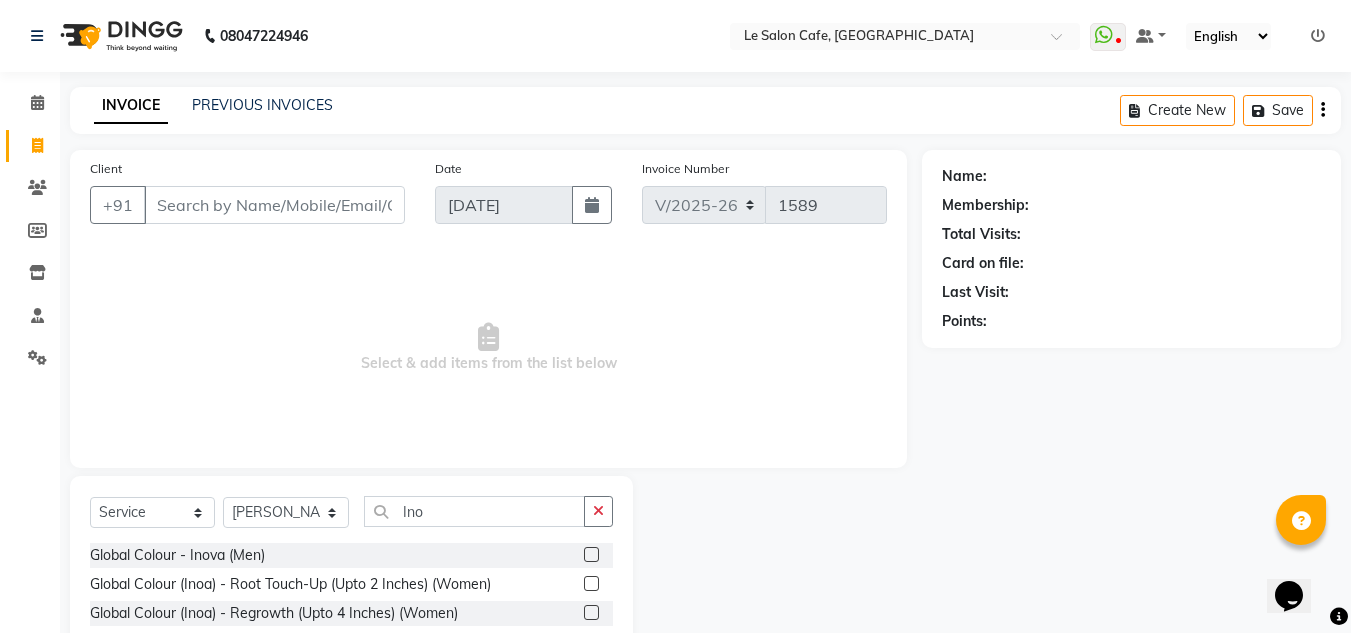 click 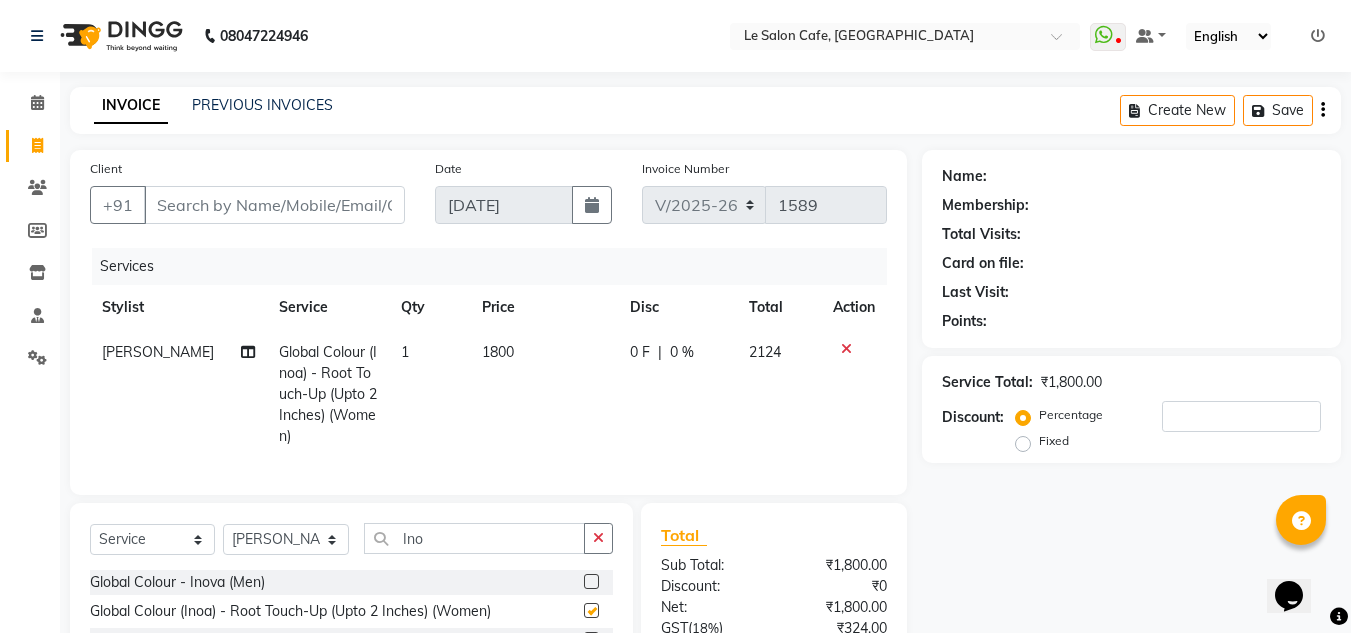 checkbox on "false" 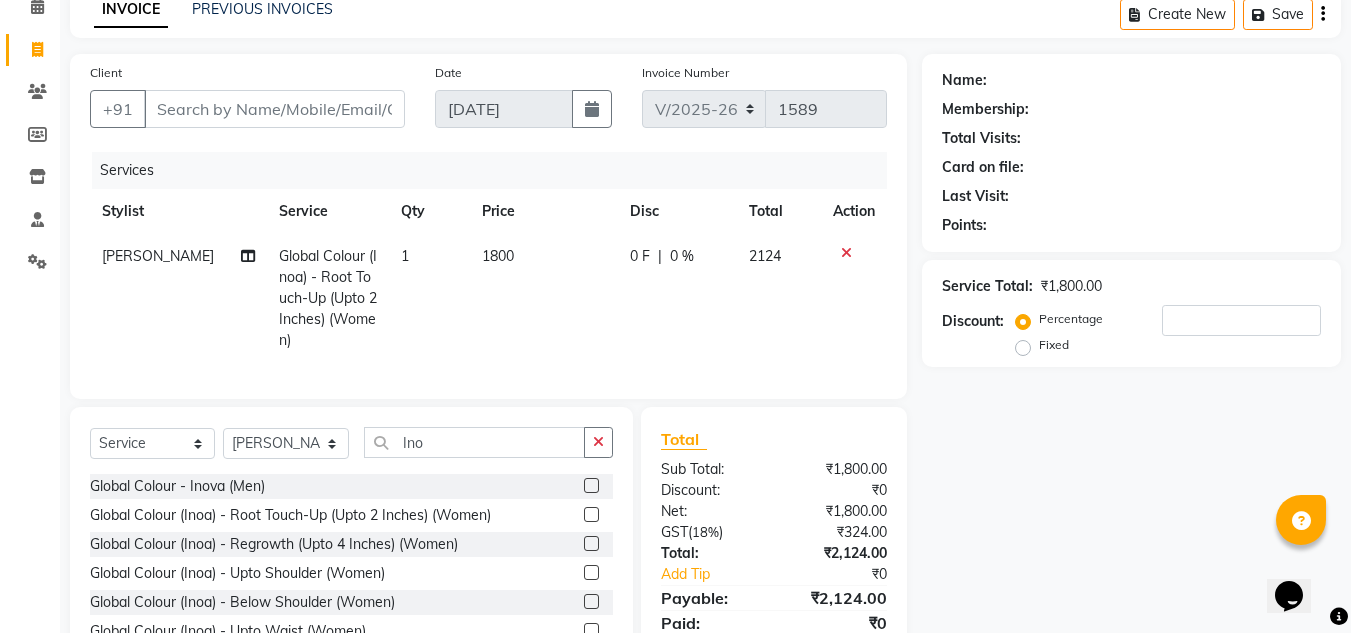 scroll, scrollTop: 188, scrollLeft: 0, axis: vertical 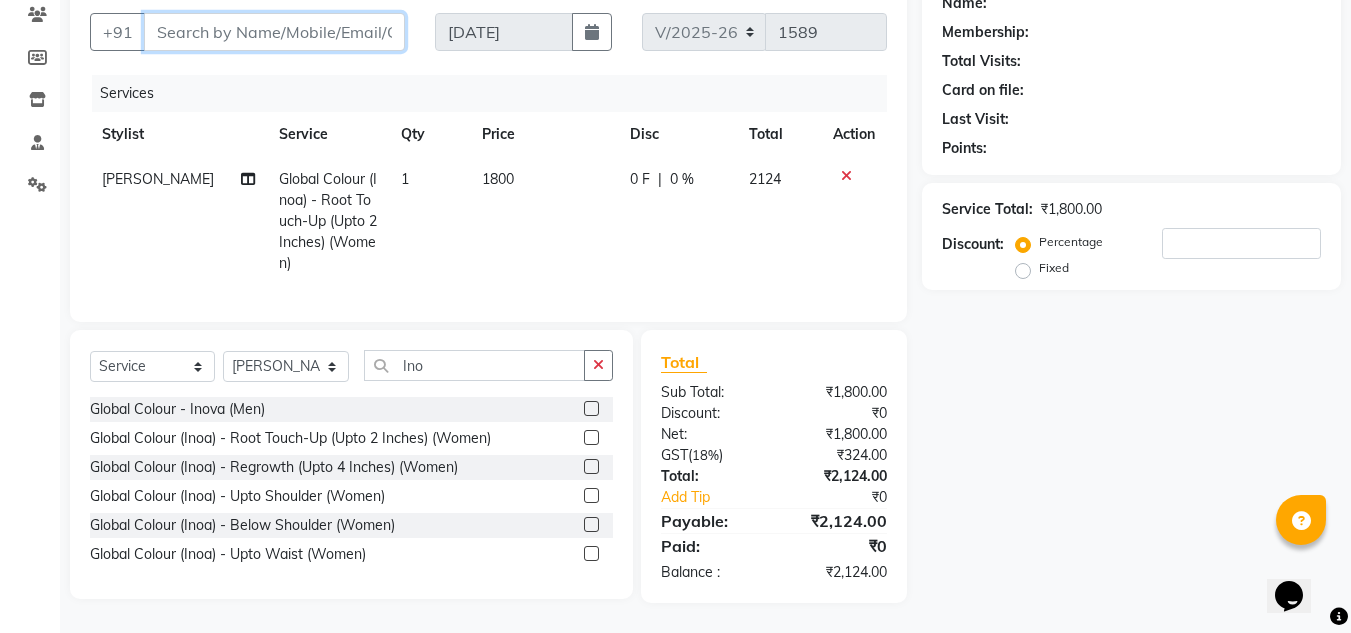 click on "Client" at bounding box center [274, 32] 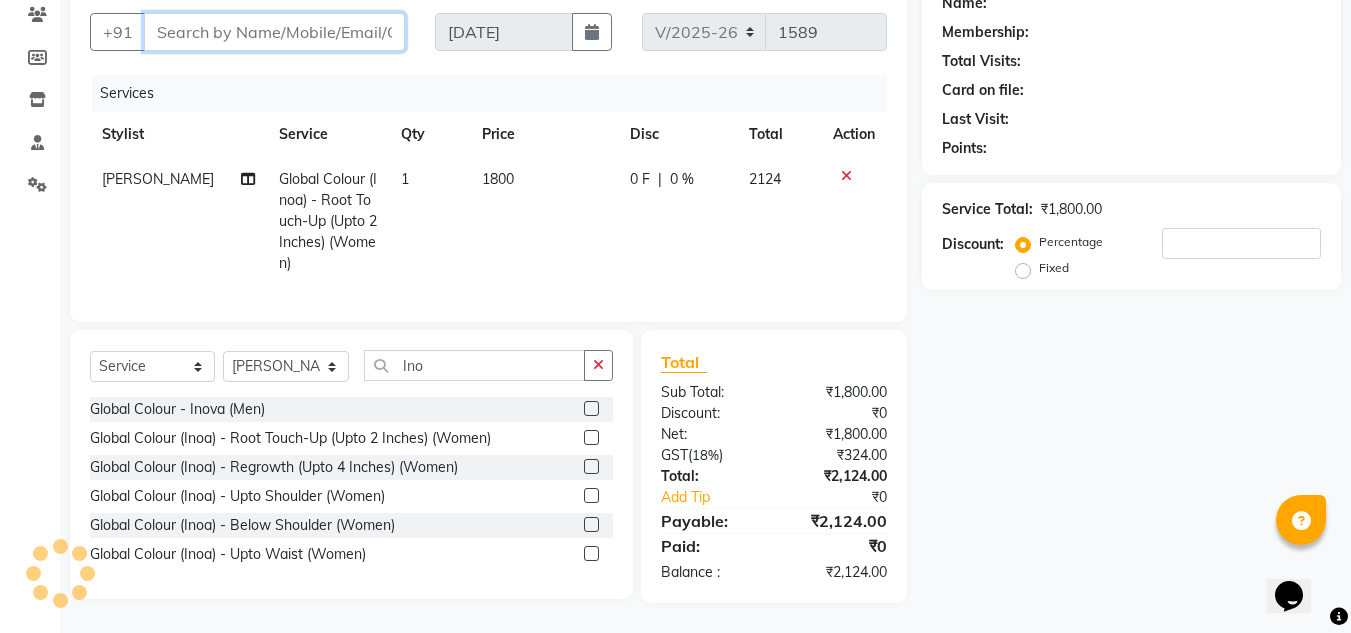 type on "D" 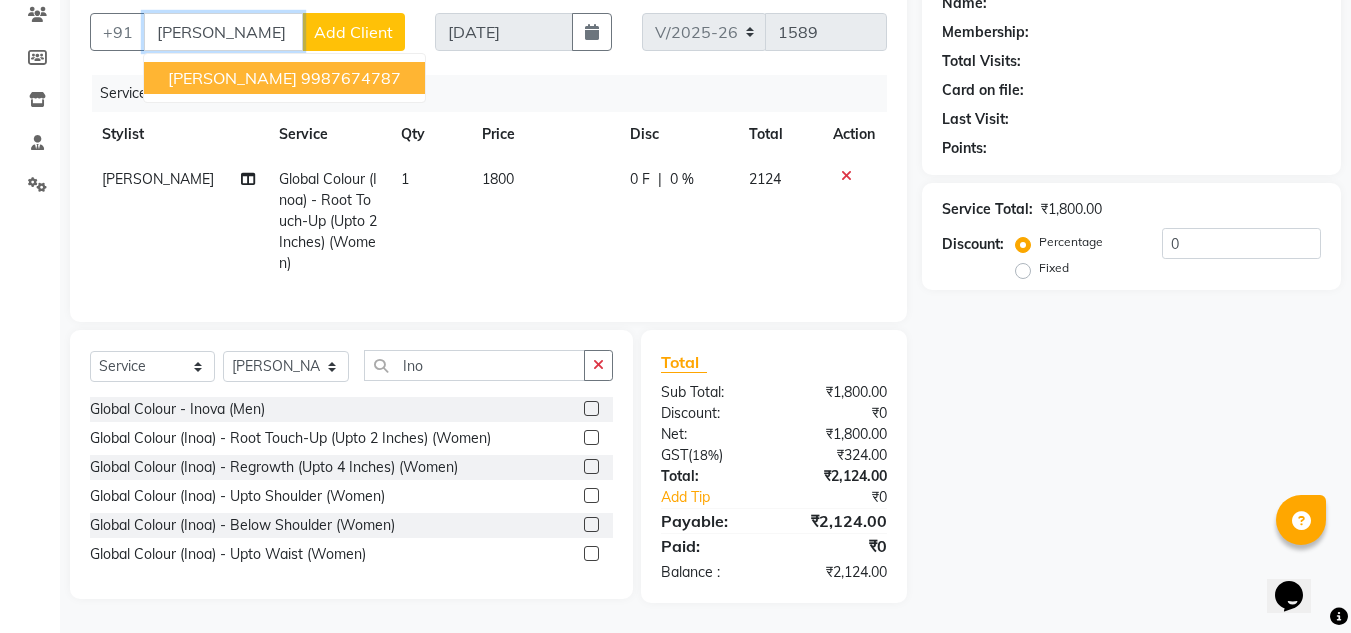 click on "[PERSON_NAME]" at bounding box center (232, 78) 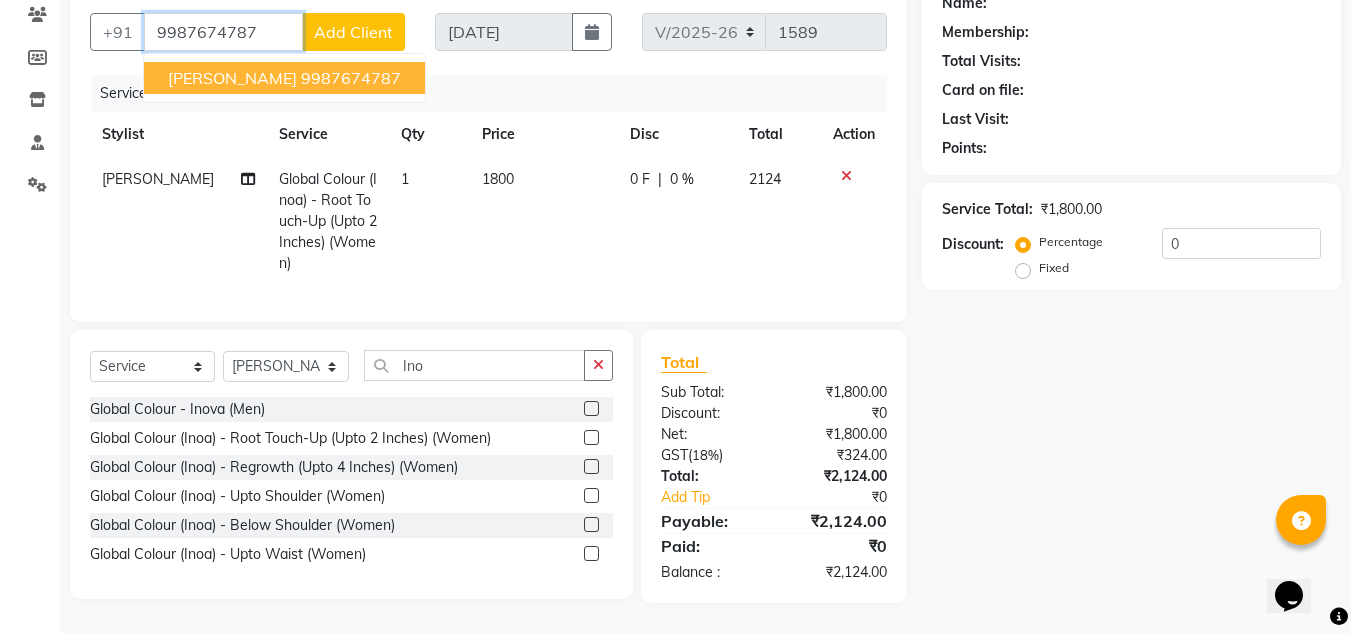 type on "9987674787" 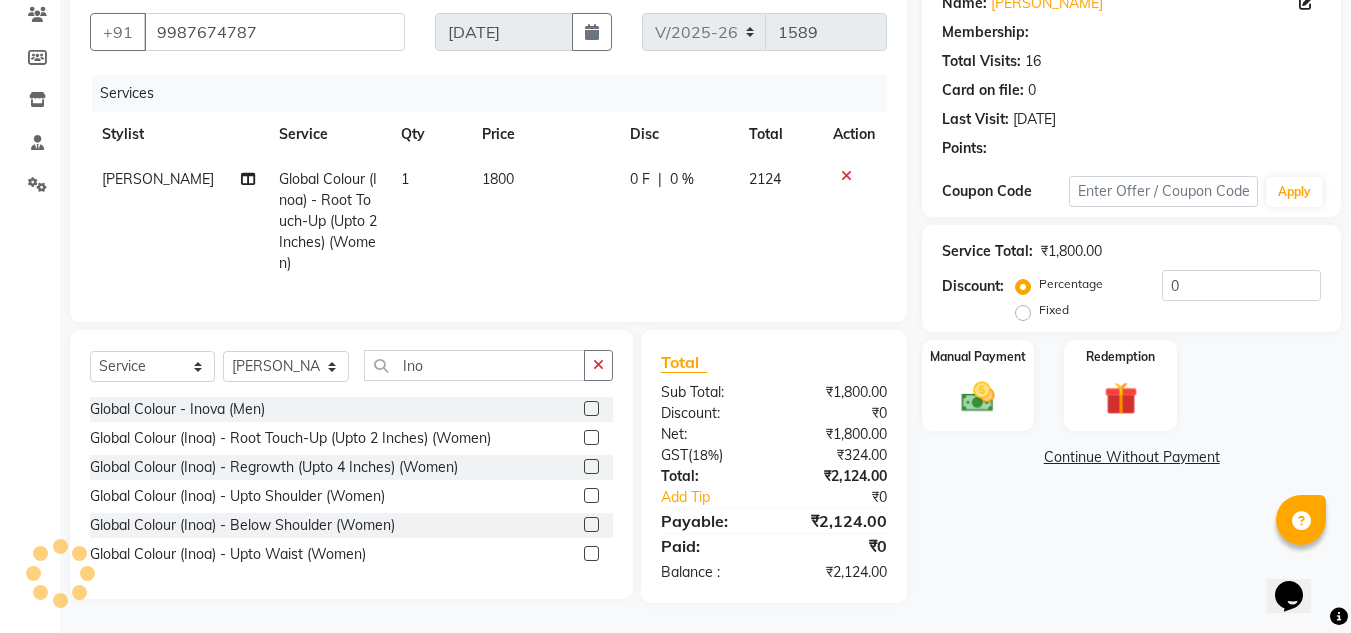 select on "1: Object" 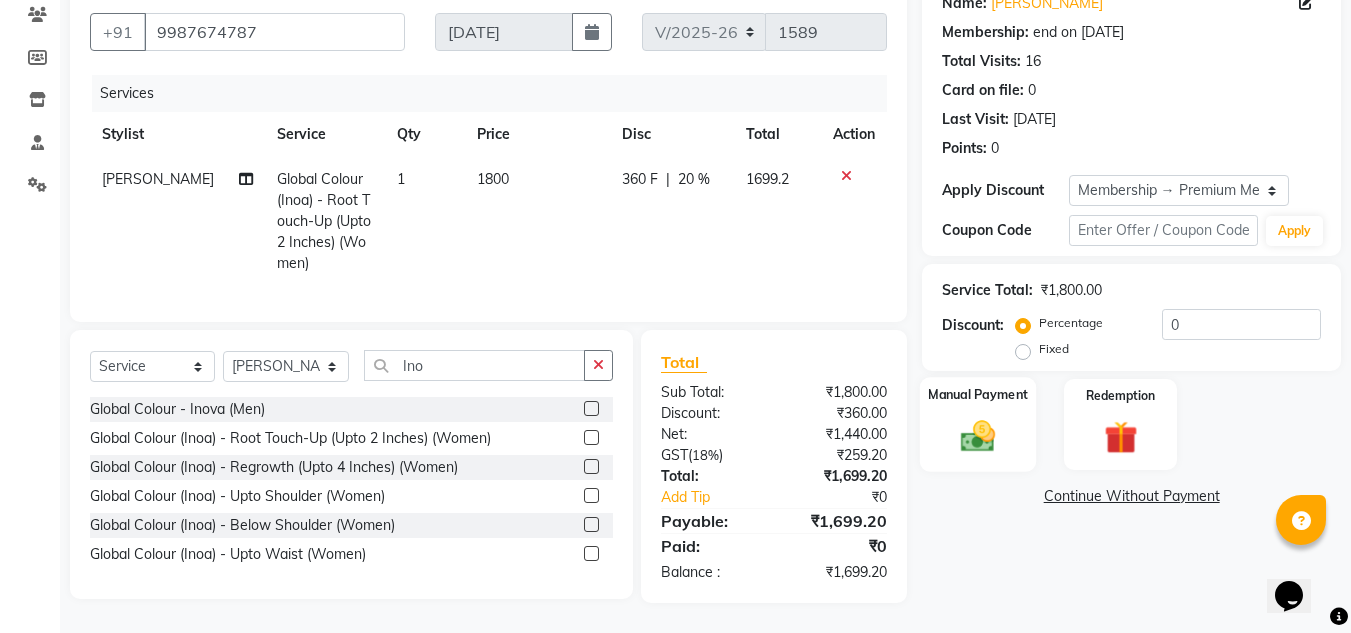 click 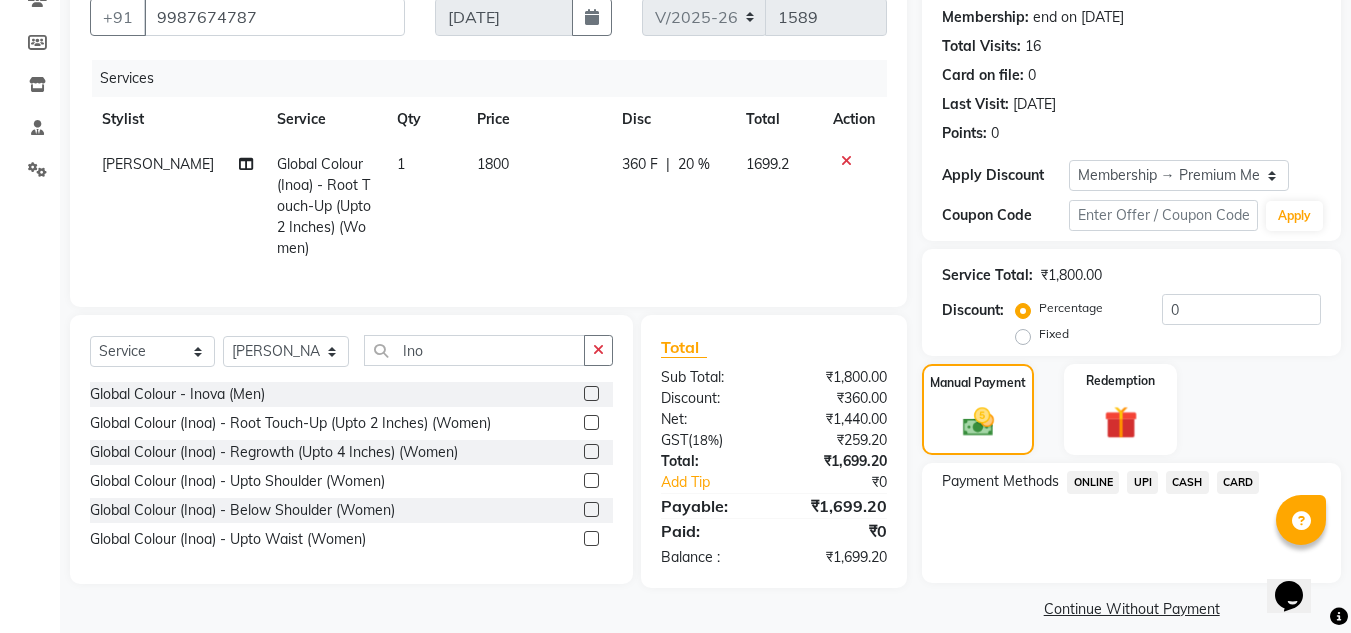click on "CARD" 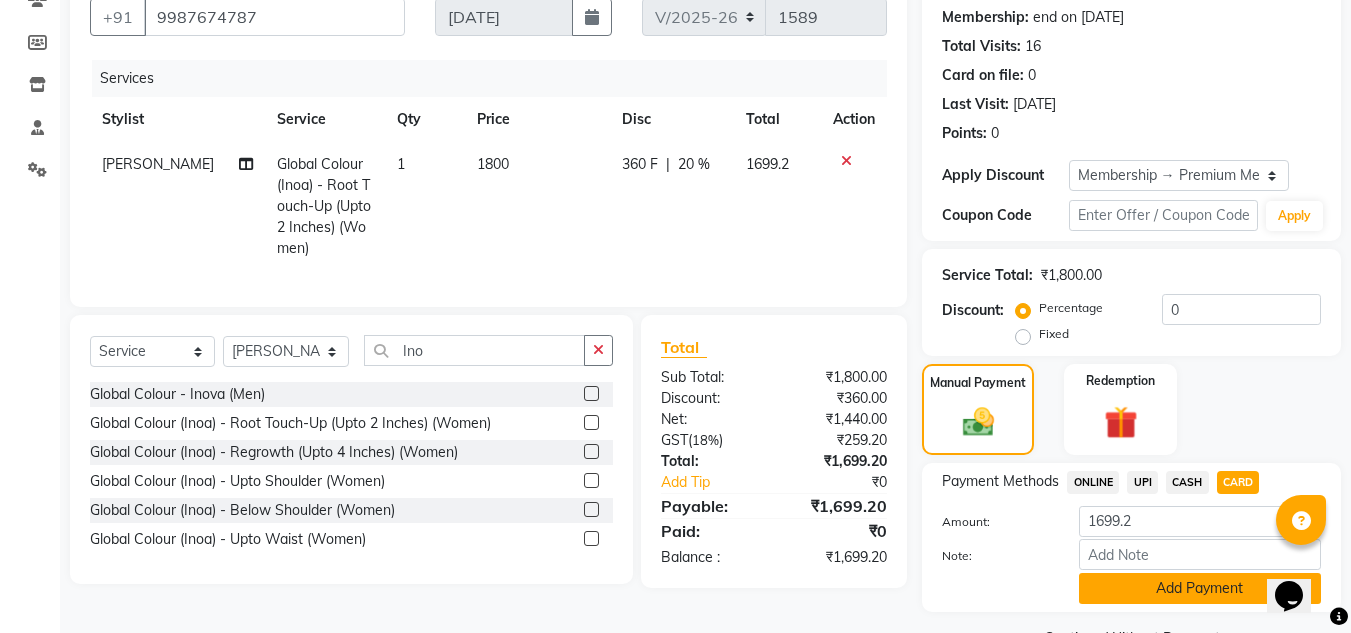 click on "Add Payment" 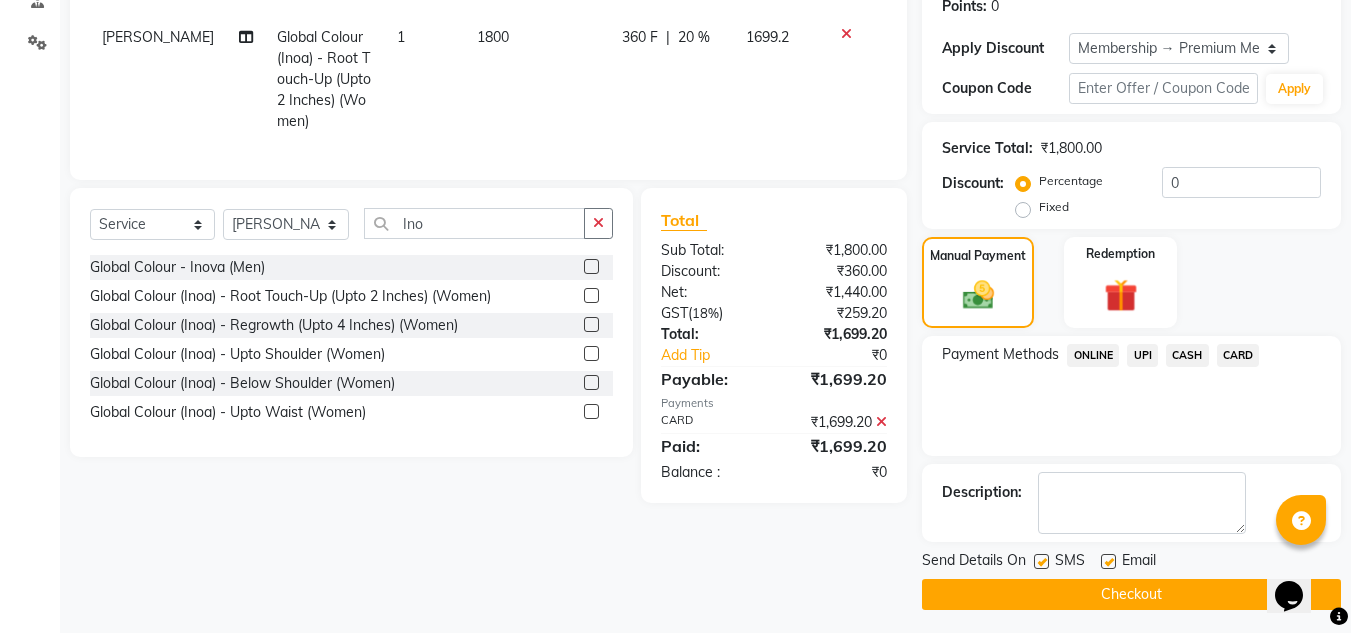 scroll, scrollTop: 322, scrollLeft: 0, axis: vertical 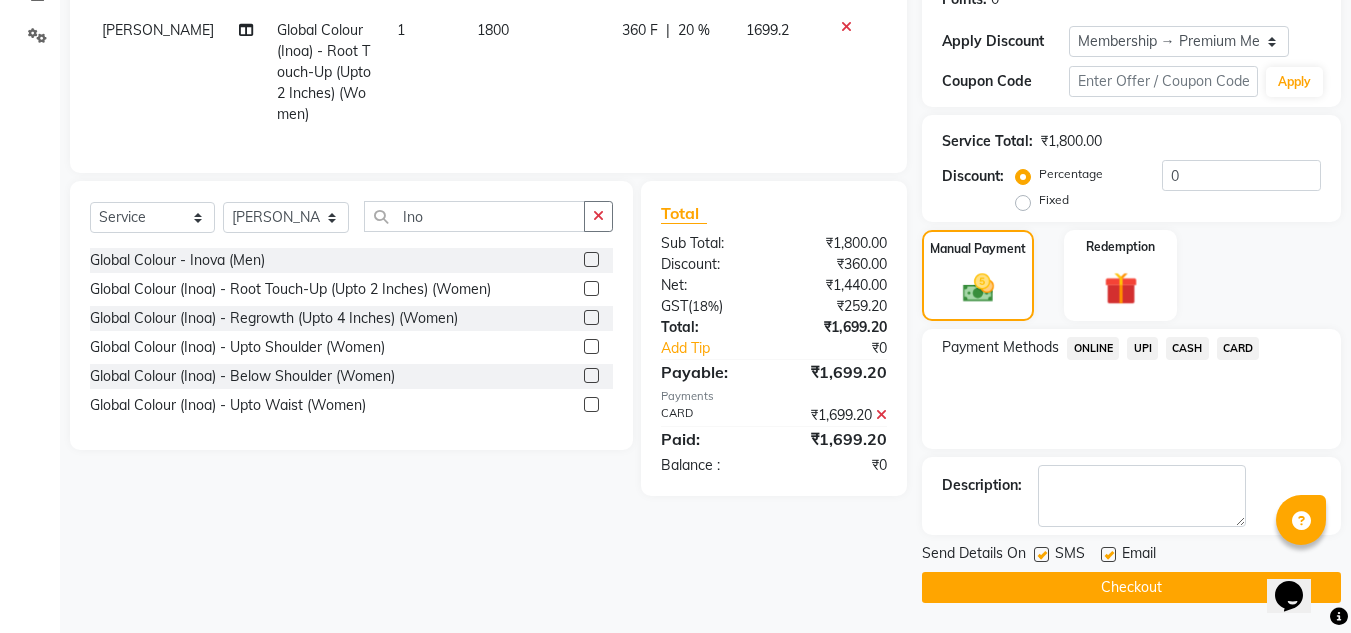 click 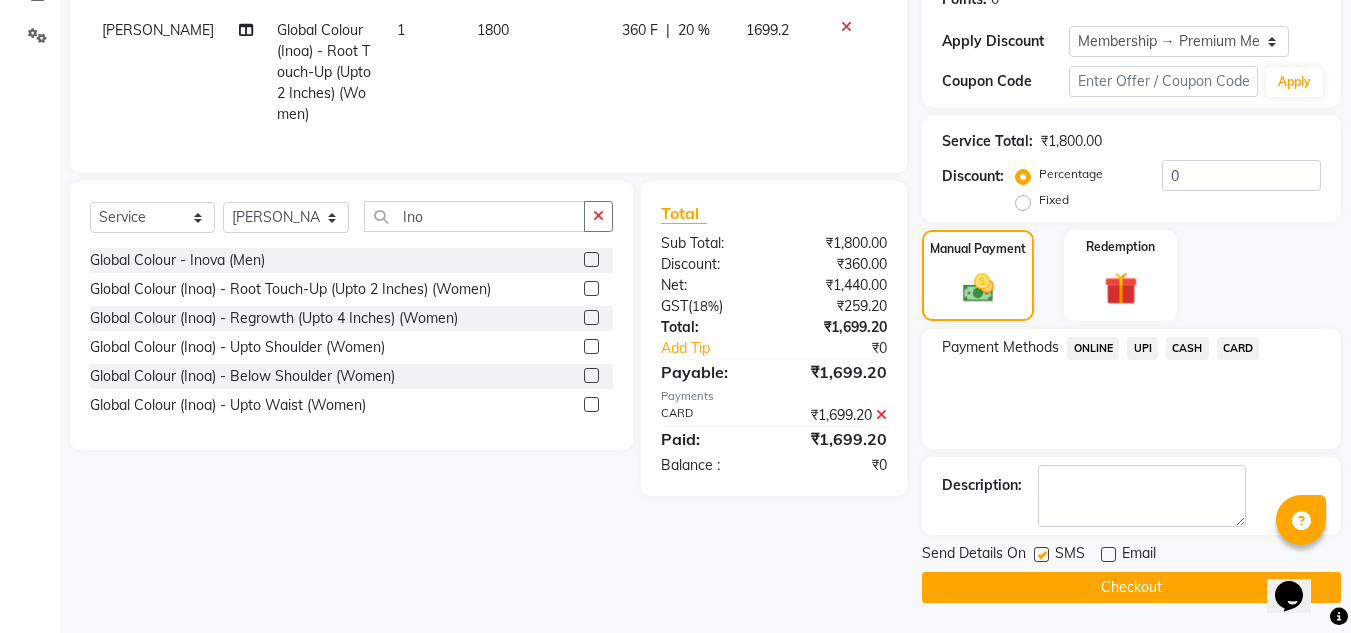 click on "Checkout" 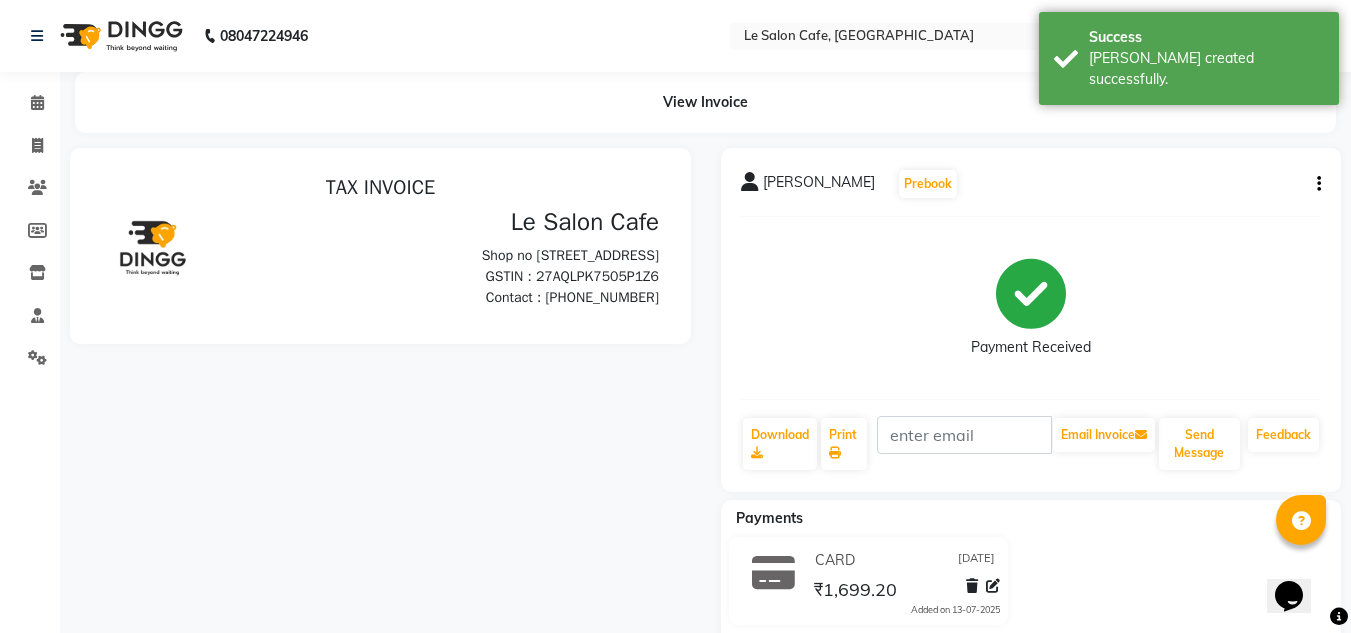 scroll, scrollTop: 0, scrollLeft: 0, axis: both 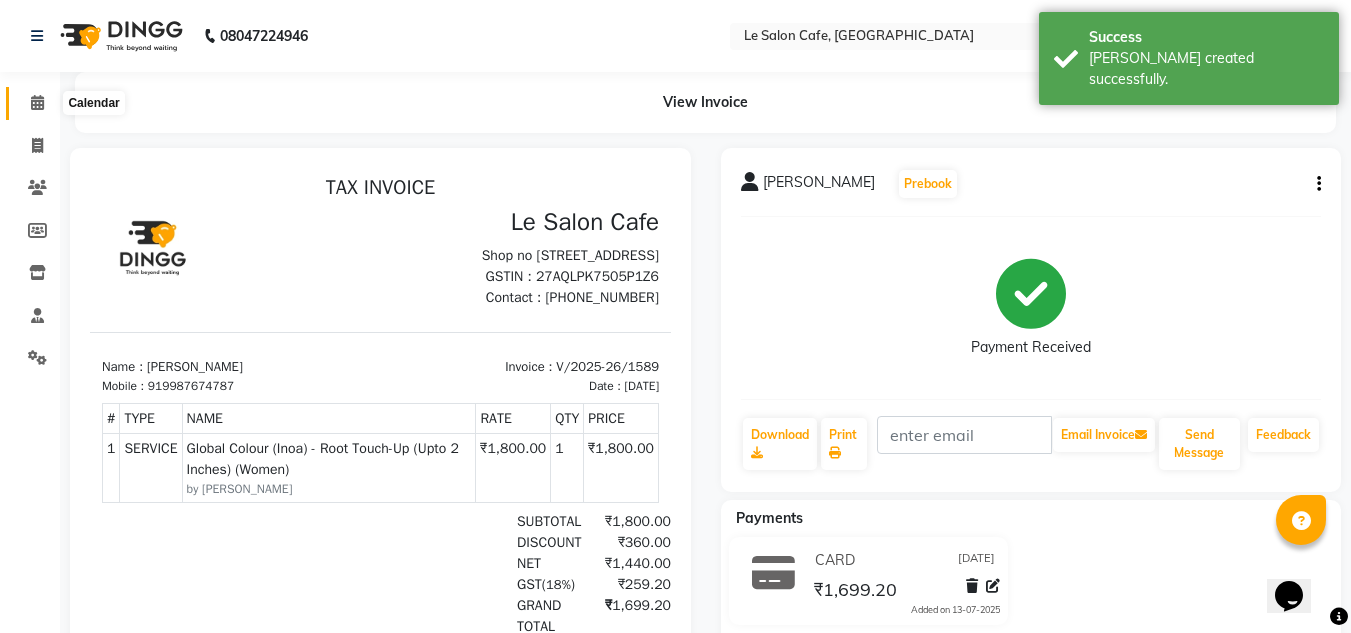 click 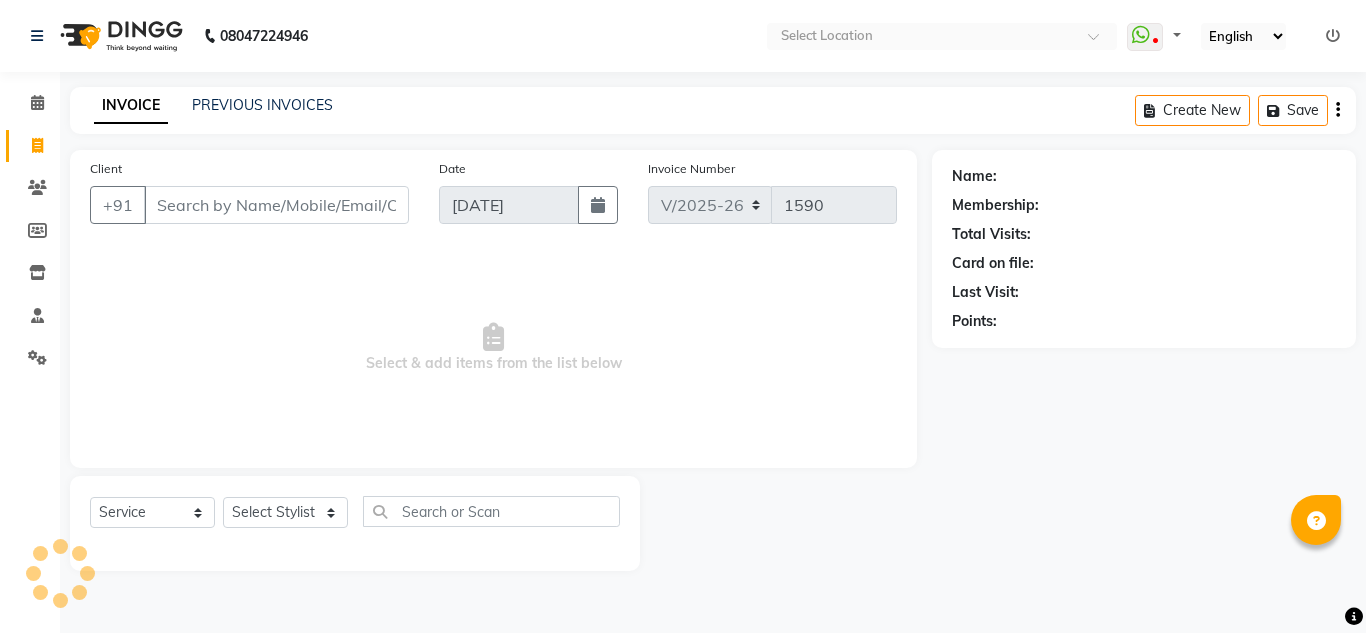 select on "594" 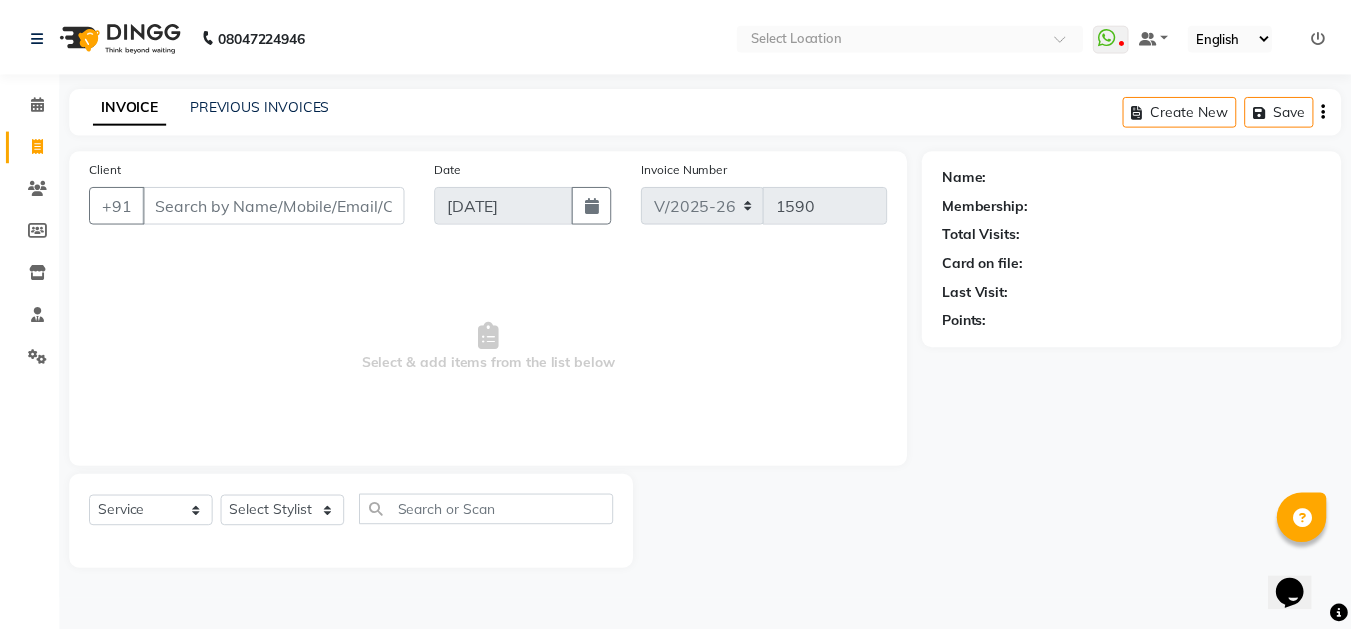 scroll, scrollTop: 0, scrollLeft: 0, axis: both 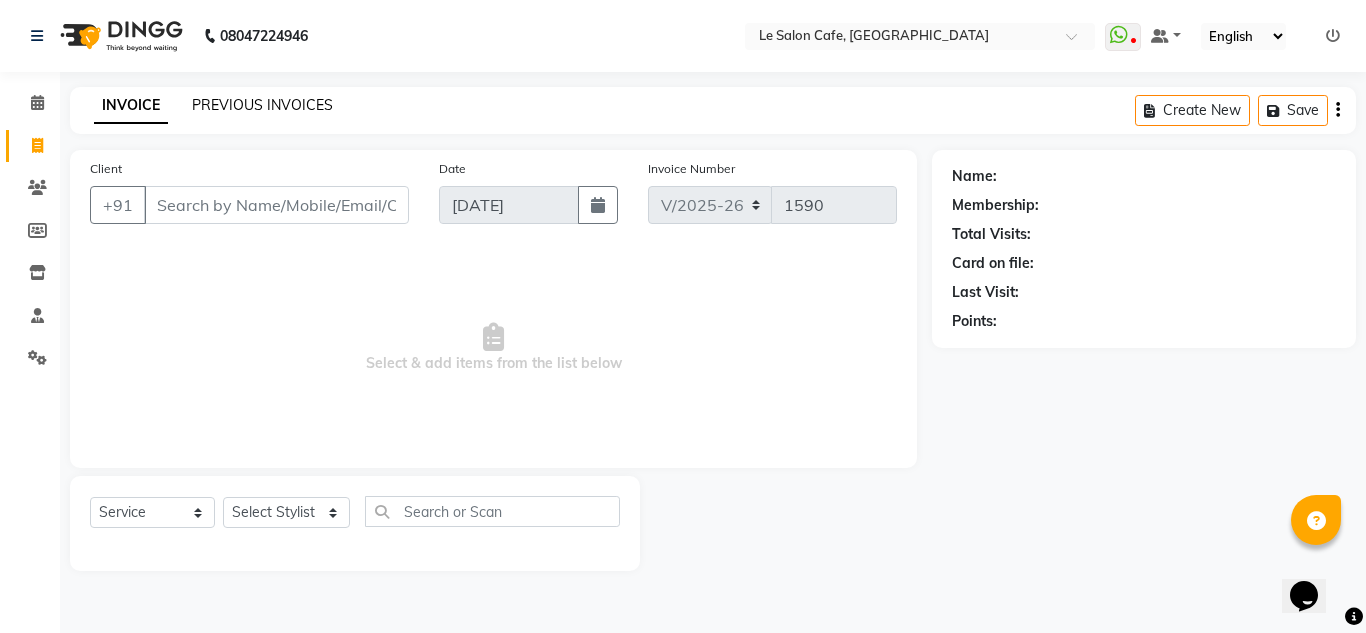click on "PREVIOUS INVOICES" 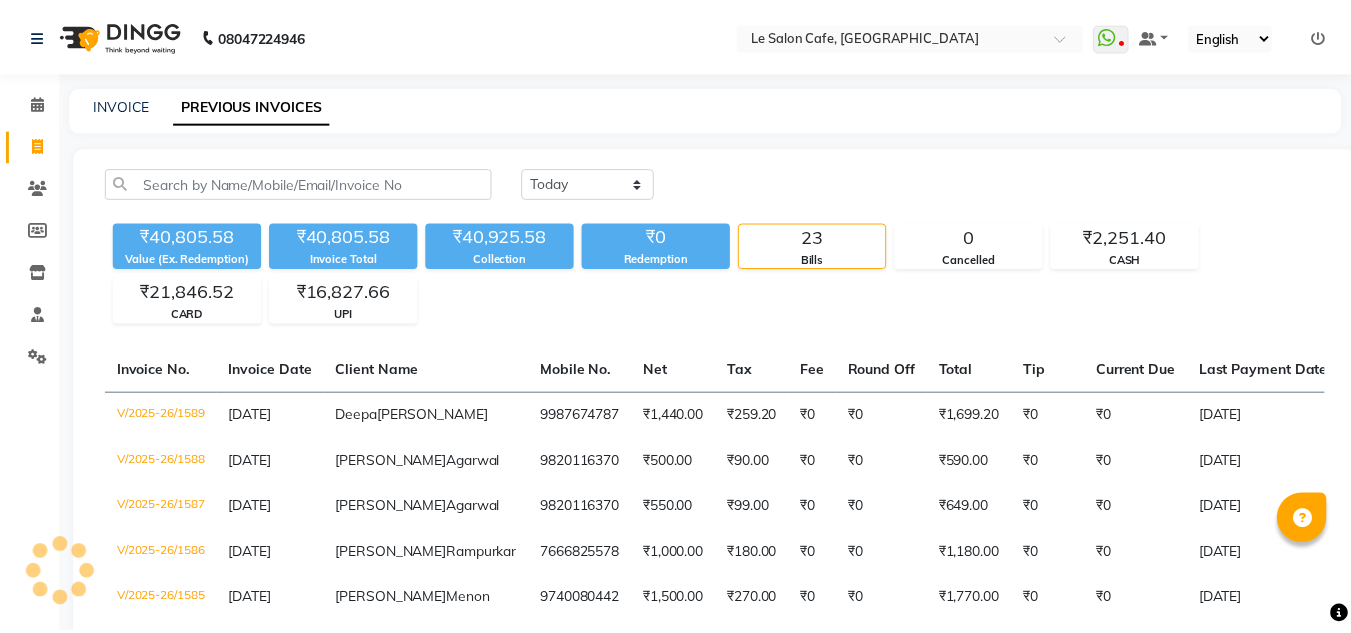 scroll, scrollTop: 0, scrollLeft: 0, axis: both 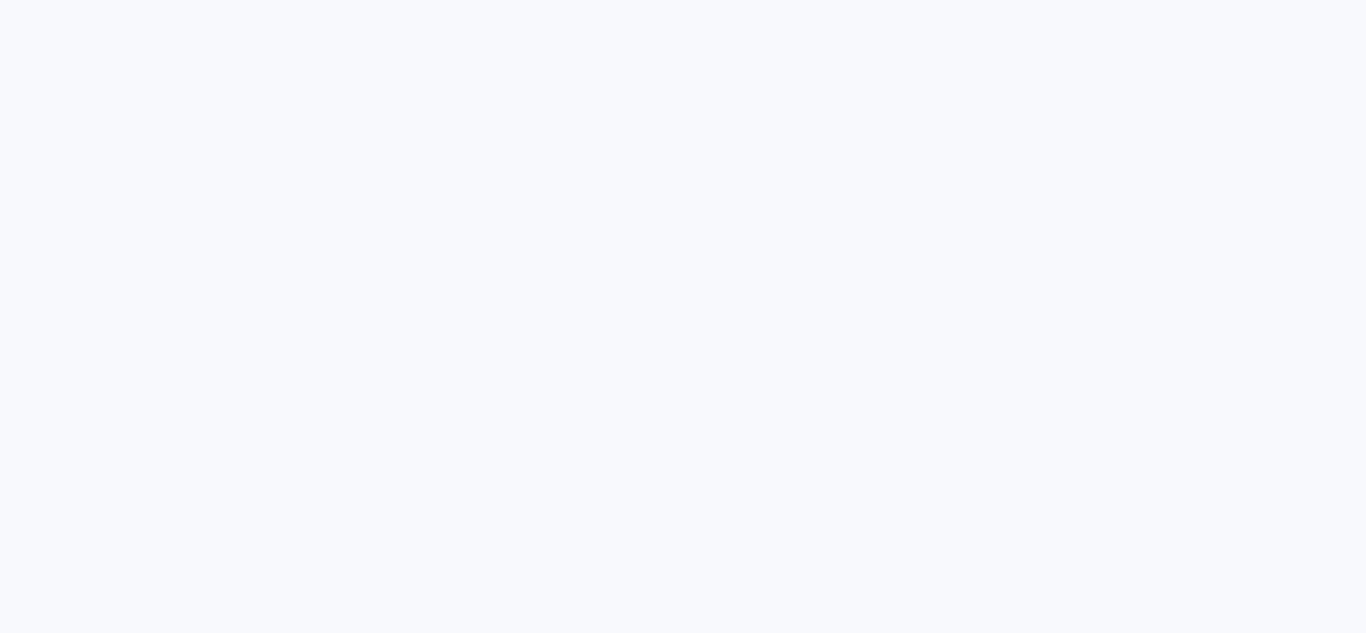 select on "594" 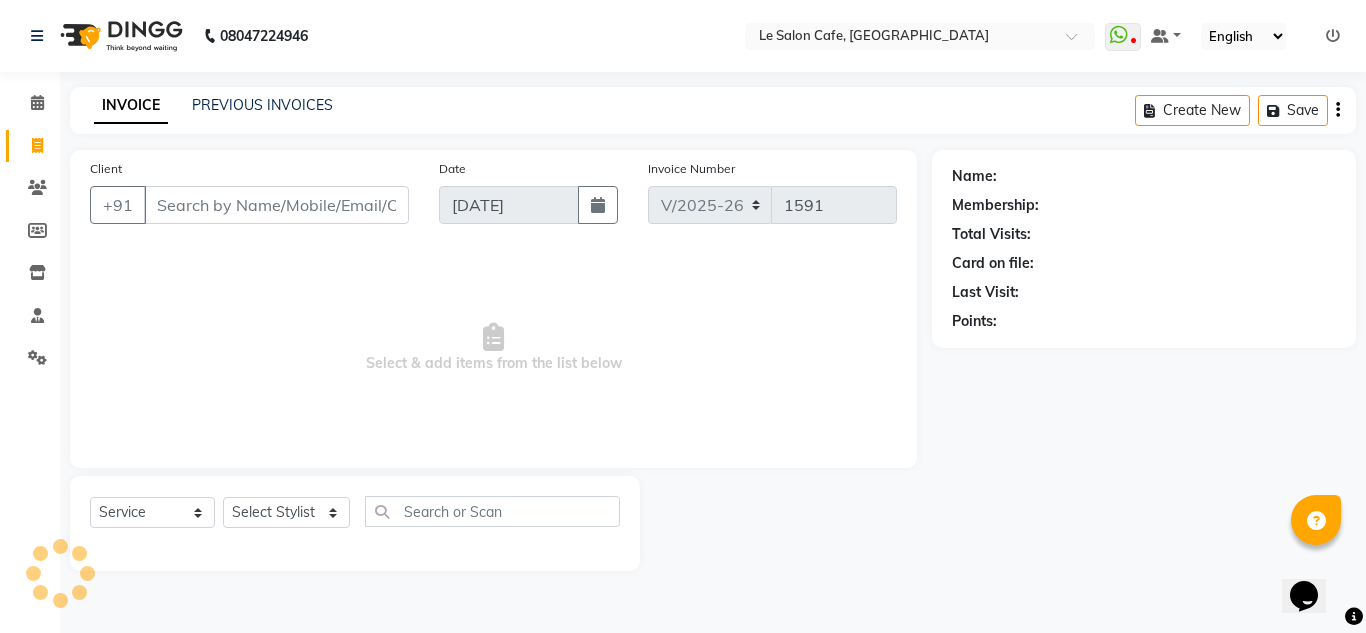 scroll, scrollTop: 0, scrollLeft: 0, axis: both 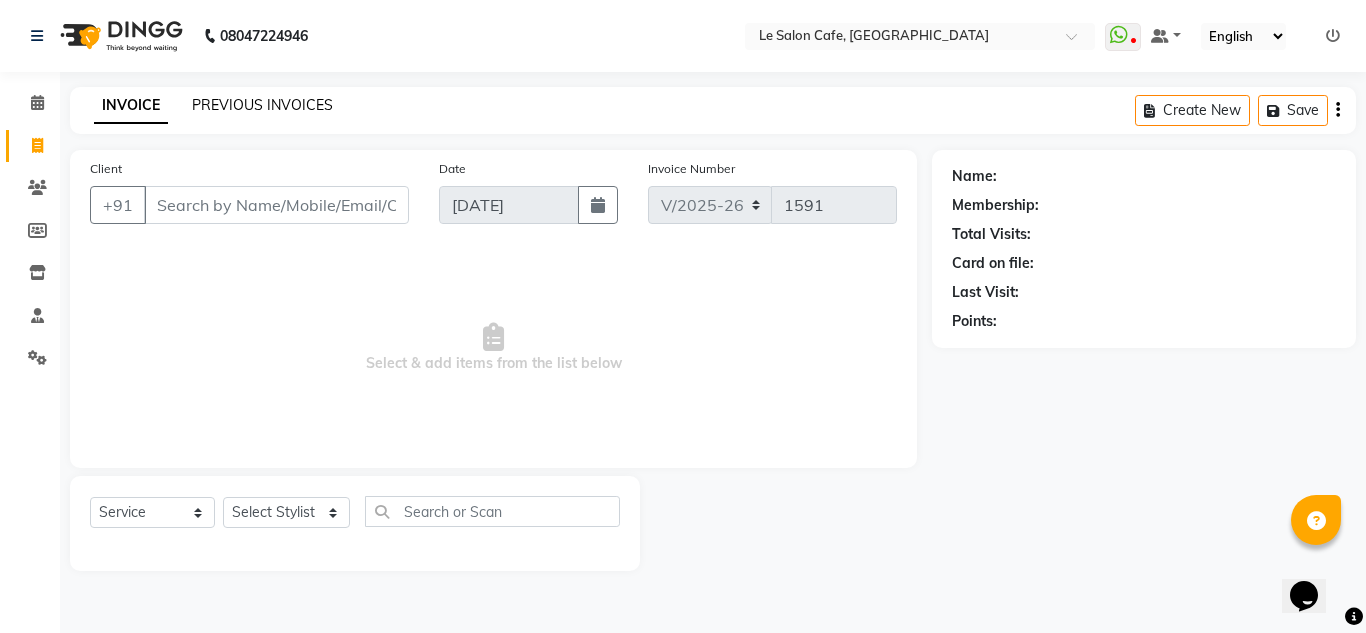 click on "PREVIOUS INVOICES" 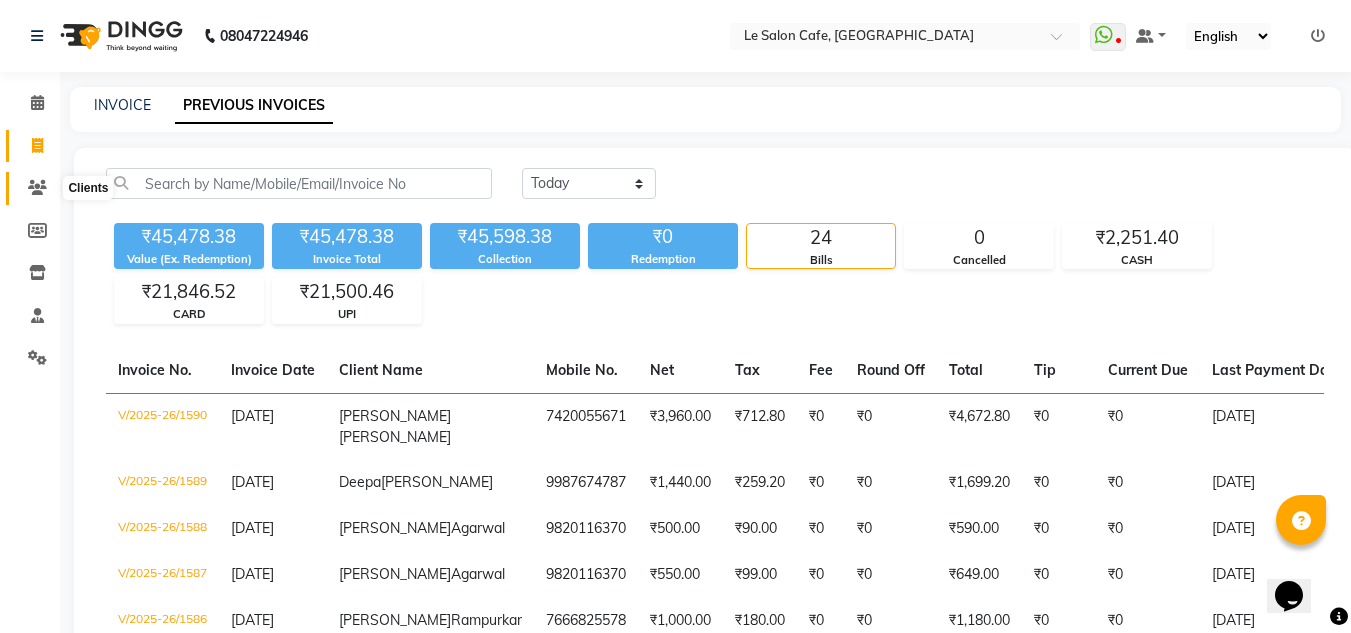 click 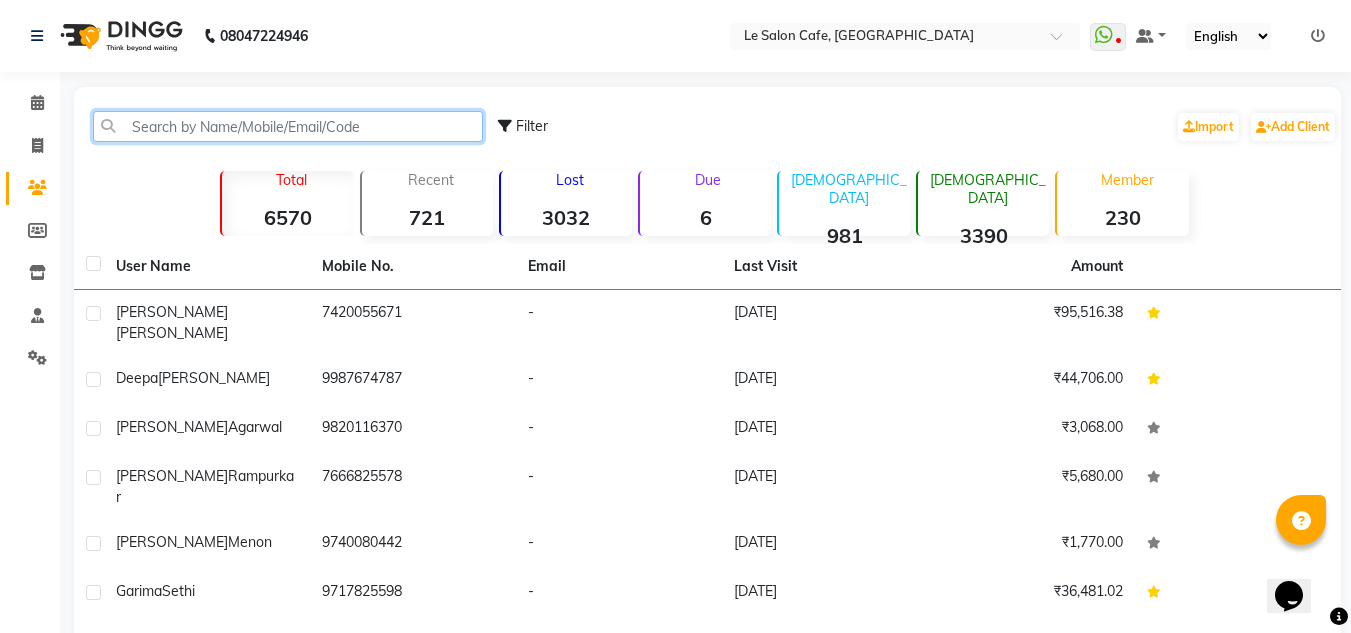 click 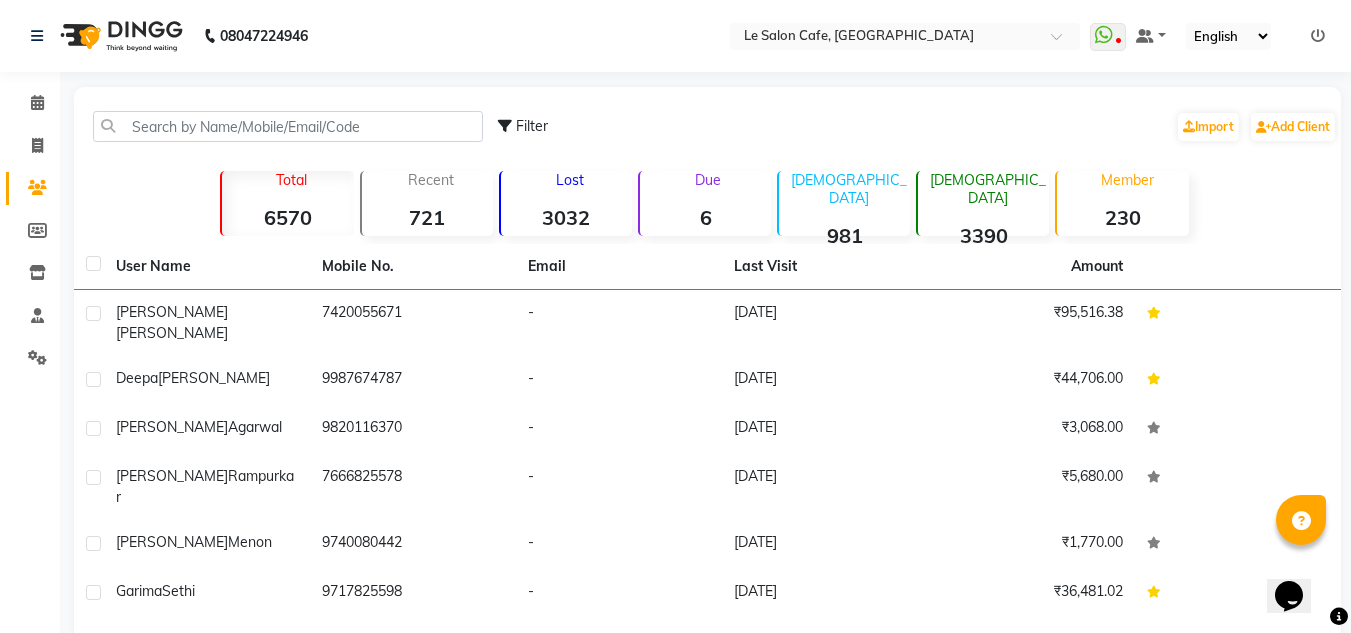 drag, startPoint x: 187, startPoint y: 103, endPoint x: 168, endPoint y: 122, distance: 26.870058 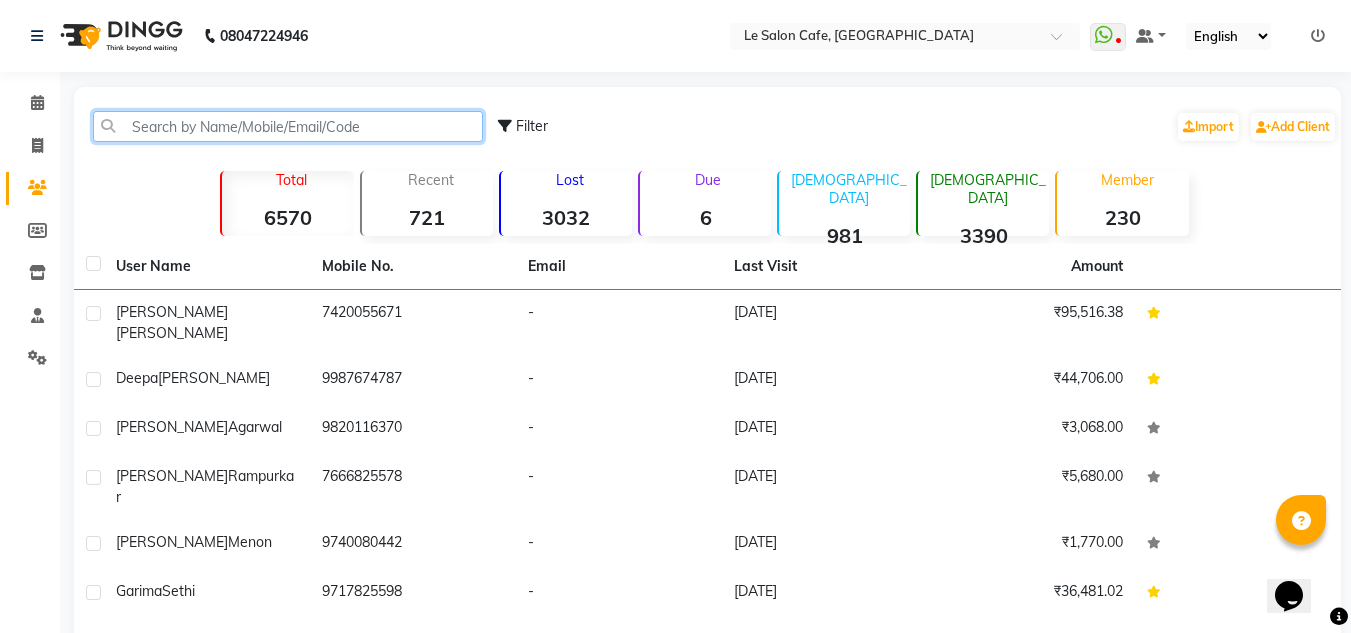 drag, startPoint x: 168, startPoint y: 122, endPoint x: 156, endPoint y: 126, distance: 12.649111 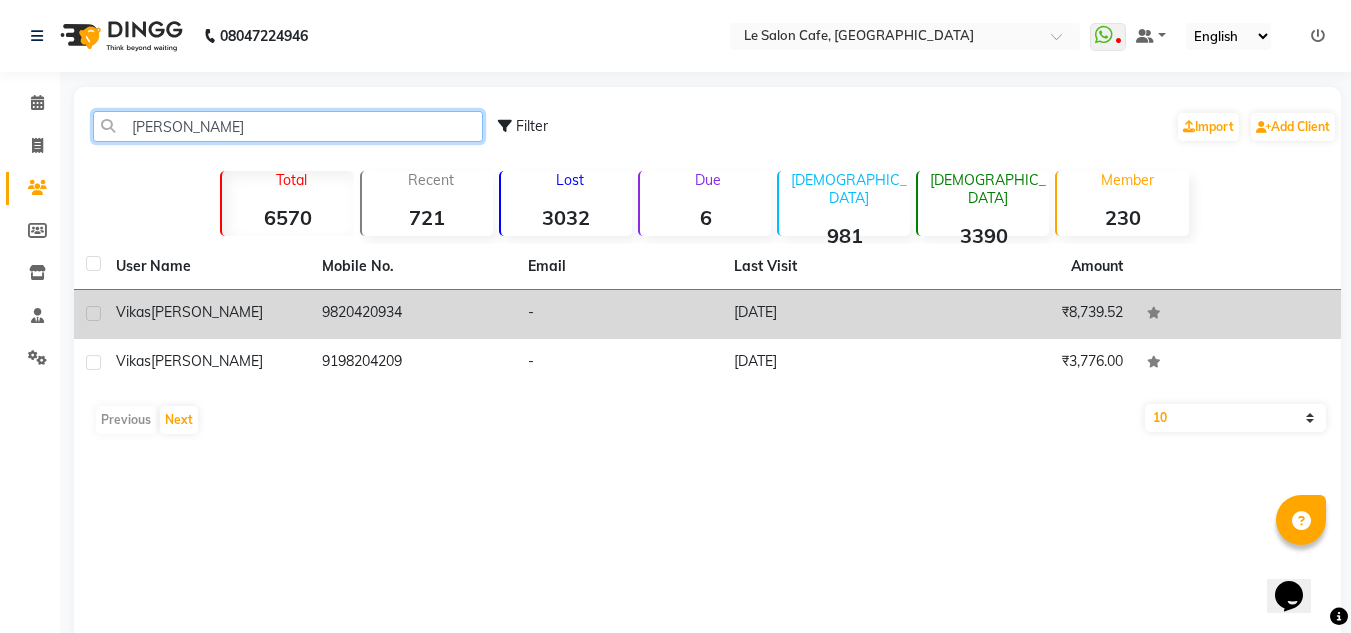type on "Vikas Thora" 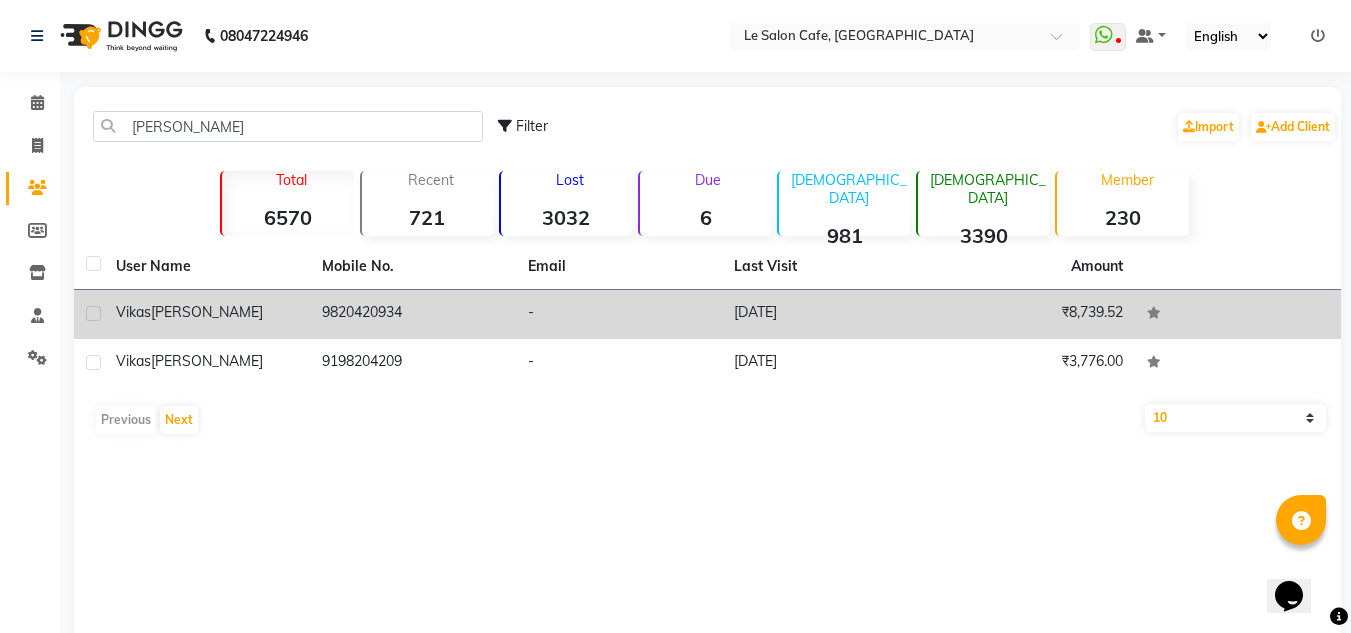 click on "9820420934" 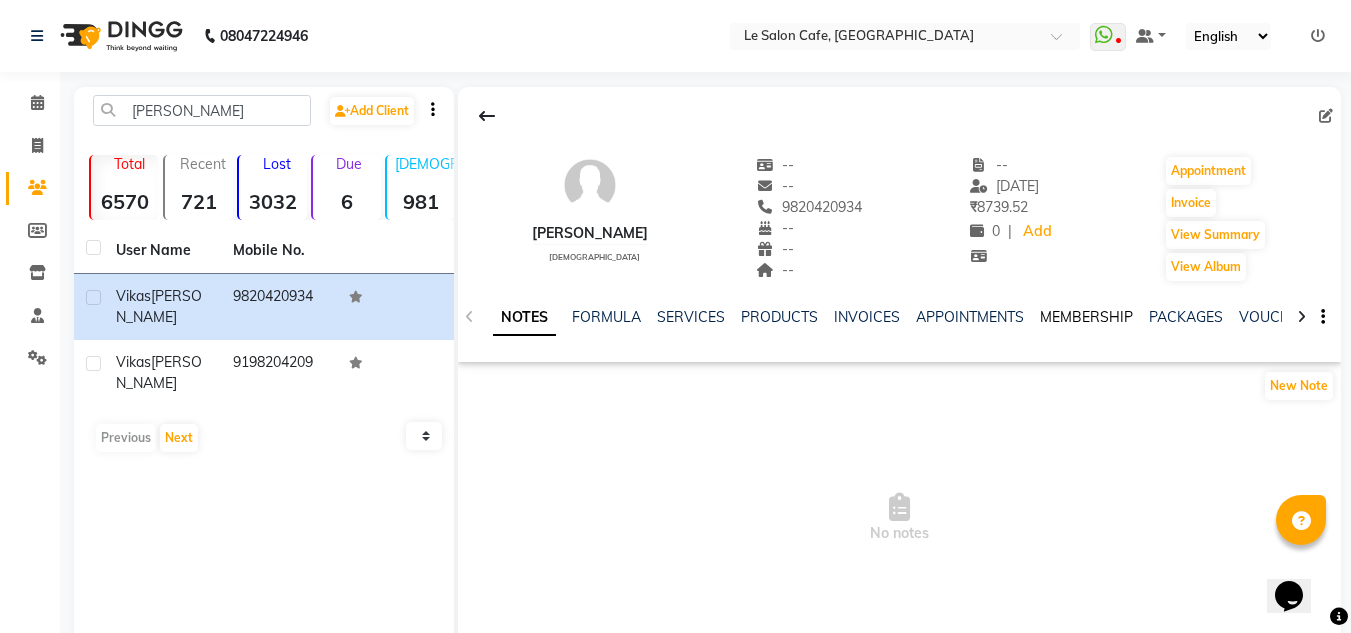 click on "MEMBERSHIP" 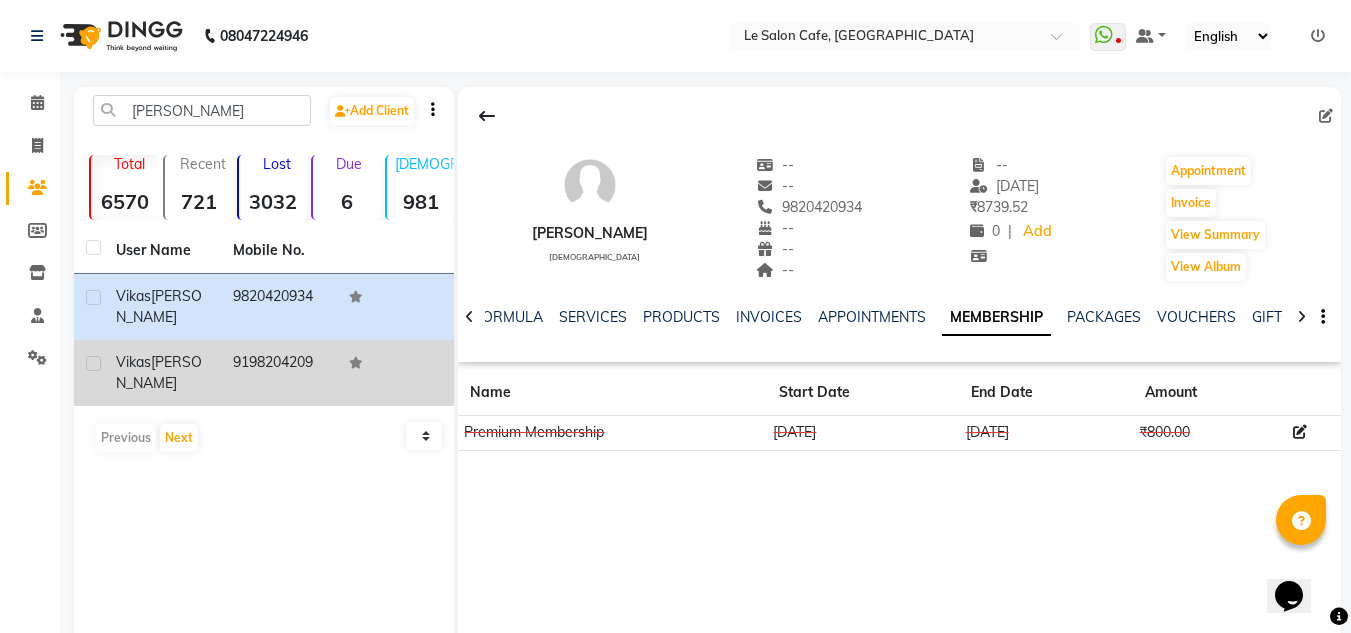 click on "9198204209" 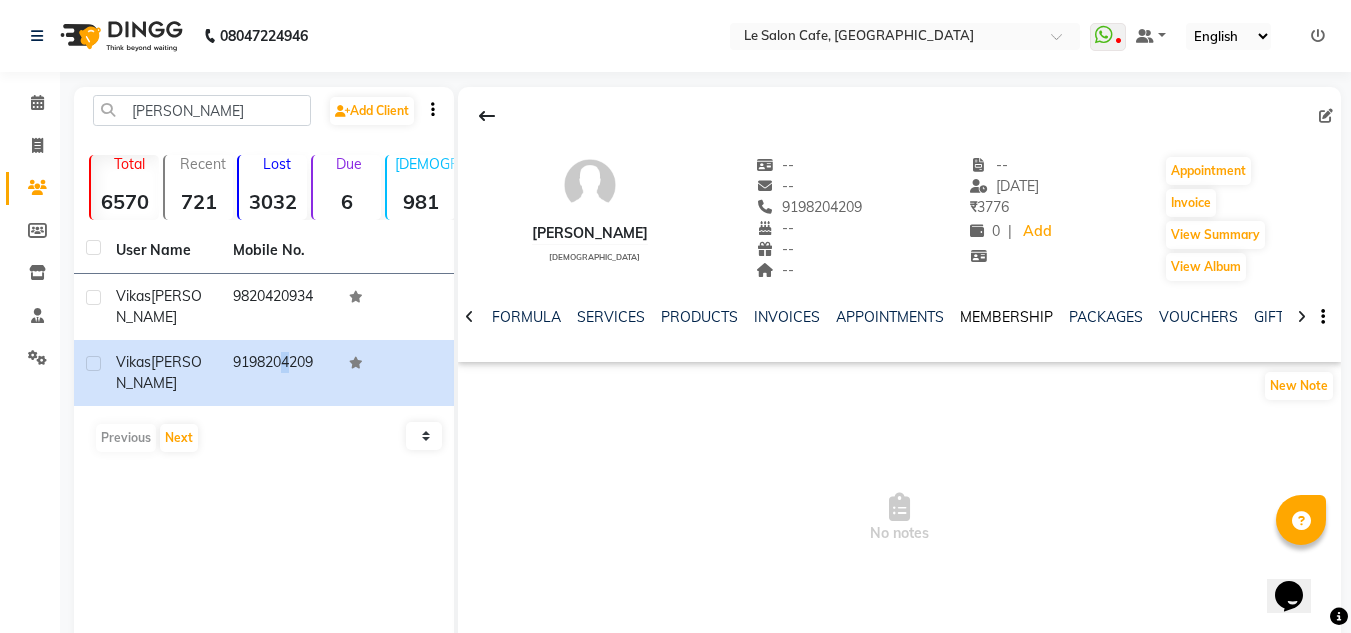 click on "MEMBERSHIP" 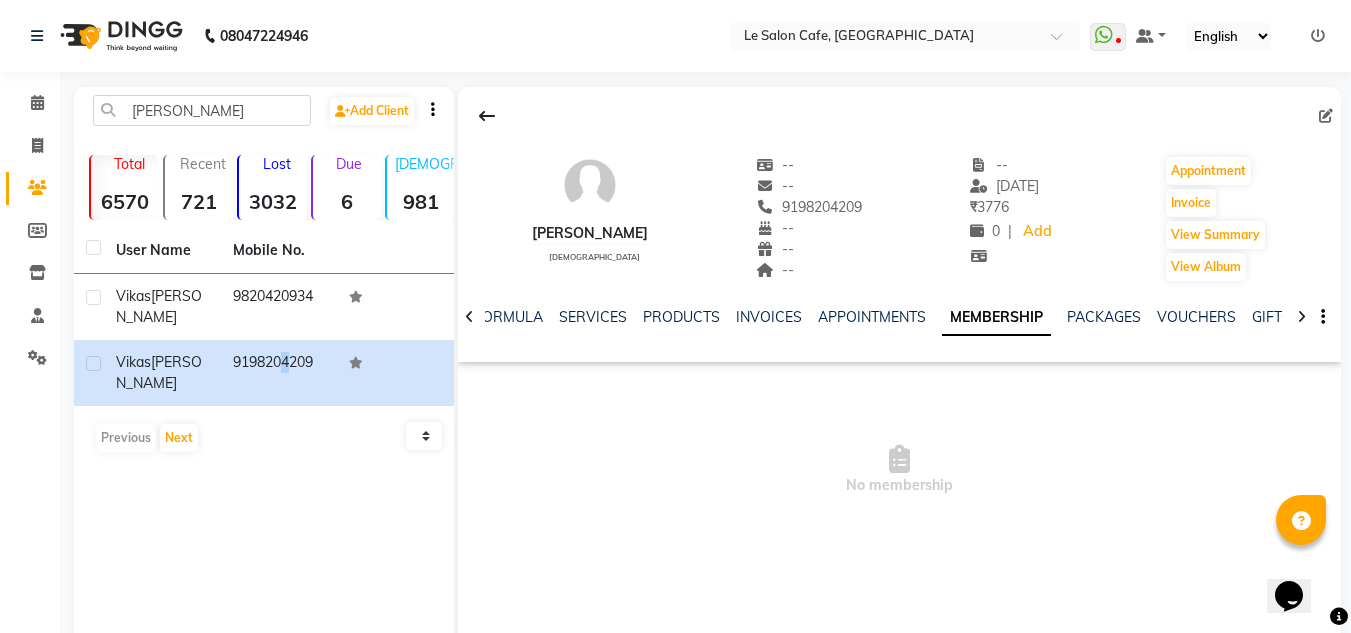 click on "MEMBERSHIP" 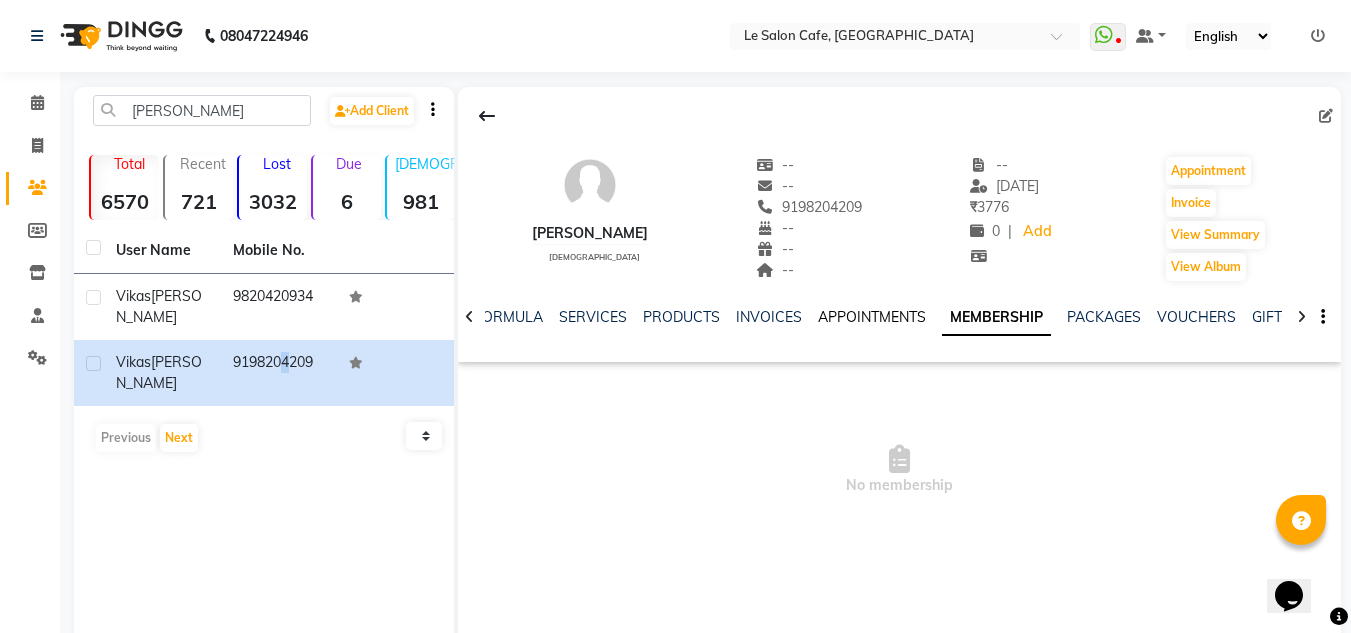 click on "APPOINTMENTS" 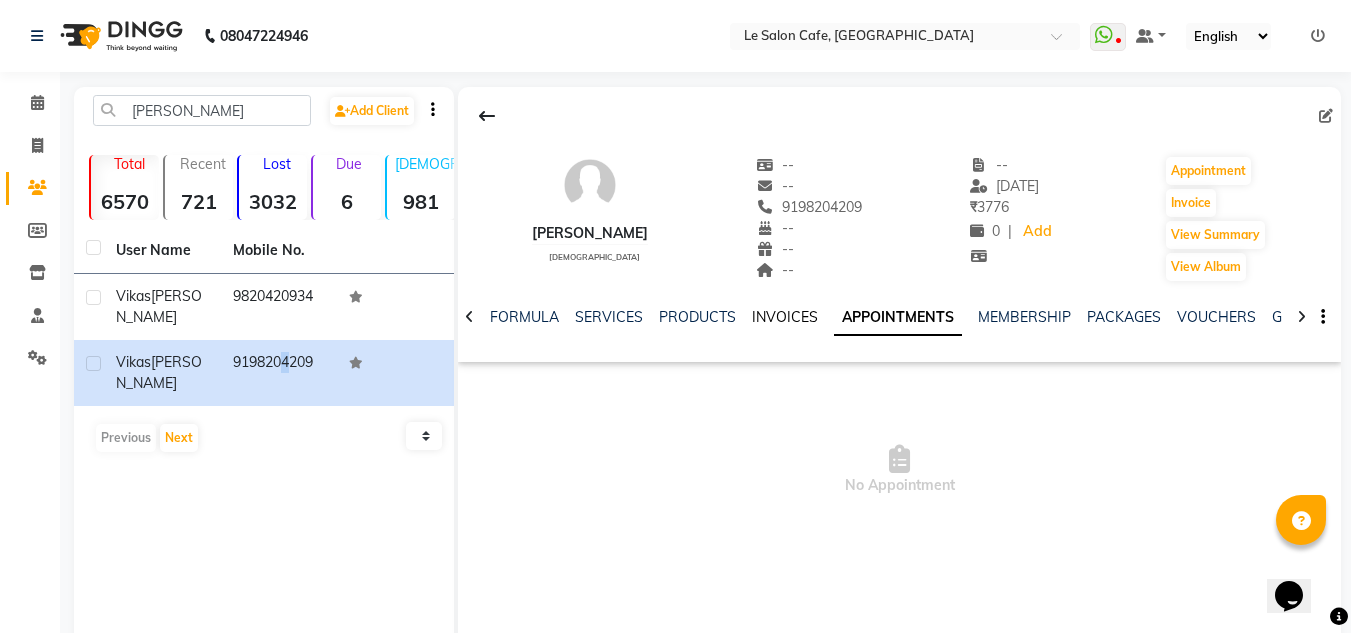 click on "INVOICES" 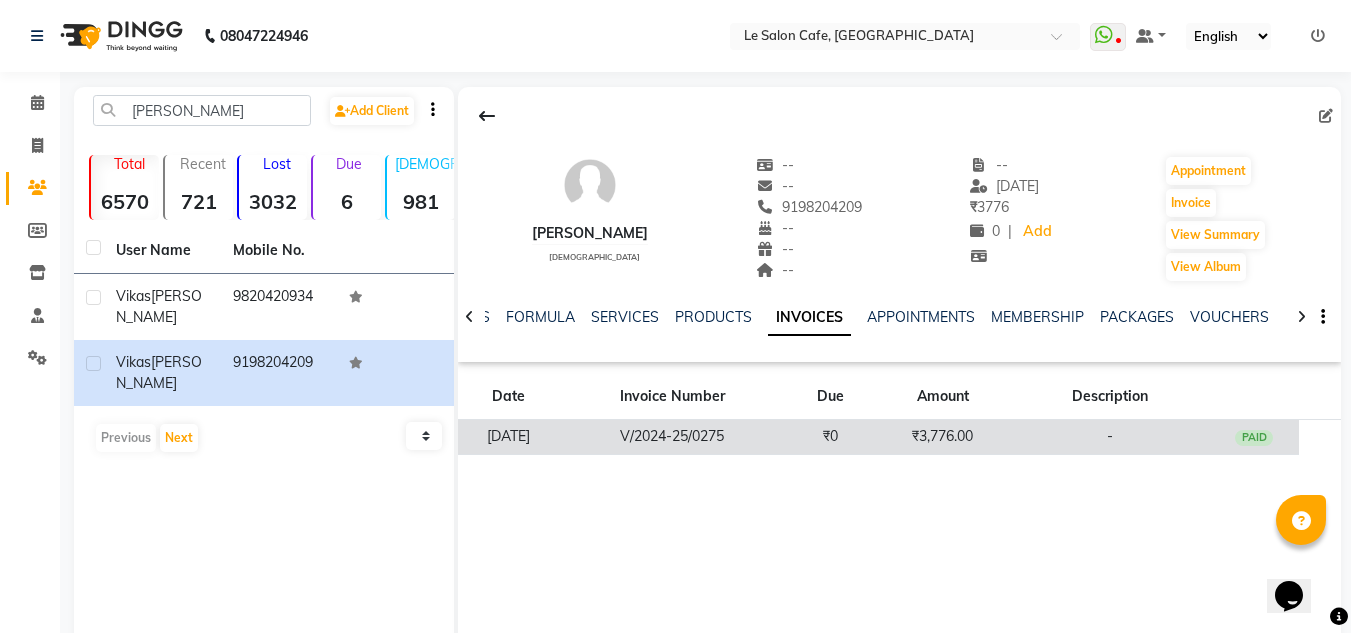 click on "₹0" 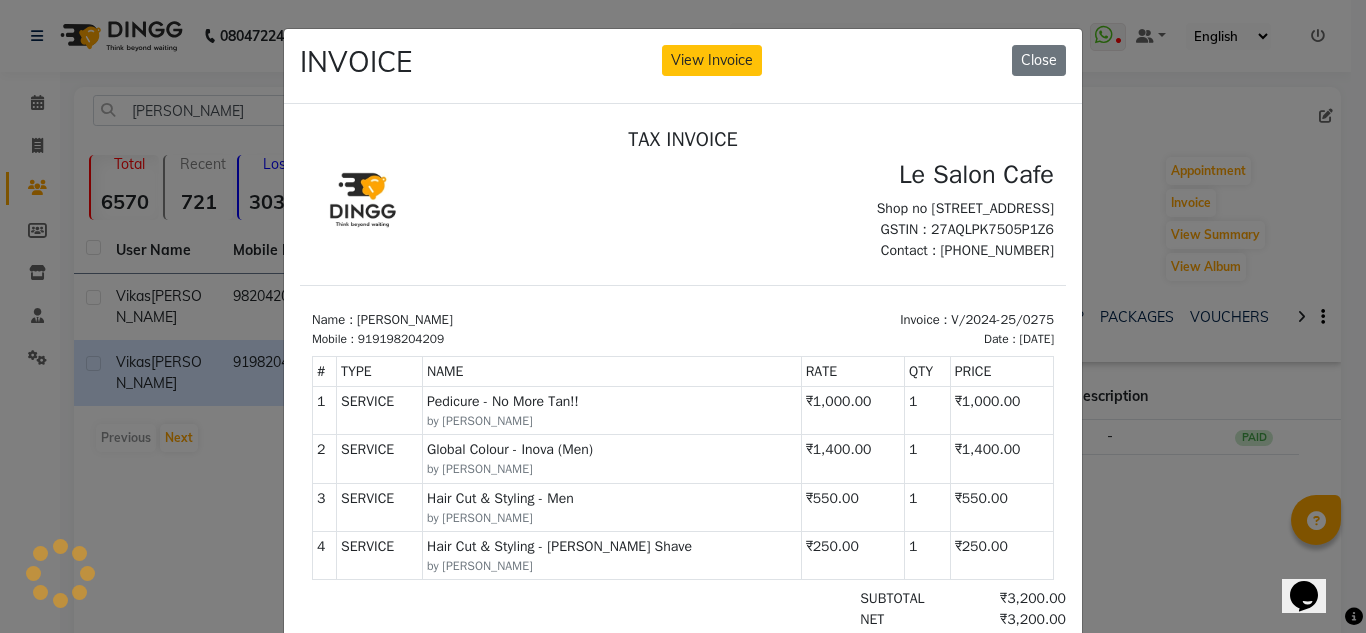 scroll, scrollTop: 0, scrollLeft: 0, axis: both 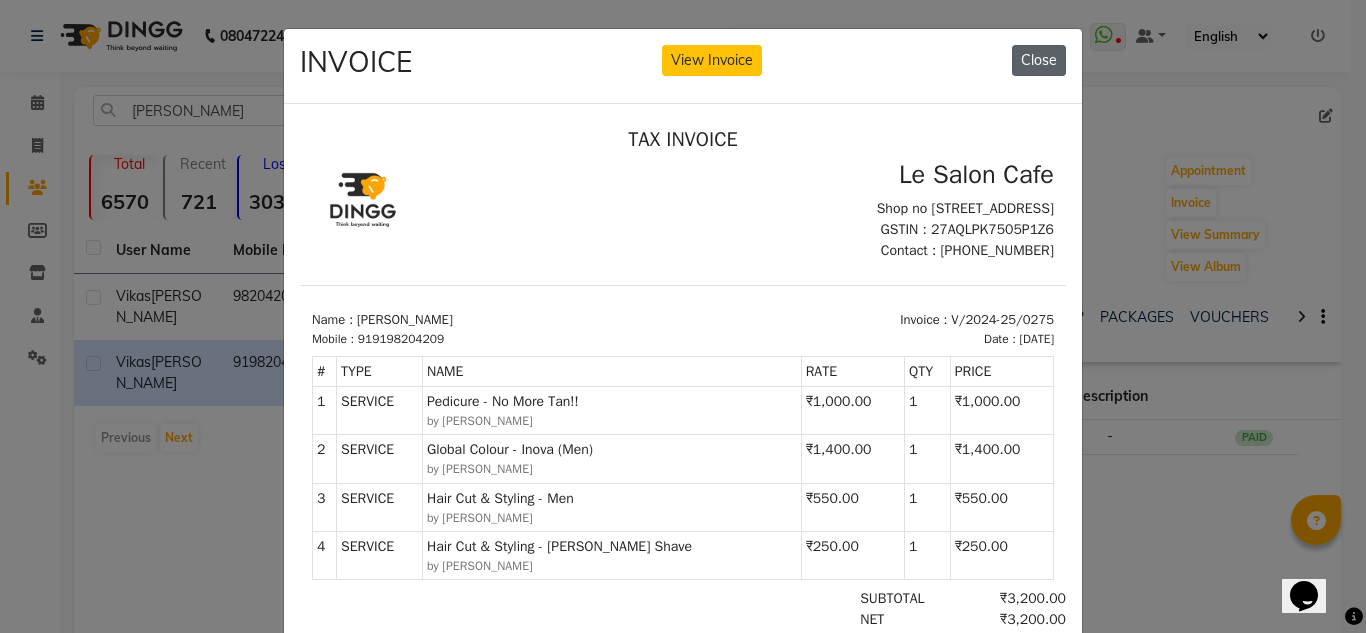click on "Close" 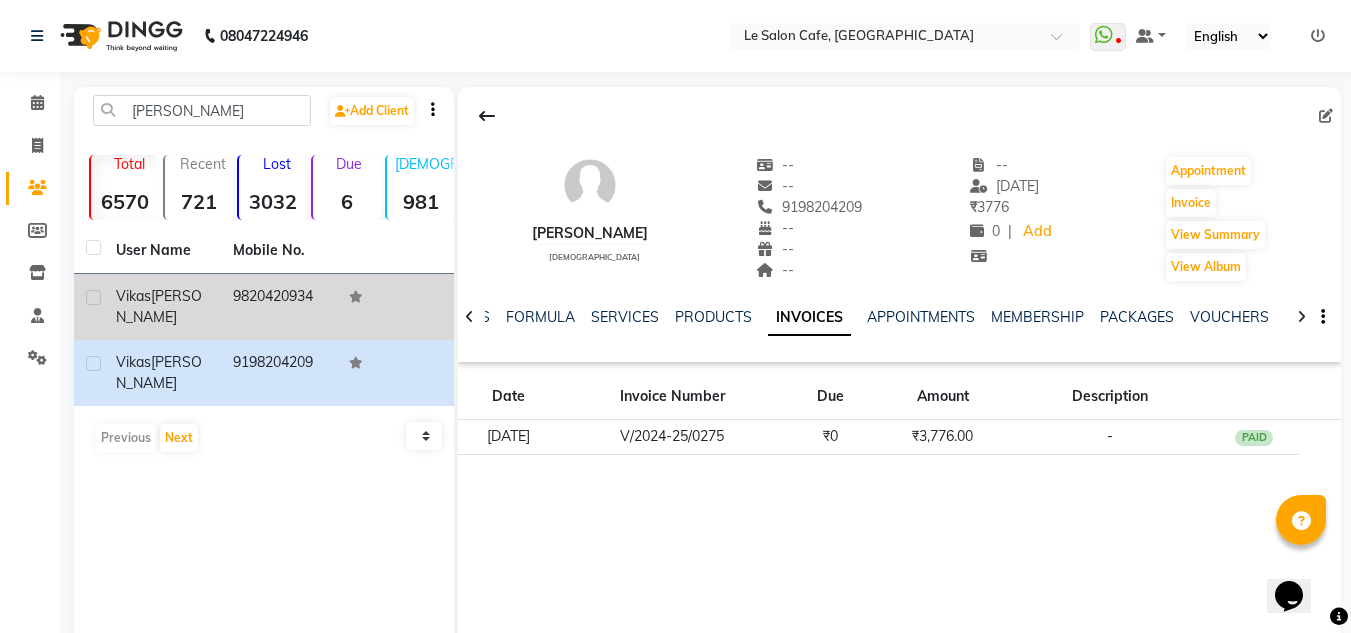 drag, startPoint x: 216, startPoint y: 288, endPoint x: 253, endPoint y: 300, distance: 38.8973 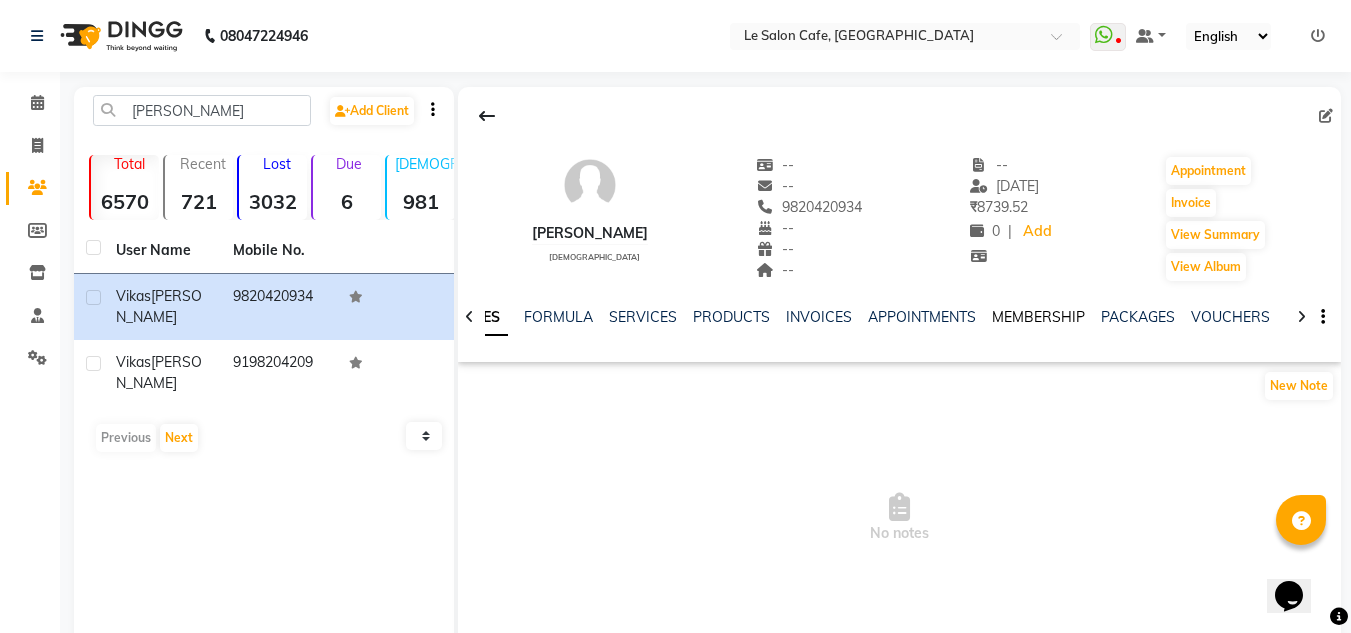 click on "MEMBERSHIP" 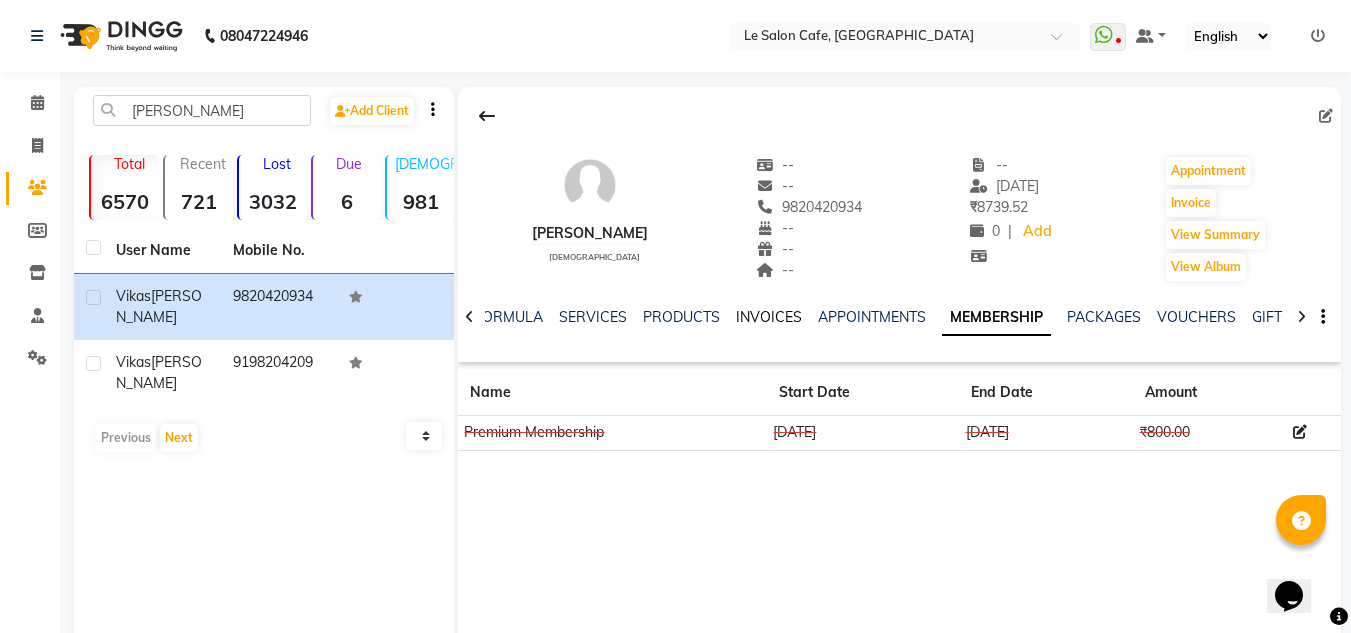 click on "INVOICES" 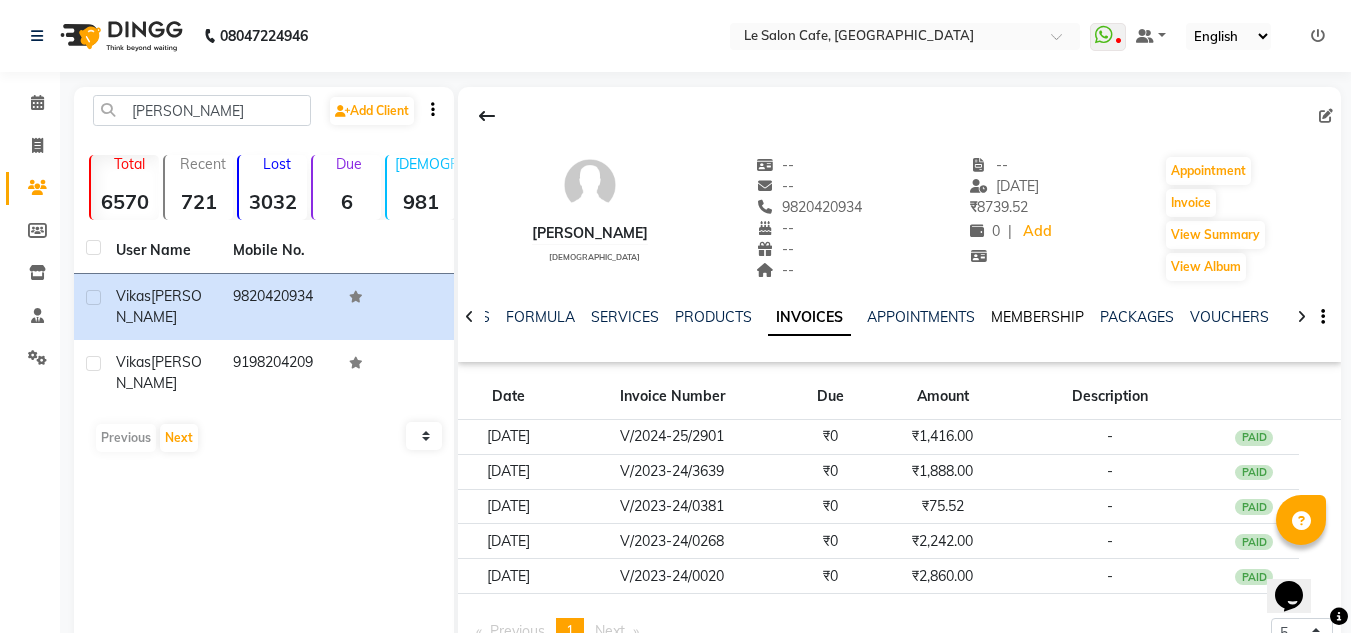 click on "MEMBERSHIP" 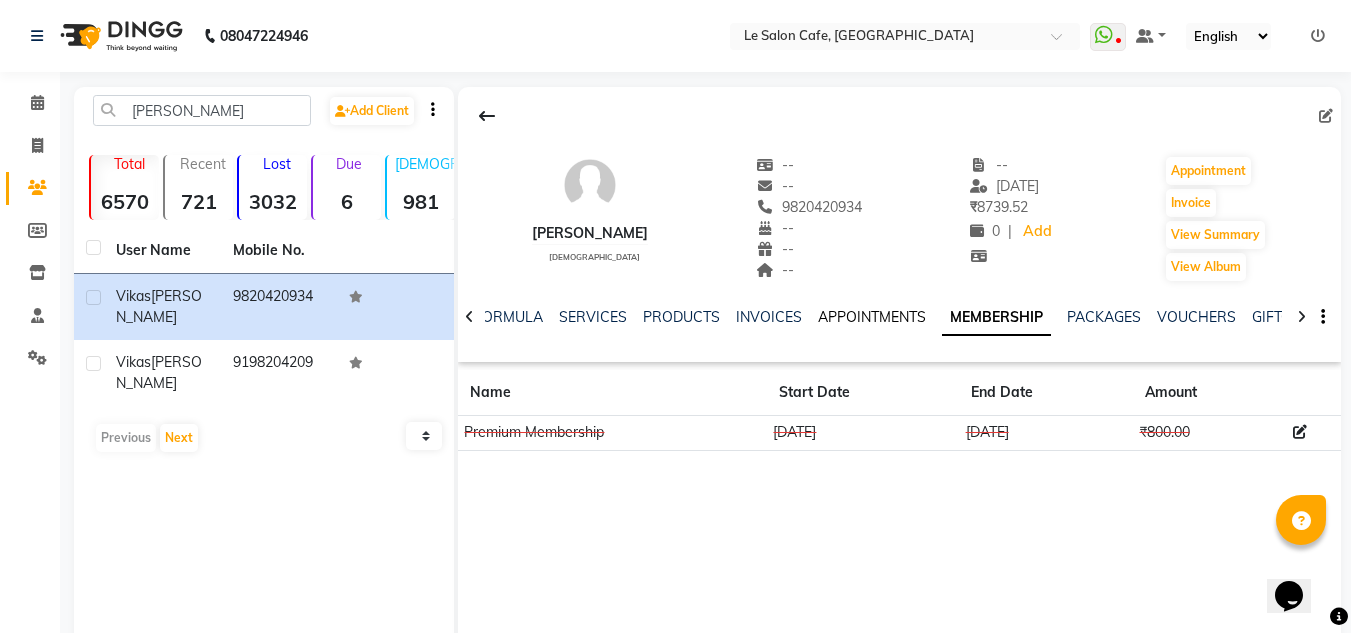 click on "APPOINTMENTS" 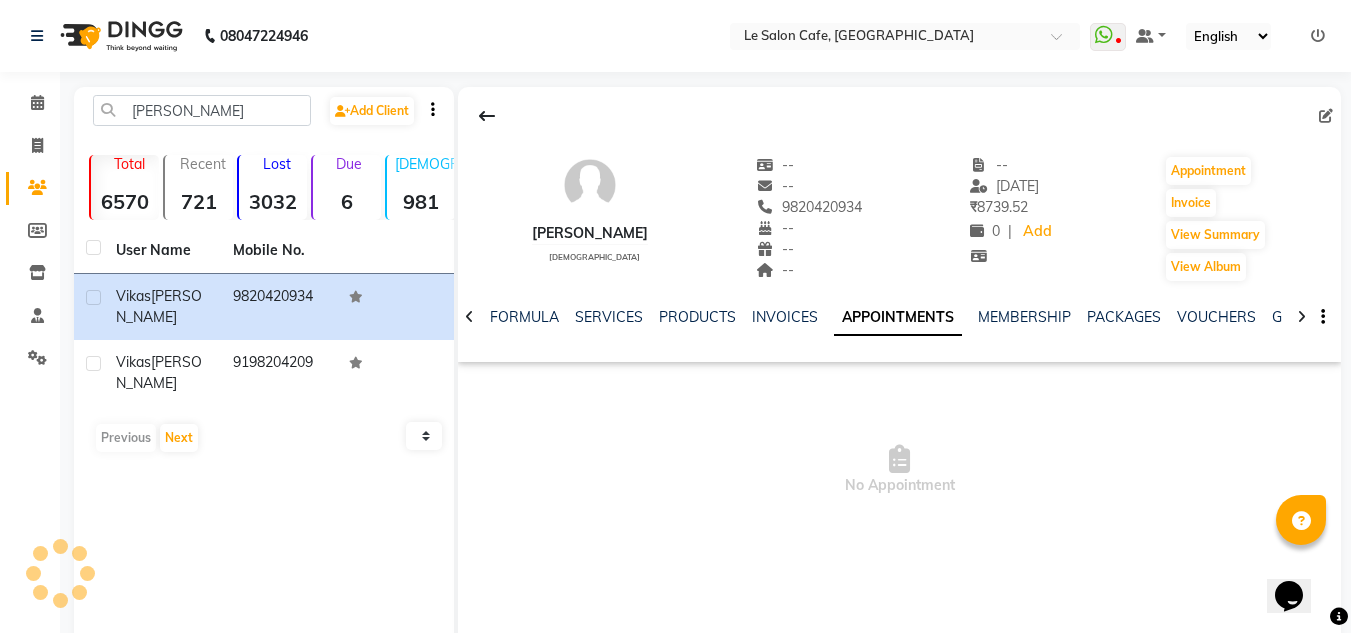 click on "APPOINTMENTS" 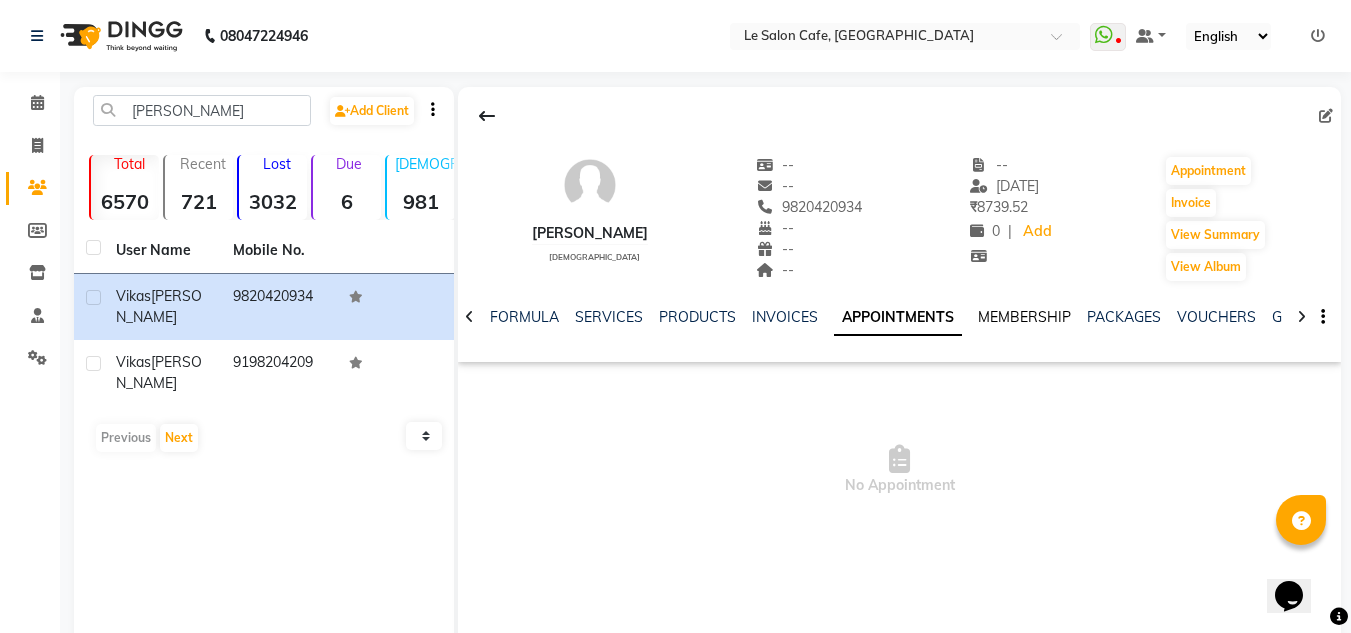 click on "MEMBERSHIP" 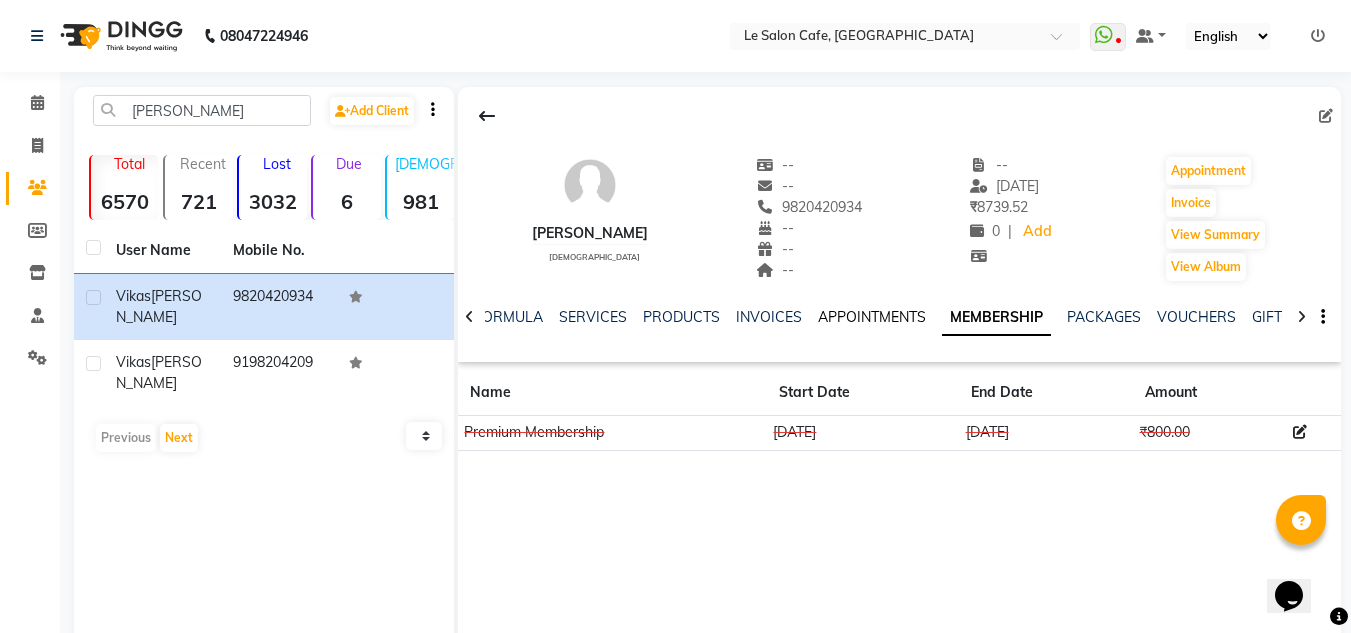 click on "APPOINTMENTS" 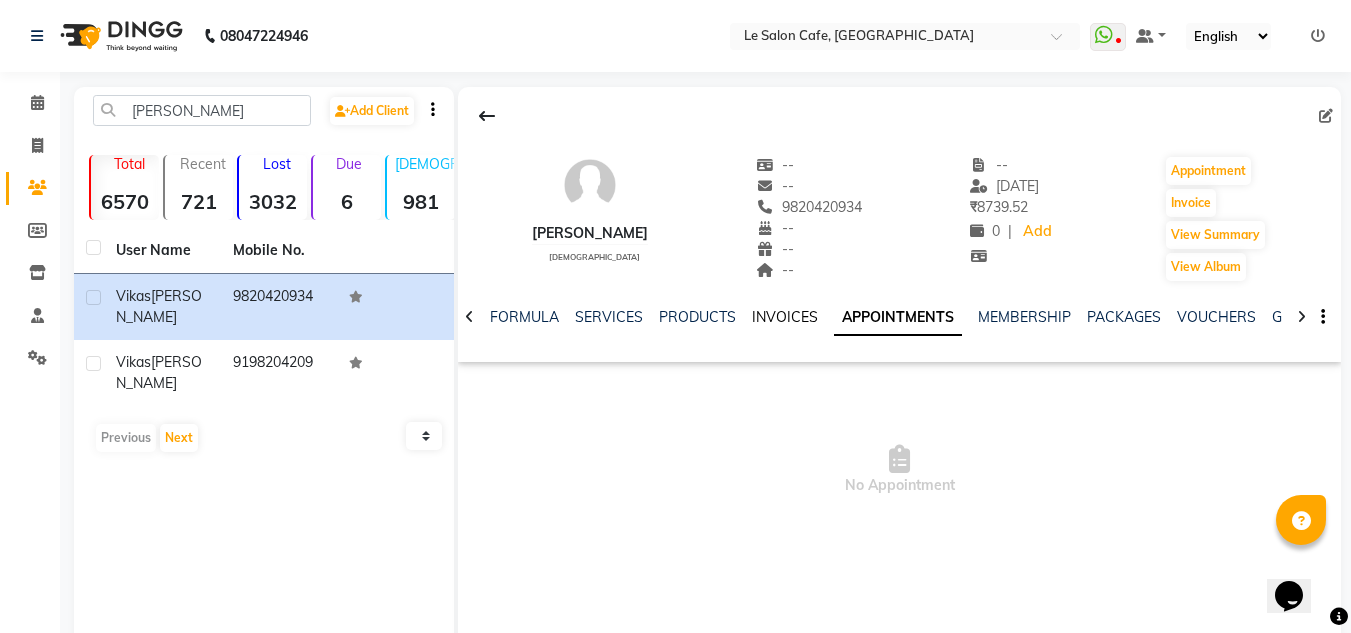 click on "INVOICES" 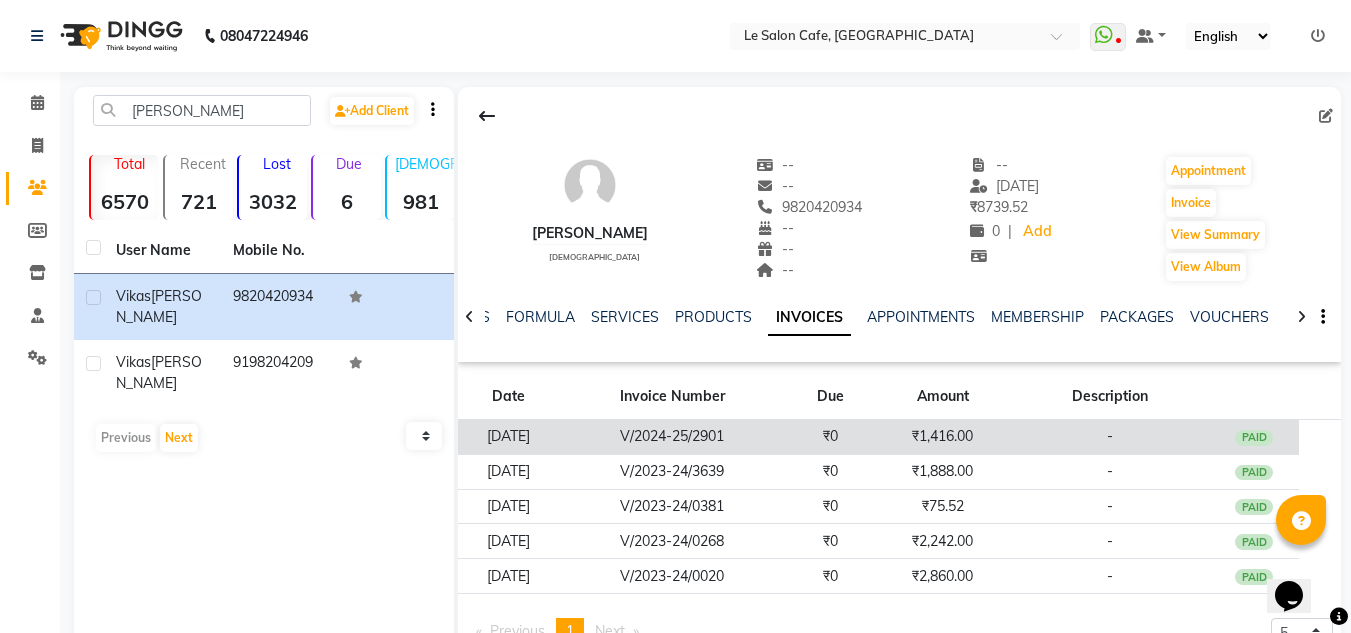 click on "V/2024-25/2901" 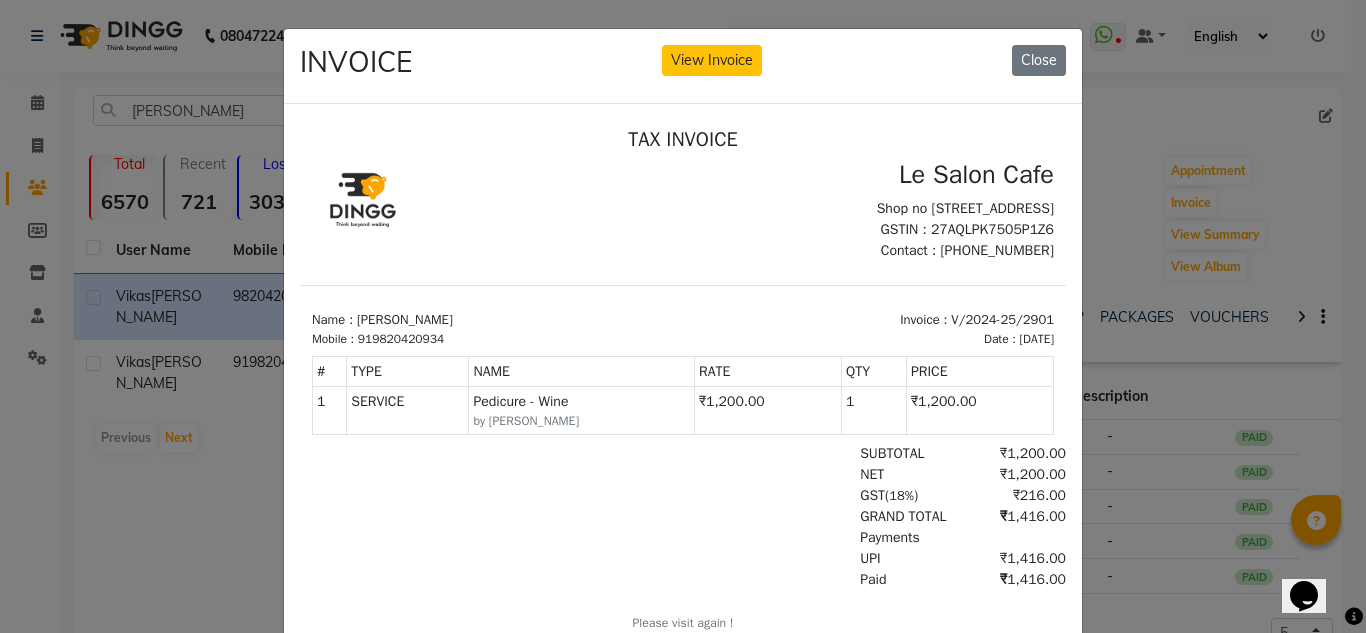 scroll, scrollTop: 16, scrollLeft: 0, axis: vertical 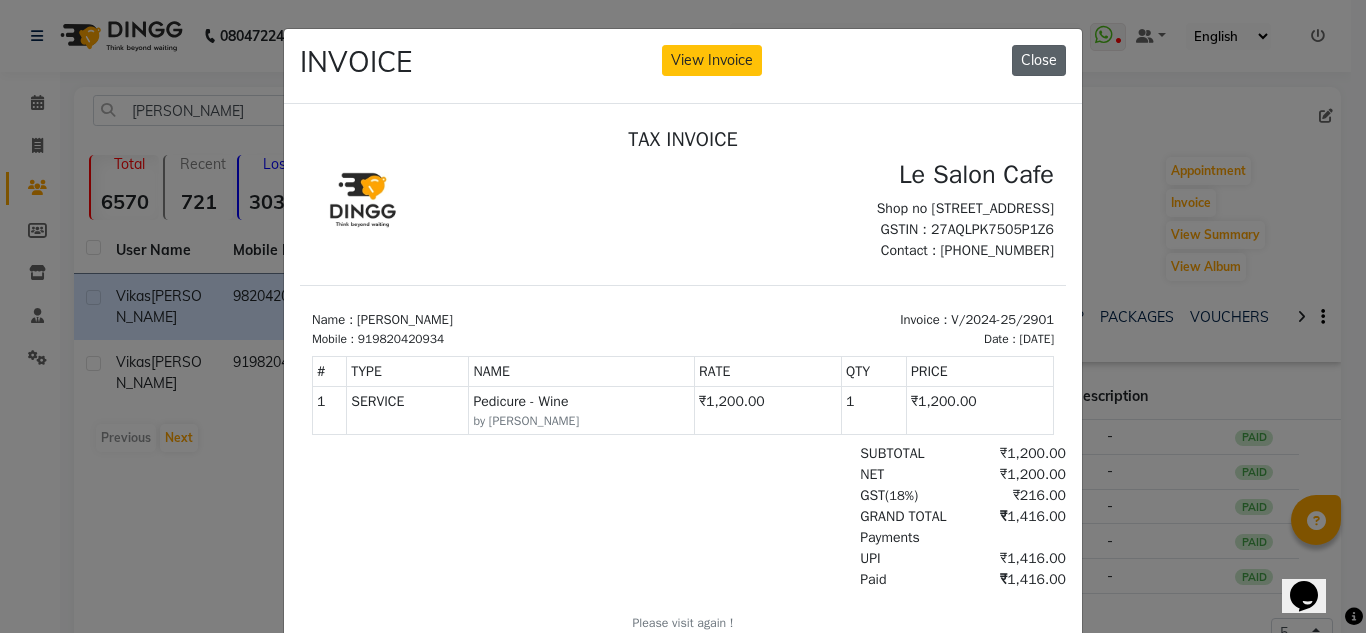 click on "Close" 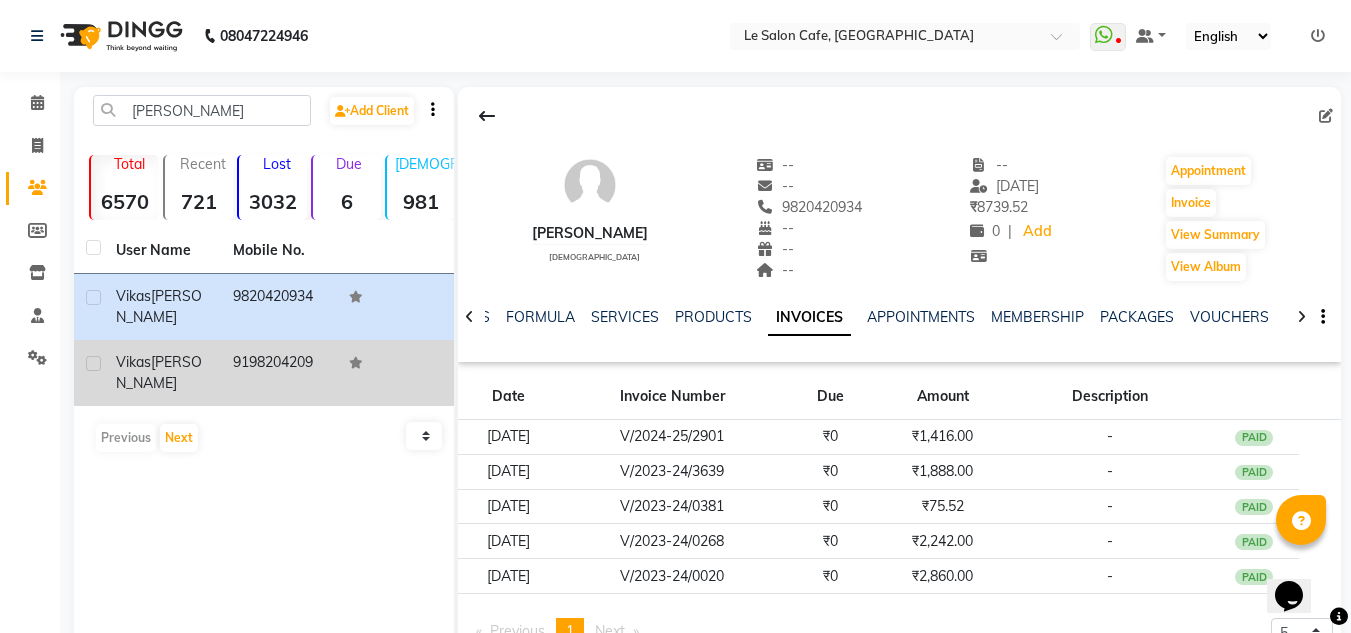 click on "Thorat" 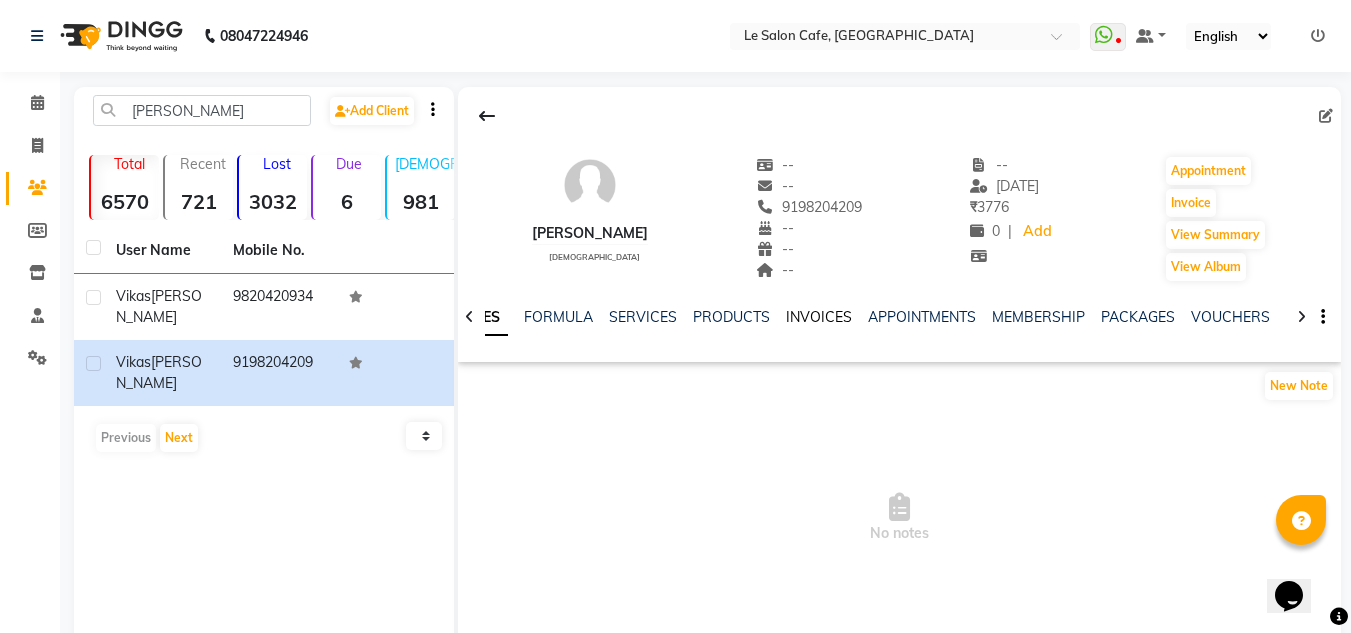 click on "INVOICES" 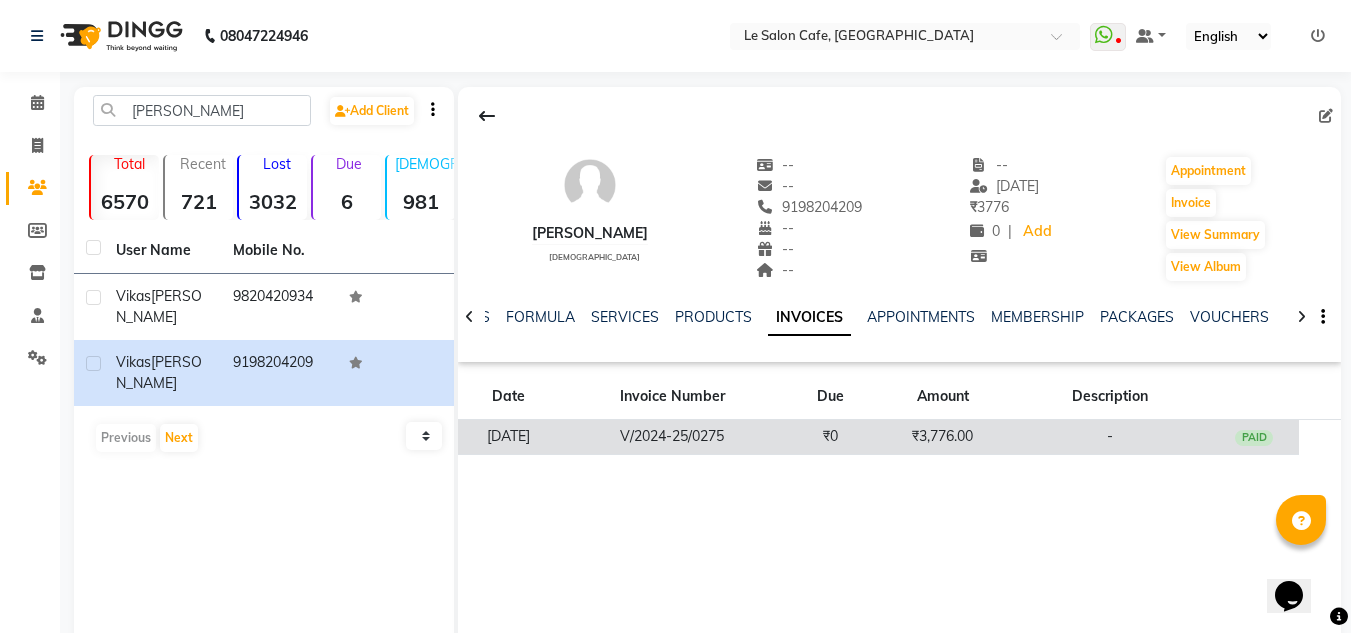 click on "₹0" 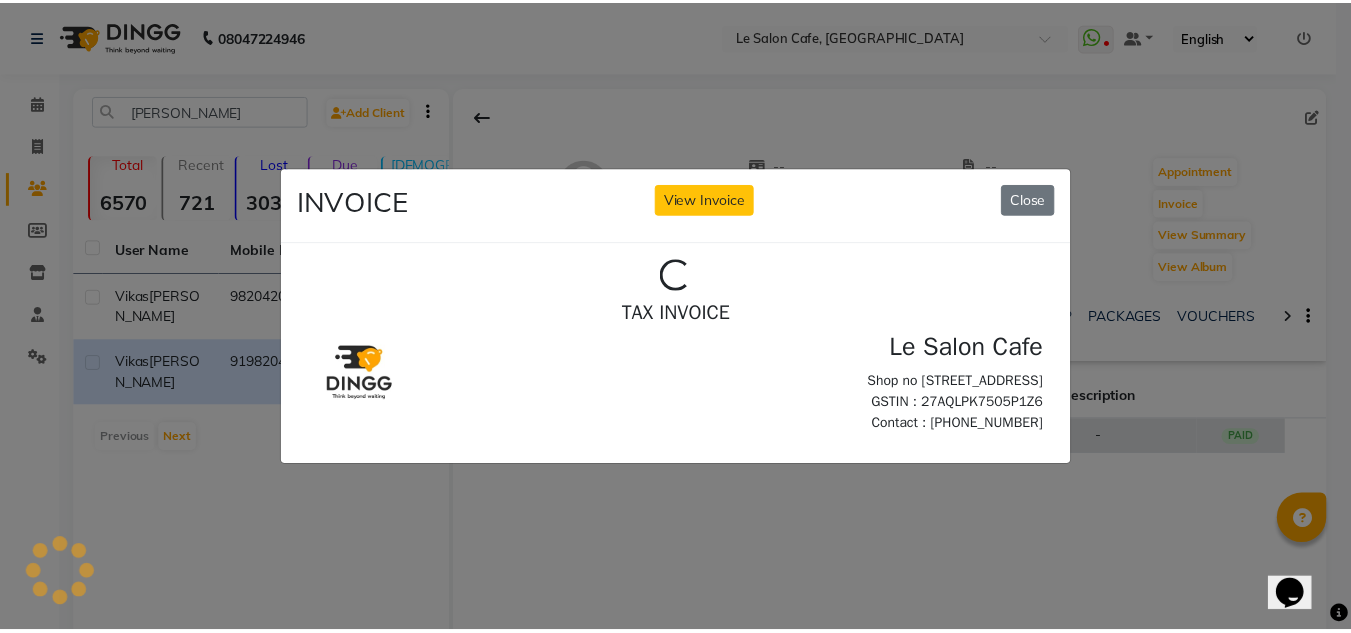 scroll, scrollTop: 0, scrollLeft: 0, axis: both 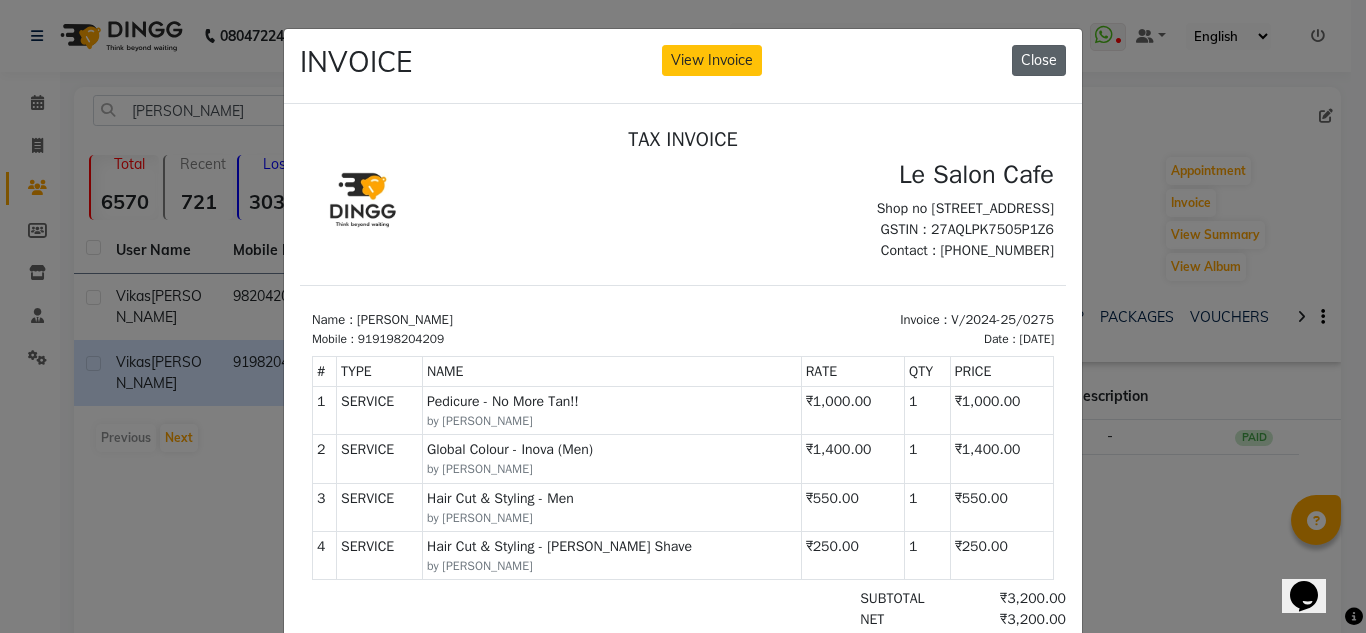 click on "Close" 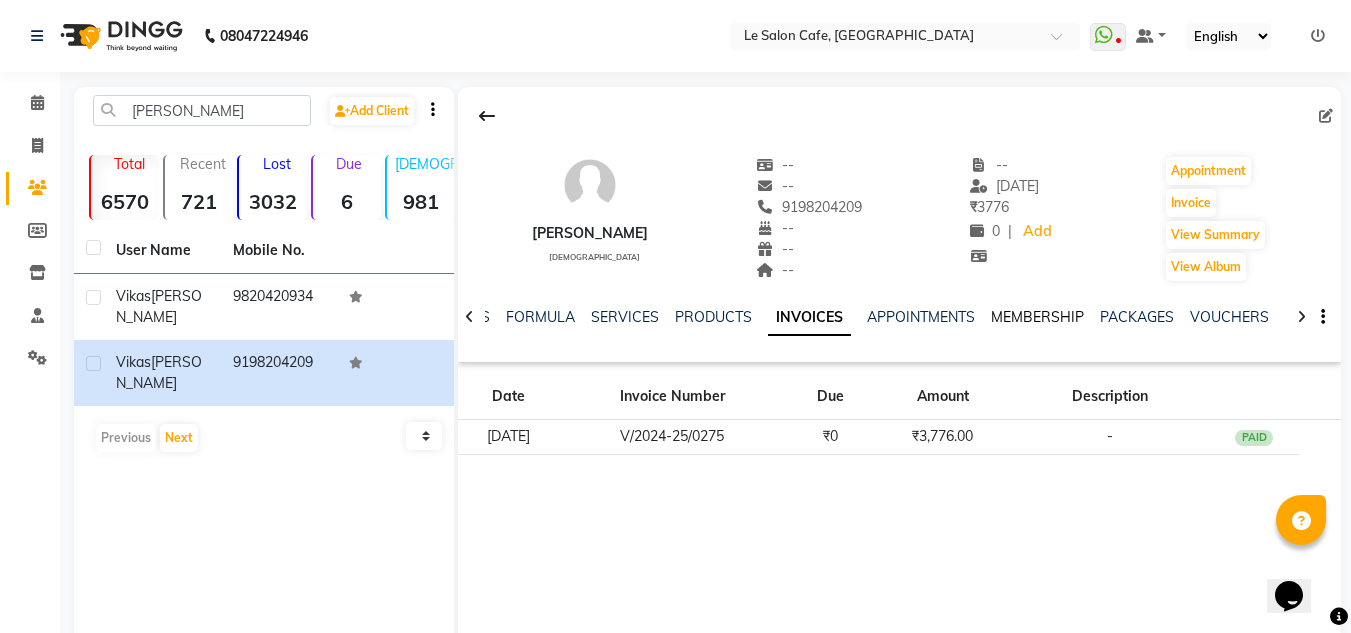 click on "MEMBERSHIP" 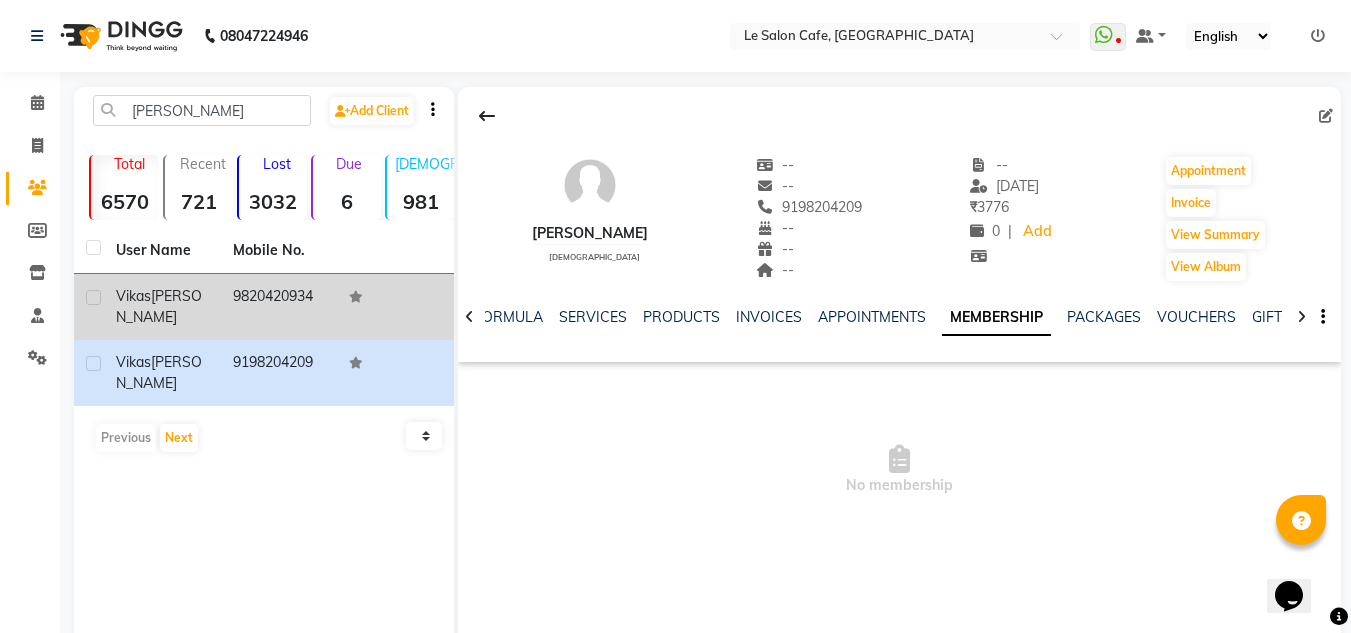 click on "9820420934" 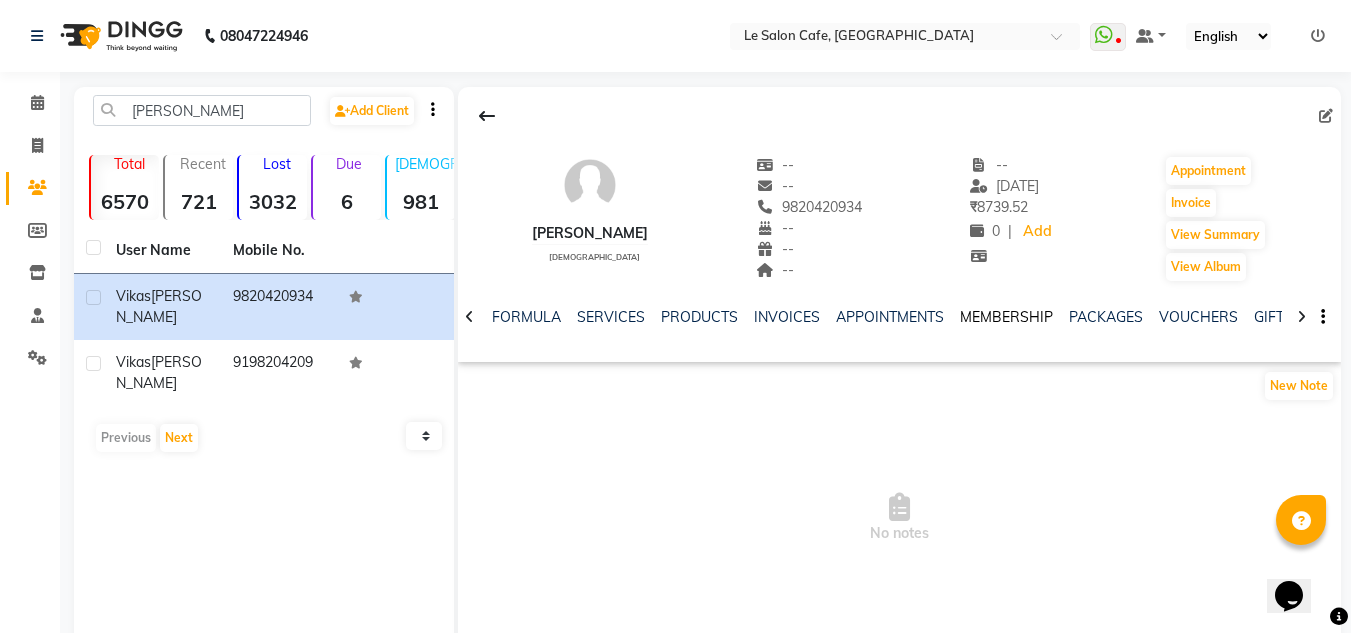 click on "MEMBERSHIP" 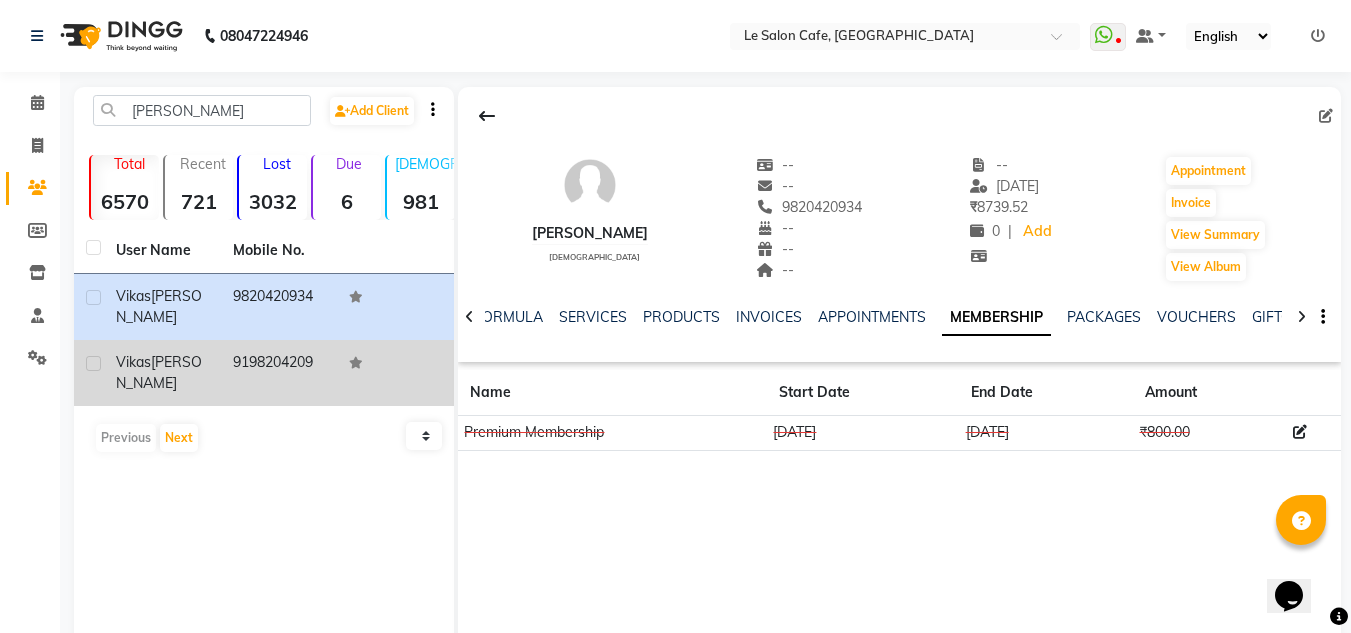 click on "9198204209" 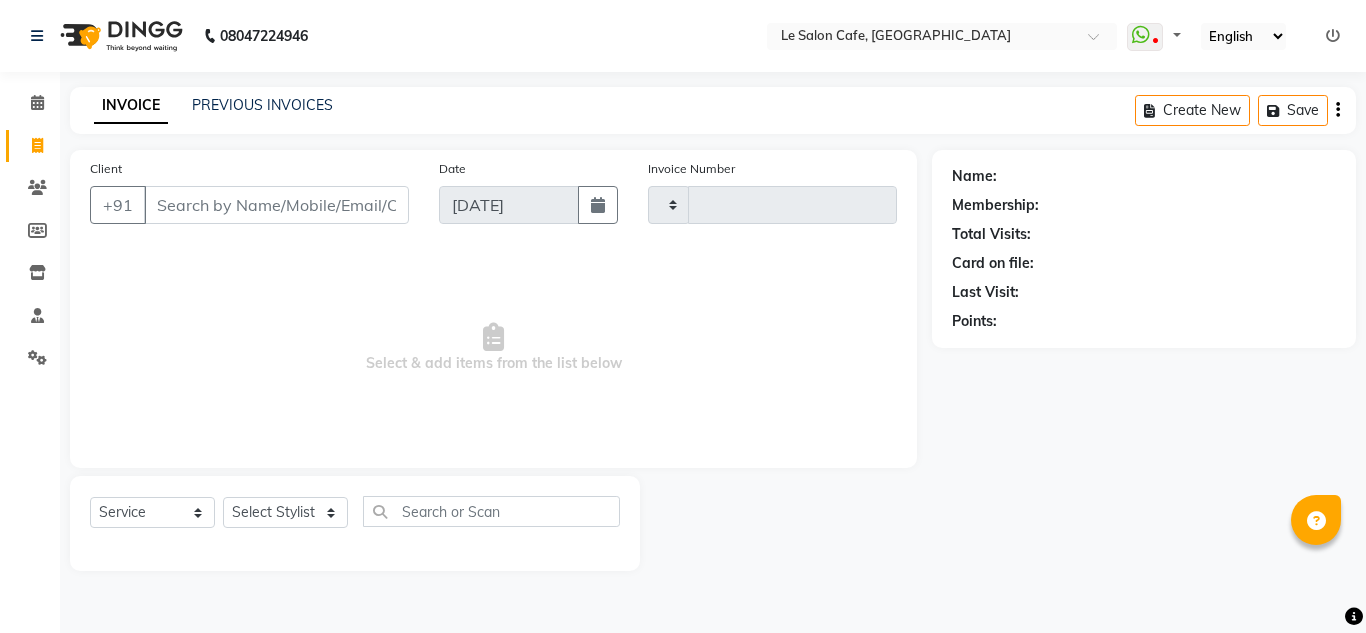 select on "service" 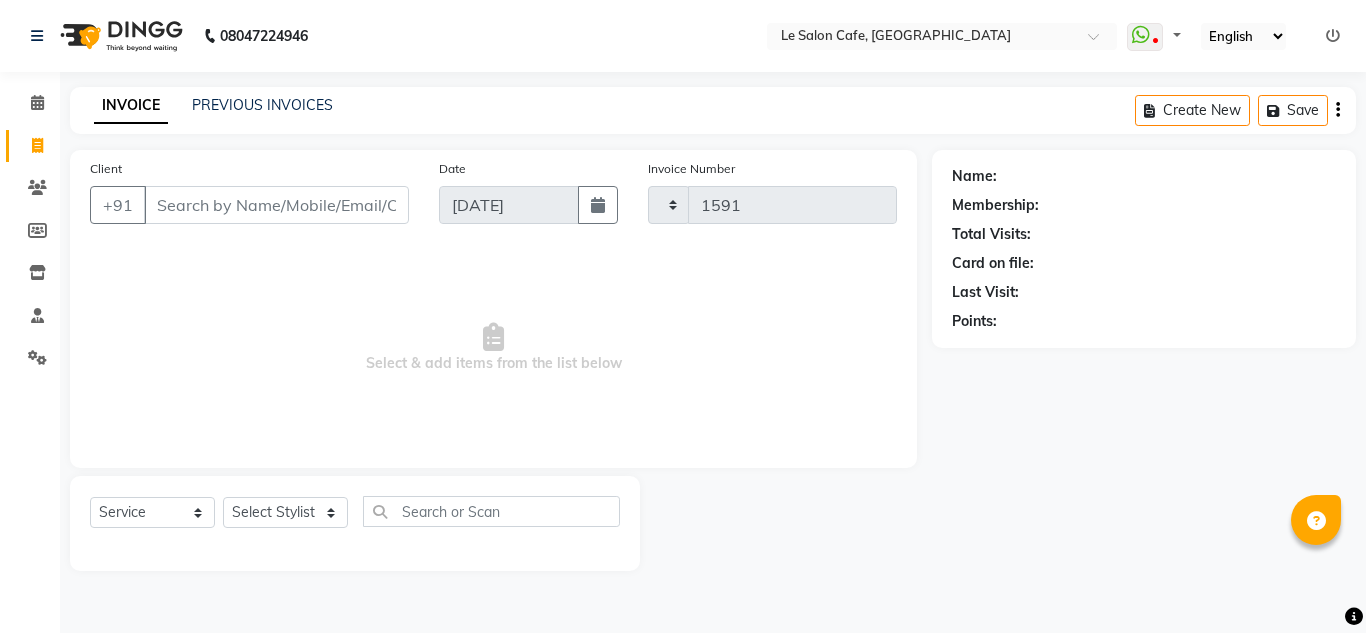 select on "594" 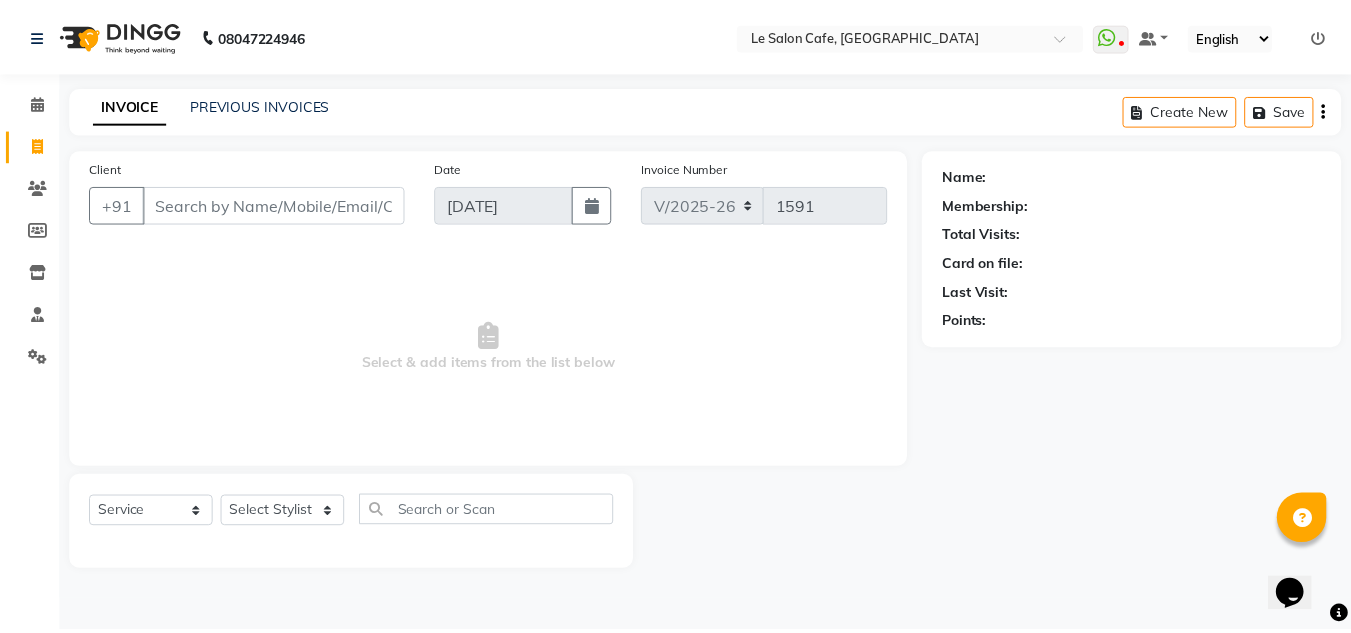scroll, scrollTop: 0, scrollLeft: 0, axis: both 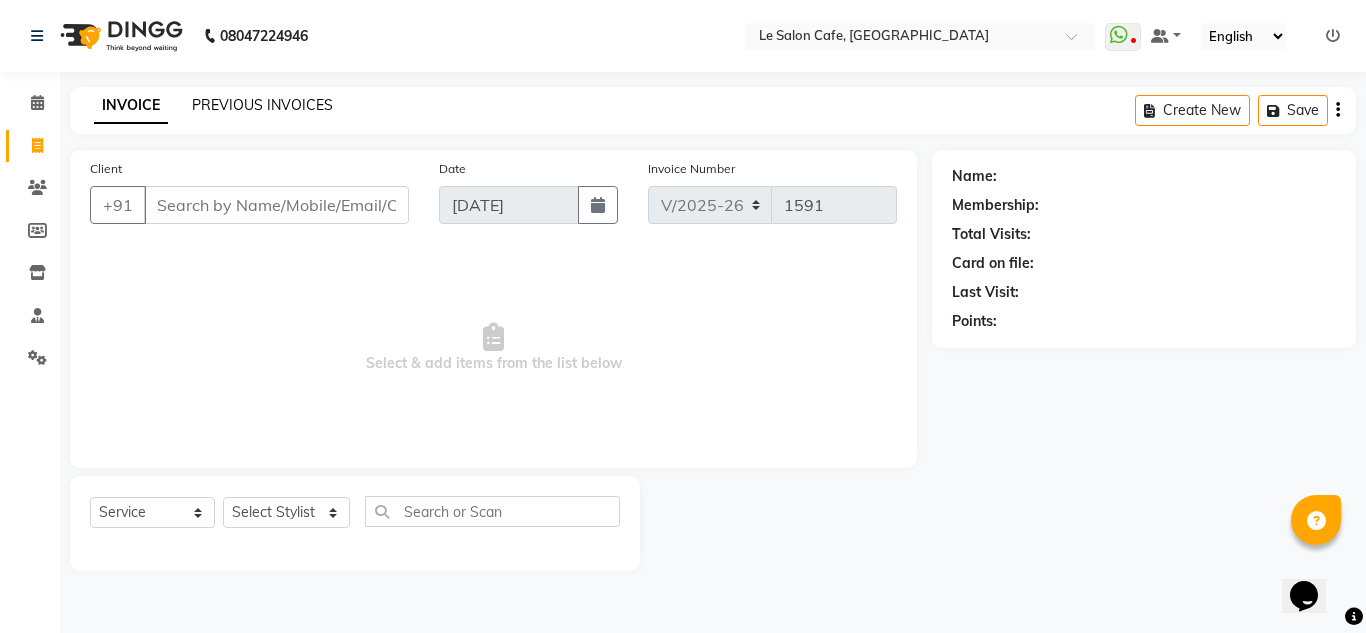 click on "PREVIOUS INVOICES" 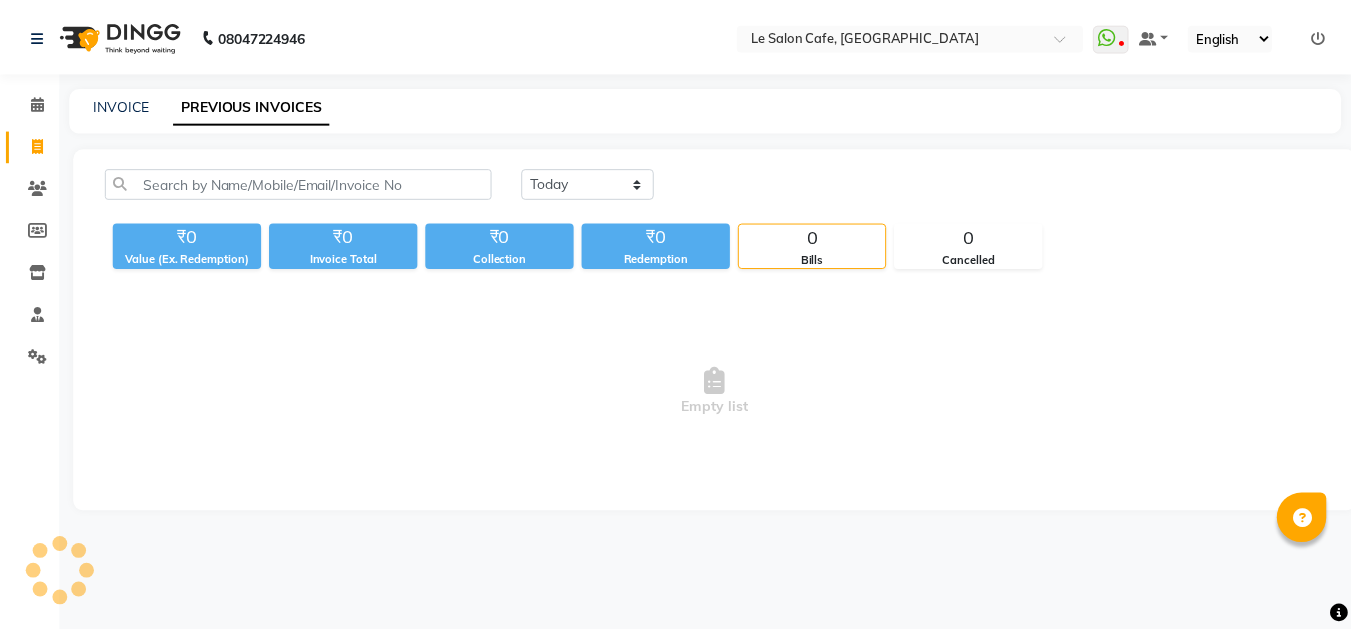 scroll, scrollTop: 0, scrollLeft: 0, axis: both 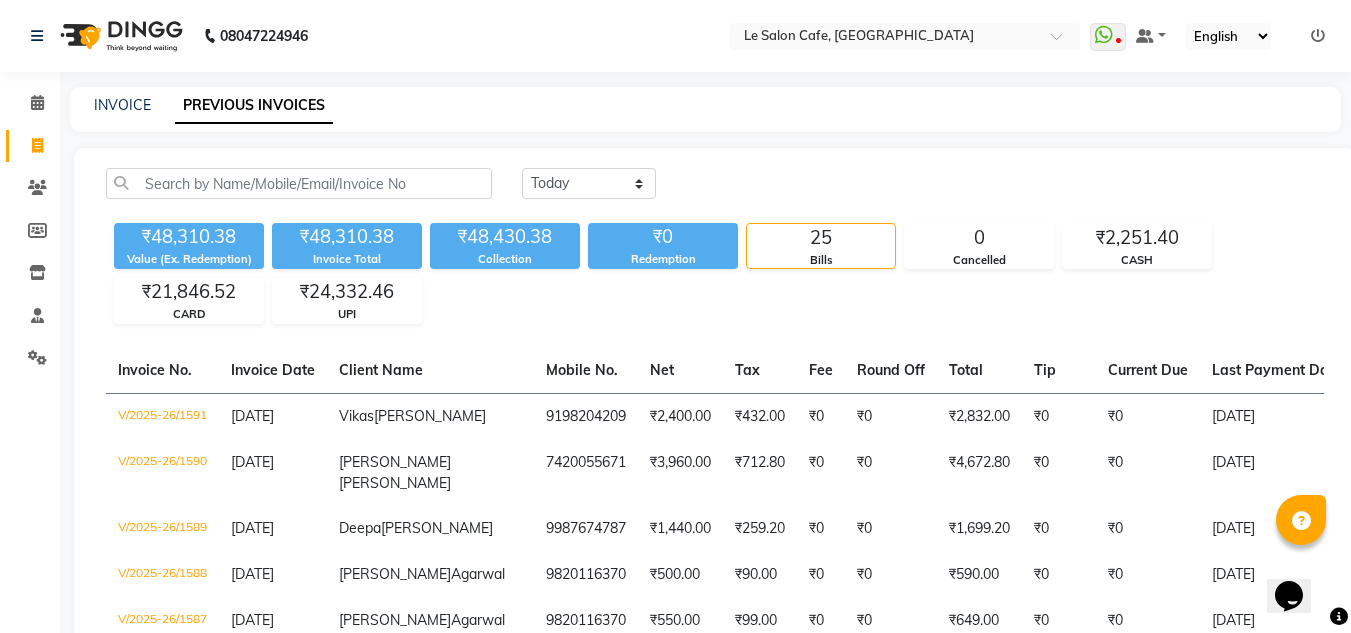 drag, startPoint x: 712, startPoint y: 1, endPoint x: 673, endPoint y: 23, distance: 44.777225 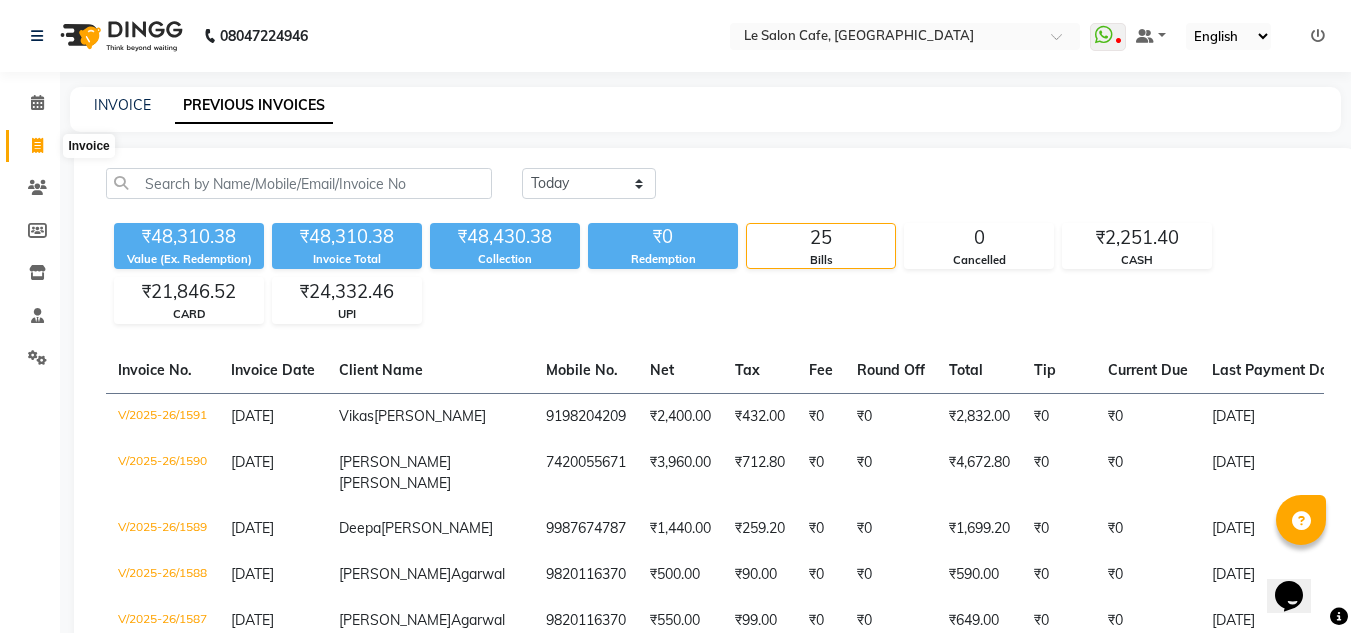 click 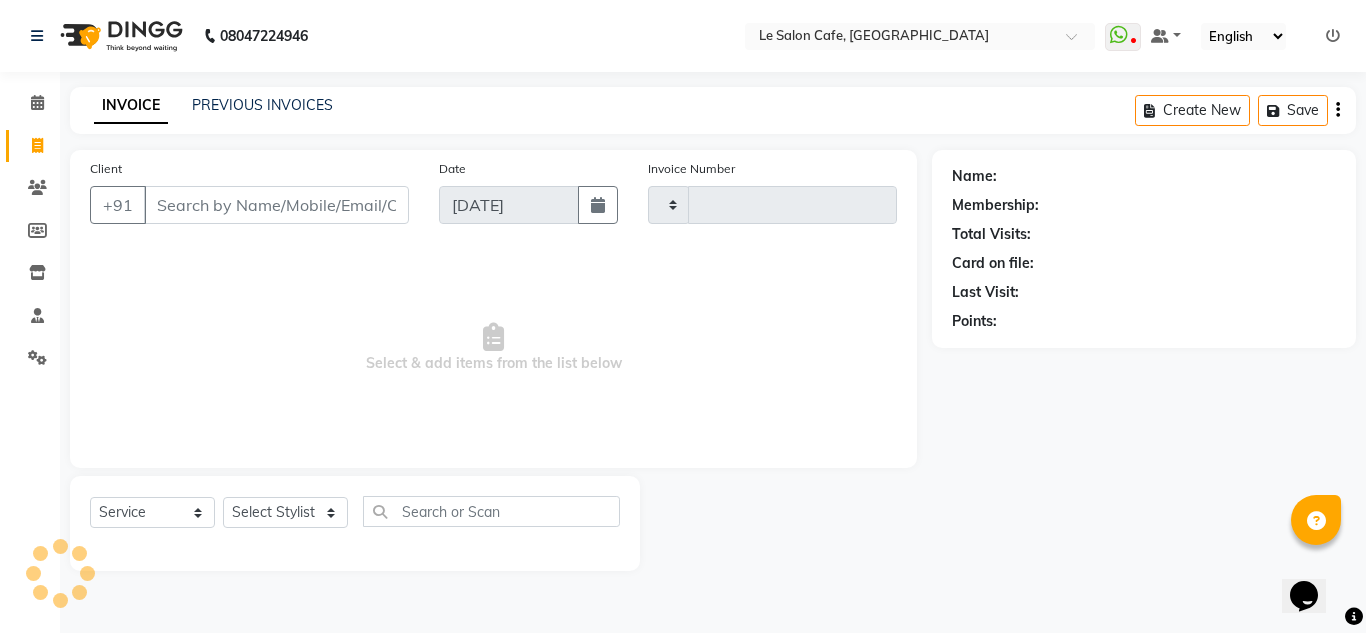 type on "1592" 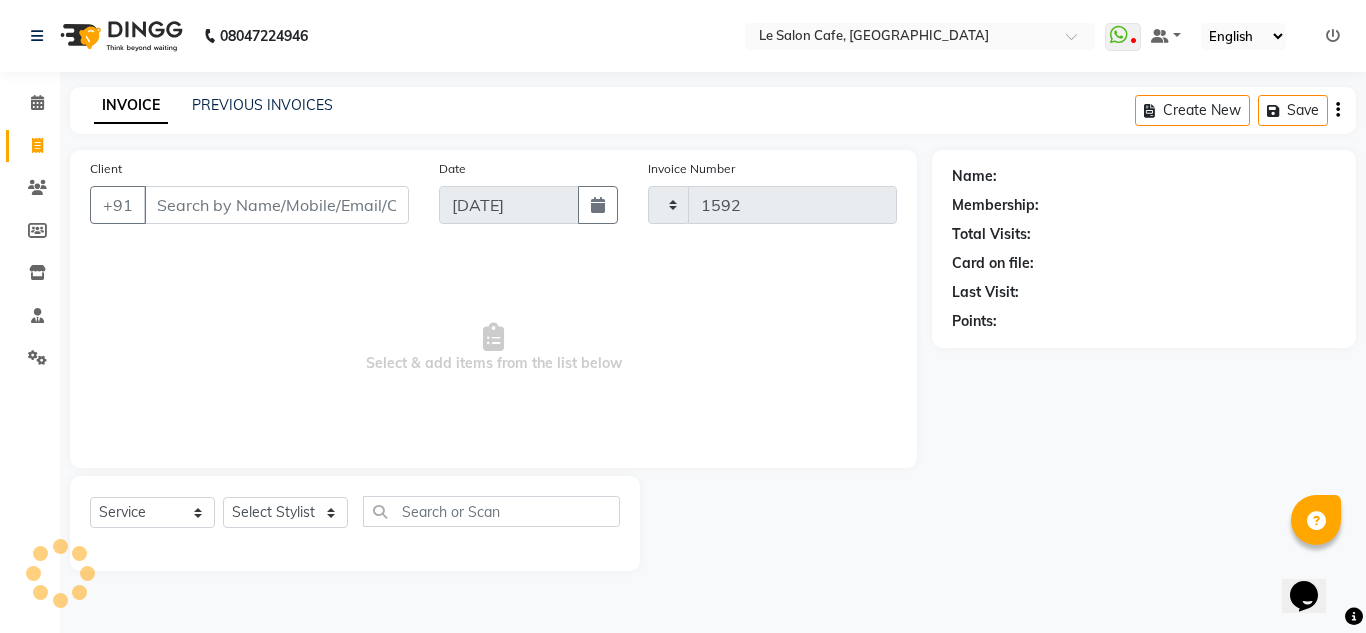 select on "594" 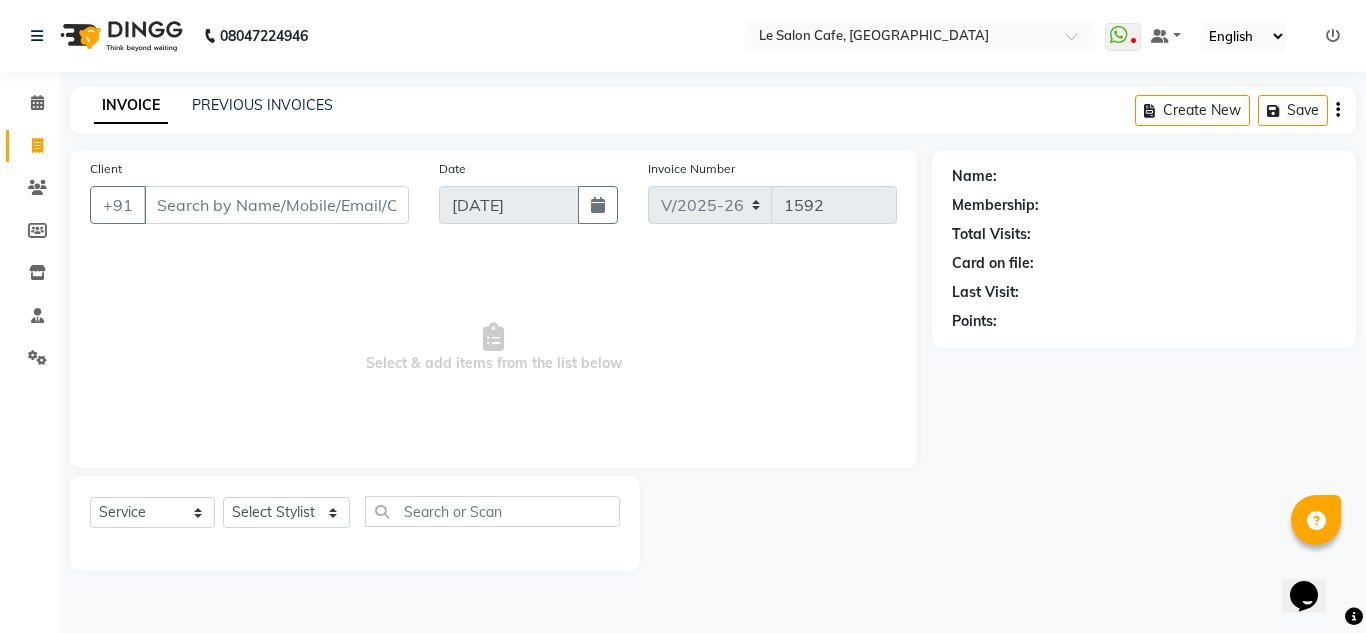 click on "Client" at bounding box center [276, 205] 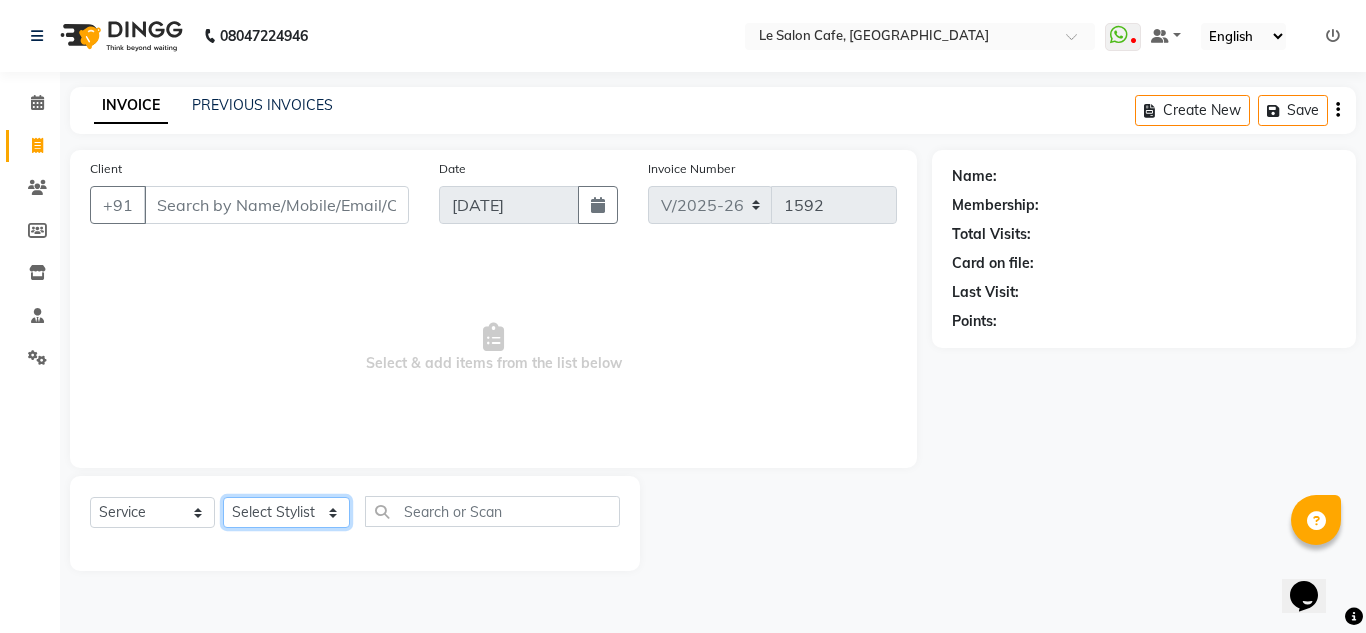 click on "Select Stylist Abid Salmani  Aniket Kadam  Faim Alvi  Front Desk  Muskan Khan  Pooja Kolge Reena Shaukat Ali  Salman Ansari  Sangeeta Kadri Shailendra Chauhan  Shekhar Sangle Soniyaa Varma Suchita Mistry Swapnil Kamble" 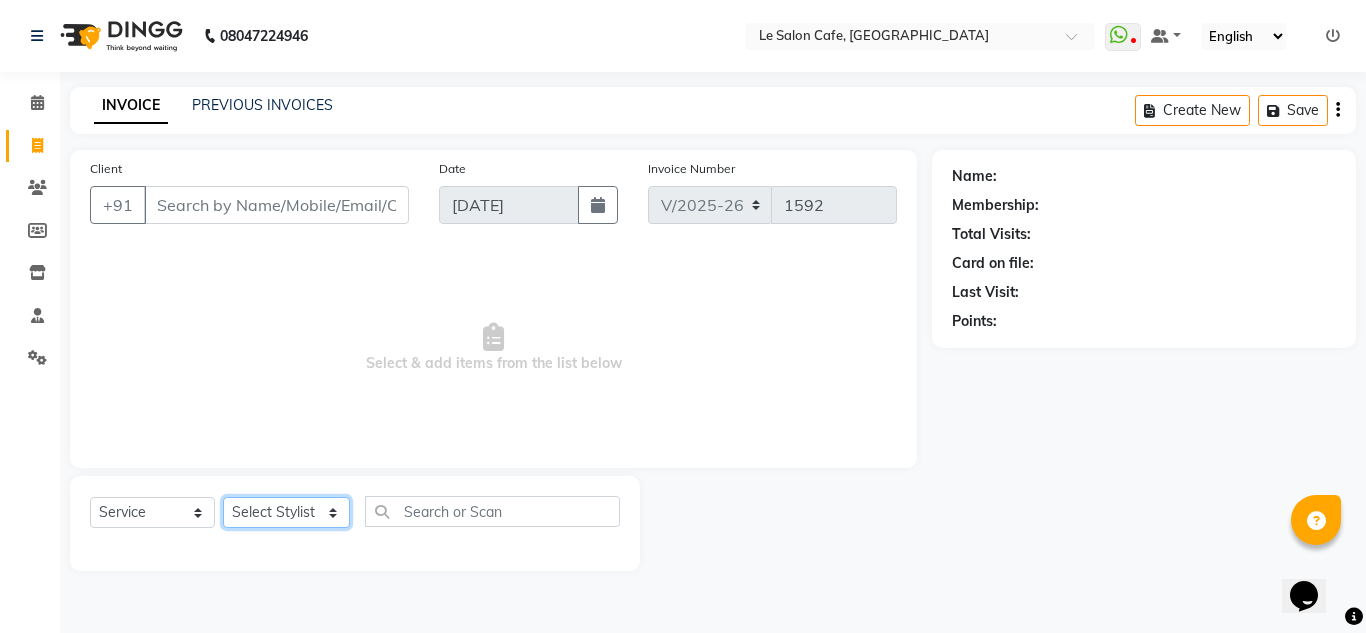 select on "85590" 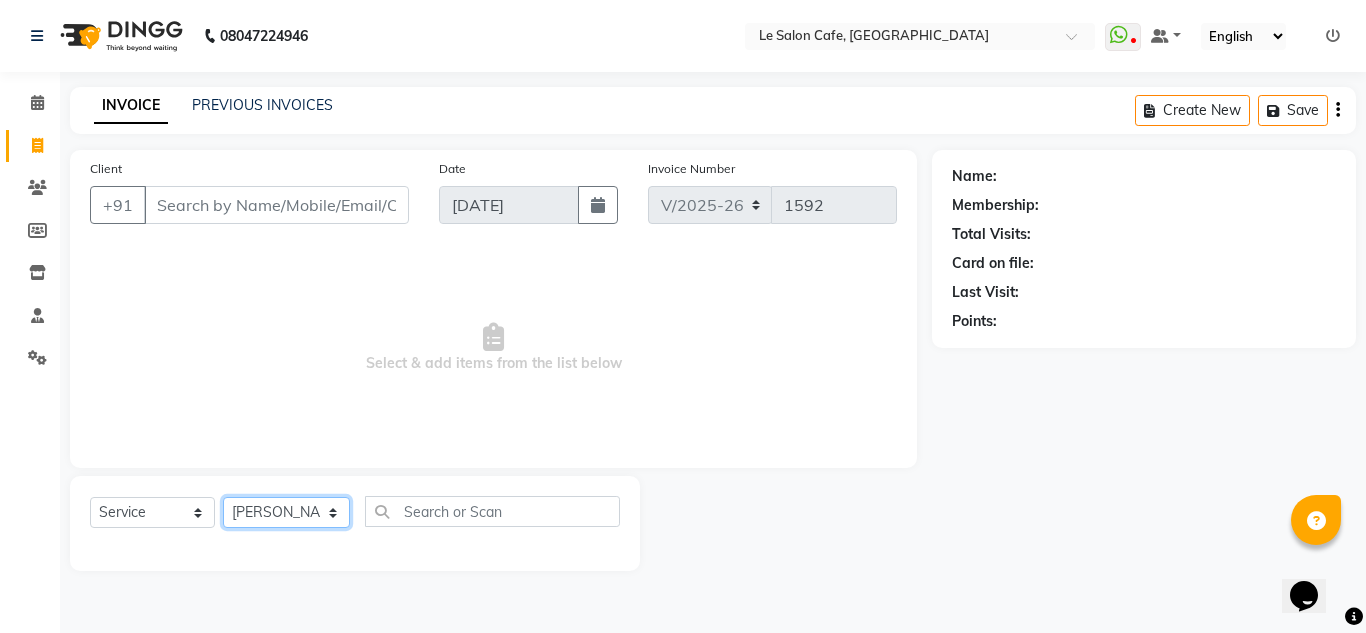 click on "Select Stylist Abid Salmani  Aniket Kadam  Faim Alvi  Front Desk  Muskan Khan  Pooja Kolge Reena Shaukat Ali  Salman Ansari  Sangeeta Kadri Shailendra Chauhan  Shekhar Sangle Soniyaa Varma Suchita Mistry Swapnil Kamble" 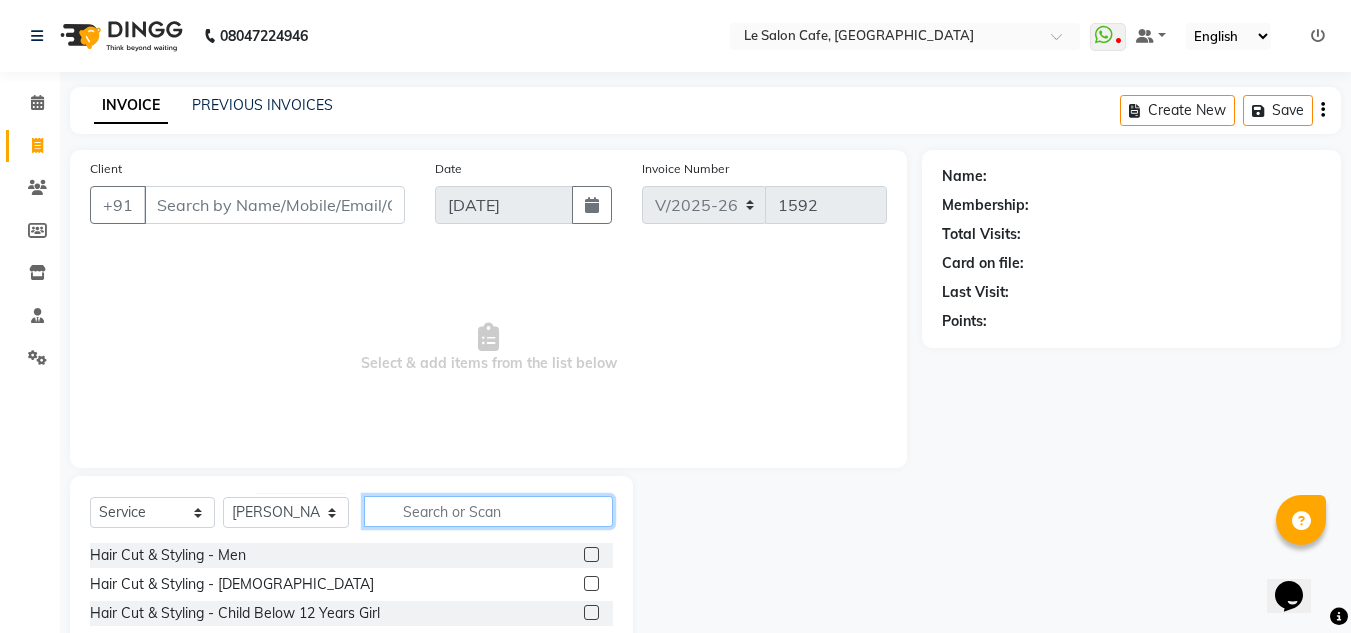 click 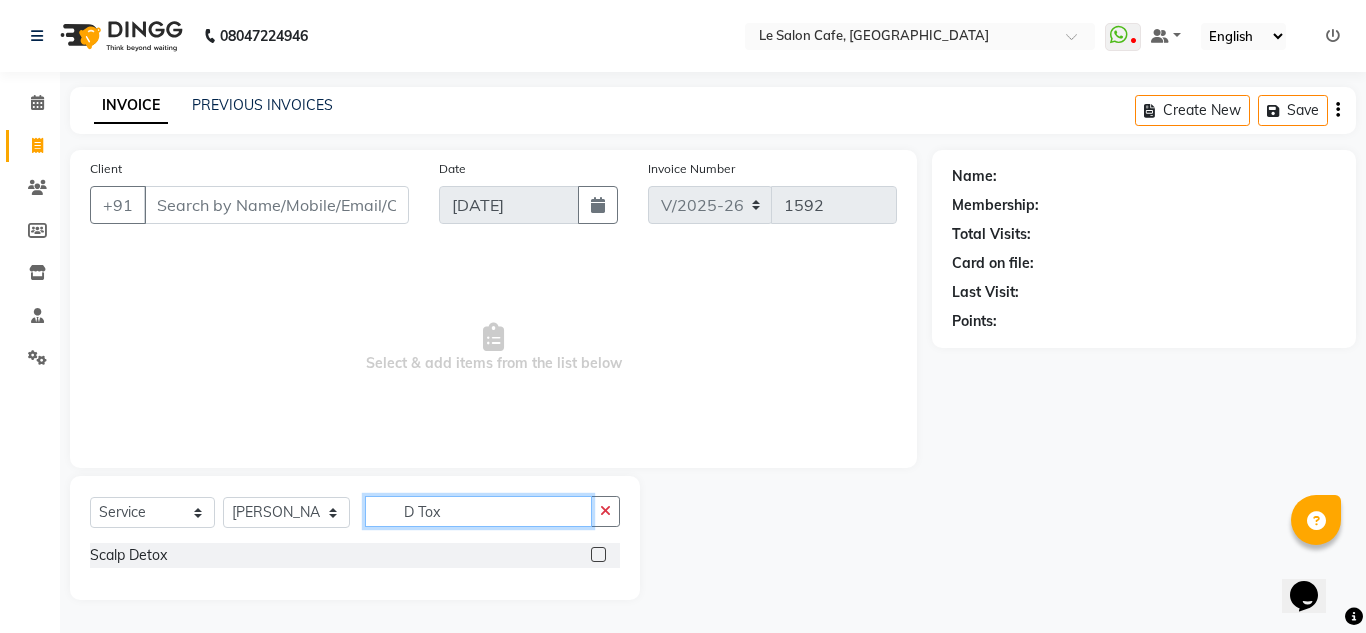 type on "D Tox" 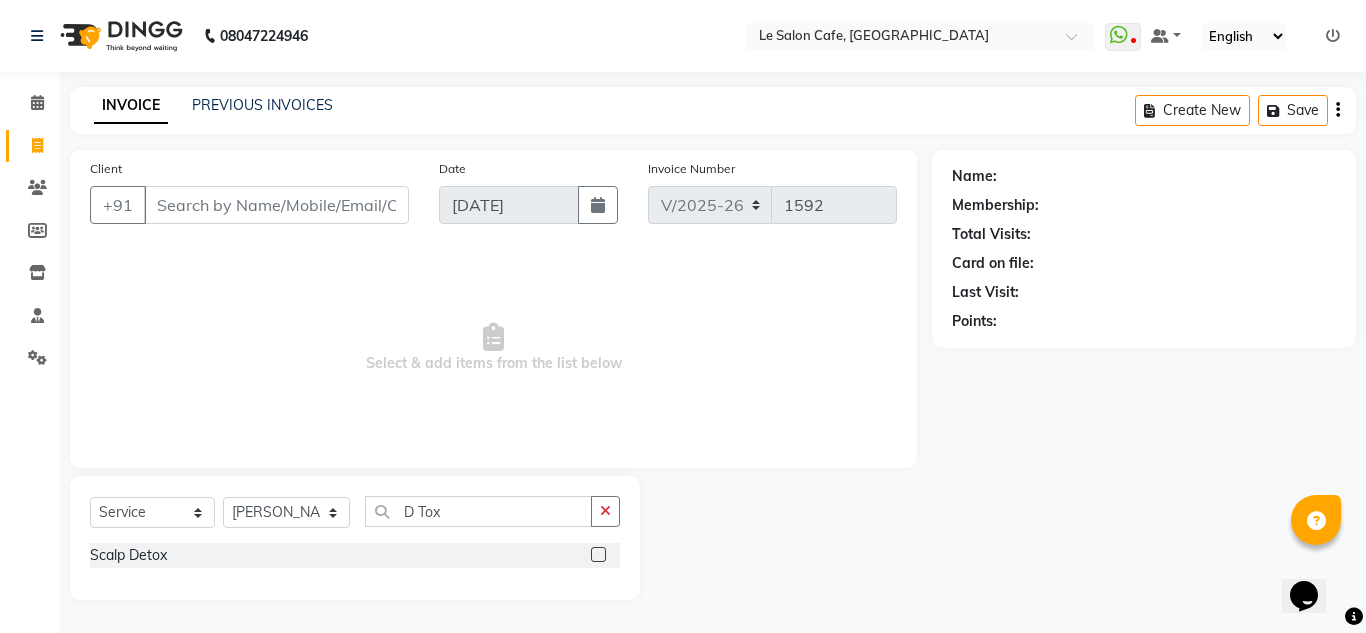 click 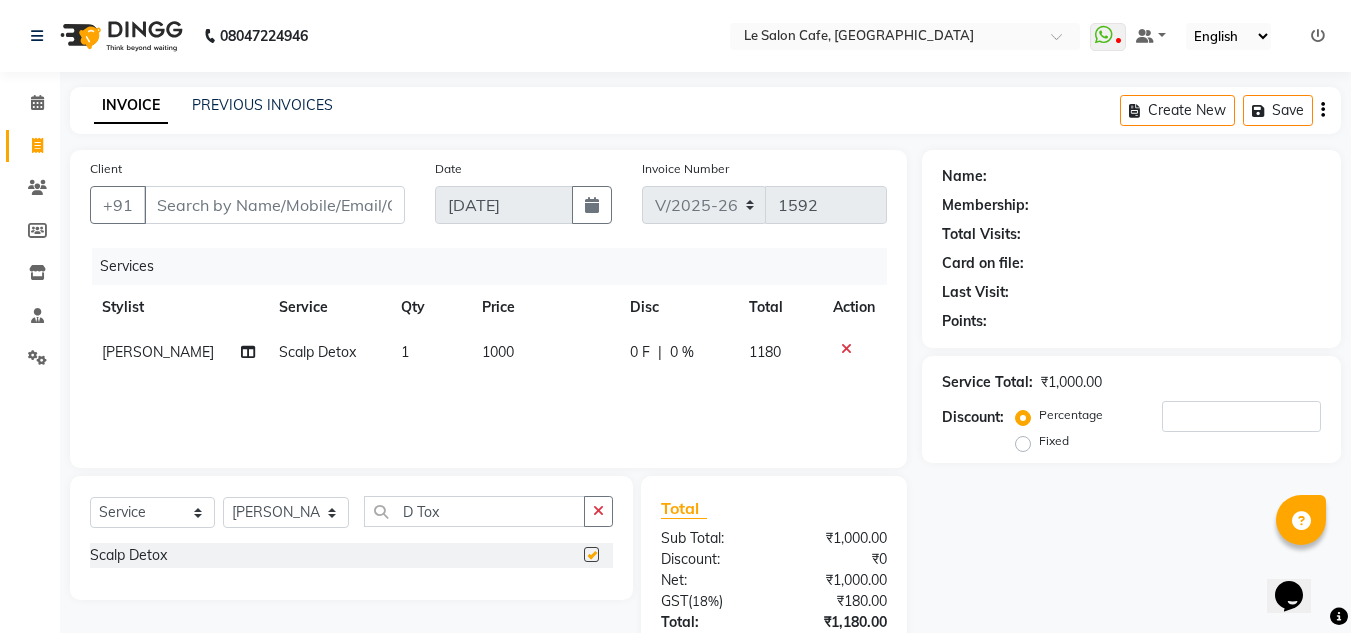 checkbox on "false" 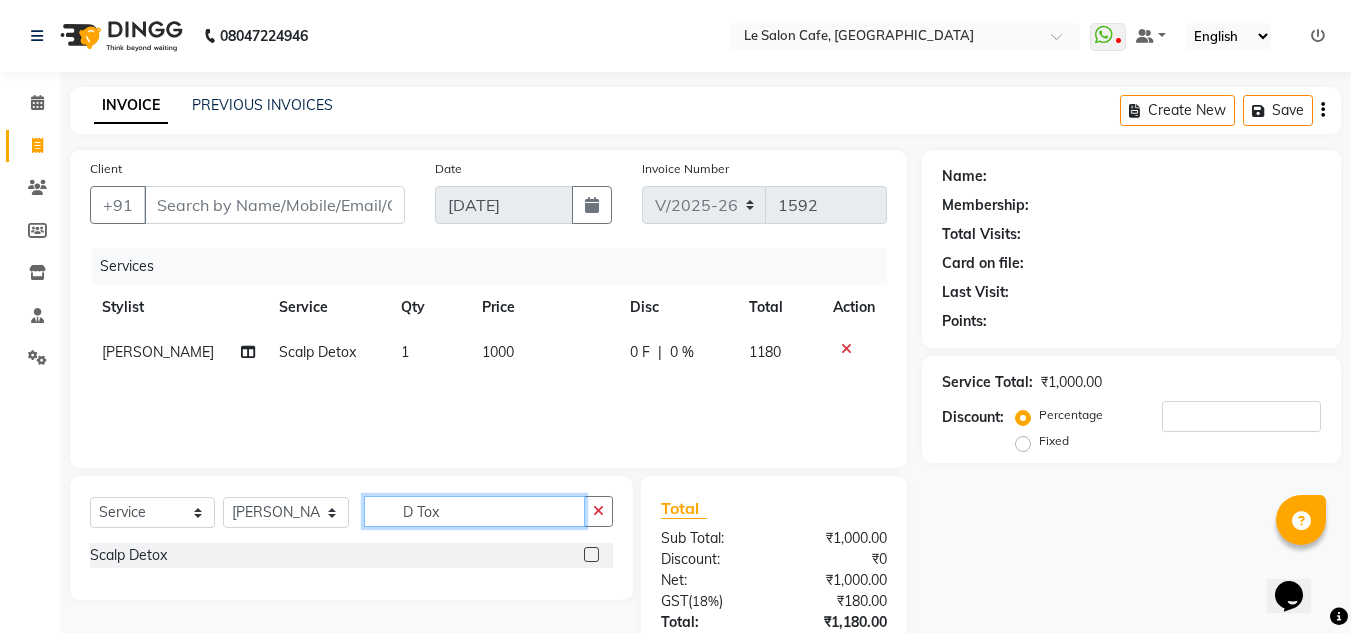 click on "D Tox" 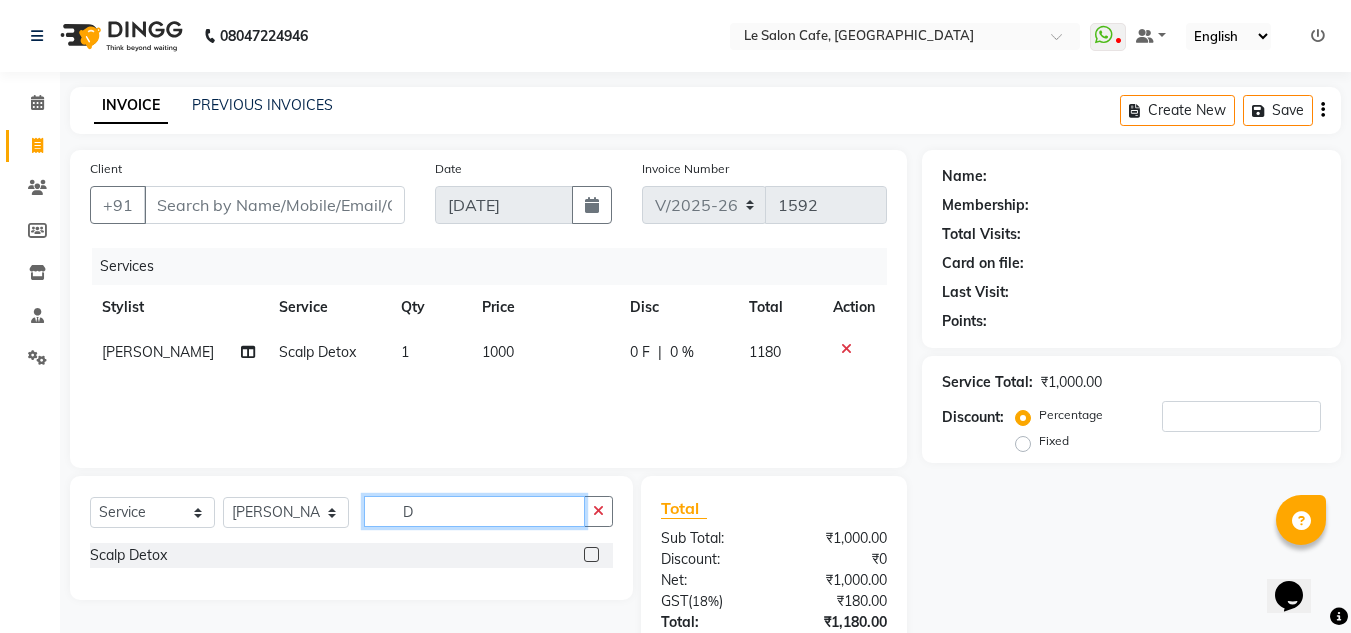 type on "D" 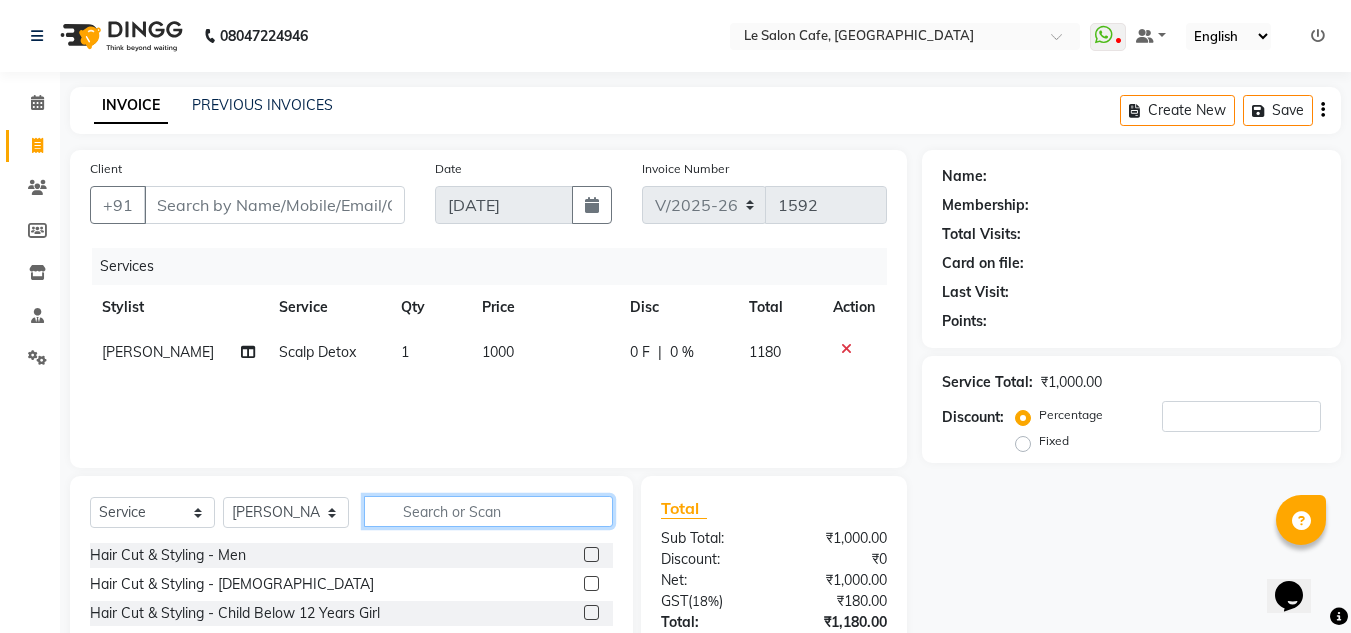 type on "P" 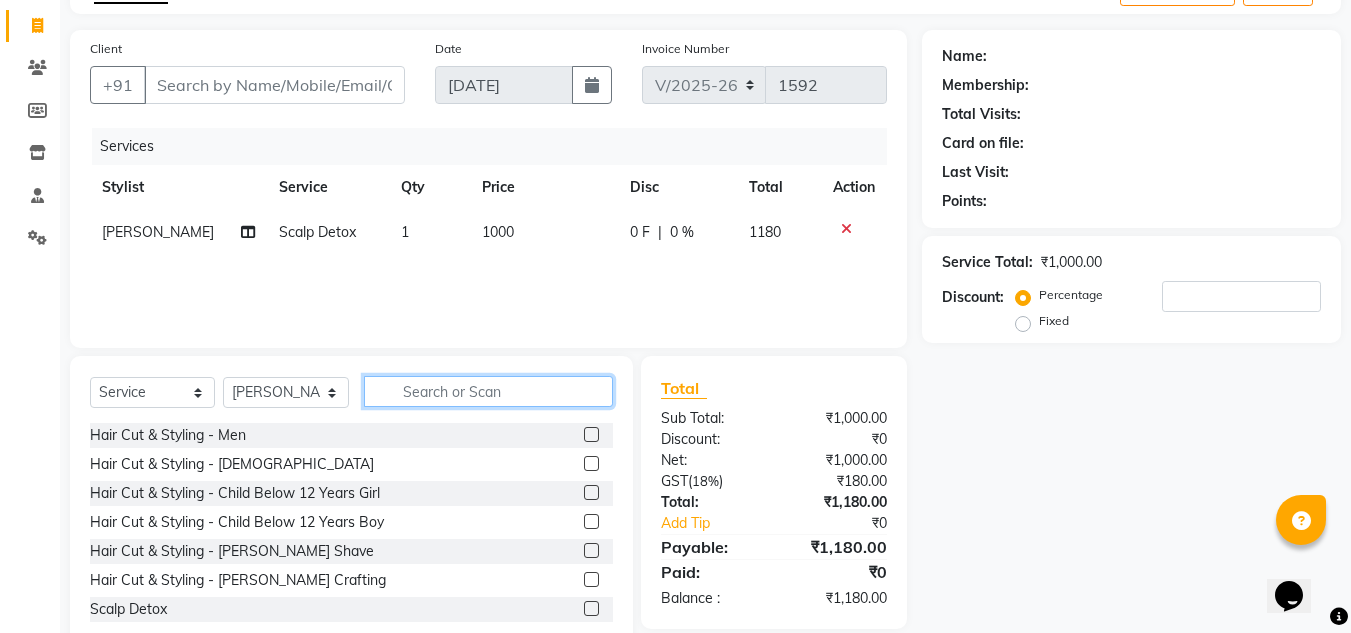 scroll, scrollTop: 168, scrollLeft: 0, axis: vertical 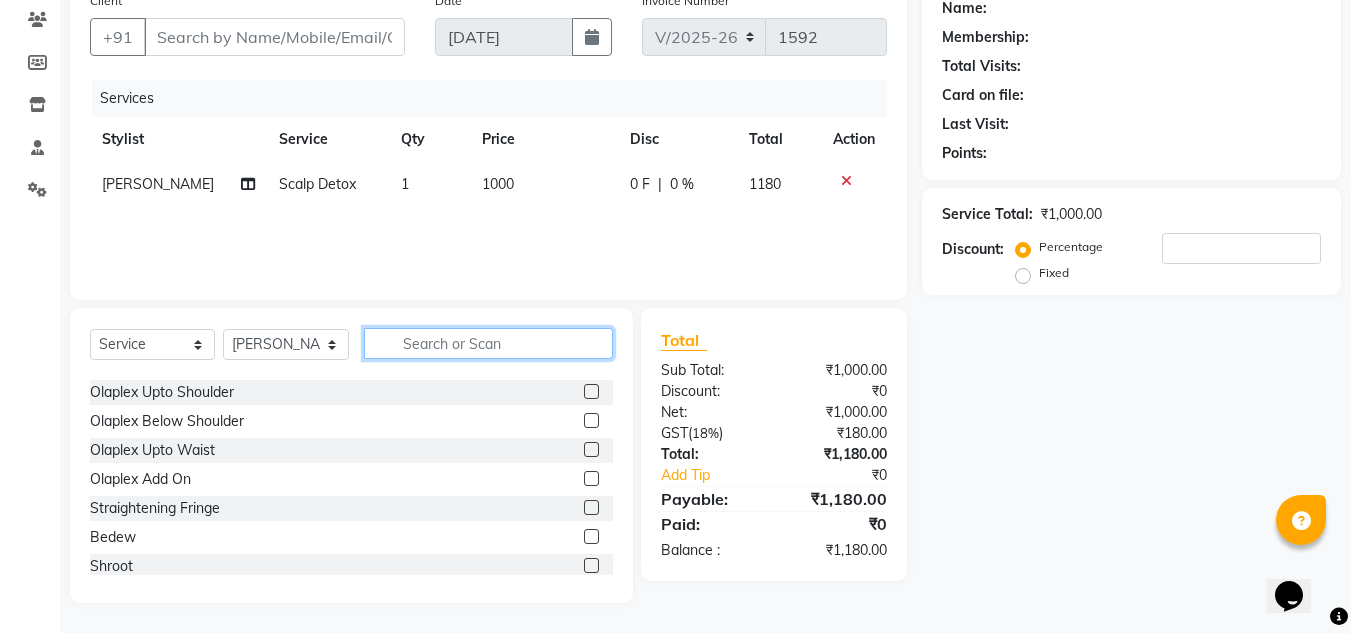 click 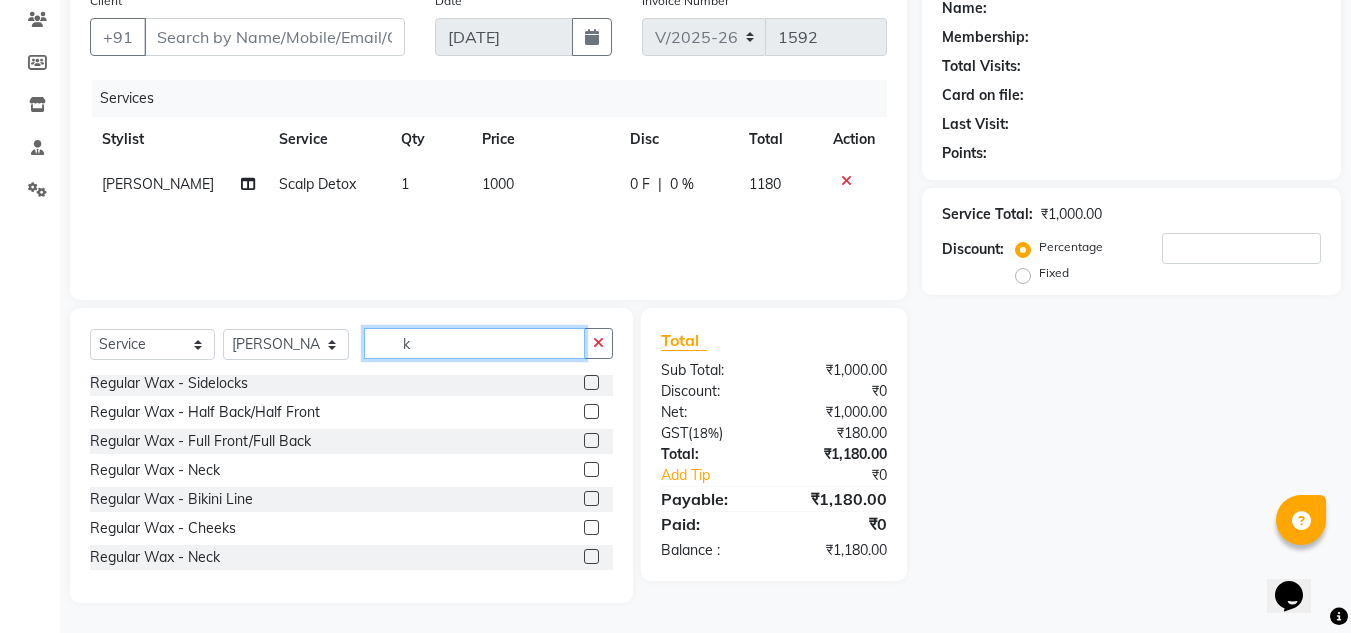 scroll, scrollTop: 453, scrollLeft: 0, axis: vertical 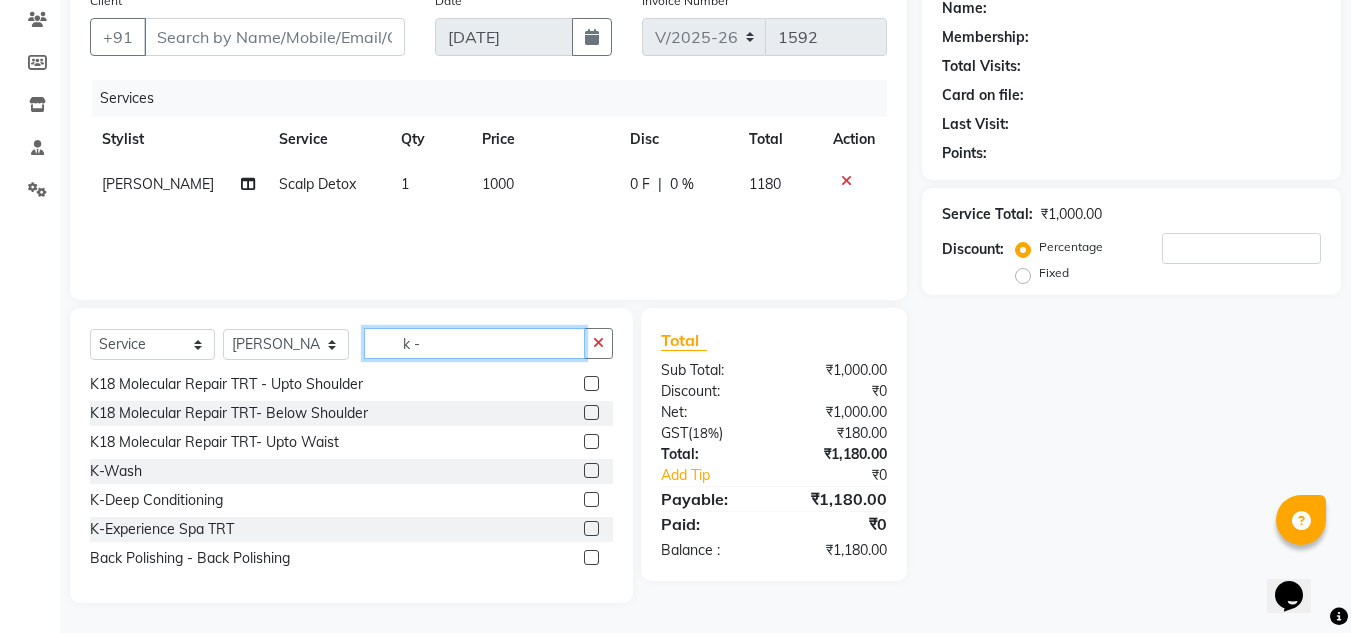 type on "k -" 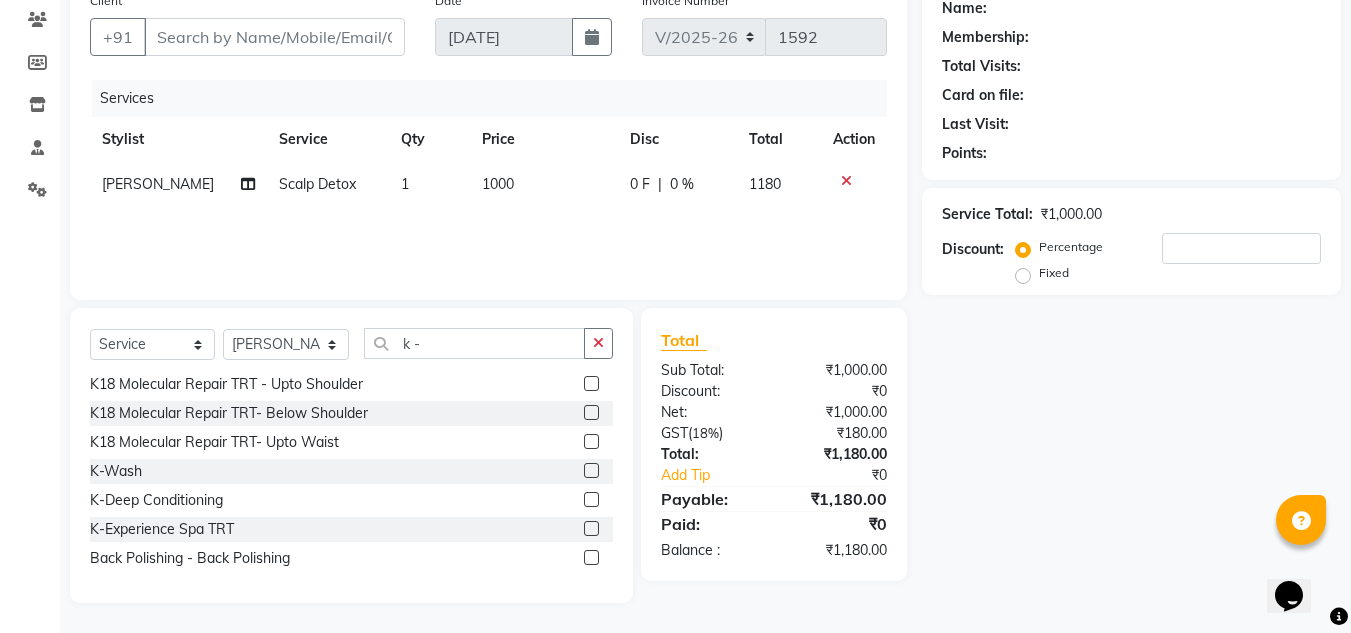 click 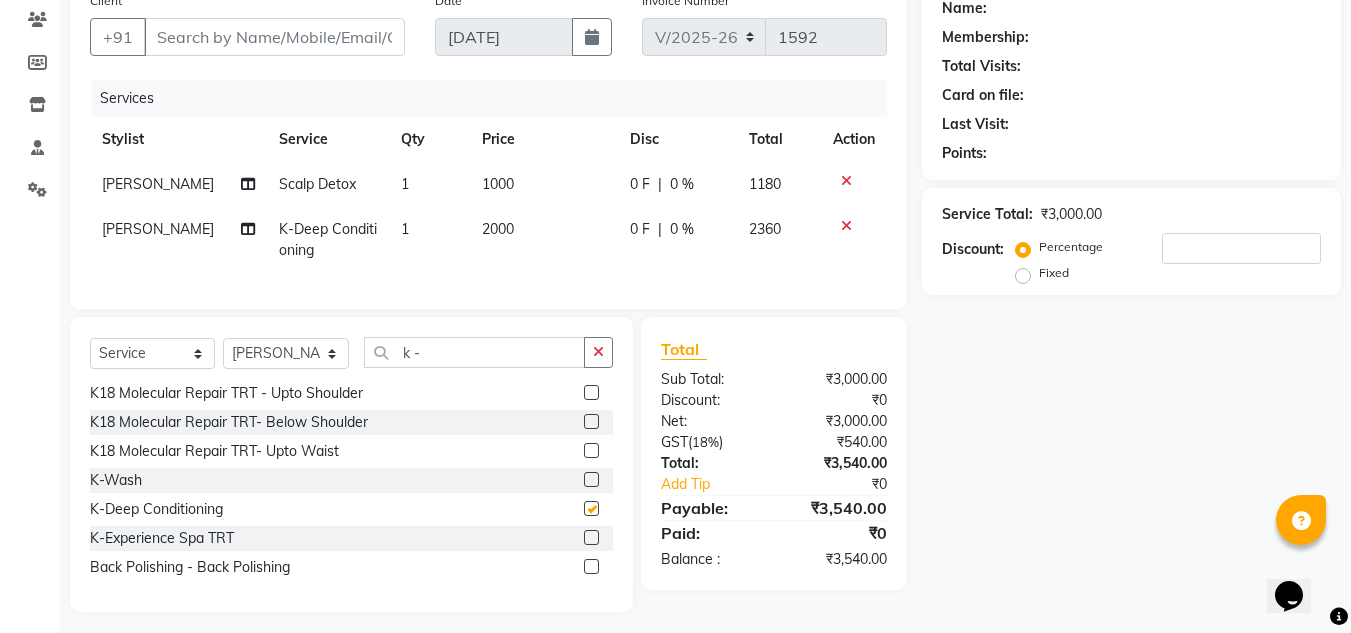 checkbox on "false" 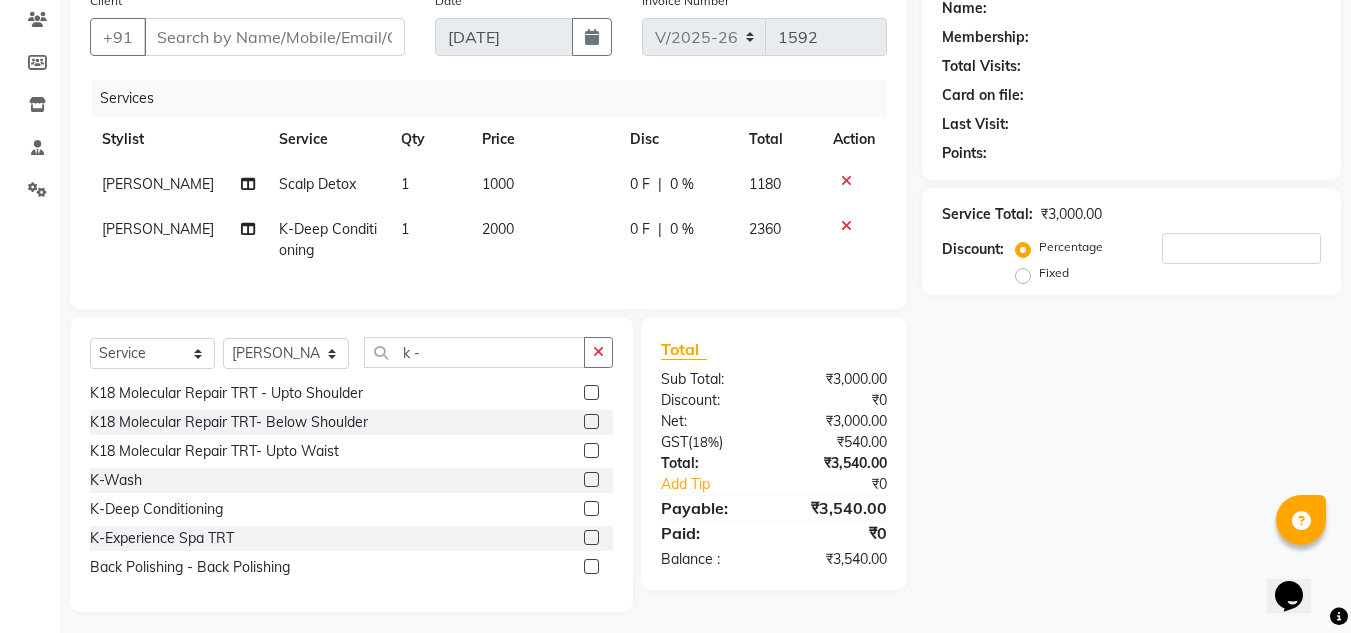click on "Name: Membership: Total Visits: Card on file: Last Visit:  Points:  Service Total:  ₹3,000.00  Discount:  Percentage   Fixed" 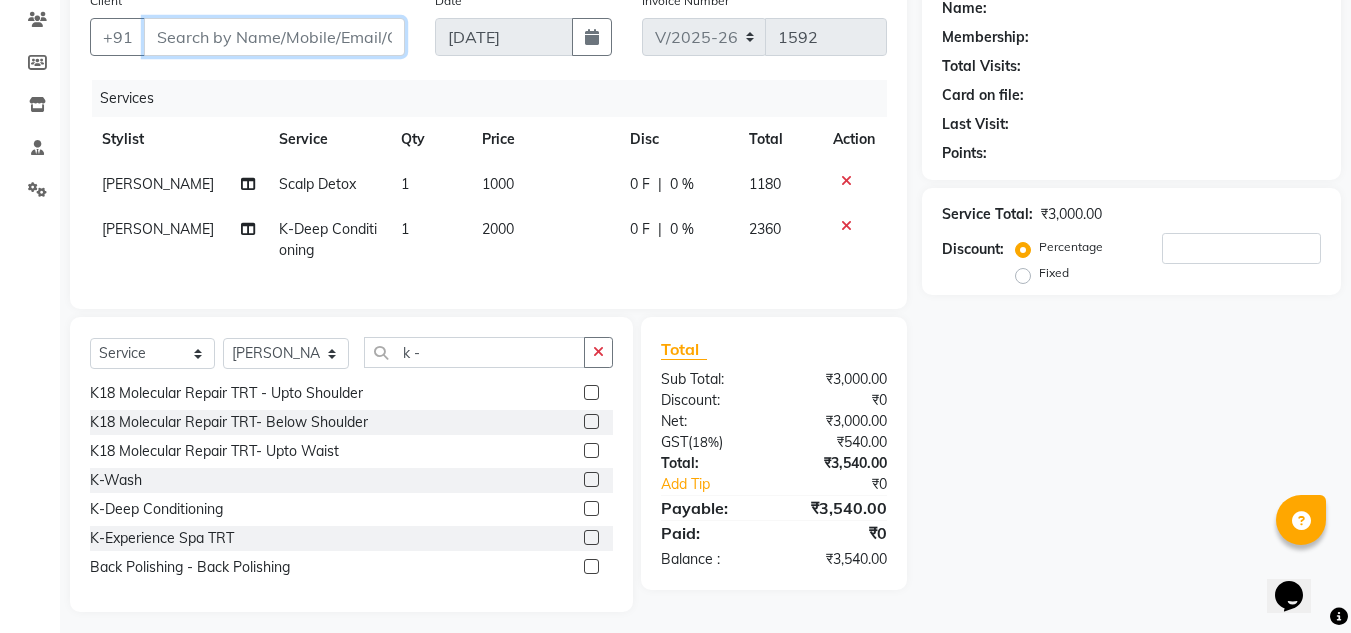 click on "Client" at bounding box center (274, 37) 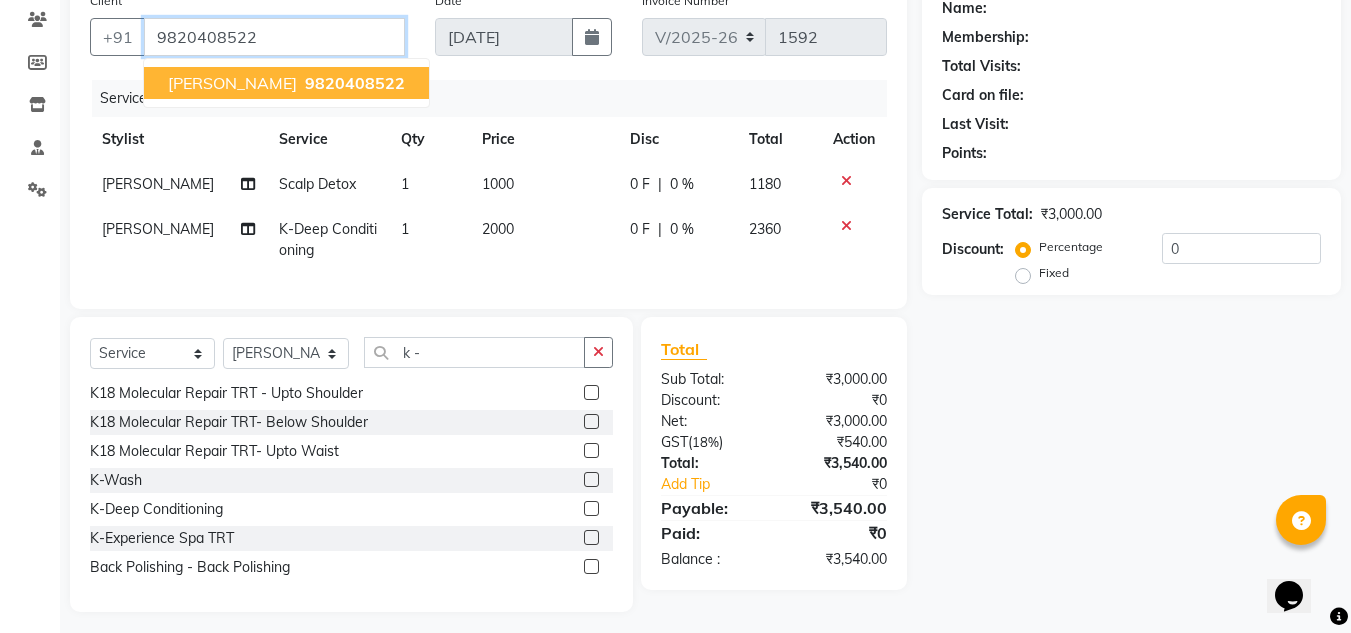type on "9820408522" 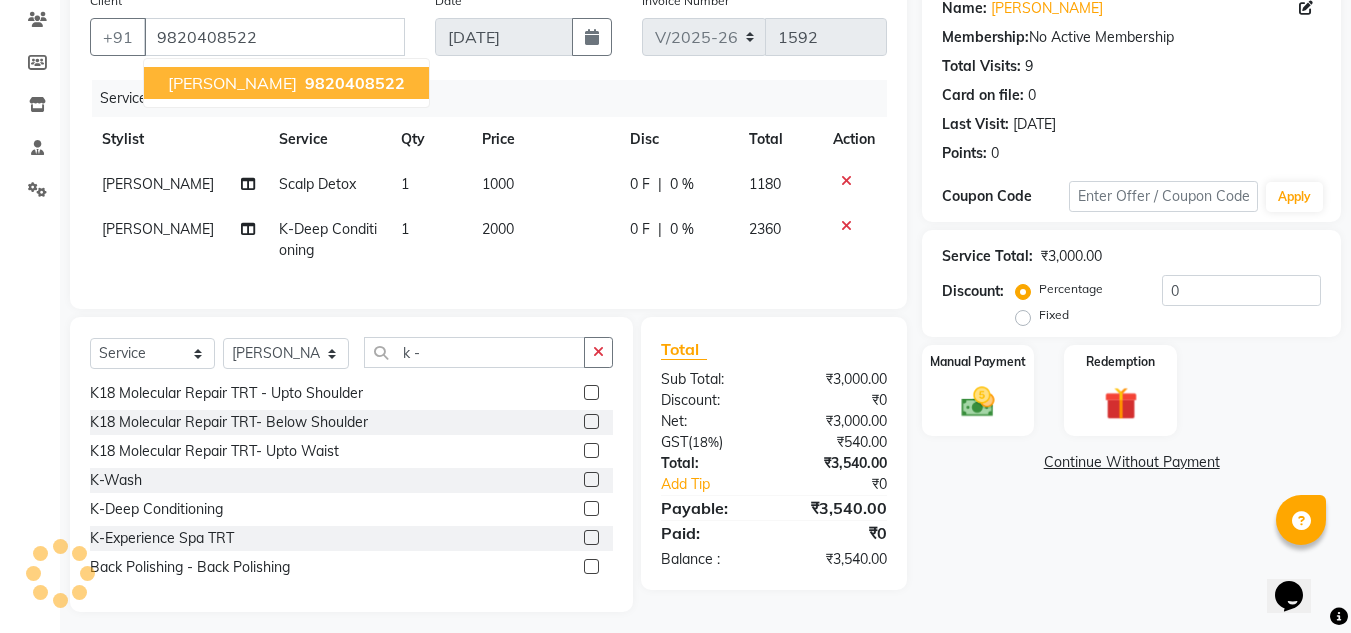 click on "Mridula Bhatia" at bounding box center [232, 83] 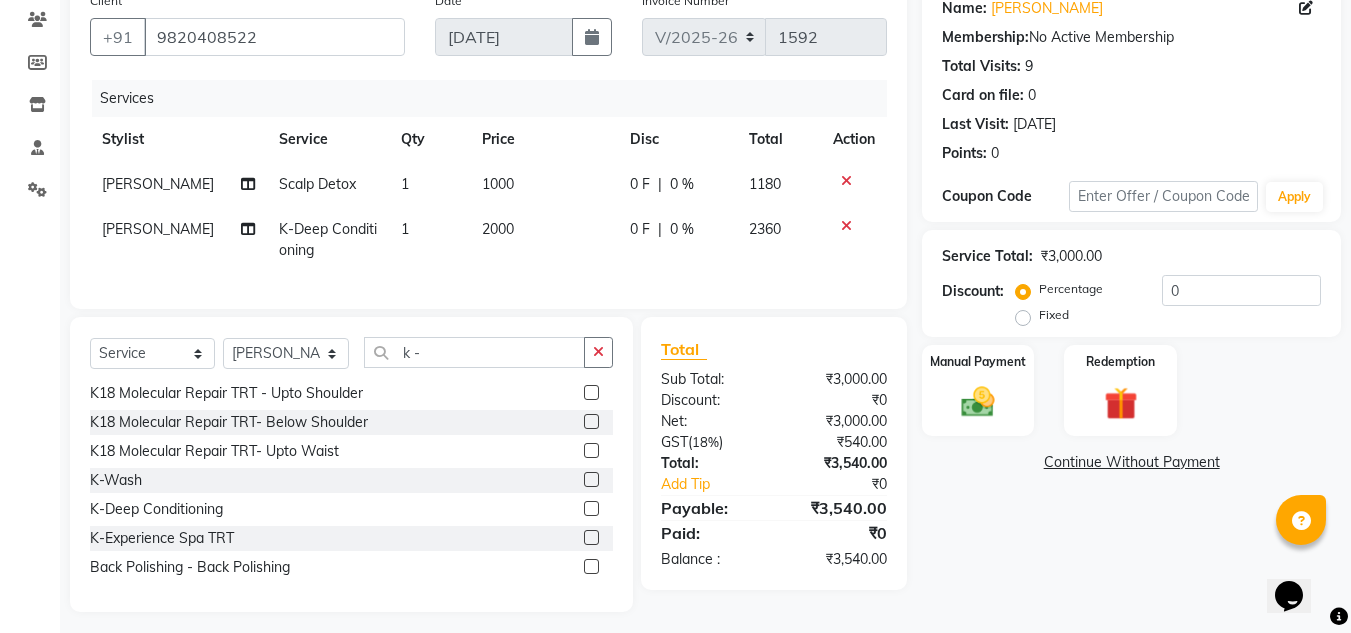 scroll, scrollTop: 213, scrollLeft: 0, axis: vertical 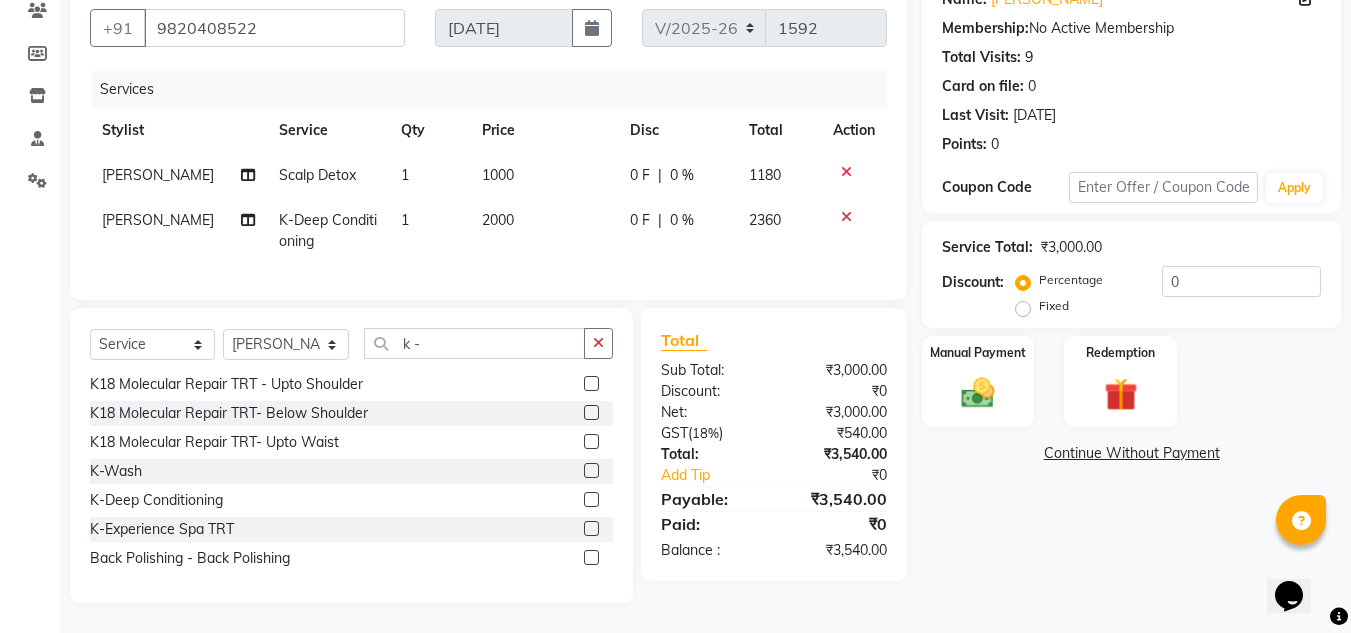 click on "Name: Mridula Bhatia Membership:  No Active Membership  Total Visits:  9 Card on file:  0 Last Visit:   11-03-2025 Points:   0  Coupon Code Apply Service Total:  ₹3,000.00  Discount:  Percentage   Fixed  0 Manual Payment Redemption  Continue Without Payment" 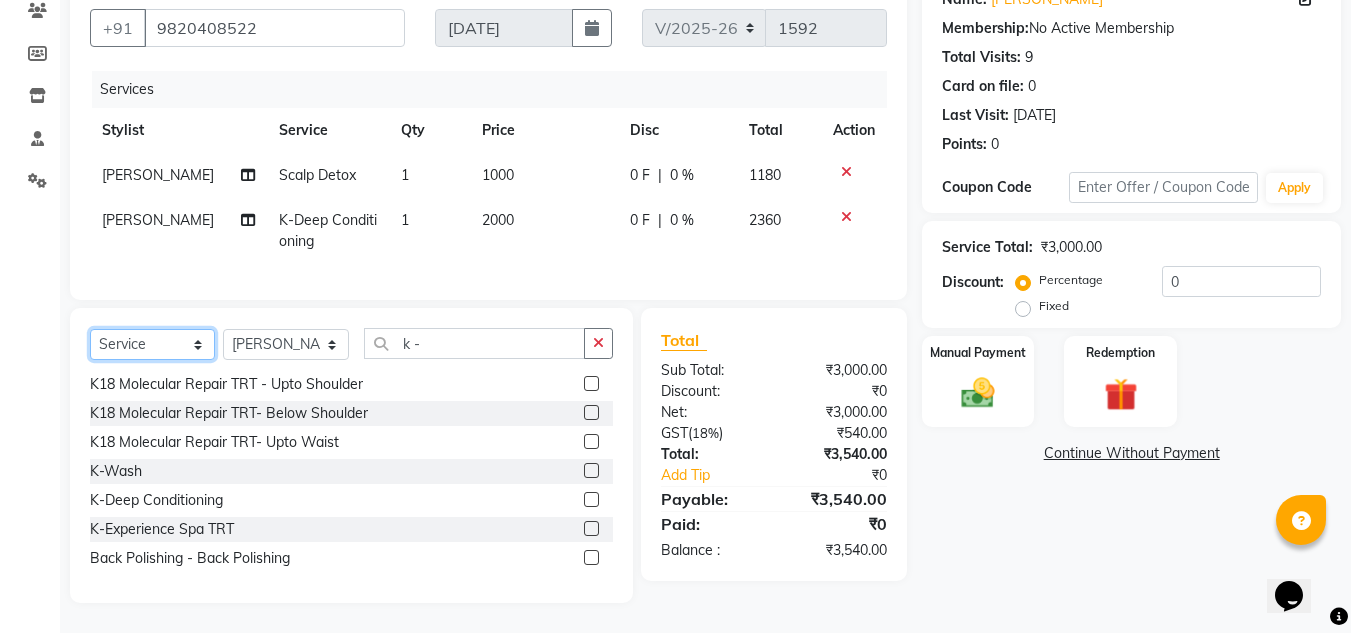 click on "Select  Service  Product  Membership  Package Voucher Prepaid Gift Card" 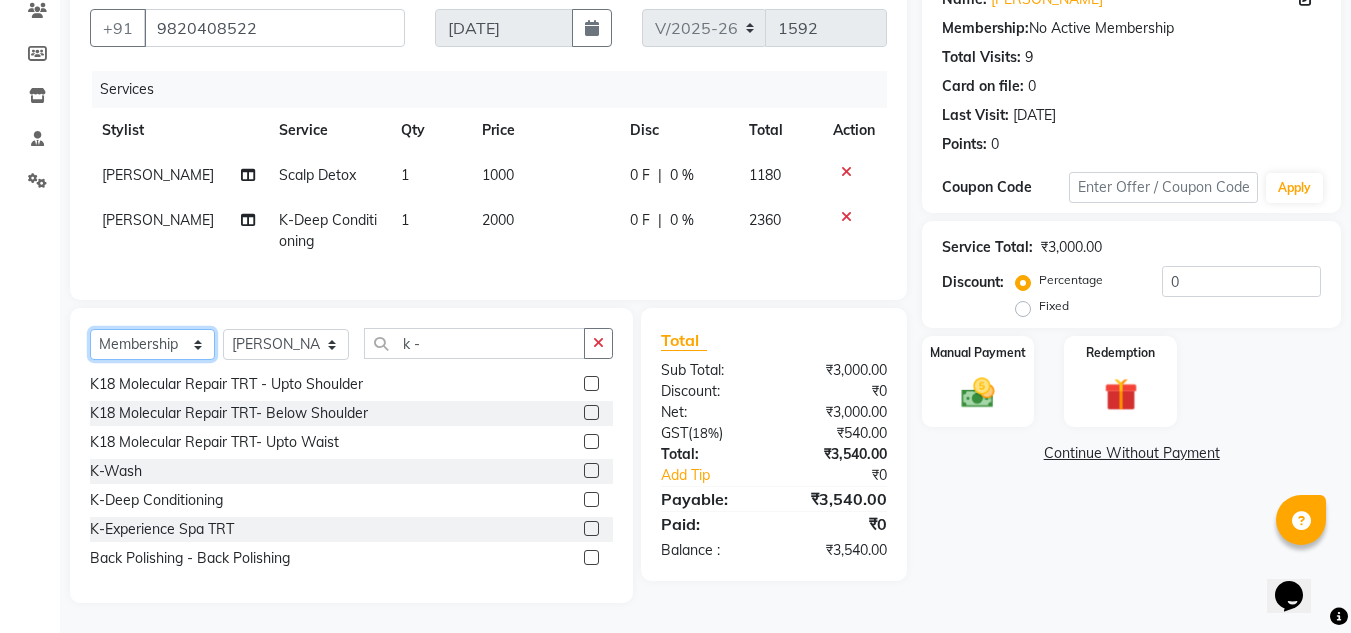 click on "Select  Service  Product  Membership  Package Voucher Prepaid Gift Card" 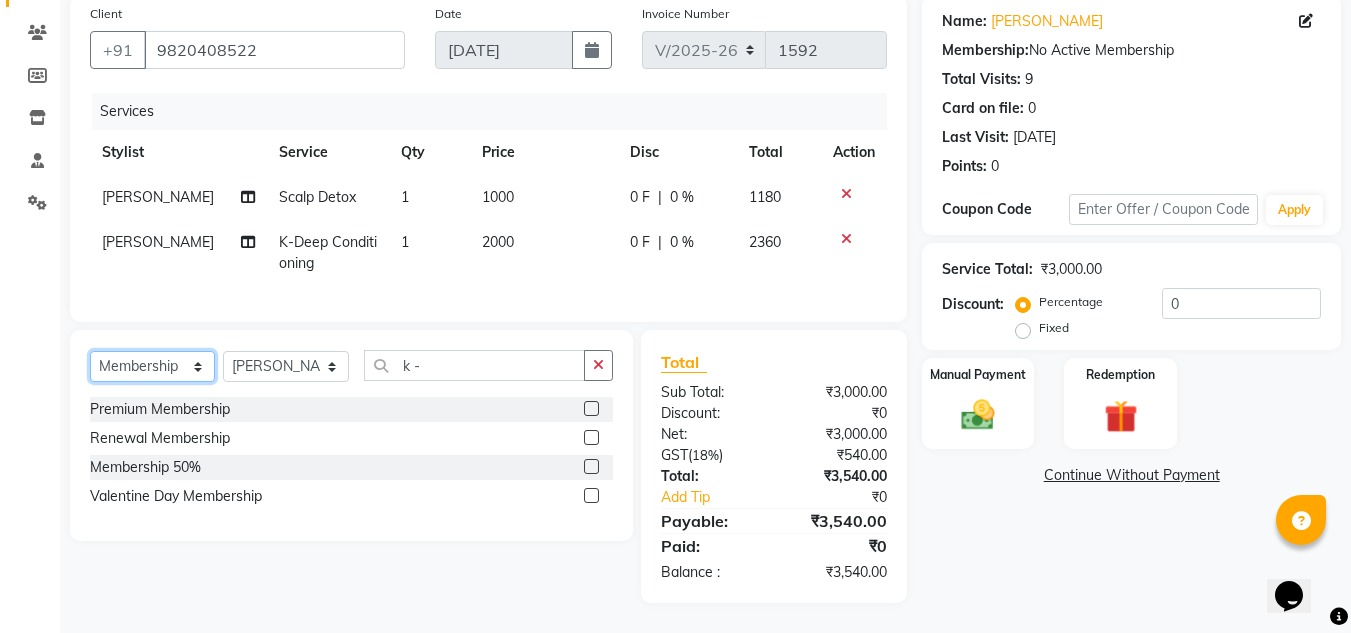scroll, scrollTop: 0, scrollLeft: 0, axis: both 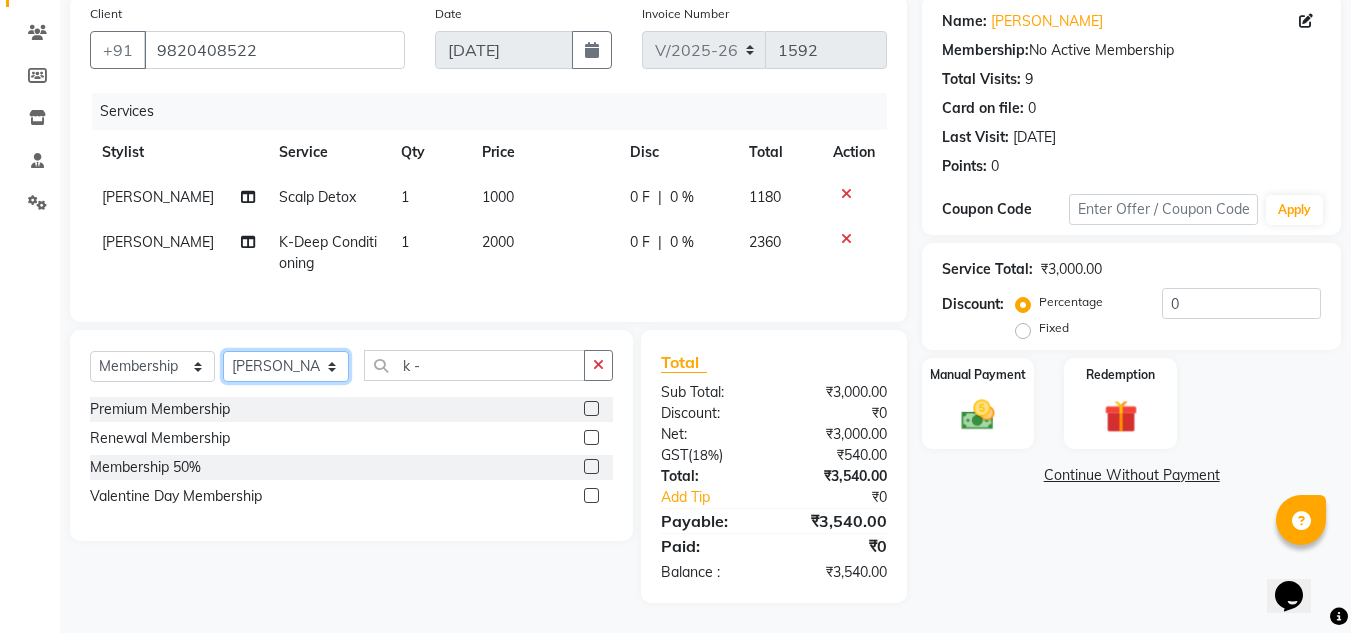 click on "Select Stylist [PERSON_NAME]  [PERSON_NAME]  [PERSON_NAME]  Front Desk  [PERSON_NAME]  [PERSON_NAME] [PERSON_NAME]  [PERSON_NAME]  [PERSON_NAME] [PERSON_NAME]  [PERSON_NAME] [PERSON_NAME] [PERSON_NAME] [PERSON_NAME]" 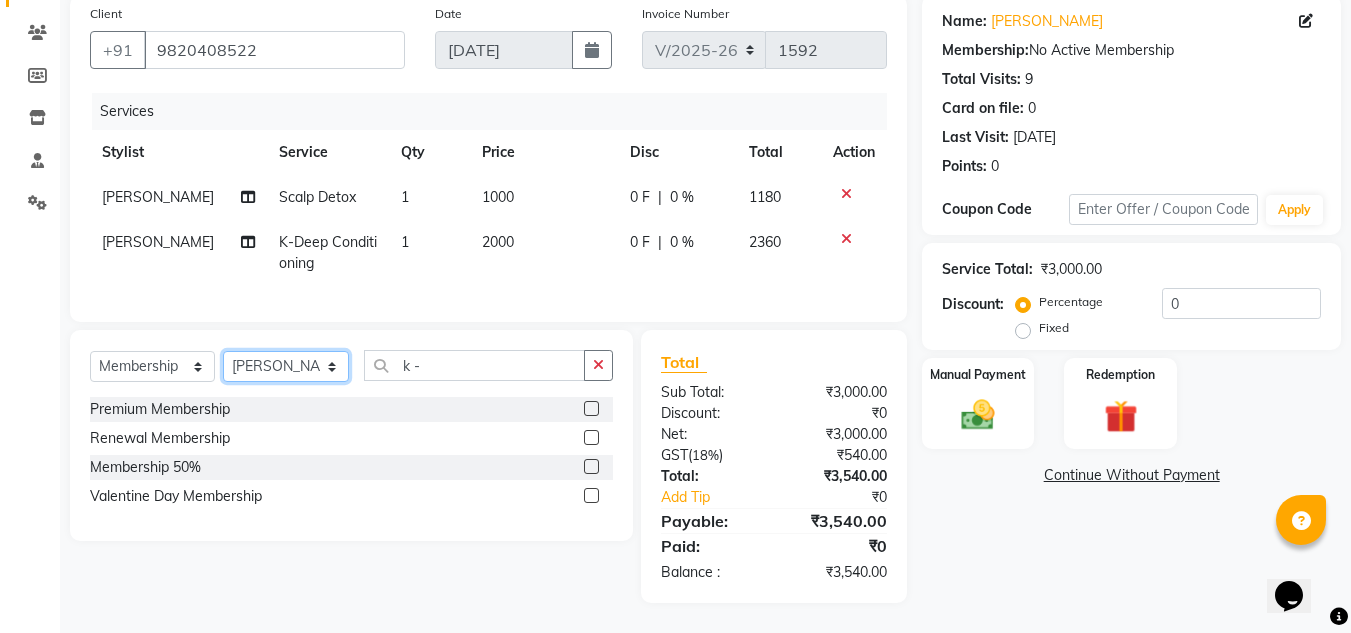 select on "8529" 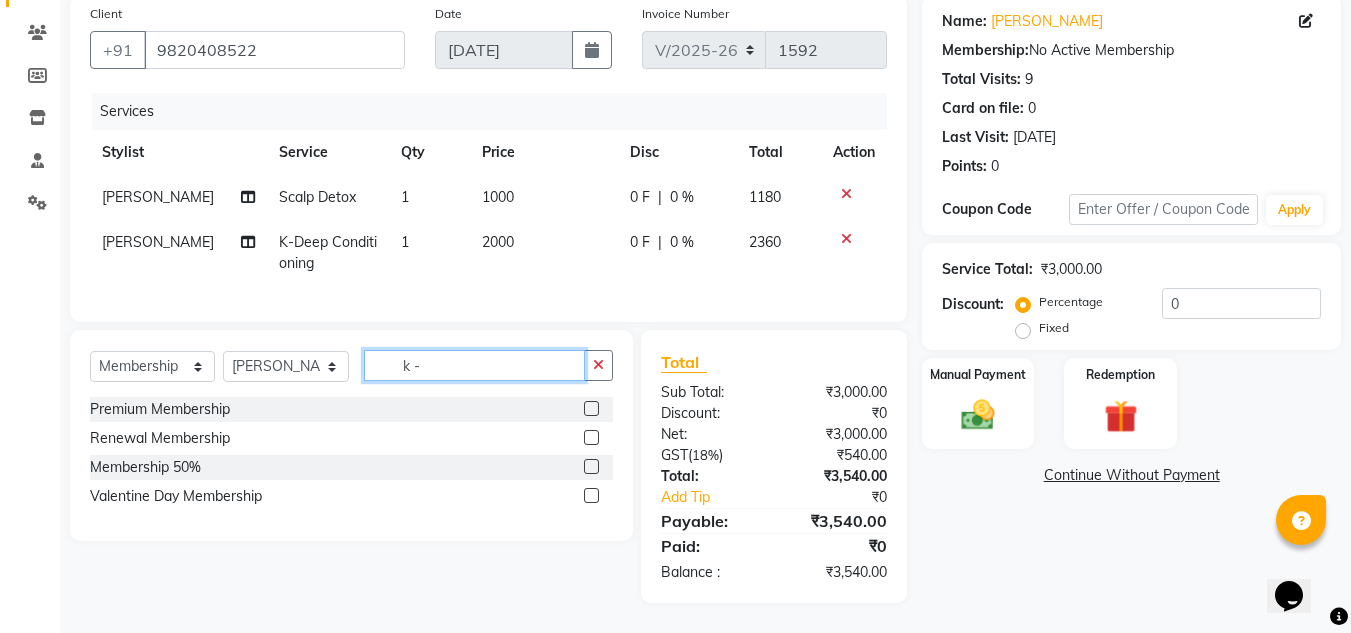 click on "k -" 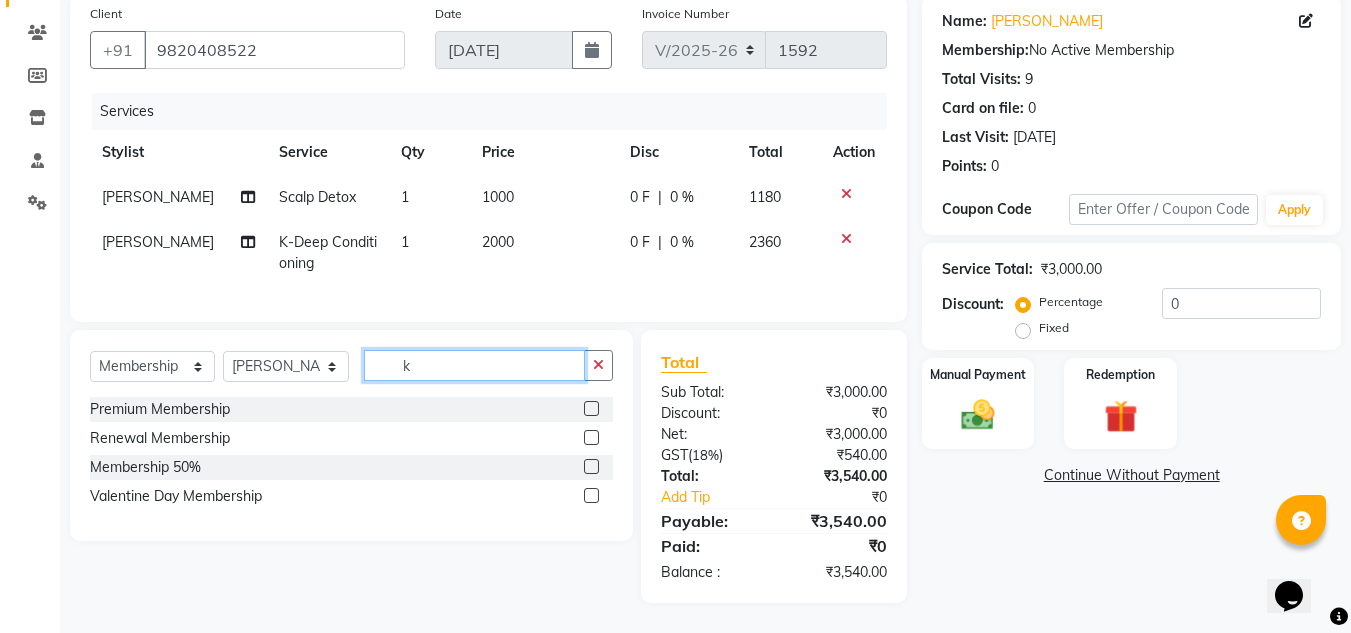 type on "k" 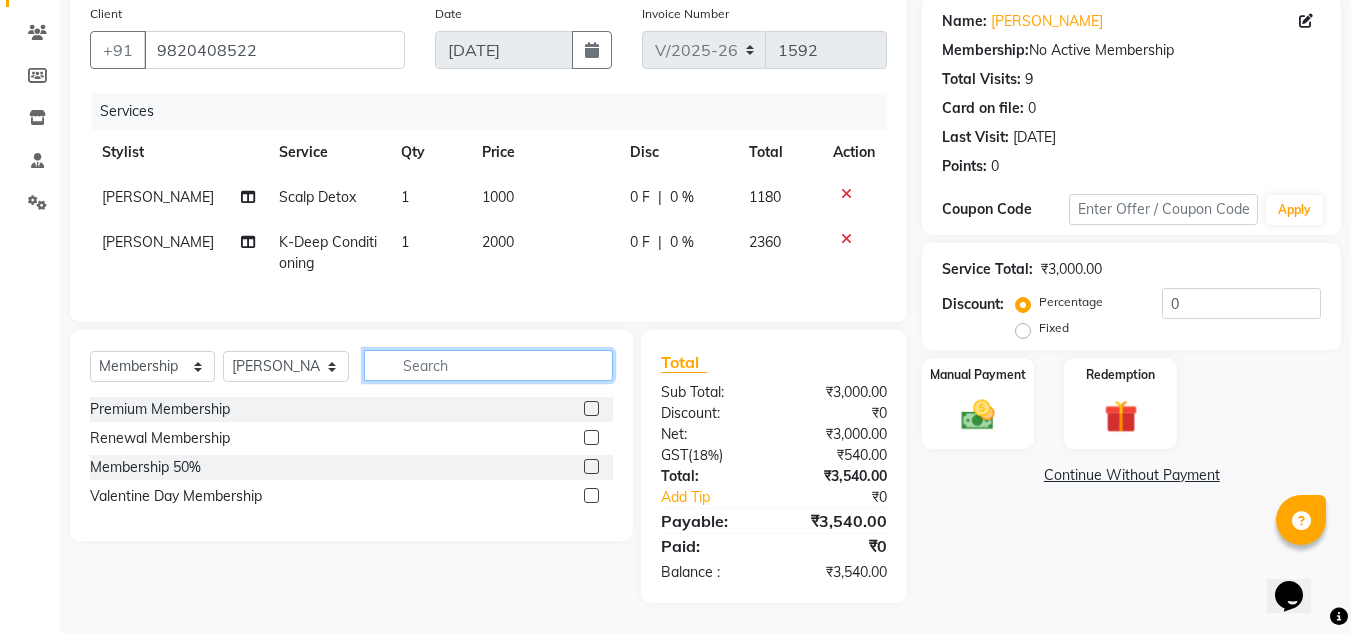 type 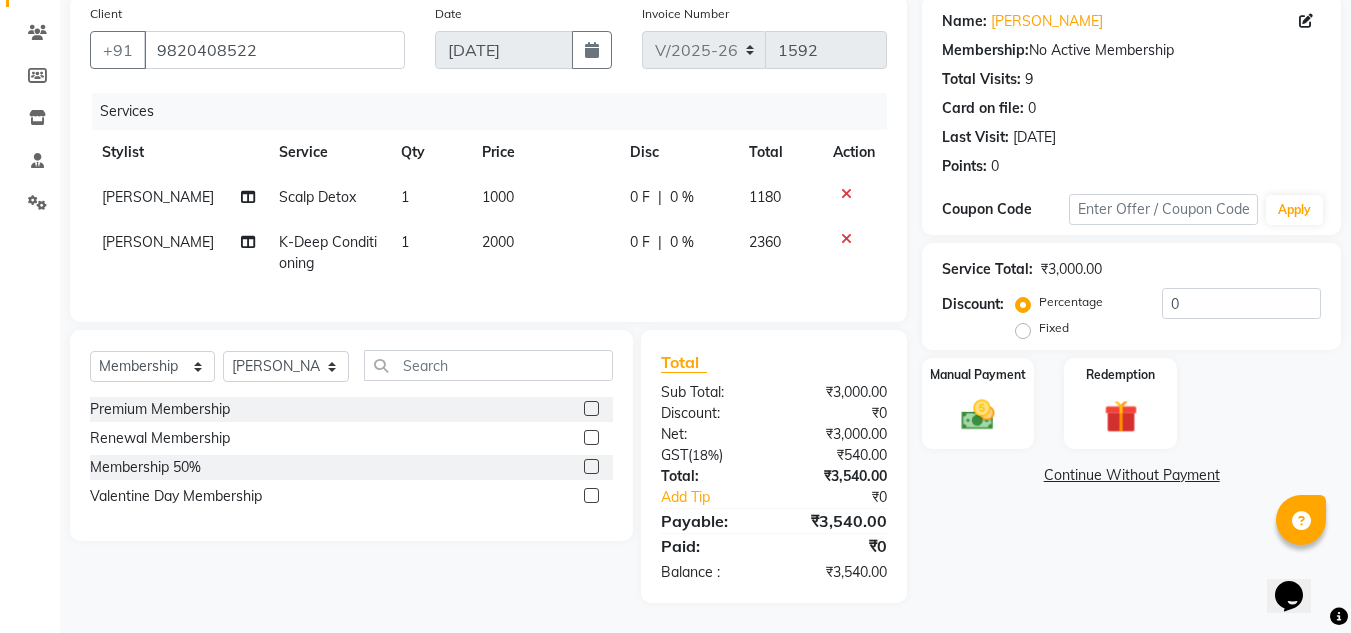 click 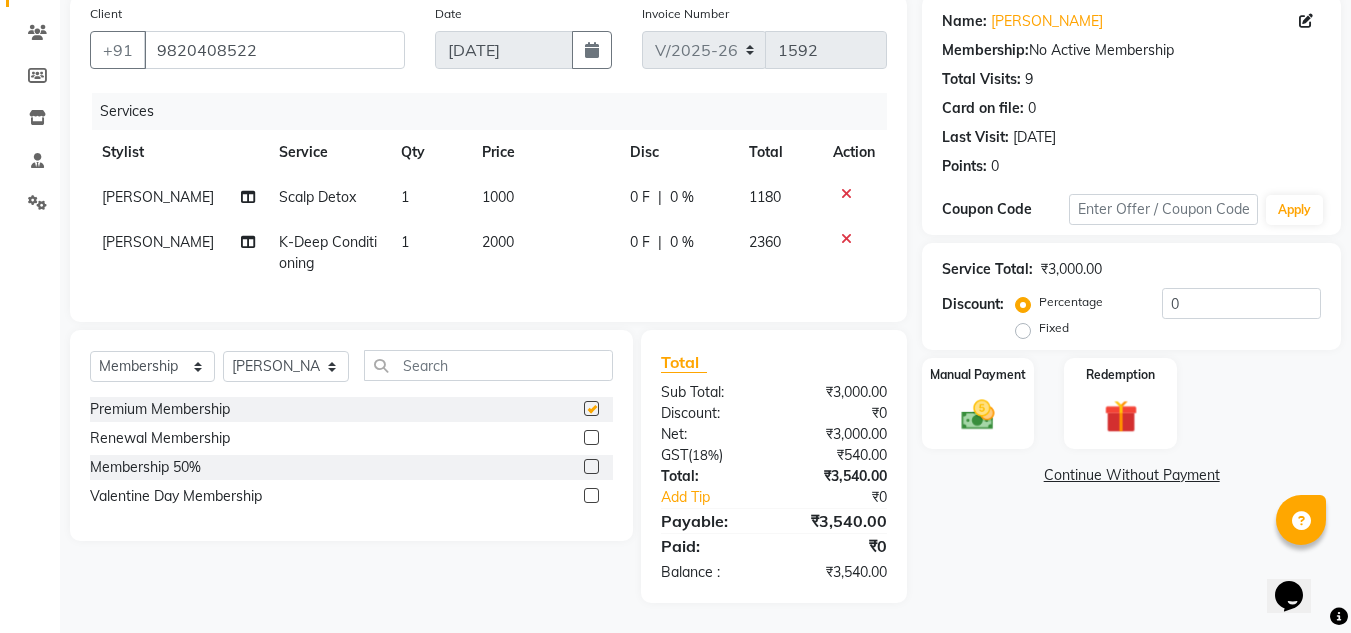 select on "select" 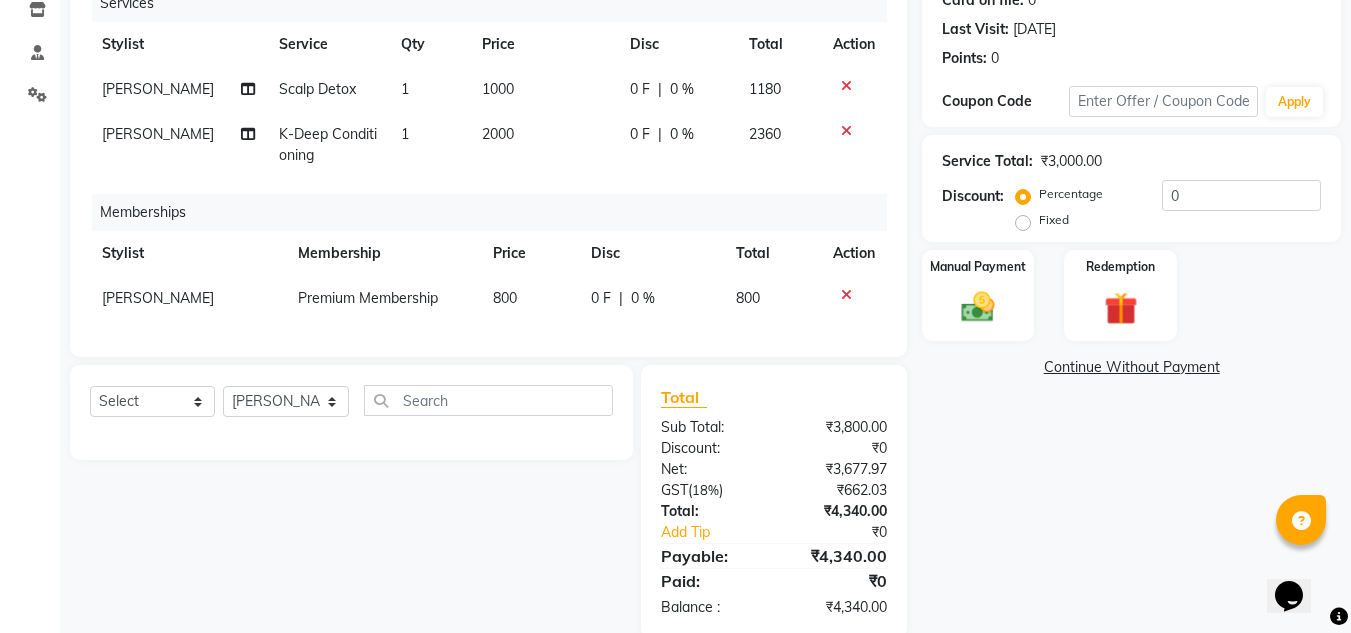 scroll, scrollTop: 334, scrollLeft: 0, axis: vertical 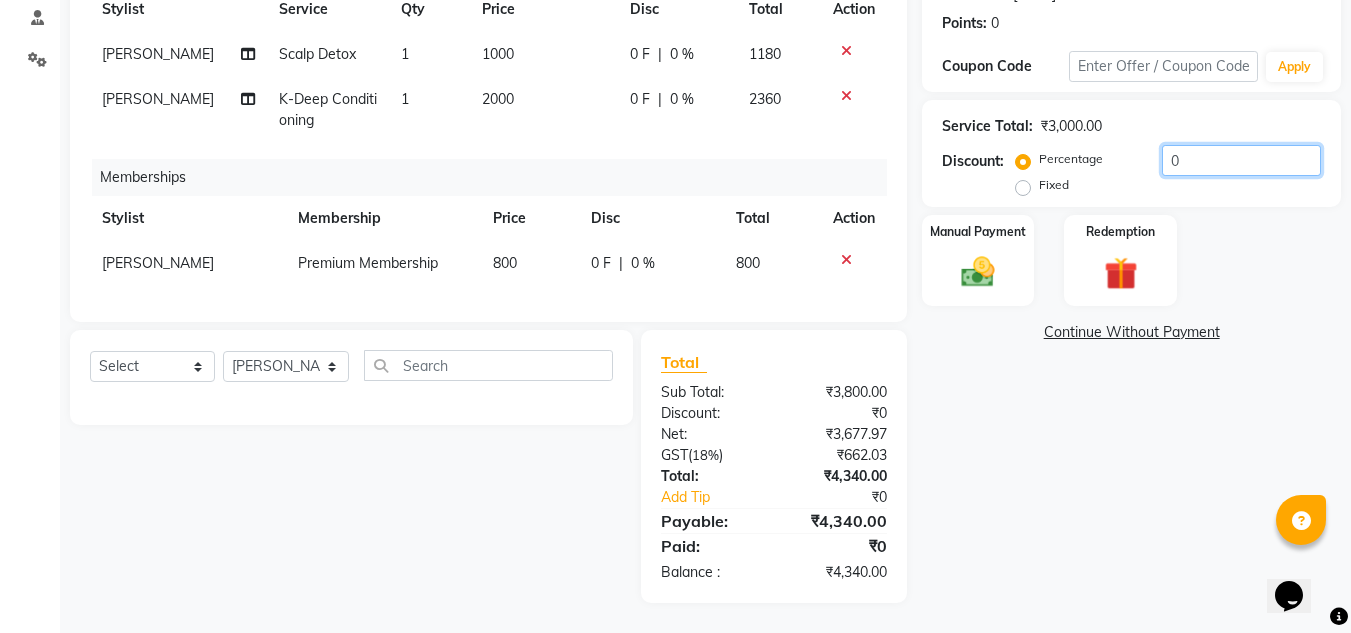 click on "0" 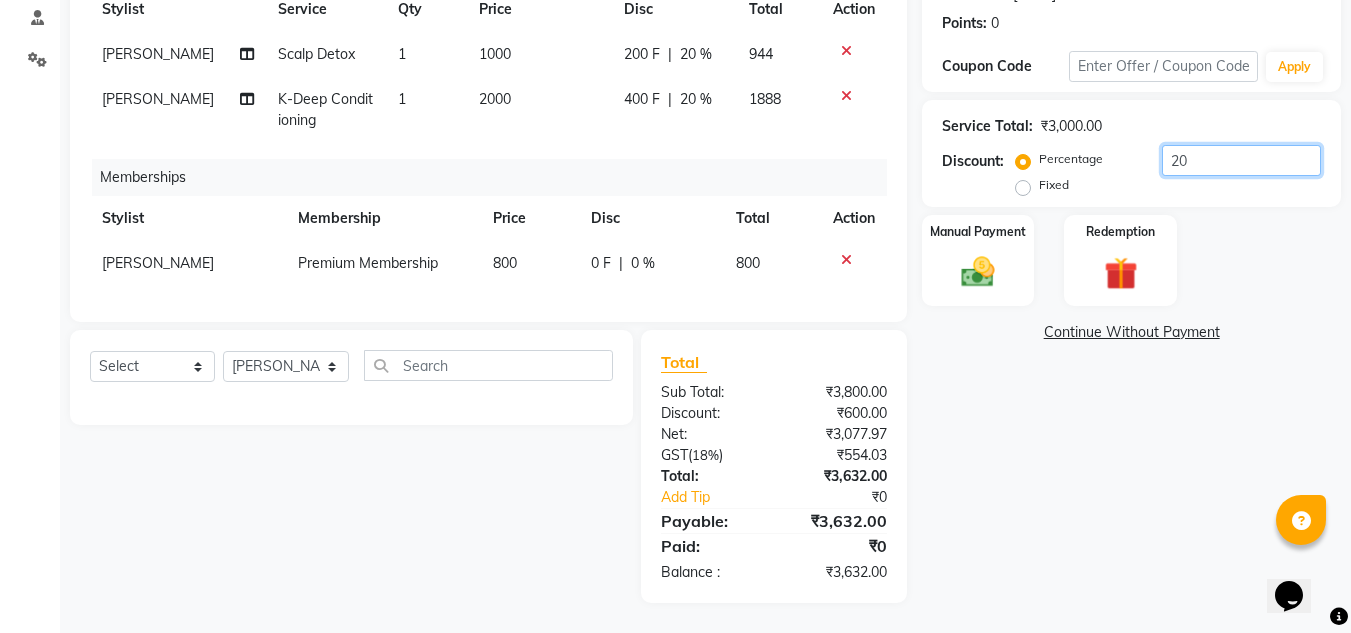 type on "20" 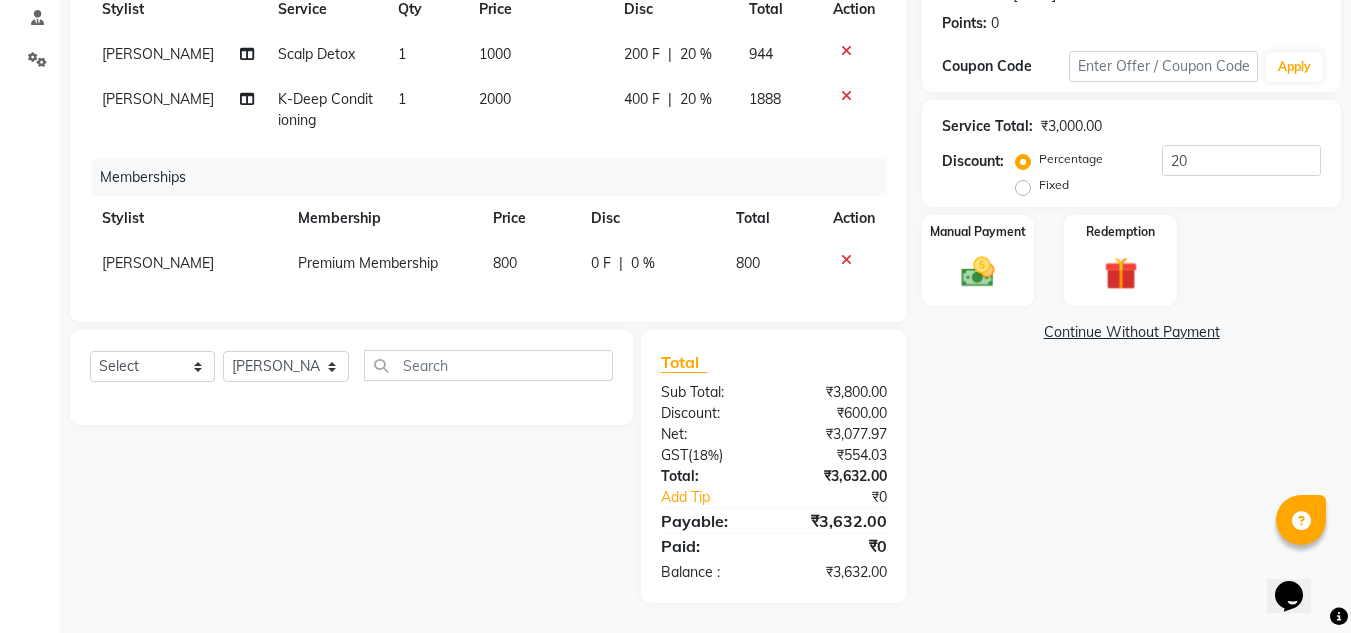 click on "Name: Mridula Bhatia Membership:  No Active Membership  Total Visits:  9 Card on file:  0 Last Visit:   11-03-2025 Points:   0  Coupon Code Apply Service Total:  ₹3,000.00  Discount:  Percentage   Fixed  20 Manual Payment Redemption  Continue Without Payment" 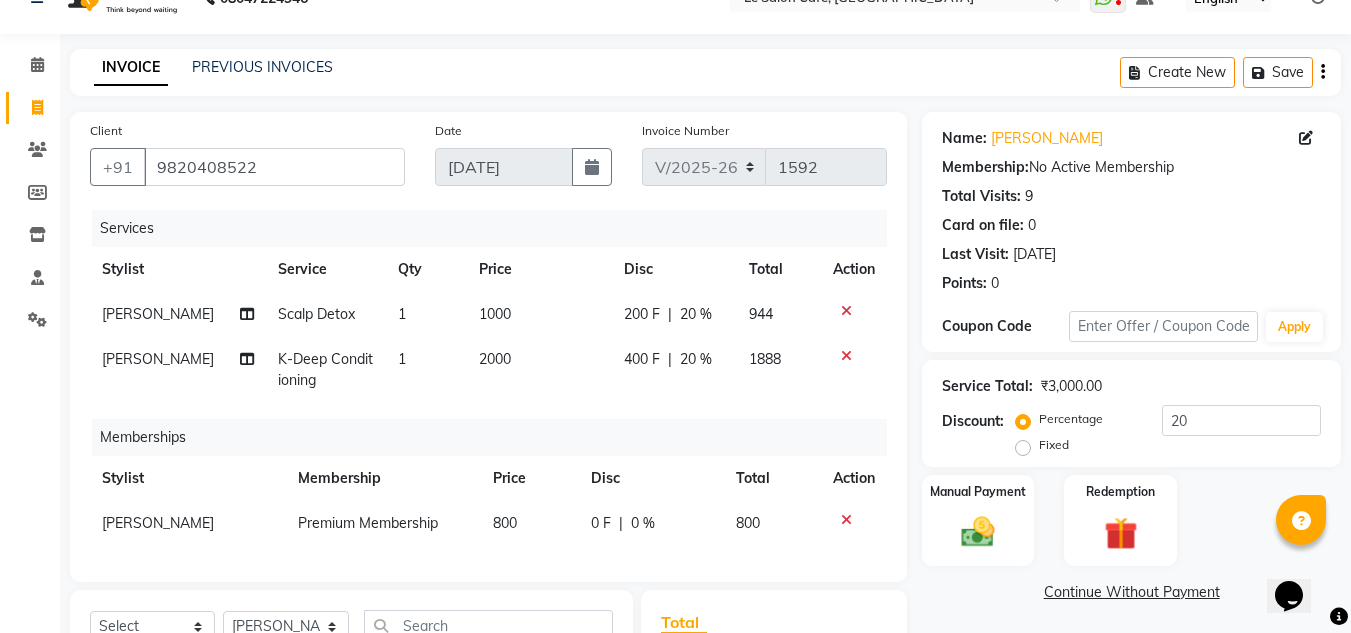 scroll, scrollTop: 34, scrollLeft: 0, axis: vertical 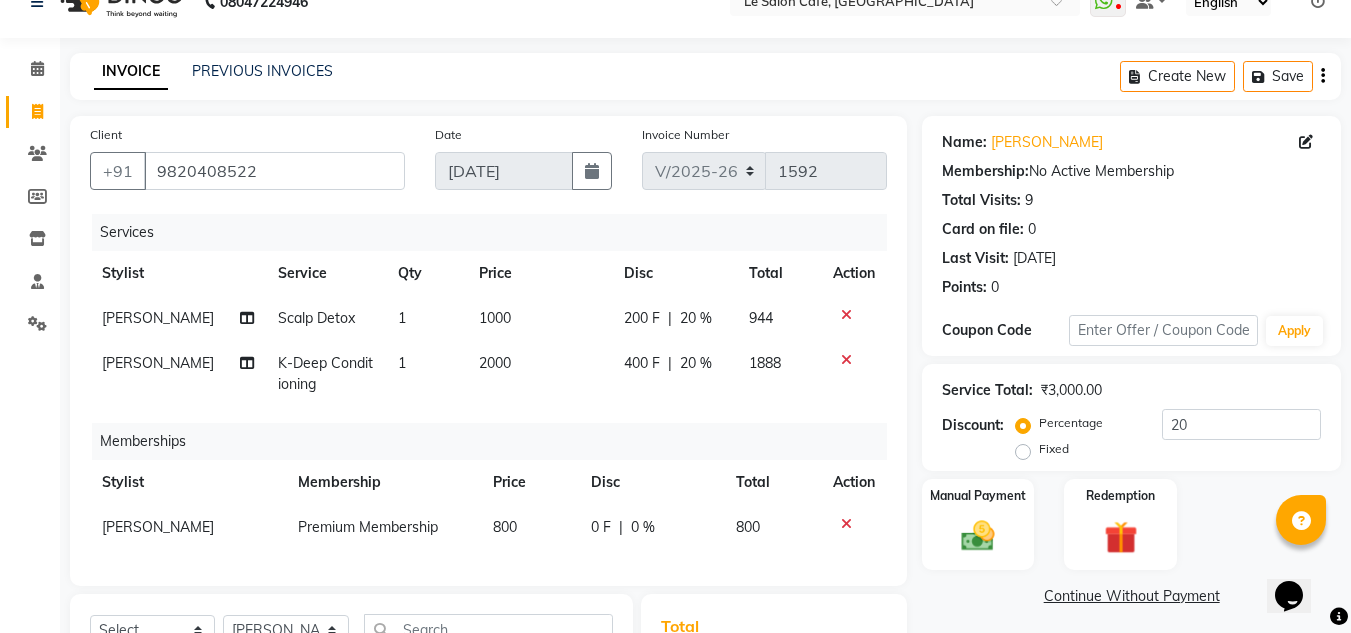 click on "20 %" 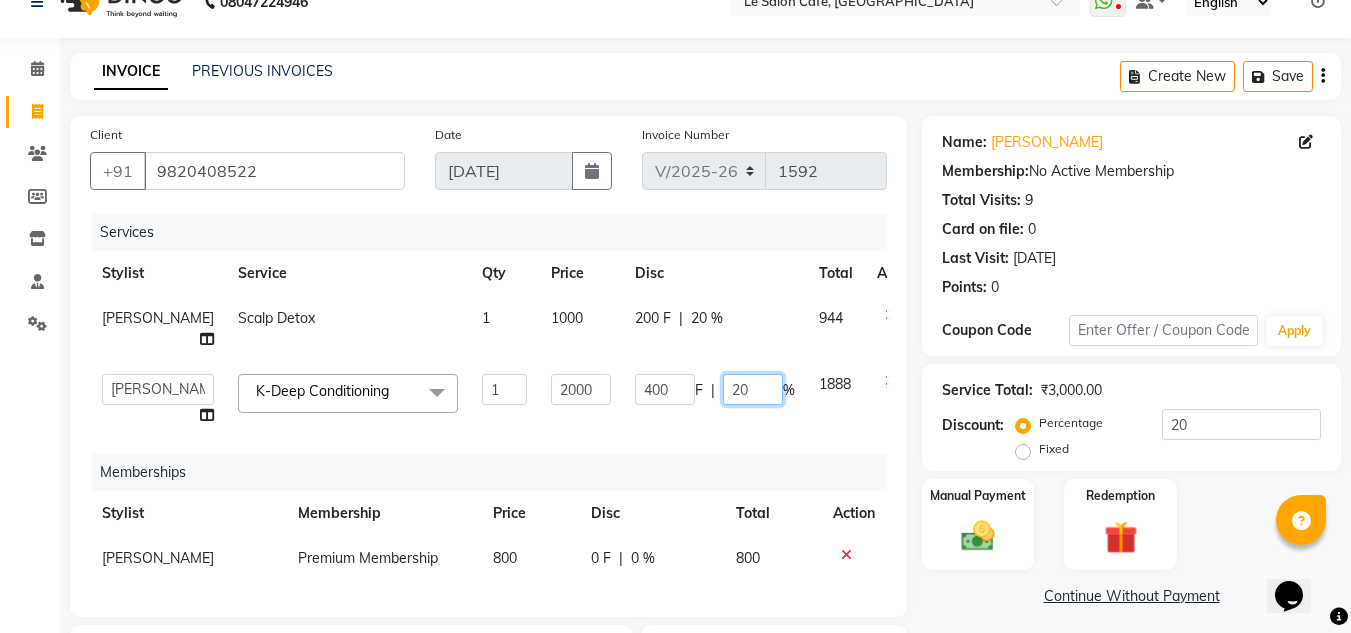 click on "20" 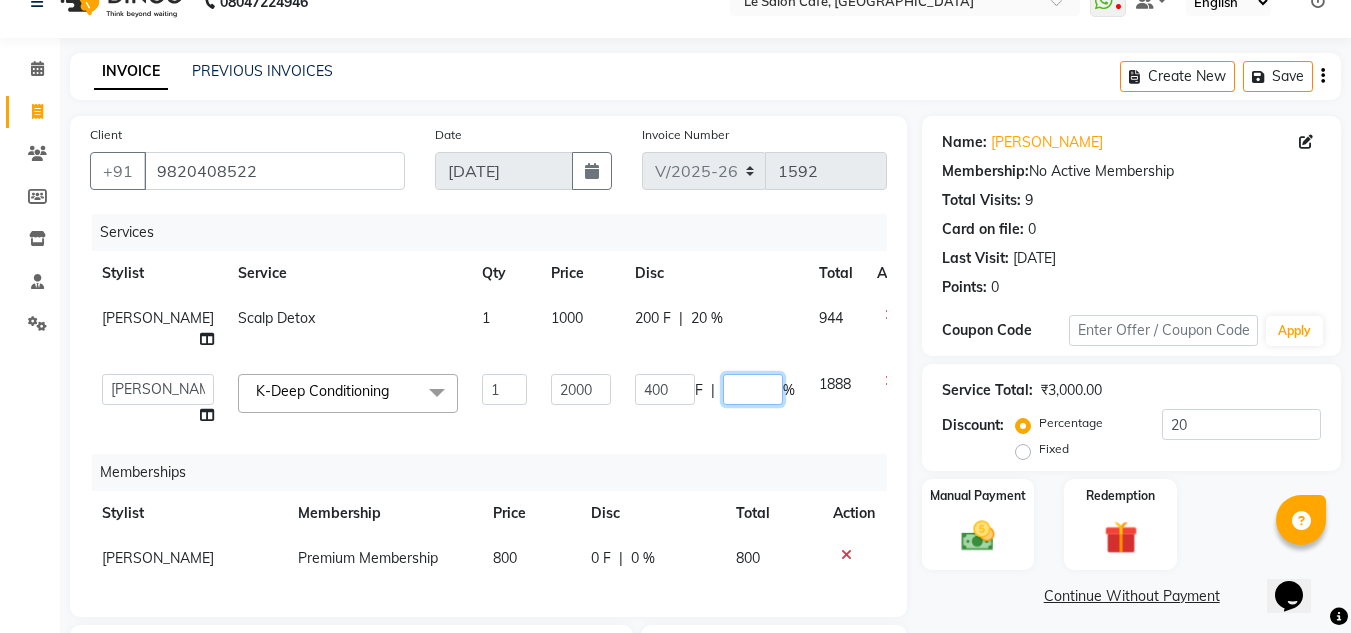 type on "0" 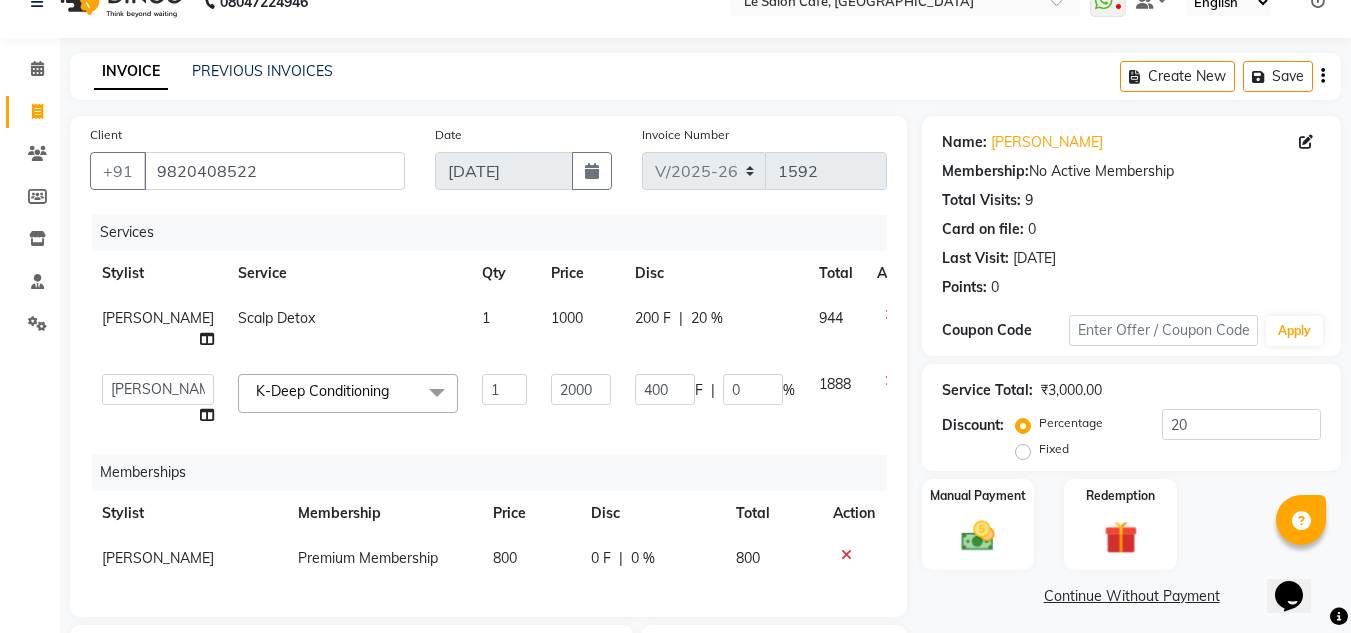 click on "INVOICE PREVIOUS INVOICES Create New   Save" 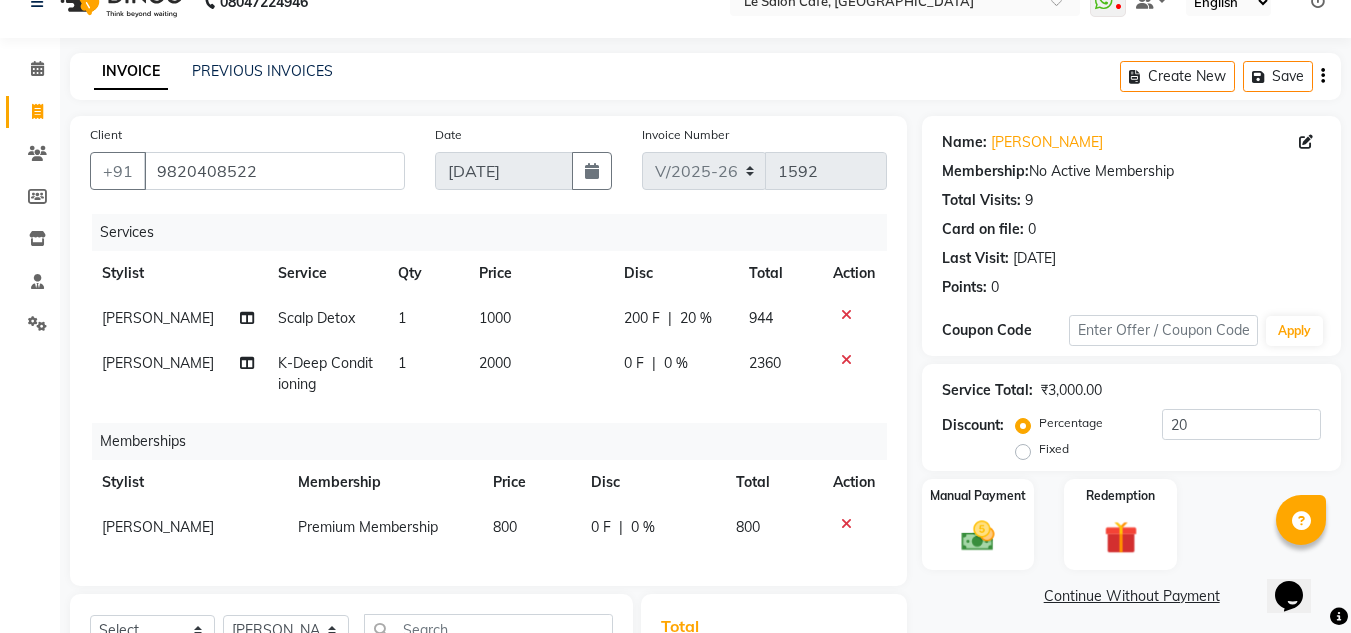 scroll, scrollTop: 334, scrollLeft: 0, axis: vertical 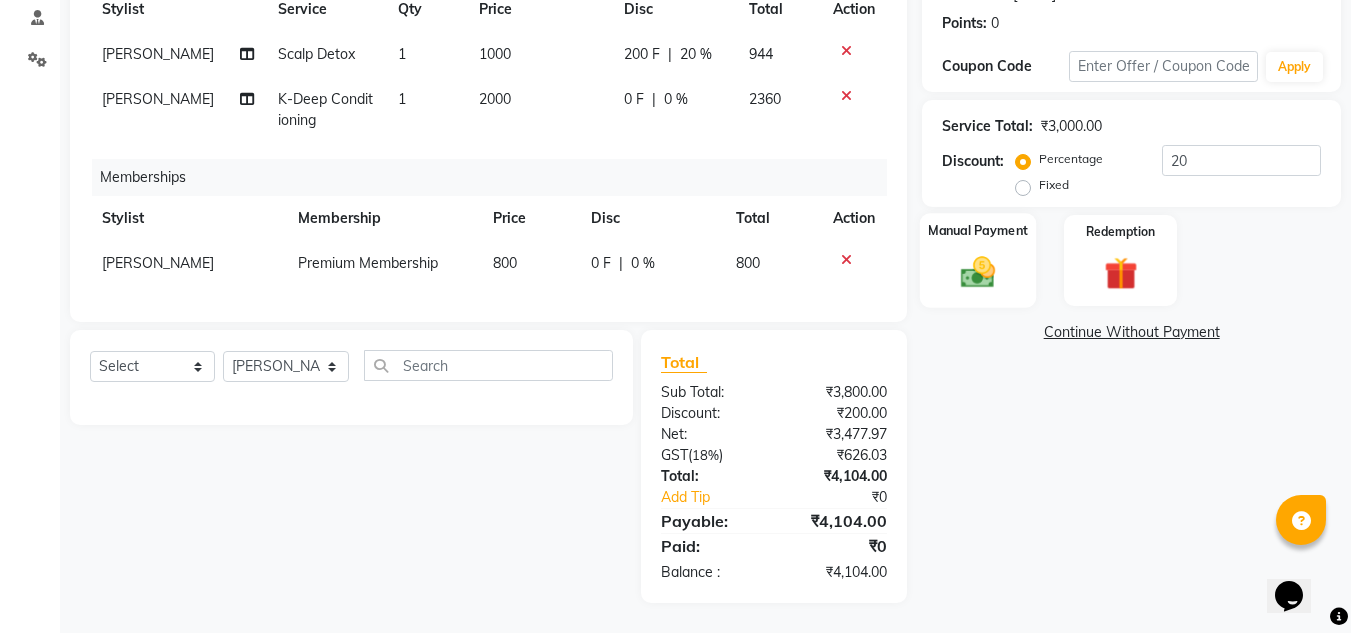 click on "Manual Payment" 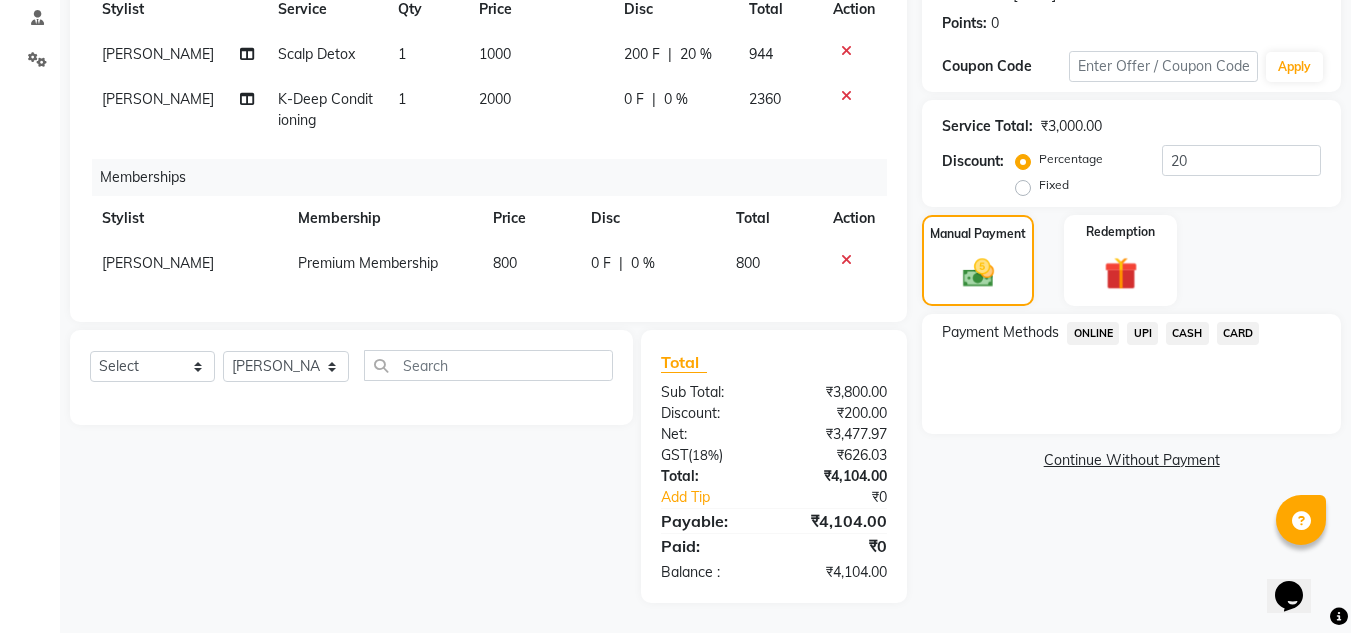 scroll, scrollTop: 334, scrollLeft: 0, axis: vertical 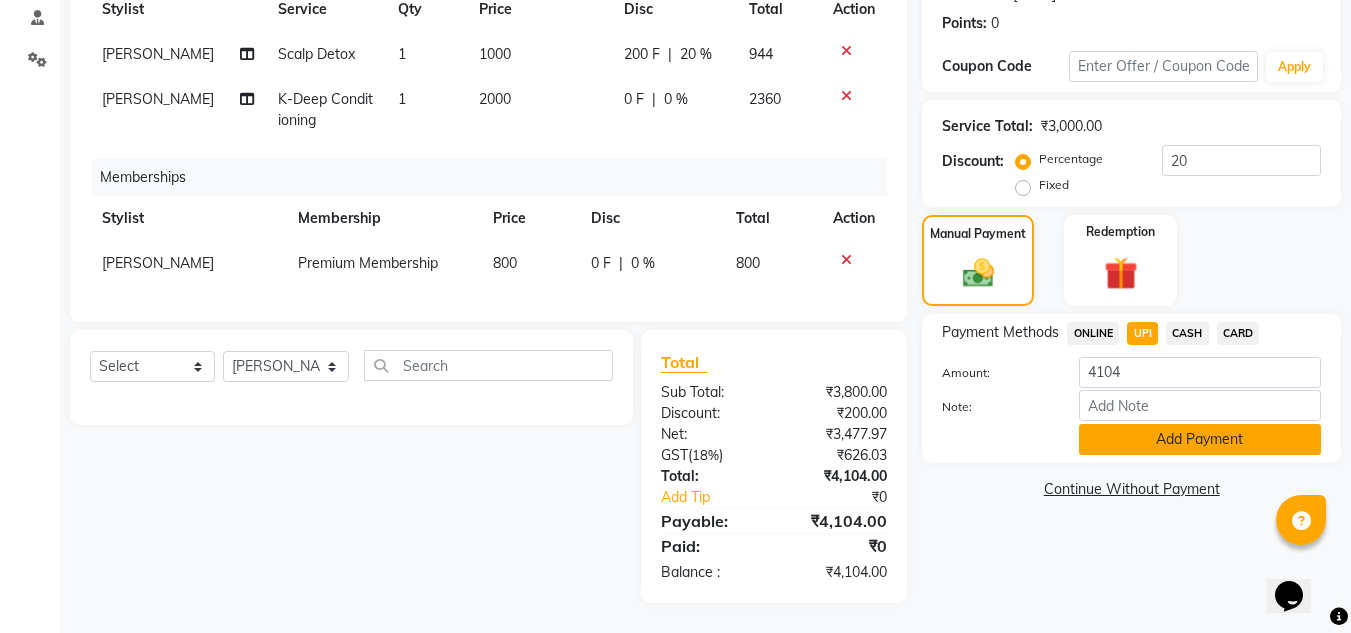click on "Add Payment" 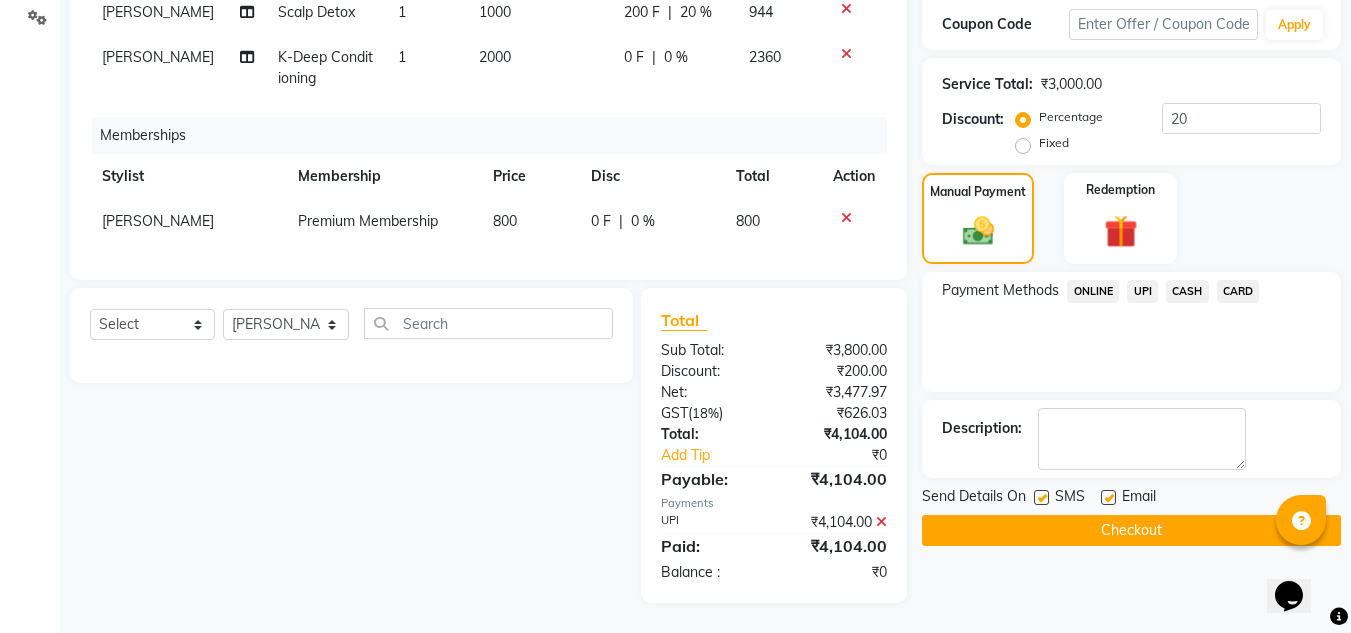 scroll, scrollTop: 376, scrollLeft: 0, axis: vertical 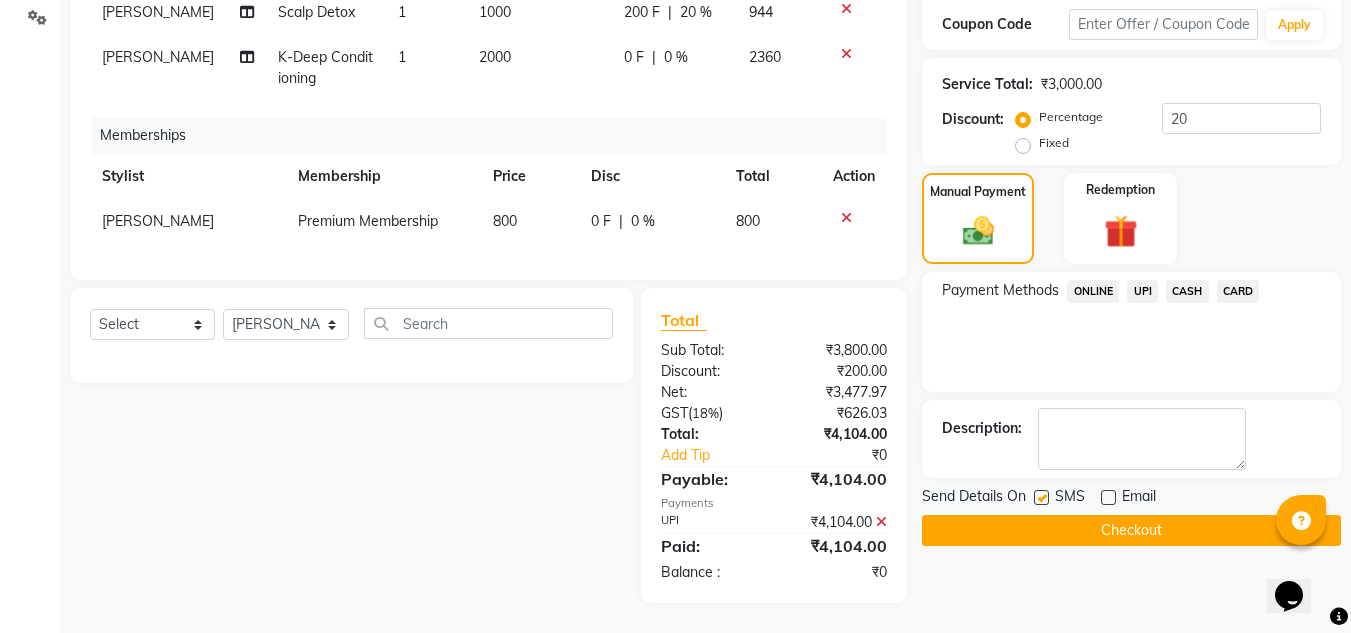 click on "Checkout" 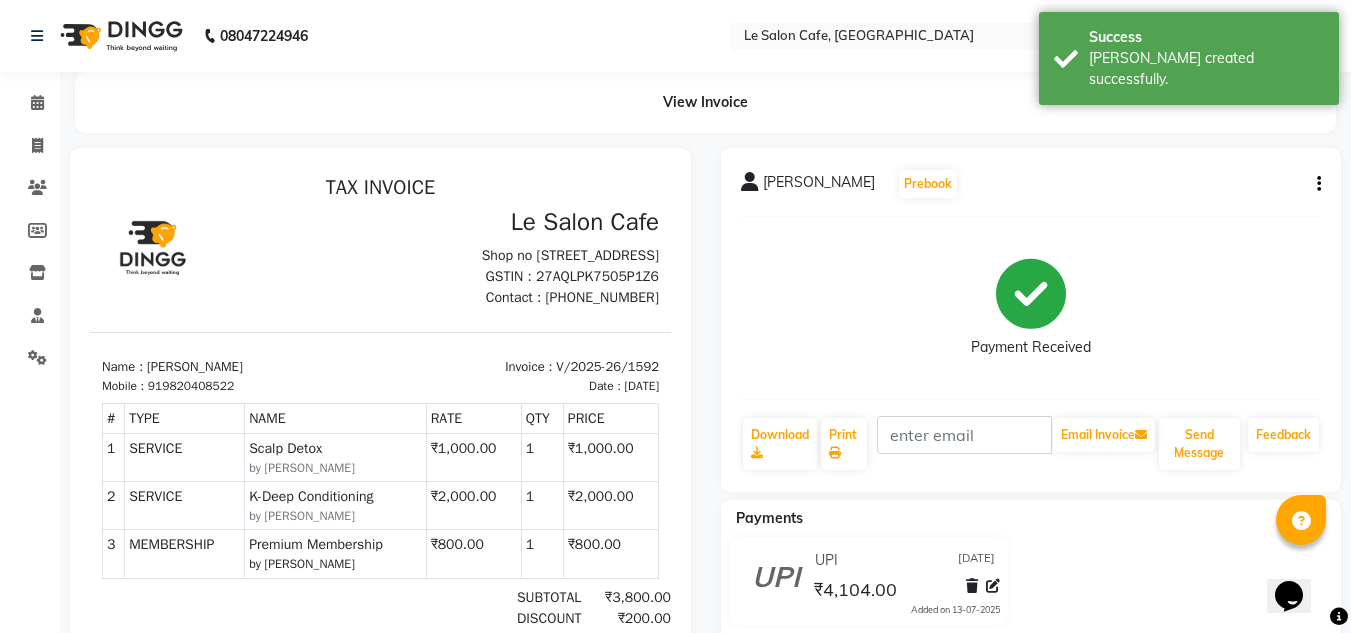 scroll, scrollTop: 0, scrollLeft: 0, axis: both 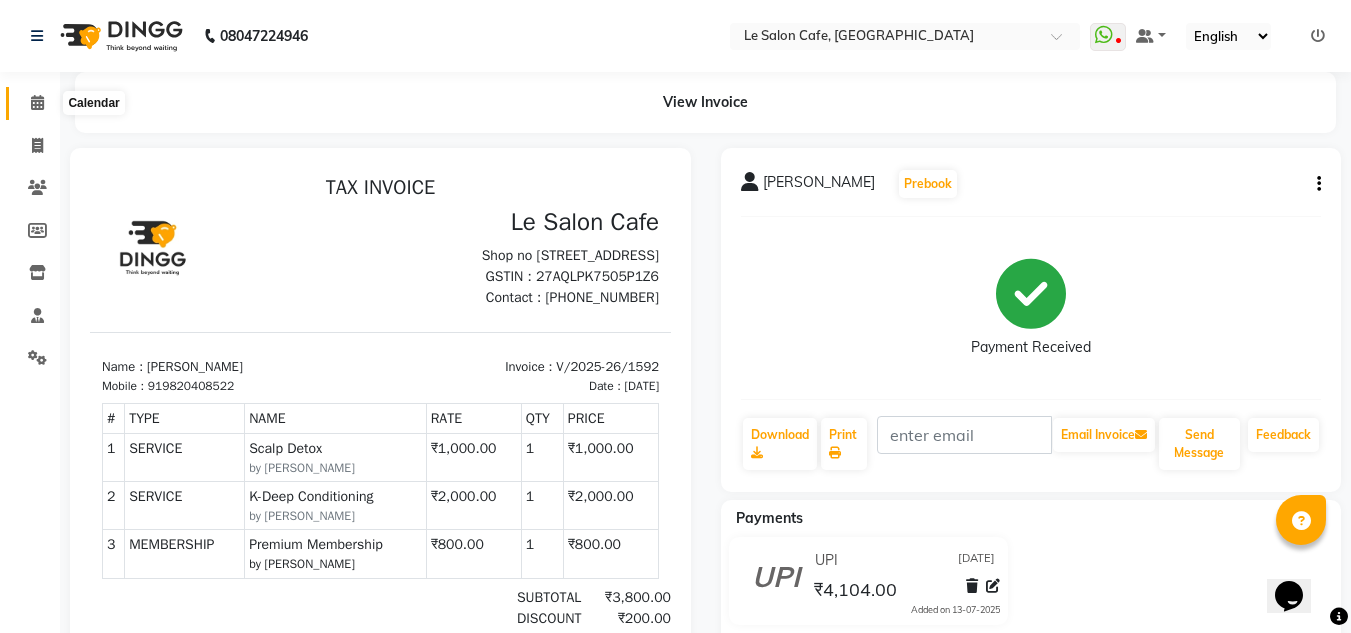 click 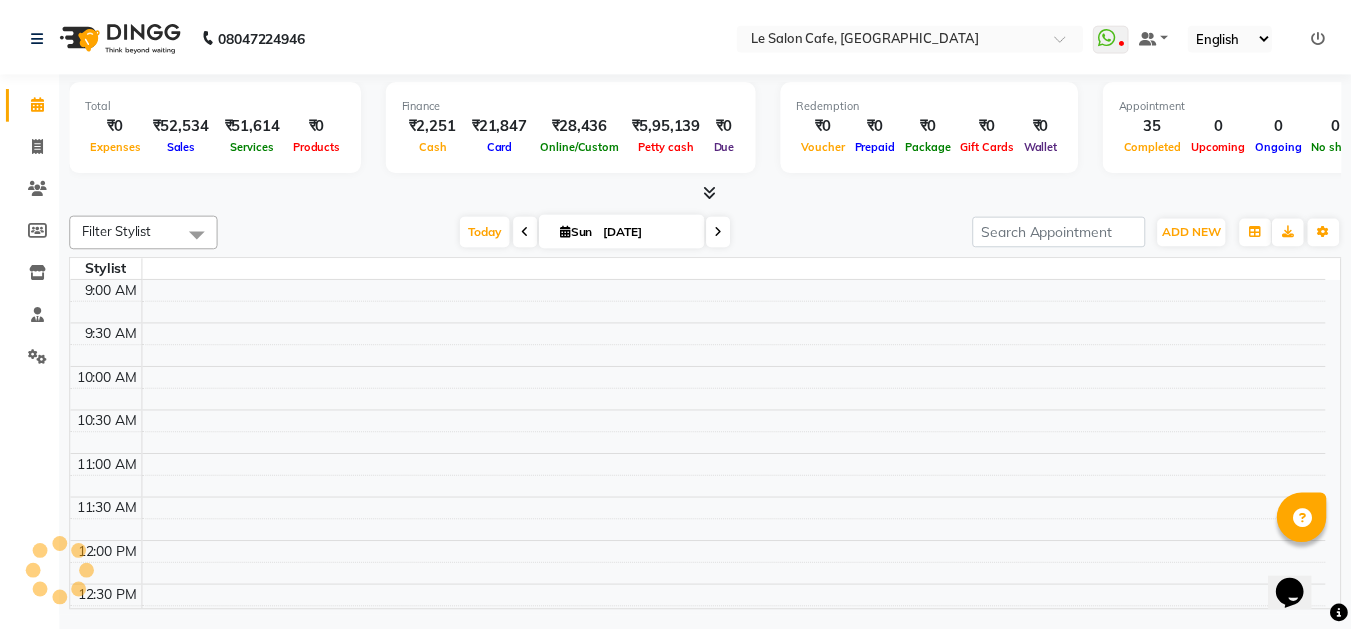 scroll, scrollTop: 0, scrollLeft: 0, axis: both 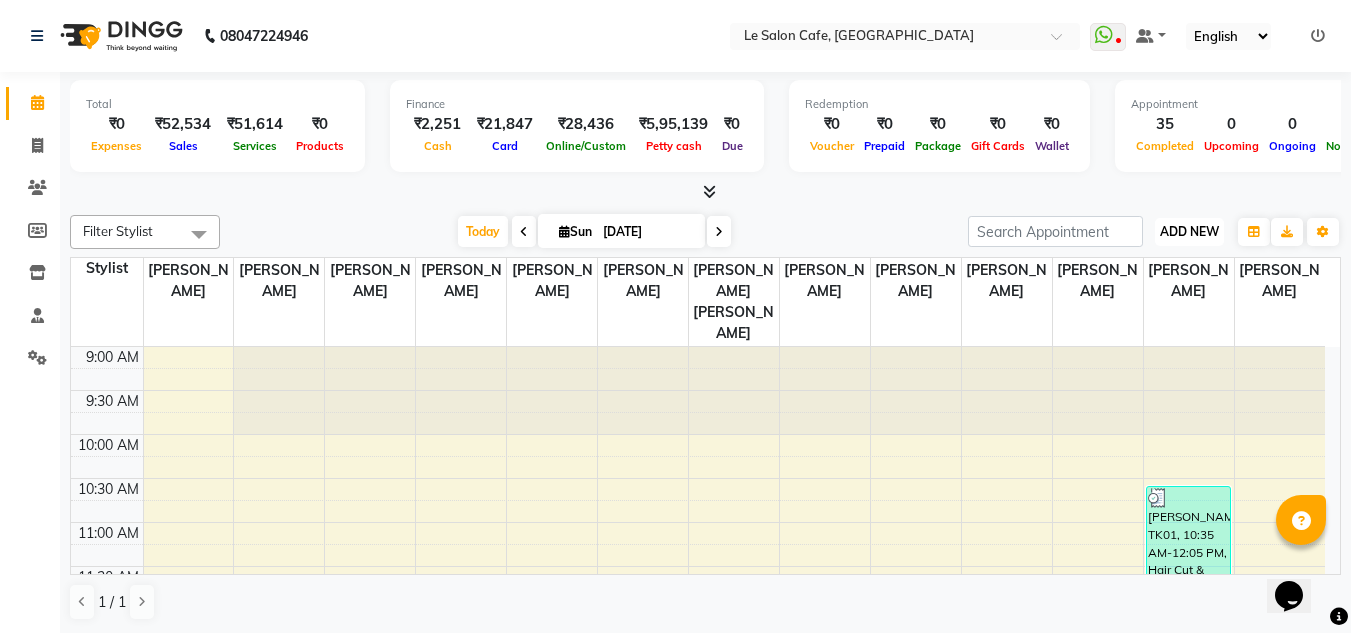 click on "ADD NEW" at bounding box center [1189, 231] 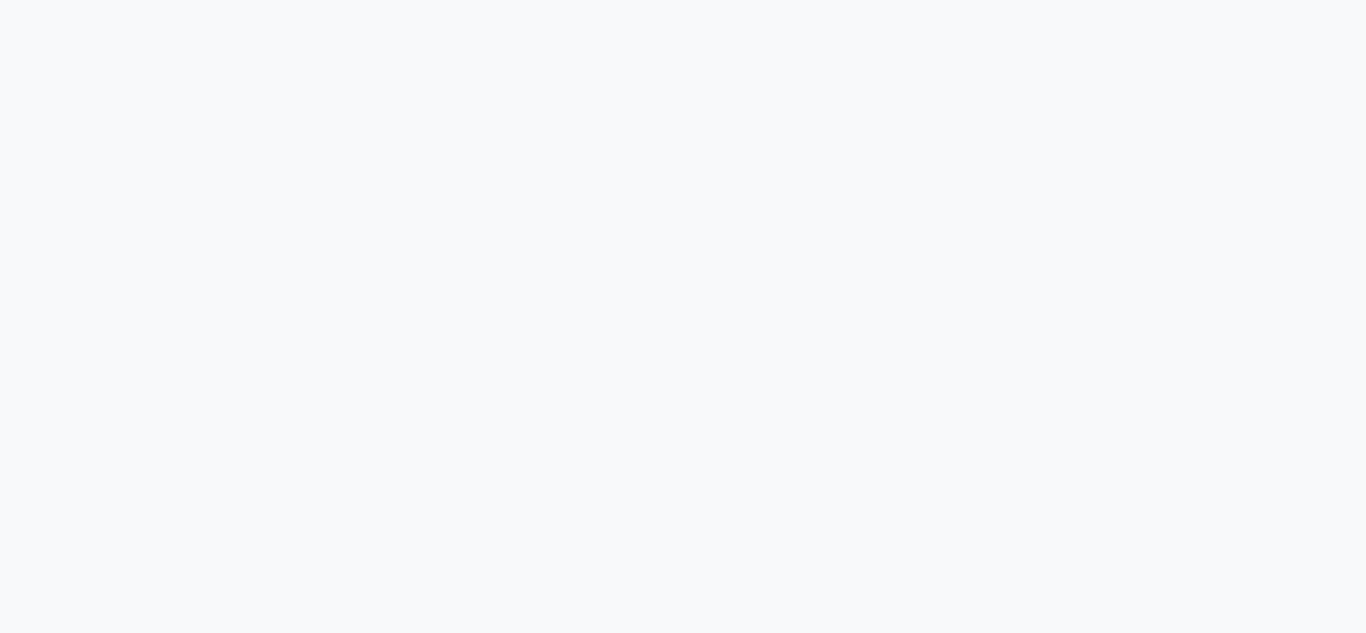 scroll, scrollTop: 0, scrollLeft: 0, axis: both 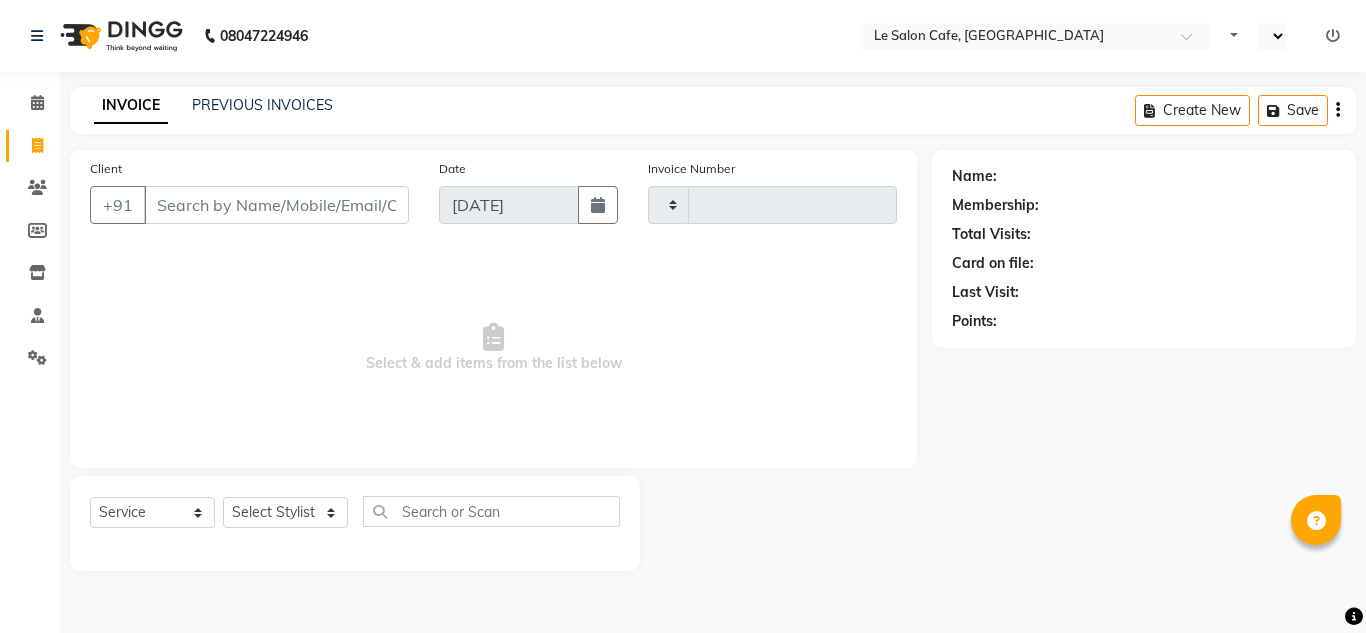type on "1592" 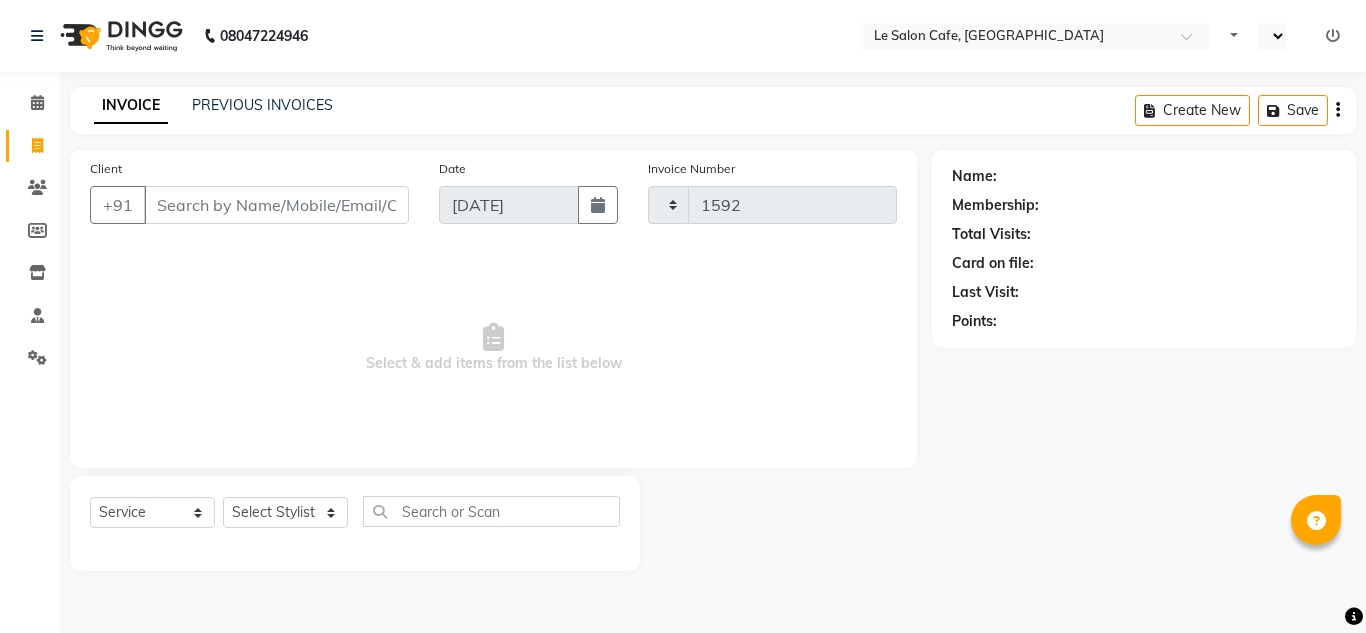 select on "en" 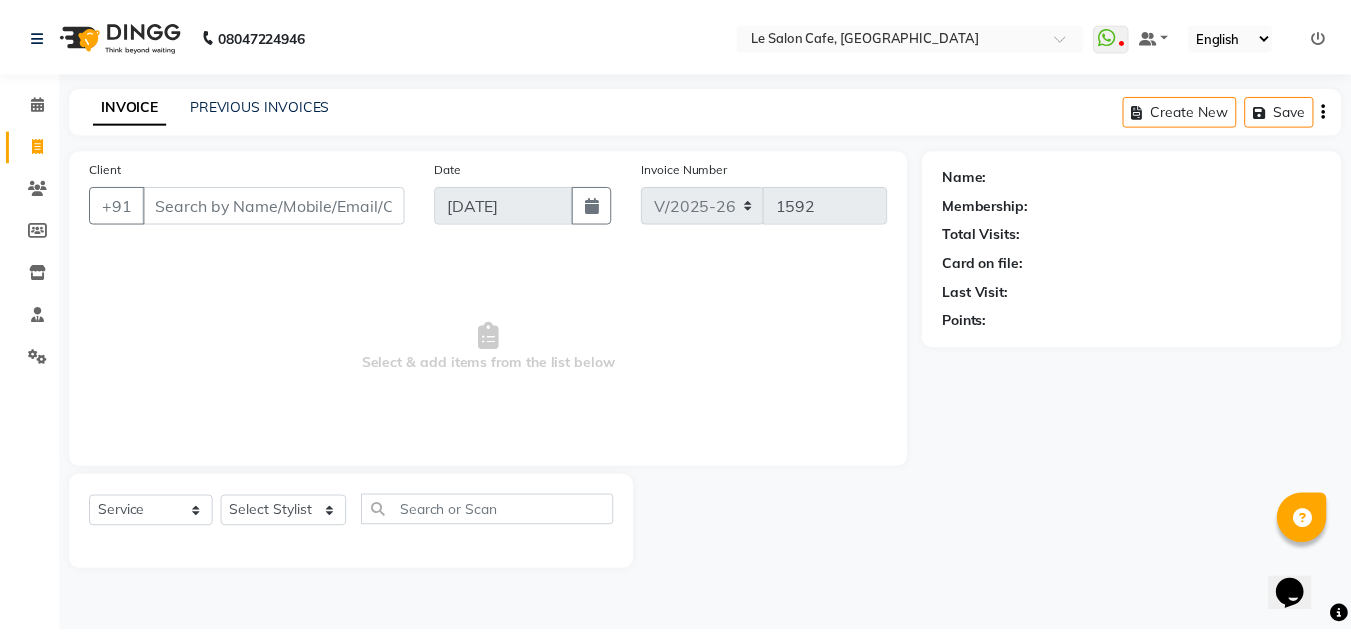 scroll, scrollTop: 0, scrollLeft: 0, axis: both 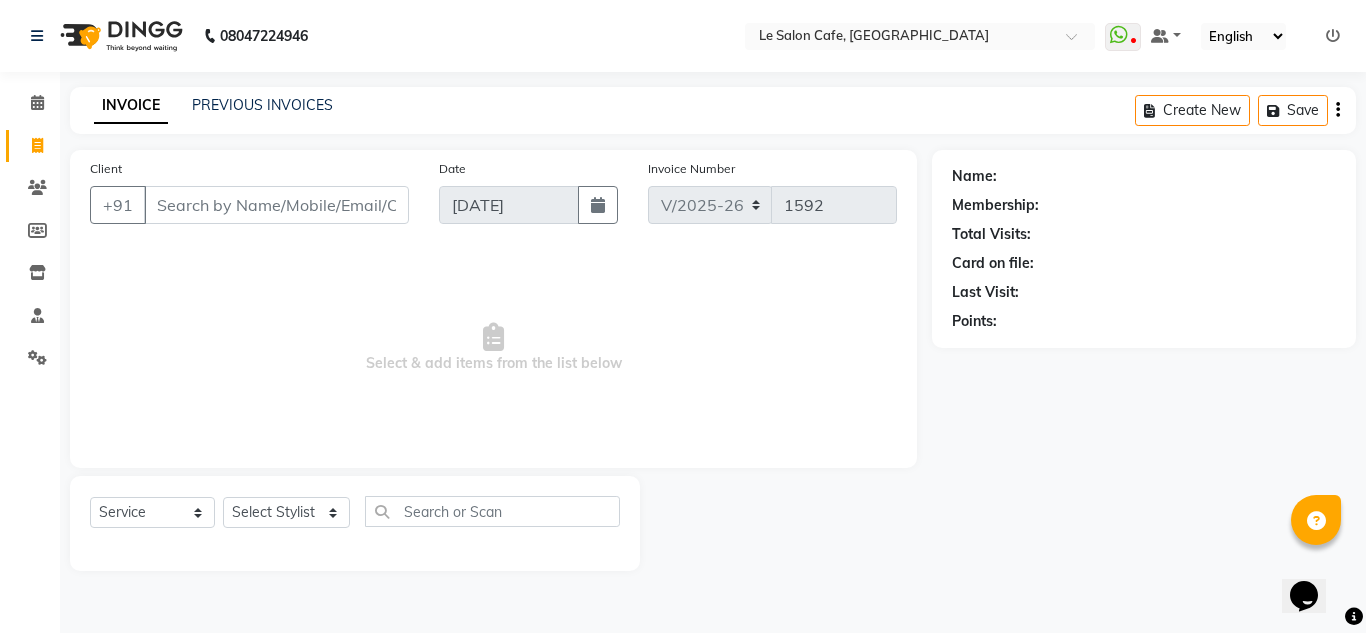 click on "Client" at bounding box center [276, 205] 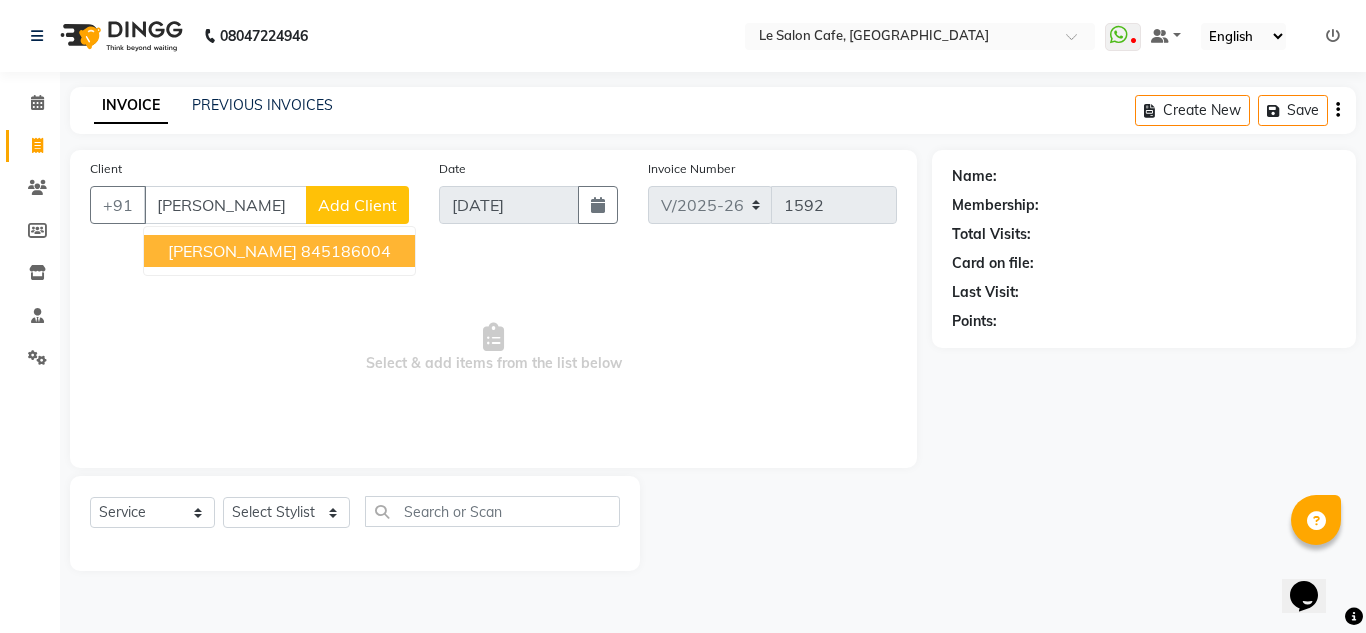 click on "845186004" at bounding box center [346, 251] 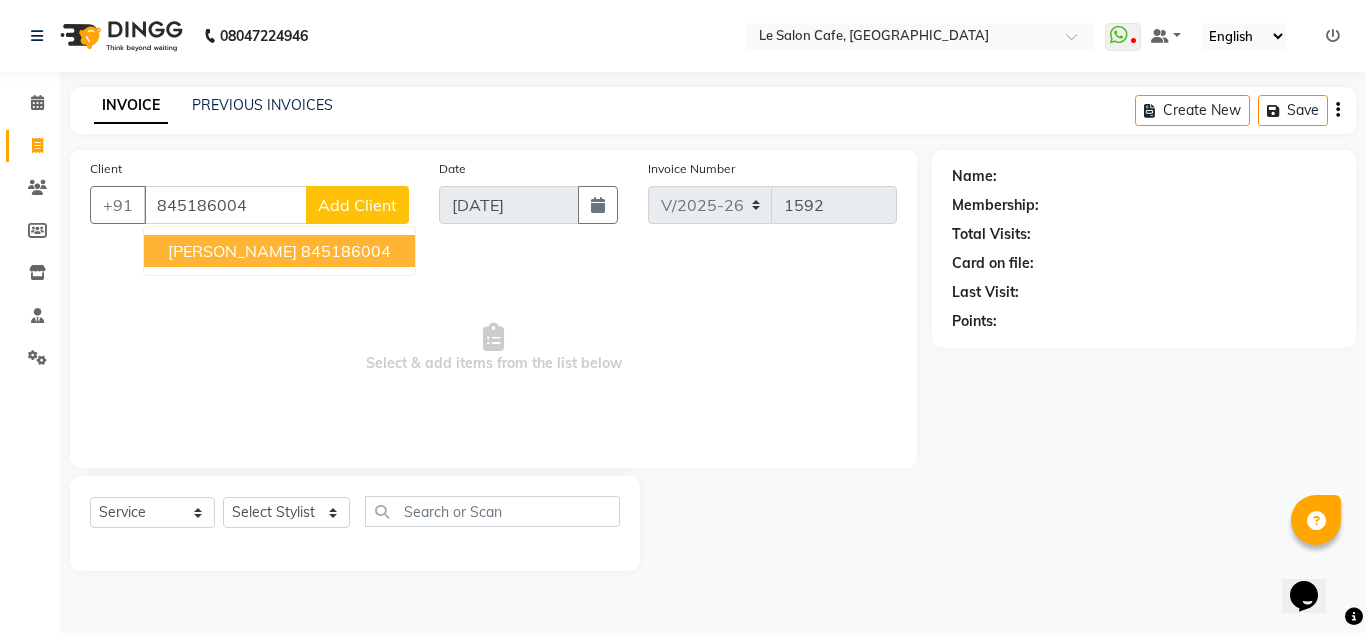 type on "845186004" 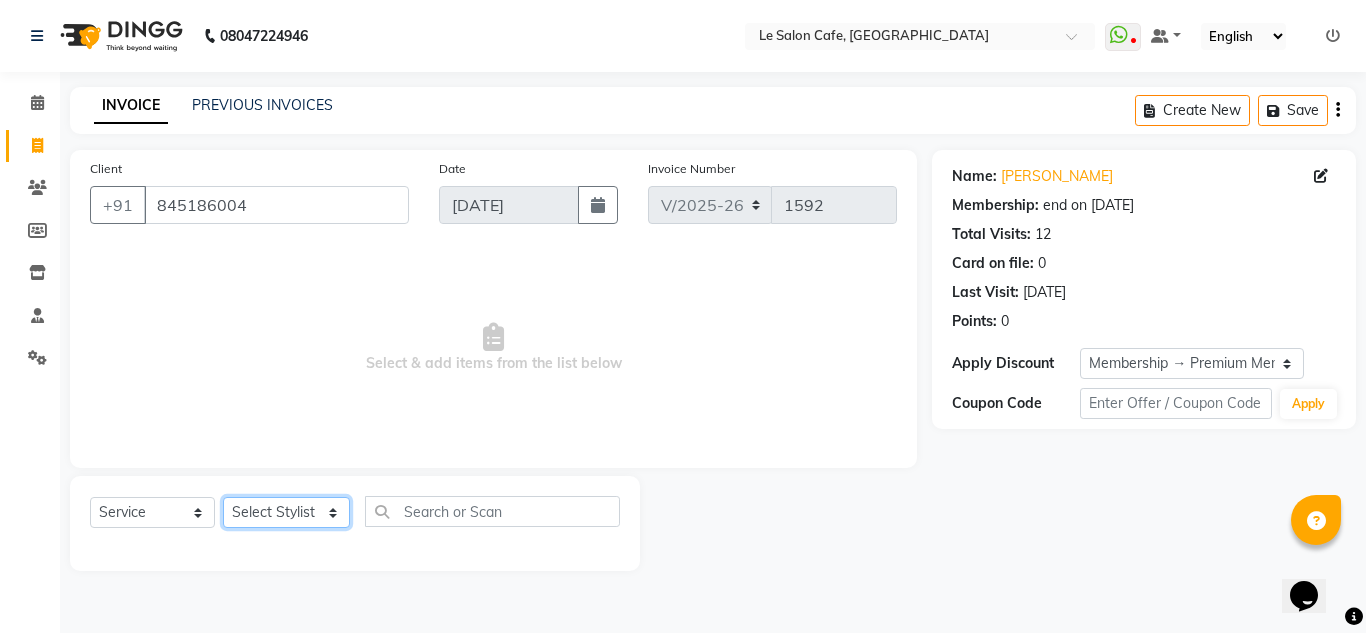 click on "Select Stylist [PERSON_NAME]  [PERSON_NAME]  [PERSON_NAME]  Front Desk  [PERSON_NAME]  [PERSON_NAME] [PERSON_NAME]  [PERSON_NAME]  [PERSON_NAME] [PERSON_NAME]  [PERSON_NAME] [PERSON_NAME] [PERSON_NAME] [PERSON_NAME]" 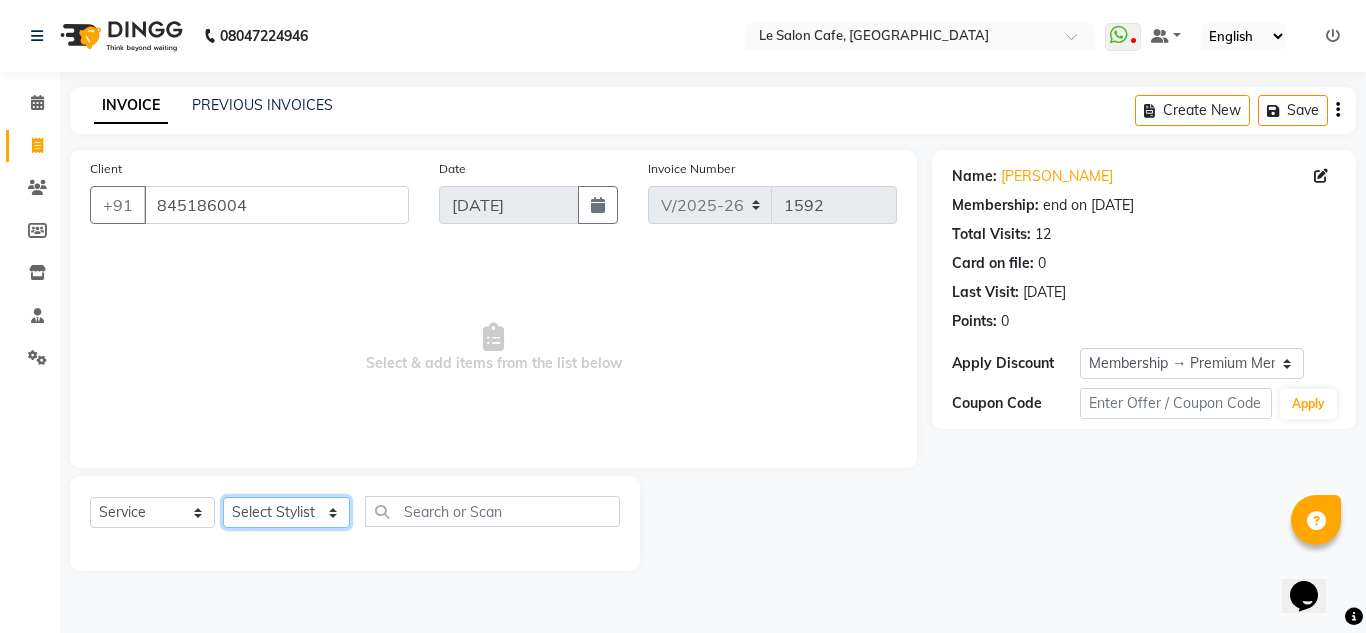 select on "8340" 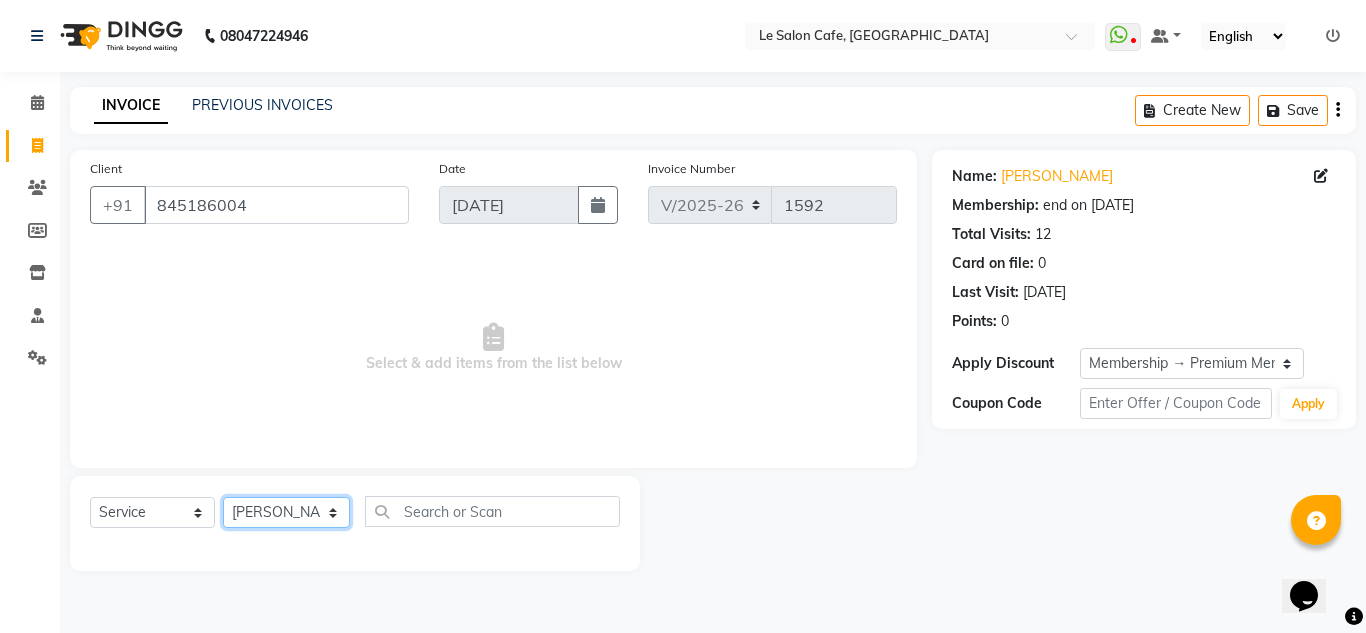 click on "Select Stylist [PERSON_NAME]  [PERSON_NAME]  [PERSON_NAME]  Front Desk  [PERSON_NAME]  [PERSON_NAME] [PERSON_NAME]  [PERSON_NAME]  [PERSON_NAME] [PERSON_NAME]  [PERSON_NAME] [PERSON_NAME] [PERSON_NAME] [PERSON_NAME]" 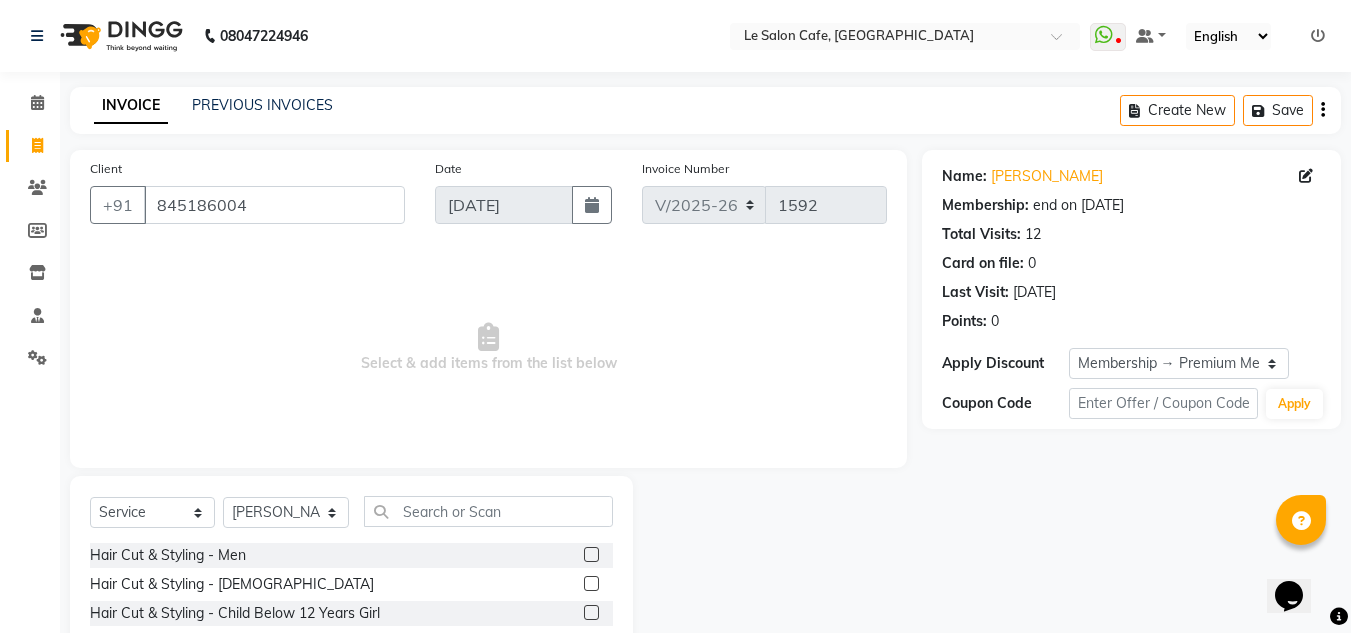 click 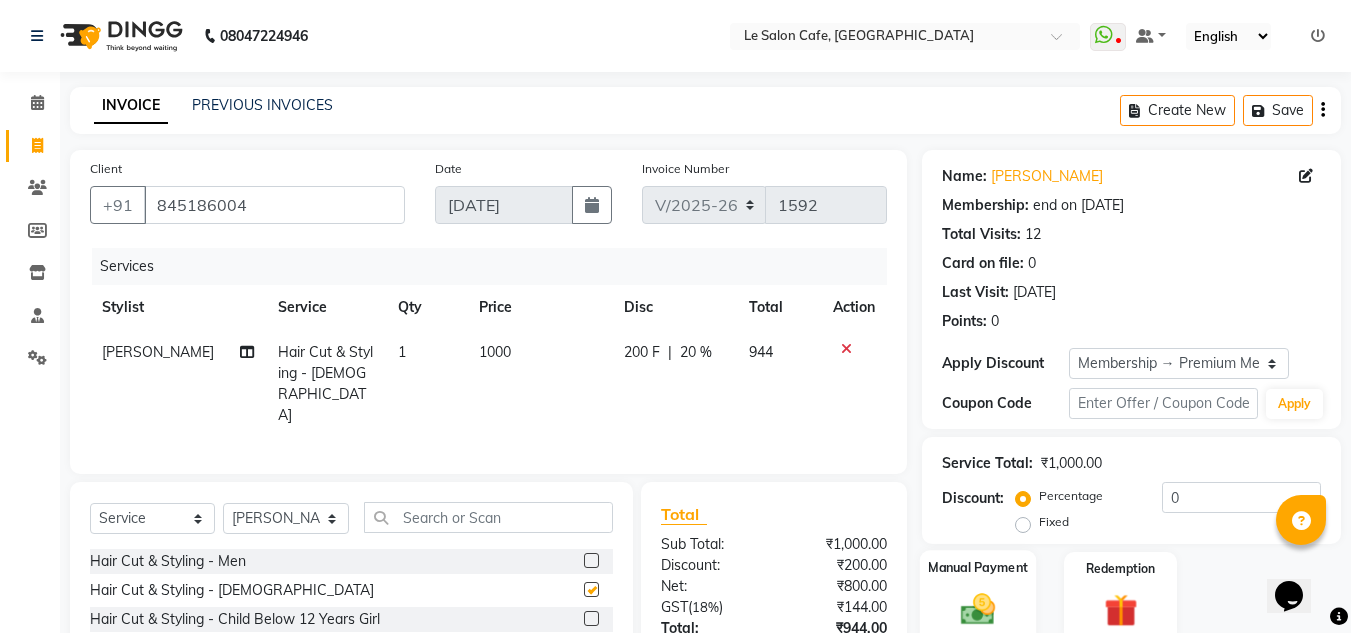 checkbox on "false" 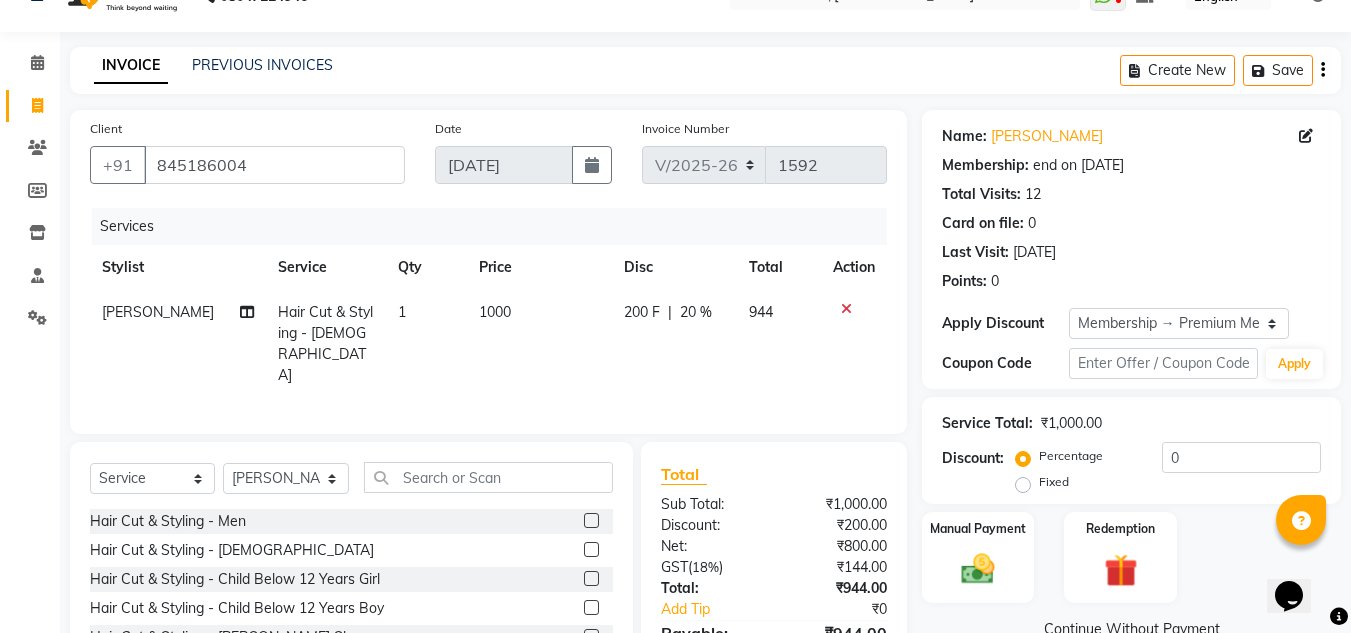 scroll, scrollTop: 0, scrollLeft: 0, axis: both 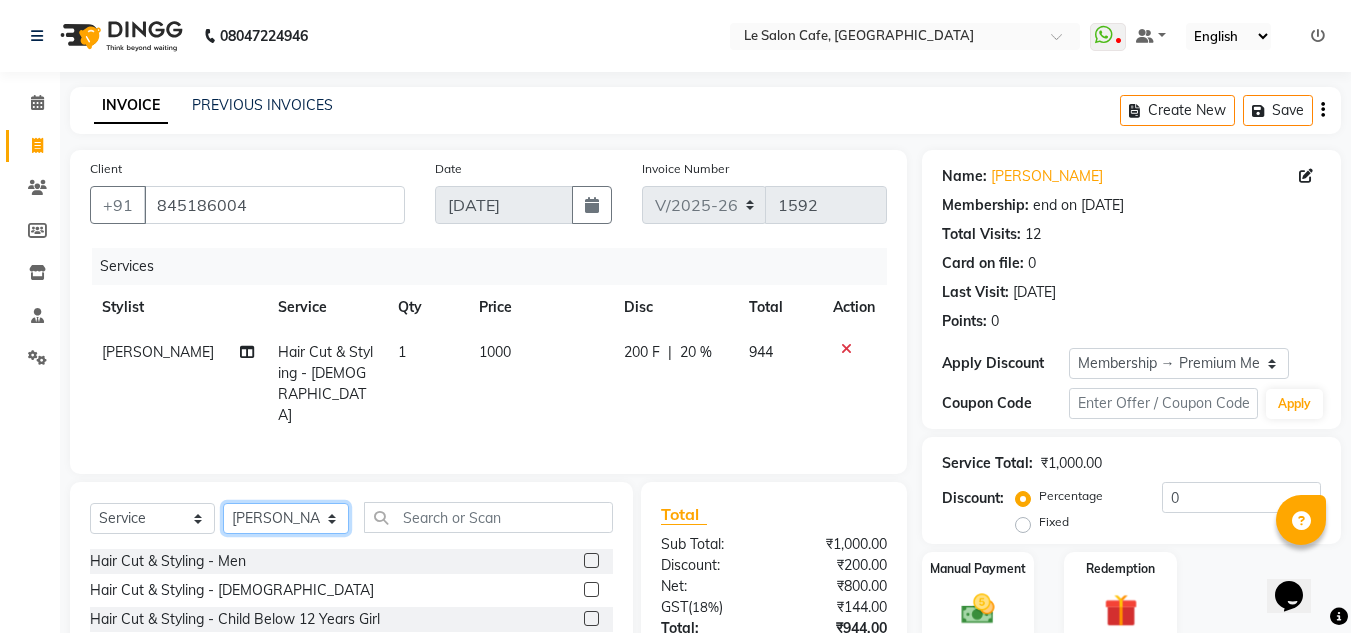 drag, startPoint x: 292, startPoint y: 510, endPoint x: 288, endPoint y: 497, distance: 13.601471 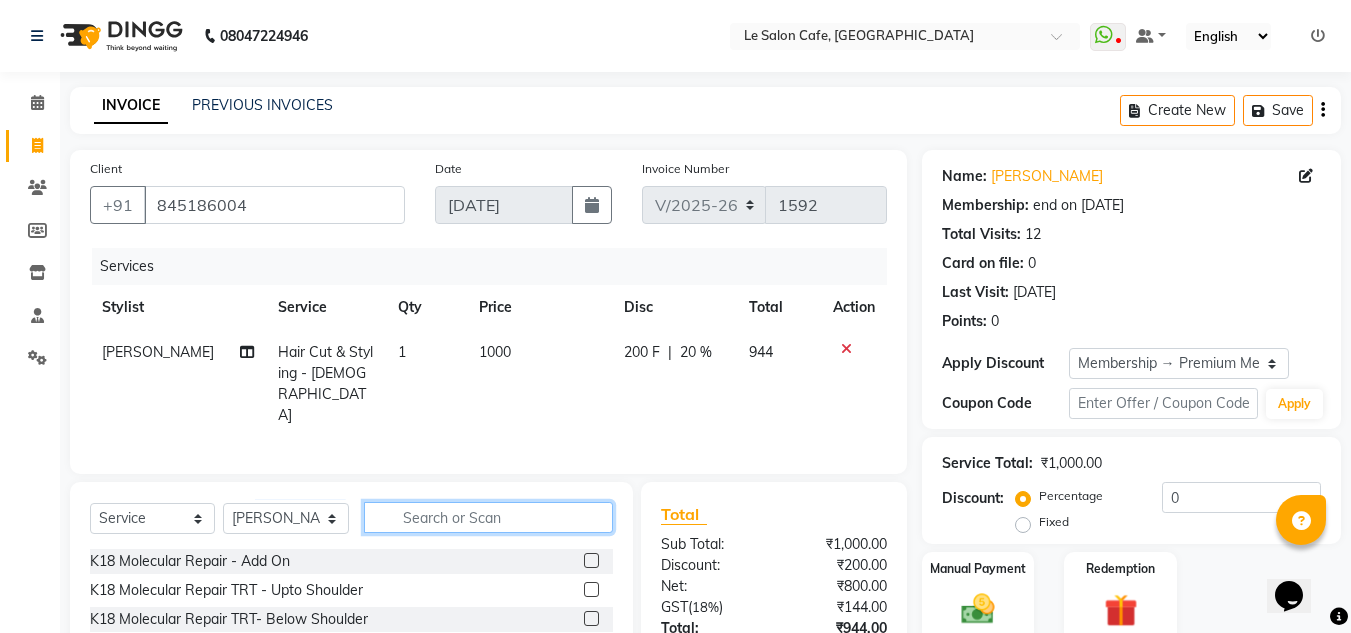 click 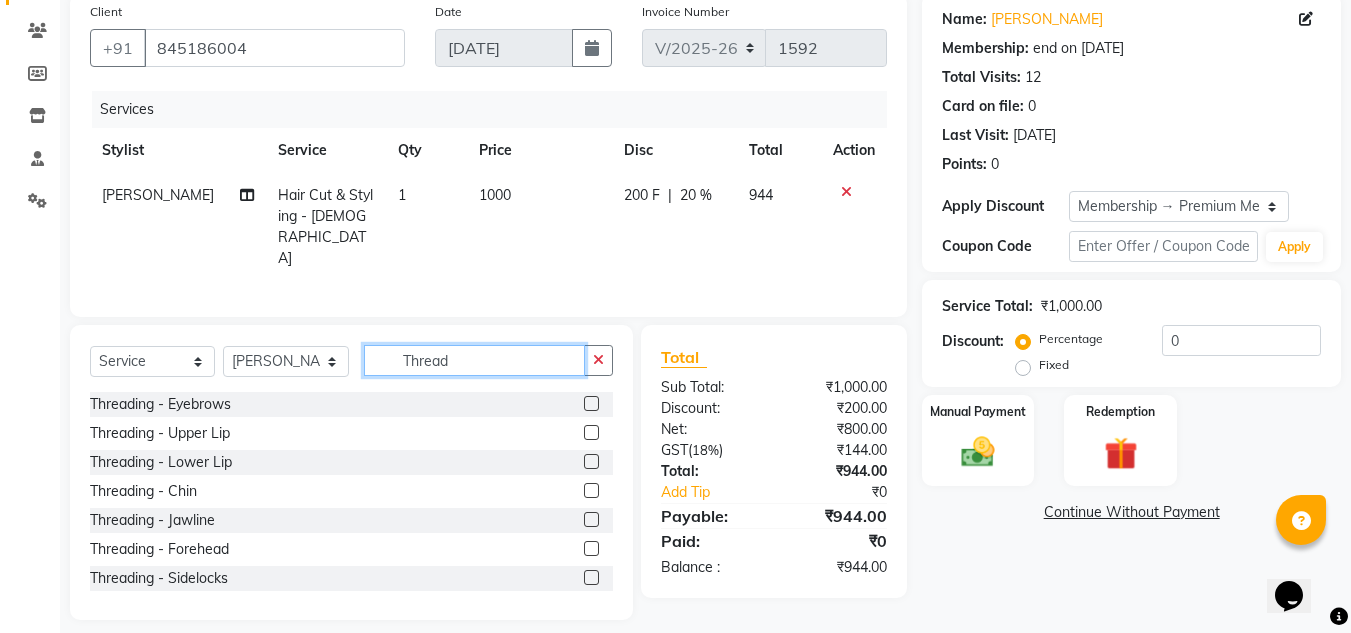 scroll, scrollTop: 168, scrollLeft: 0, axis: vertical 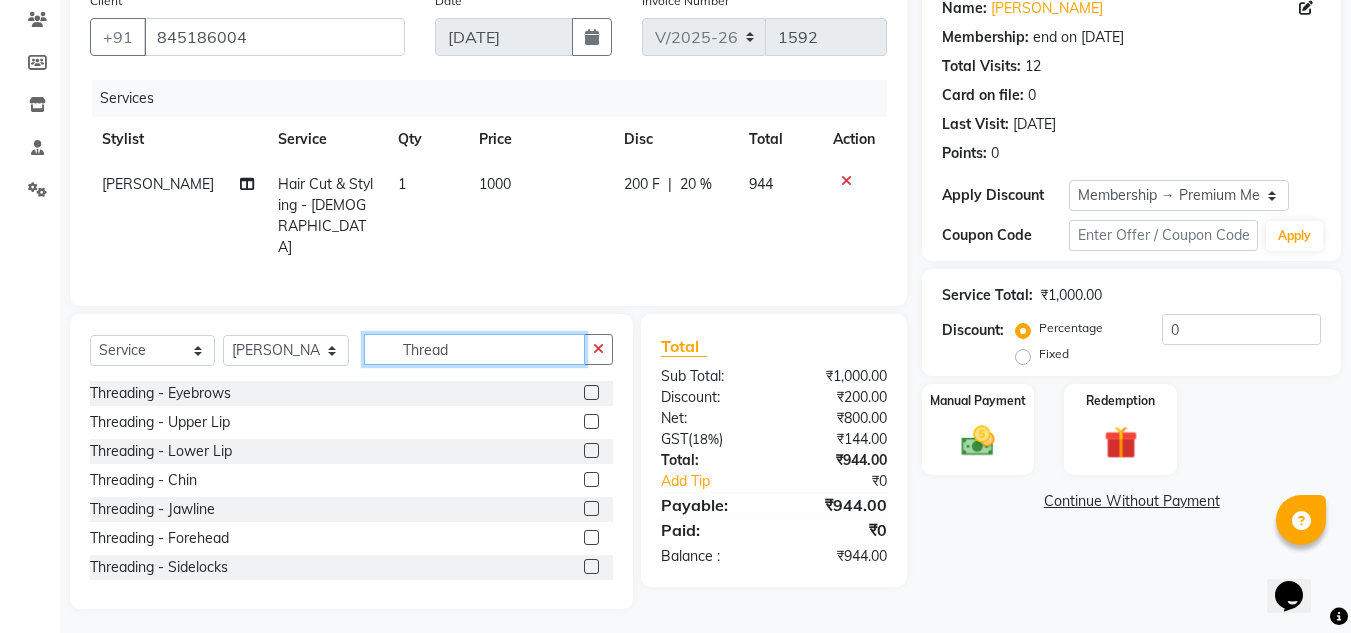 type on "Thread" 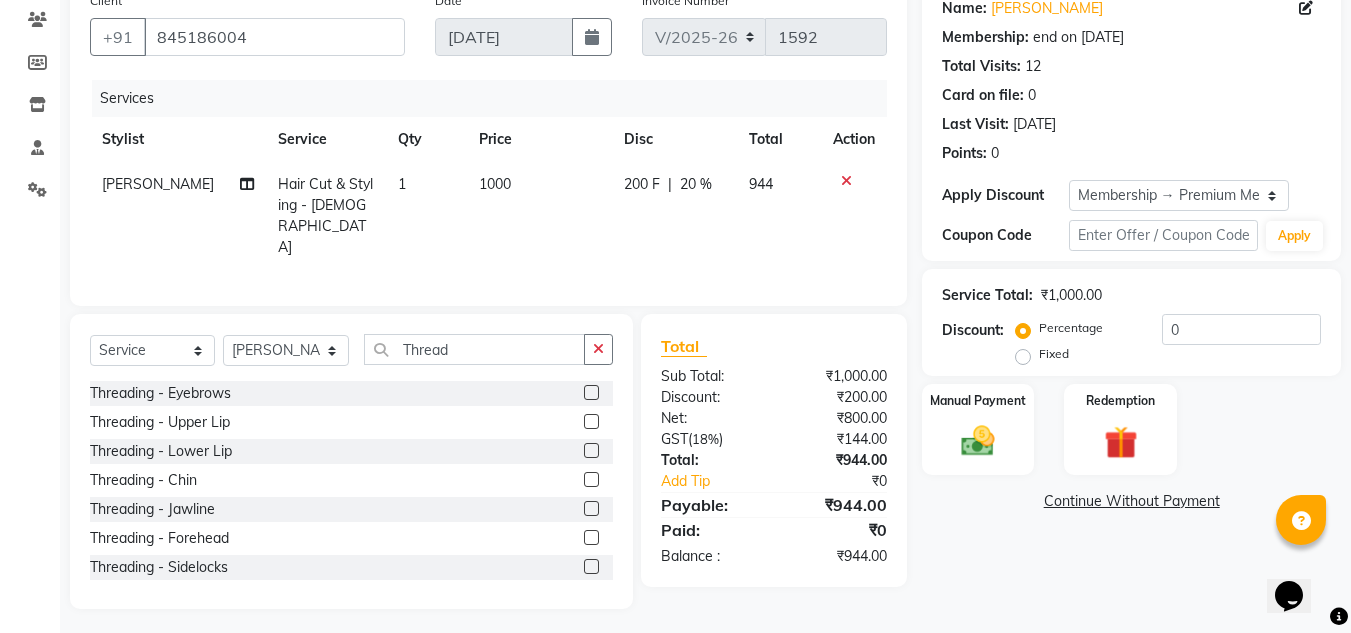 click 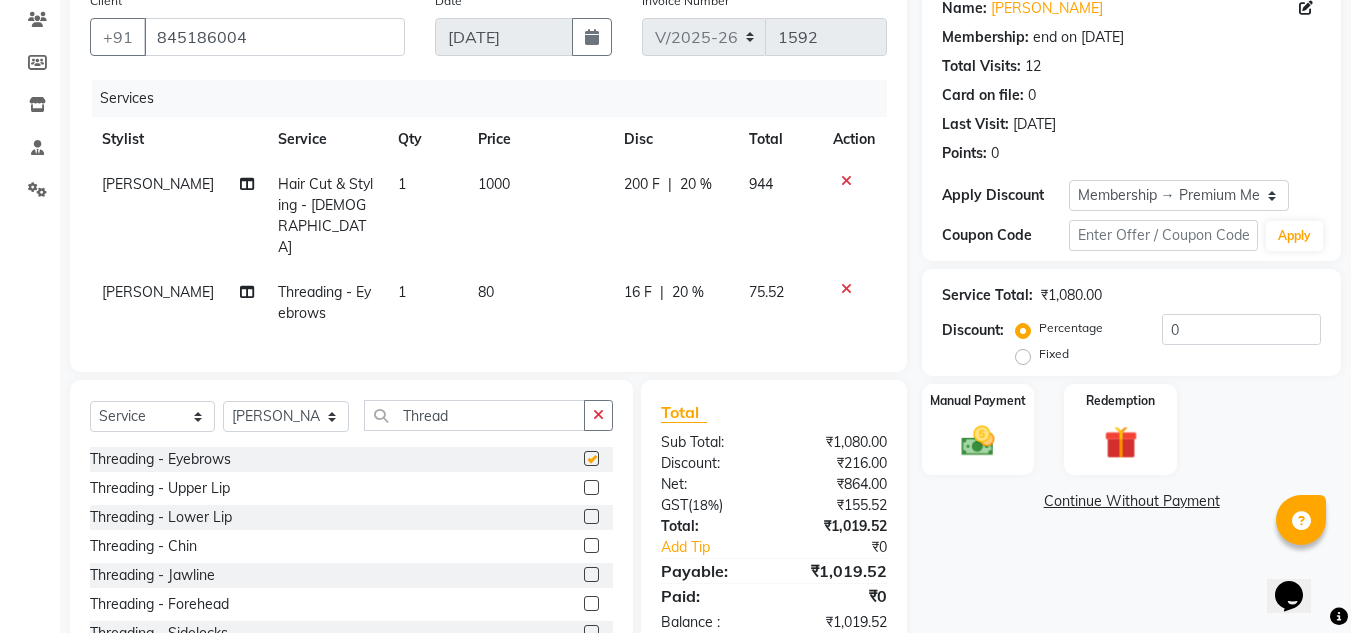 checkbox on "false" 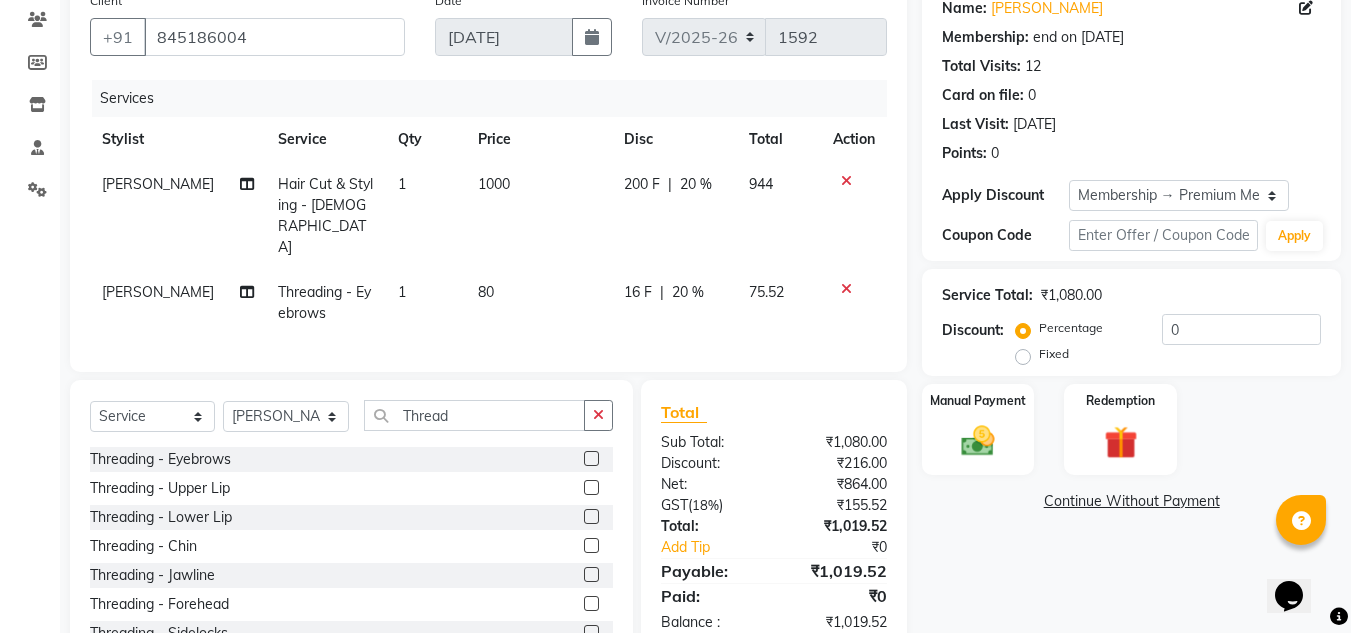 click 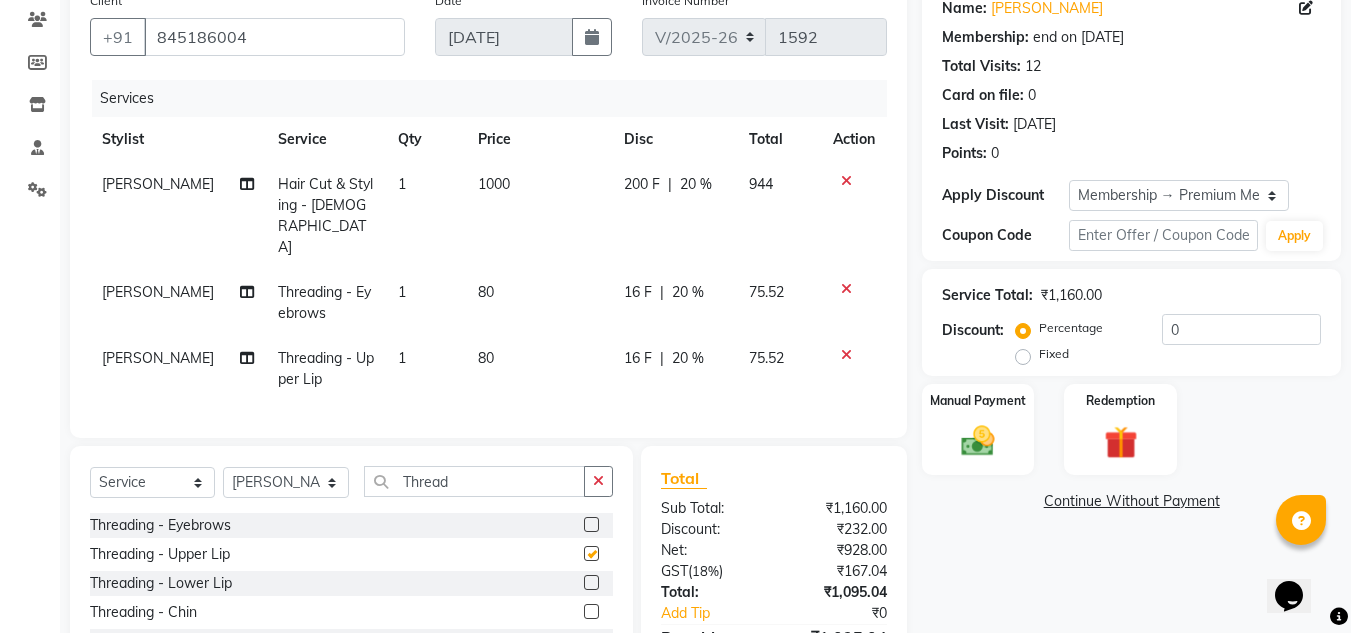 checkbox on "false" 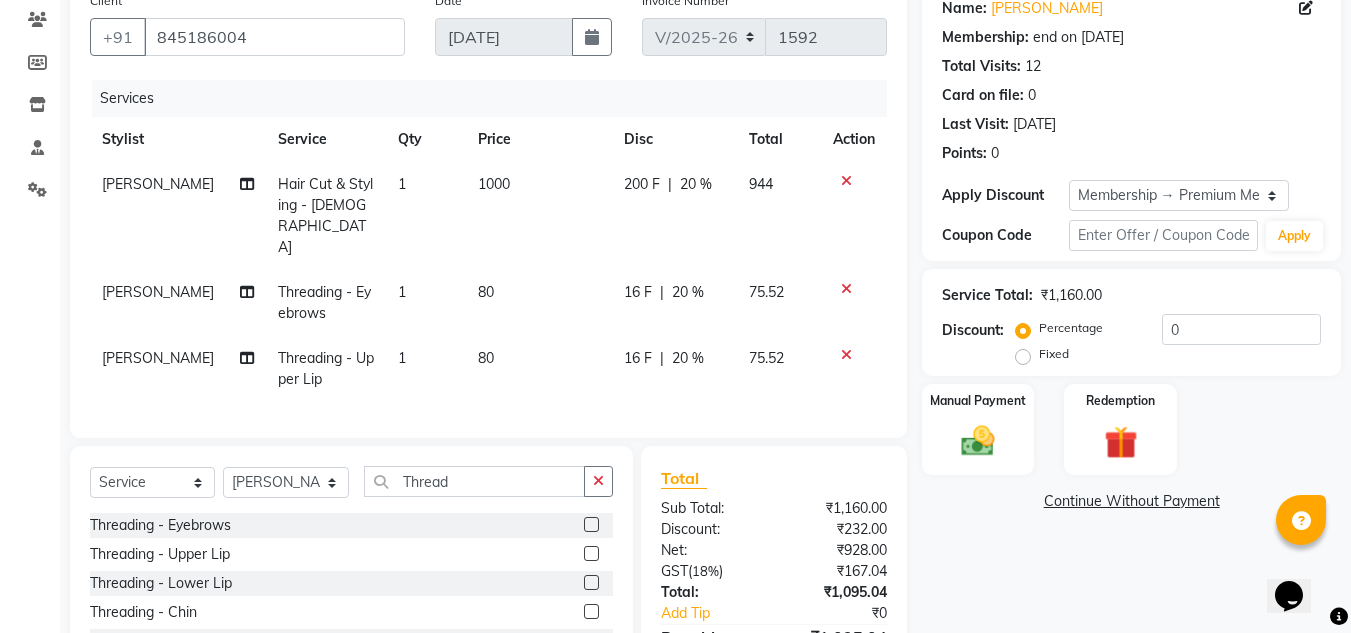 click on "Name: Shilpi Dhyani Membership: end on 18-04-2026 Total Visits:  12 Card on file:  0 Last Visit:   08-06-2025 Points:   0  Apply Discount Select Membership → Premium Membership Coupon Code Apply Service Total:  ₹1,160.00  Discount:  Percentage   Fixed  0 Manual Payment Redemption  Continue Without Payment" 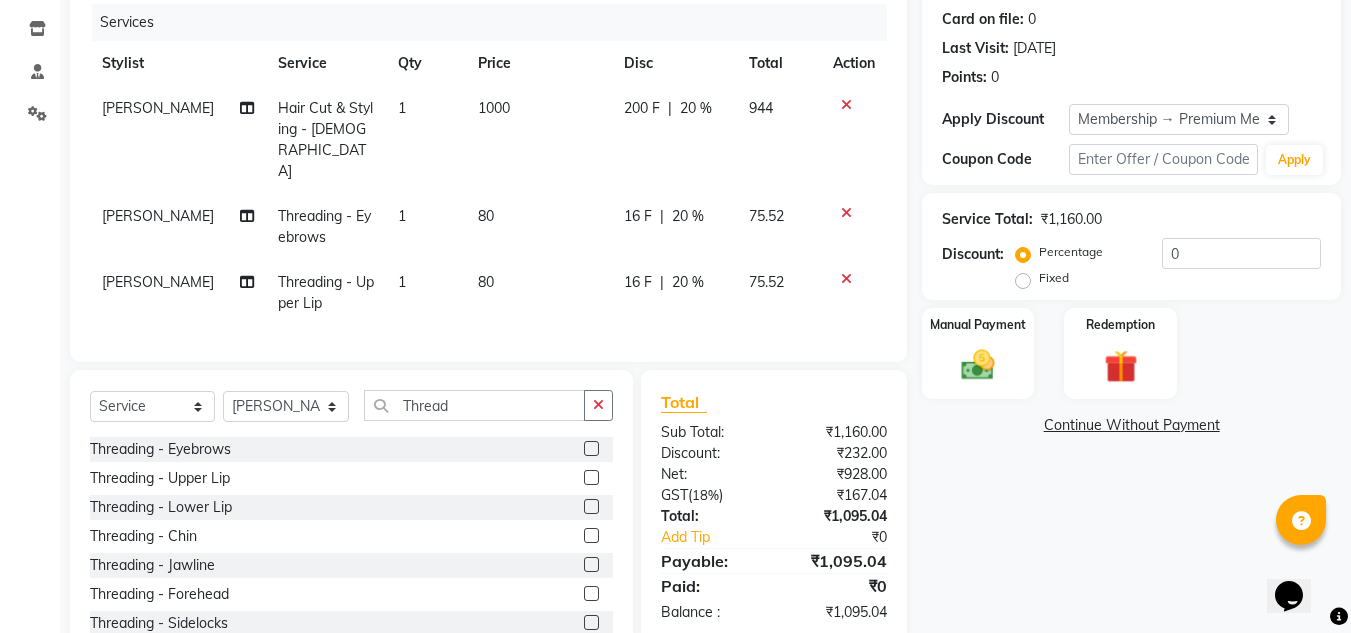 scroll, scrollTop: 279, scrollLeft: 0, axis: vertical 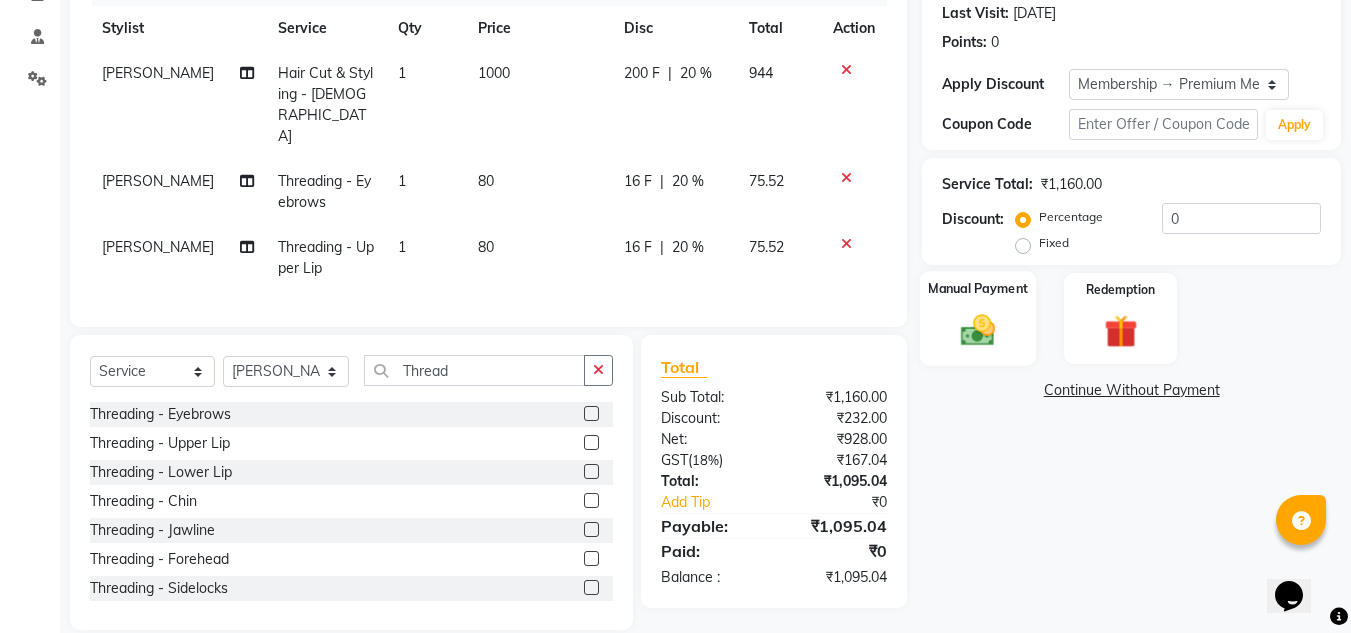 click 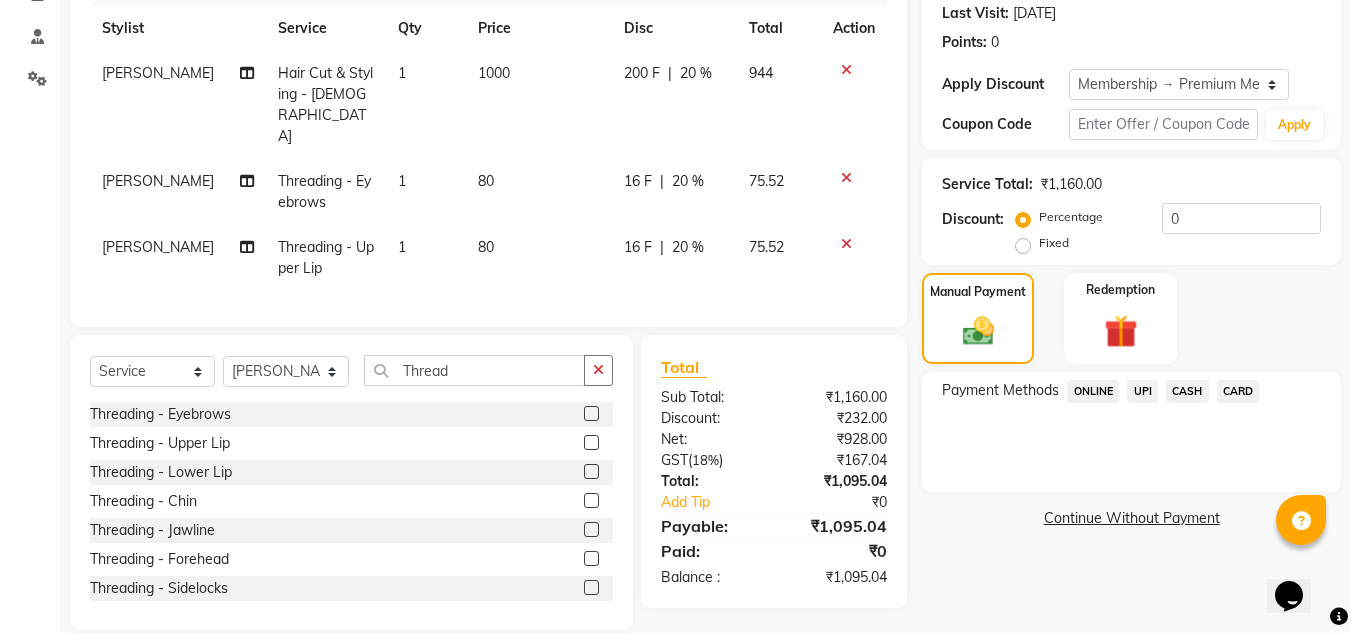 click on "UPI" 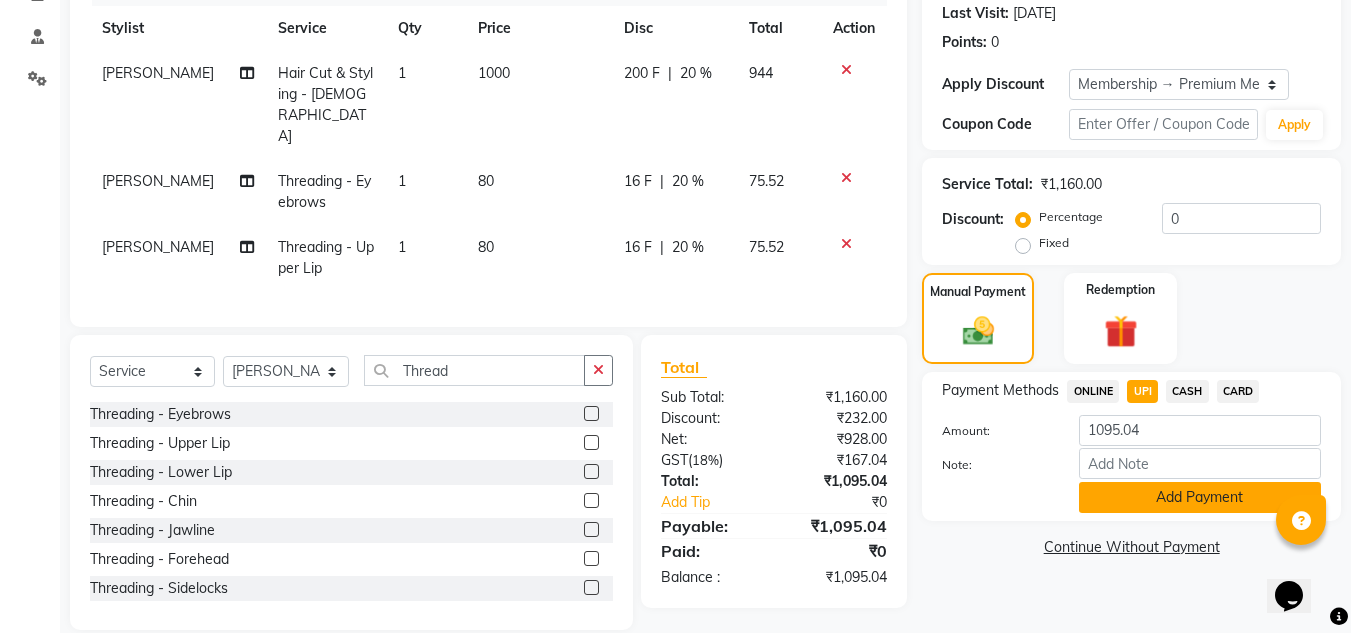 click on "Add Payment" 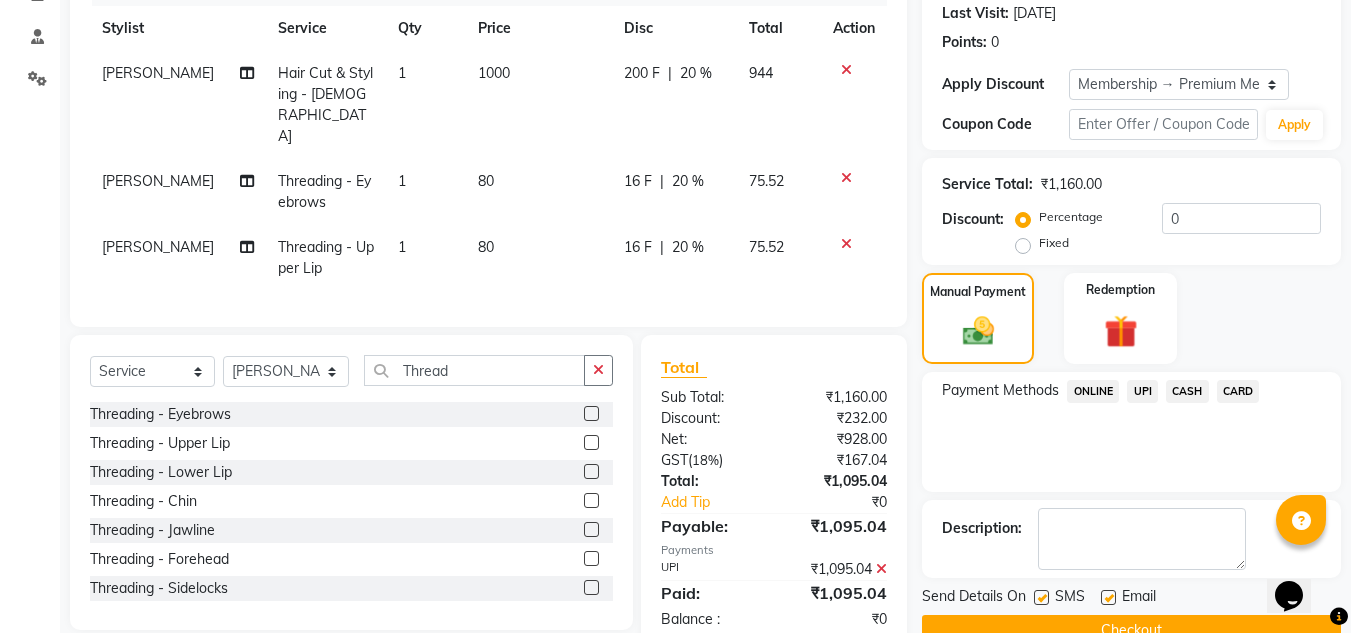 click 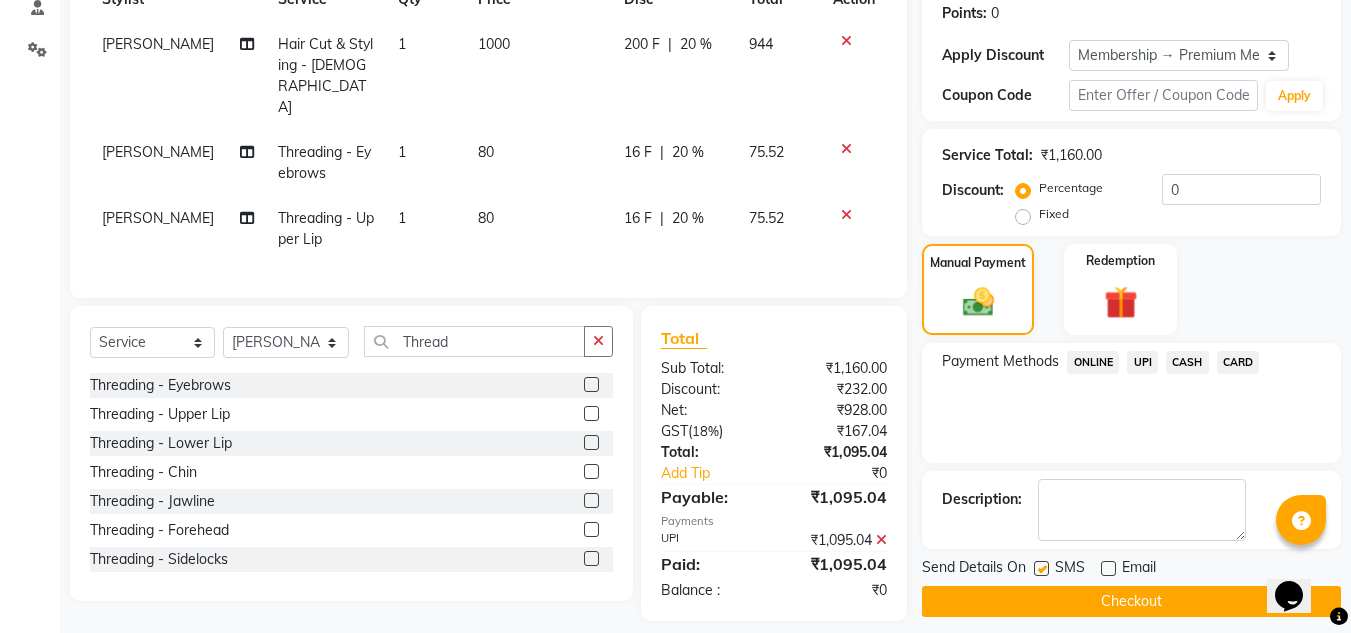 scroll, scrollTop: 322, scrollLeft: 0, axis: vertical 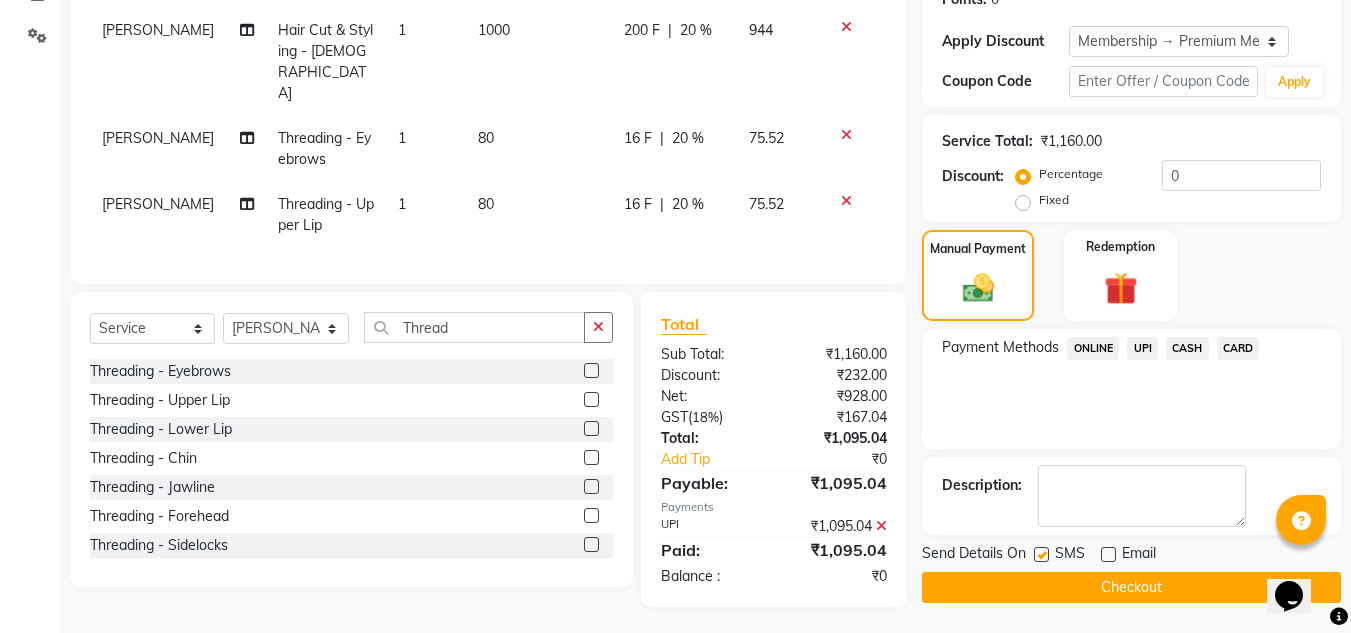 click on "Checkout" 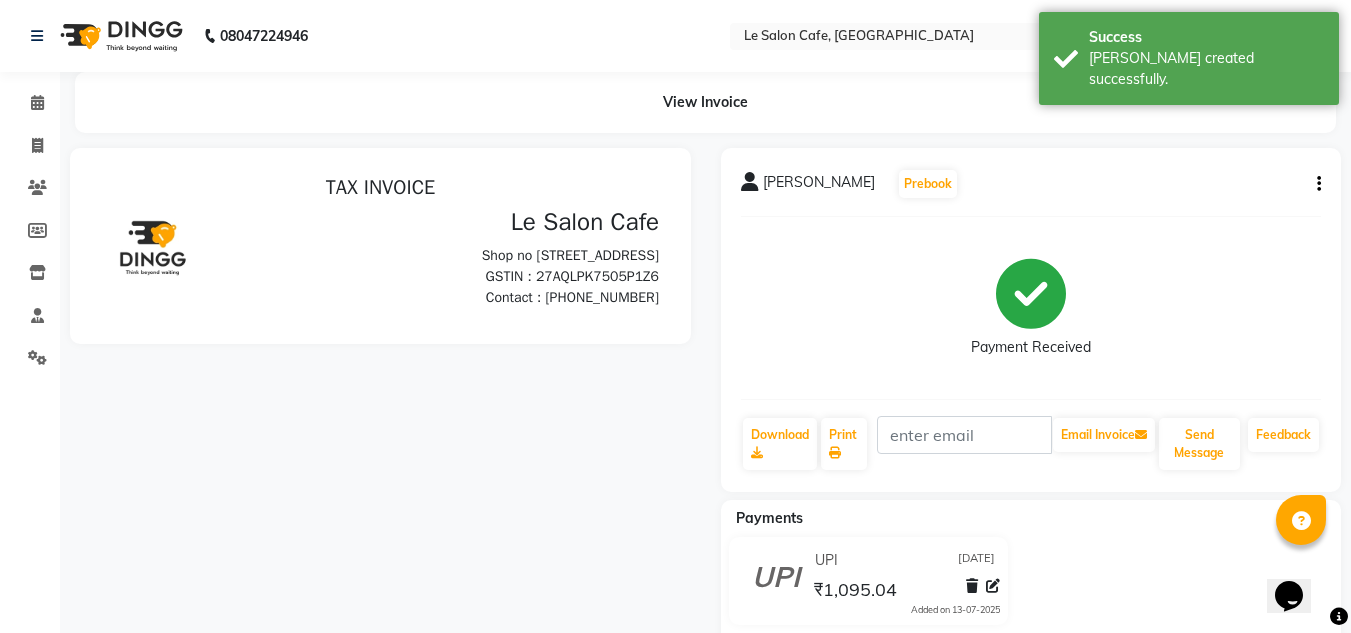 scroll, scrollTop: 0, scrollLeft: 0, axis: both 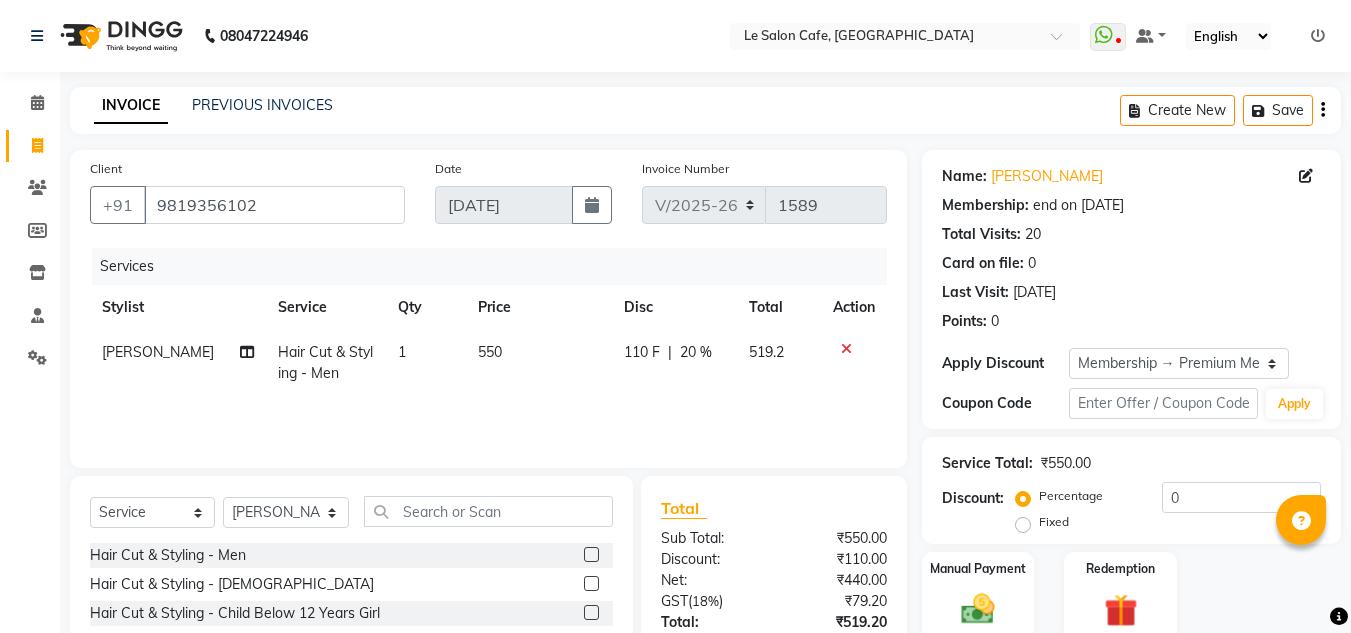 select on "594" 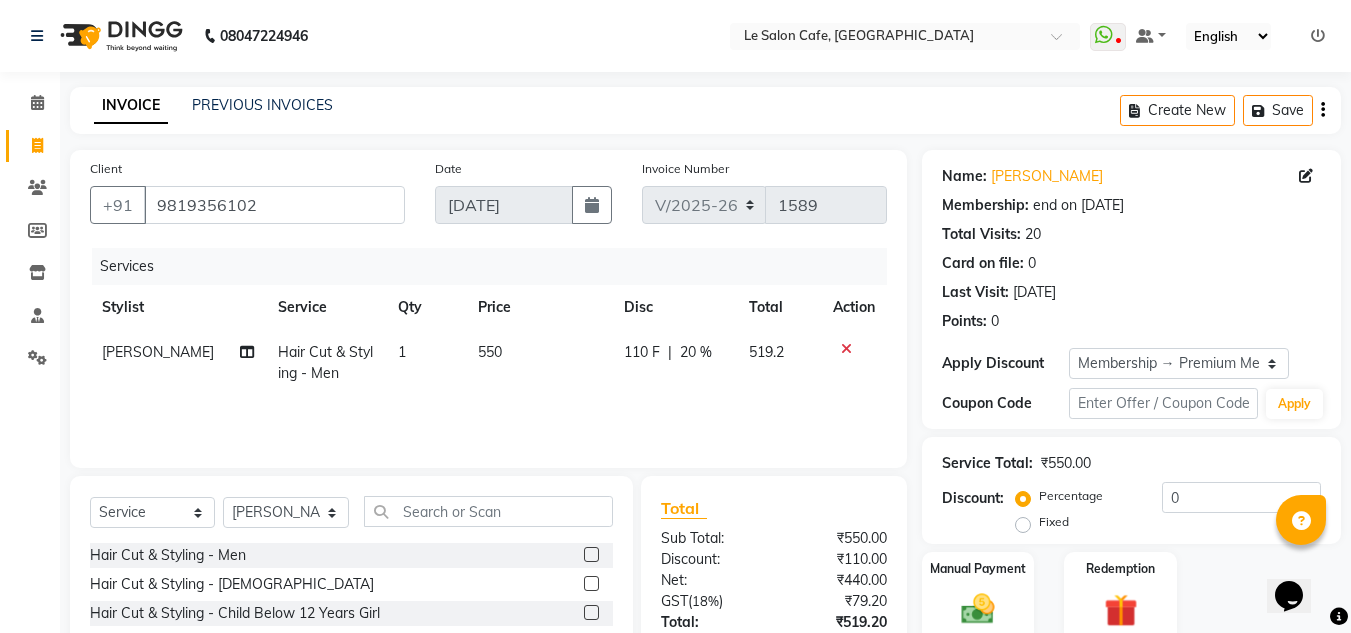 scroll, scrollTop: 0, scrollLeft: 0, axis: both 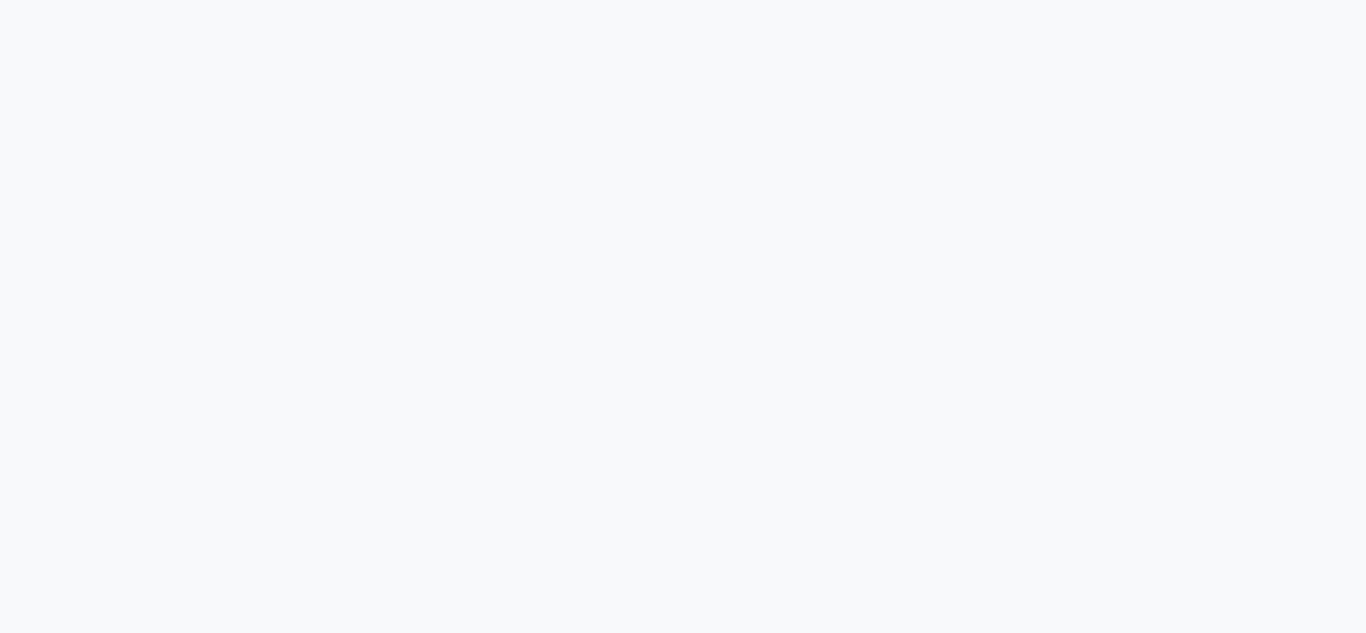 select on "594" 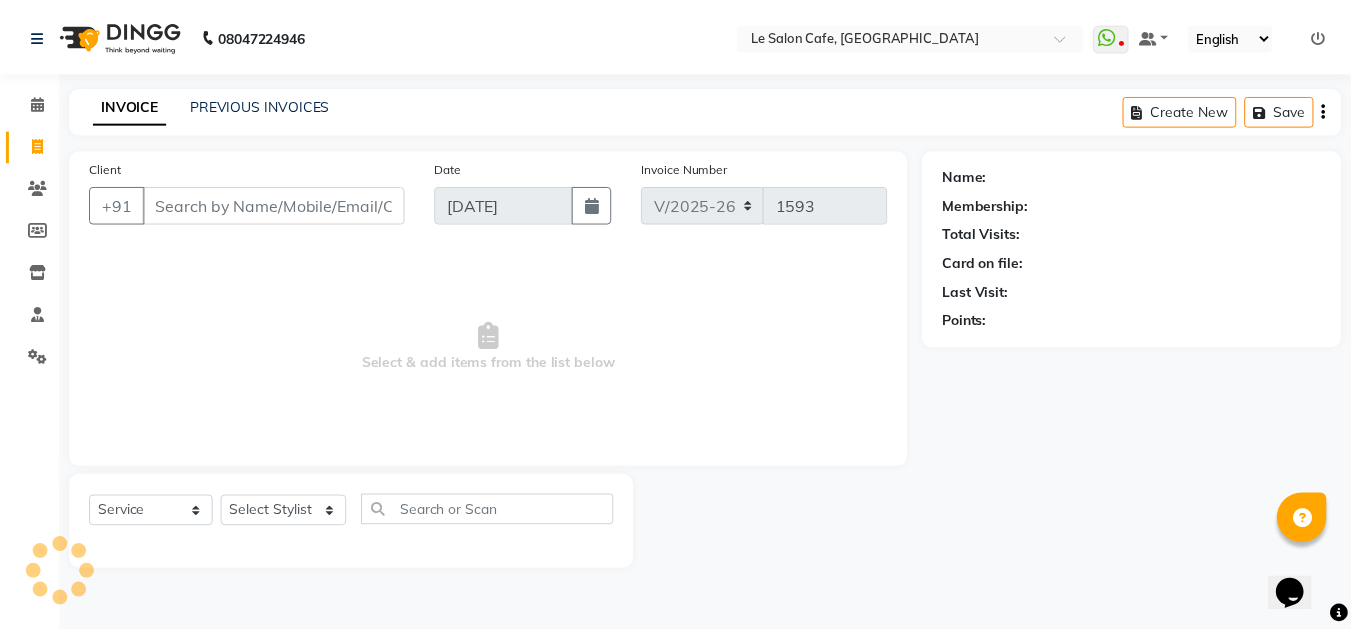 scroll, scrollTop: 0, scrollLeft: 0, axis: both 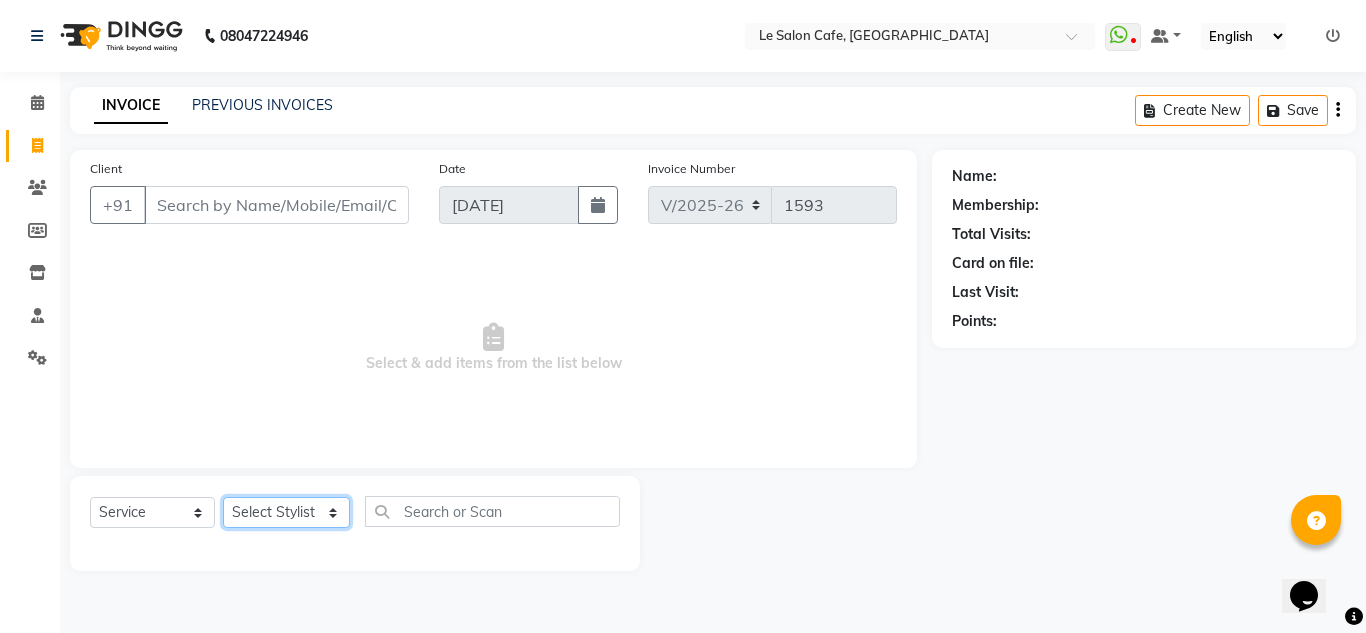 click on "Select Stylist [PERSON_NAME]  [PERSON_NAME]  [PERSON_NAME]  Front Desk  [PERSON_NAME]  [PERSON_NAME] [PERSON_NAME]  [PERSON_NAME]  [PERSON_NAME] [PERSON_NAME]  [PERSON_NAME] [PERSON_NAME] [PERSON_NAME] [PERSON_NAME]" 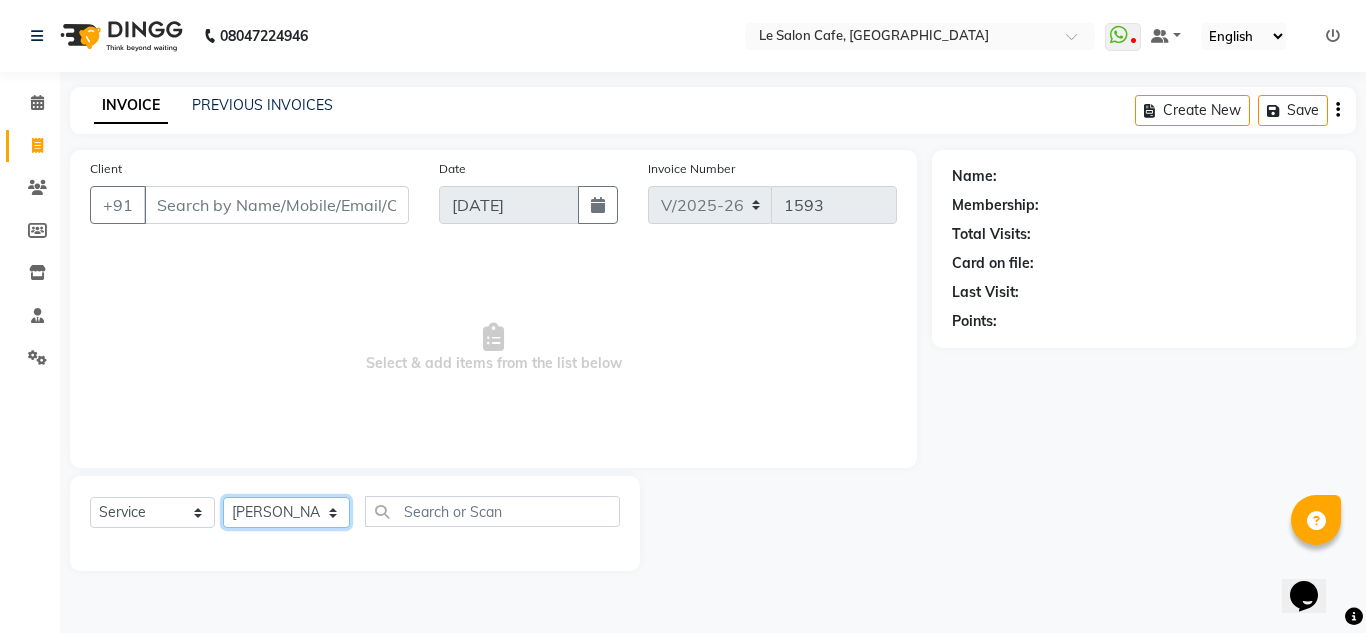 click on "Select Stylist [PERSON_NAME]  [PERSON_NAME]  [PERSON_NAME]  Front Desk  [PERSON_NAME]  [PERSON_NAME] [PERSON_NAME]  [PERSON_NAME]  [PERSON_NAME] [PERSON_NAME]  [PERSON_NAME] [PERSON_NAME] [PERSON_NAME] [PERSON_NAME]" 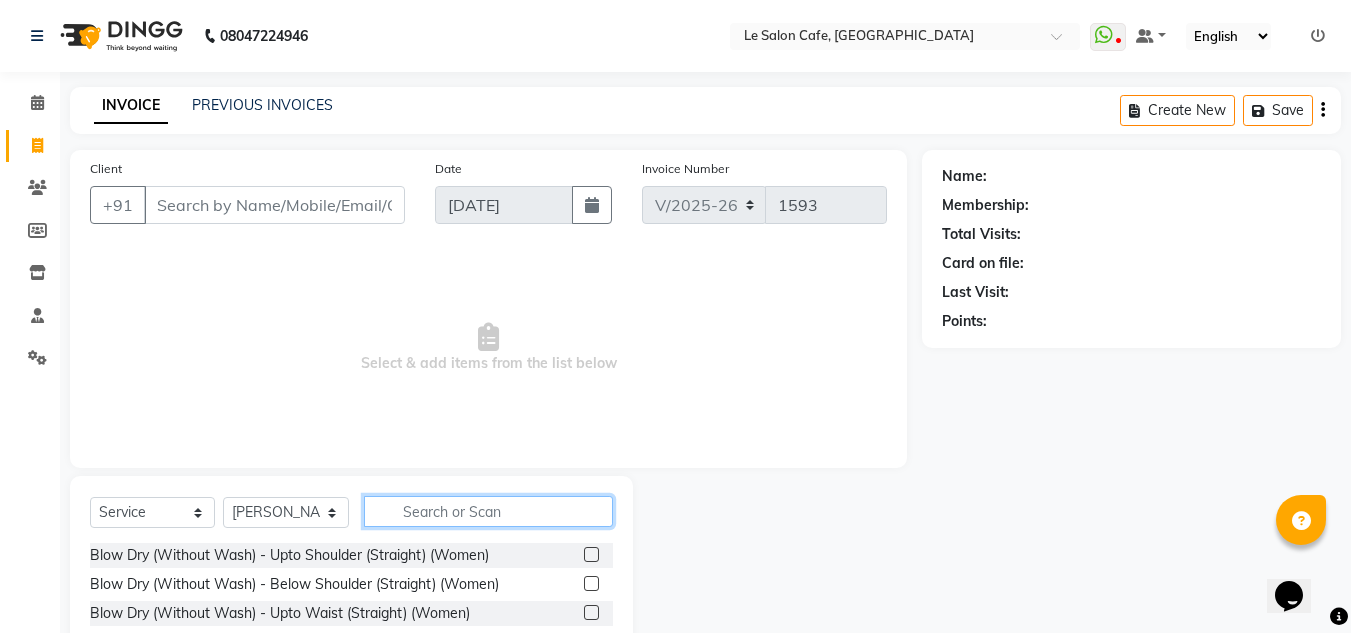 click 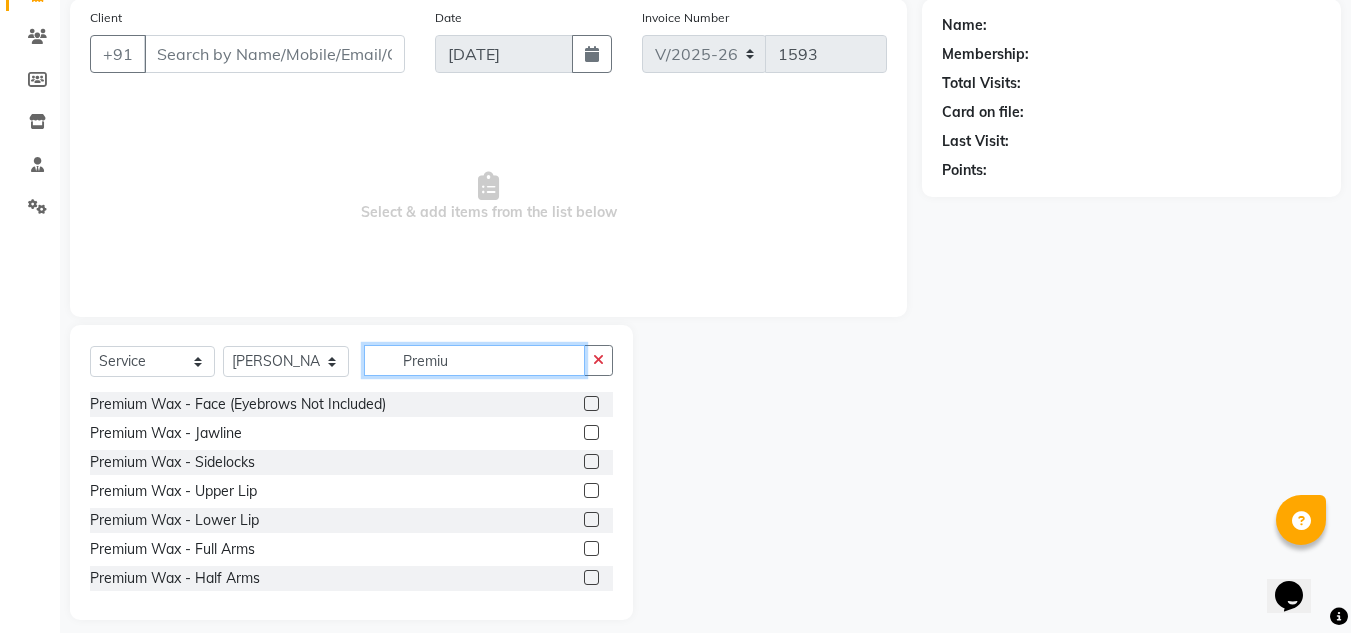 scroll, scrollTop: 168, scrollLeft: 0, axis: vertical 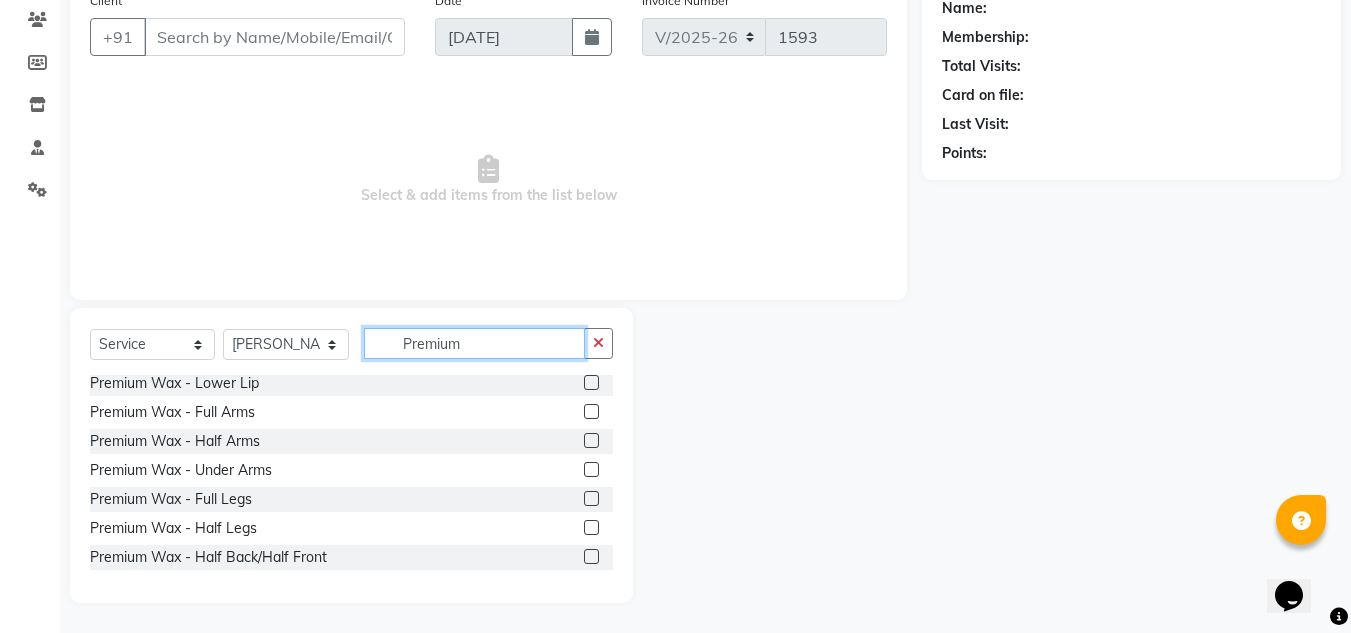 type on "Premium" 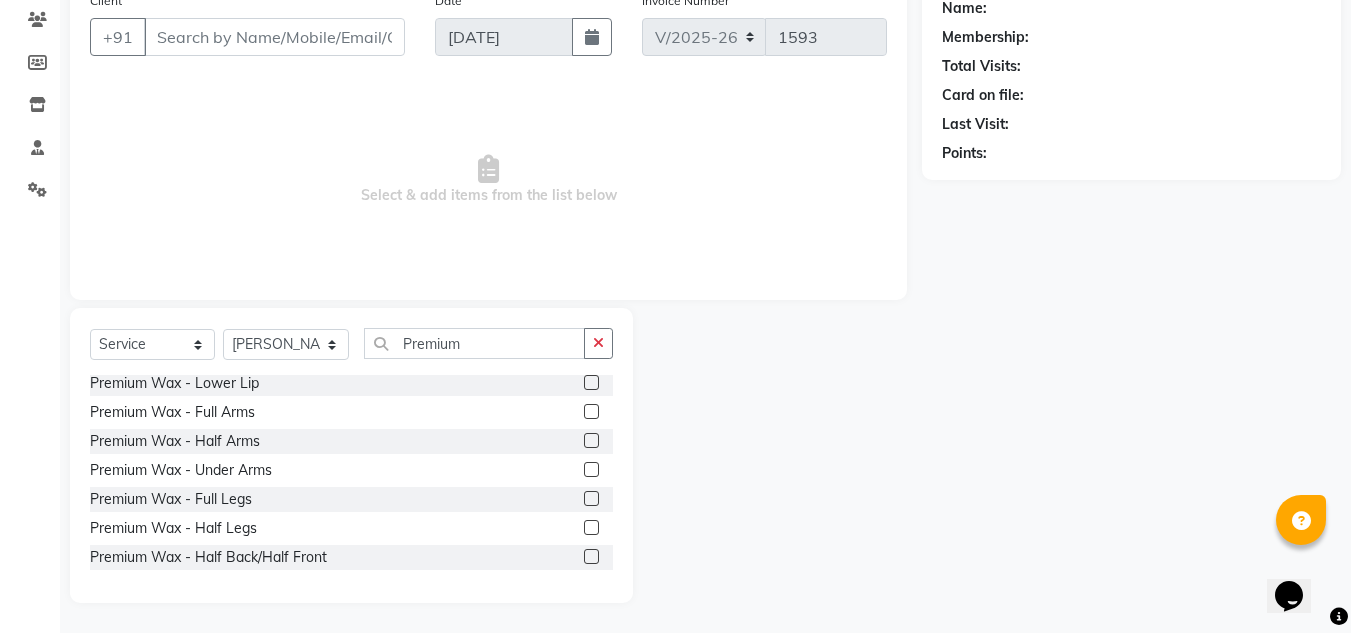 click 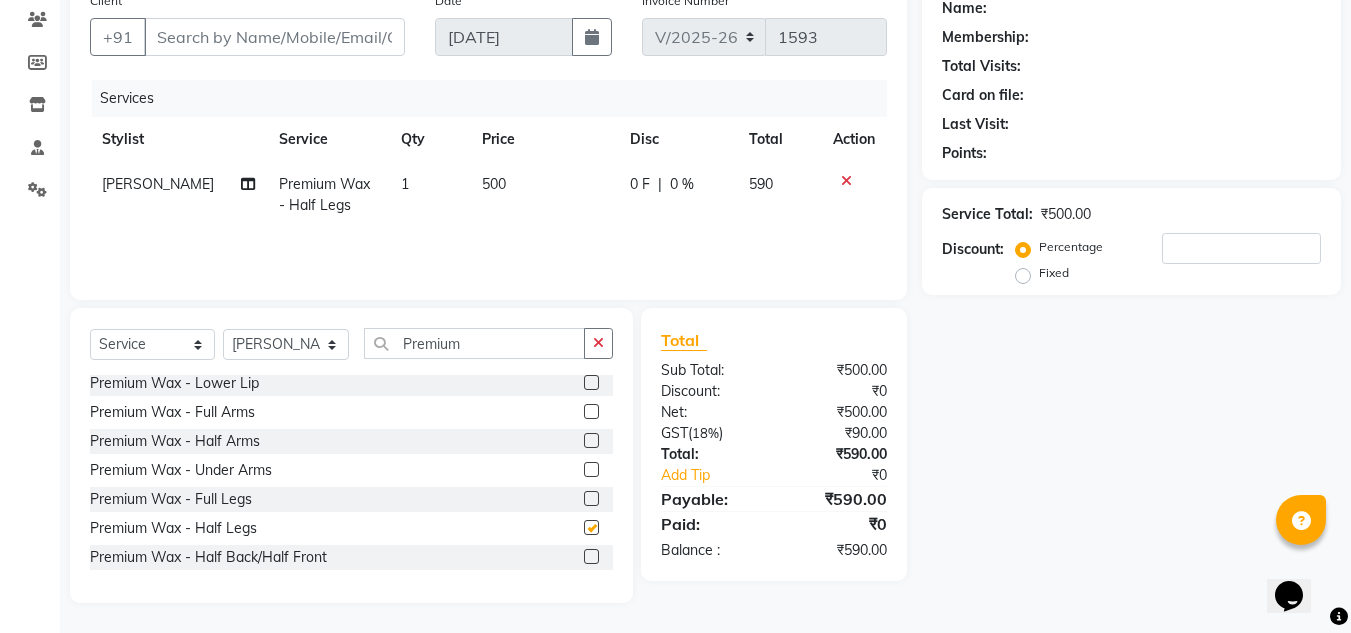 checkbox on "false" 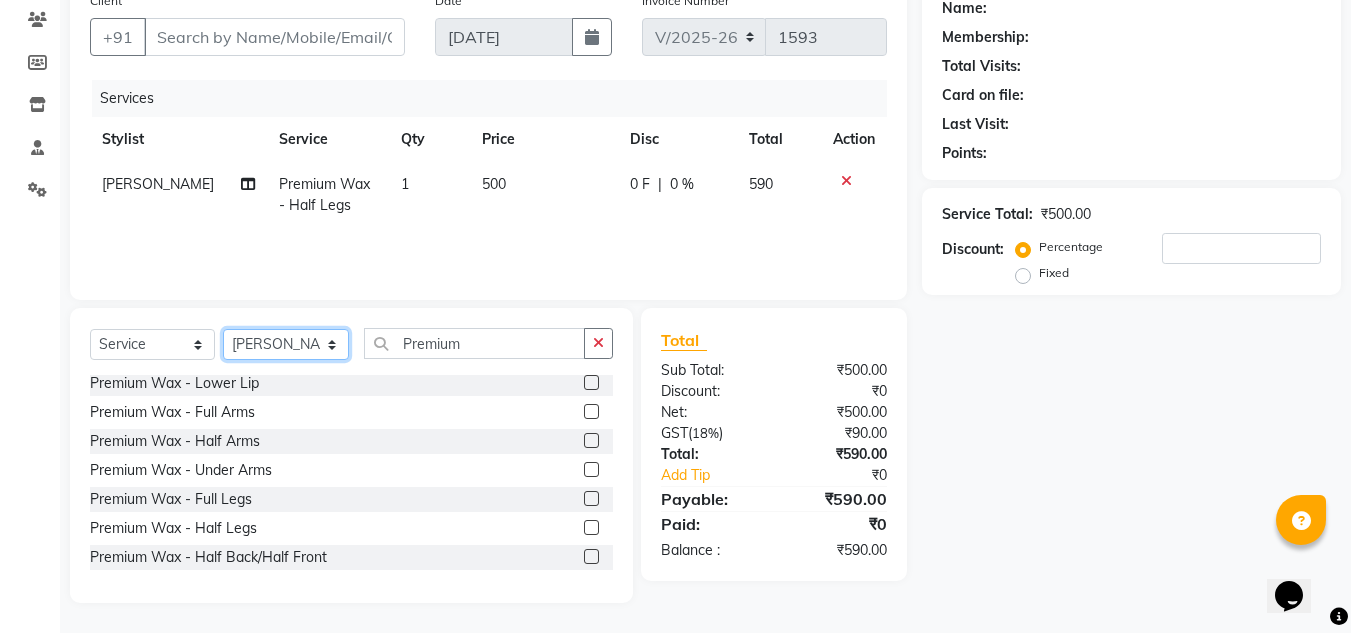 click on "Select Stylist [PERSON_NAME]  [PERSON_NAME]  [PERSON_NAME]  Front Desk  [PERSON_NAME]  [PERSON_NAME] [PERSON_NAME]  [PERSON_NAME]  [PERSON_NAME] [PERSON_NAME]  [PERSON_NAME] [PERSON_NAME] [PERSON_NAME] [PERSON_NAME]" 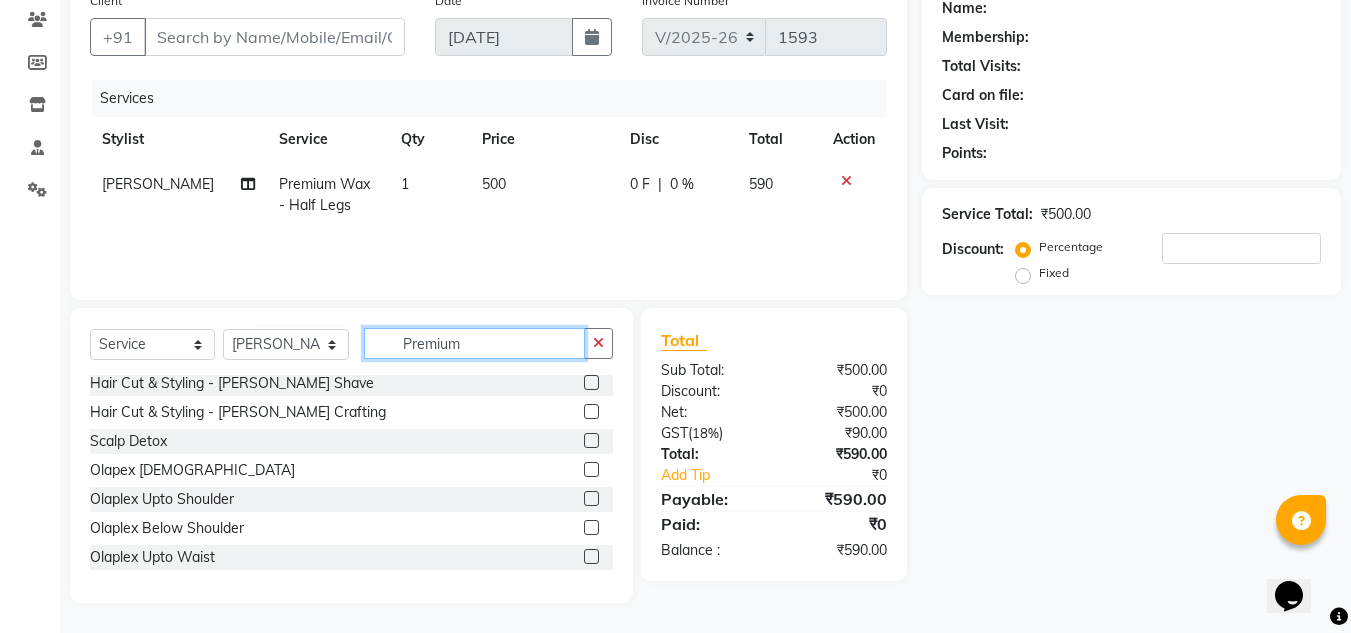 click on "Premium" 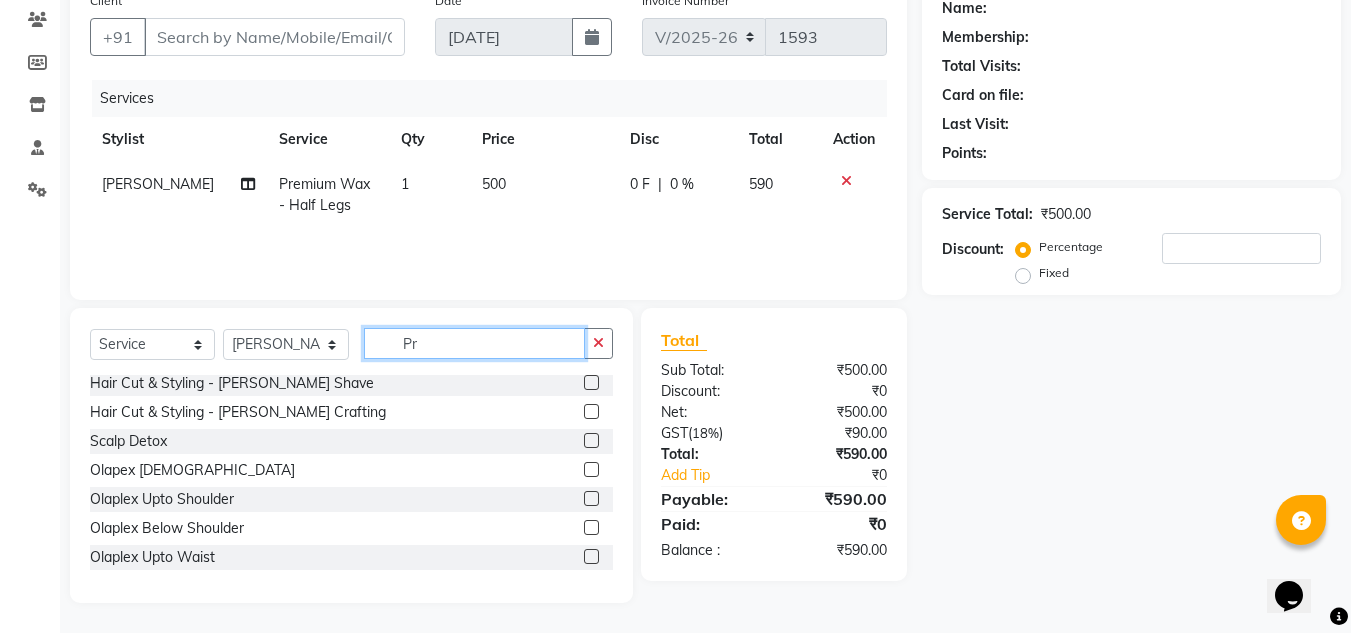 type on "P" 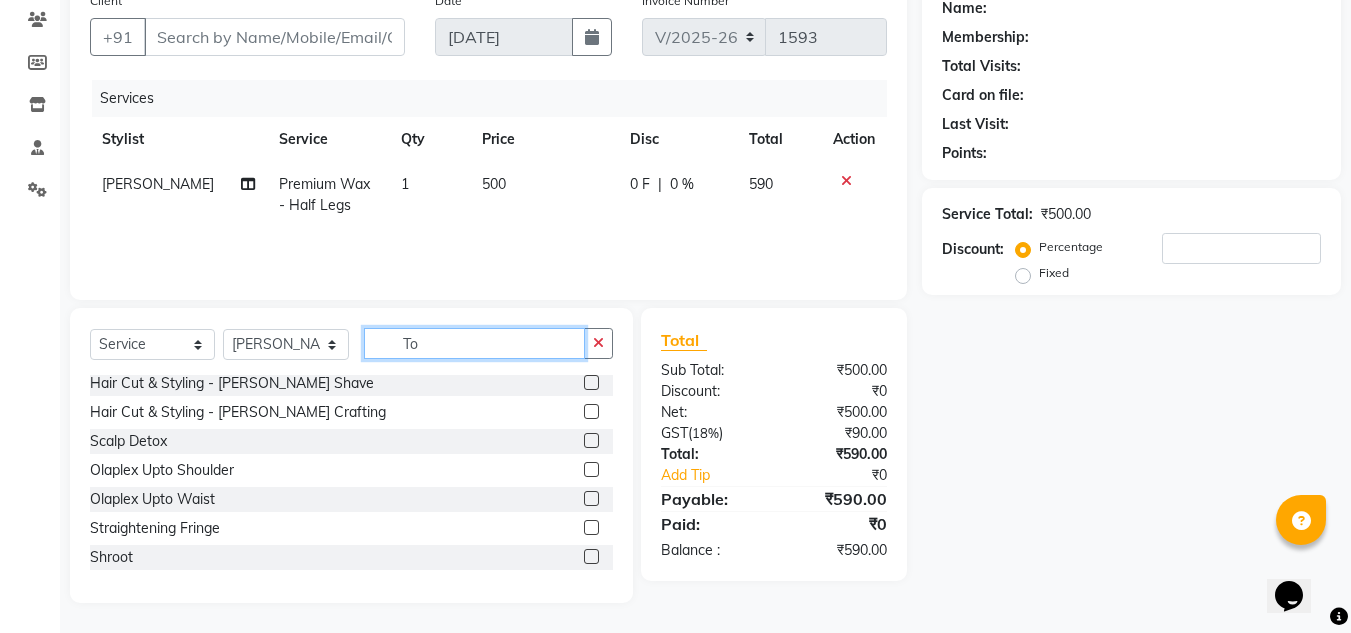 scroll, scrollTop: 0, scrollLeft: 0, axis: both 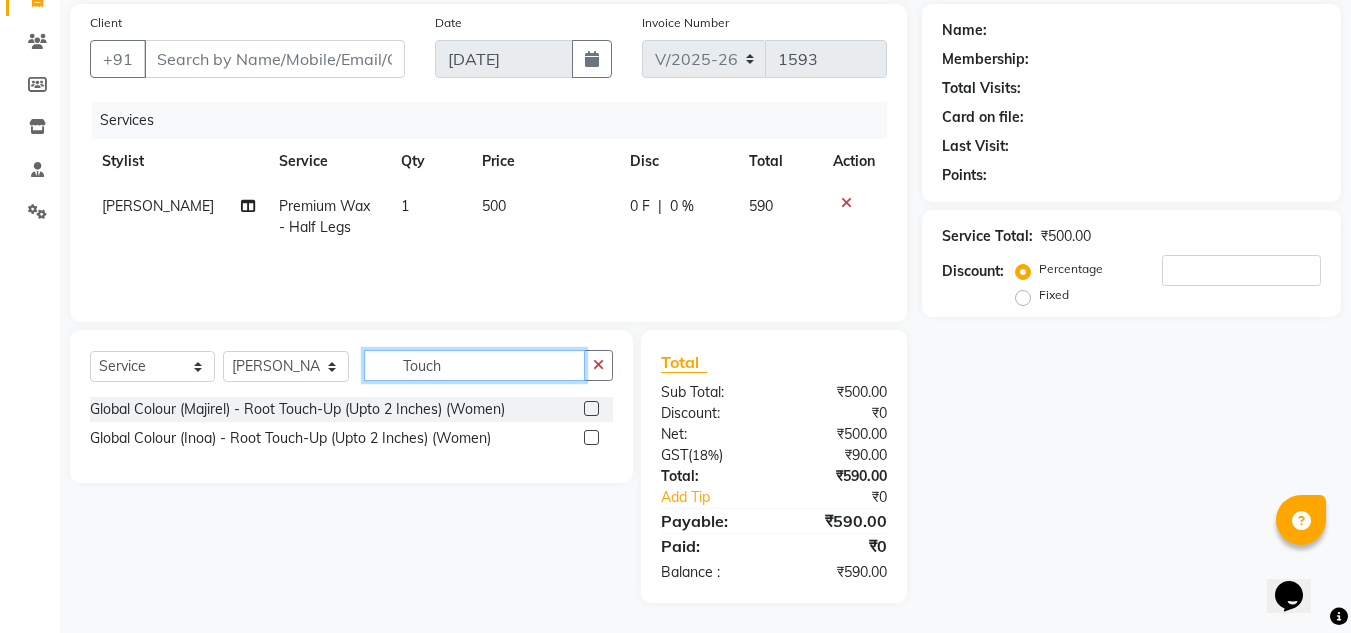 type on "Touch" 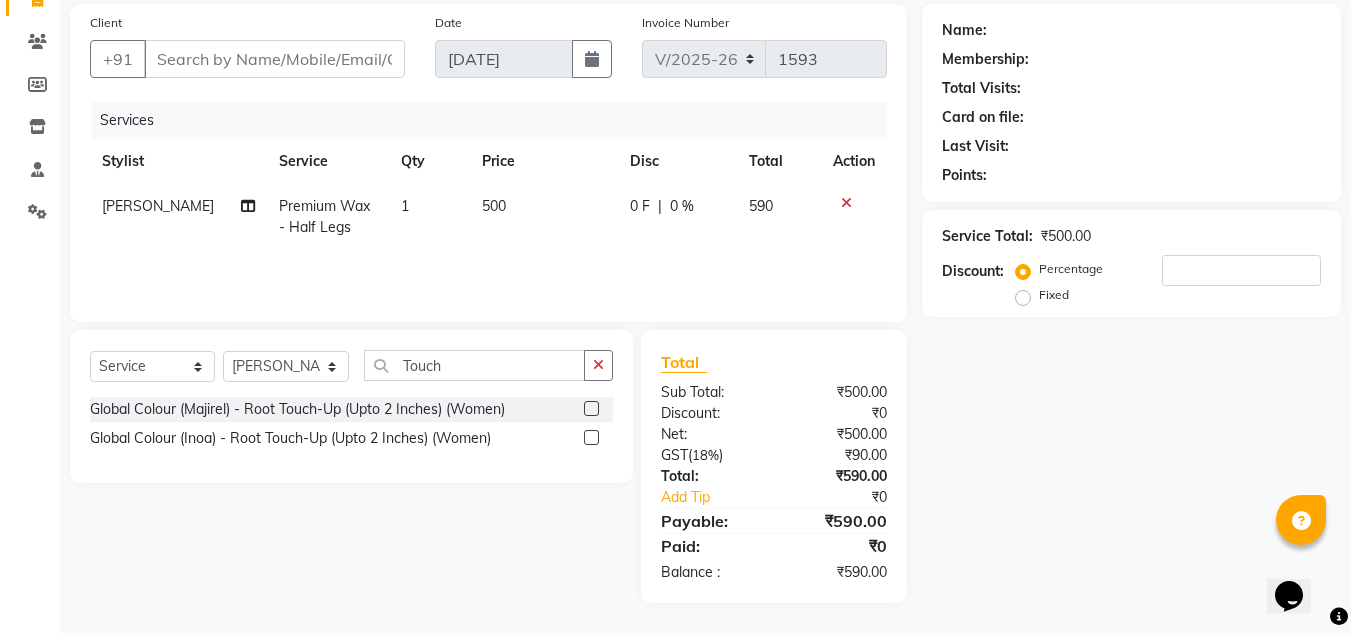 click 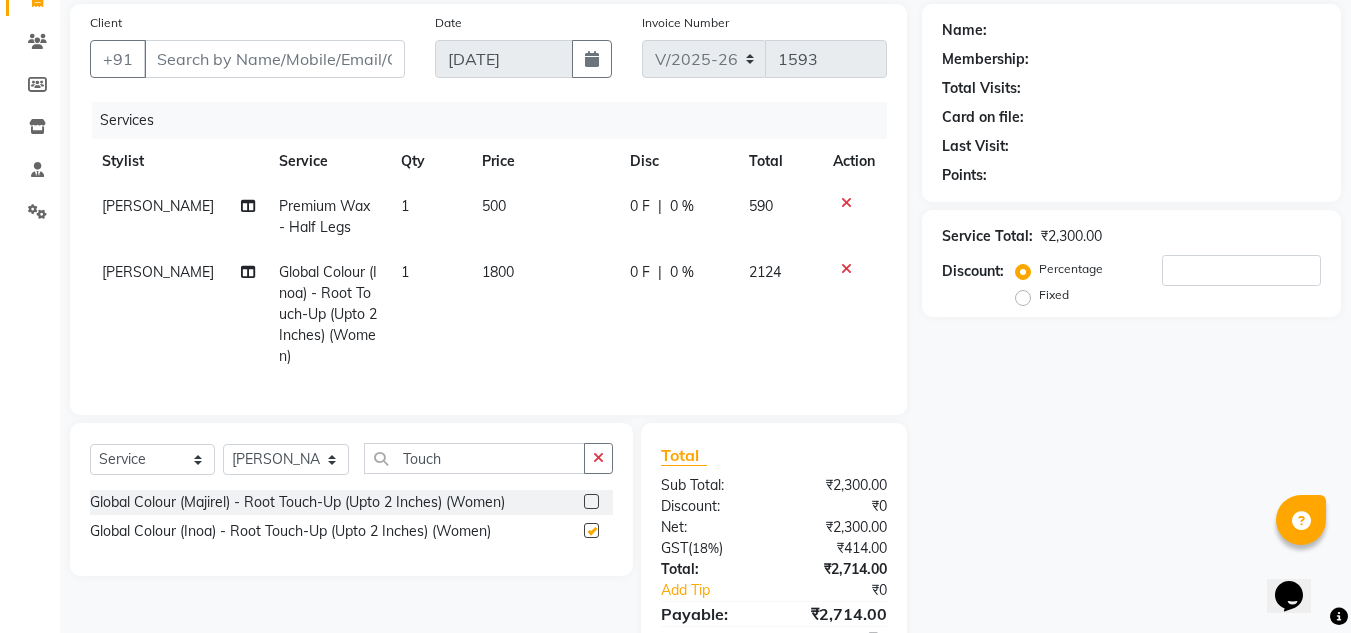 checkbox on "false" 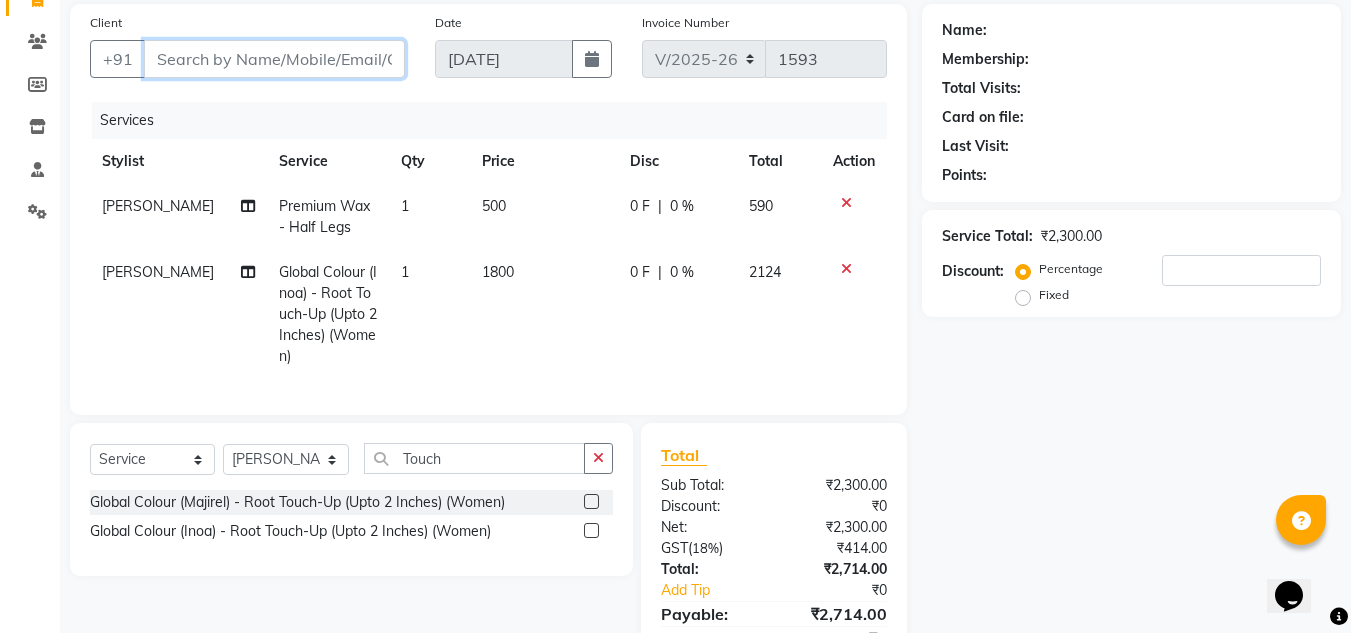 click on "Client" at bounding box center [274, 59] 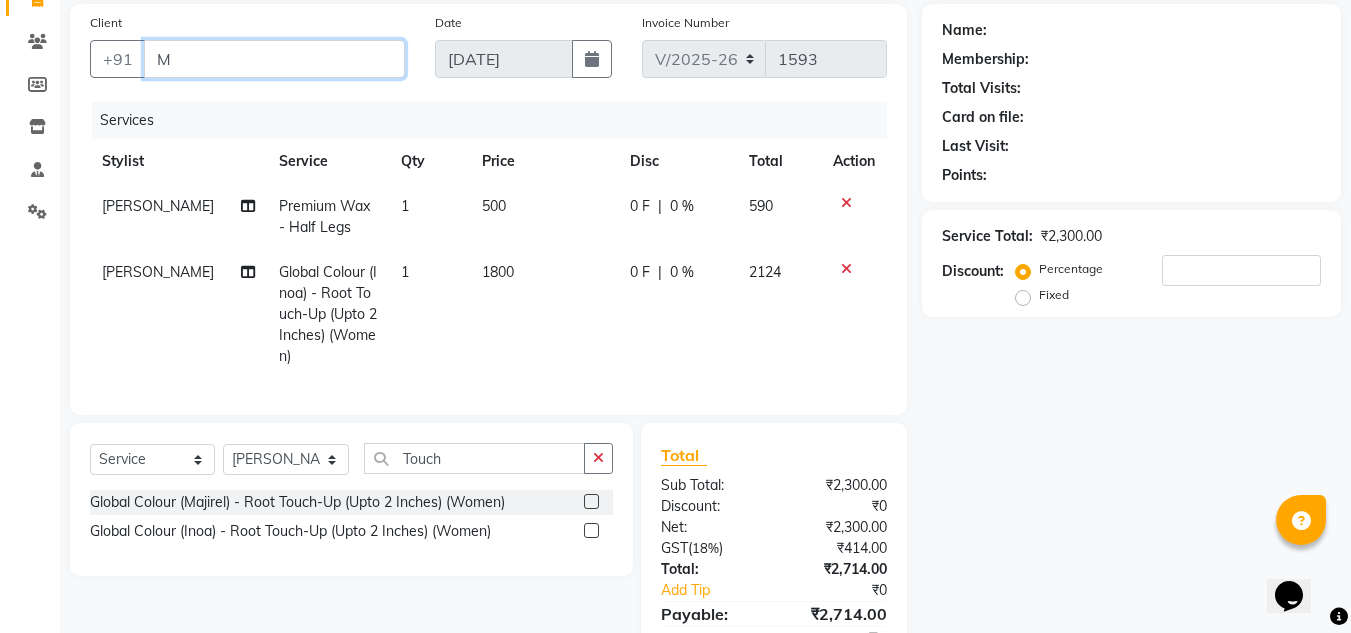 type on "0" 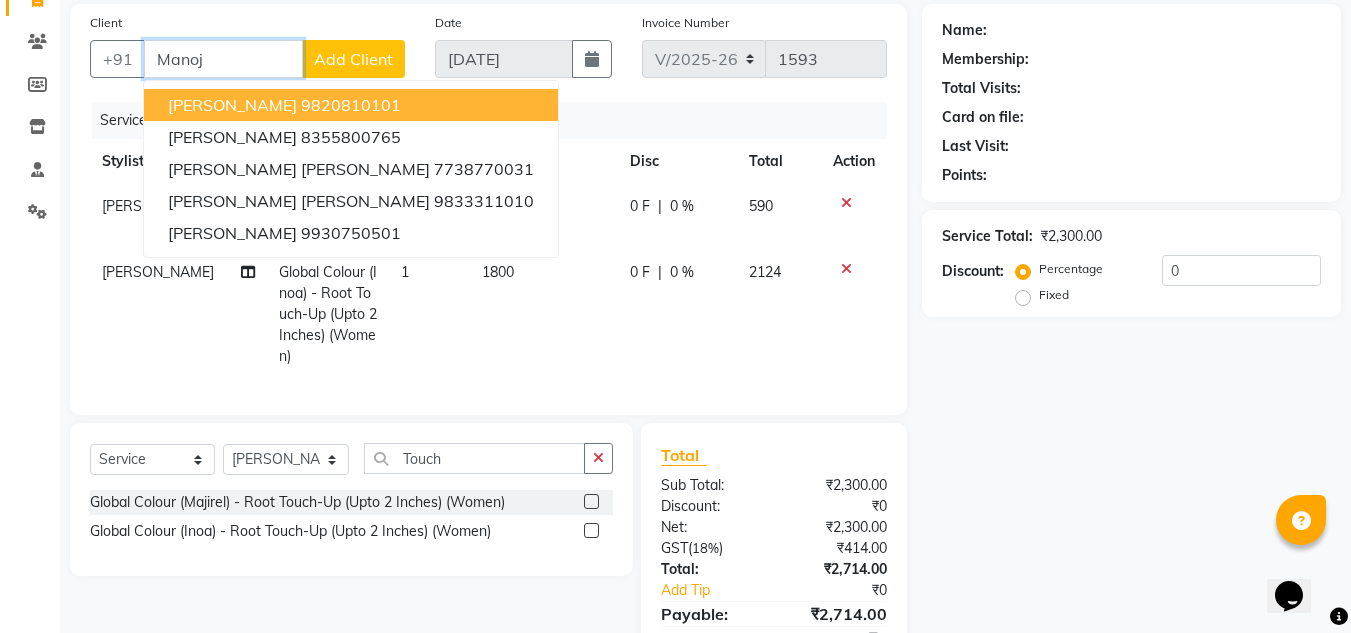 click on "9820810101" at bounding box center (351, 105) 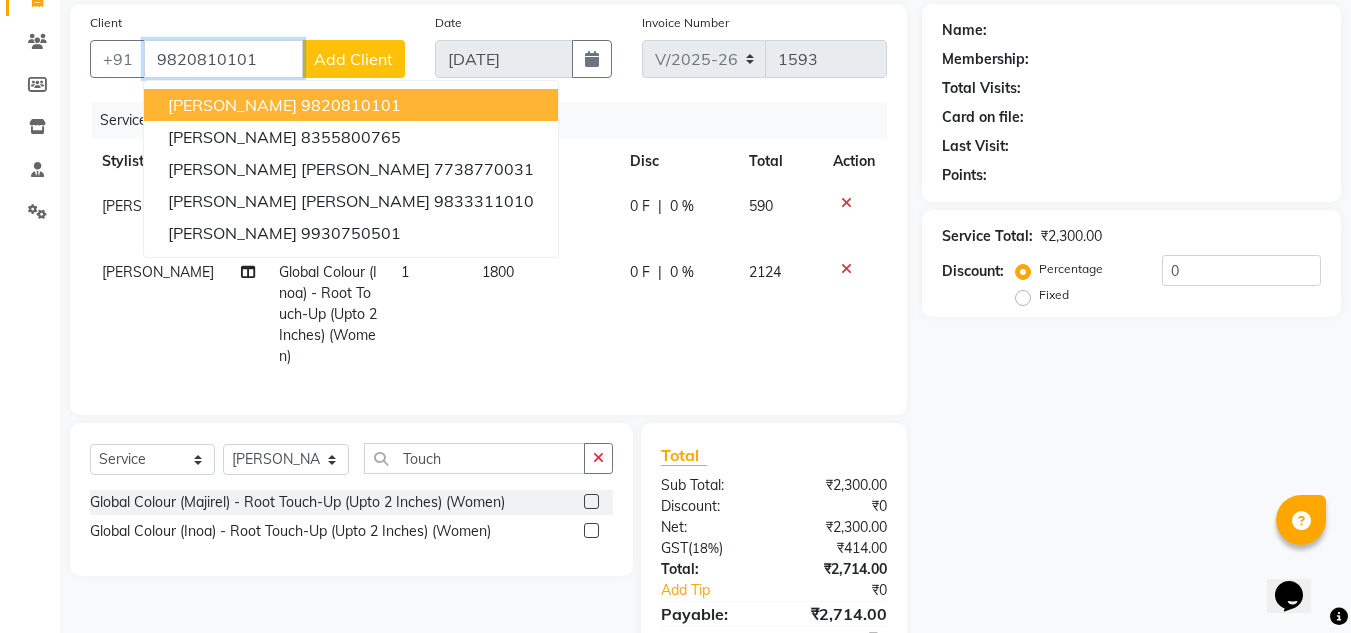 type on "9820810101" 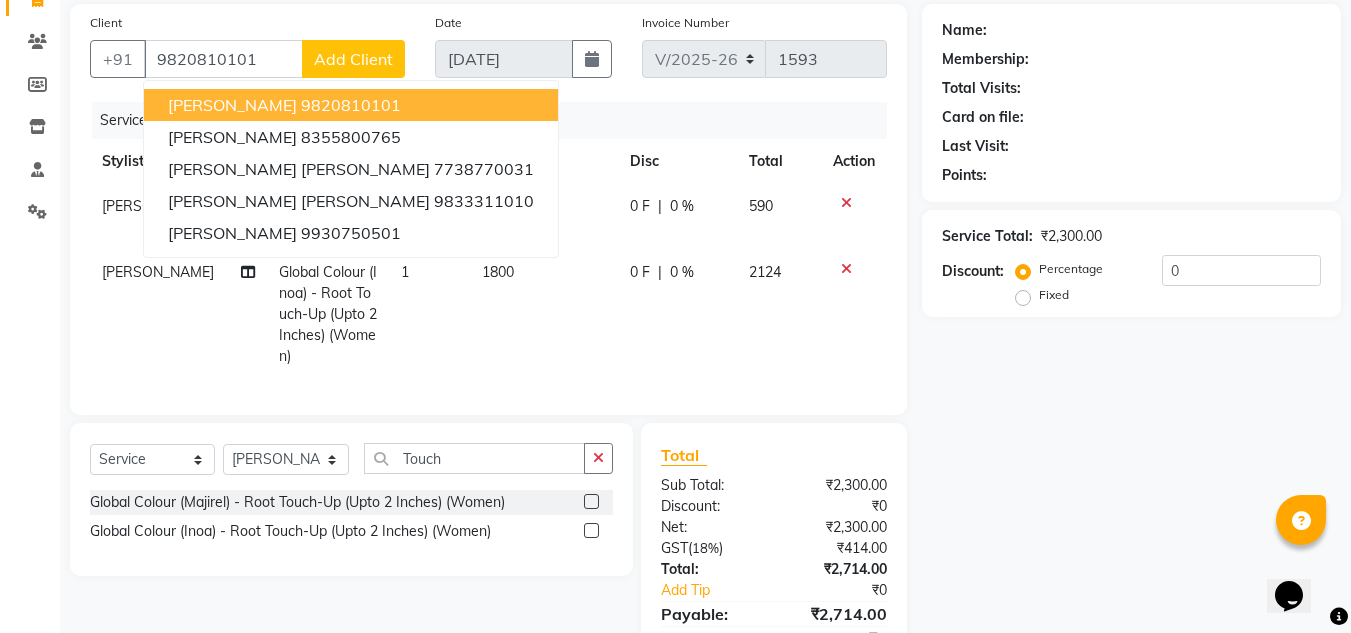 select on "1: Object" 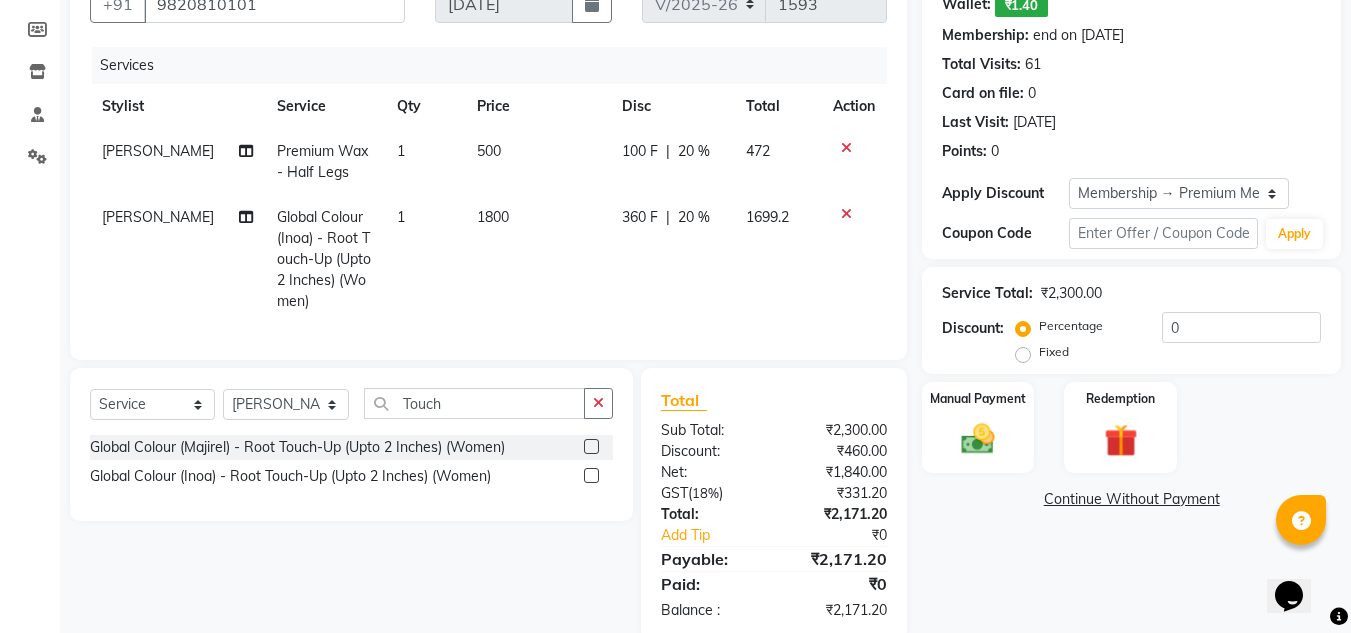 scroll, scrollTop: 254, scrollLeft: 0, axis: vertical 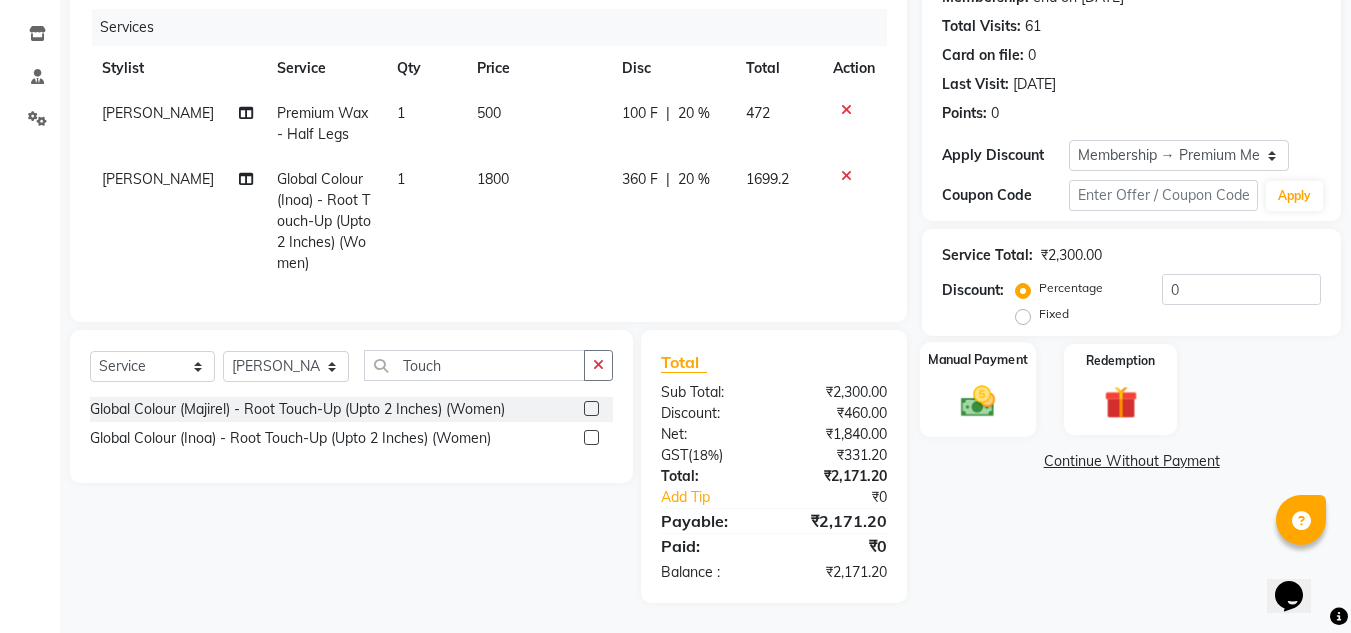 click 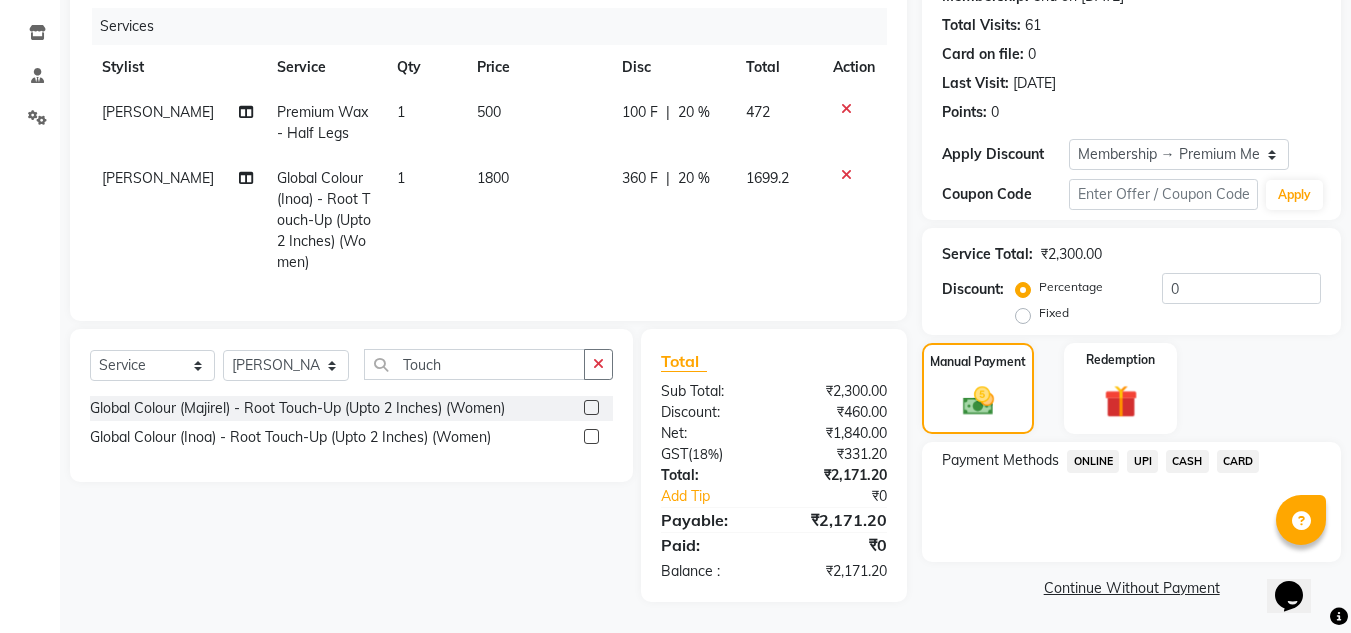 click on "UPI" 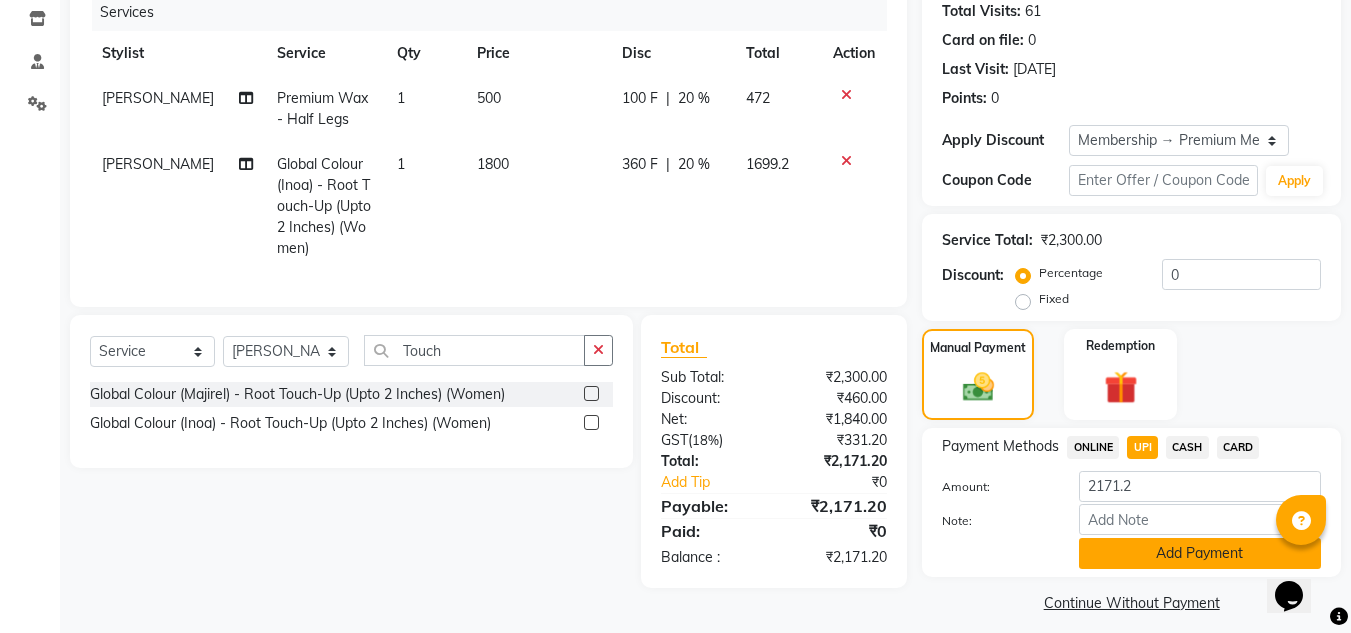 click on "Add Payment" 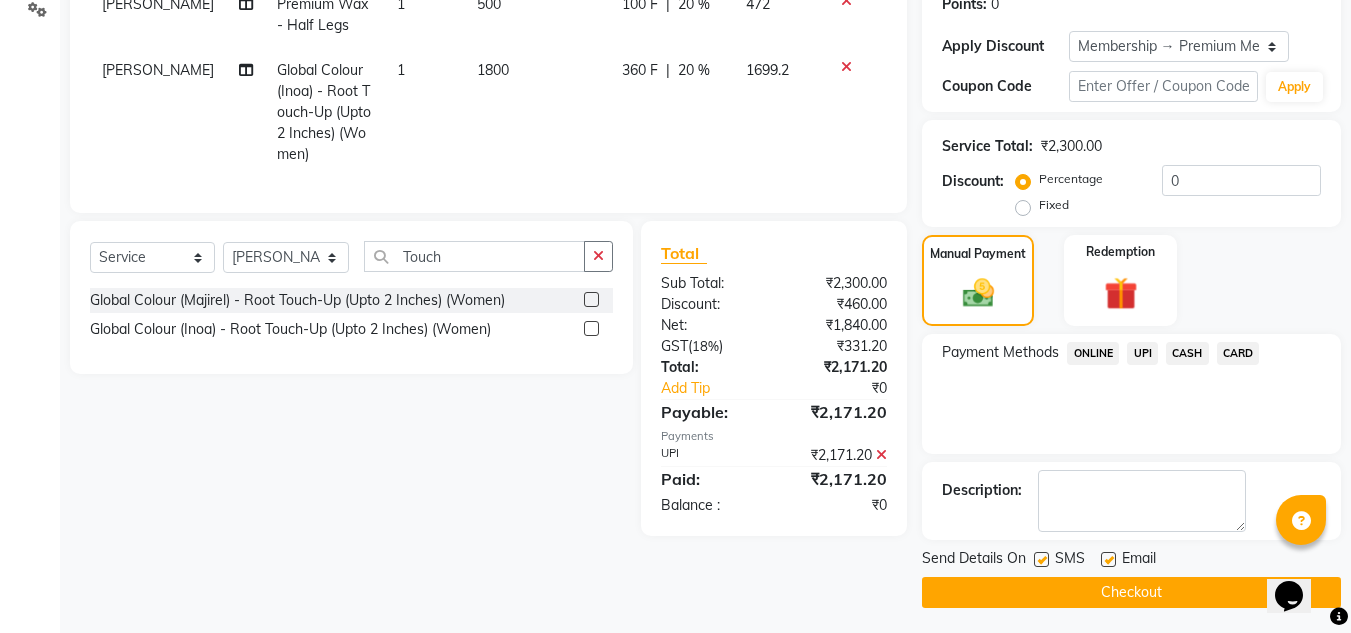 scroll, scrollTop: 353, scrollLeft: 0, axis: vertical 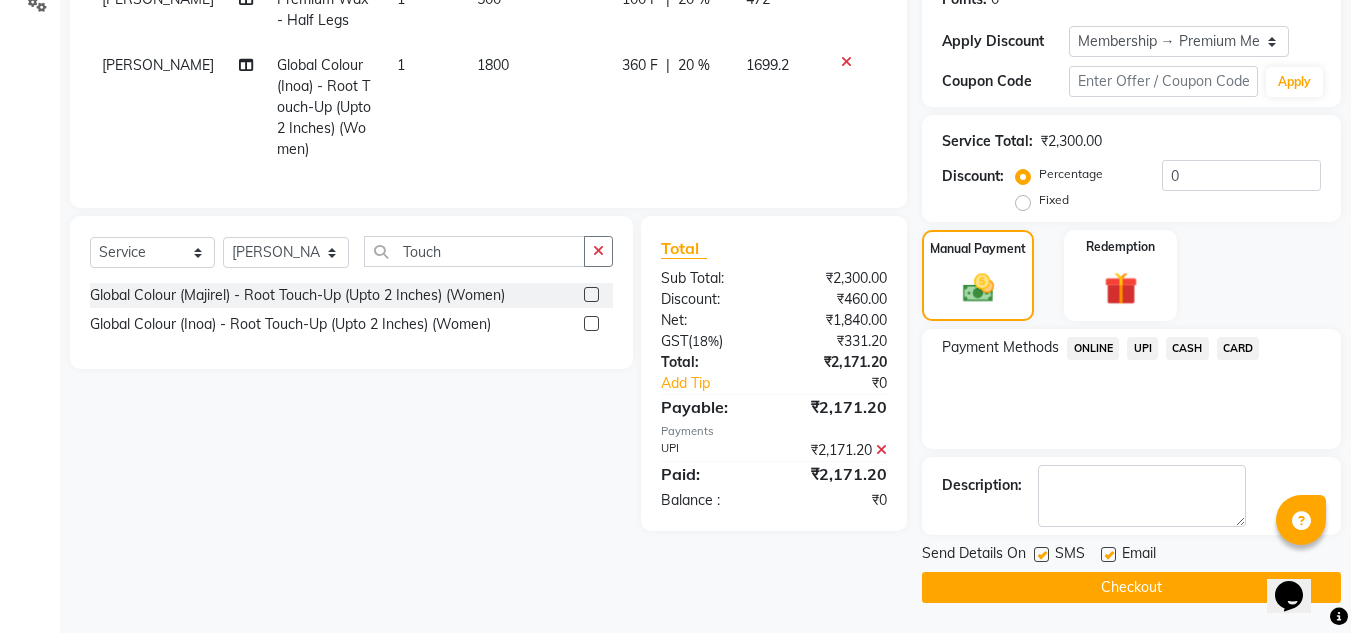 click 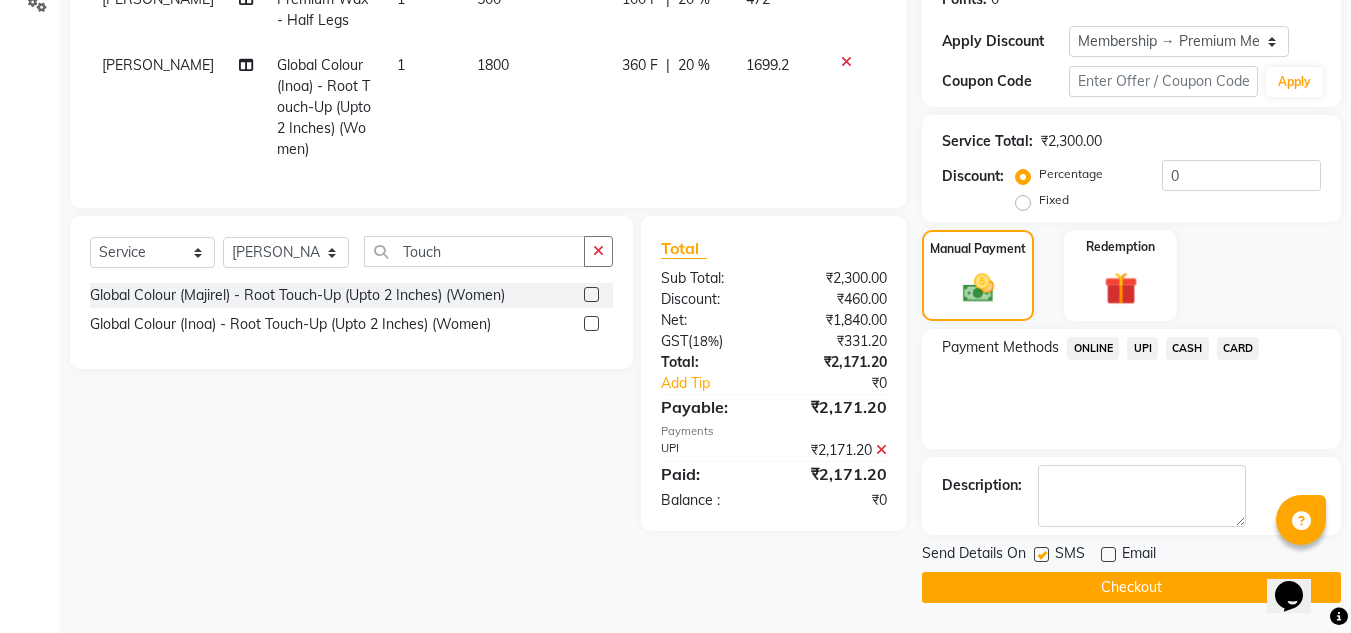 click on "Checkout" 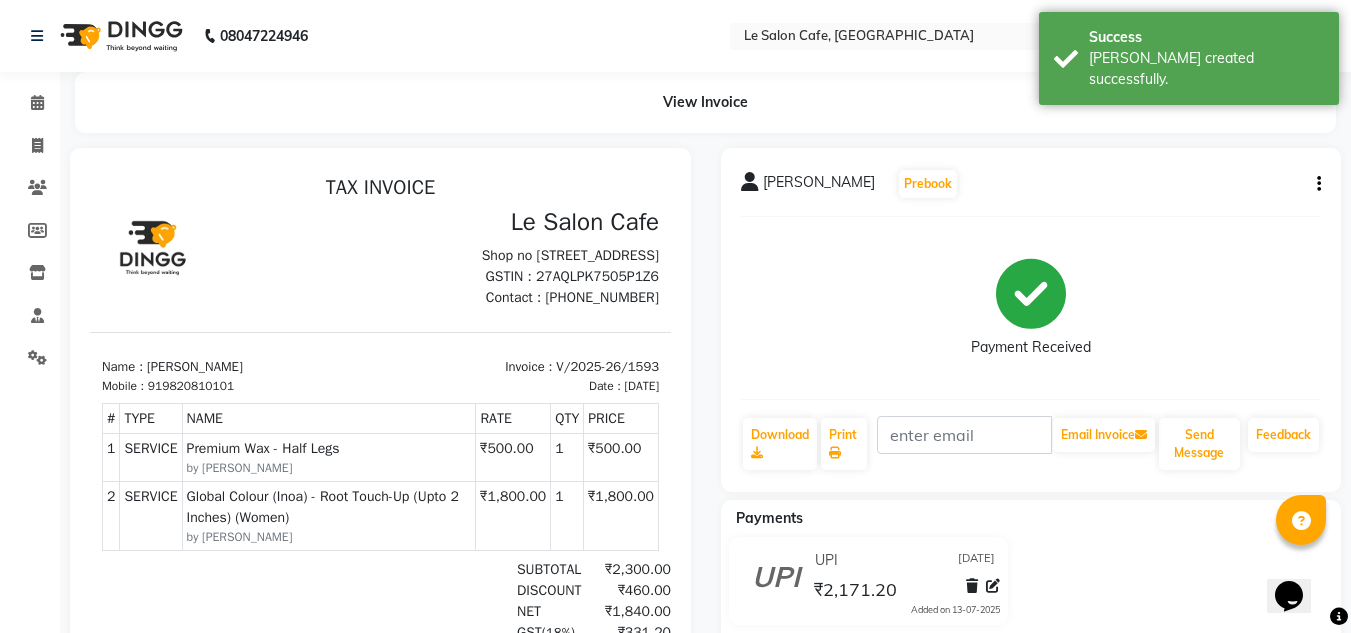 scroll, scrollTop: 0, scrollLeft: 0, axis: both 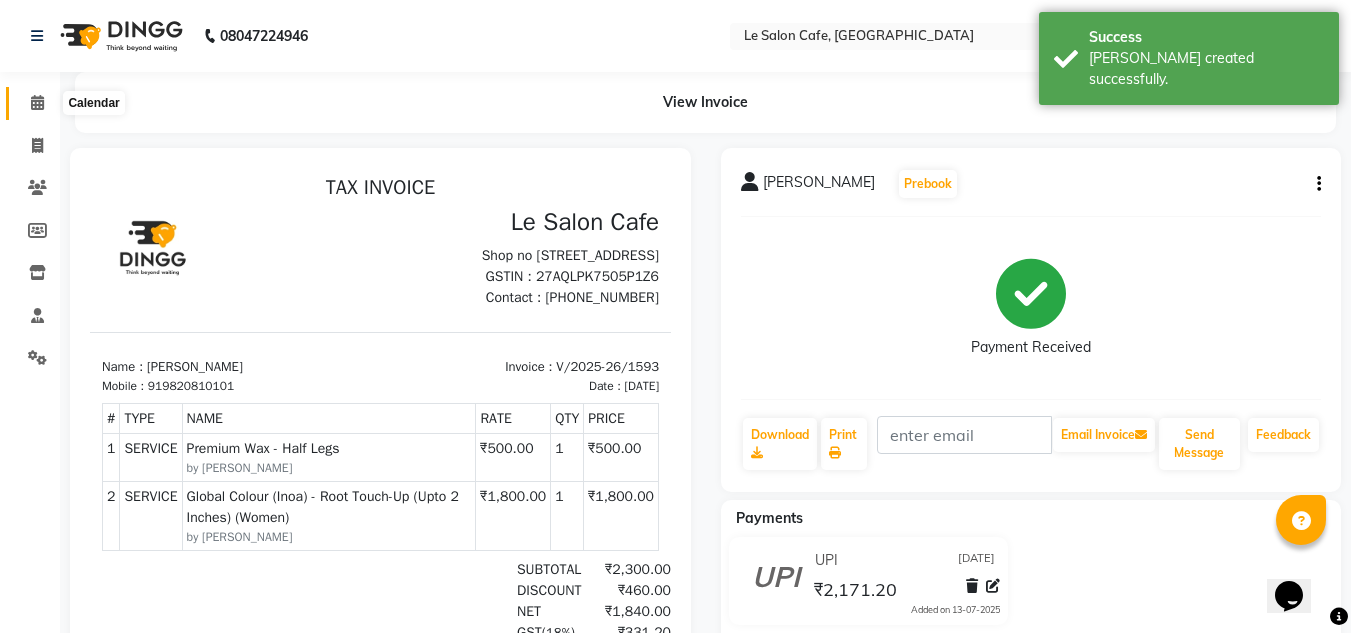 click 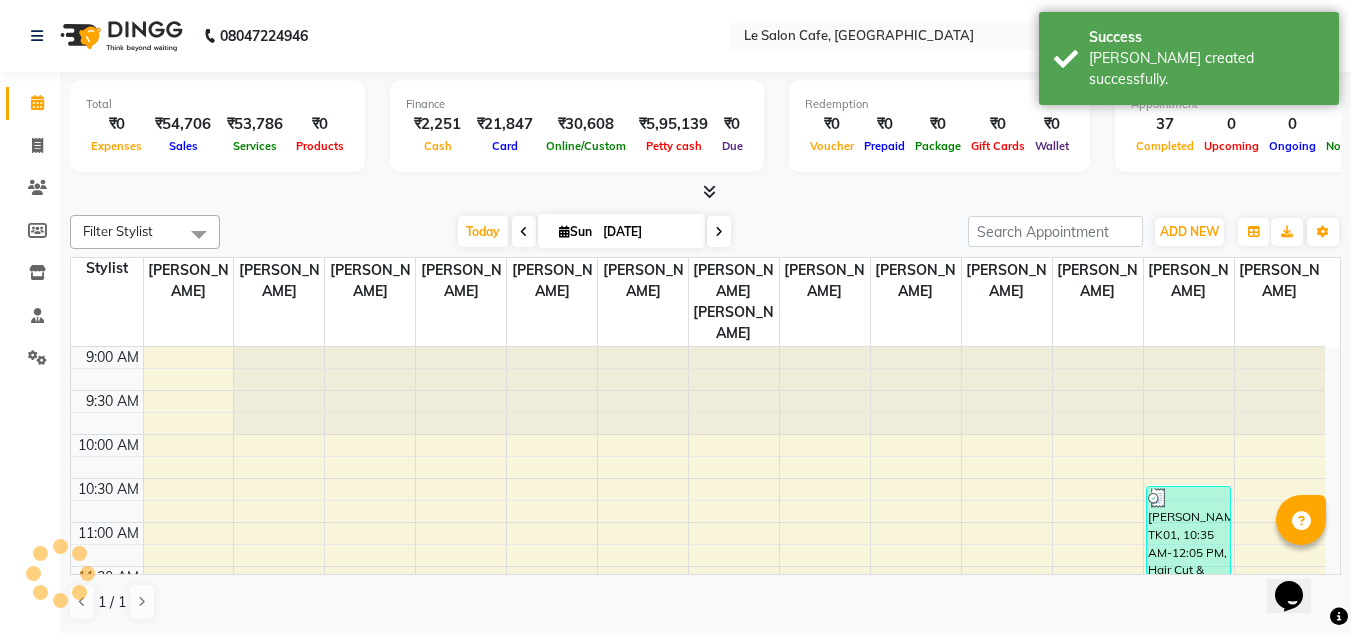 scroll, scrollTop: 0, scrollLeft: 0, axis: both 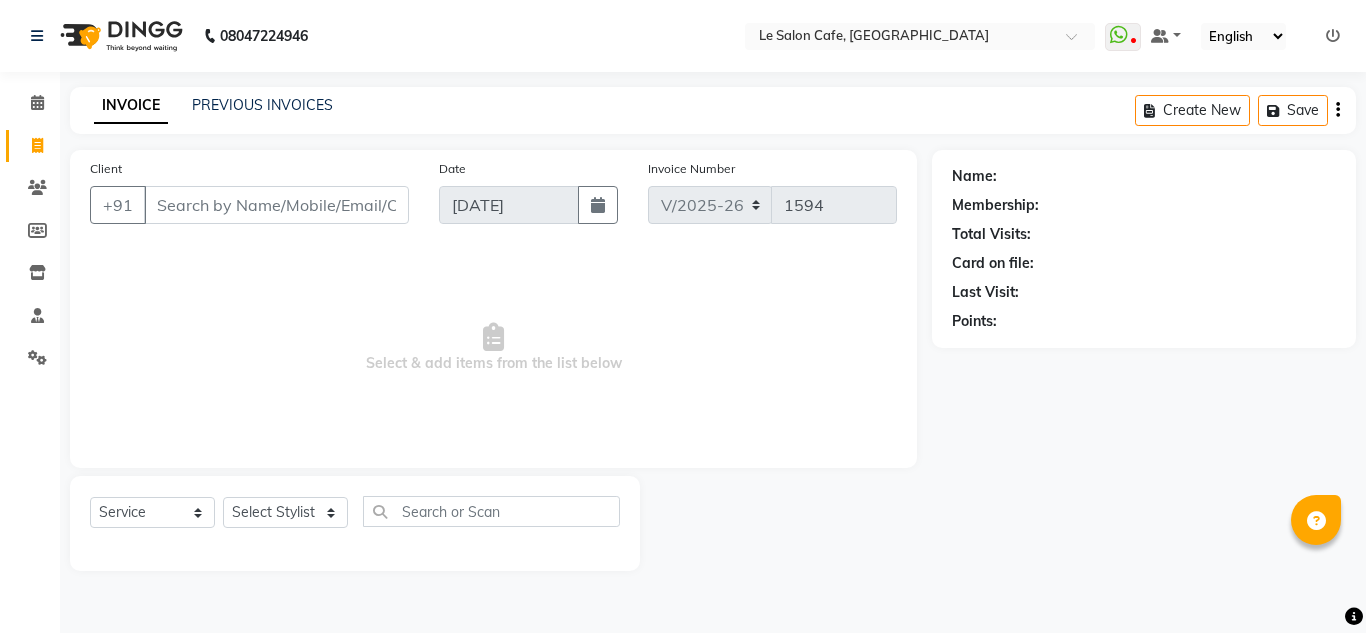 select on "594" 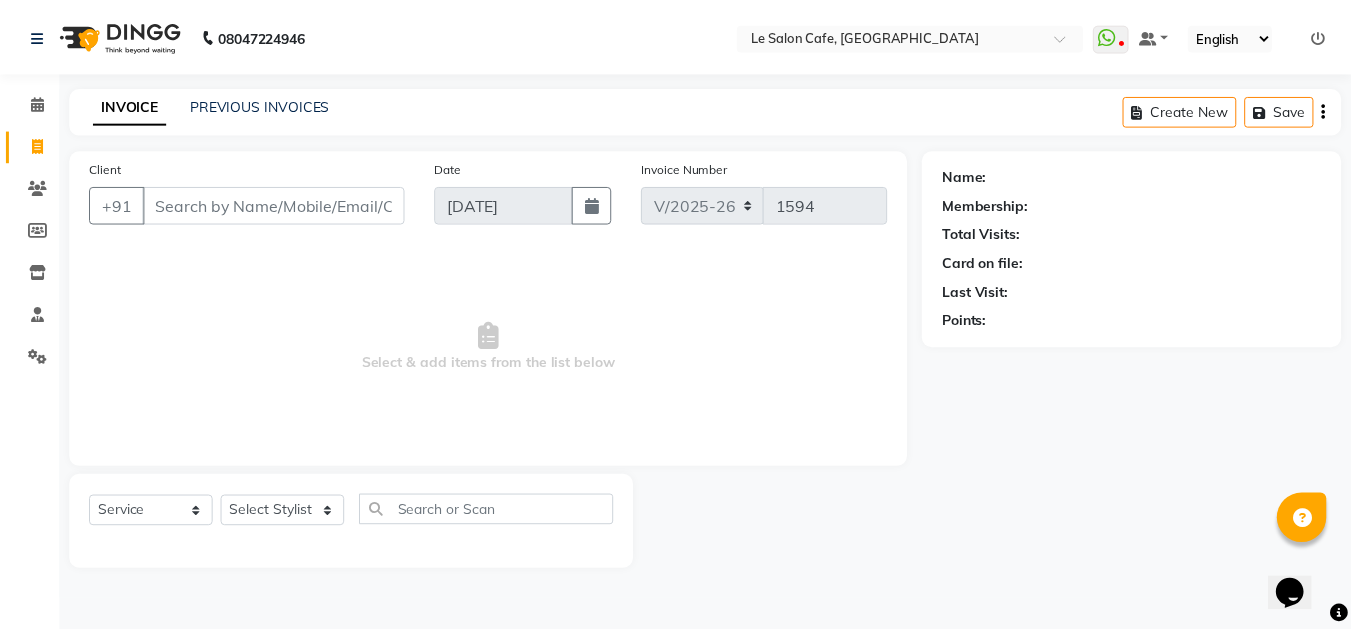 scroll, scrollTop: 0, scrollLeft: 0, axis: both 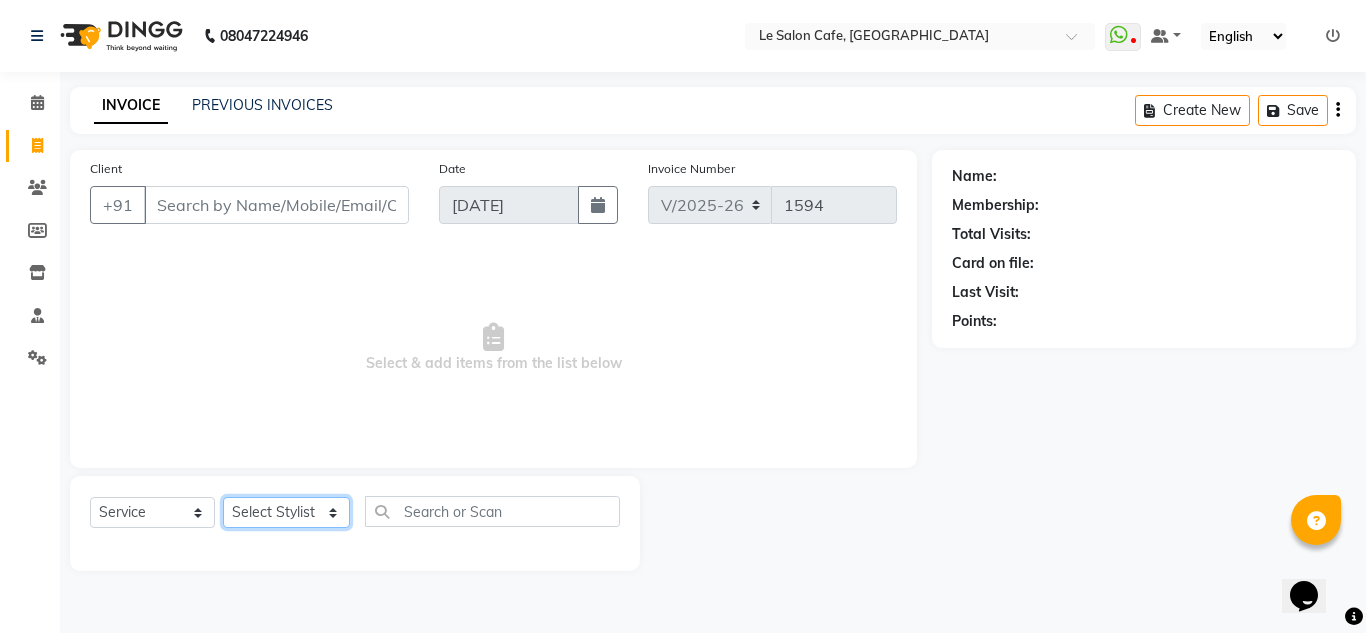 click on "Select Stylist [PERSON_NAME]  [PERSON_NAME]  [PERSON_NAME]  Front Desk  [PERSON_NAME]  [PERSON_NAME] [PERSON_NAME]  [PERSON_NAME]  [PERSON_NAME] [PERSON_NAME]  [PERSON_NAME] [PERSON_NAME] [PERSON_NAME] [PERSON_NAME]" 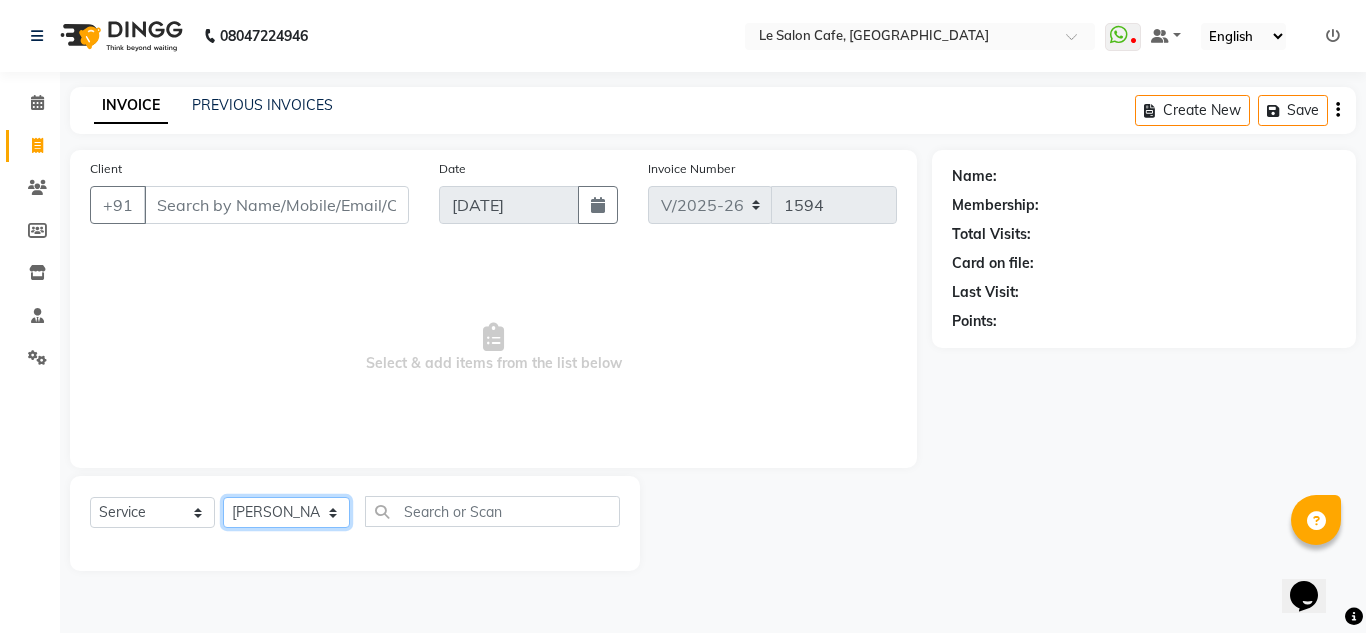 click on "Select Stylist [PERSON_NAME]  [PERSON_NAME]  [PERSON_NAME]  Front Desk  [PERSON_NAME]  [PERSON_NAME] [PERSON_NAME]  [PERSON_NAME]  [PERSON_NAME] [PERSON_NAME]  [PERSON_NAME] [PERSON_NAME] [PERSON_NAME] [PERSON_NAME]" 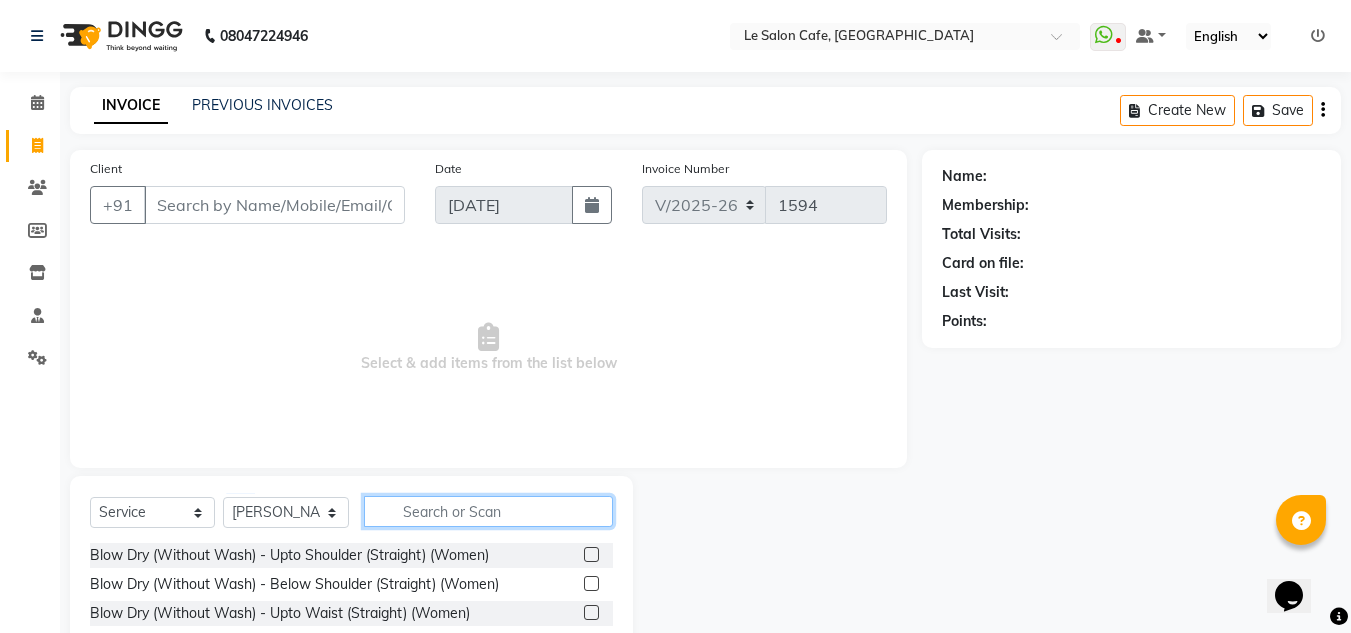 click 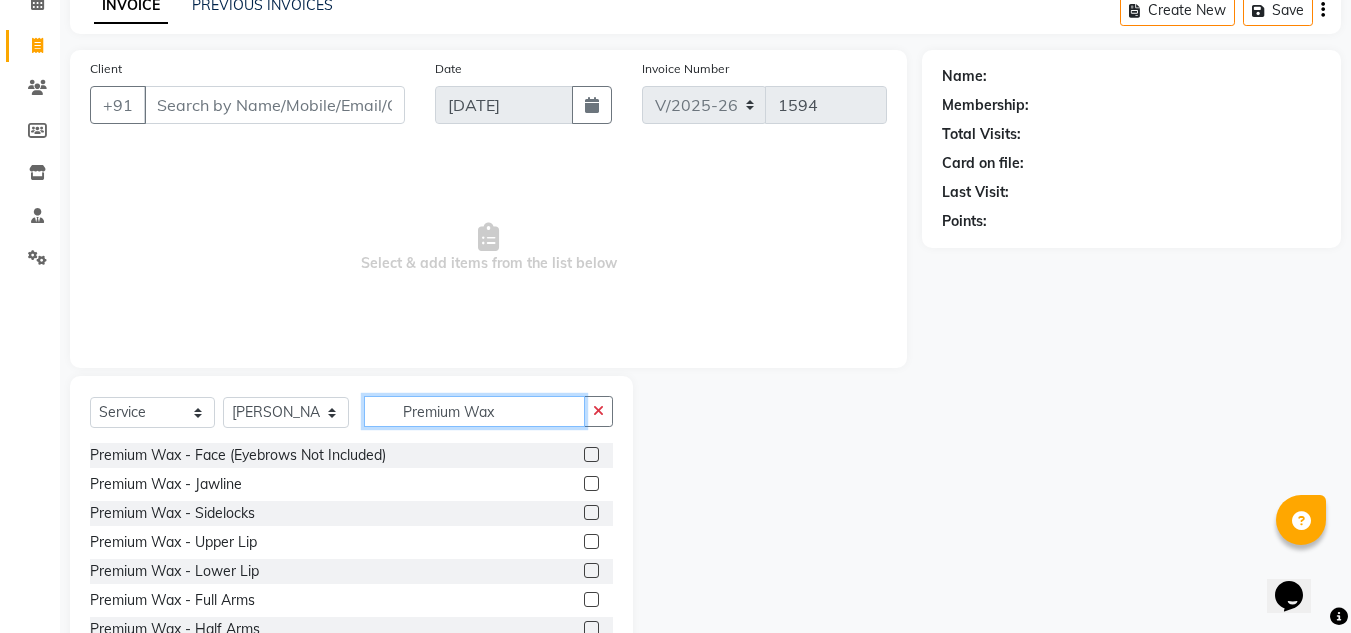 scroll, scrollTop: 168, scrollLeft: 0, axis: vertical 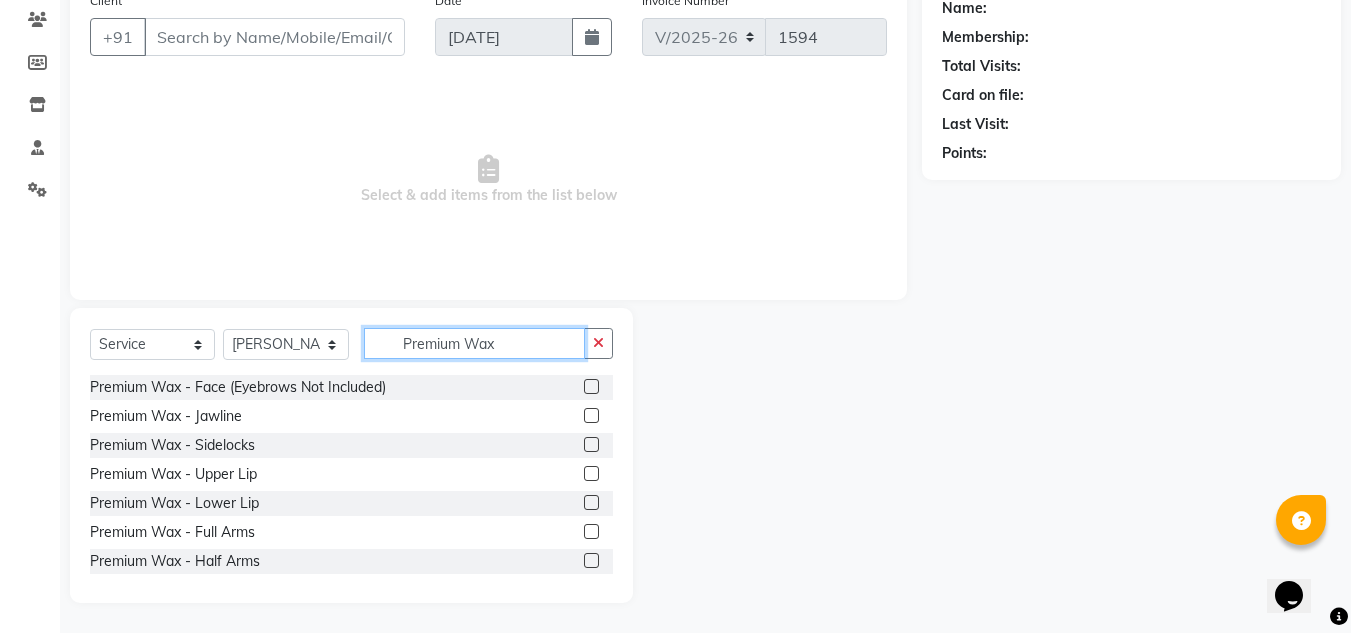 type on "Premium Wax" 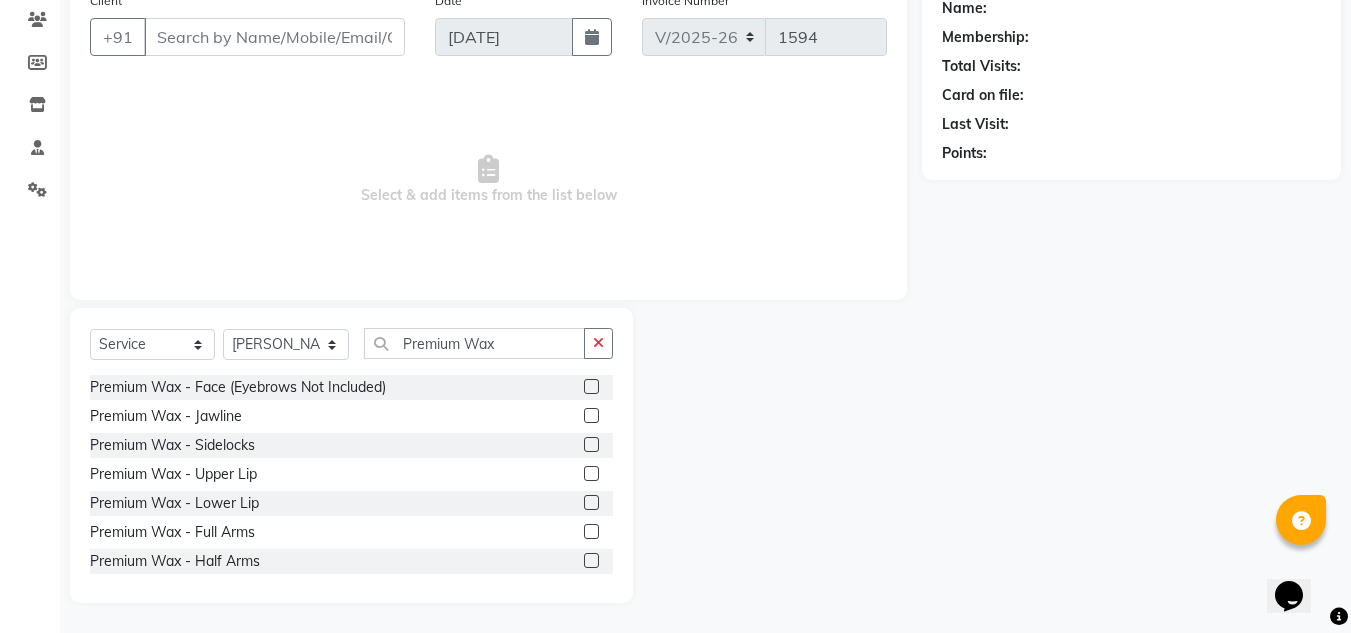 click 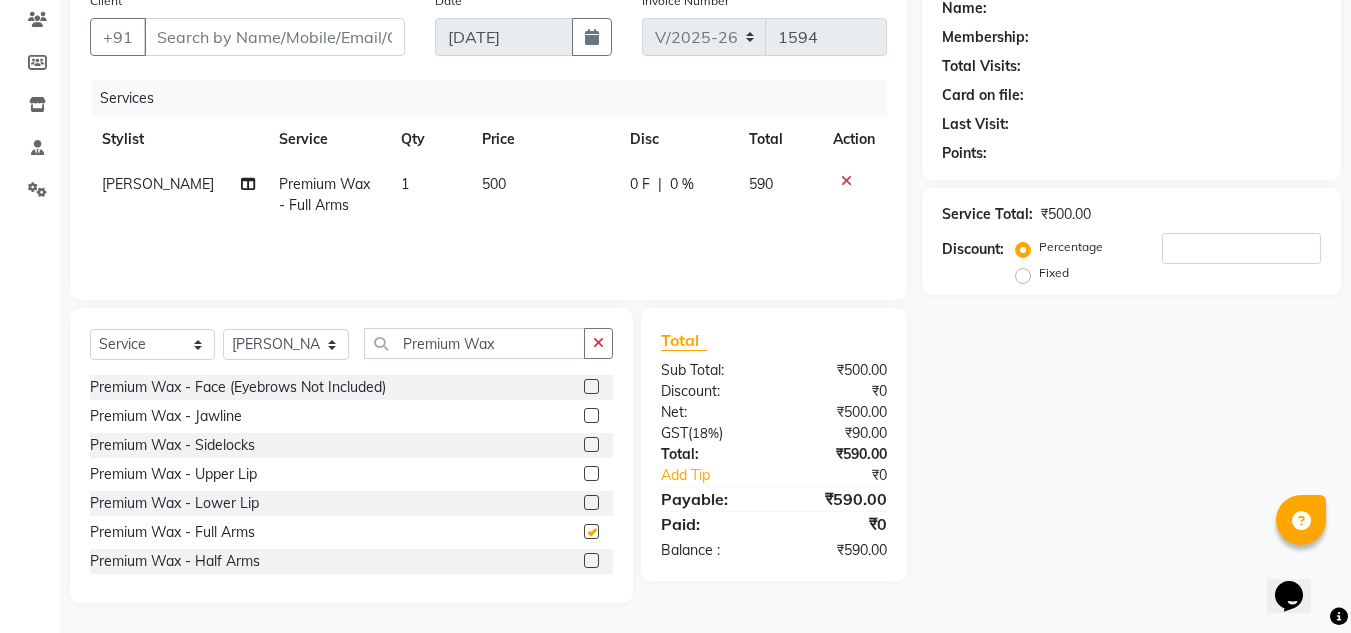 checkbox on "false" 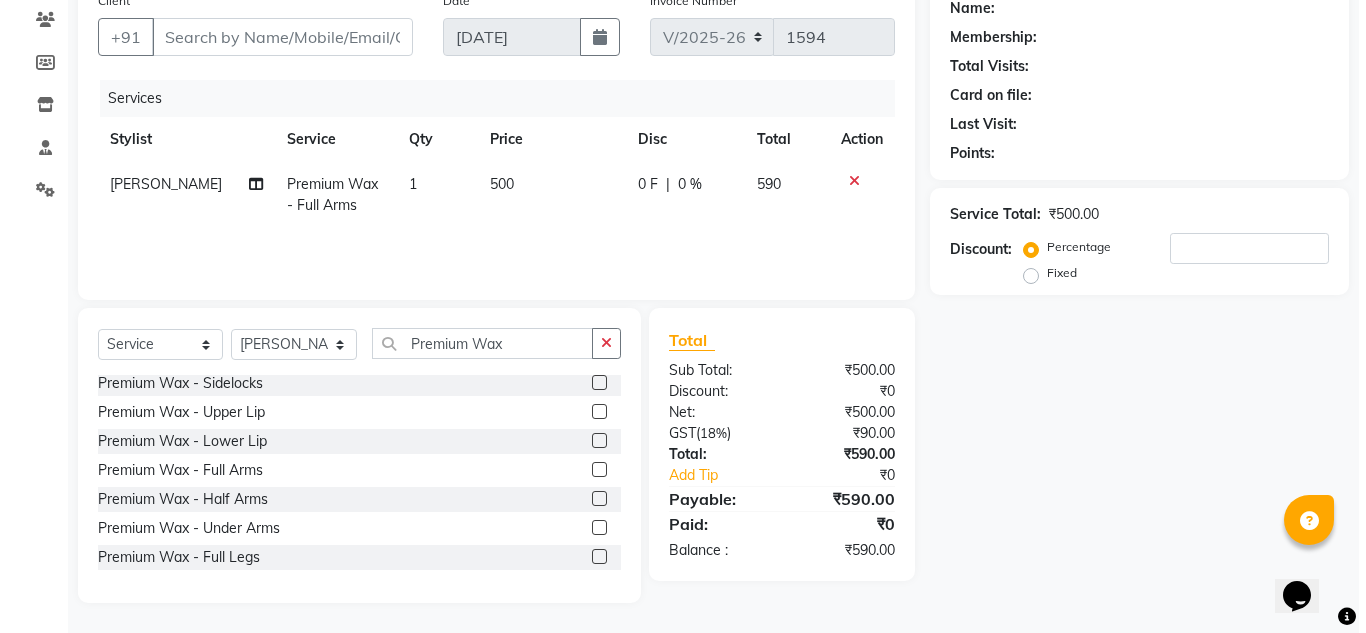 scroll, scrollTop: 80, scrollLeft: 0, axis: vertical 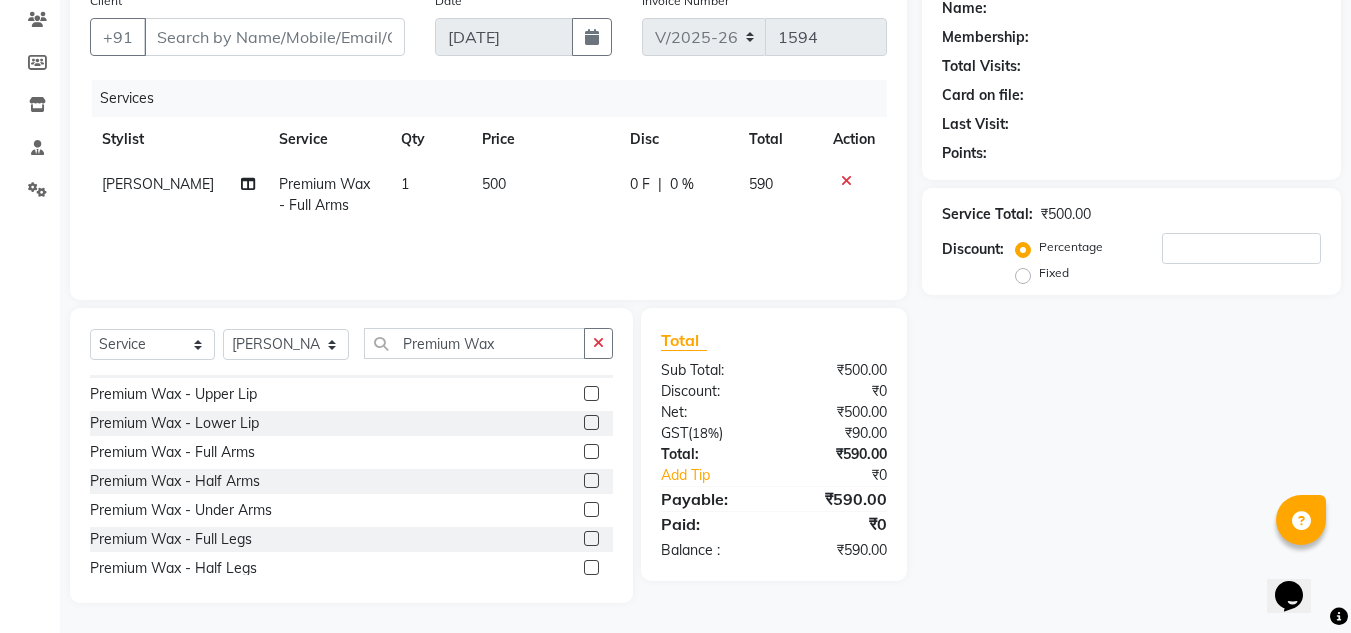 click 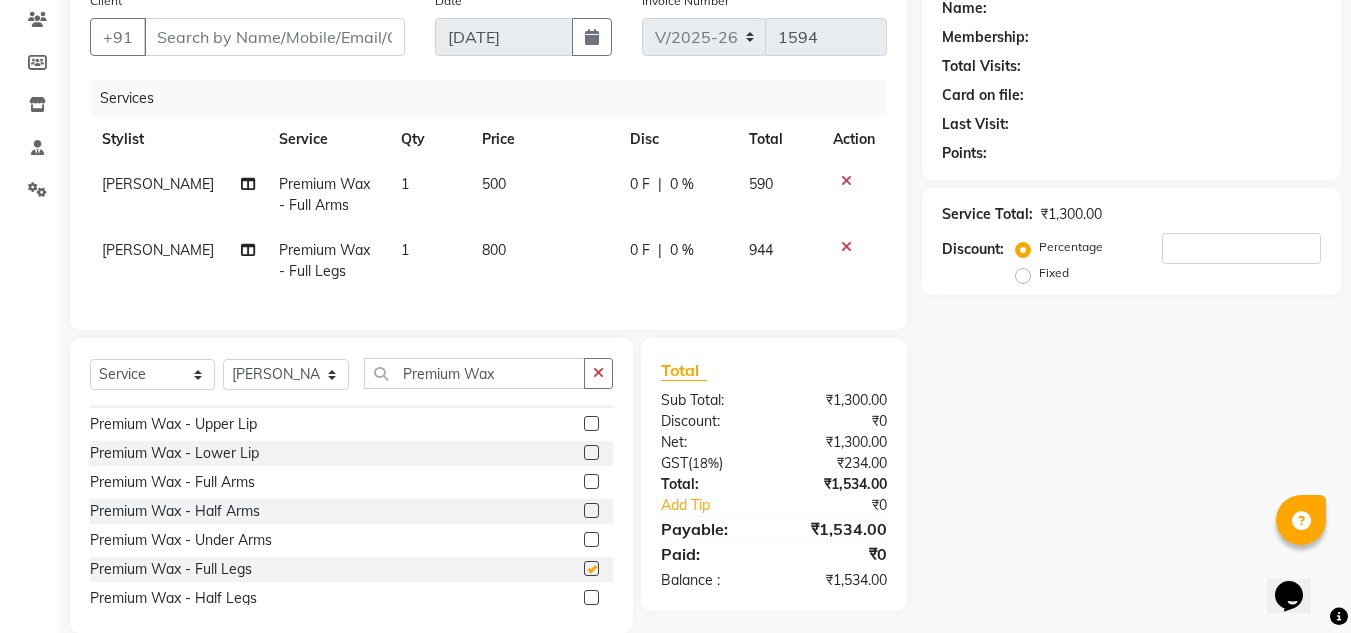 checkbox on "false" 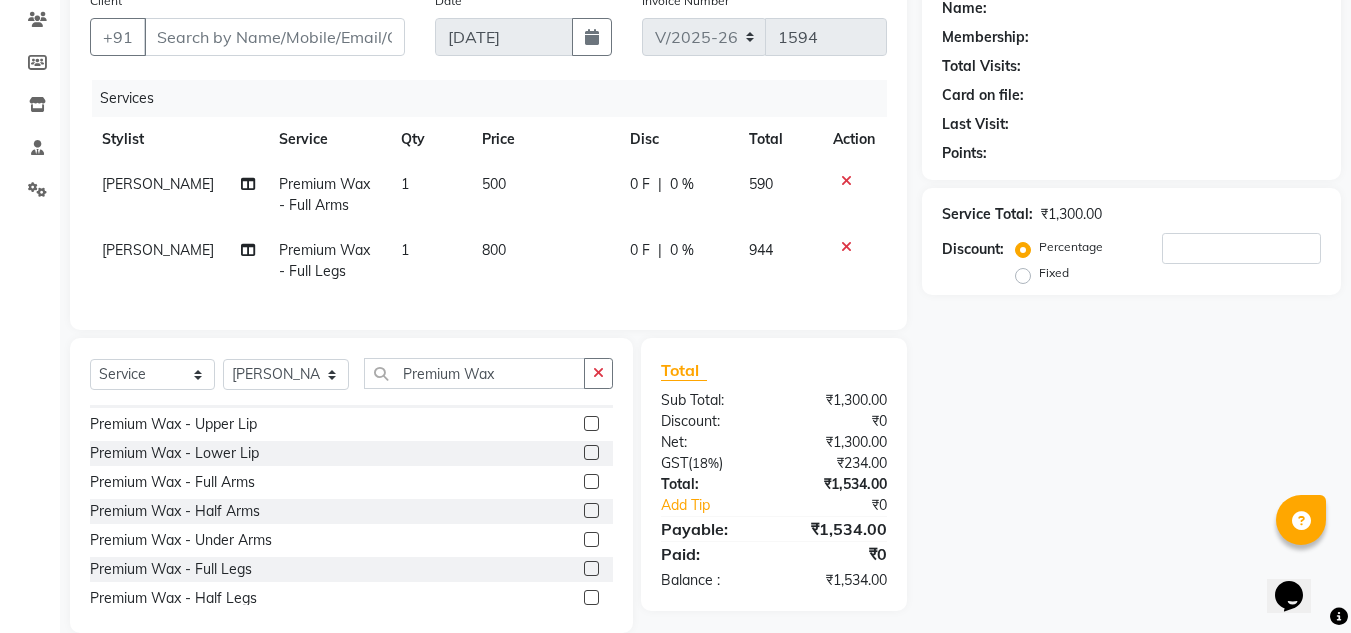 click 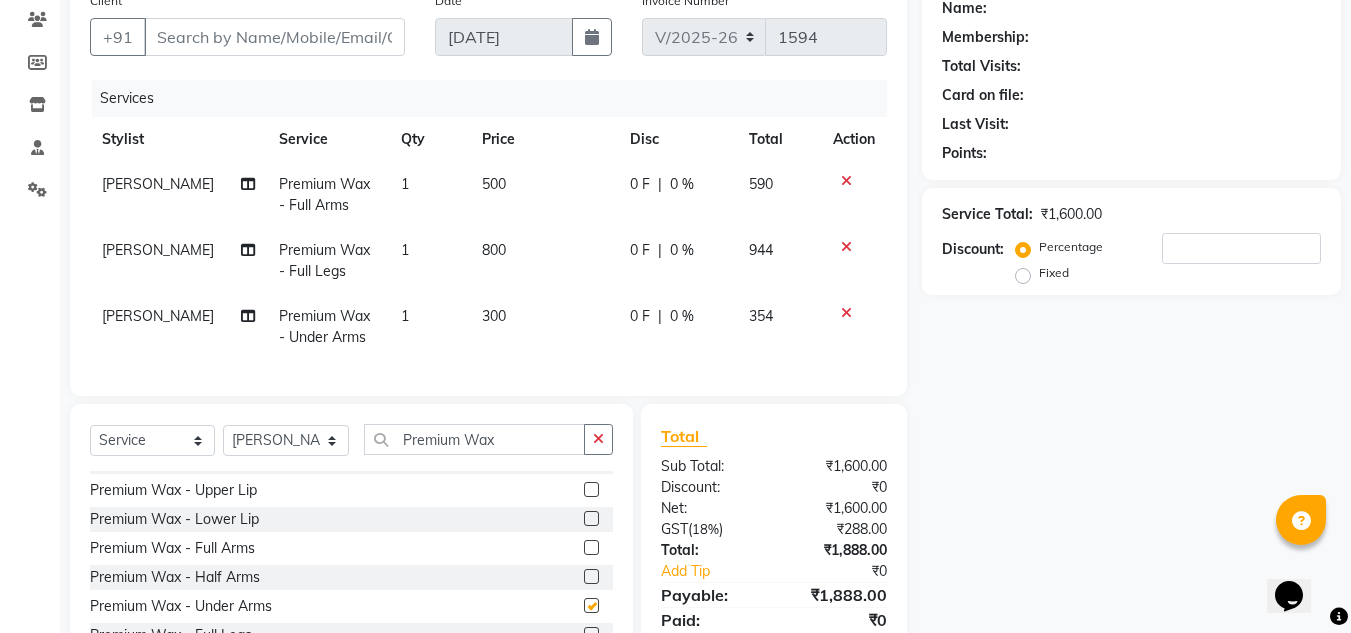 checkbox on "false" 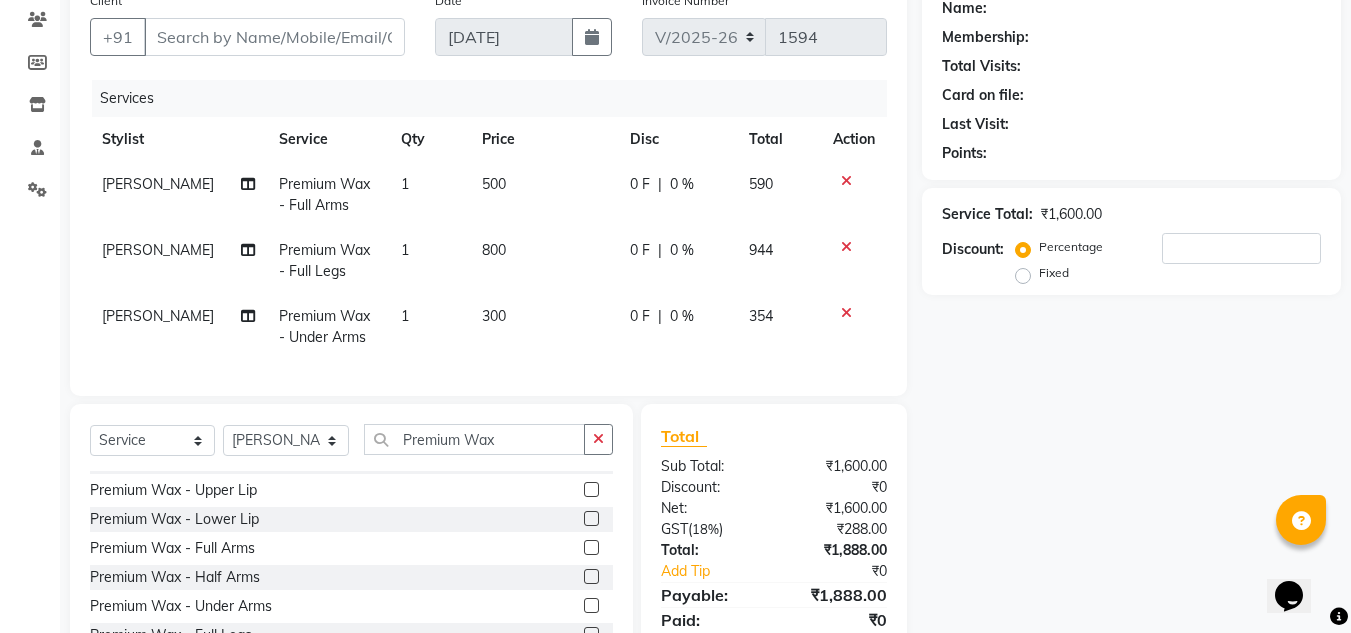 click on "Name: Membership: Total Visits: Card on file: Last Visit:  Points:  Service Total:  ₹1,600.00  Discount:  Percentage   Fixed" 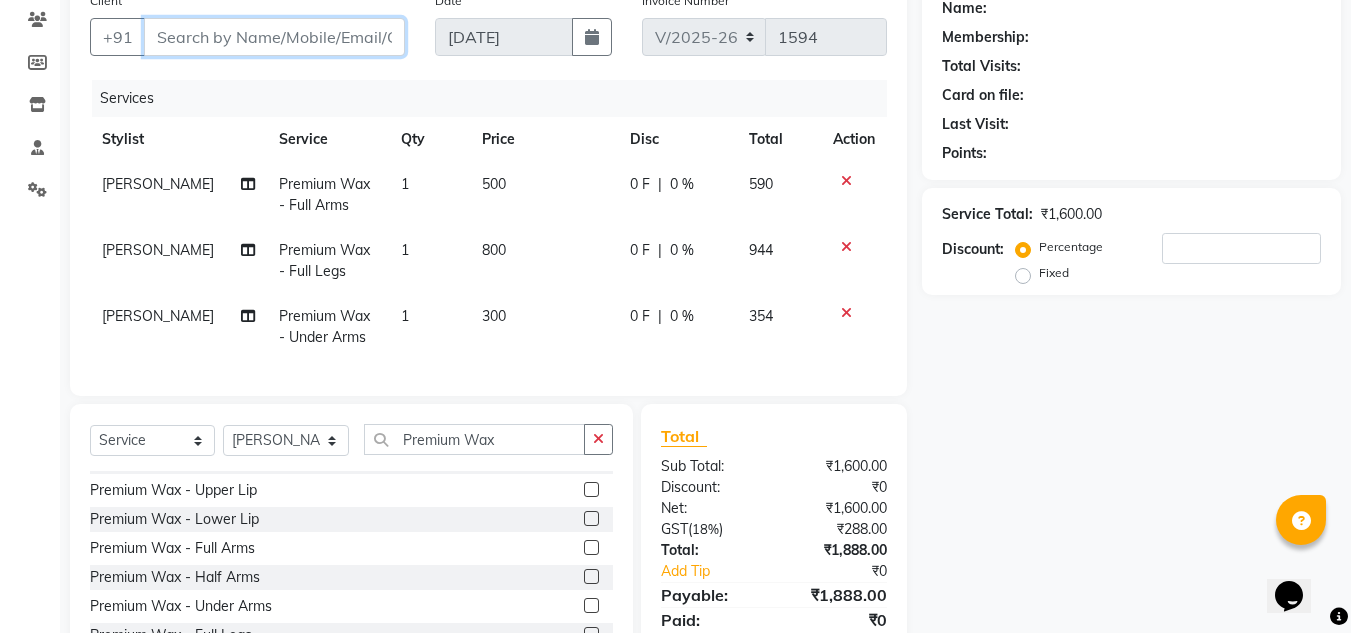 click on "Client" at bounding box center [274, 37] 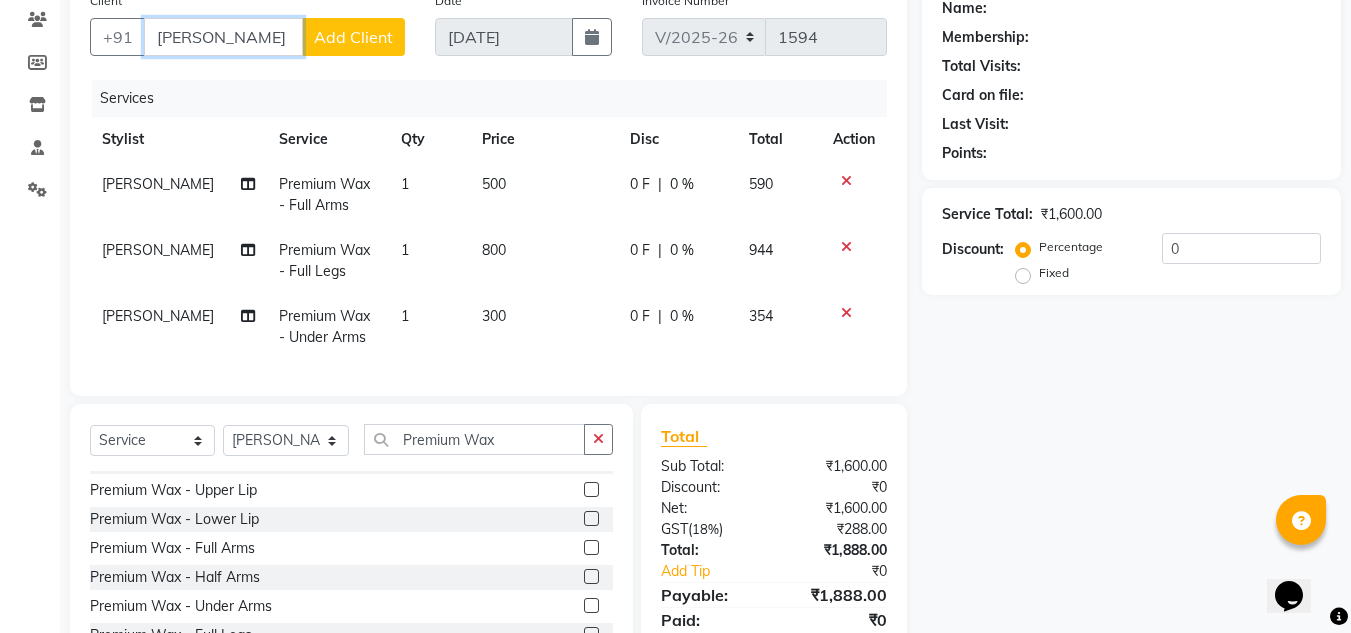 type on "Anagha Kamath" 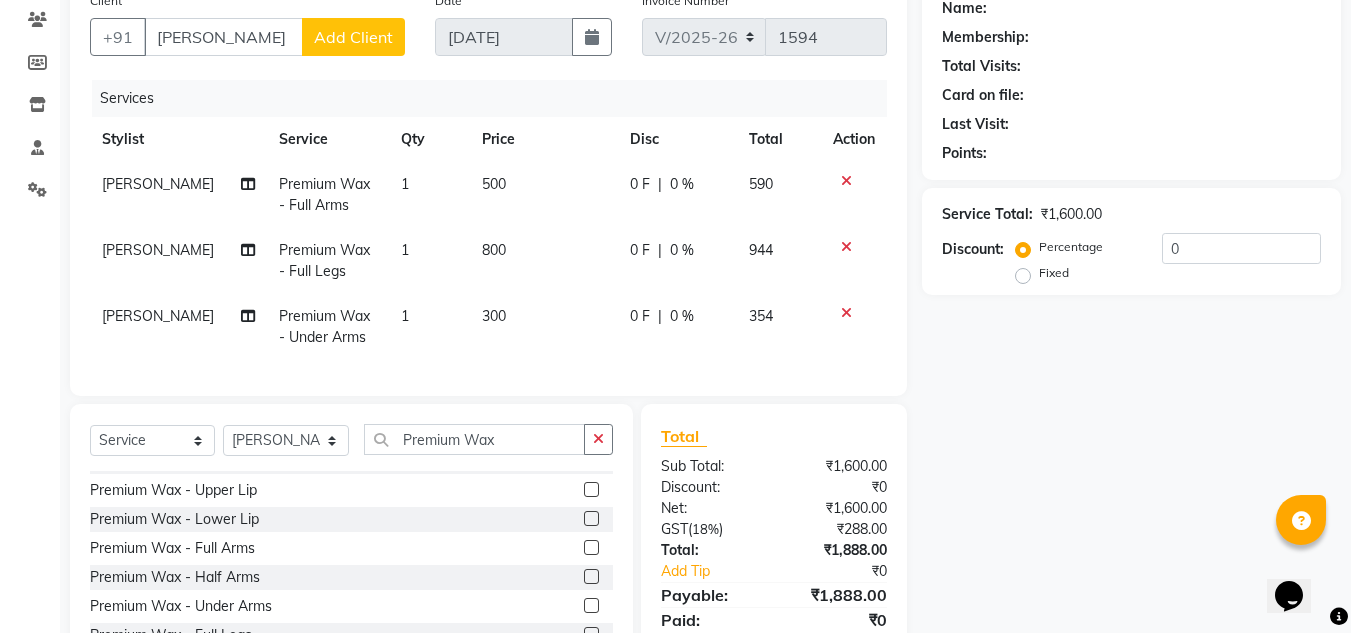 click on "Add Client" 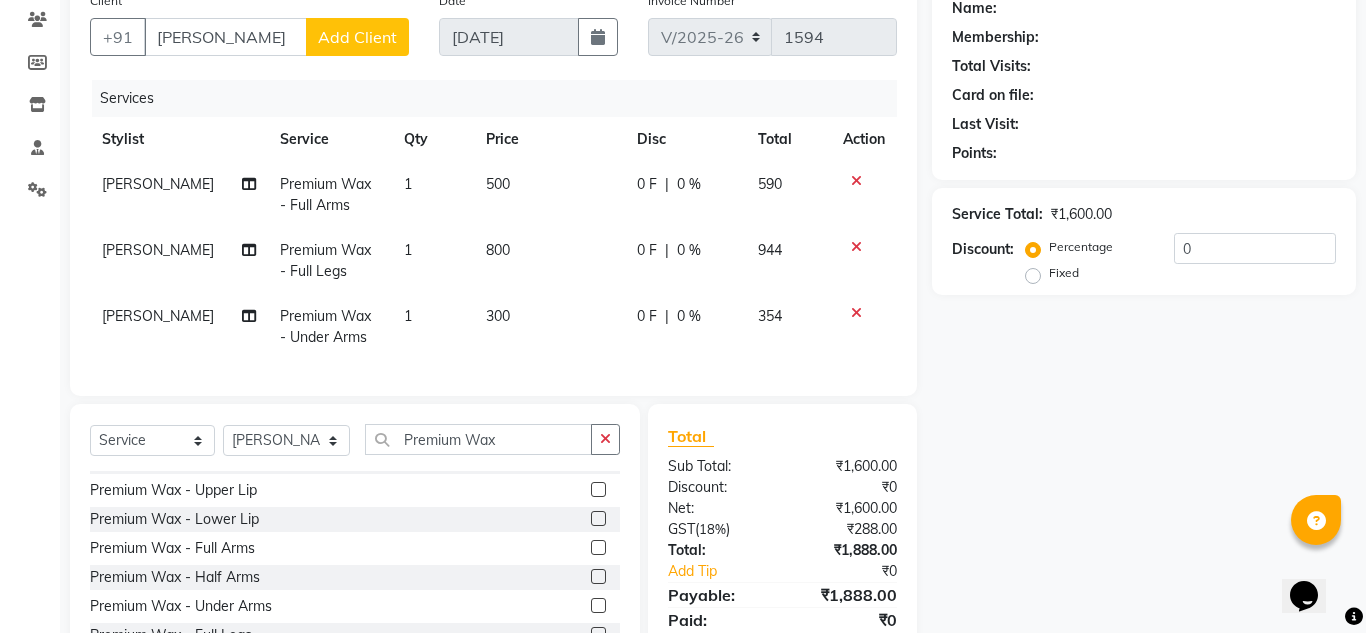 select on "22" 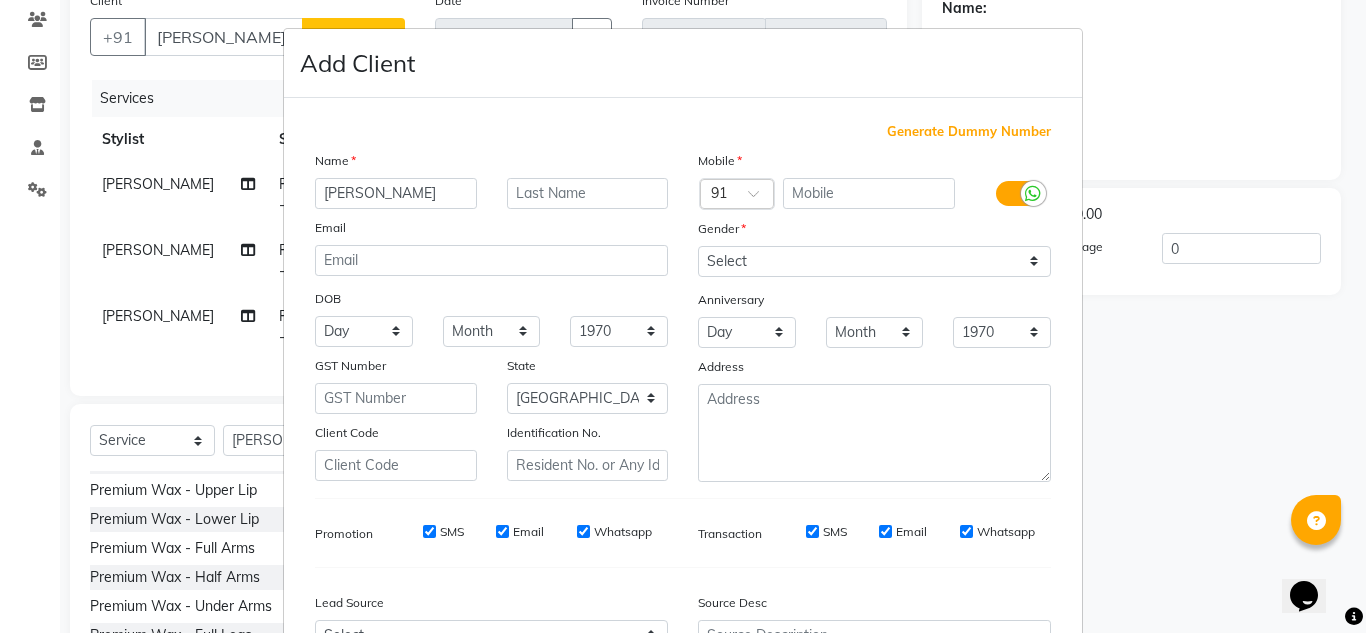 drag, startPoint x: 372, startPoint y: 190, endPoint x: 430, endPoint y: 190, distance: 58 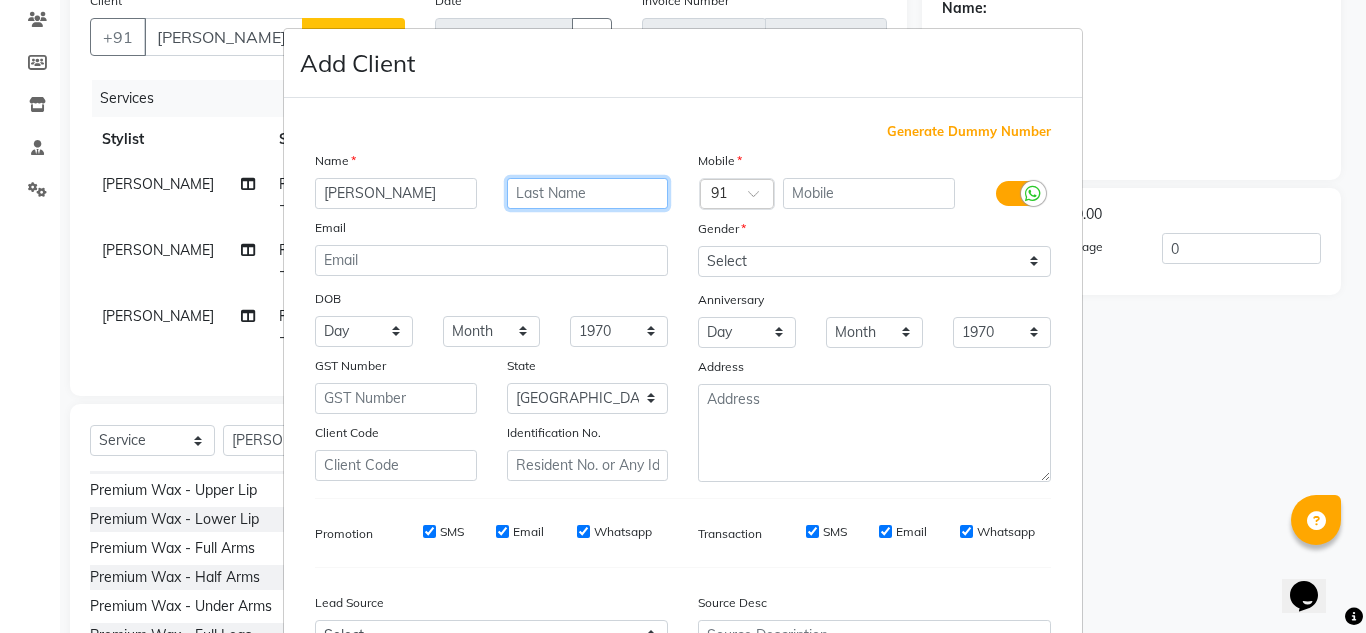 click at bounding box center (588, 193) 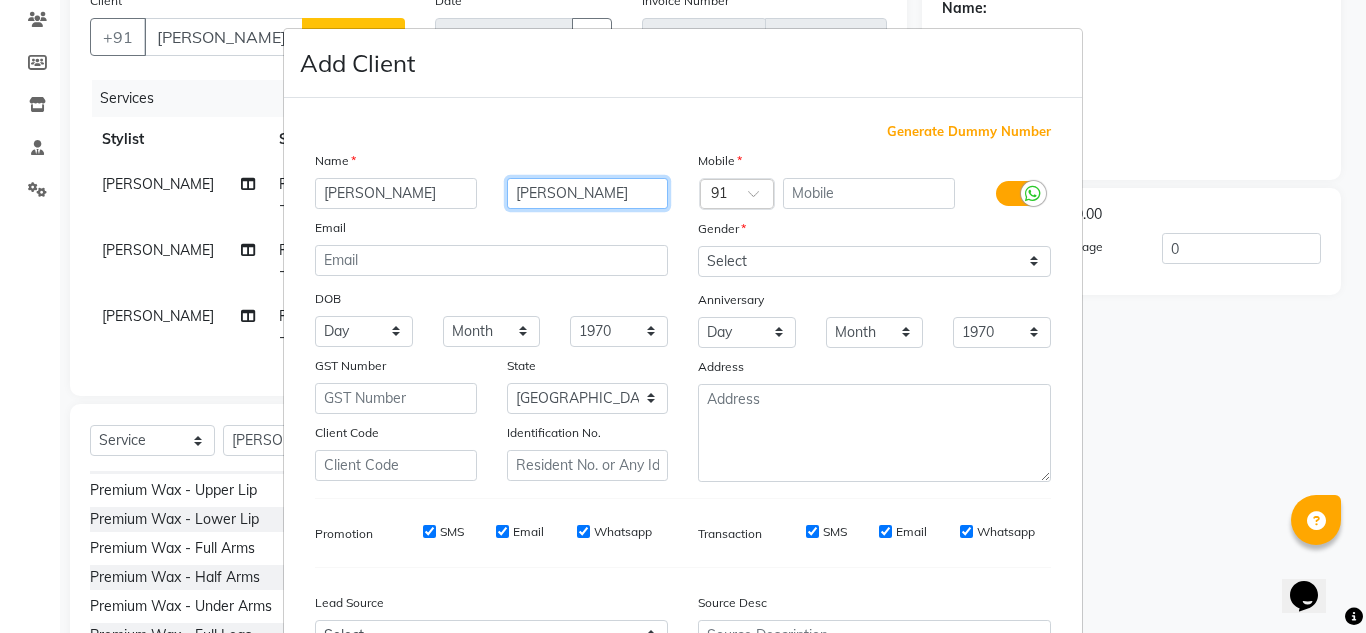 type on "Kamath" 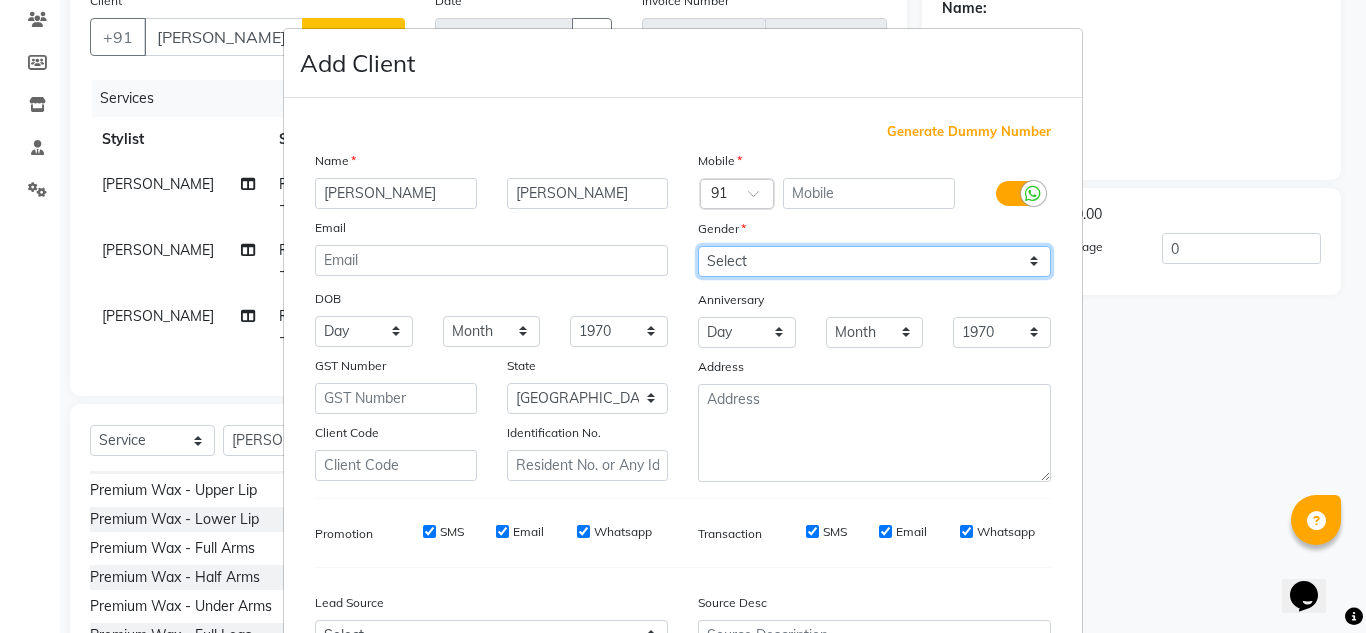 click on "Select Male Female Other Prefer Not To Say" at bounding box center (874, 261) 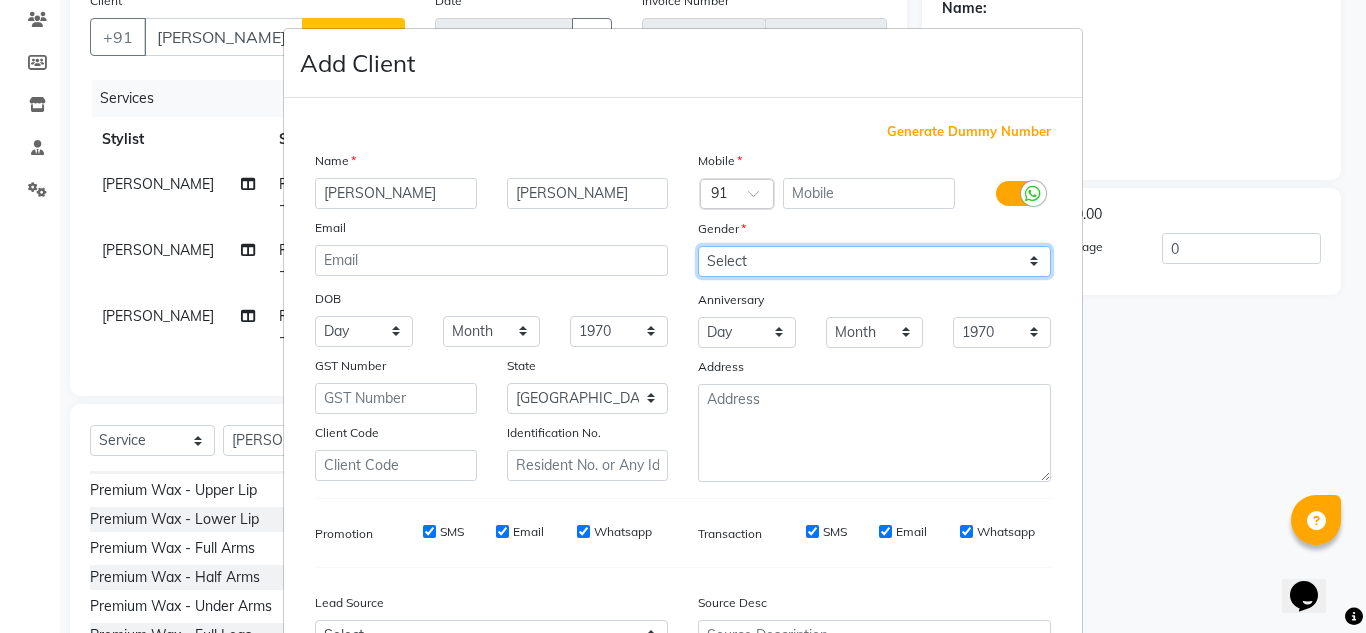 select on "female" 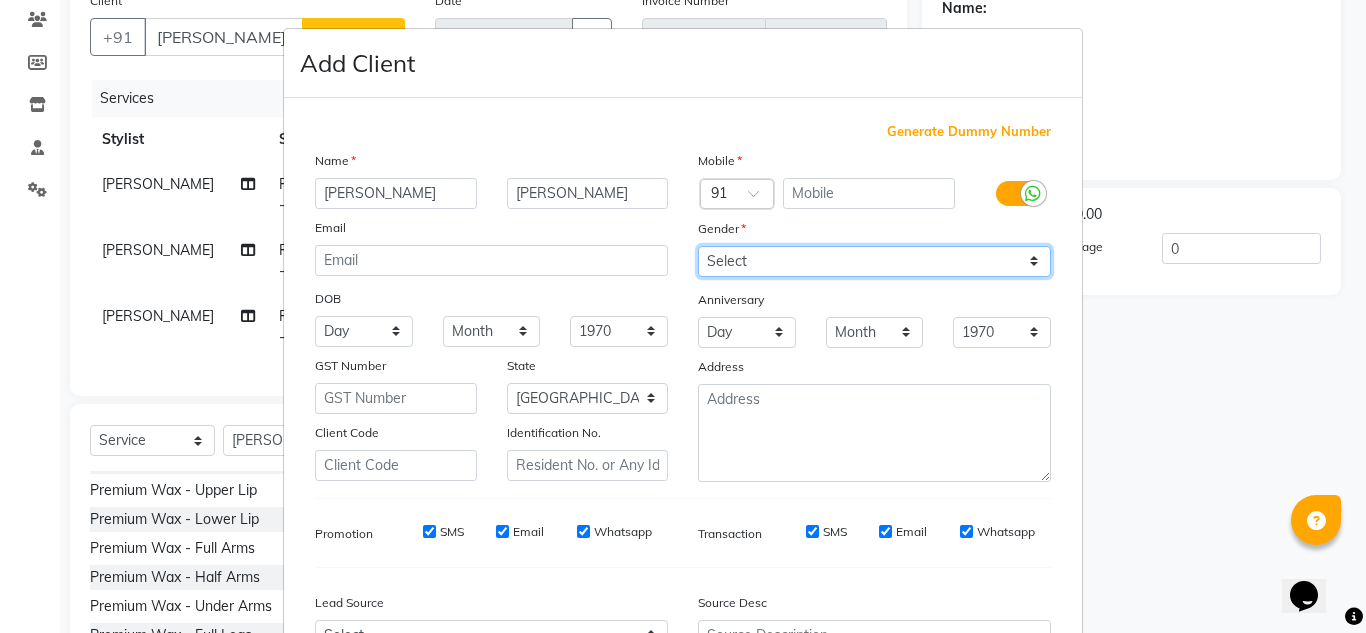 click on "Select Male Female Other Prefer Not To Say" at bounding box center [874, 261] 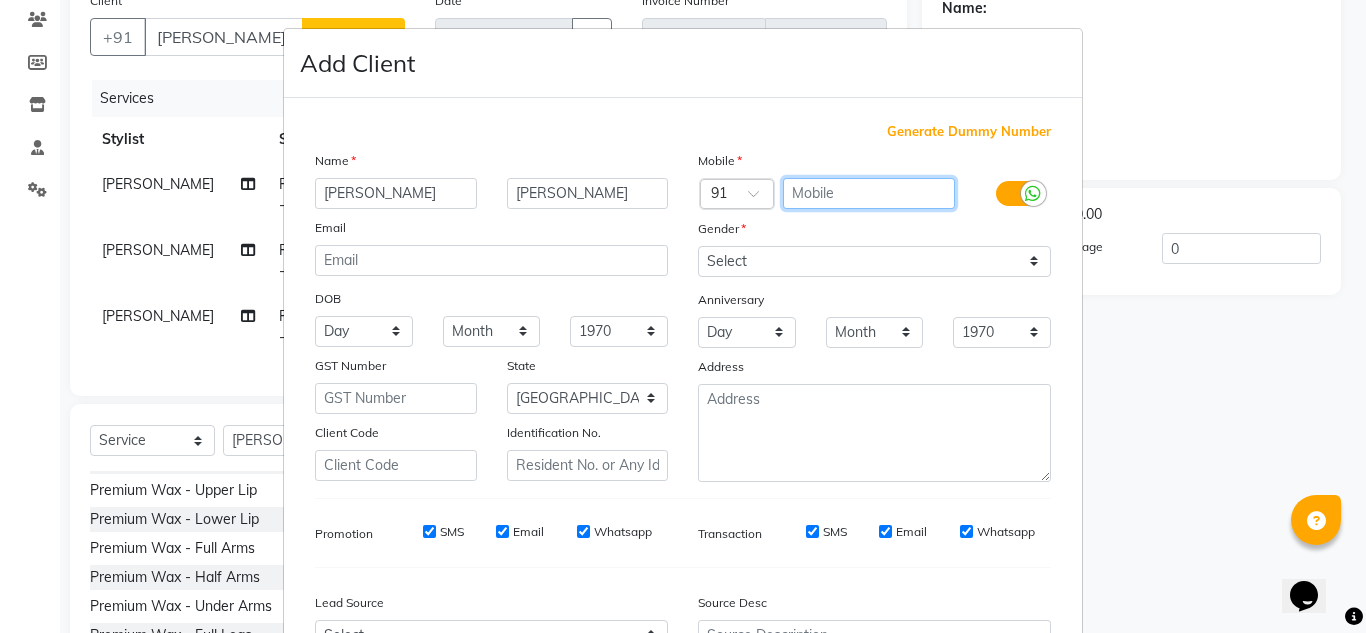 click at bounding box center [869, 193] 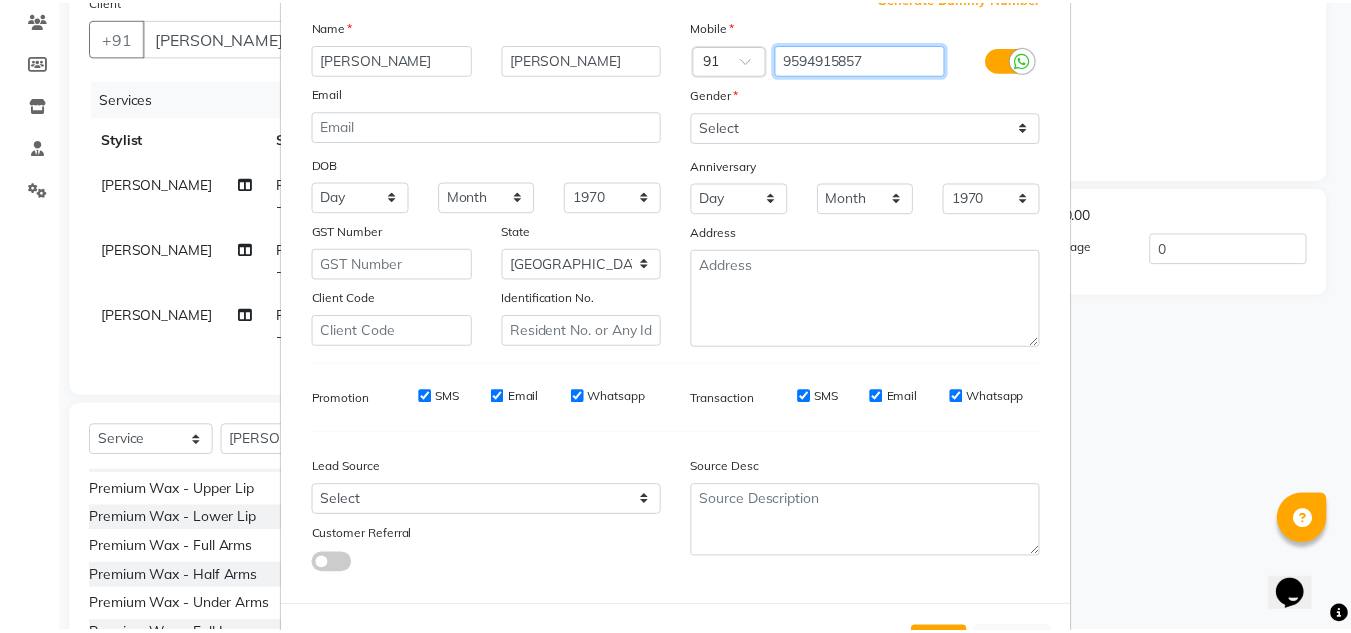 scroll, scrollTop: 216, scrollLeft: 0, axis: vertical 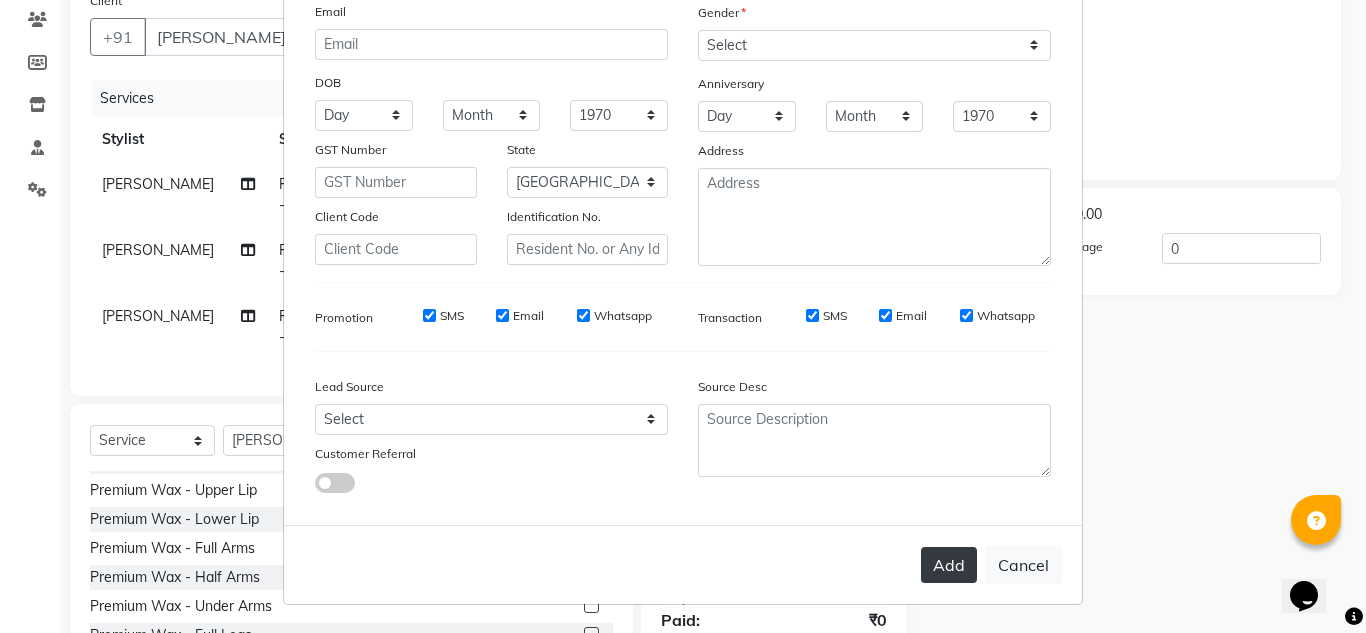 type on "9594915857" 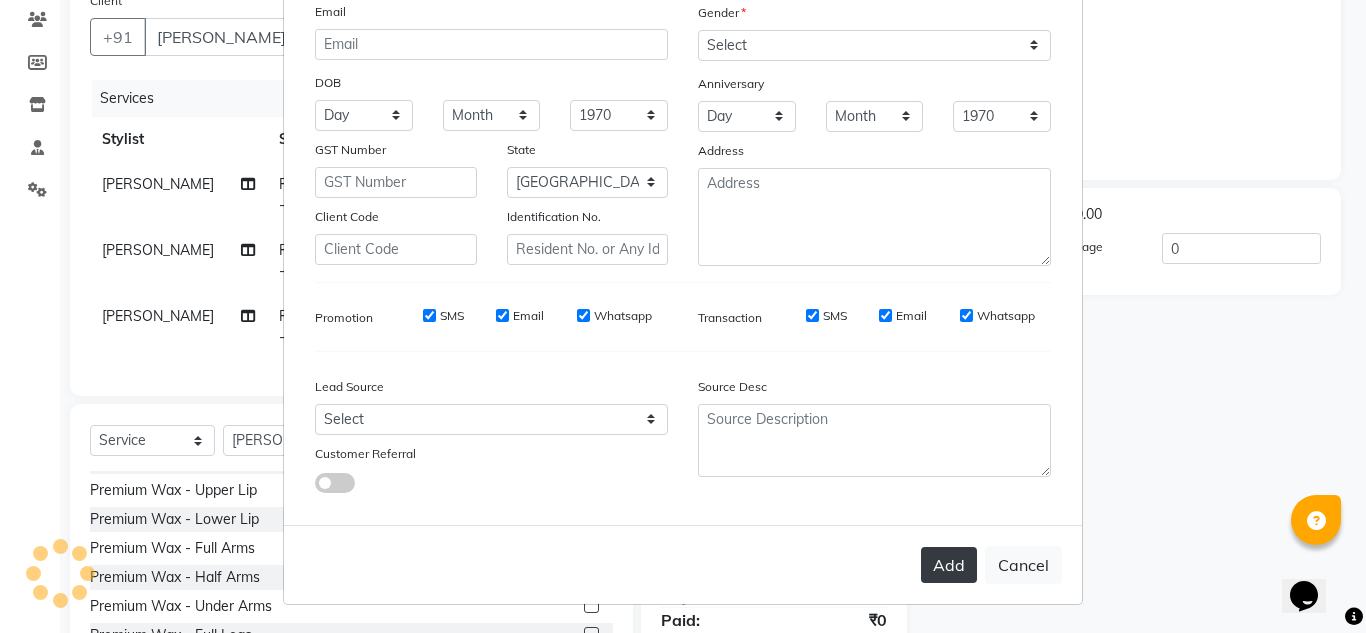 click on "Add" at bounding box center (949, 565) 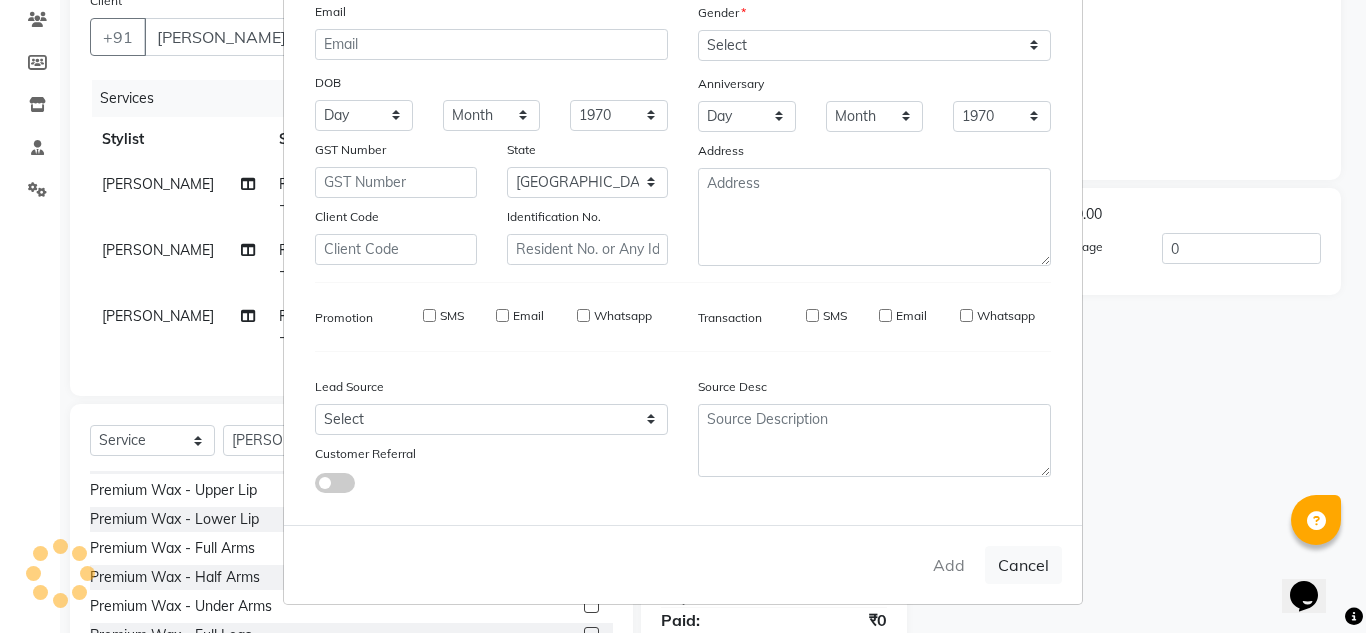 type on "9594915857" 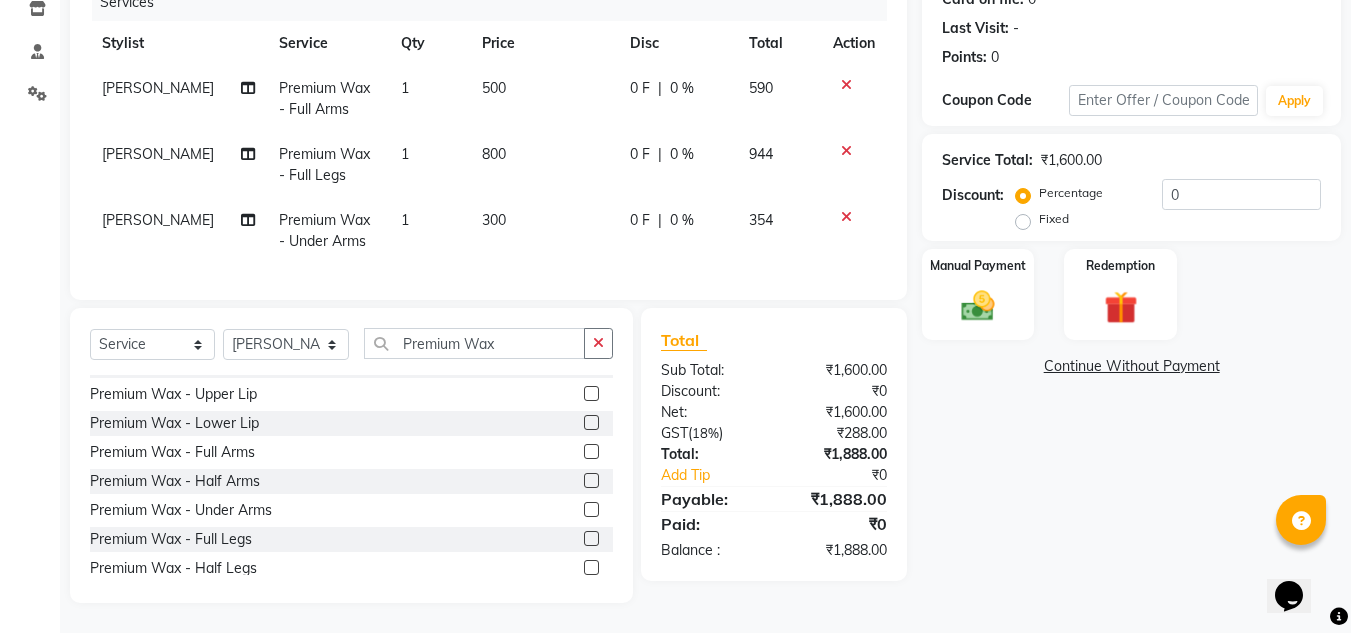 scroll, scrollTop: 0, scrollLeft: 0, axis: both 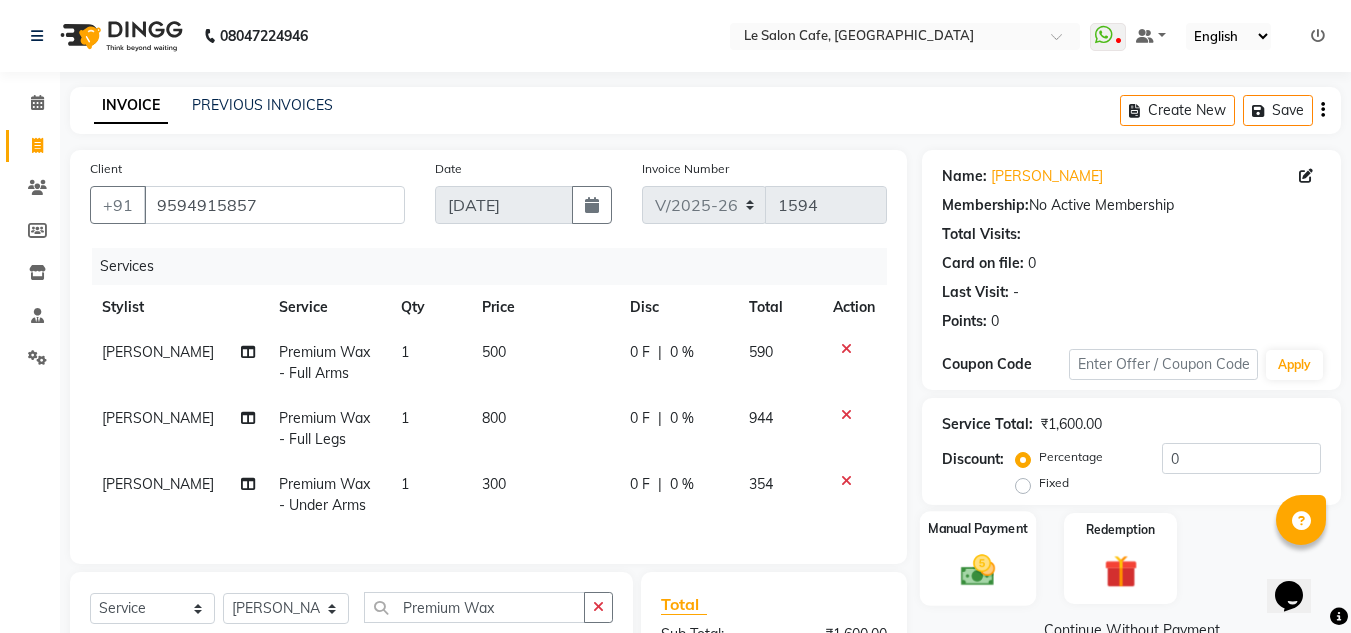 click on "Manual Payment" 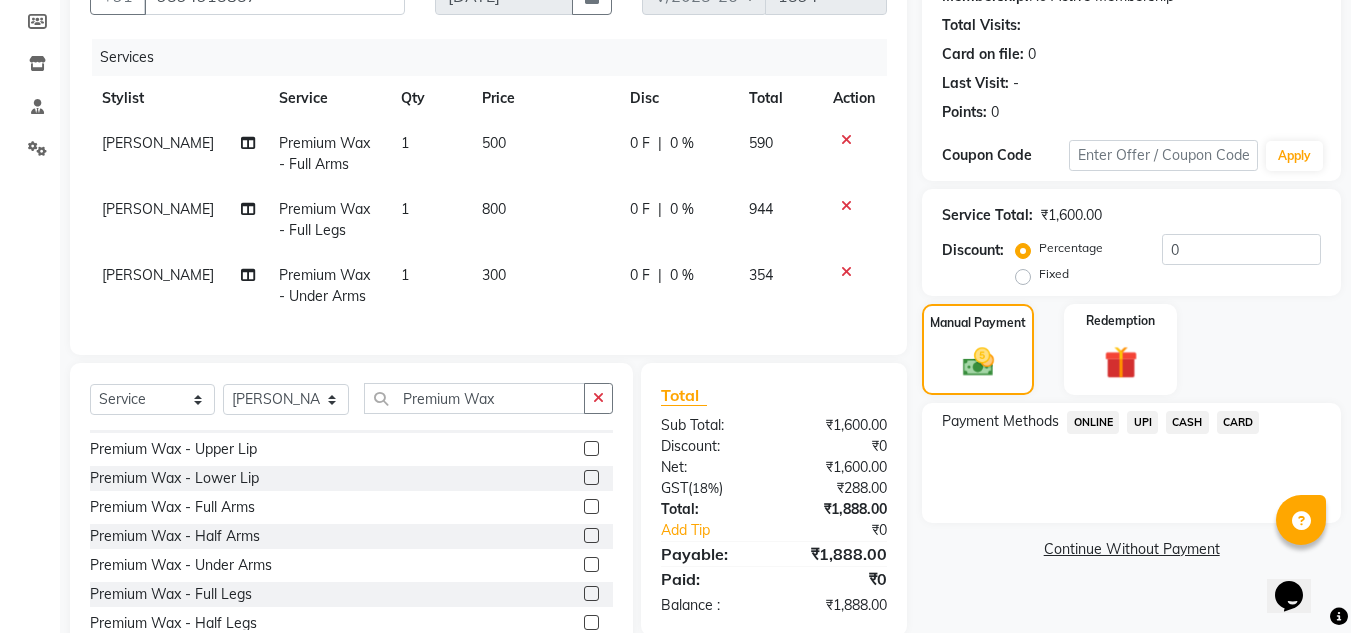 scroll, scrollTop: 279, scrollLeft: 0, axis: vertical 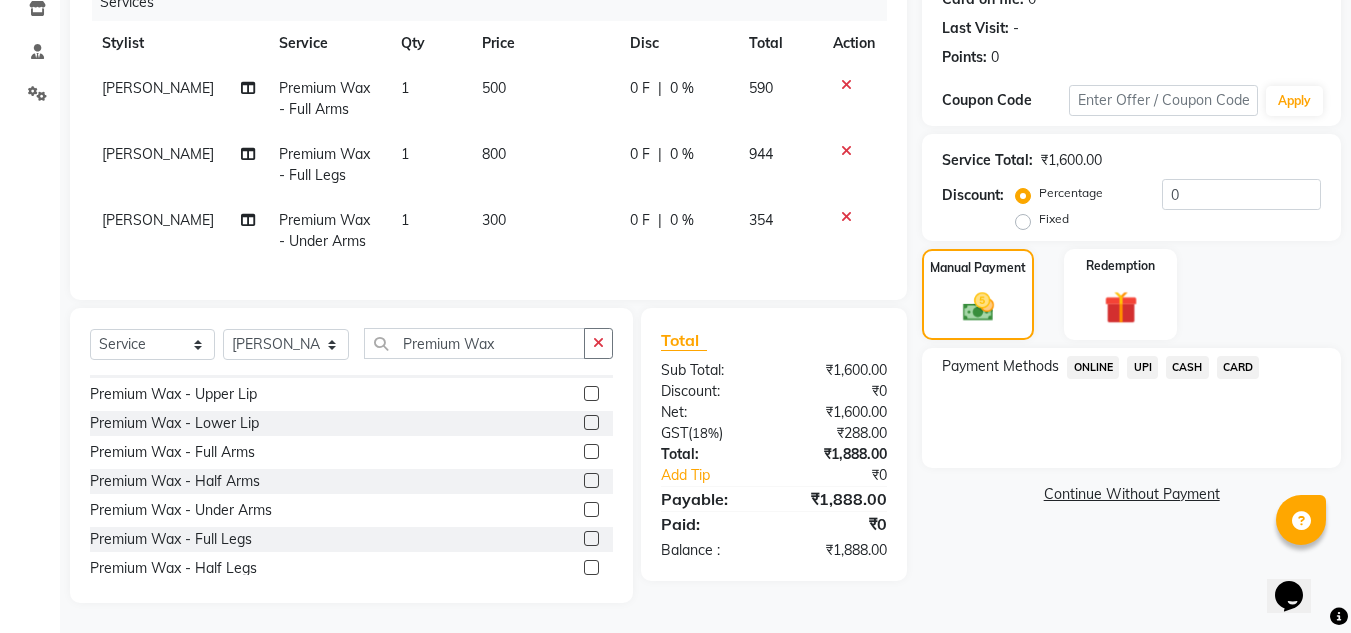 click on "UPI" 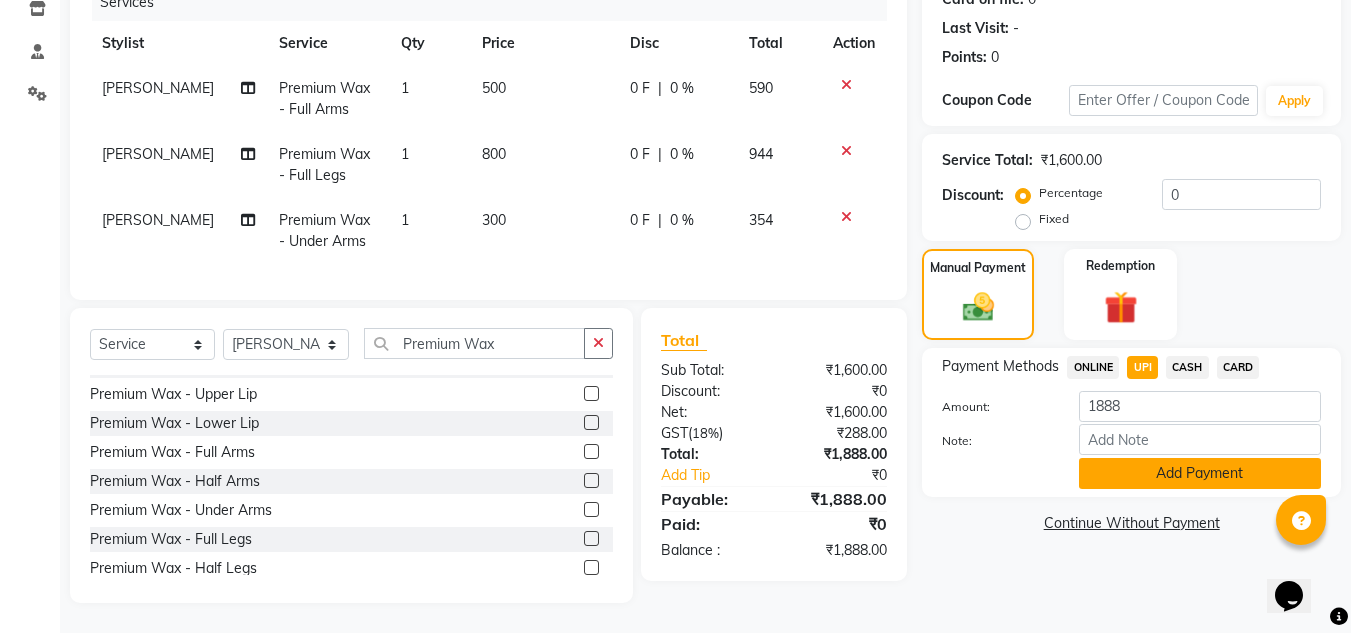 click on "Add Payment" 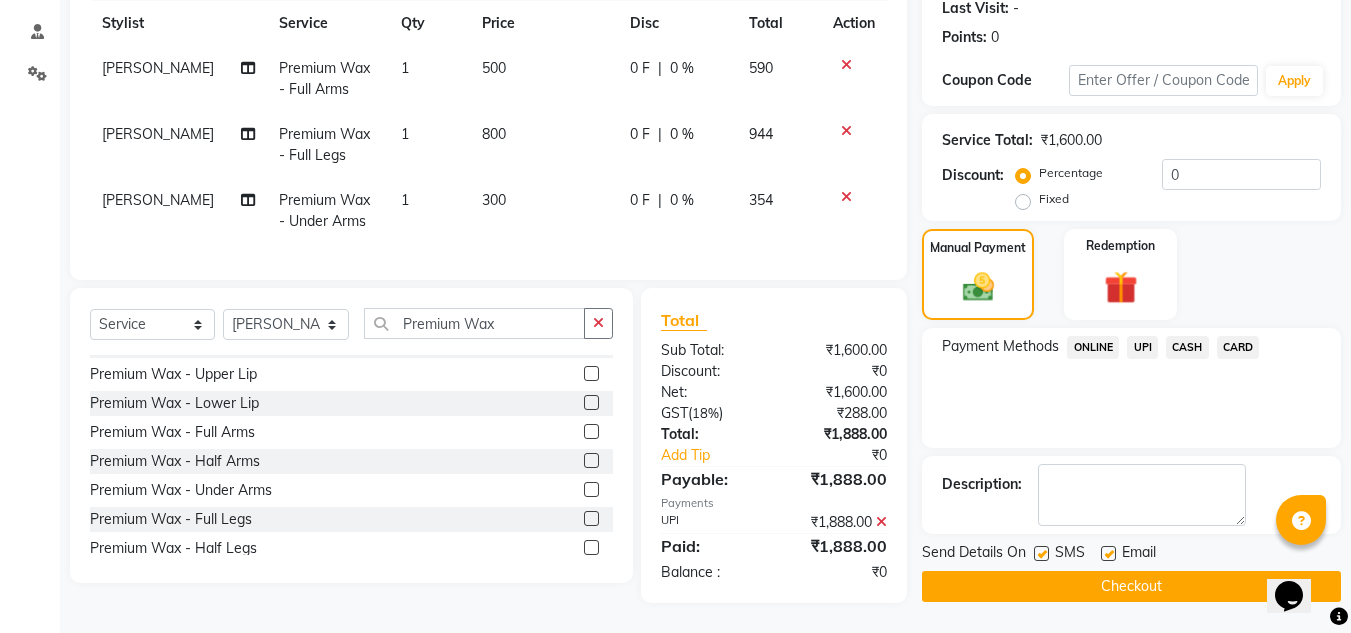 scroll, scrollTop: 299, scrollLeft: 0, axis: vertical 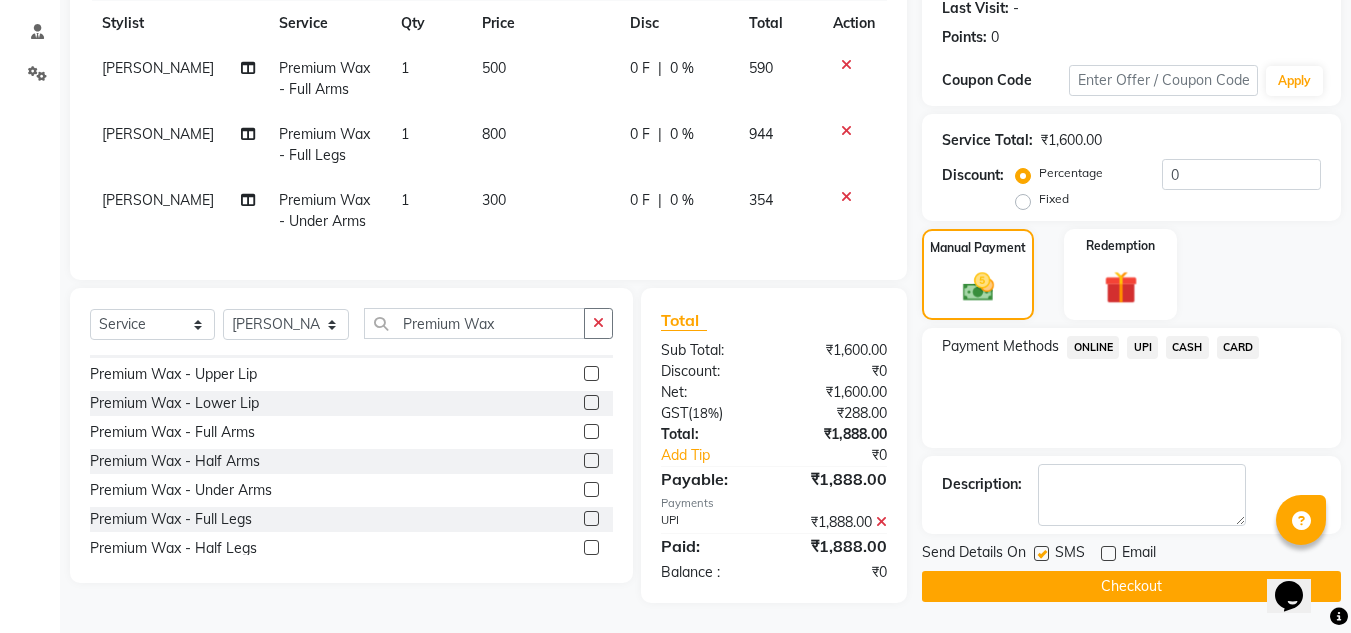 click on "Checkout" 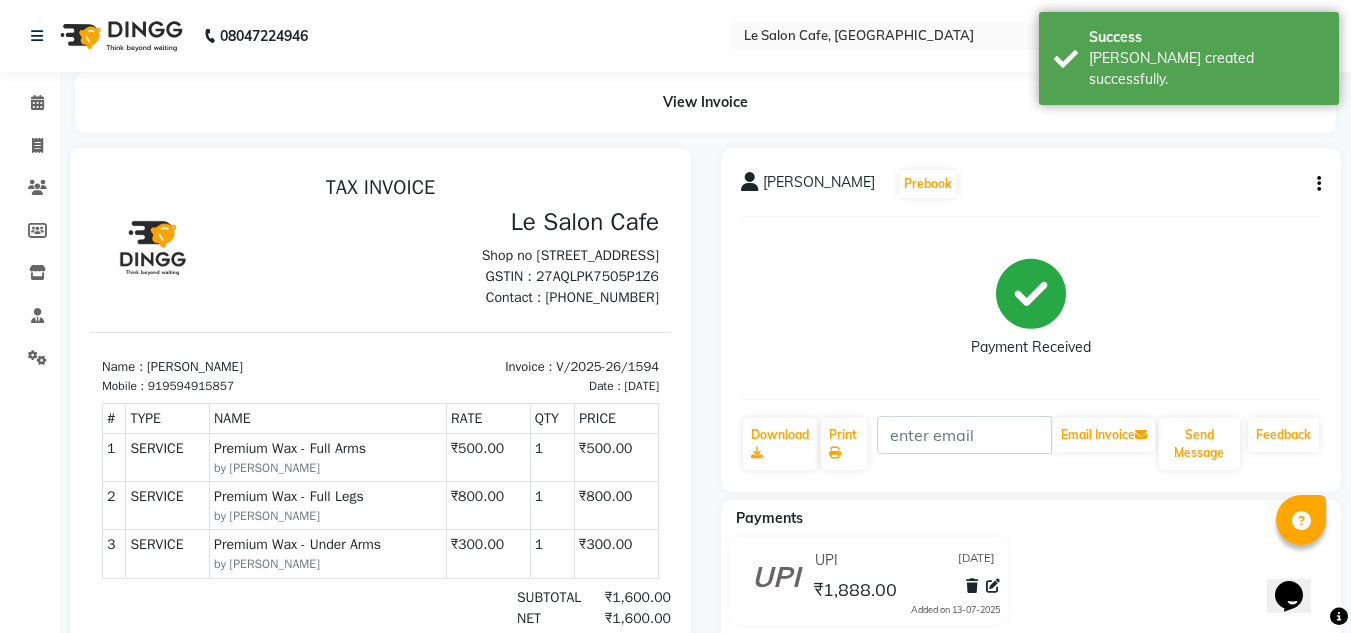 scroll, scrollTop: 0, scrollLeft: 0, axis: both 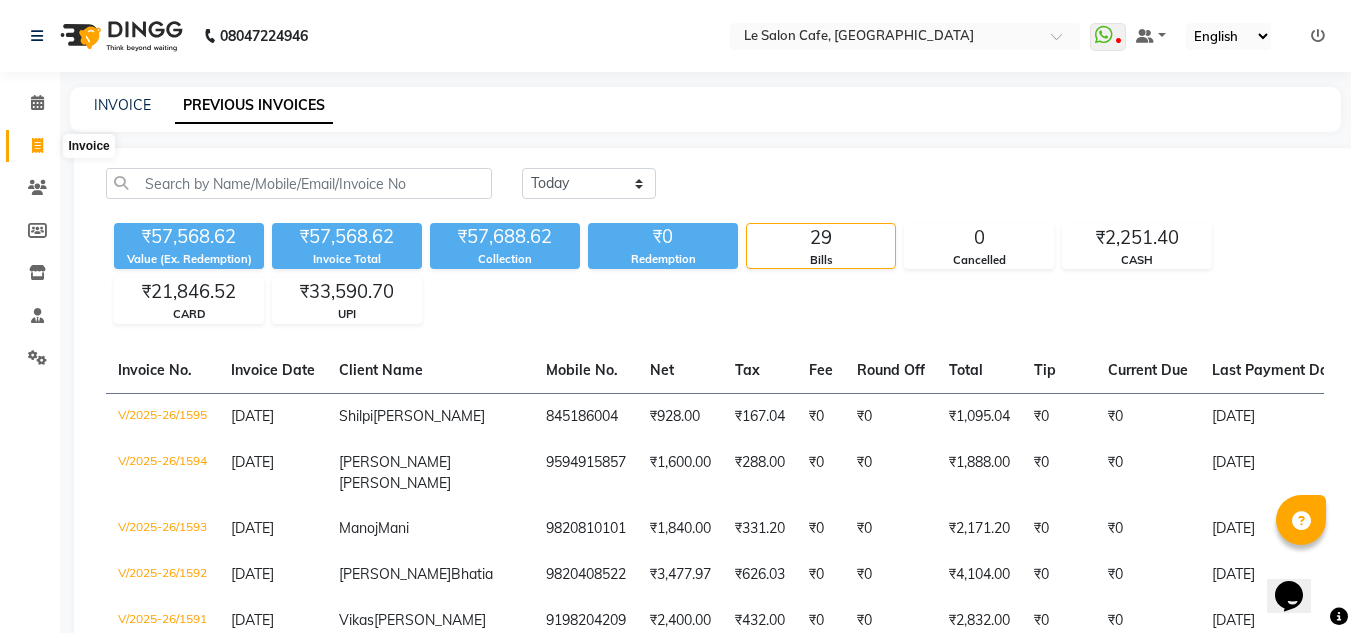 click 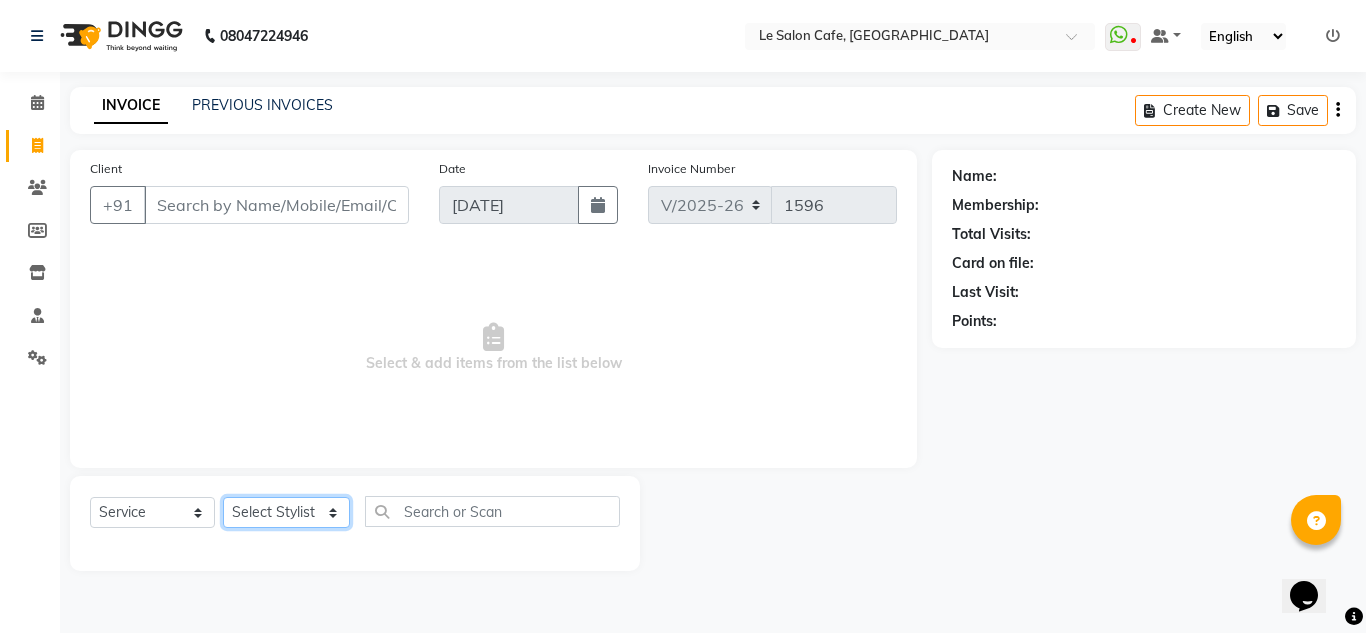 click on "Select Stylist [PERSON_NAME]  [PERSON_NAME]  [PERSON_NAME]  Front Desk  [PERSON_NAME]  [PERSON_NAME] [PERSON_NAME]  [PERSON_NAME]  [PERSON_NAME] [PERSON_NAME]  [PERSON_NAME] [PERSON_NAME] [PERSON_NAME] [PERSON_NAME]" 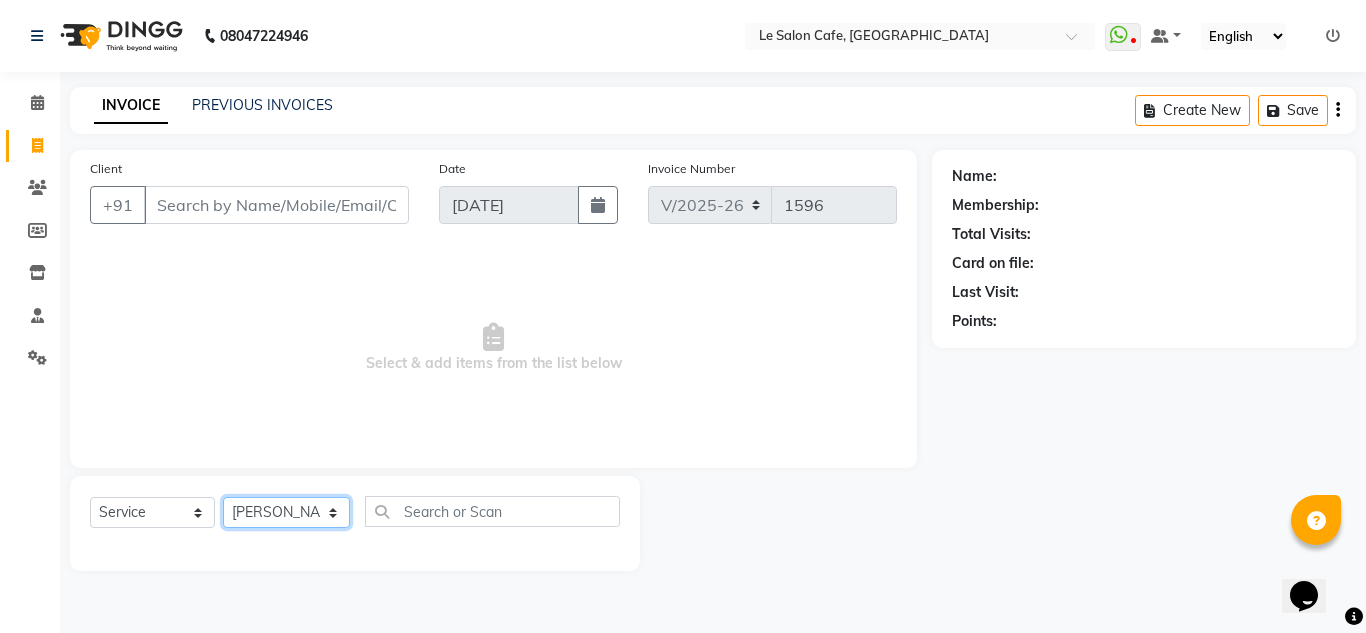 click on "Select Stylist [PERSON_NAME]  [PERSON_NAME]  [PERSON_NAME]  Front Desk  [PERSON_NAME]  [PERSON_NAME] [PERSON_NAME]  [PERSON_NAME]  [PERSON_NAME] [PERSON_NAME]  [PERSON_NAME] [PERSON_NAME] [PERSON_NAME] [PERSON_NAME]" 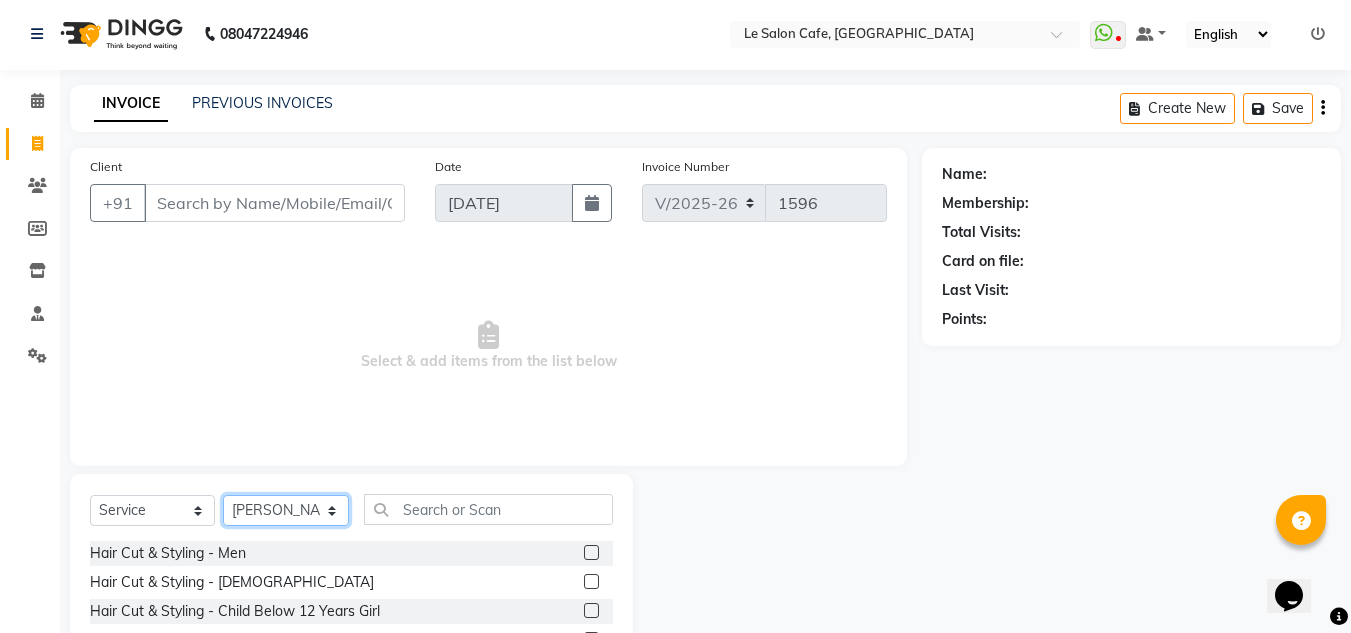 scroll, scrollTop: 168, scrollLeft: 0, axis: vertical 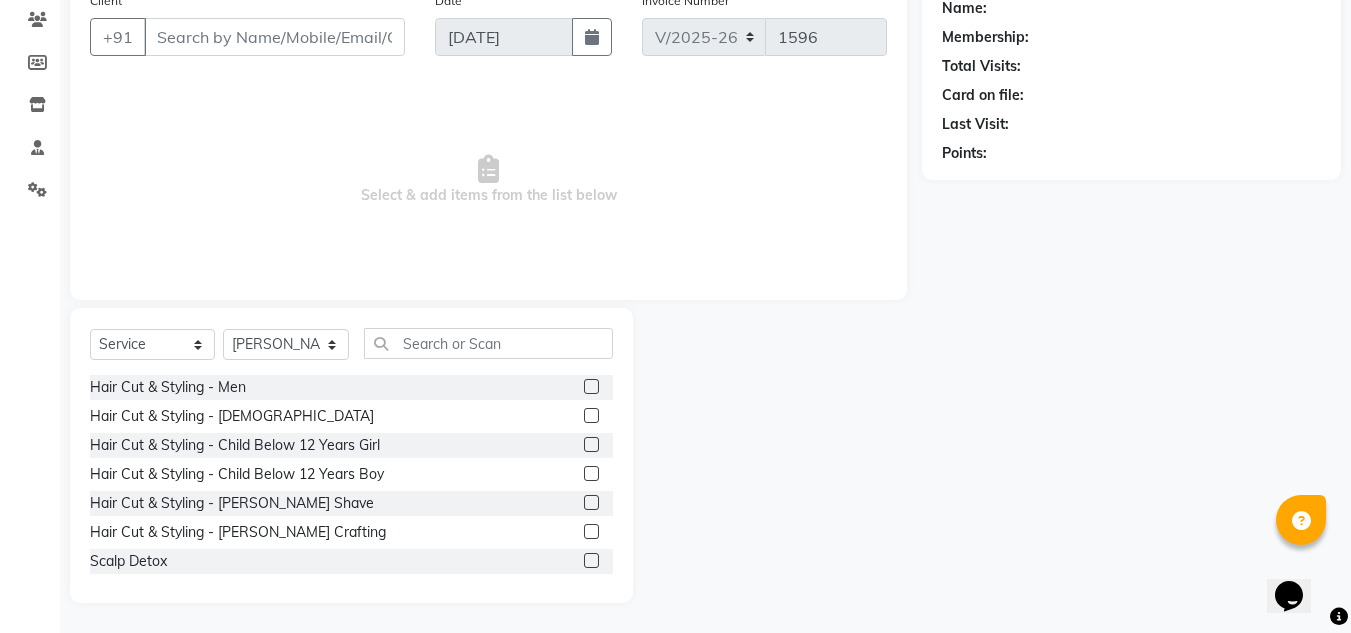 click 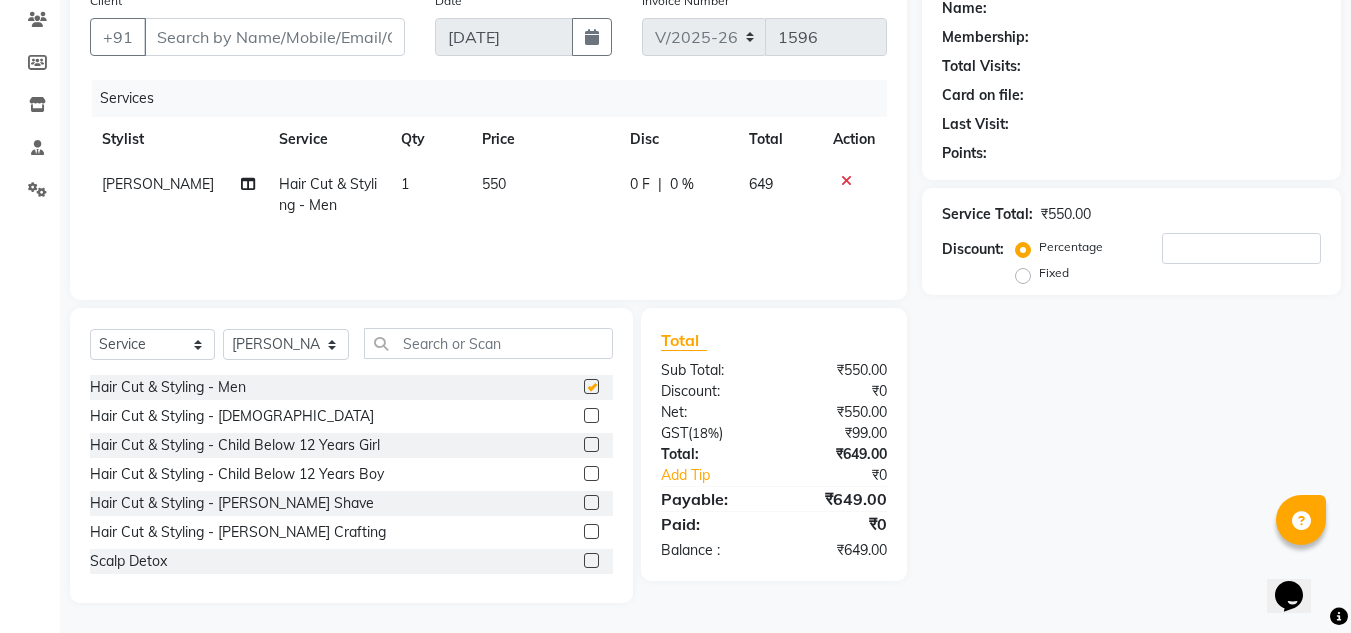 checkbox on "false" 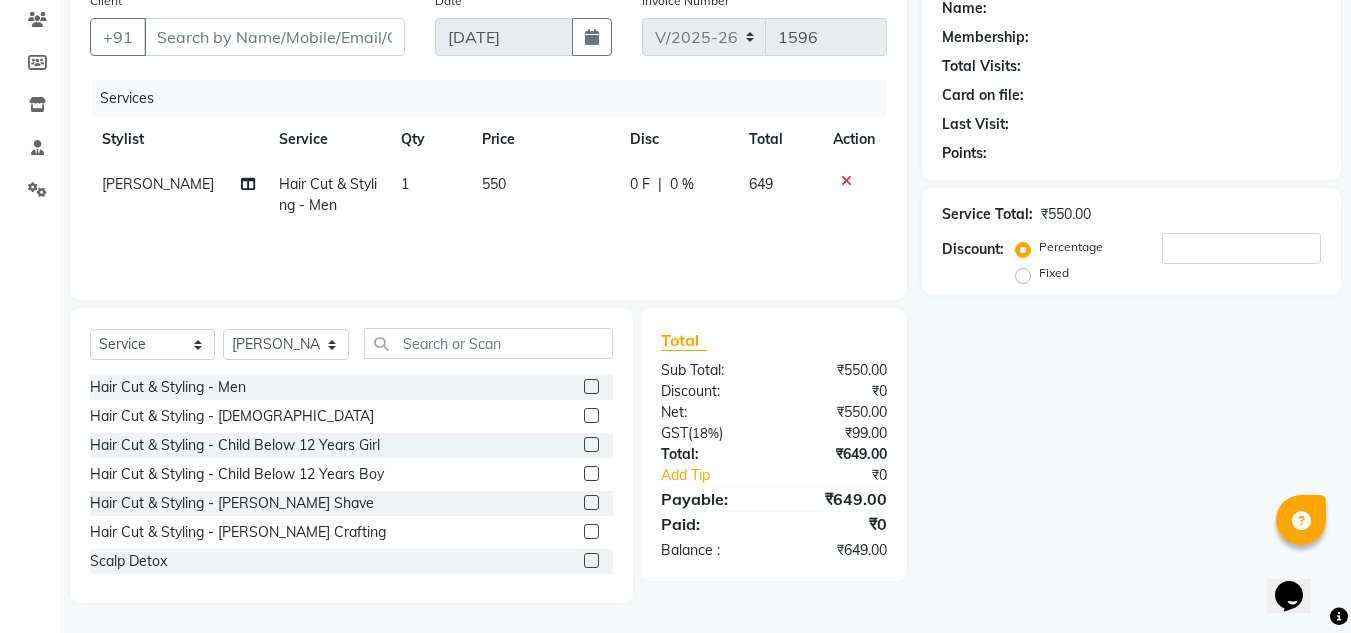 click 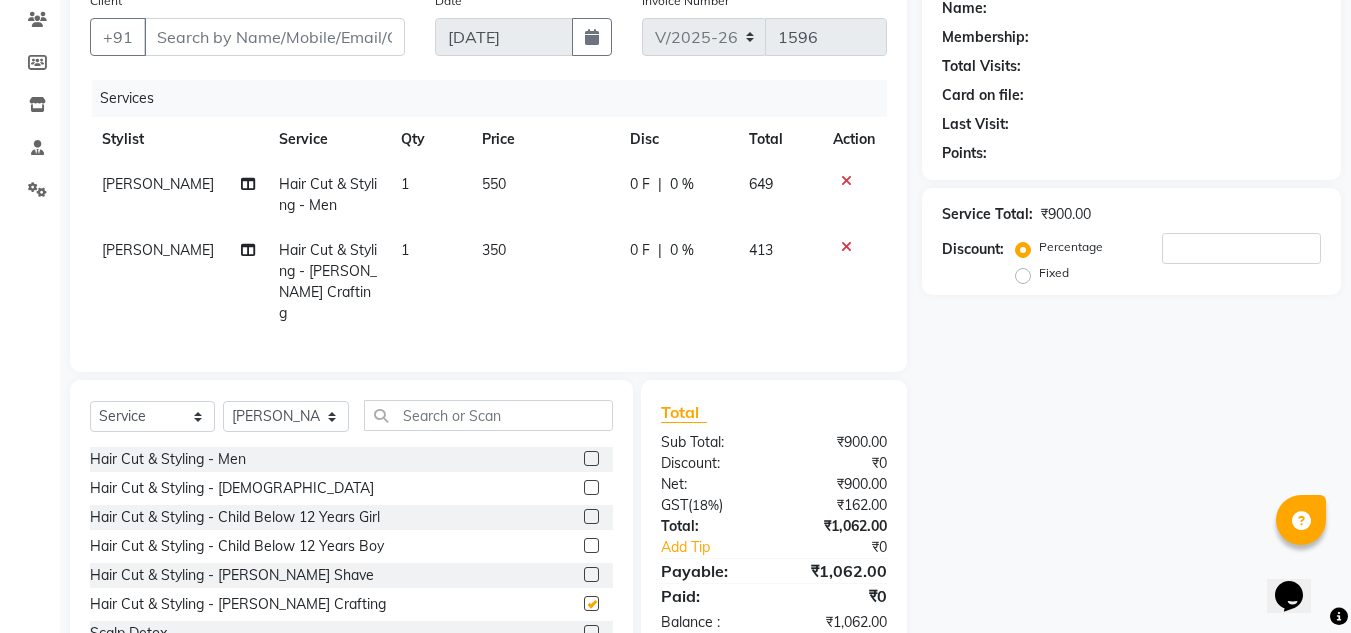 checkbox on "false" 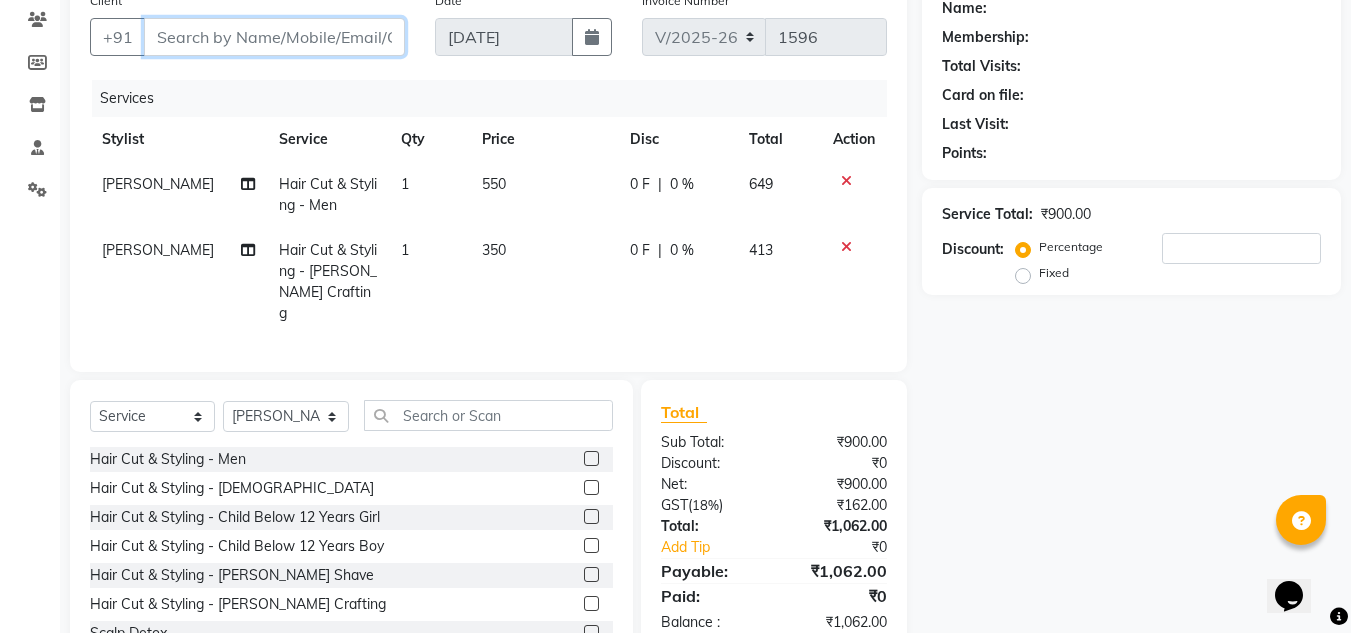 click on "Client" at bounding box center (274, 37) 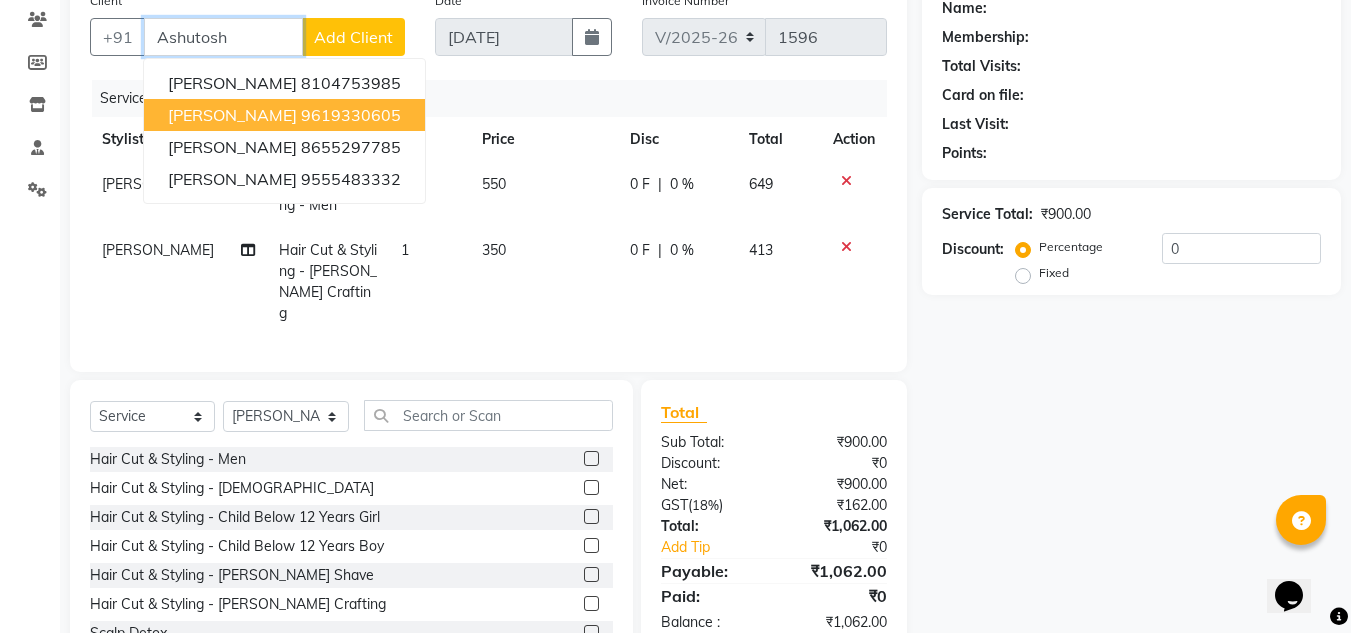 click on "[PERSON_NAME]" at bounding box center (232, 115) 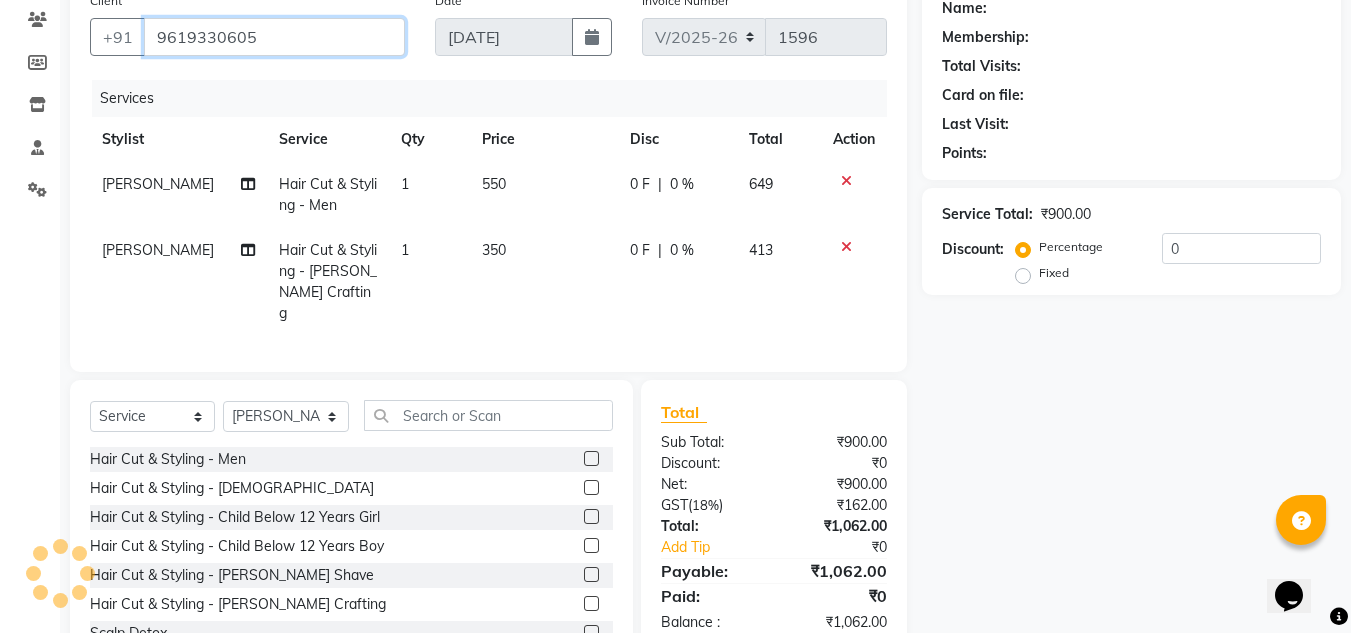 type on "9619330605" 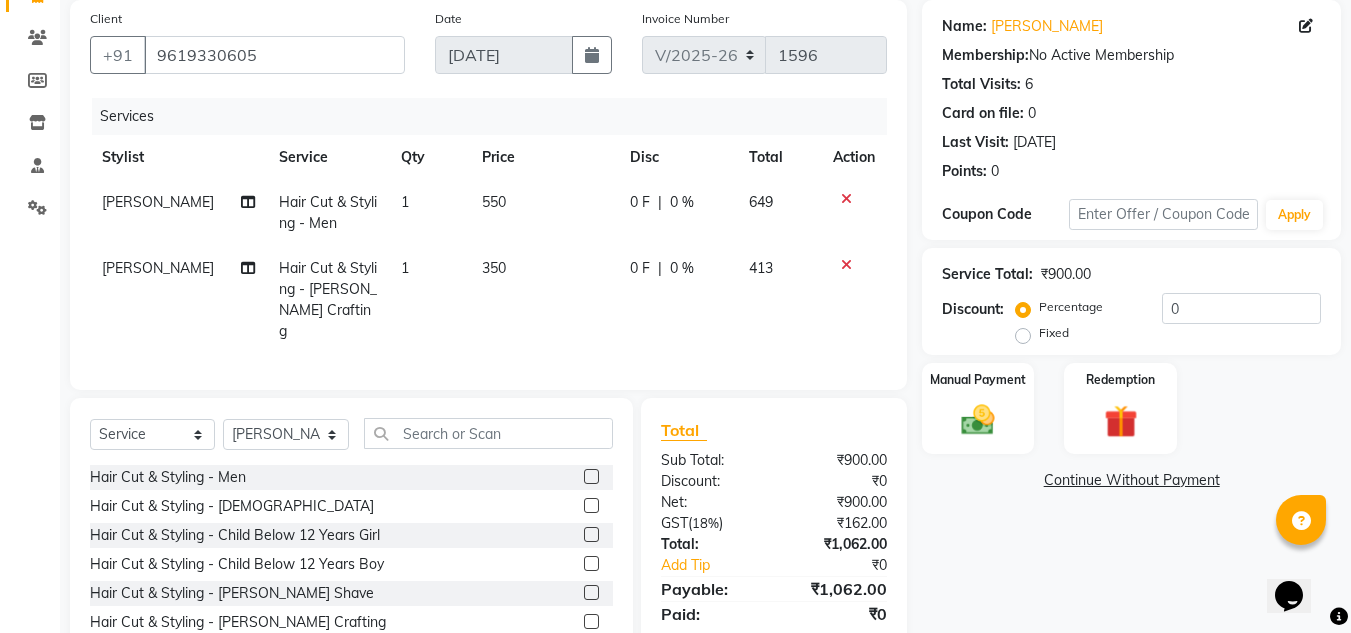 scroll, scrollTop: 234, scrollLeft: 0, axis: vertical 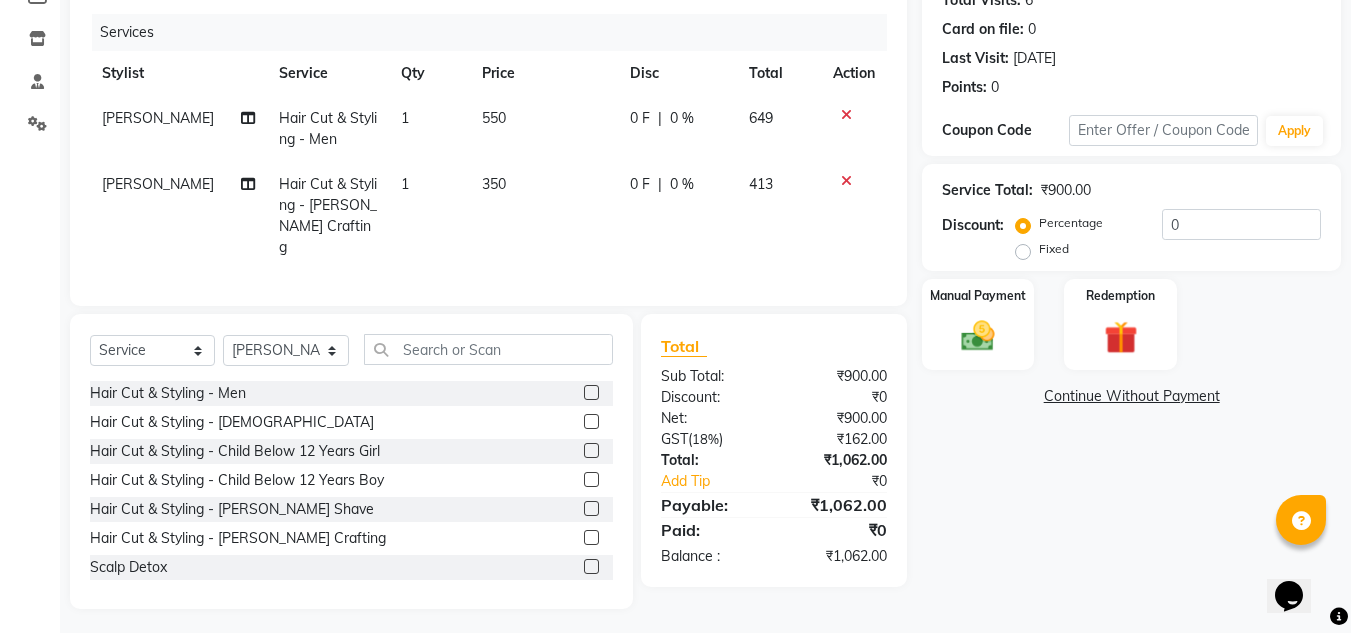 click on "550" 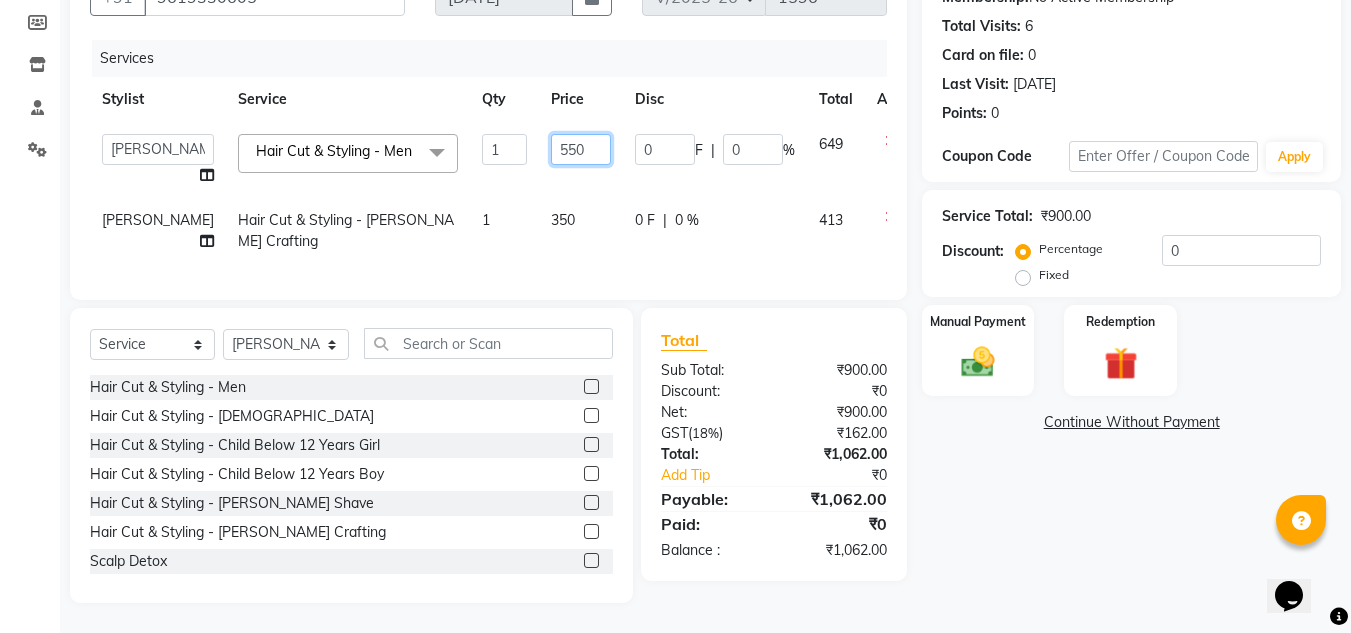 click on "550" 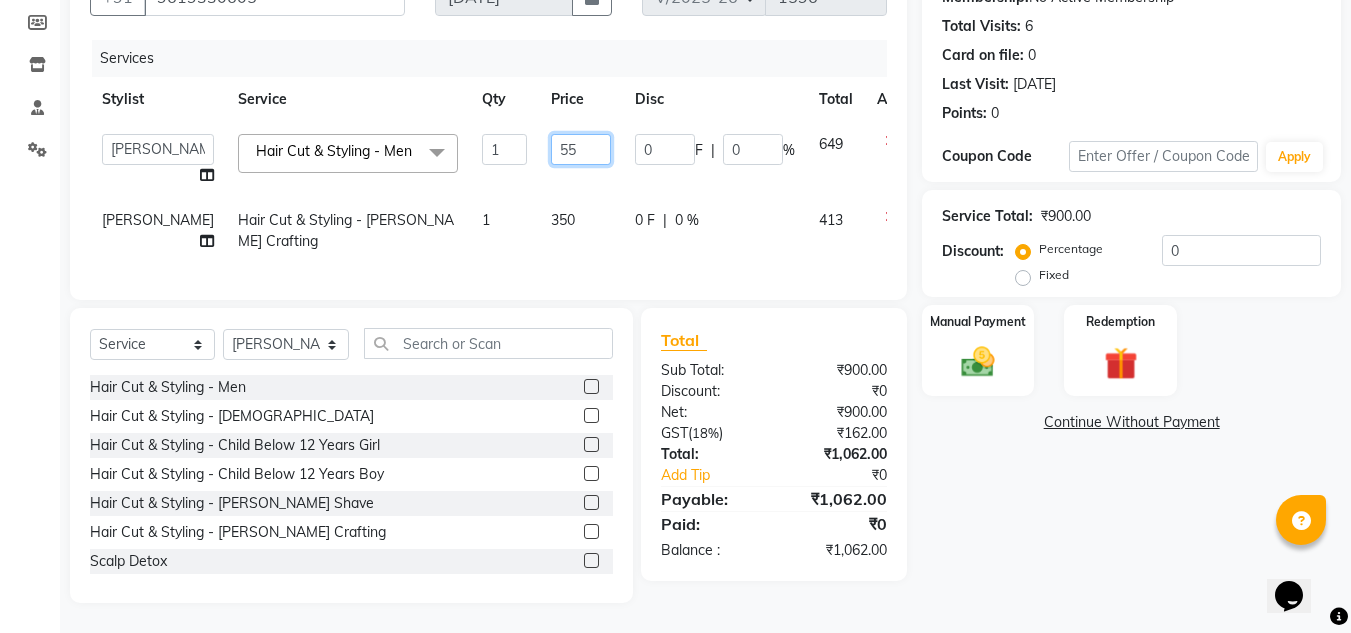 type on "5" 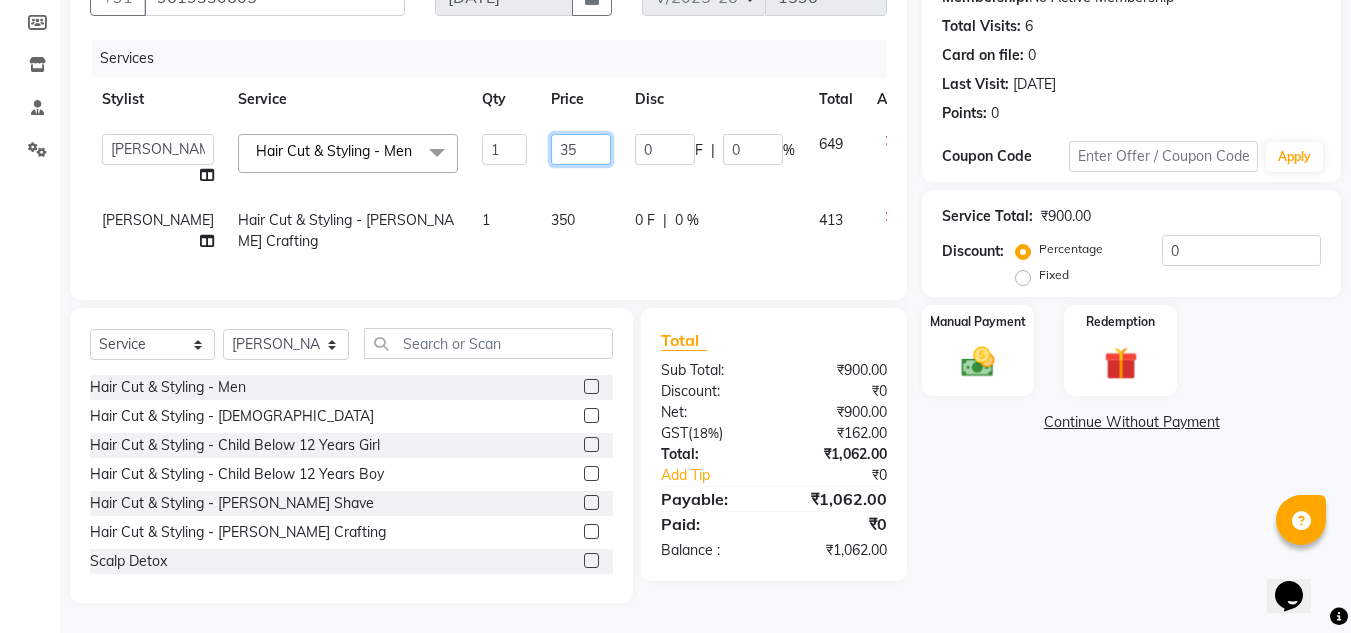 type on "350" 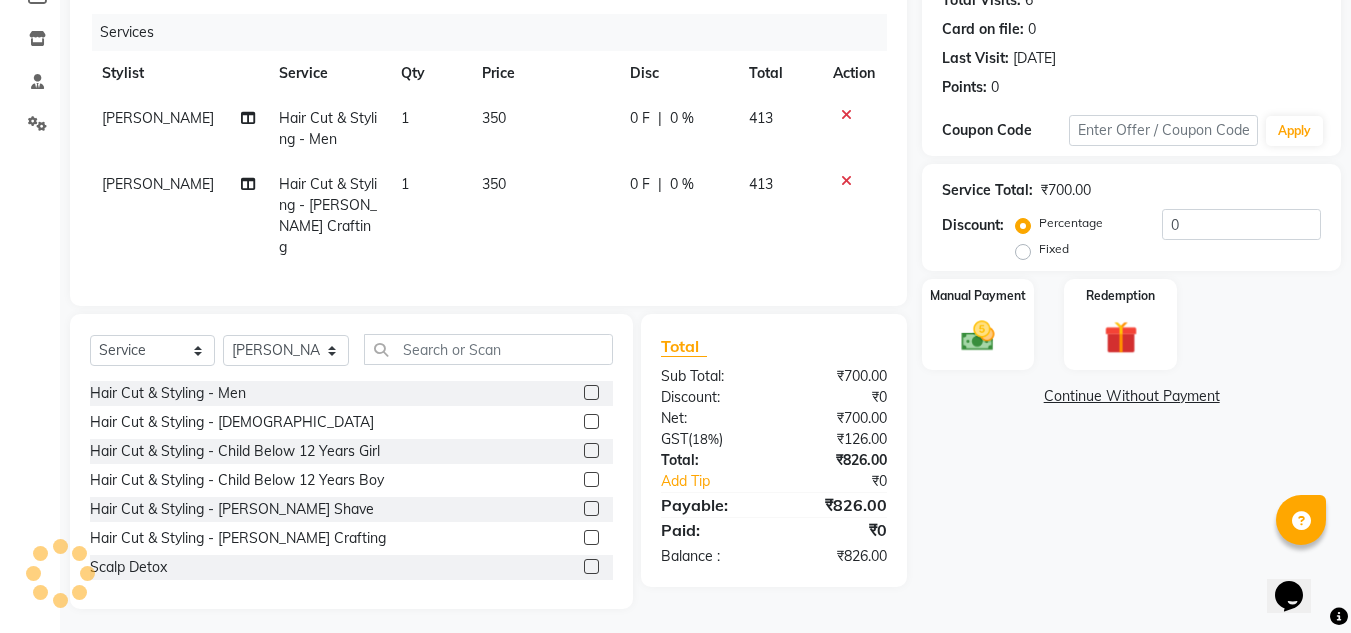 click on "Name: Ashutosh Kulkarni Membership:  No Active Membership  Total Visits:  6 Card on file:  0 Last Visit:   08-06-2025 Points:   0  Coupon Code Apply Service Total:  ₹700.00  Discount:  Percentage   Fixed  0 Manual Payment Redemption  Continue Without Payment" 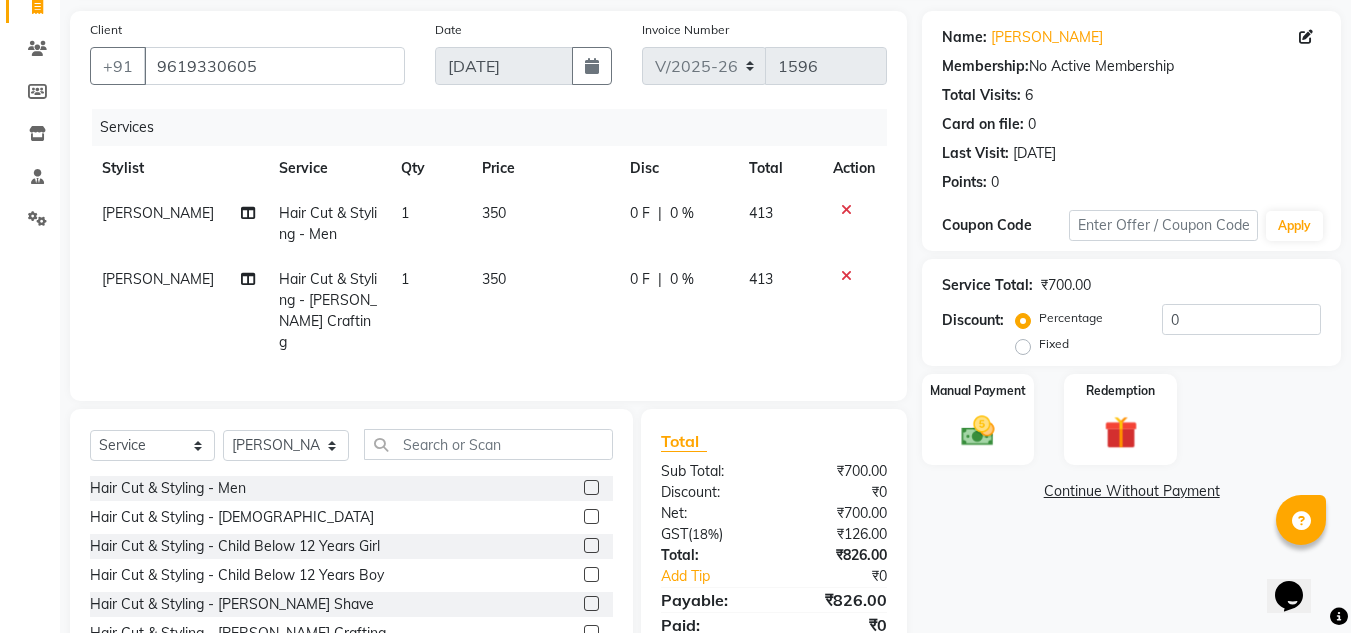 scroll, scrollTop: 234, scrollLeft: 0, axis: vertical 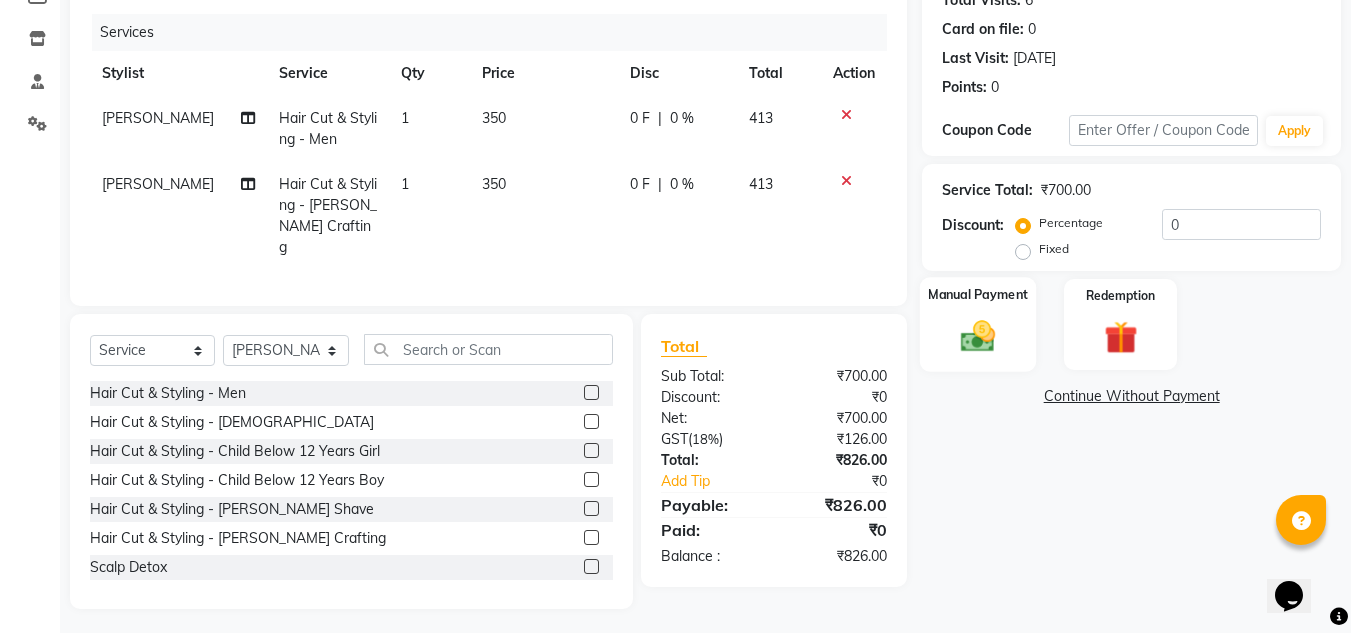 click 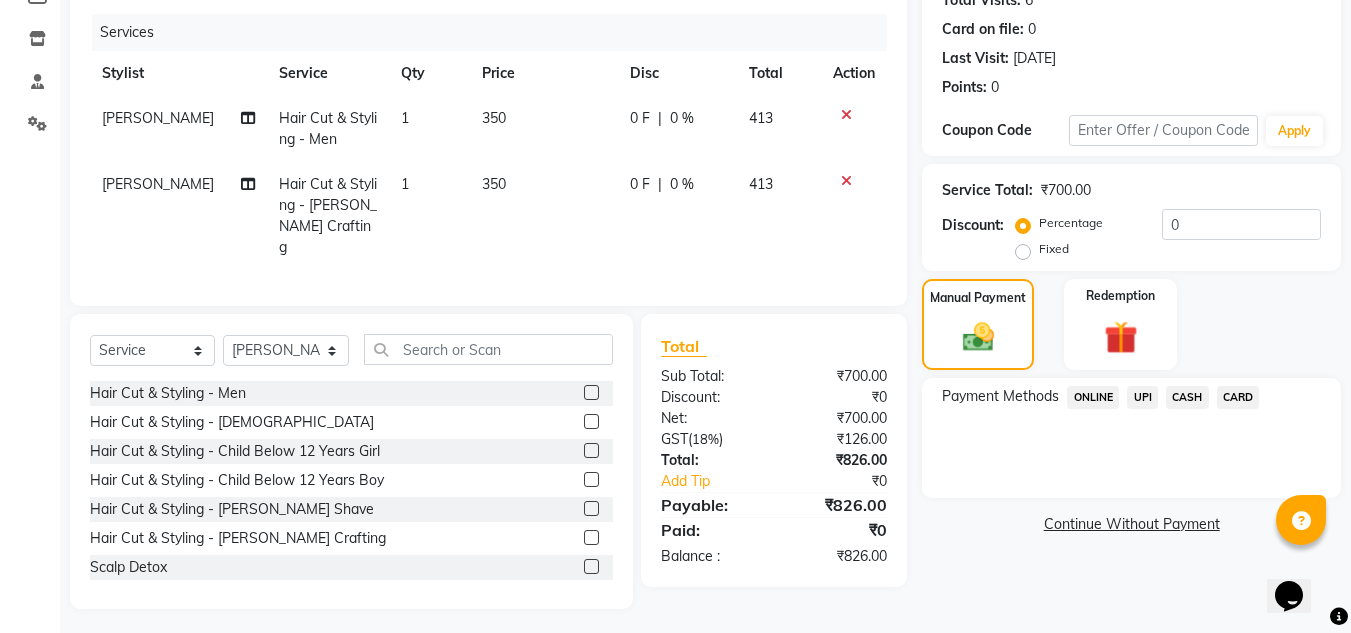 click on "CARD" 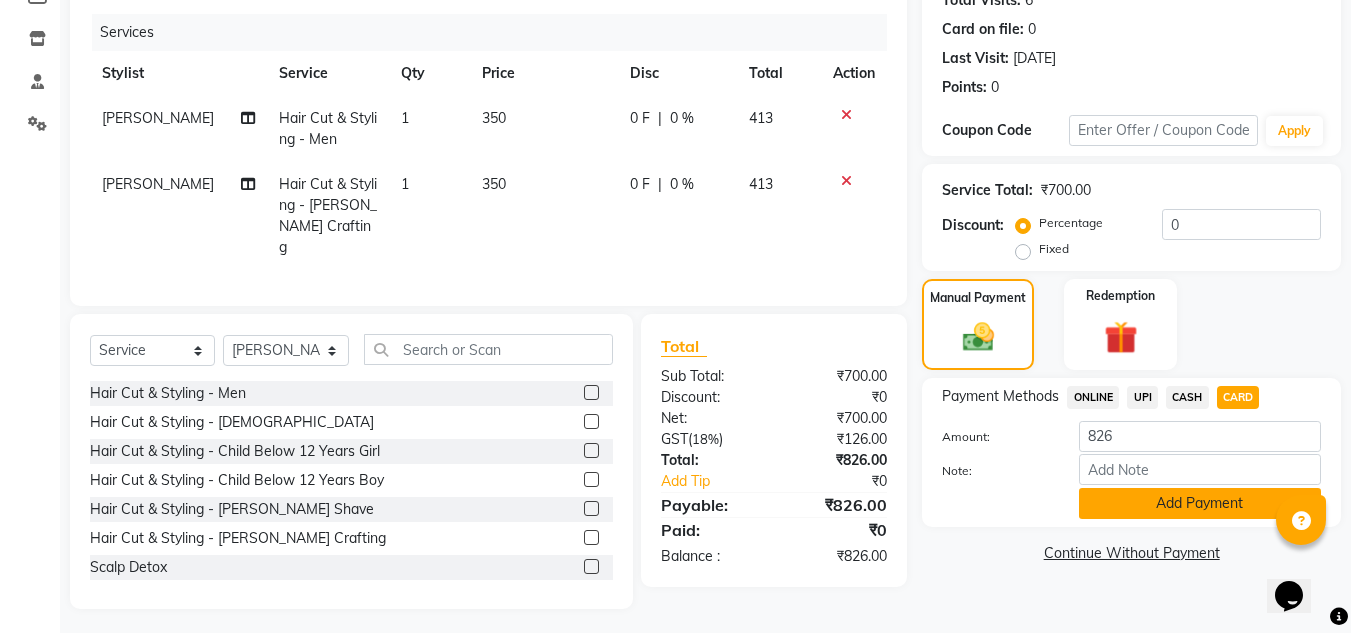 click on "Add Payment" 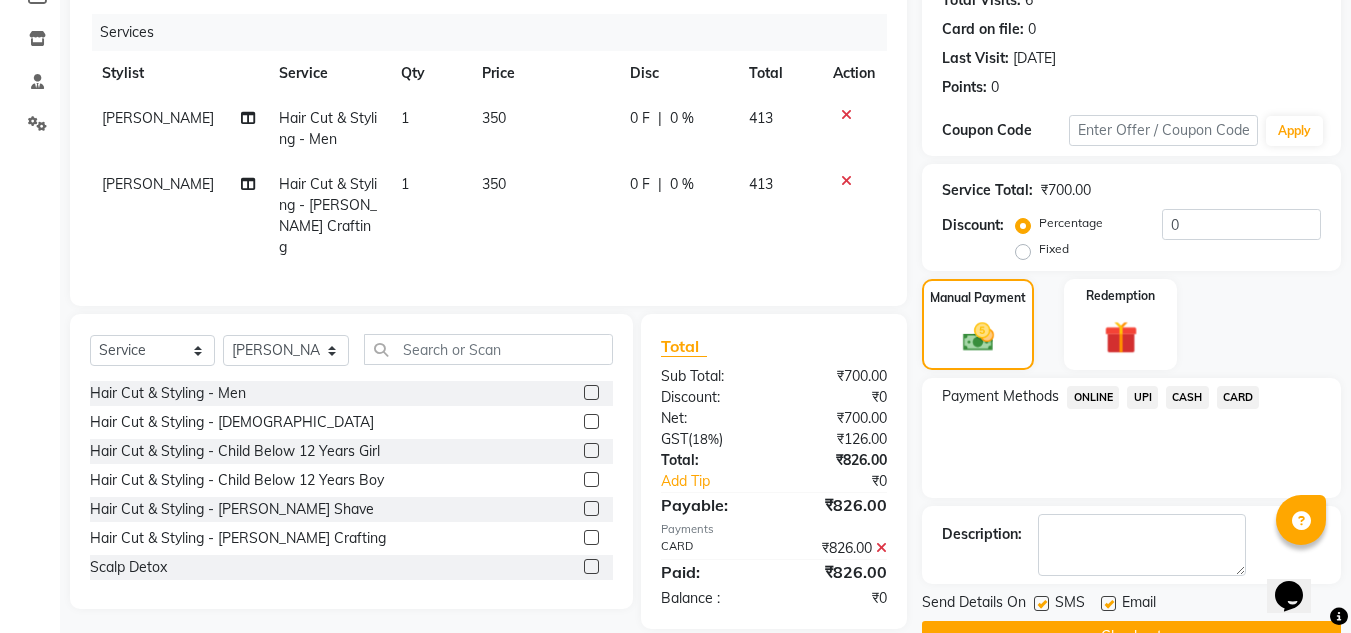 click 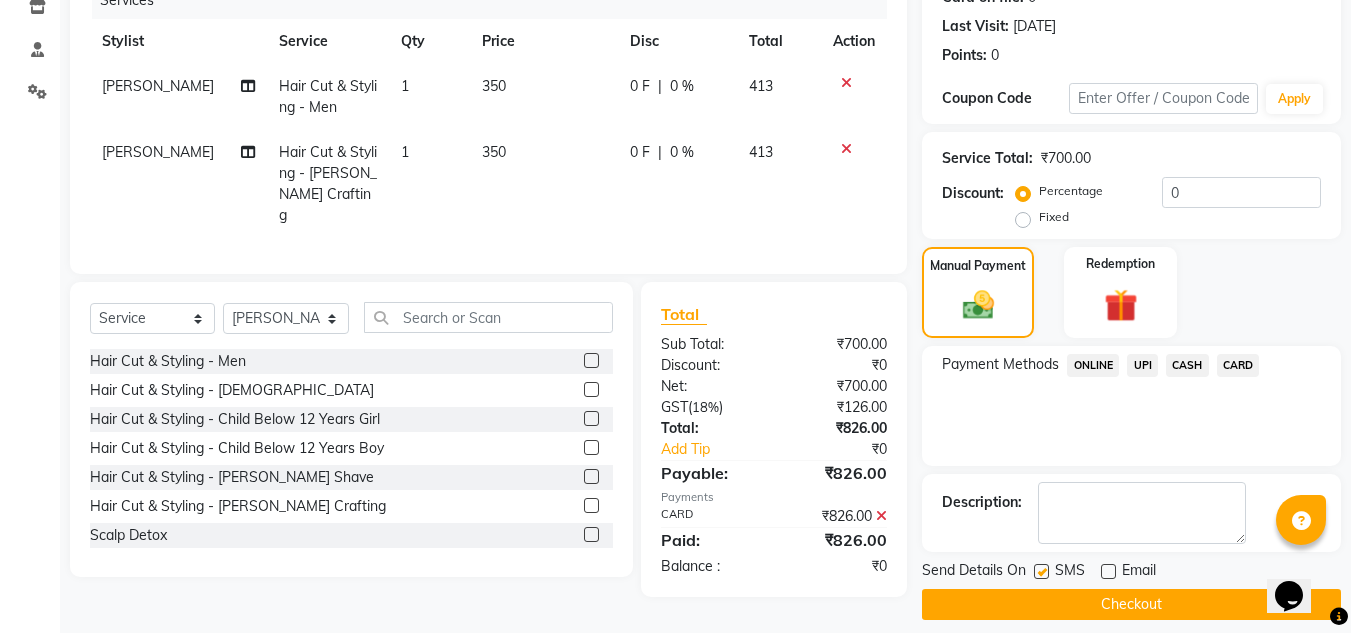 scroll, scrollTop: 283, scrollLeft: 0, axis: vertical 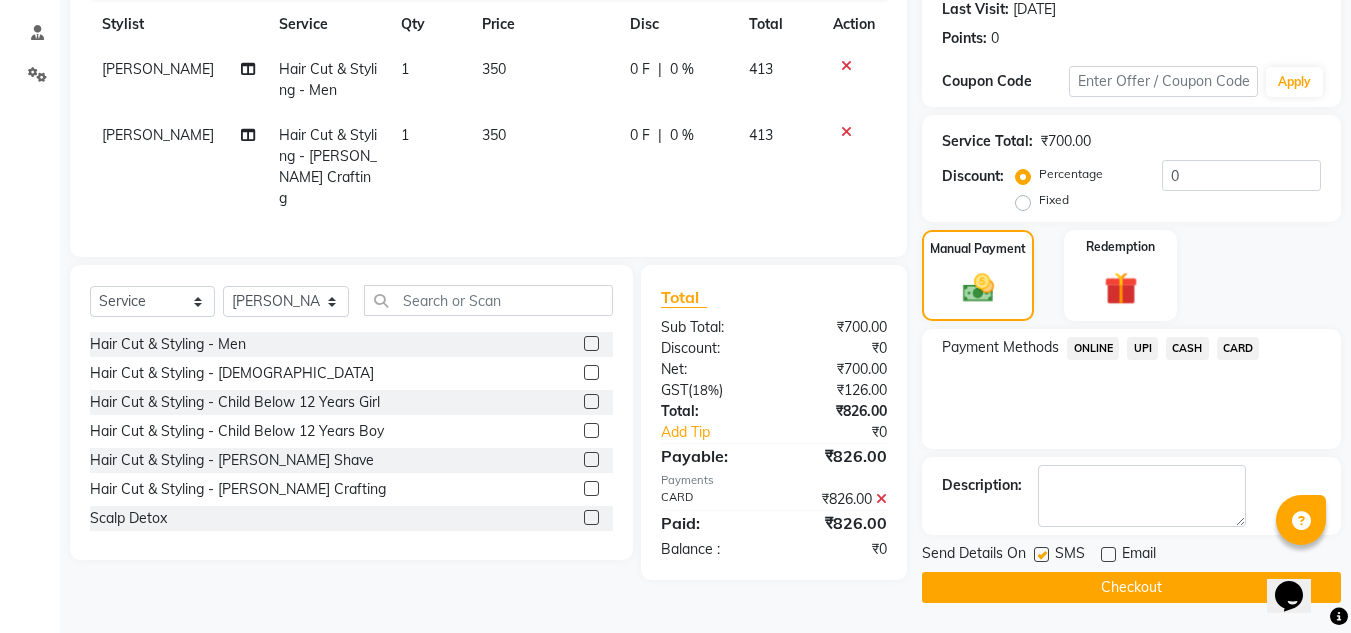click on "Checkout" 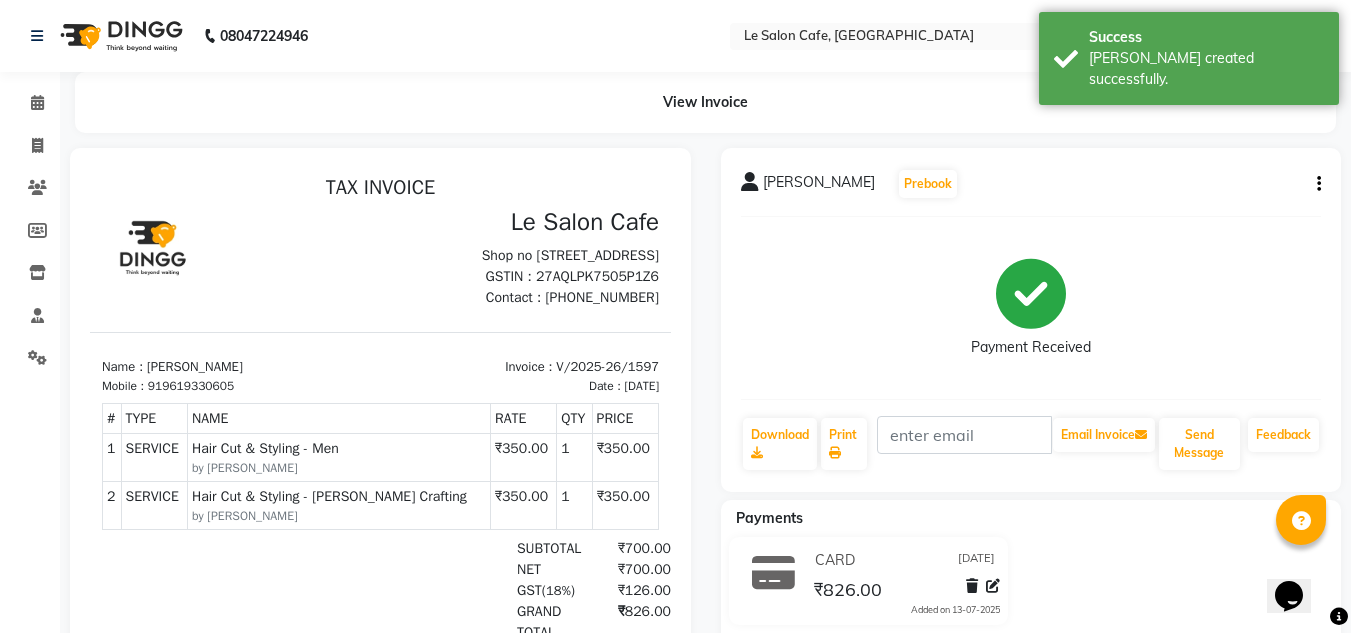 scroll, scrollTop: 0, scrollLeft: 0, axis: both 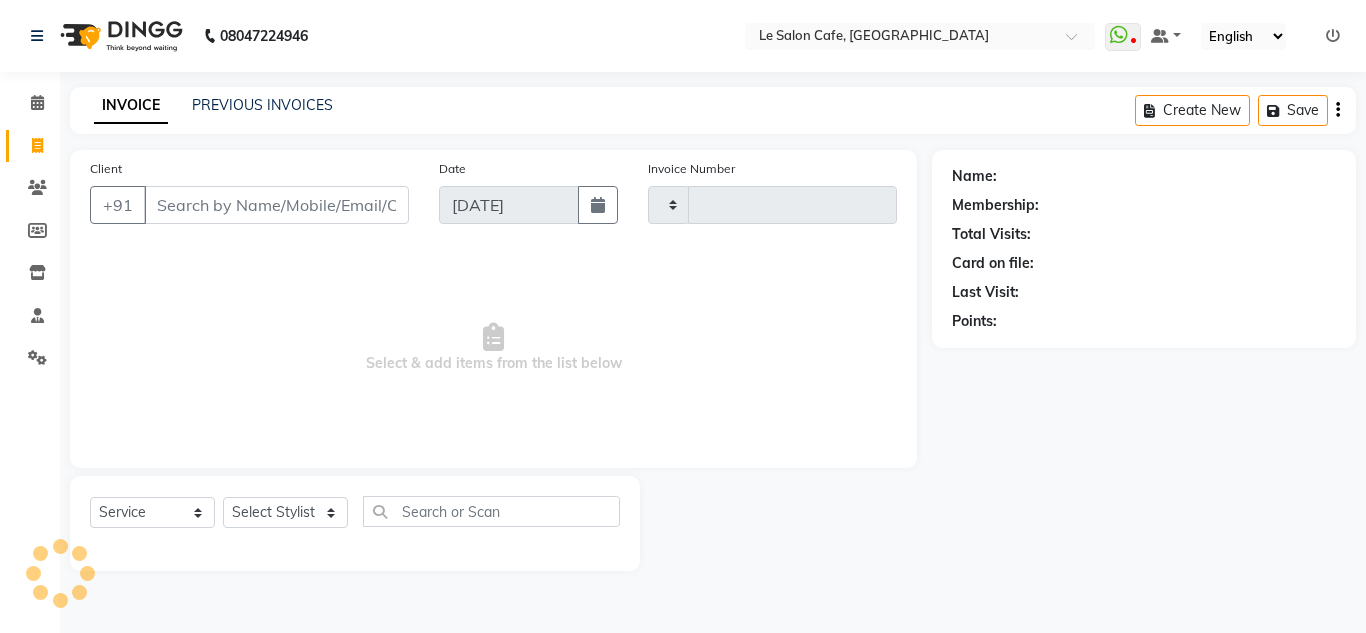 select on "service" 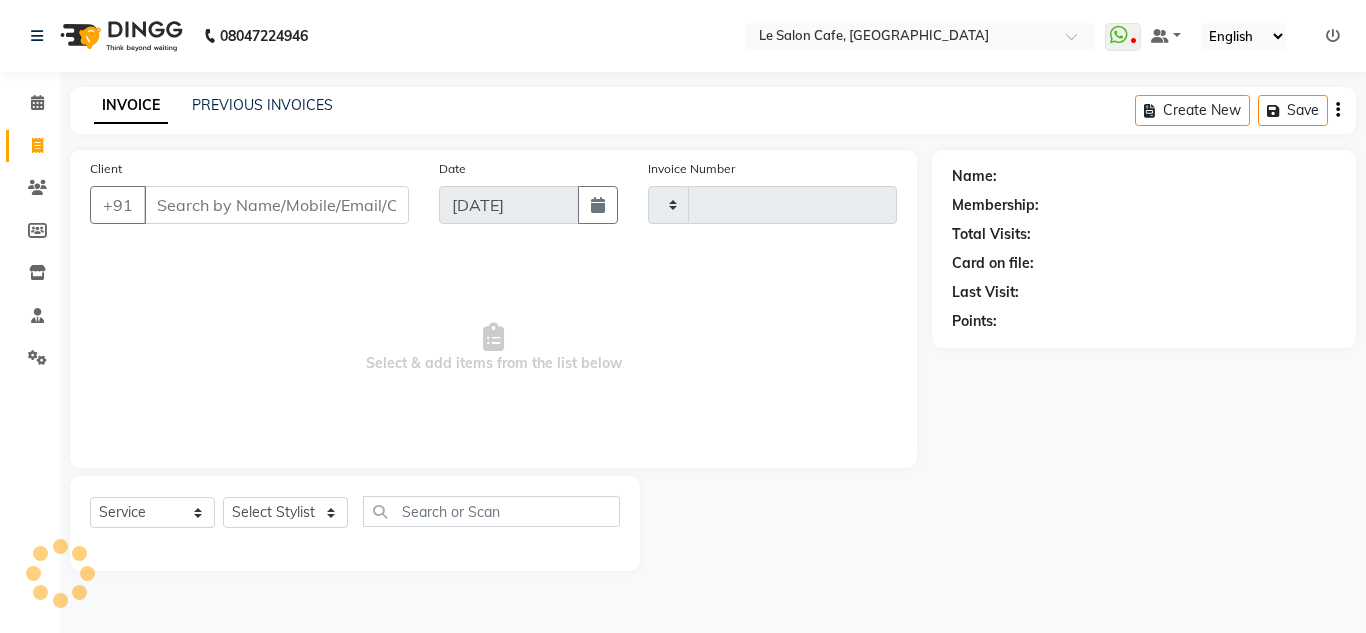 scroll, scrollTop: 0, scrollLeft: 0, axis: both 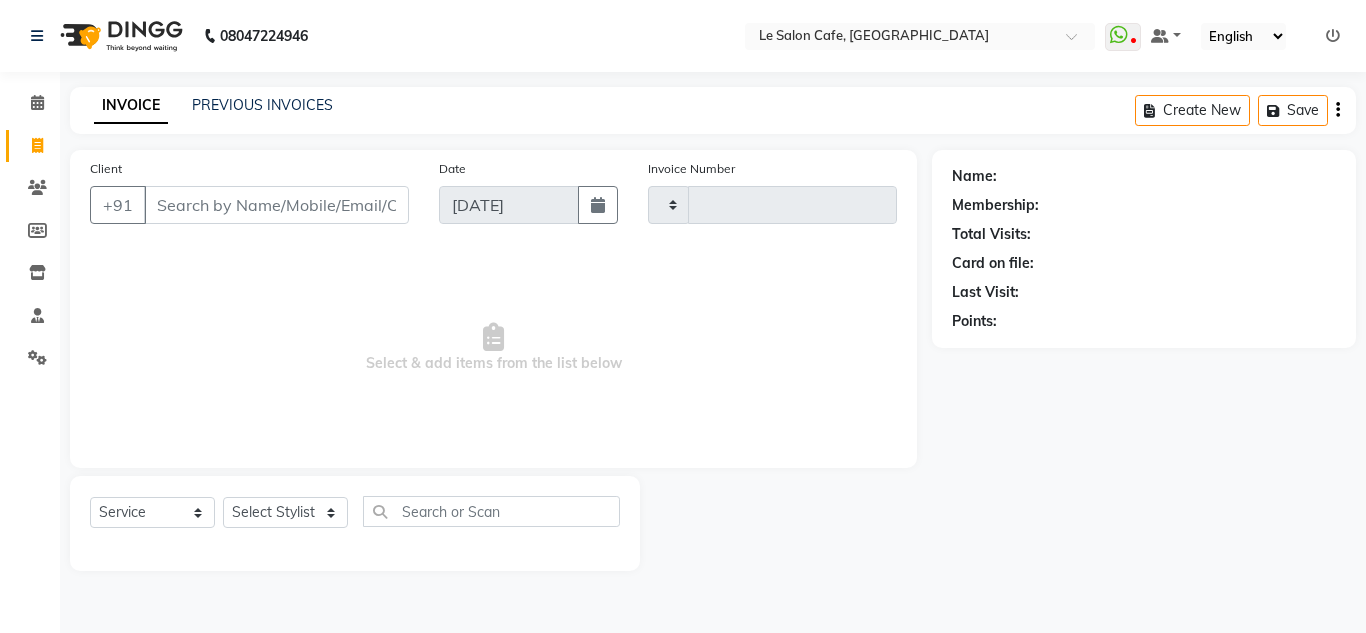 type on "1596" 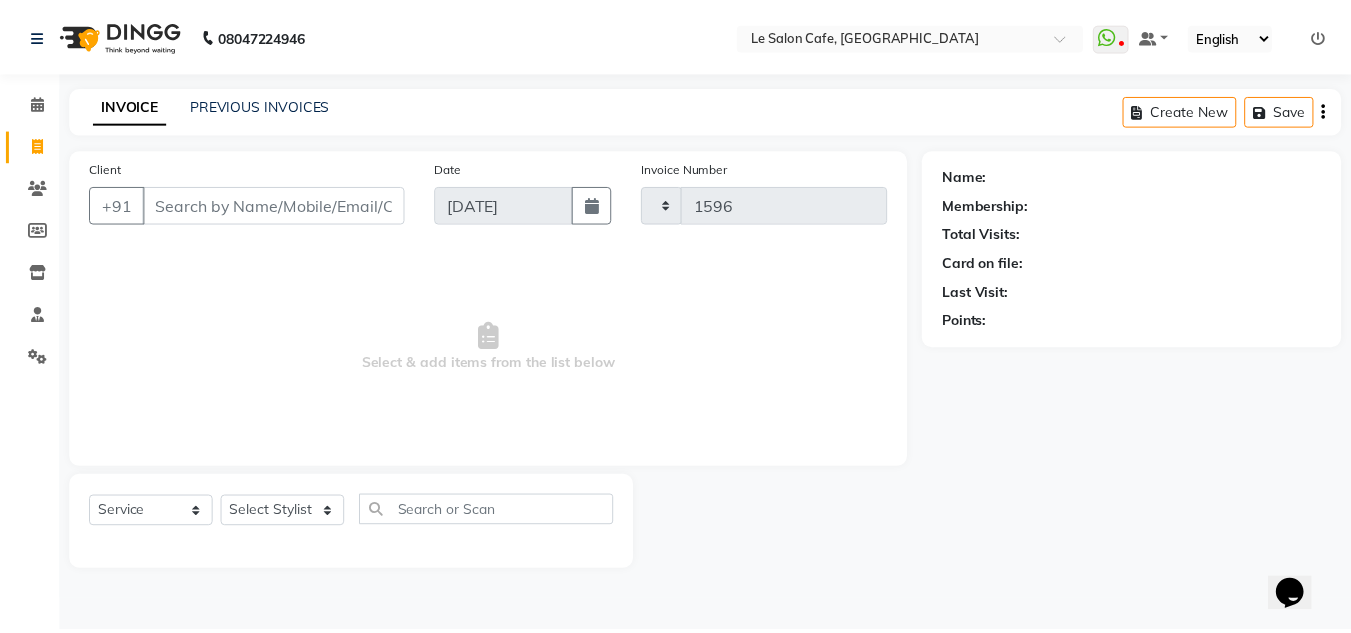 scroll, scrollTop: 0, scrollLeft: 0, axis: both 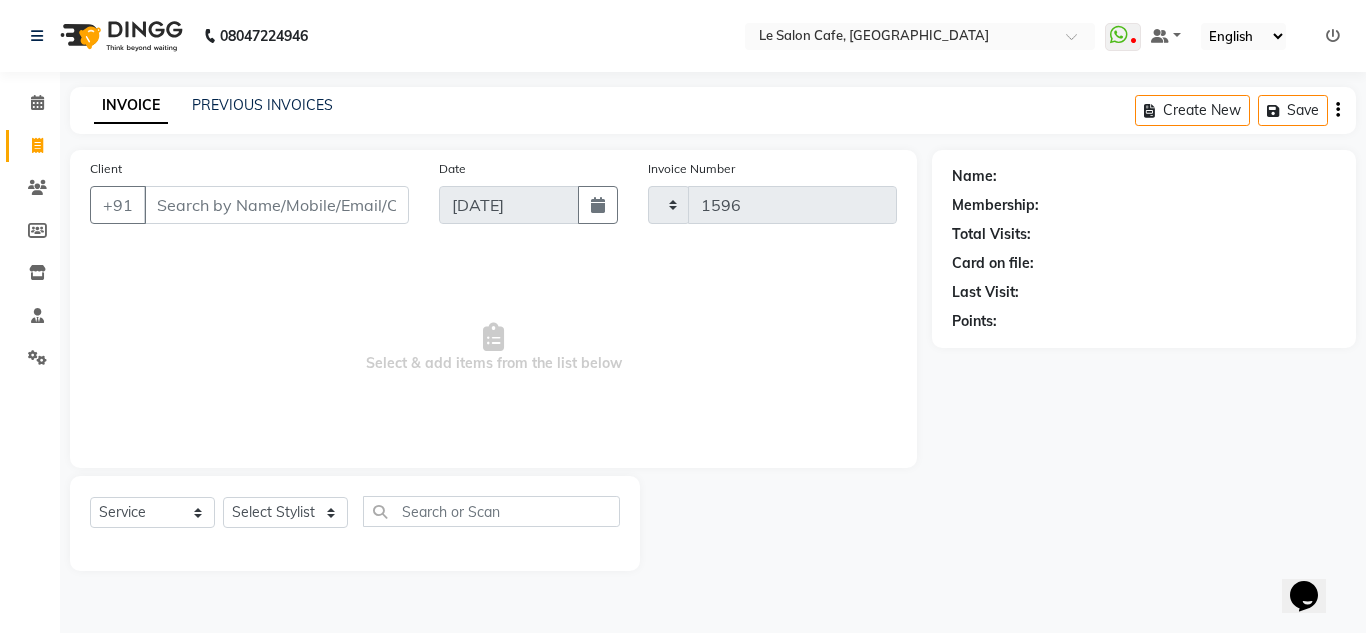 select on "594" 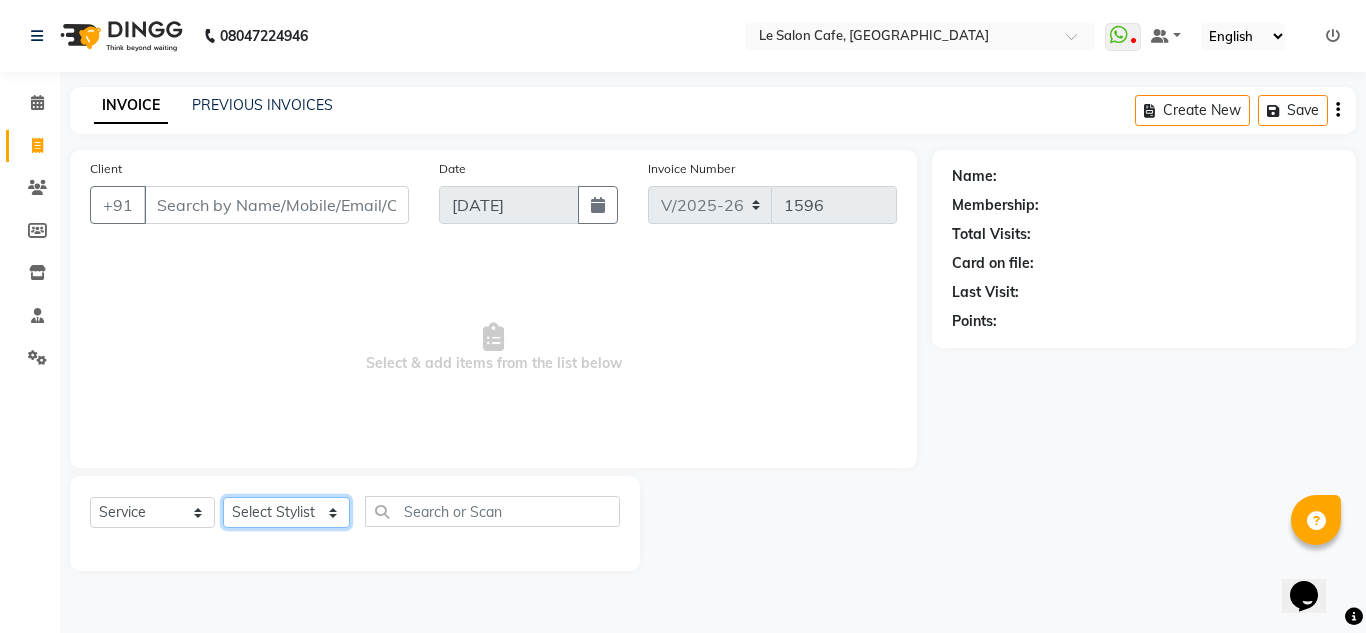 click on "Select Stylist [PERSON_NAME]  [PERSON_NAME]  [PERSON_NAME]  Front Desk  [PERSON_NAME]  [PERSON_NAME] [PERSON_NAME]  [PERSON_NAME]  [PERSON_NAME] [PERSON_NAME]  [PERSON_NAME] [PERSON_NAME] [PERSON_NAME] [PERSON_NAME]" 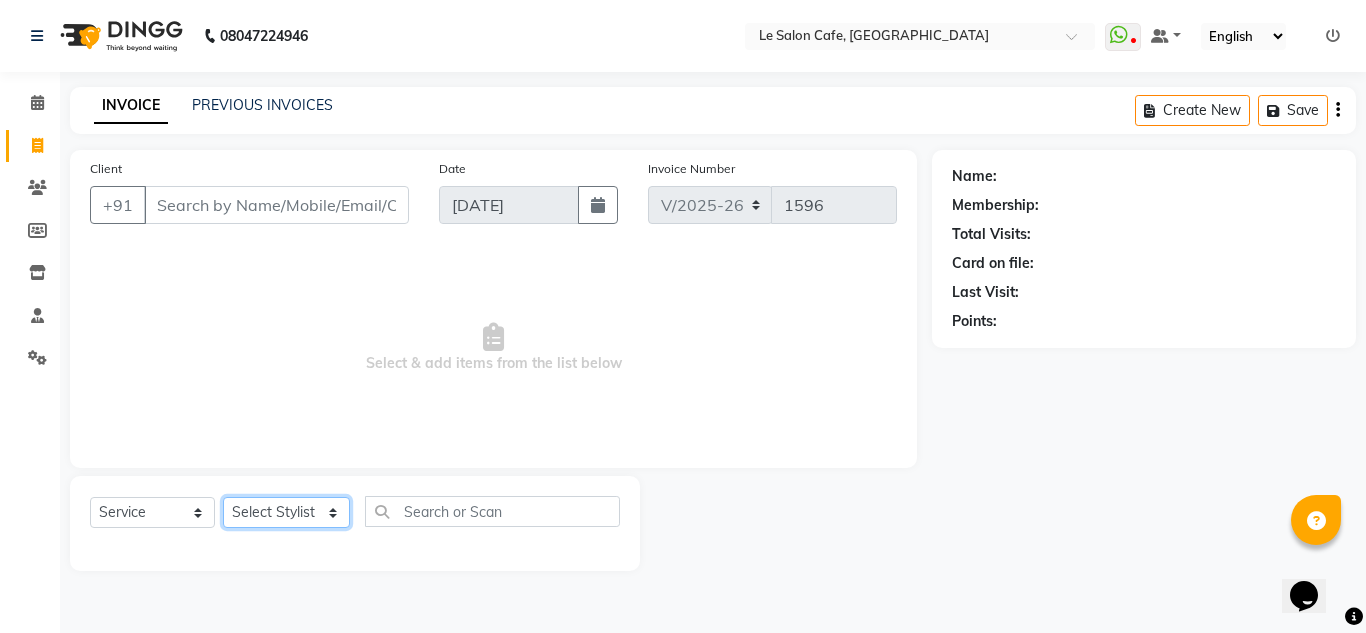 select on "86051" 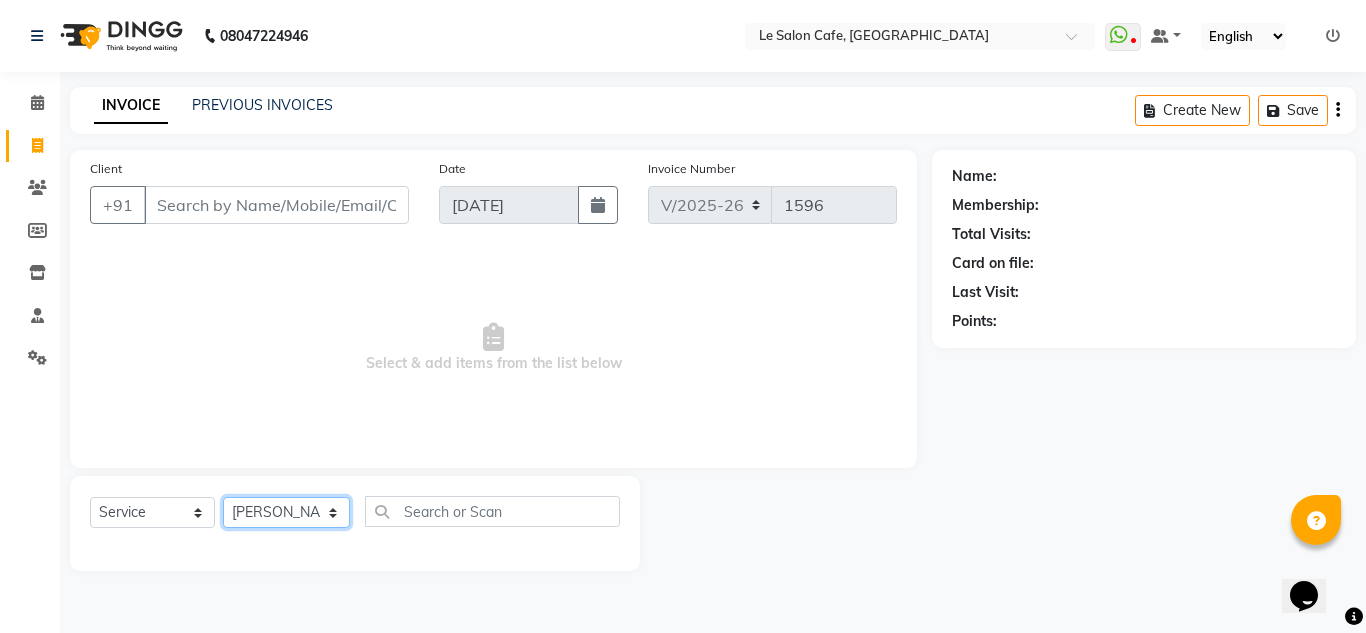 click on "Select Stylist [PERSON_NAME]  [PERSON_NAME]  [PERSON_NAME]  Front Desk  [PERSON_NAME]  [PERSON_NAME] [PERSON_NAME]  [PERSON_NAME]  [PERSON_NAME] [PERSON_NAME]  [PERSON_NAME] [PERSON_NAME] [PERSON_NAME] [PERSON_NAME]" 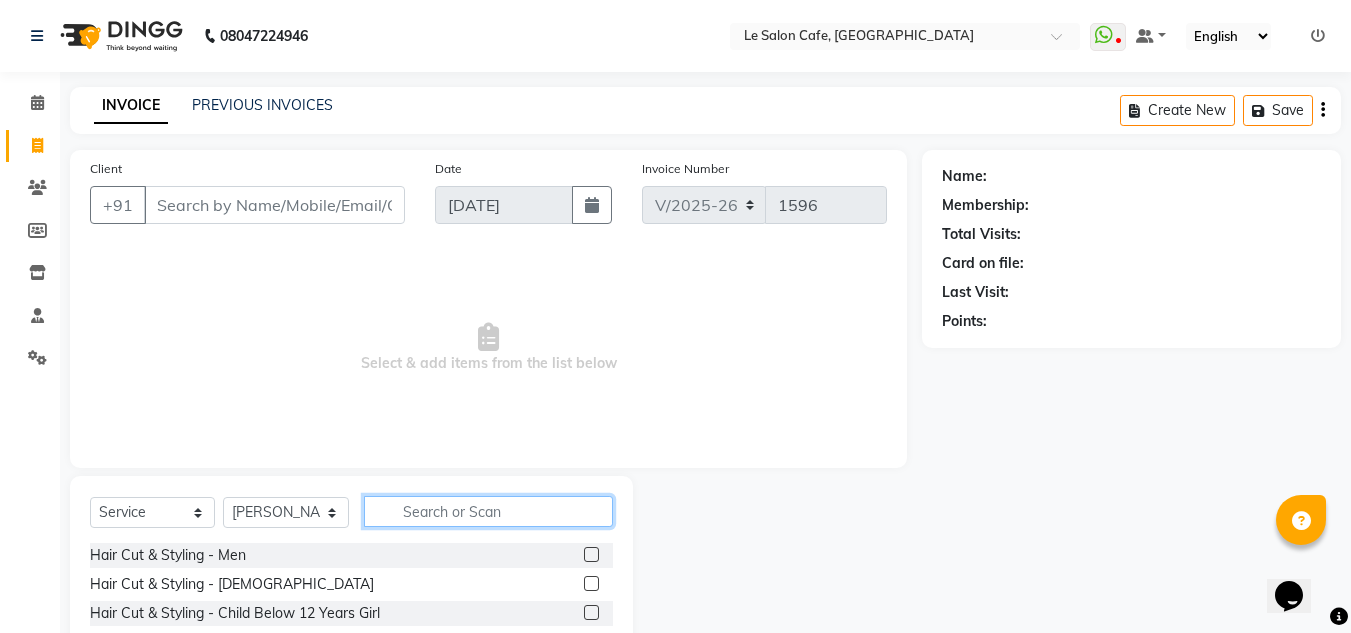 click 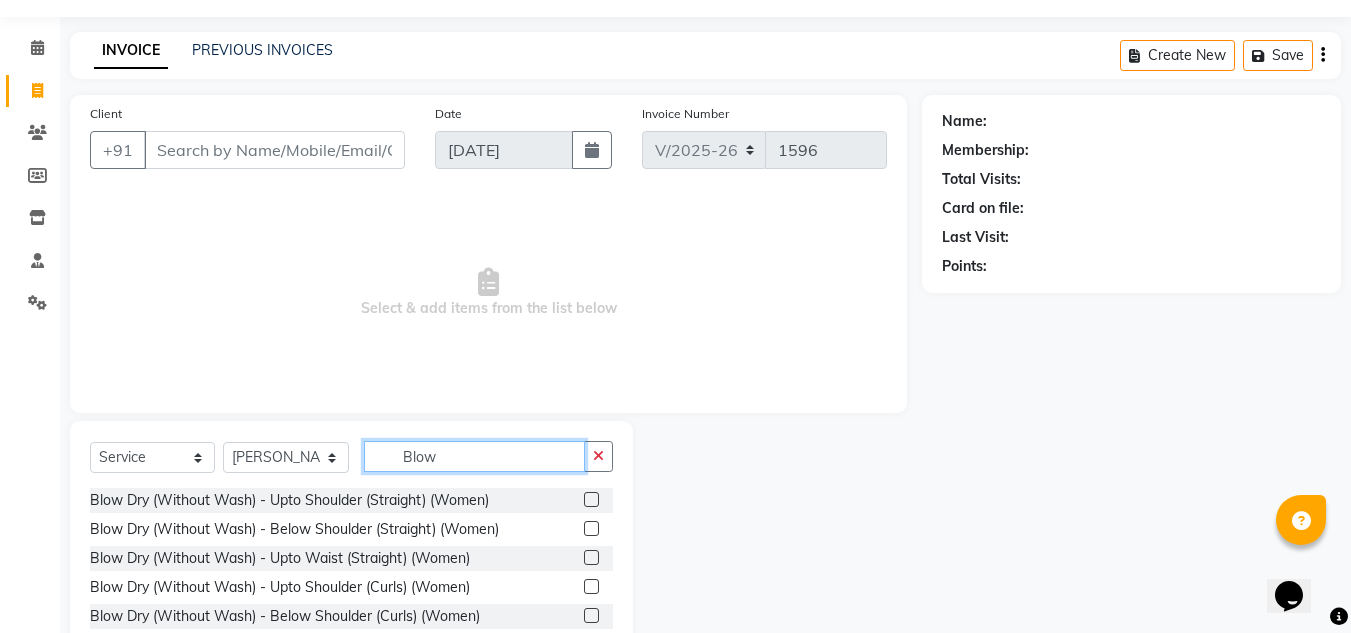 scroll, scrollTop: 142, scrollLeft: 0, axis: vertical 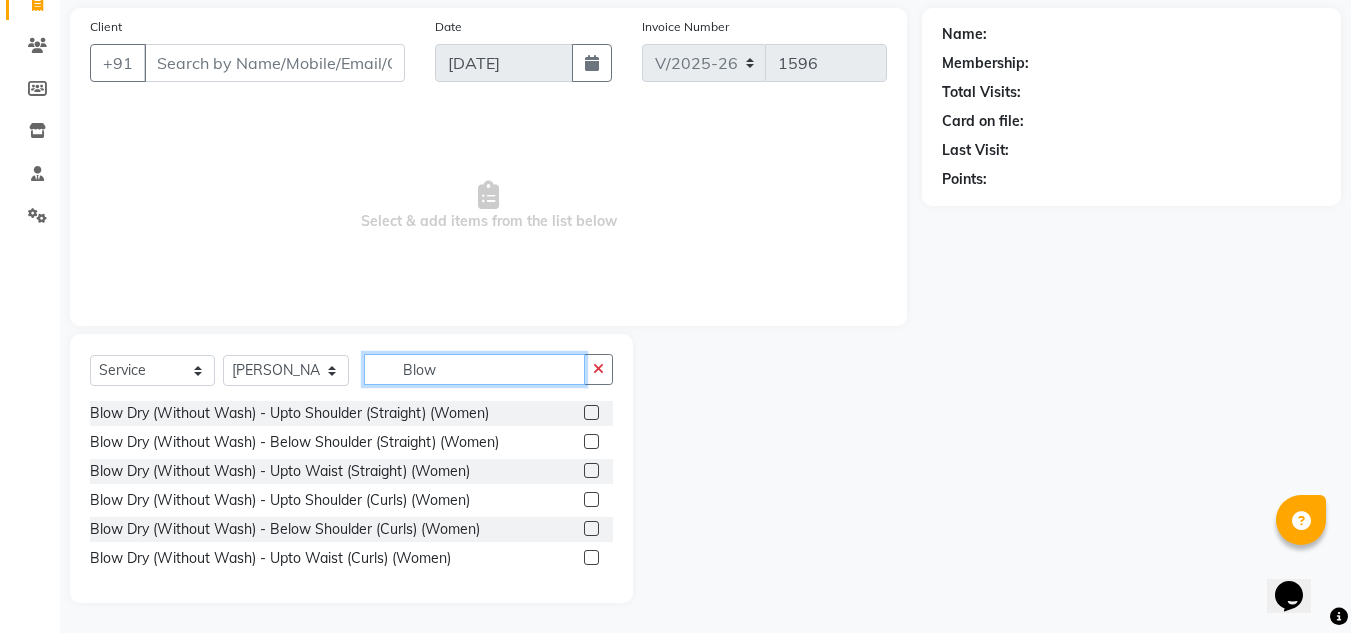type on "Blow" 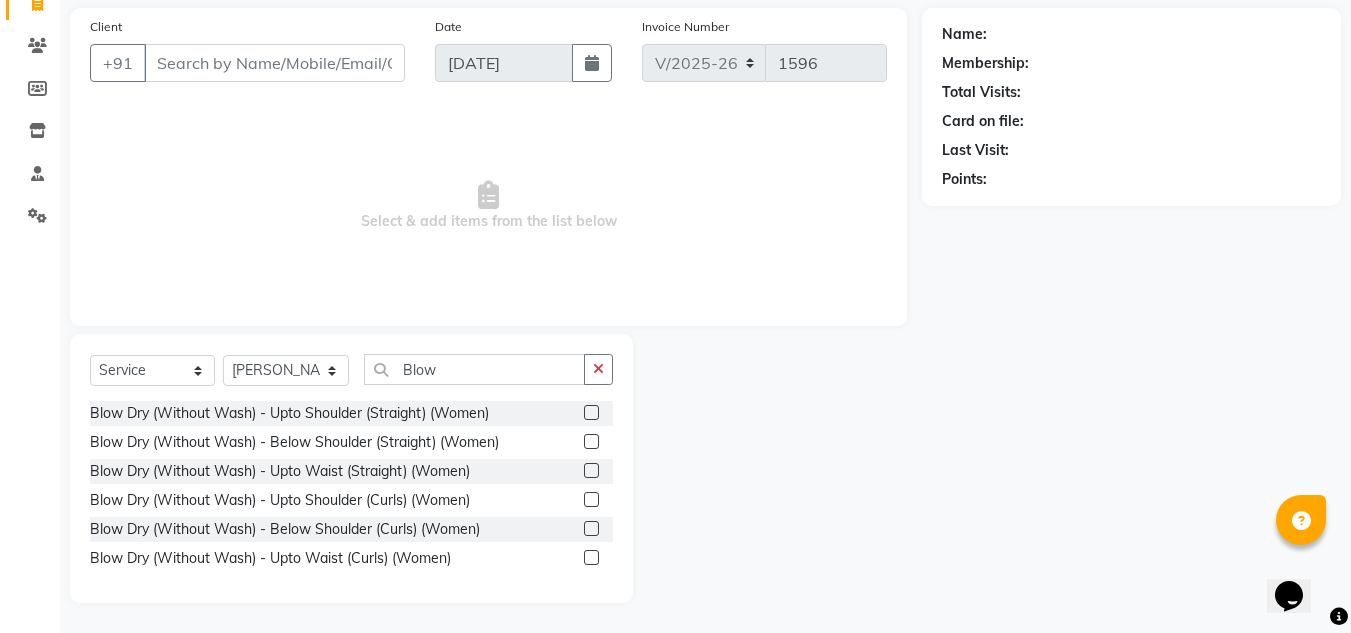 click 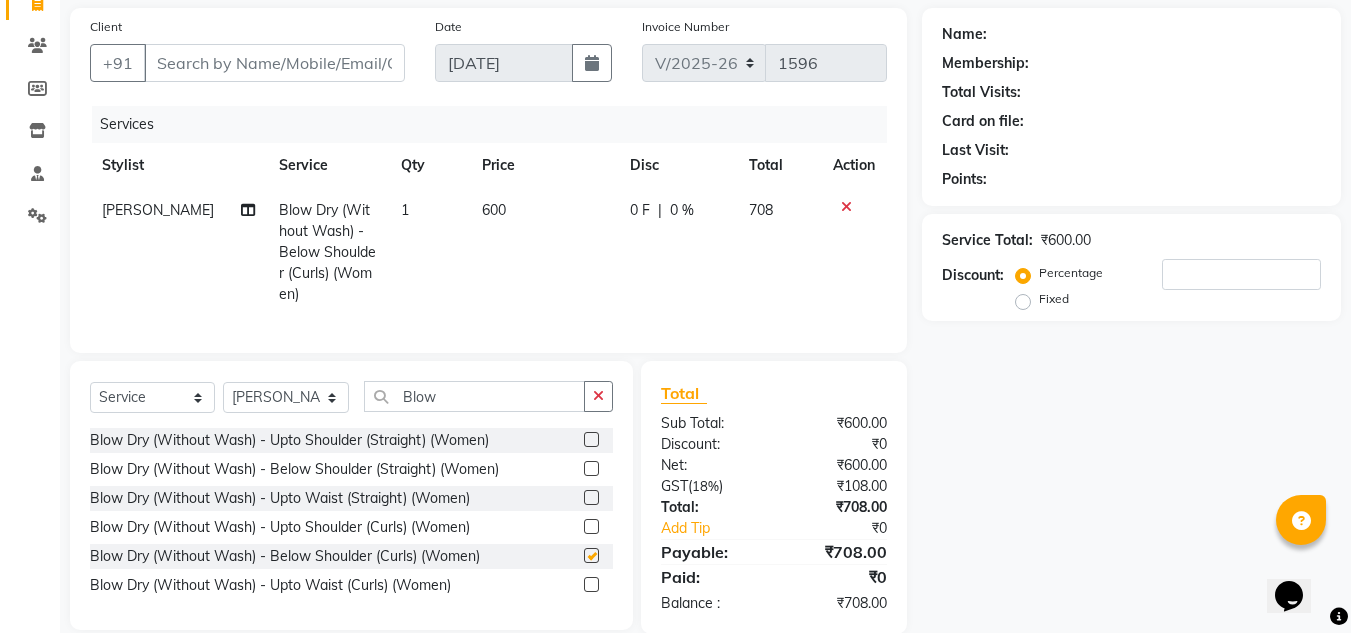 checkbox on "false" 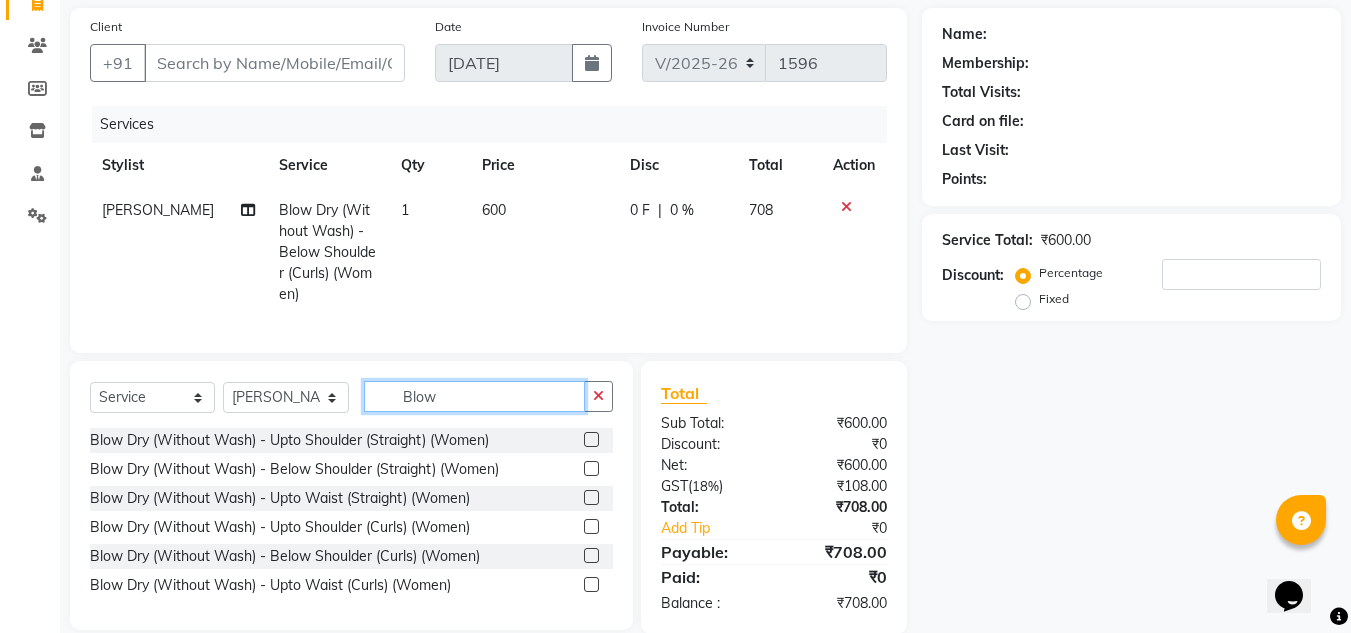 click on "Blow" 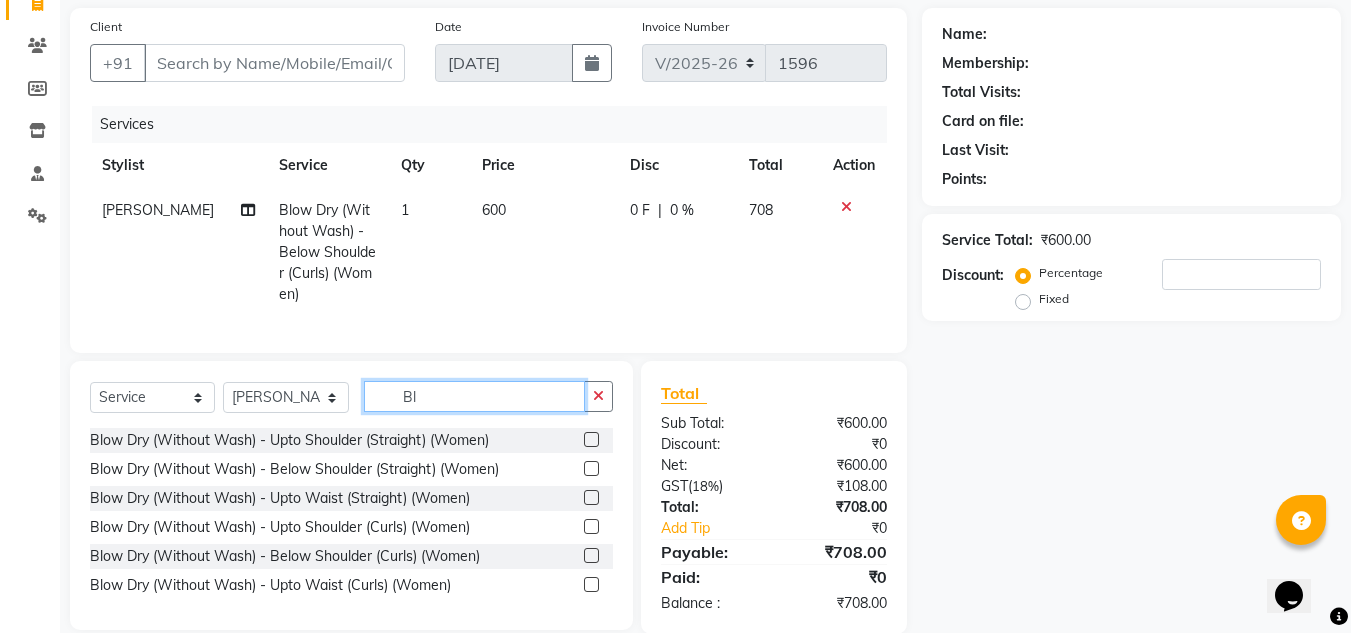 type on "B" 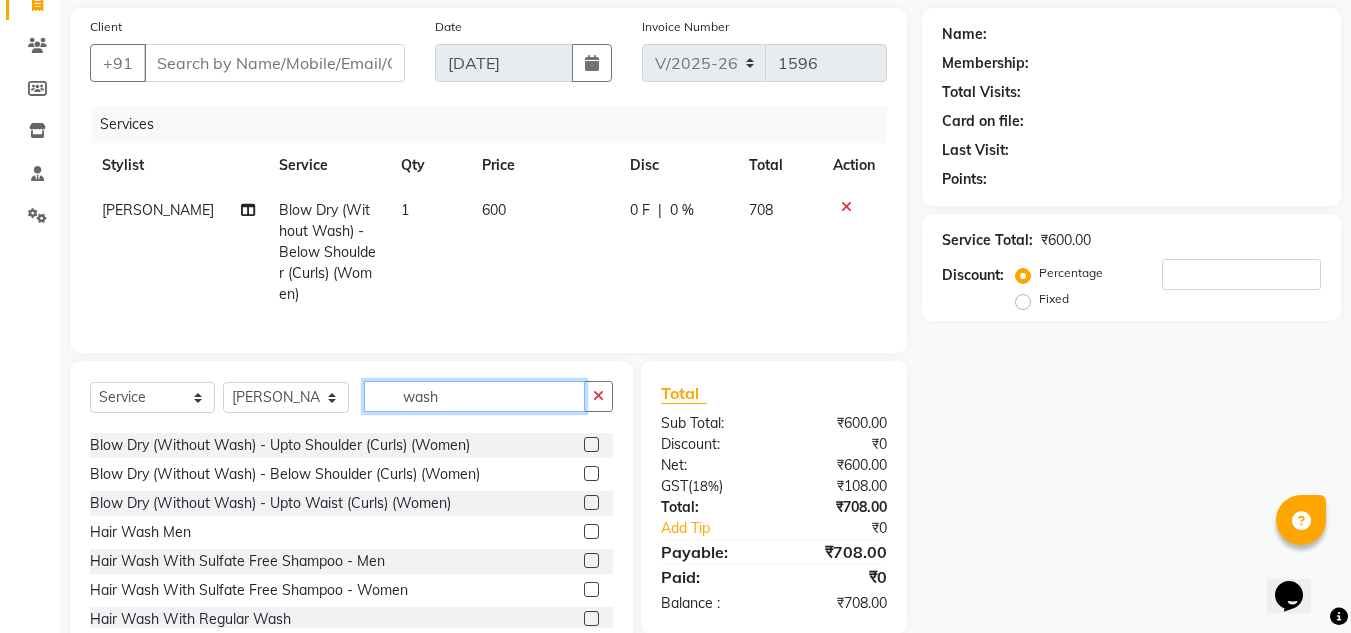 scroll, scrollTop: 119, scrollLeft: 0, axis: vertical 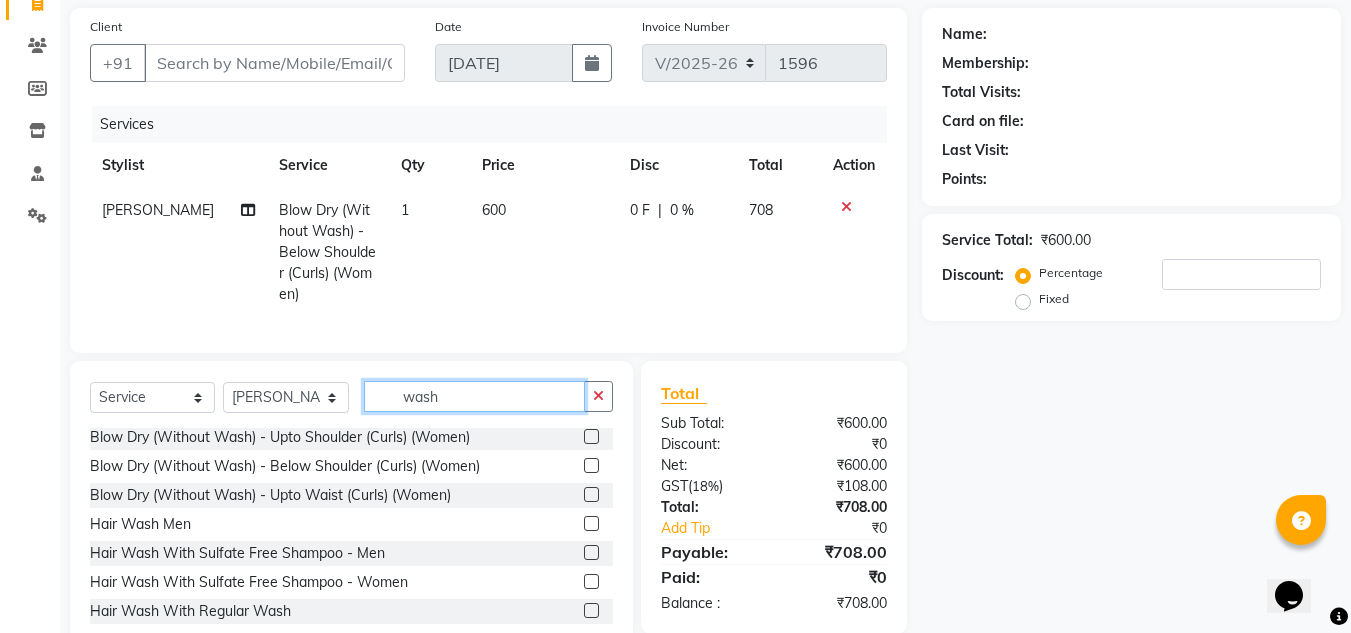 type on "wash" 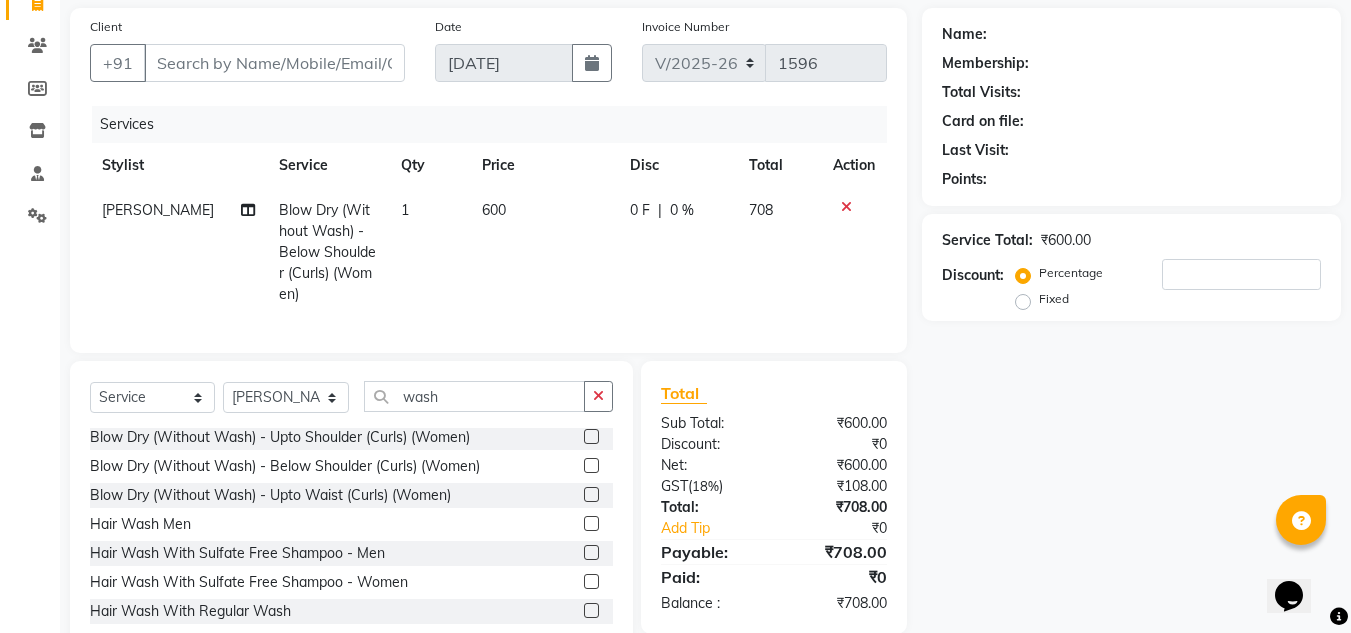 click 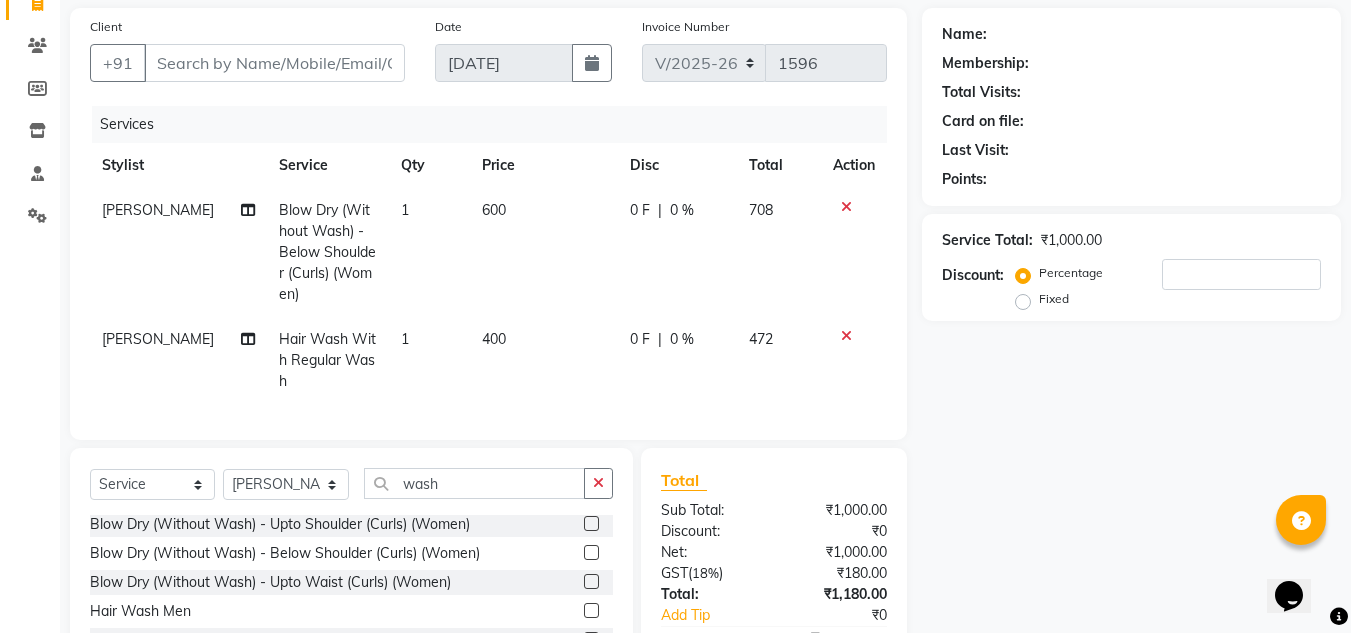 checkbox on "false" 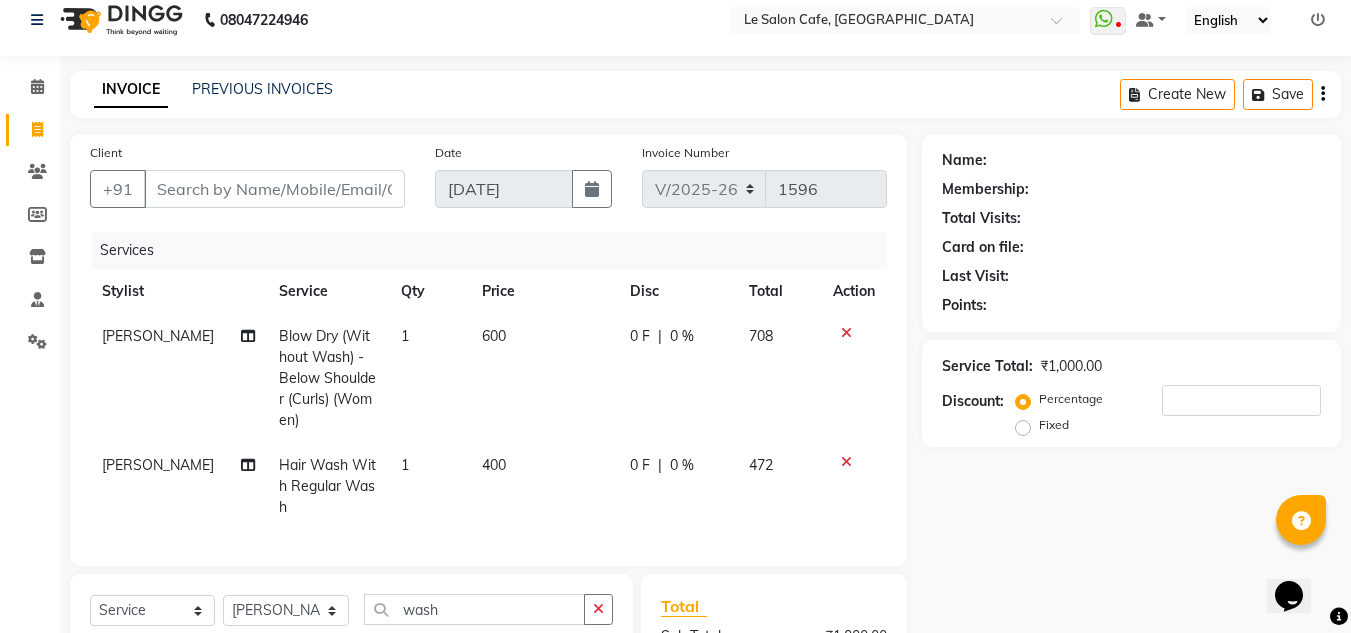 scroll, scrollTop: 0, scrollLeft: 0, axis: both 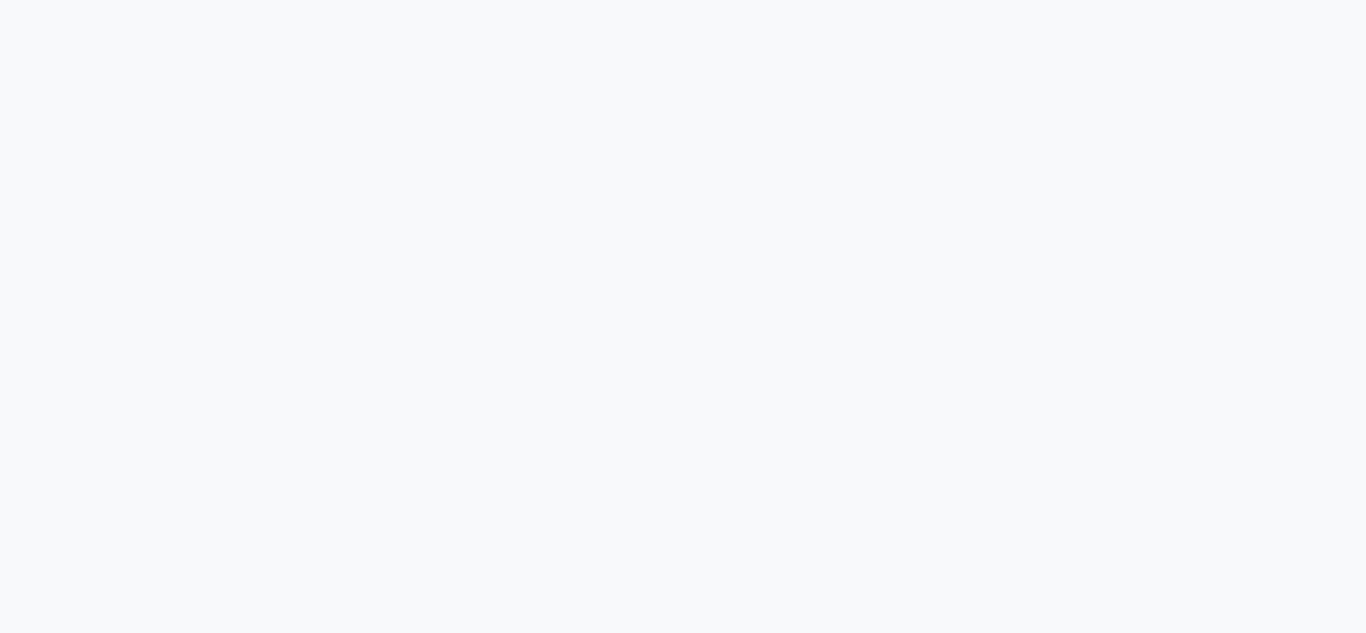 select on "service" 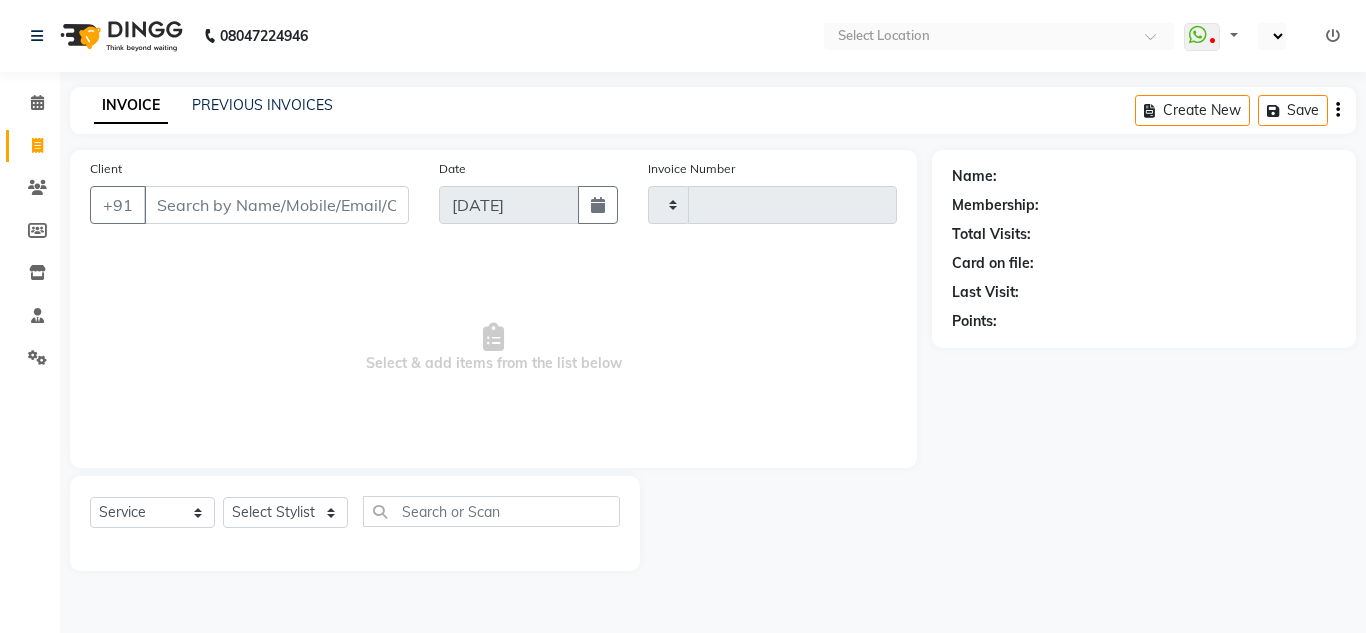 type on "1596" 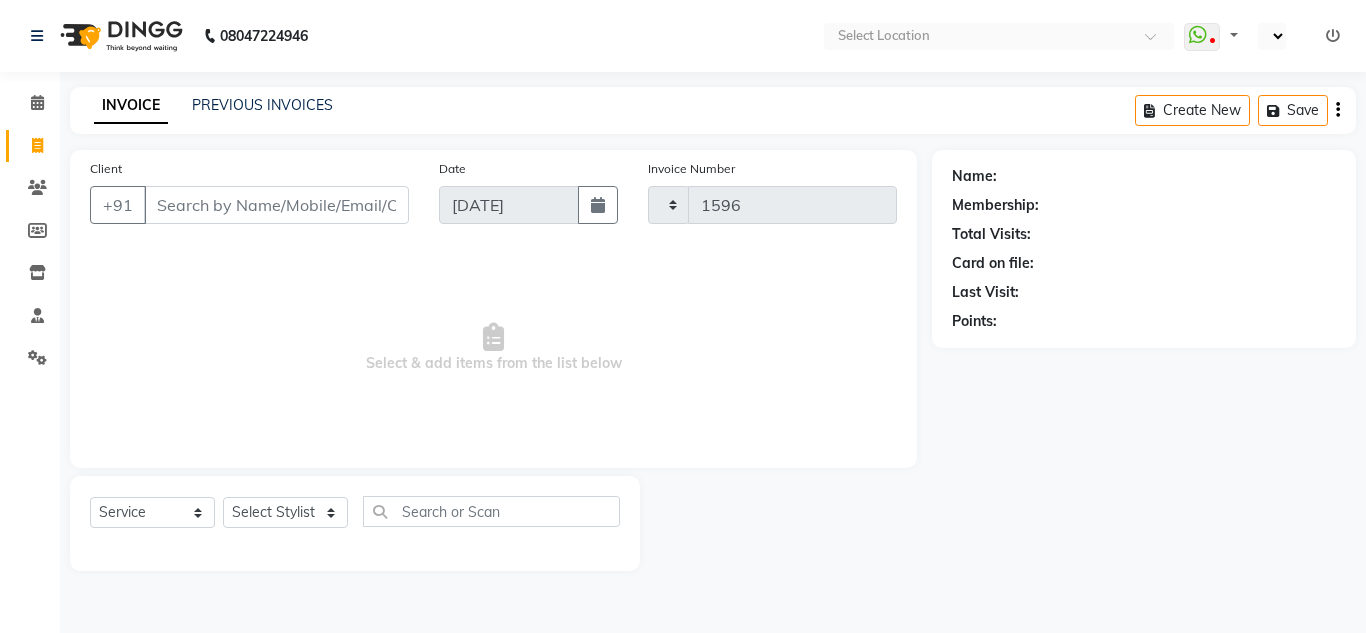 select on "594" 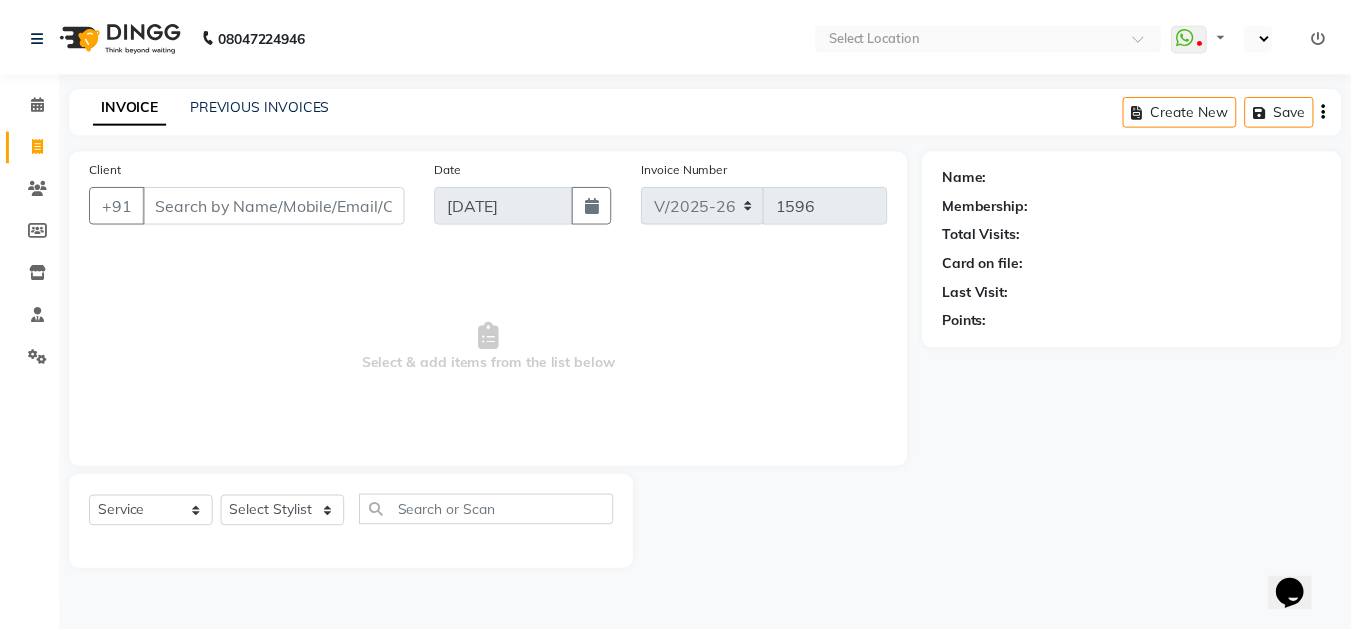 scroll, scrollTop: 0, scrollLeft: 0, axis: both 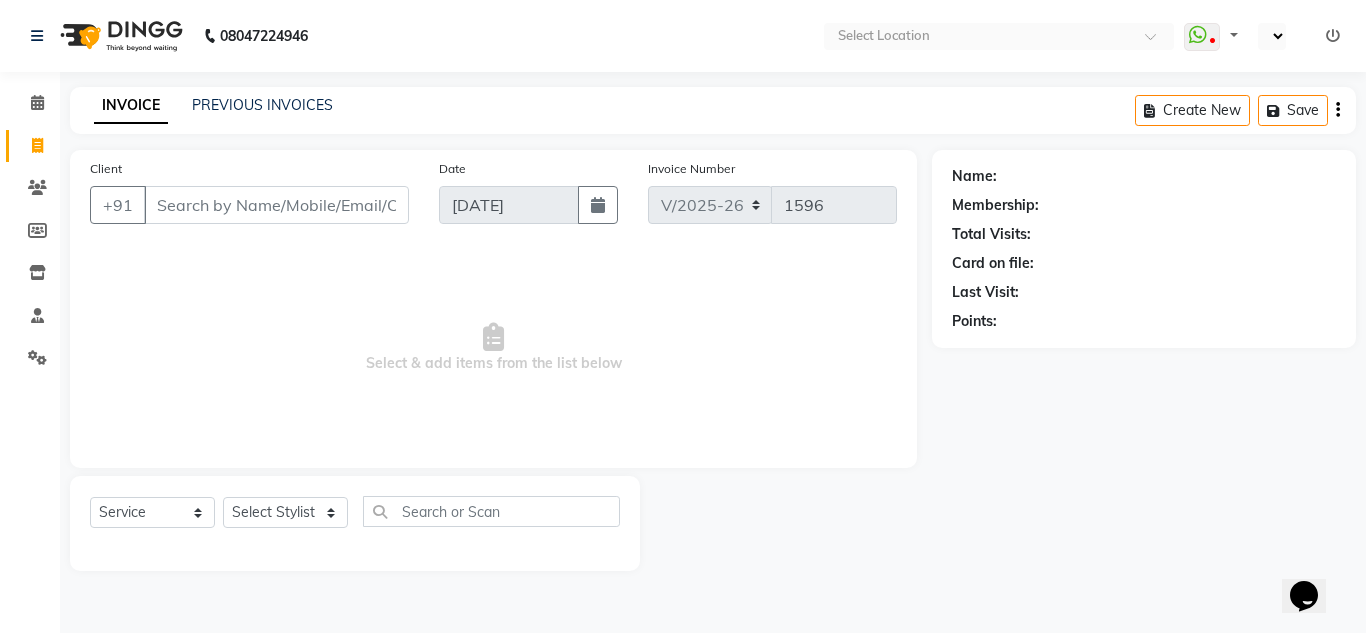 select on "en" 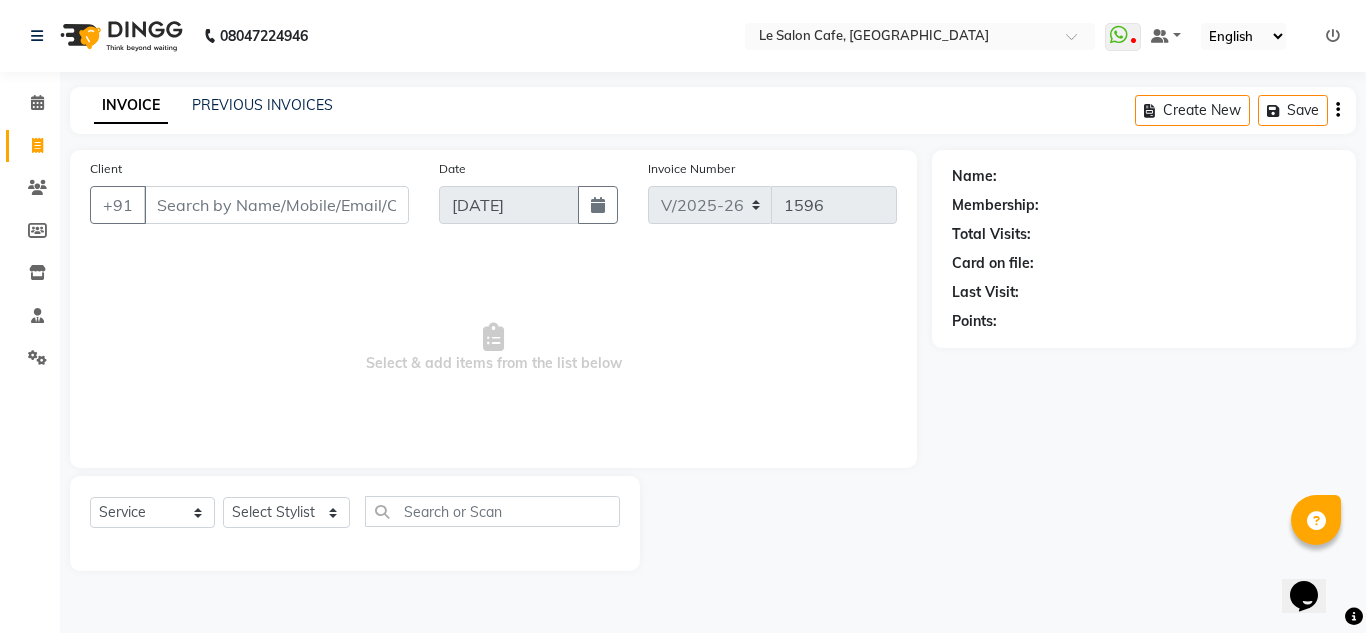 click on "Client" at bounding box center (276, 205) 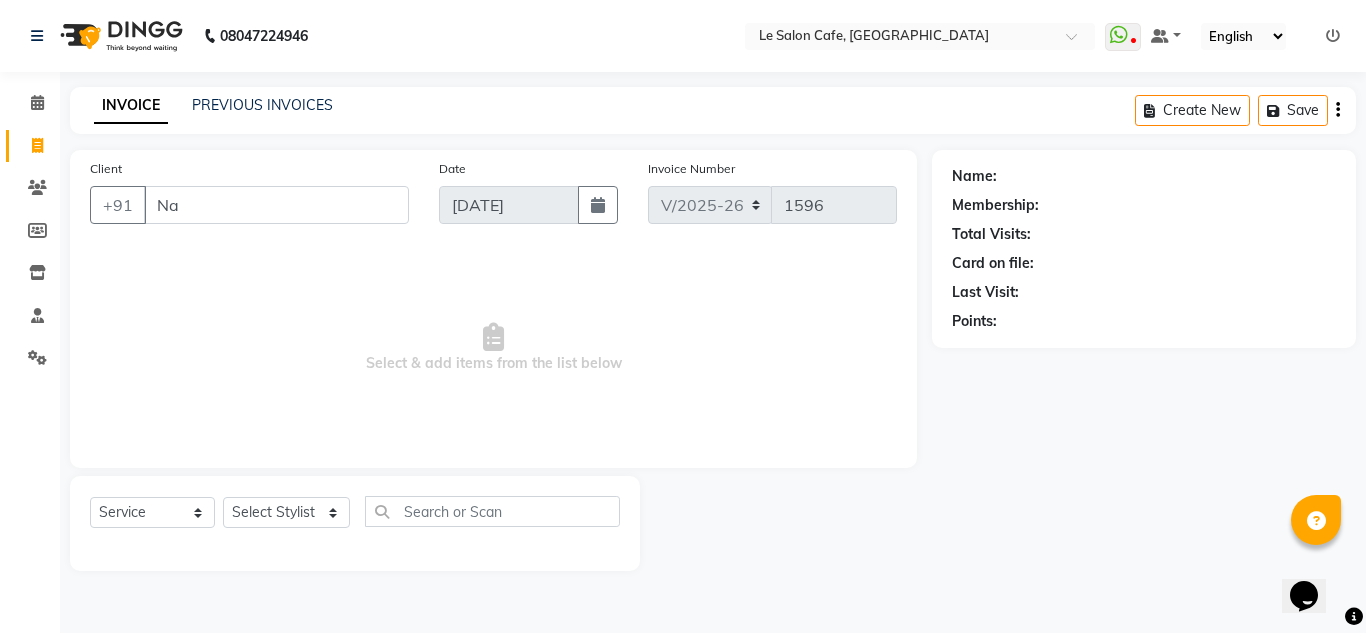 type on "N" 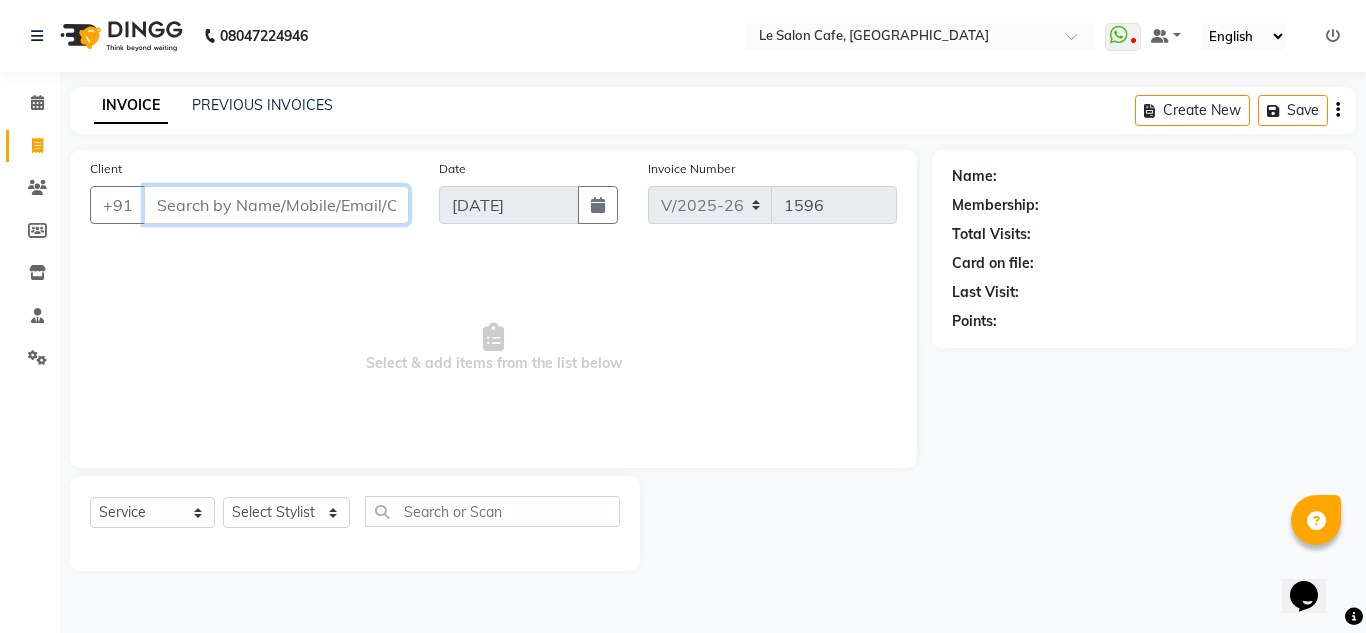 click on "Client" at bounding box center (276, 205) 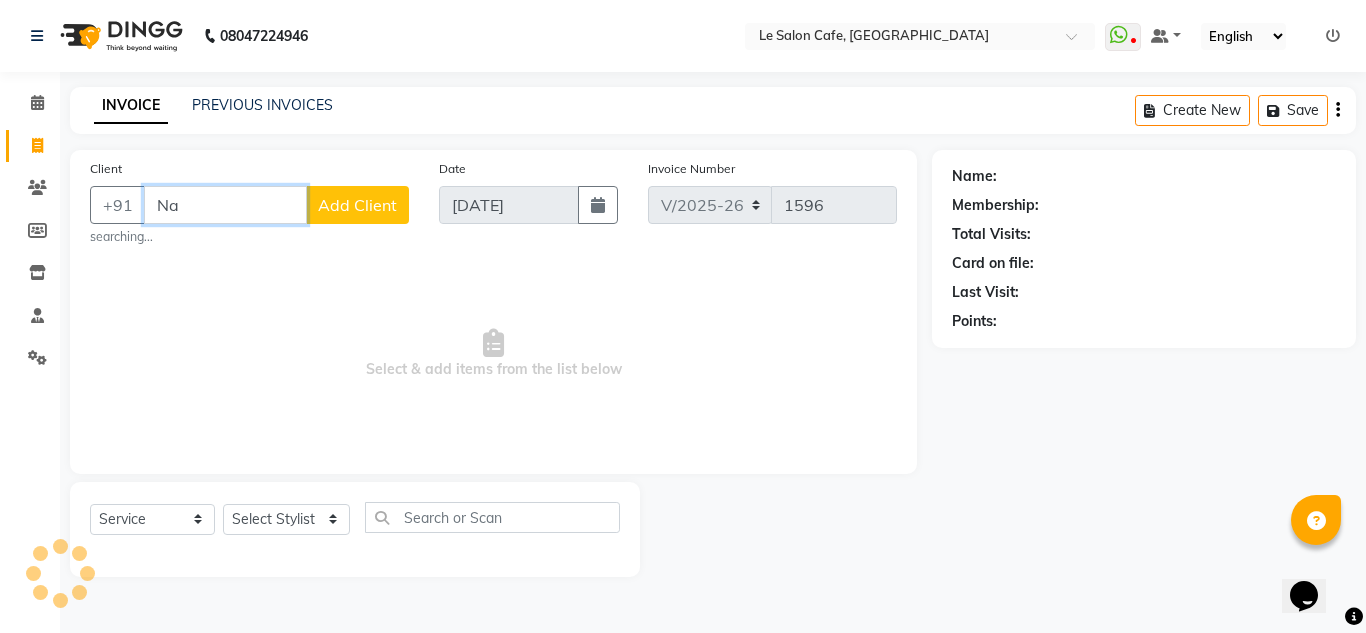 type on "N" 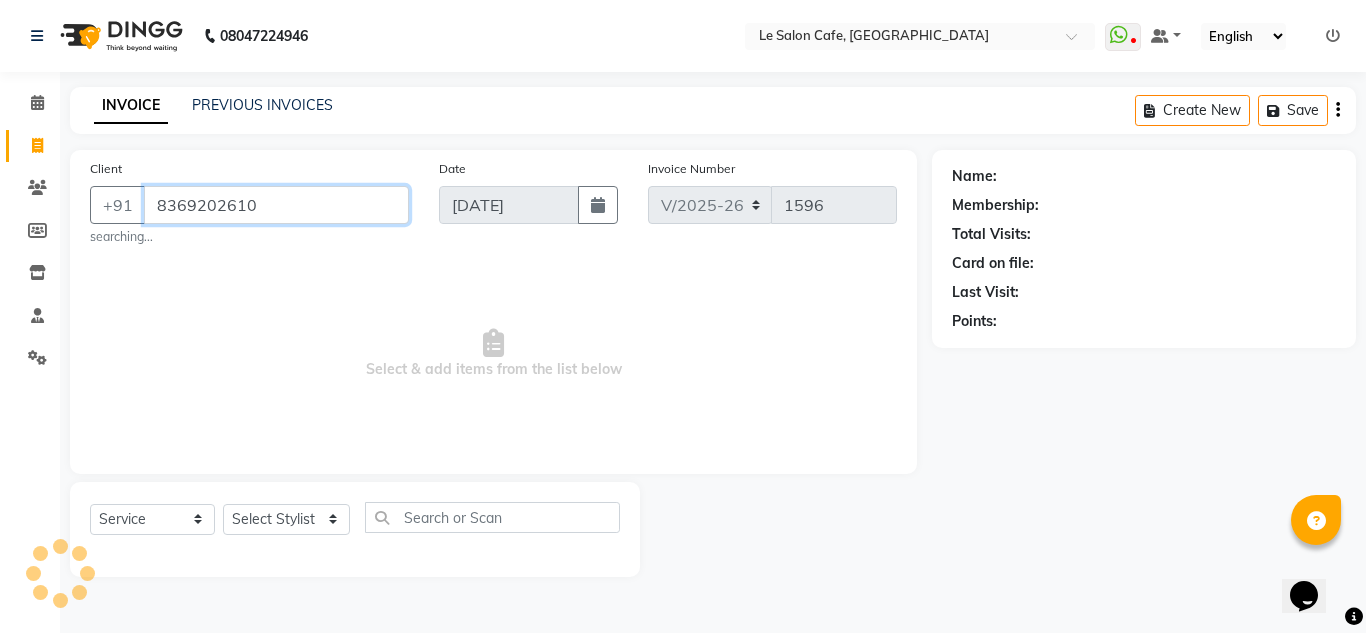 type on "8369202610" 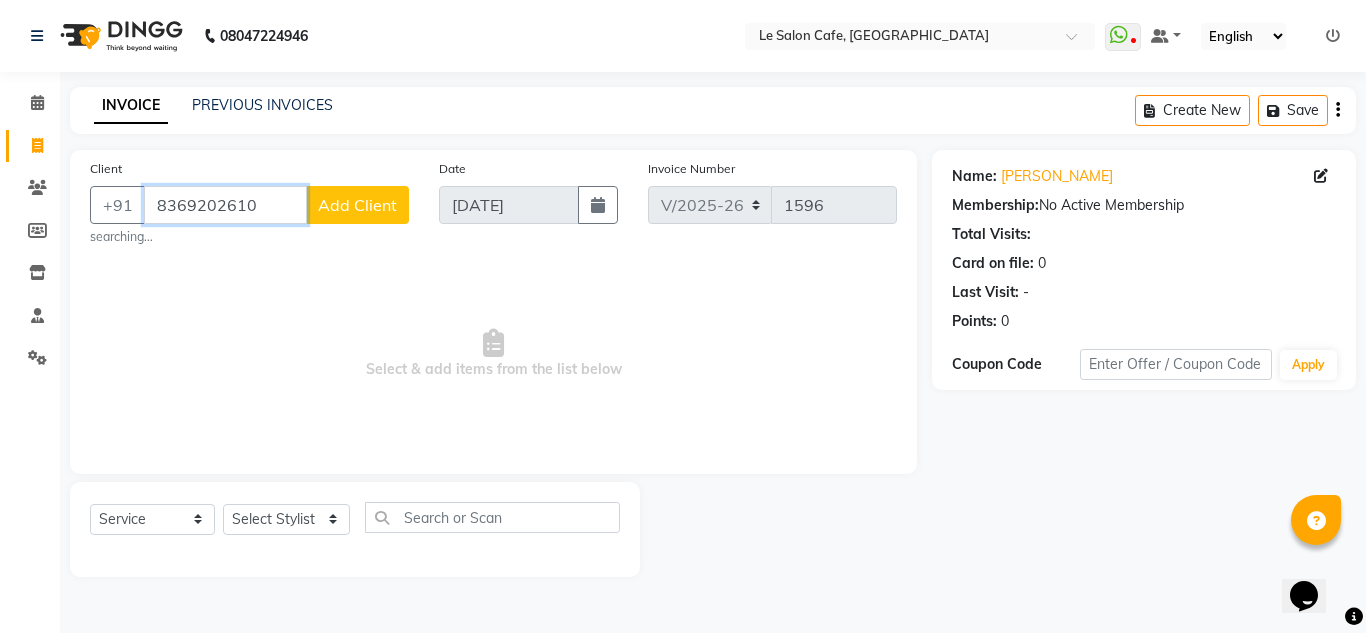 click on "8369202610" at bounding box center [225, 205] 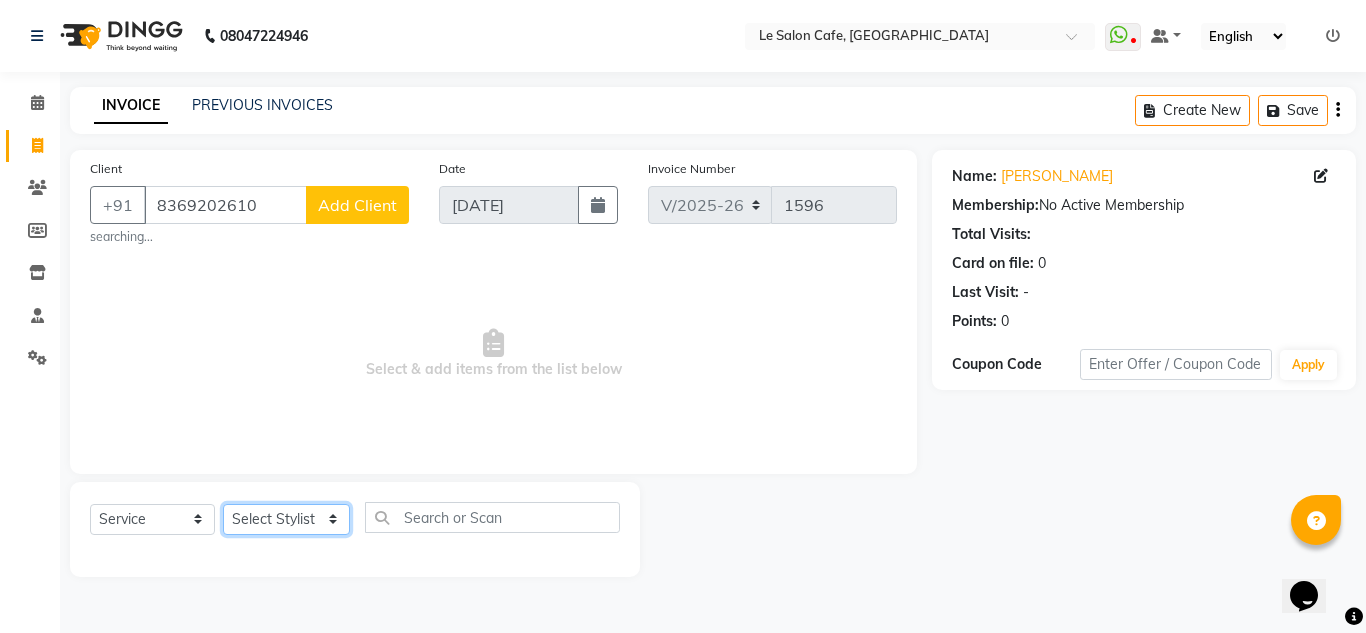 click on "Select Stylist Abid Salmani  Aniket Kadam  Faim Alvi  Front Desk  Muskan Khan  Pooja Kolge Reena Shaukat Ali  Salman Ansari  Sangeeta Kadri Shailendra Chauhan  Shekhar Sangle Soniyaa Varma Suchita Mistry Swapnil Kamble" 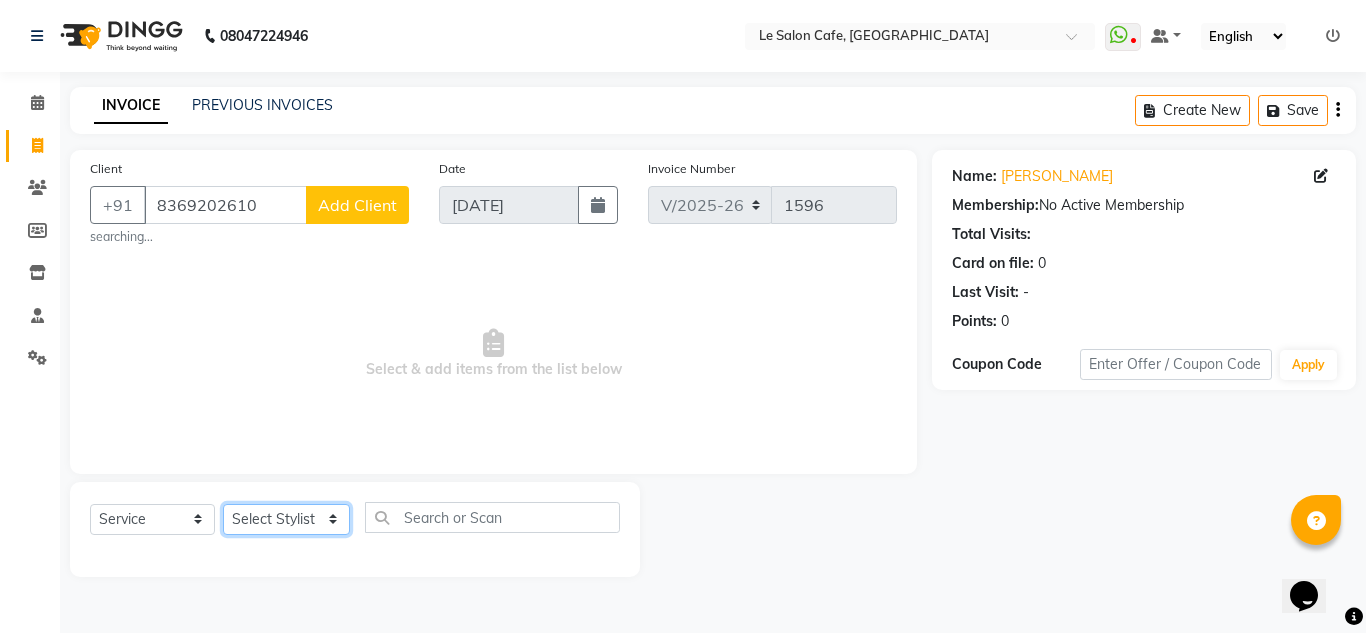 select on "86051" 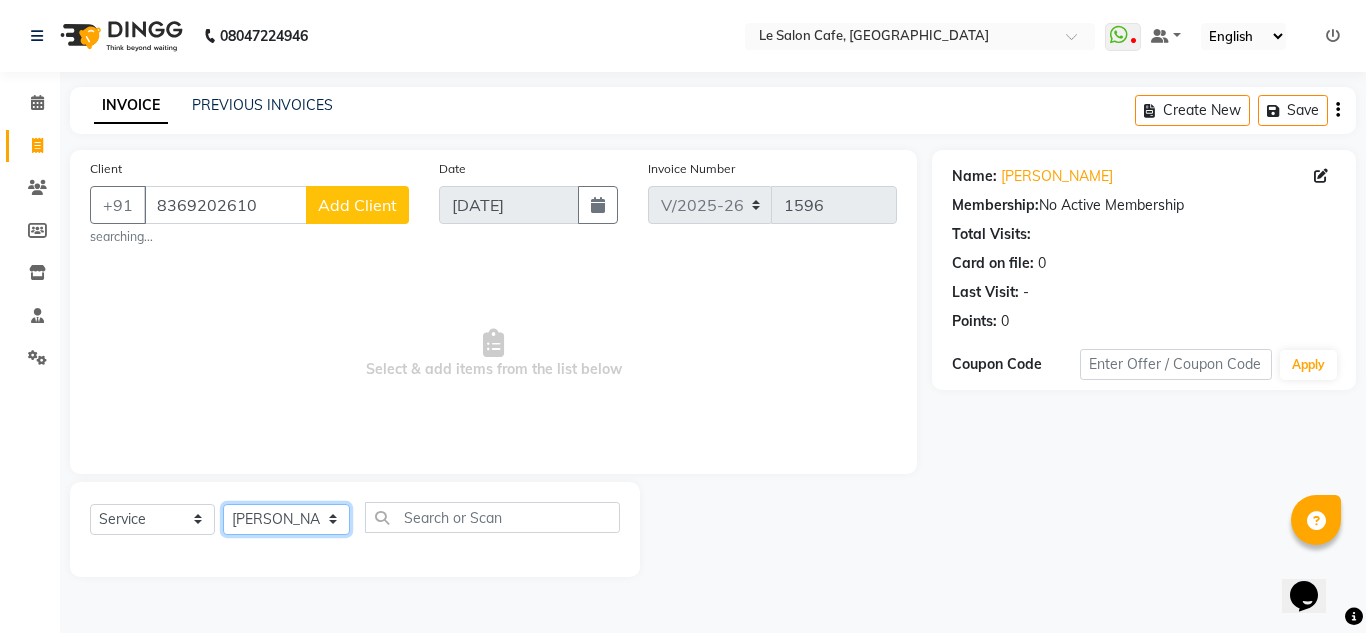 click on "Select Stylist Abid Salmani  Aniket Kadam  Faim Alvi  Front Desk  Muskan Khan  Pooja Kolge Reena Shaukat Ali  Salman Ansari  Sangeeta Kadri Shailendra Chauhan  Shekhar Sangle Soniyaa Varma Suchita Mistry Swapnil Kamble" 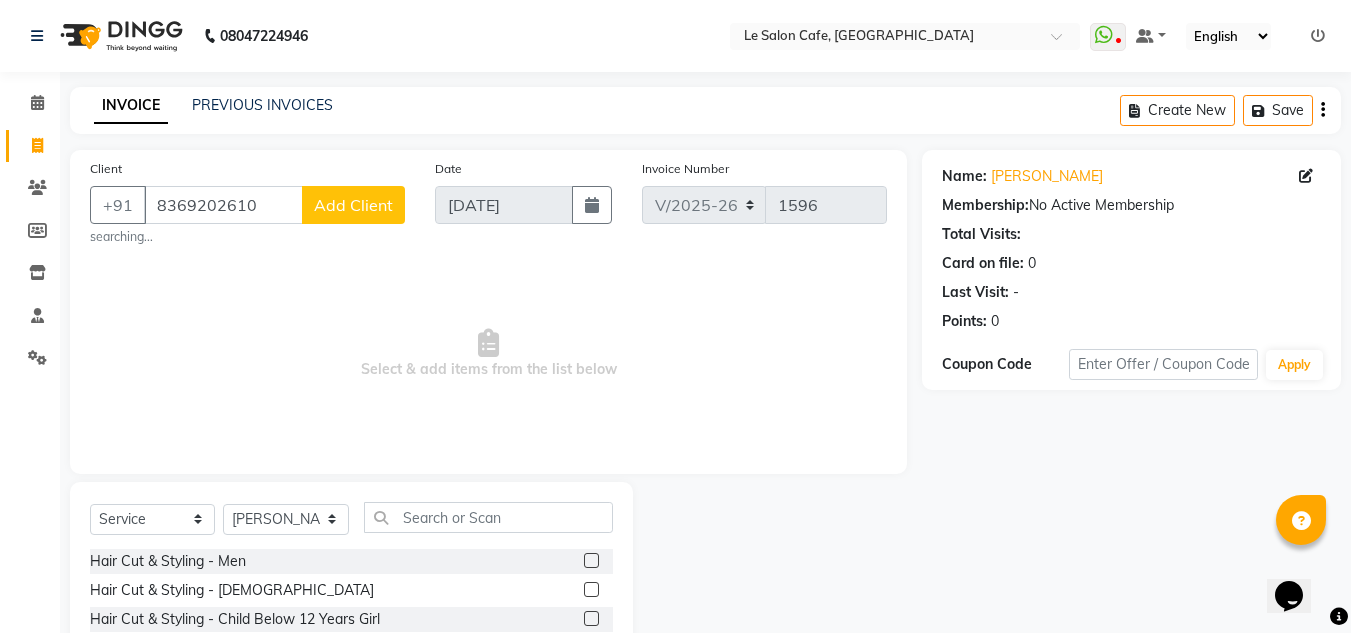 click 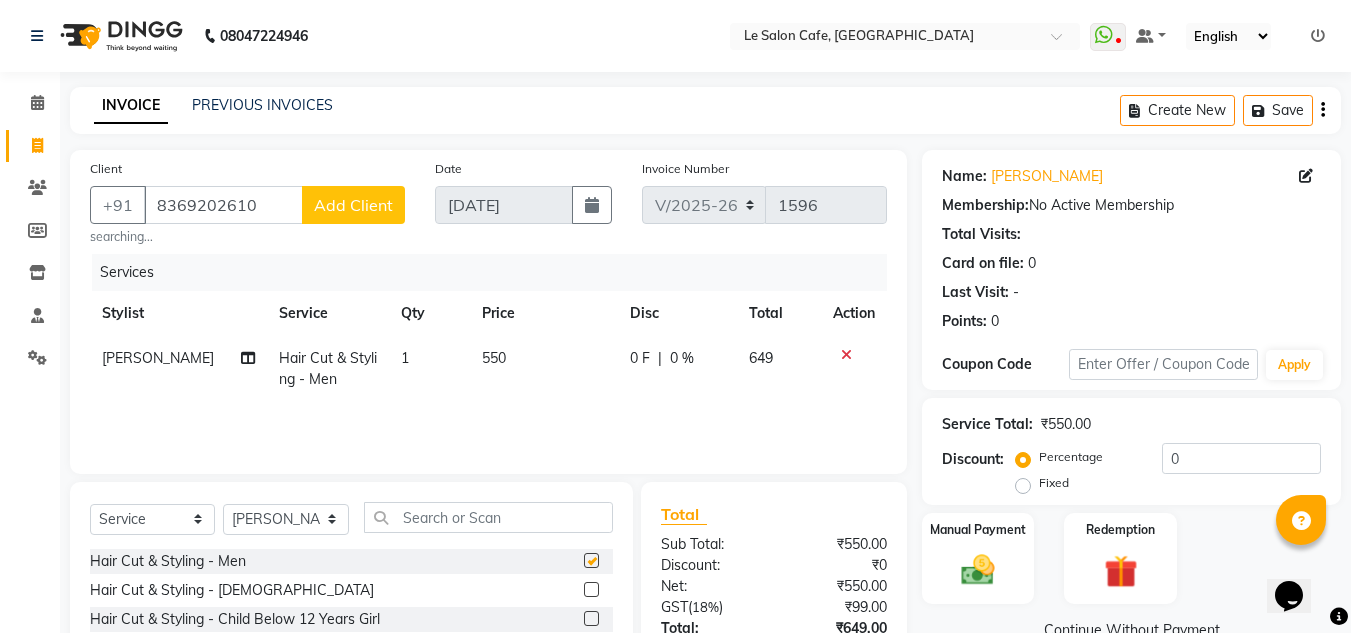 checkbox on "false" 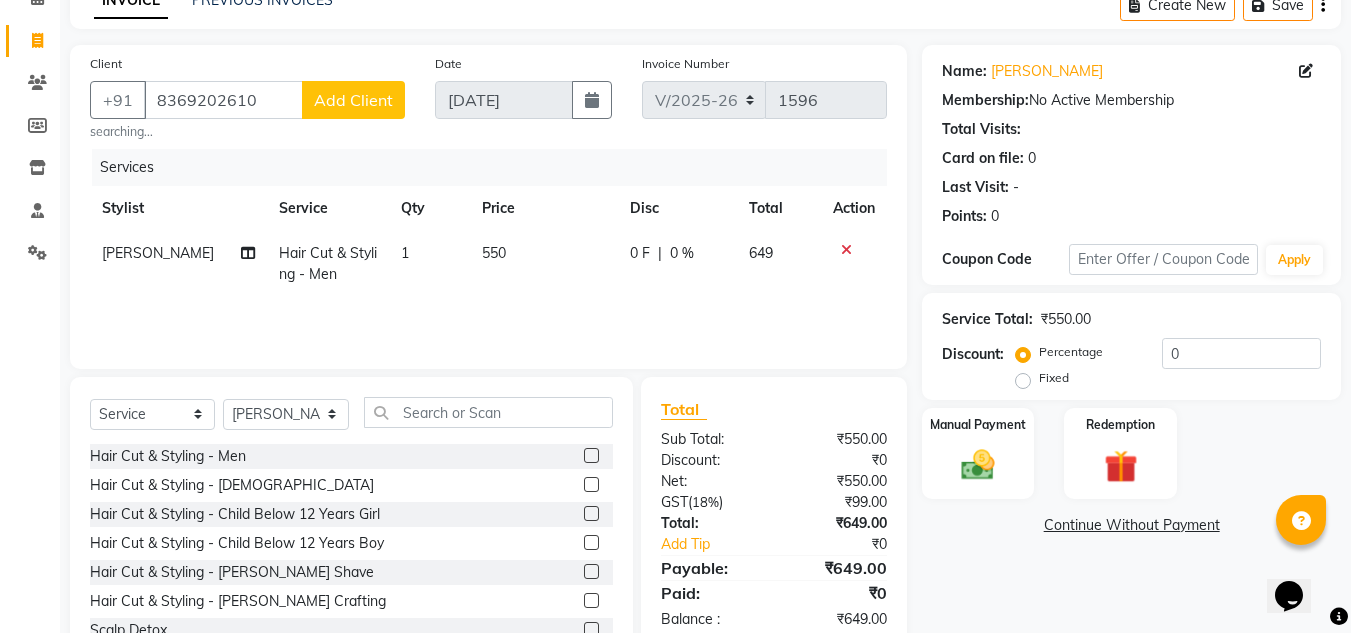 scroll, scrollTop: 174, scrollLeft: 0, axis: vertical 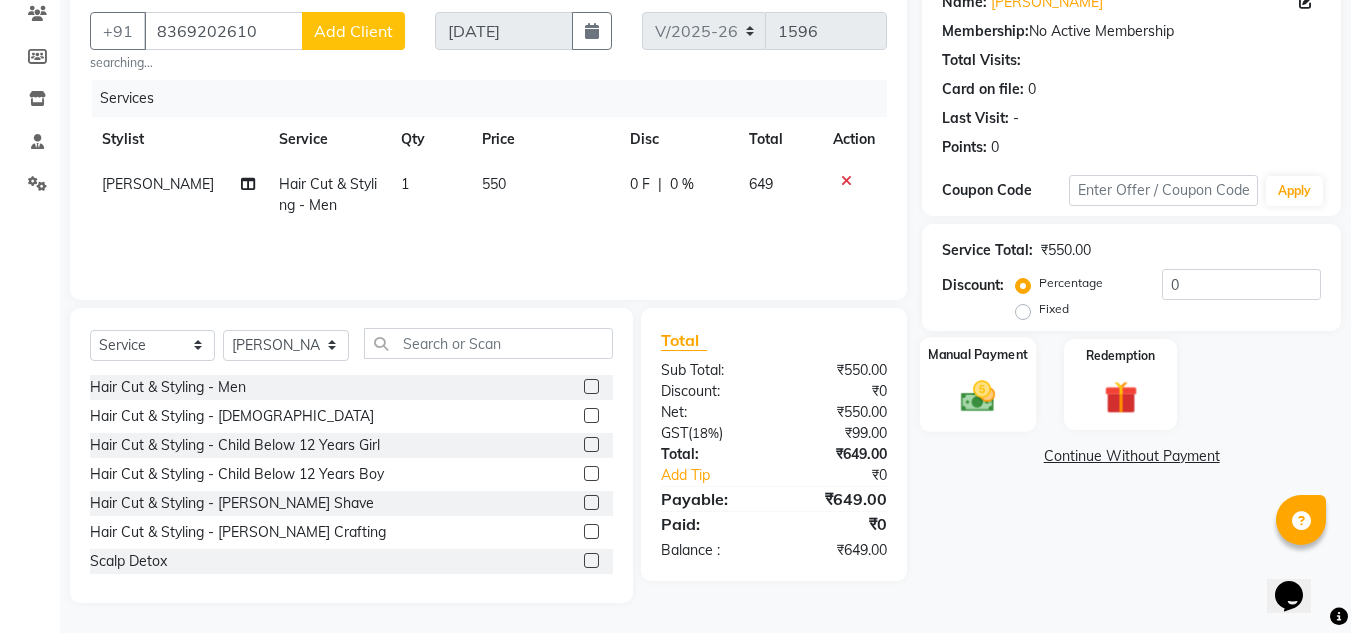 click 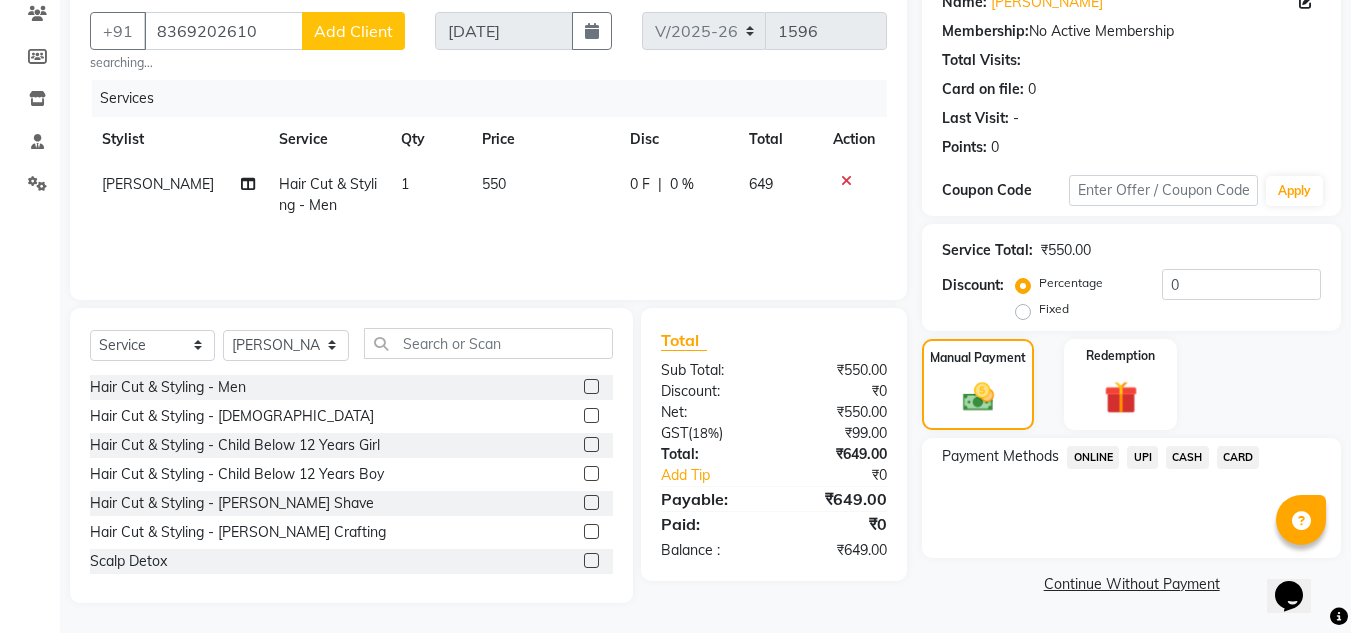 click on "UPI" 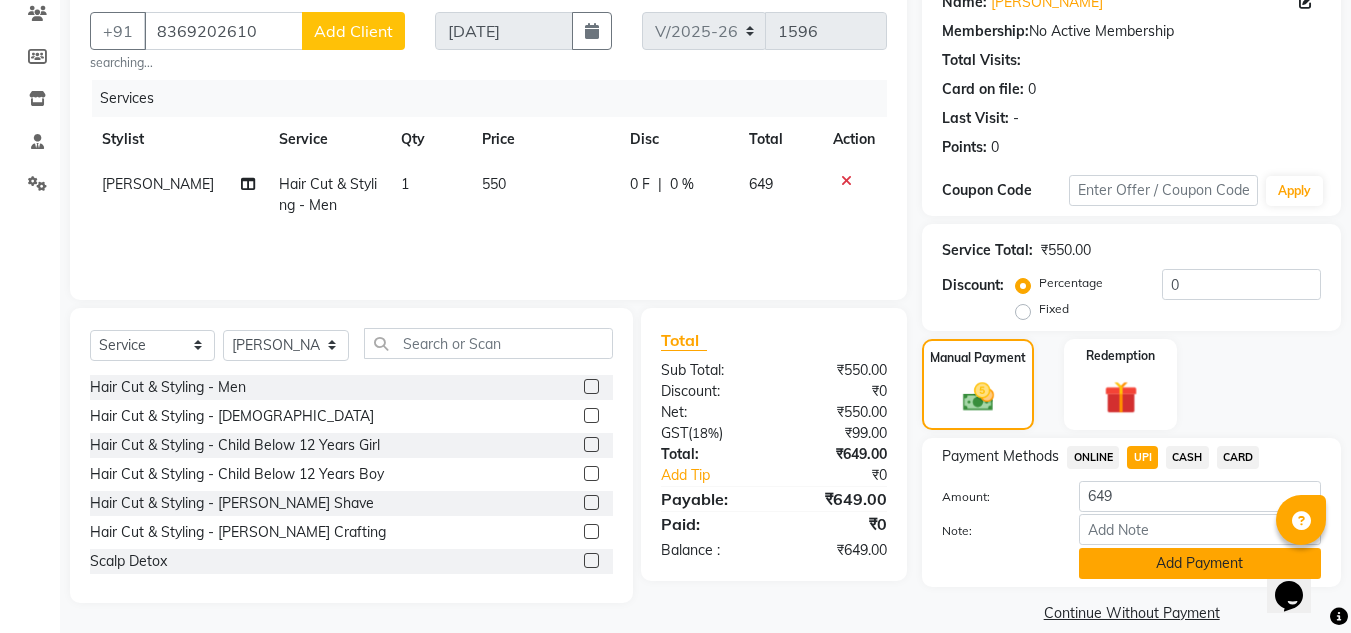 click on "Add Payment" 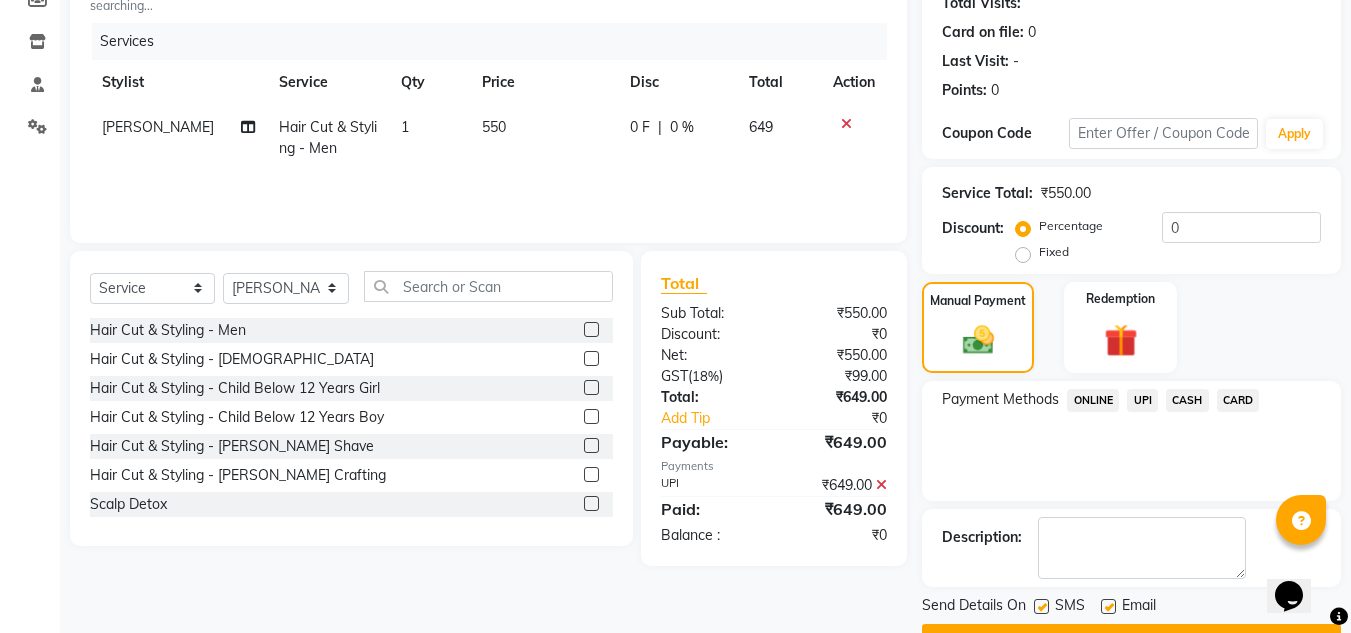 scroll, scrollTop: 283, scrollLeft: 0, axis: vertical 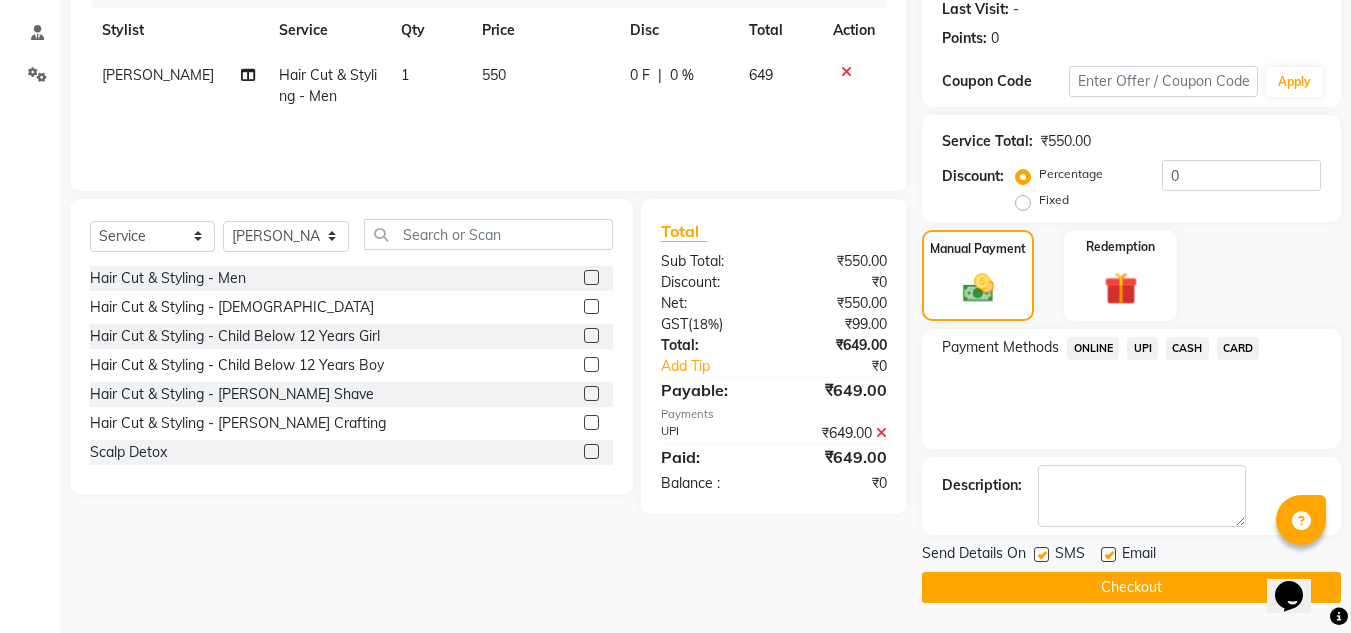 click 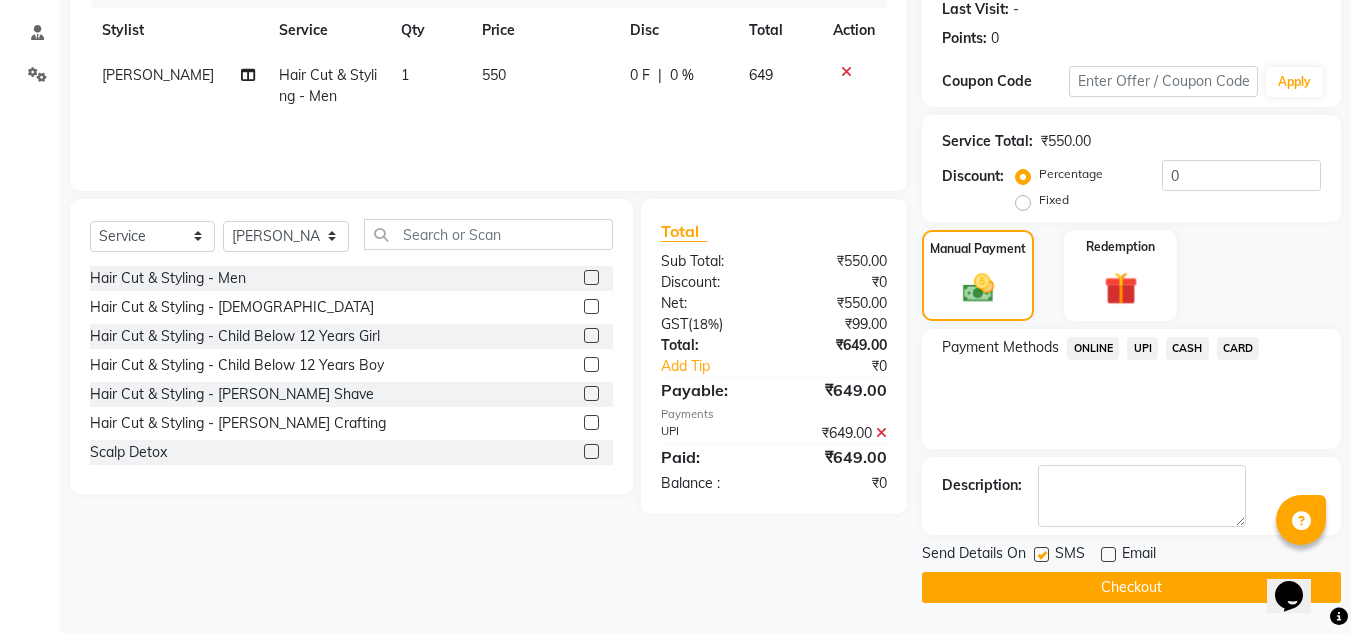 click on "Checkout" 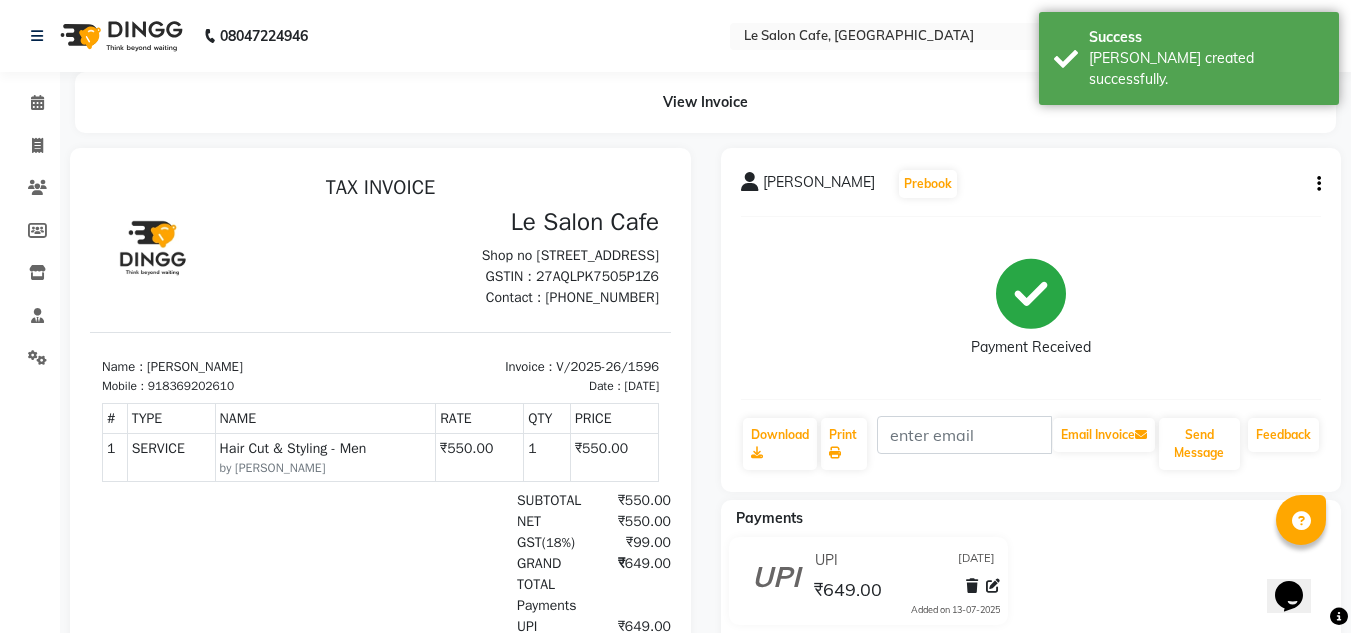 scroll, scrollTop: 0, scrollLeft: 0, axis: both 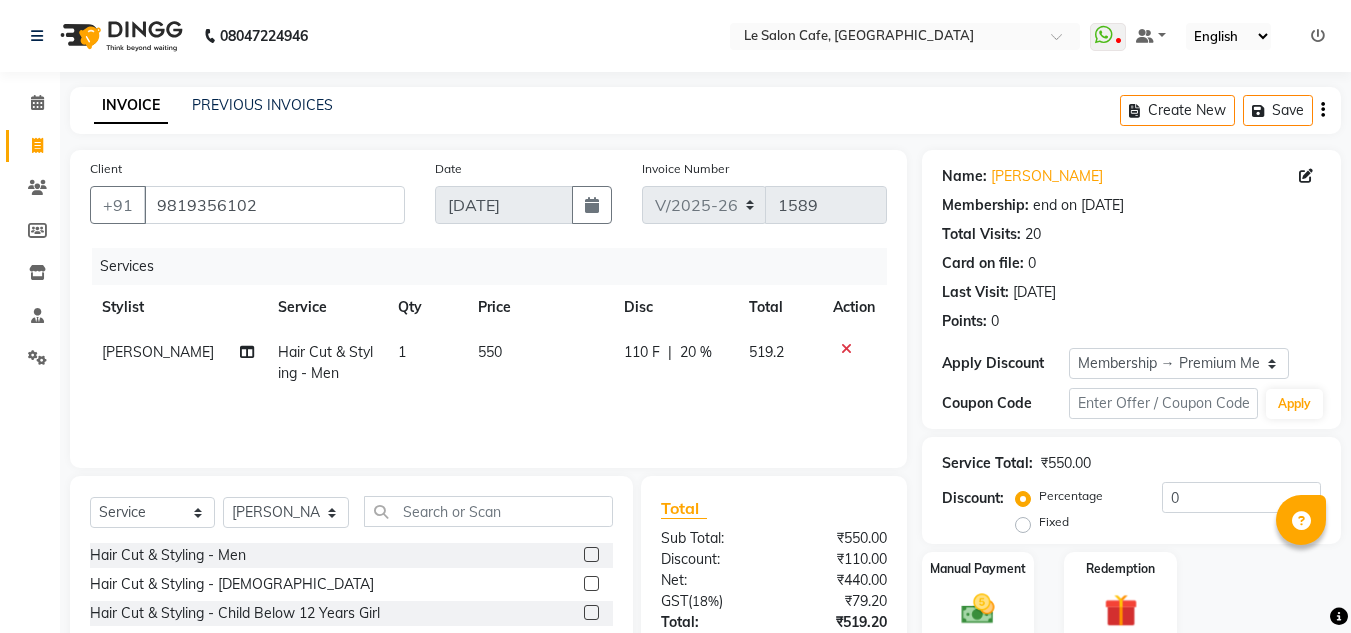 select on "594" 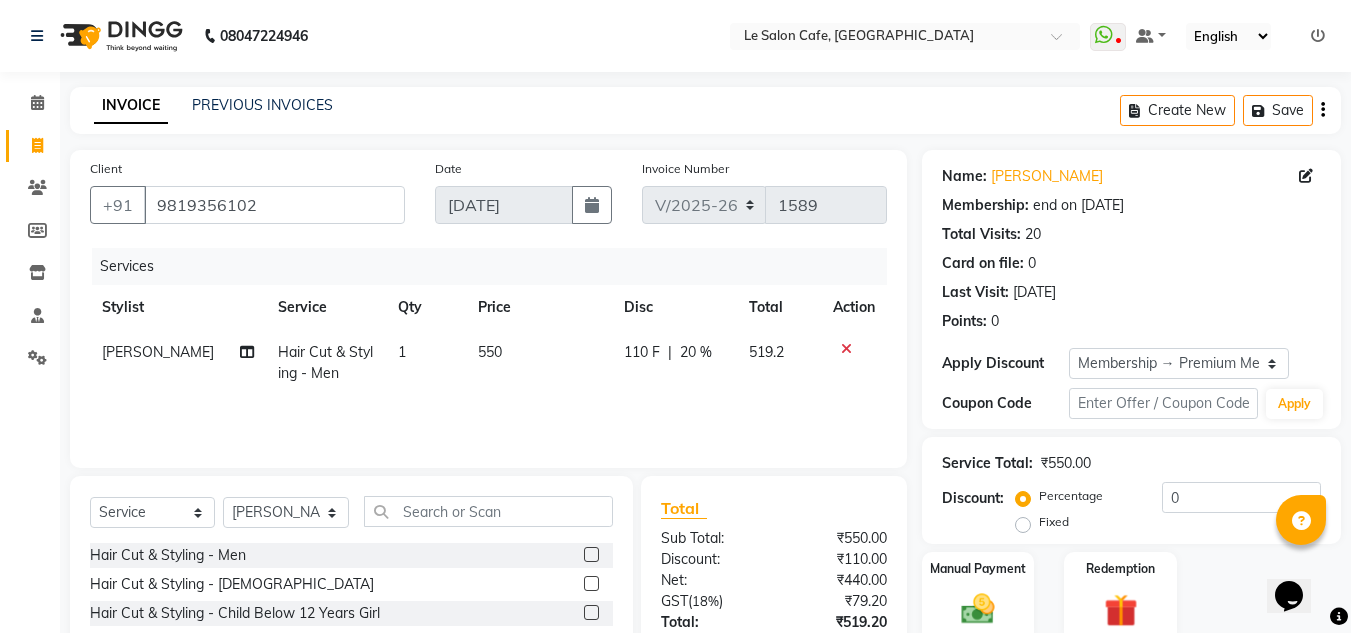 scroll, scrollTop: 0, scrollLeft: 0, axis: both 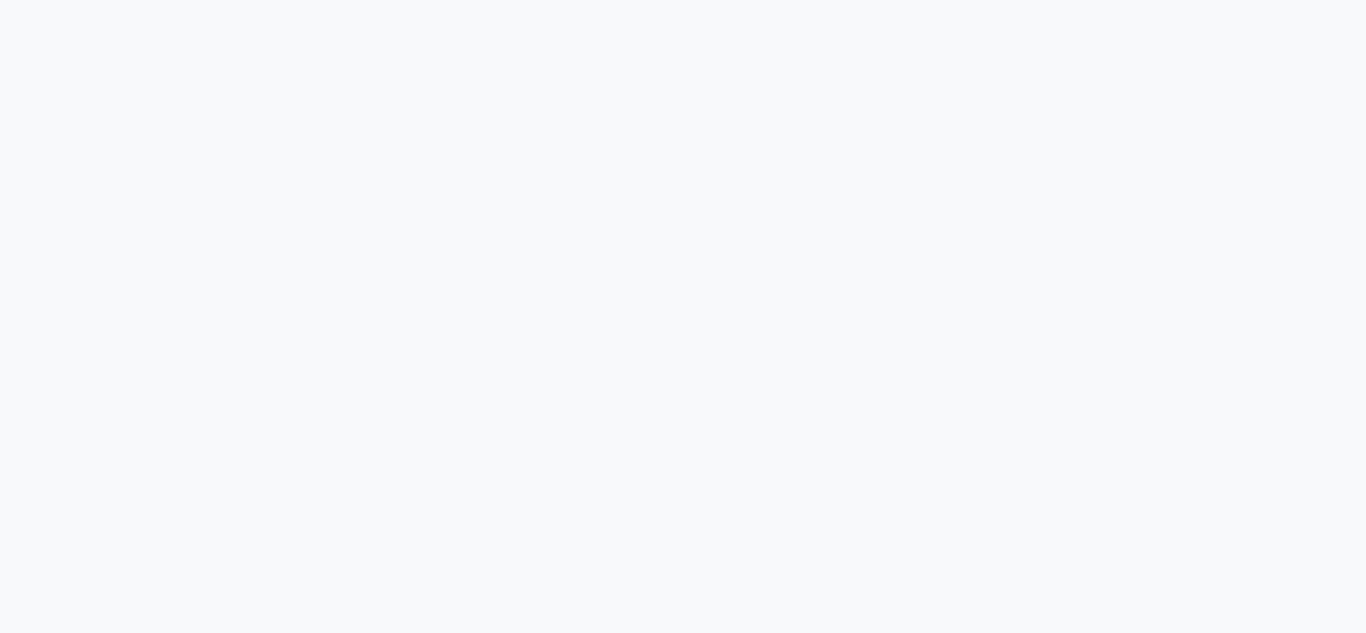 select on "service" 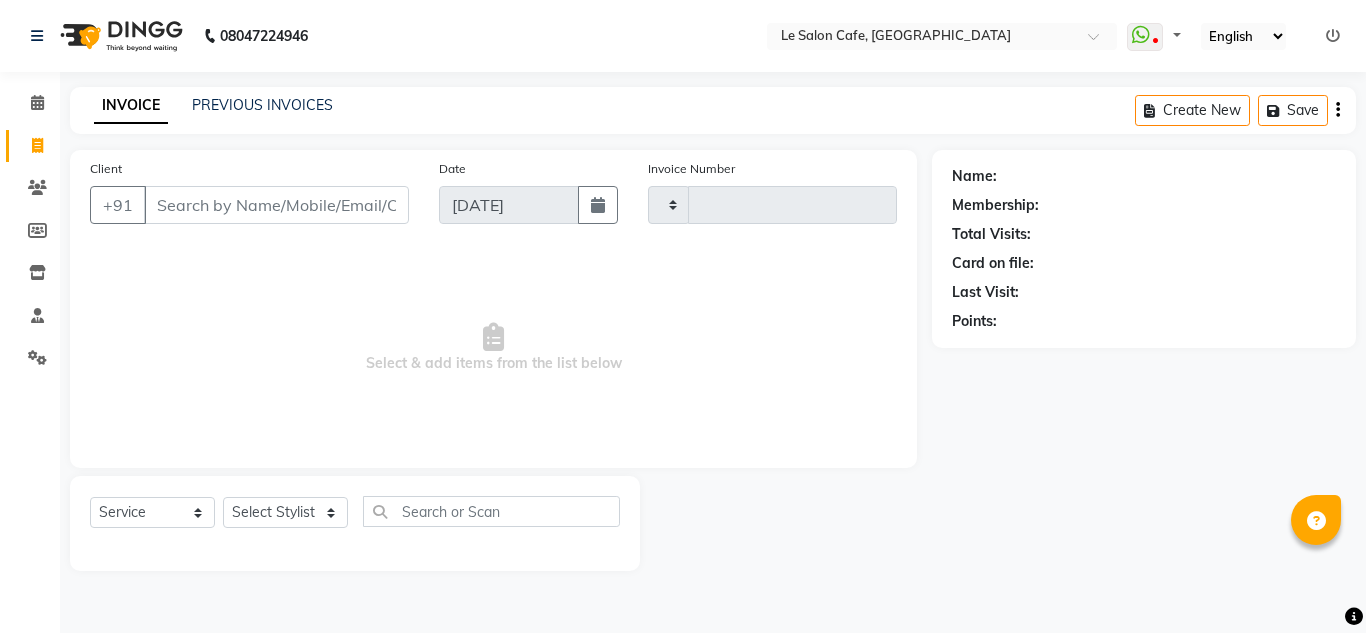 type on "1598" 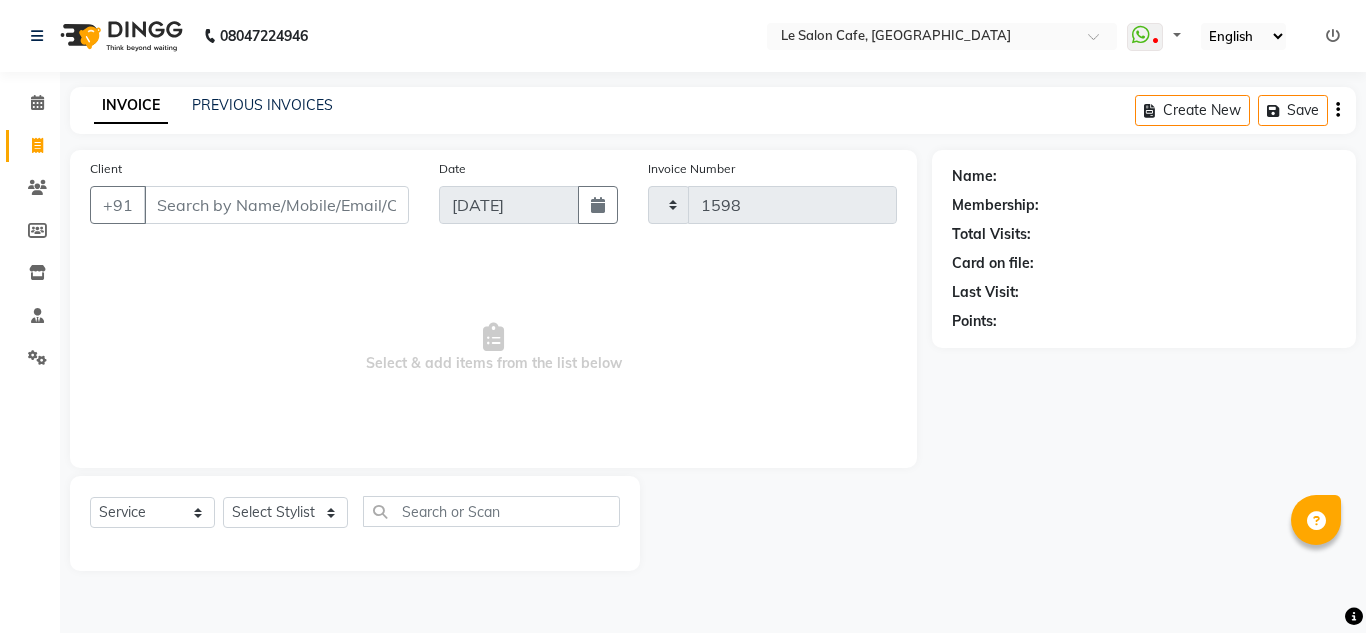 select on "594" 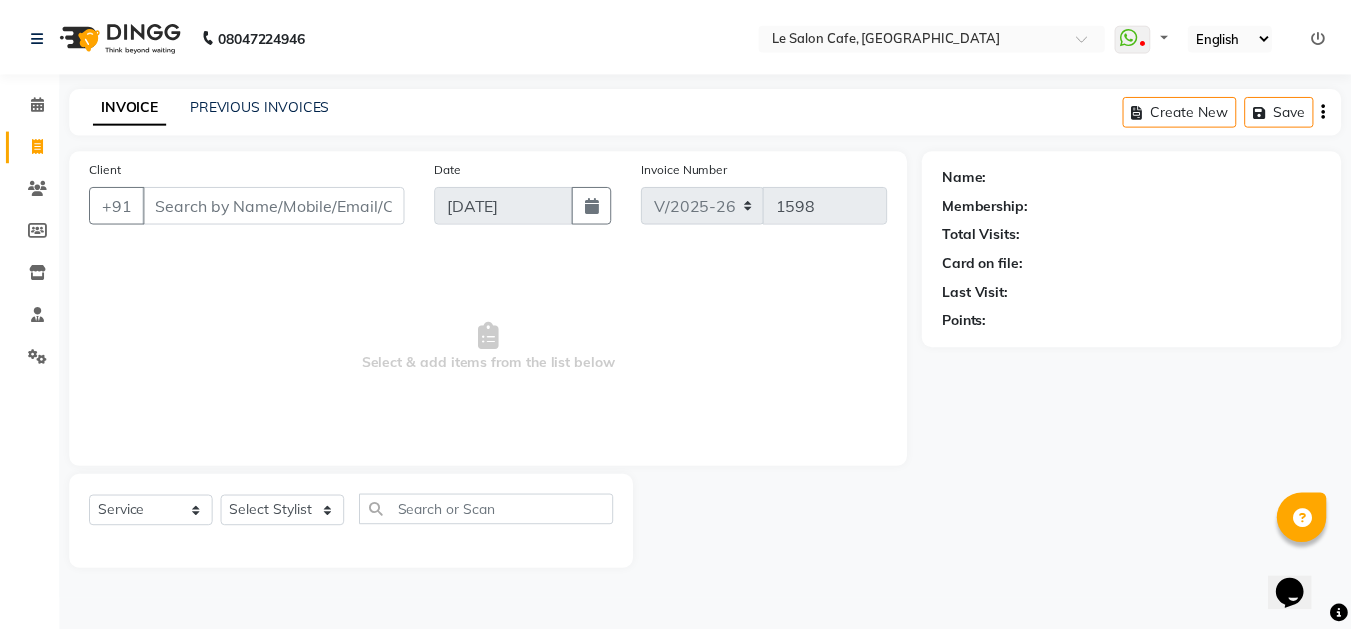 scroll, scrollTop: 0, scrollLeft: 0, axis: both 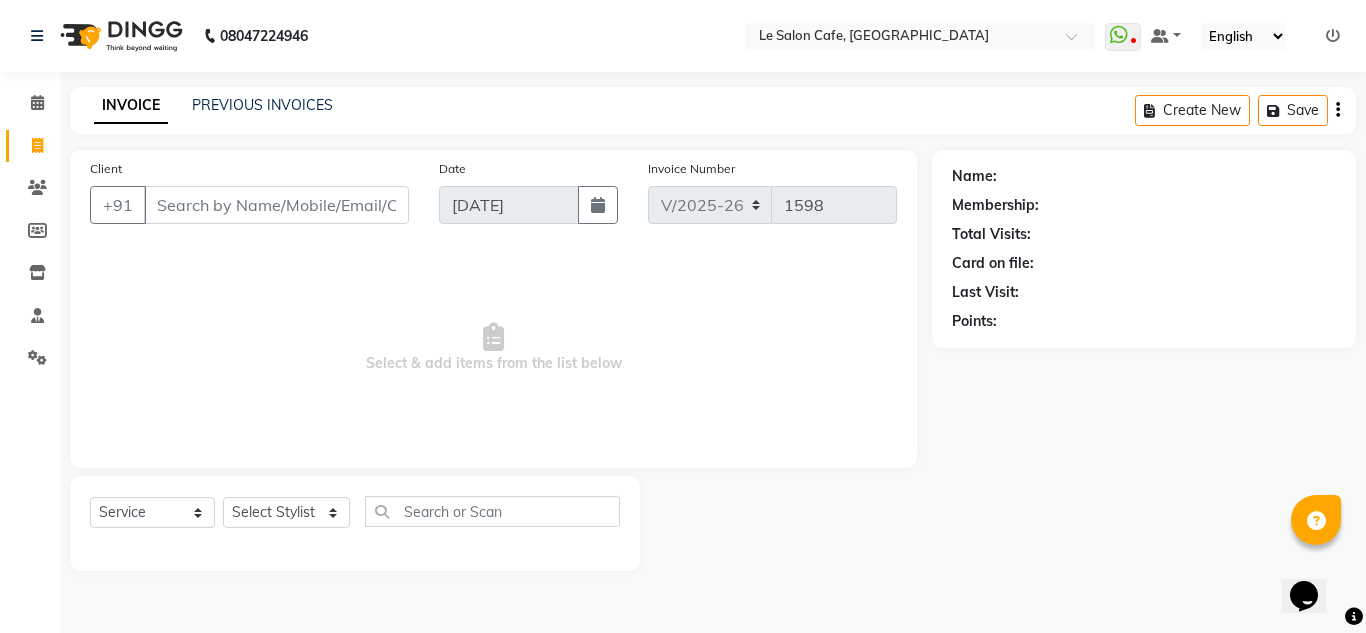 click on "08047224946 Select Location × Le Salon Cafe, Chembur  WhatsApp Status  ✕ Status:  Disconnected Recent Service Activity: [DATE]     05:30 AM  08047224946 Whatsapp Settings Default Panel My Panel English ENGLISH Español العربية मराठी हिंदी ગુજરાતી தமிழ் 中文 Notifications nothing to show" 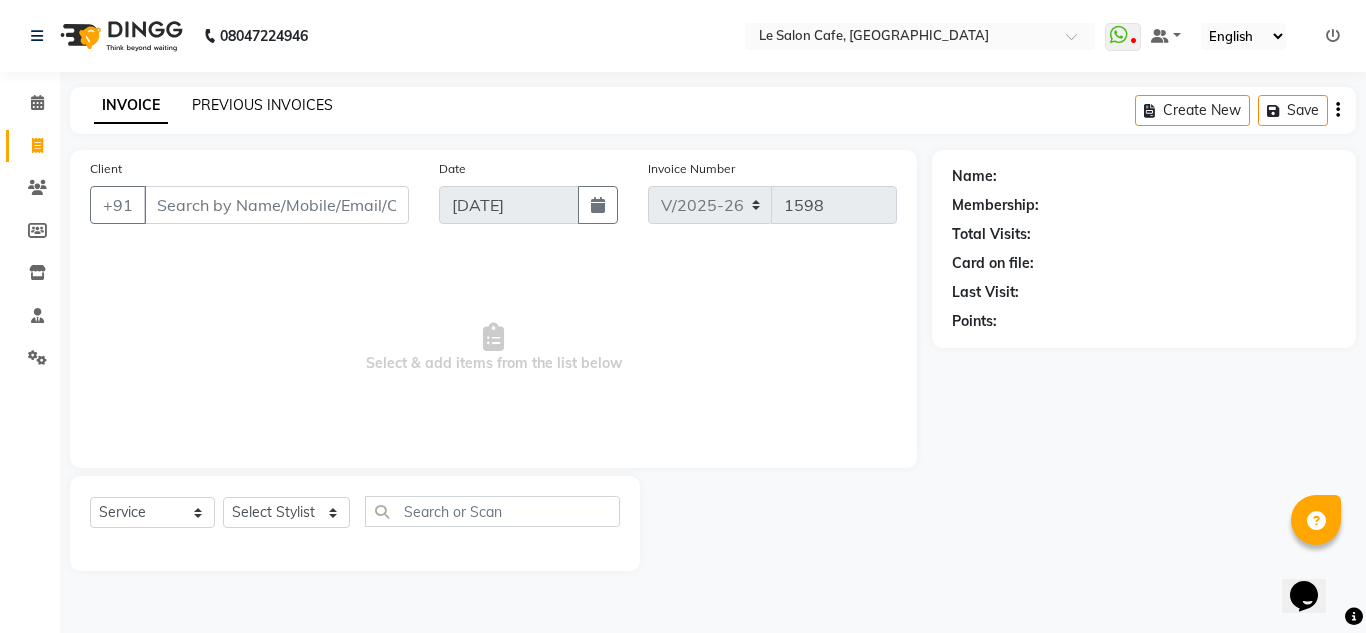 click on "PREVIOUS INVOICES" 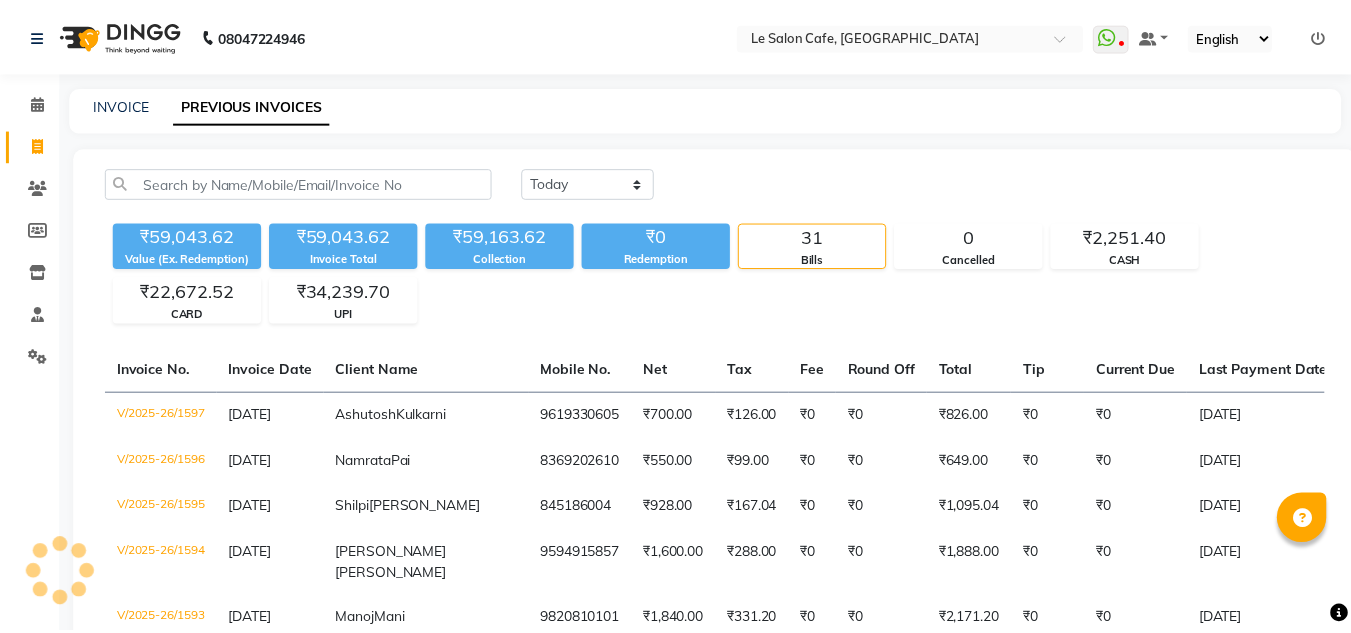 scroll, scrollTop: 0, scrollLeft: 0, axis: both 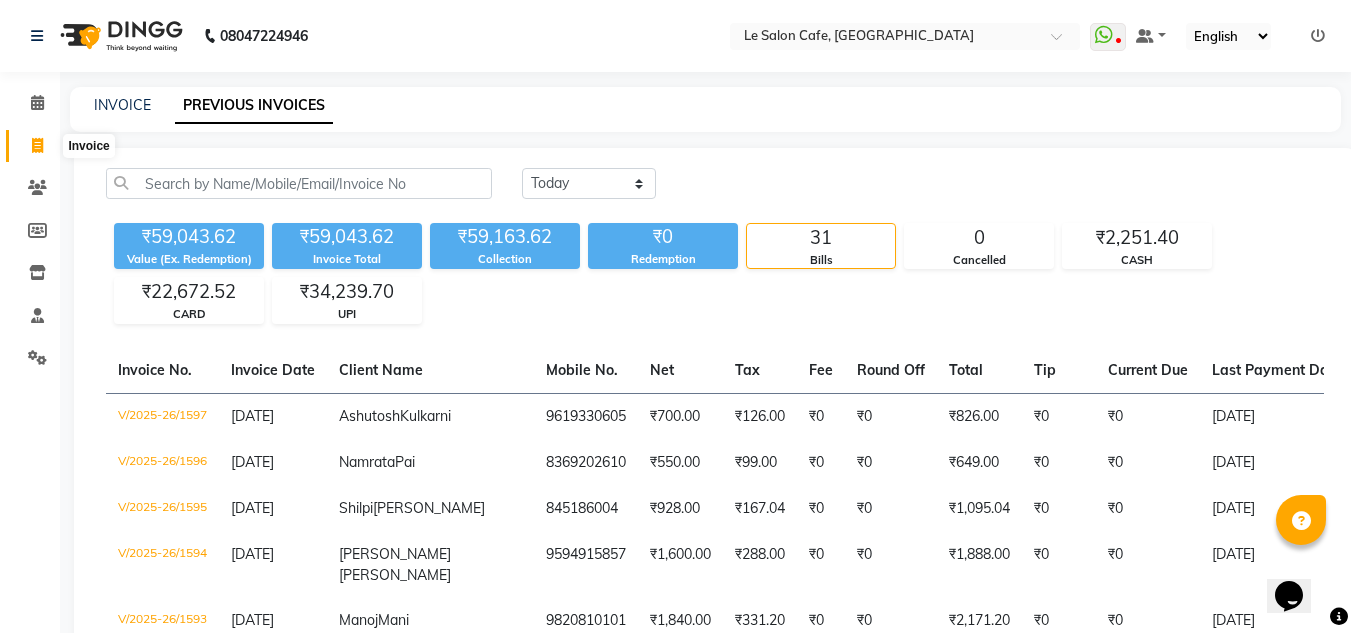 click 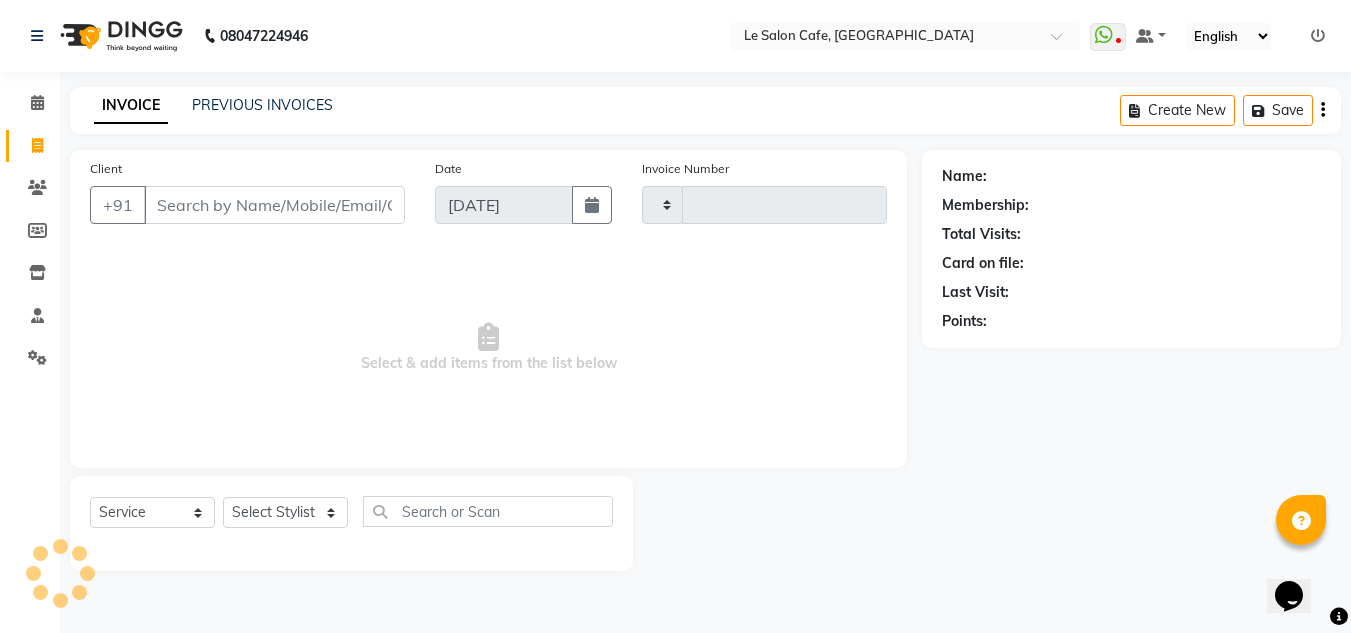 type on "1598" 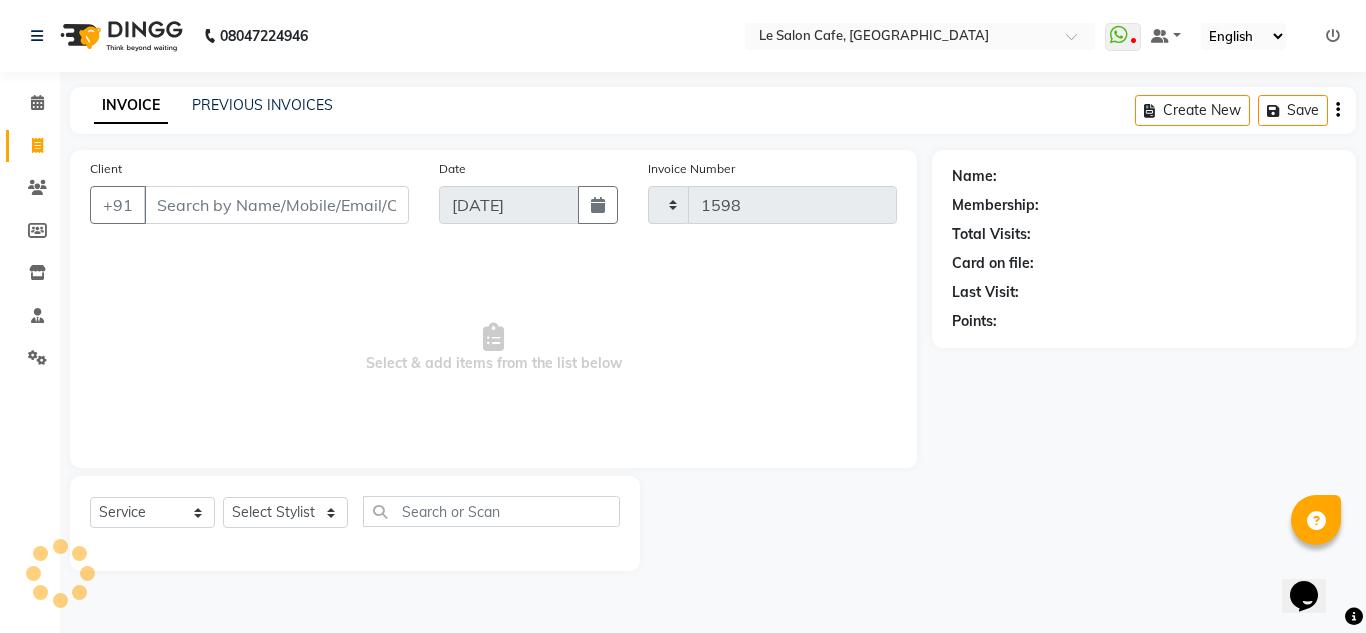 select on "594" 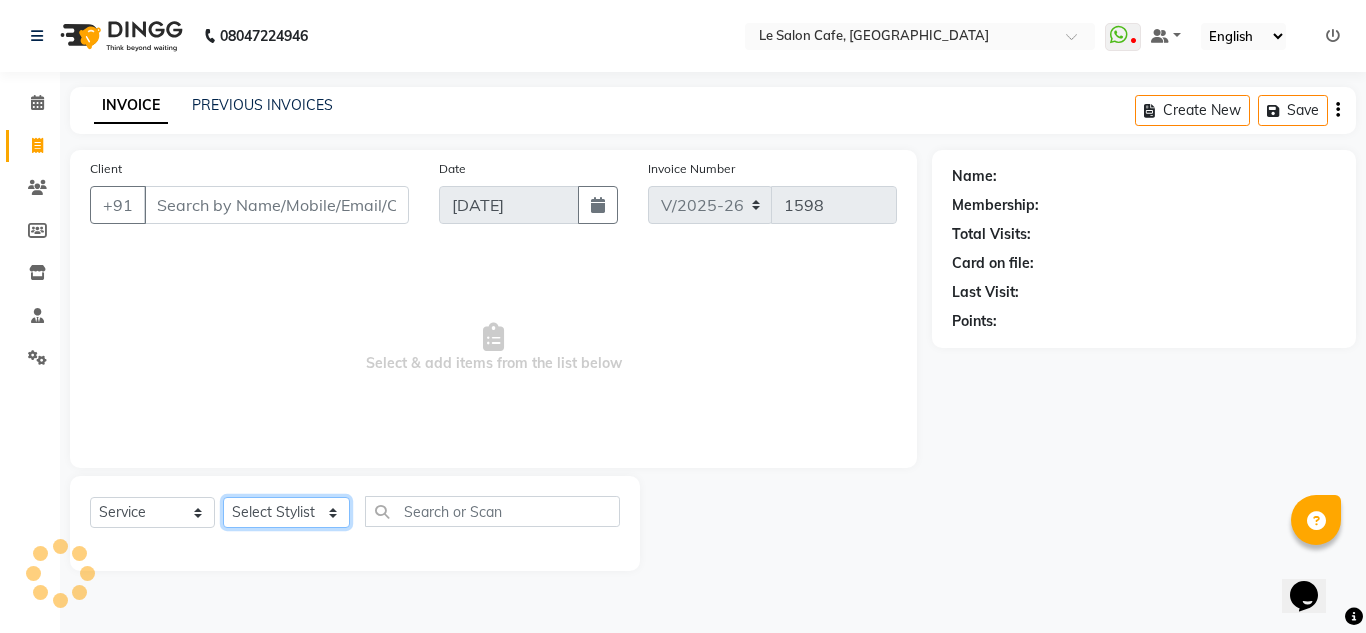 click on "Select Stylist Abid Salmani  Aniket Kadam  Faim Alvi  Front Desk  Muskan Khan  Pooja Kolge Reena Shaukat Ali  Salman Ansari  Sangeeta Kadri Shailendra Chauhan  Shekhar Sangle Soniyaa Varma Suchita Mistry Swapnil Kamble" 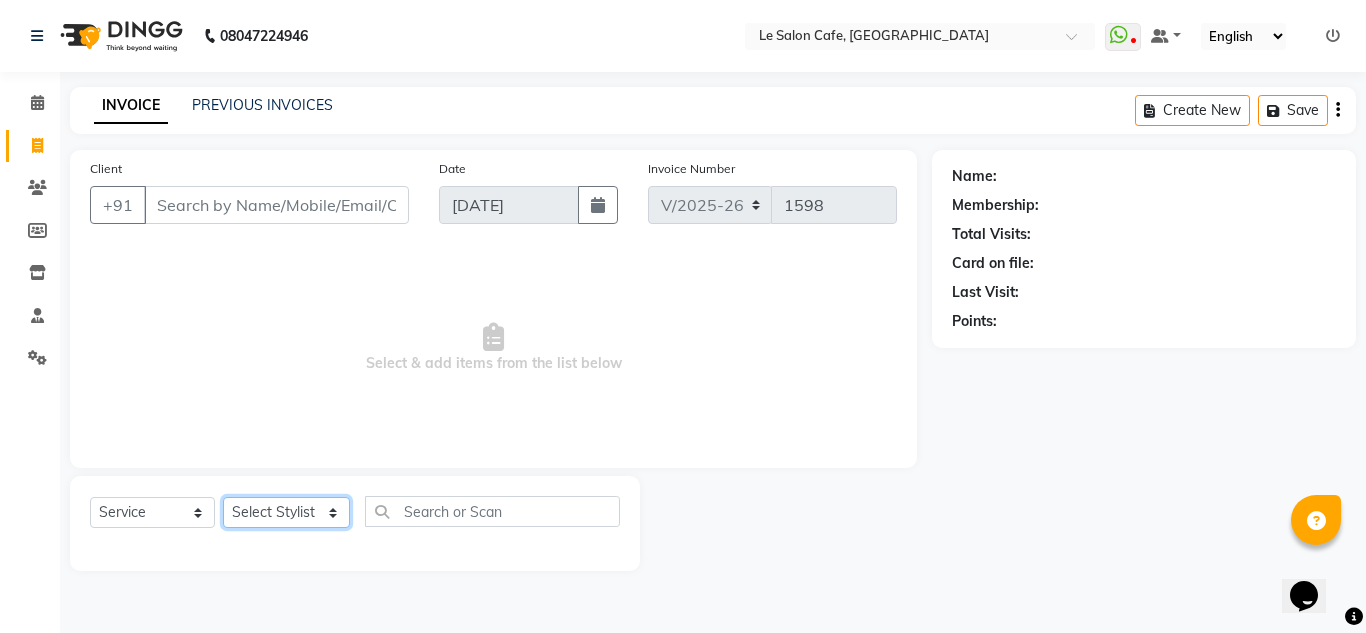 select on "74710" 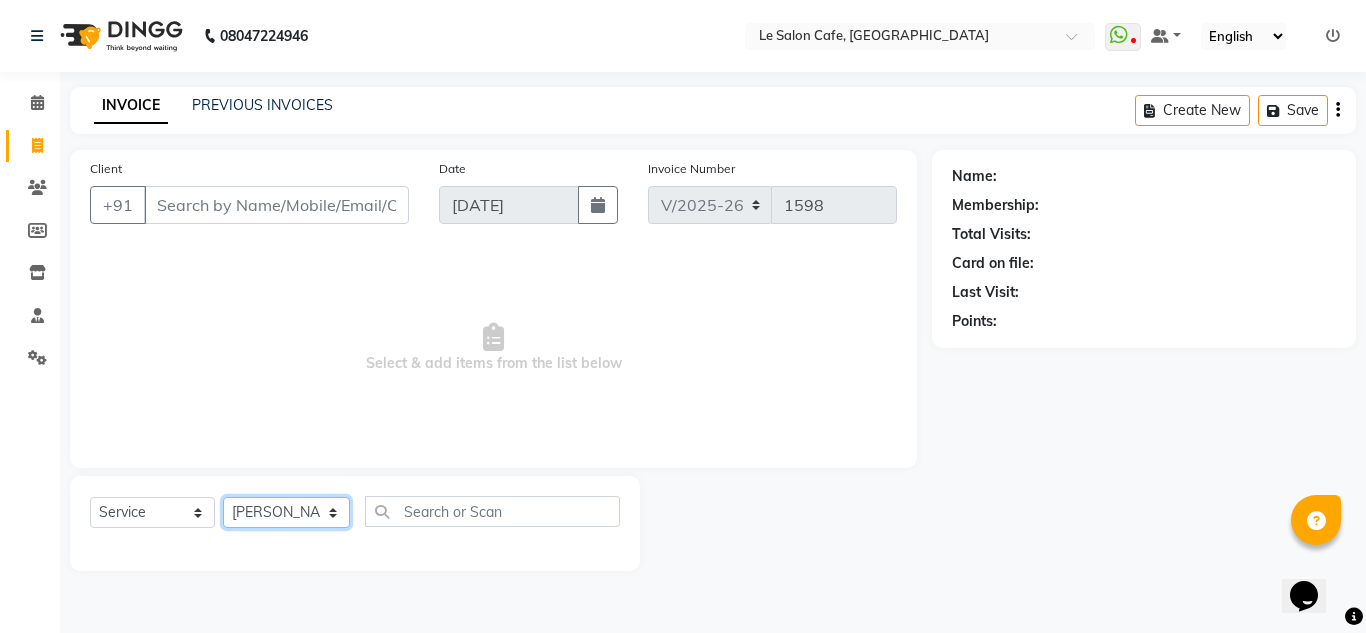 click on "Select Stylist Abid Salmani  Aniket Kadam  Faim Alvi  Front Desk  Muskan Khan  Pooja Kolge Reena Shaukat Ali  Salman Ansari  Sangeeta Kadri Shailendra Chauhan  Shekhar Sangle Soniyaa Varma Suchita Mistry Swapnil Kamble" 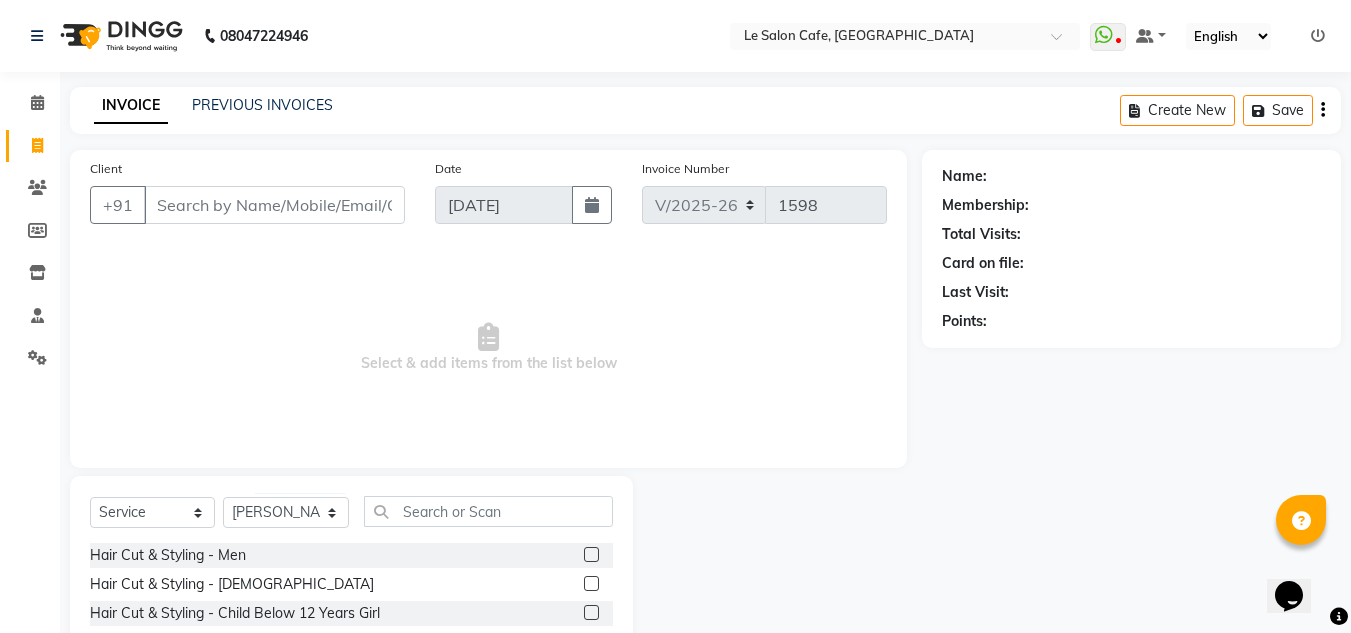 click 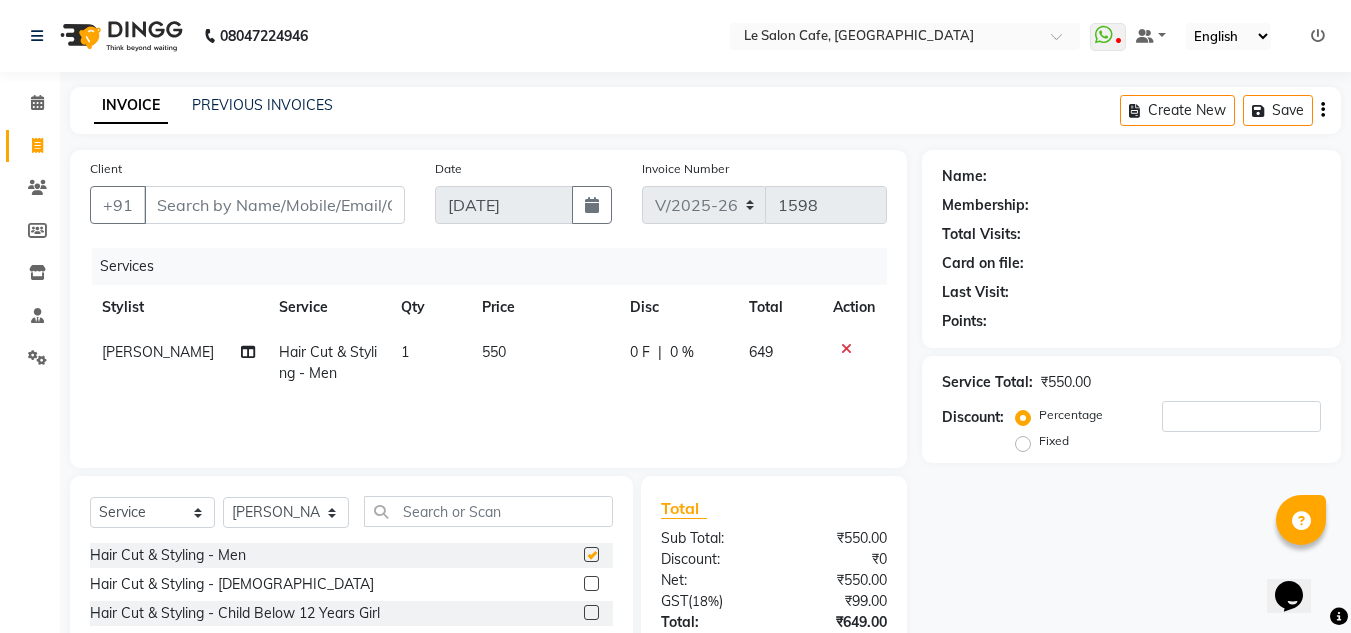 checkbox on "false" 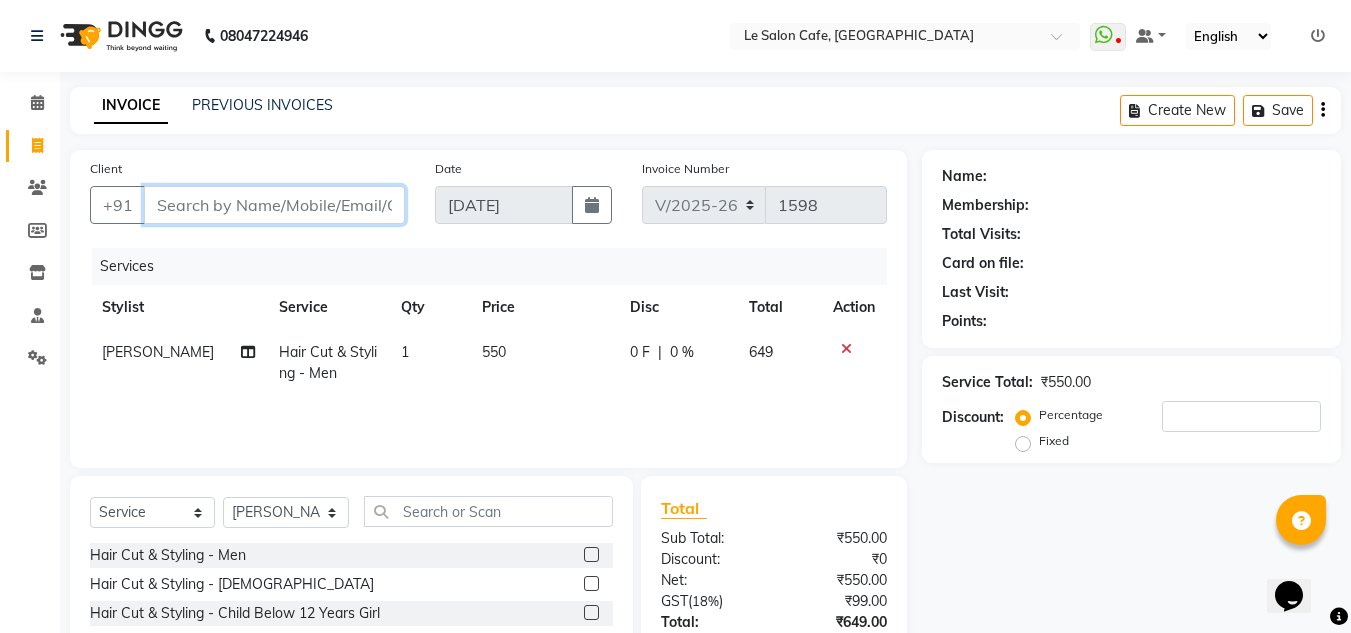 click on "Client" at bounding box center [274, 205] 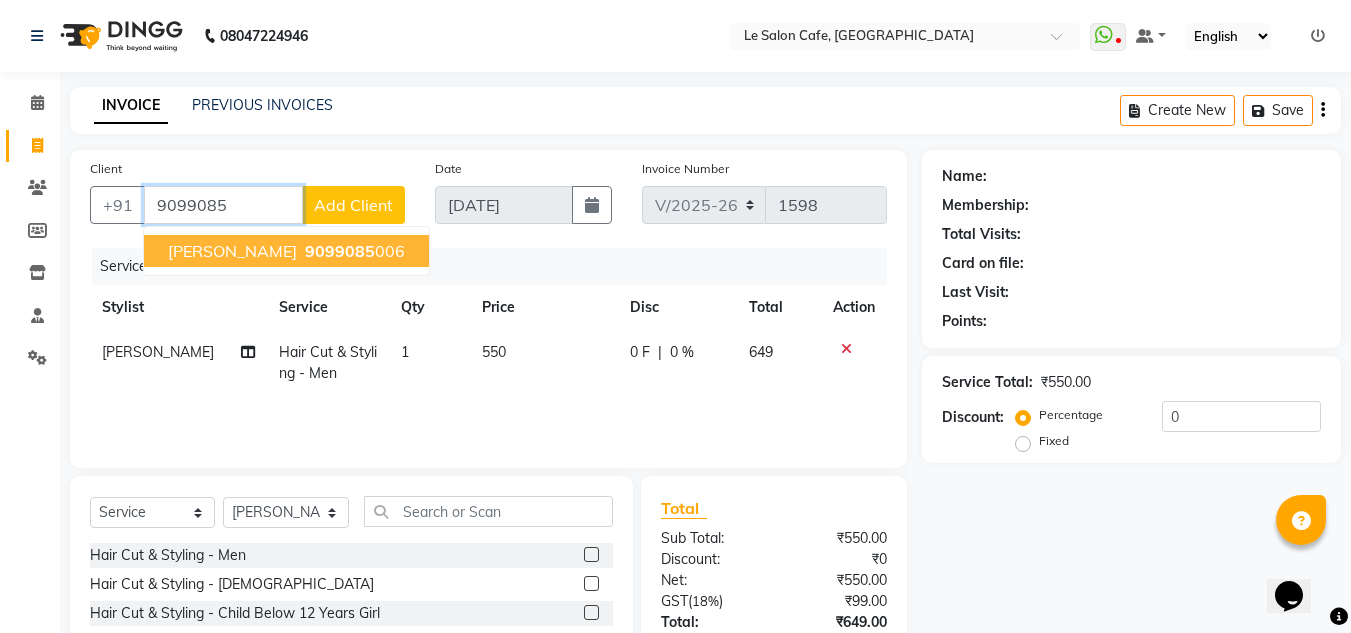 click on "Aishwarya Tyagi" at bounding box center [232, 251] 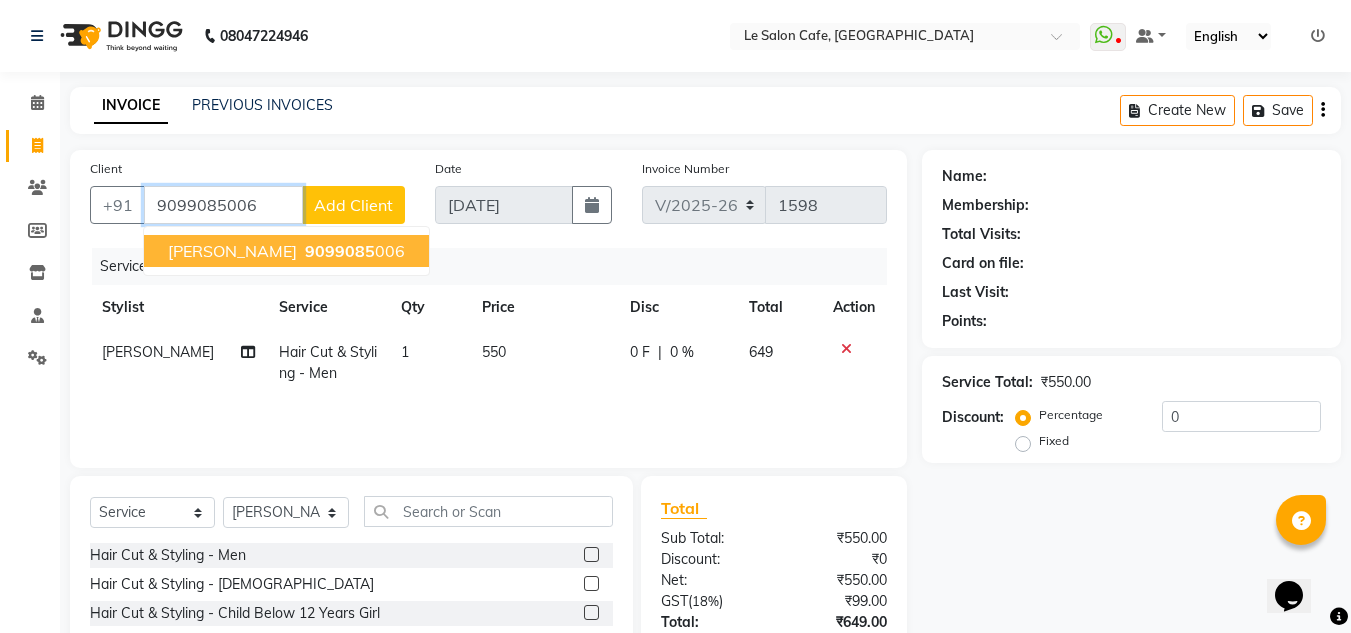 type on "9099085006" 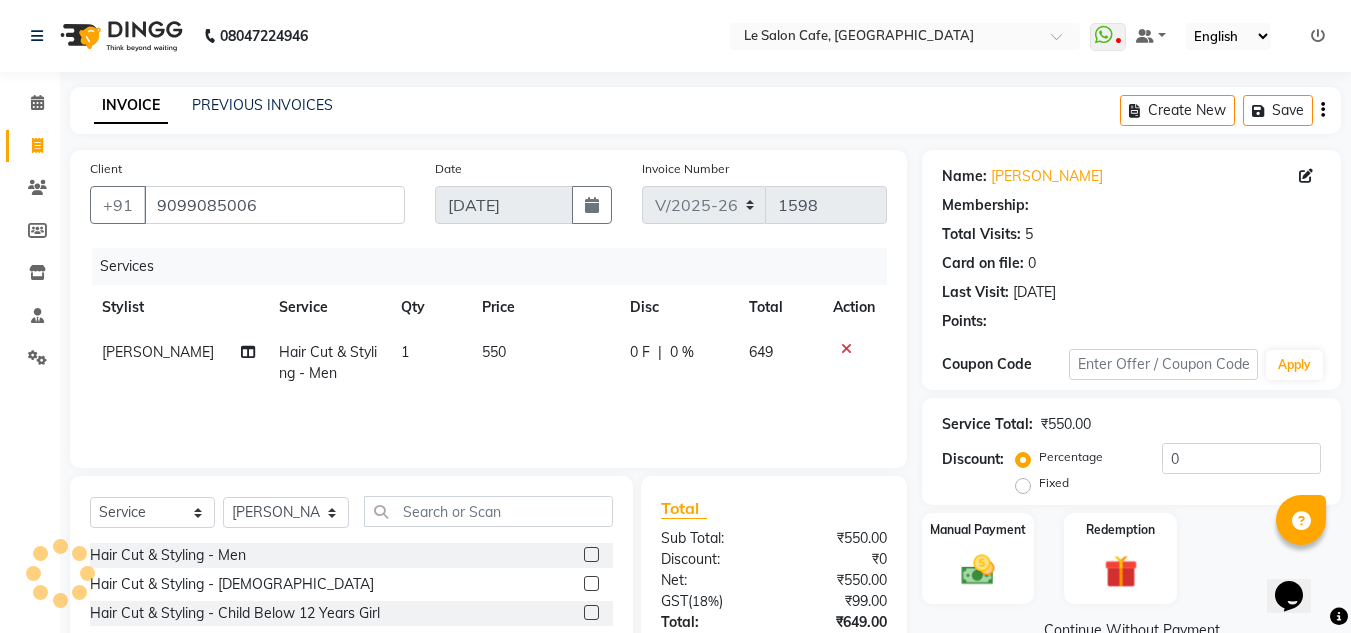 select on "1: Object" 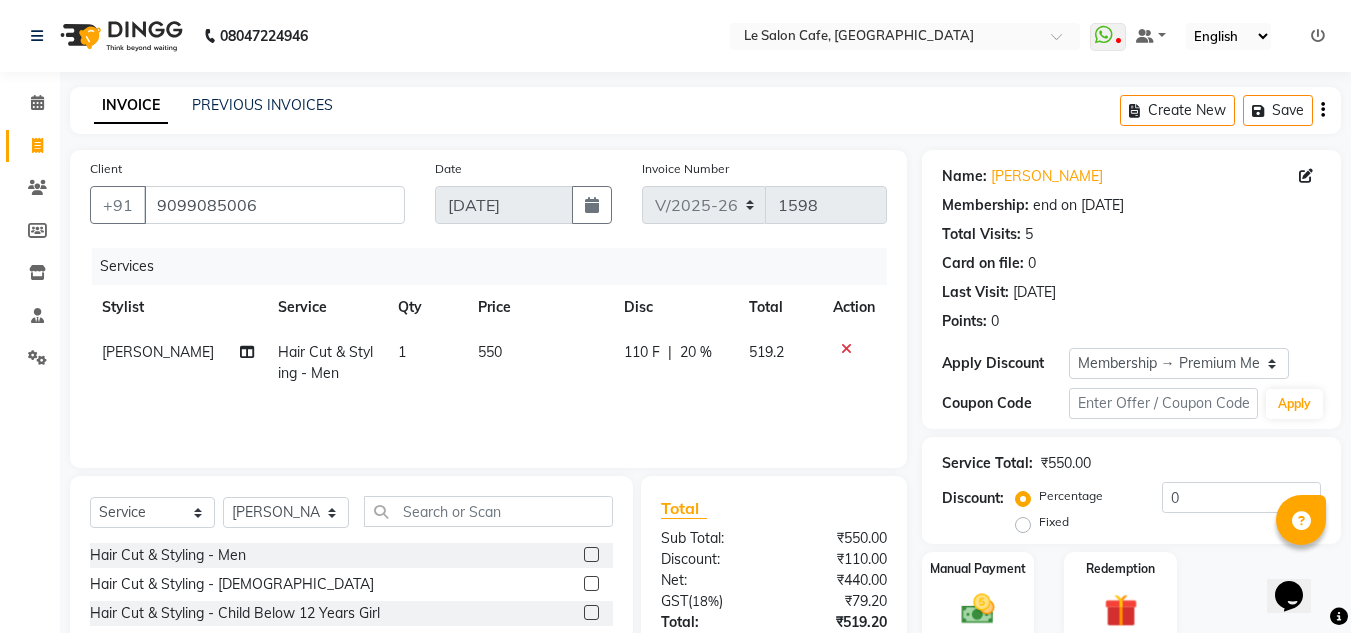 scroll, scrollTop: 168, scrollLeft: 0, axis: vertical 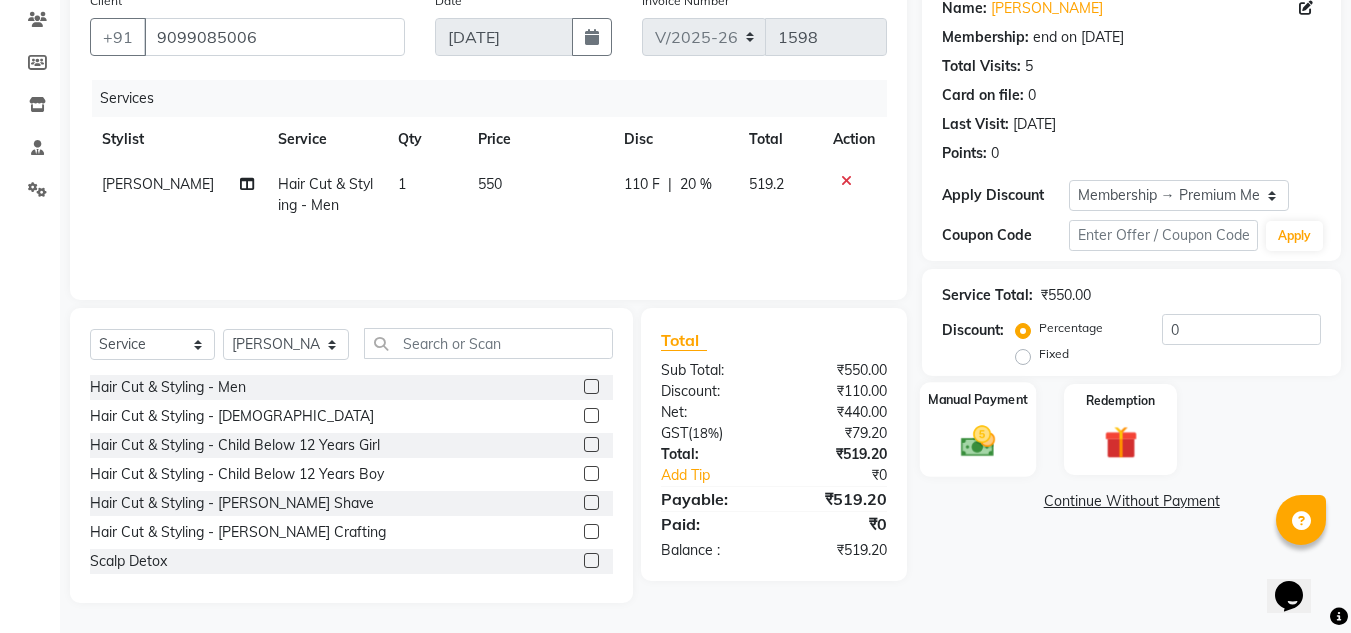 drag, startPoint x: 981, startPoint y: 445, endPoint x: 942, endPoint y: 445, distance: 39 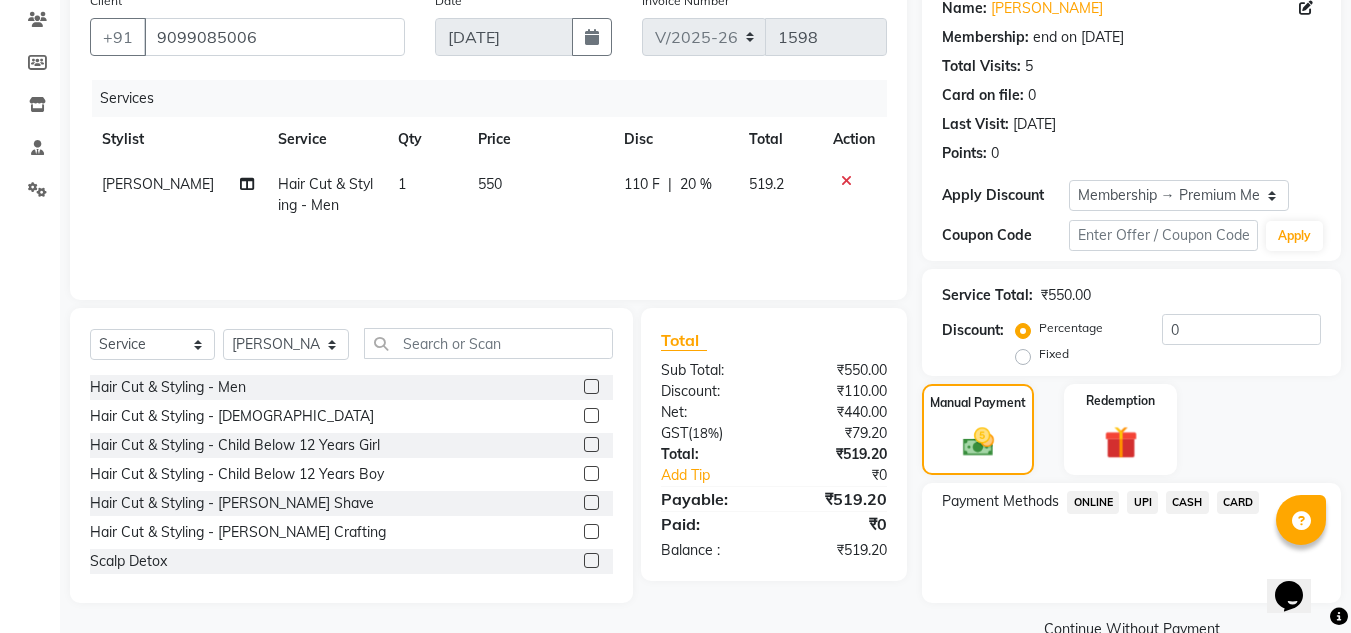 click on "UPI" 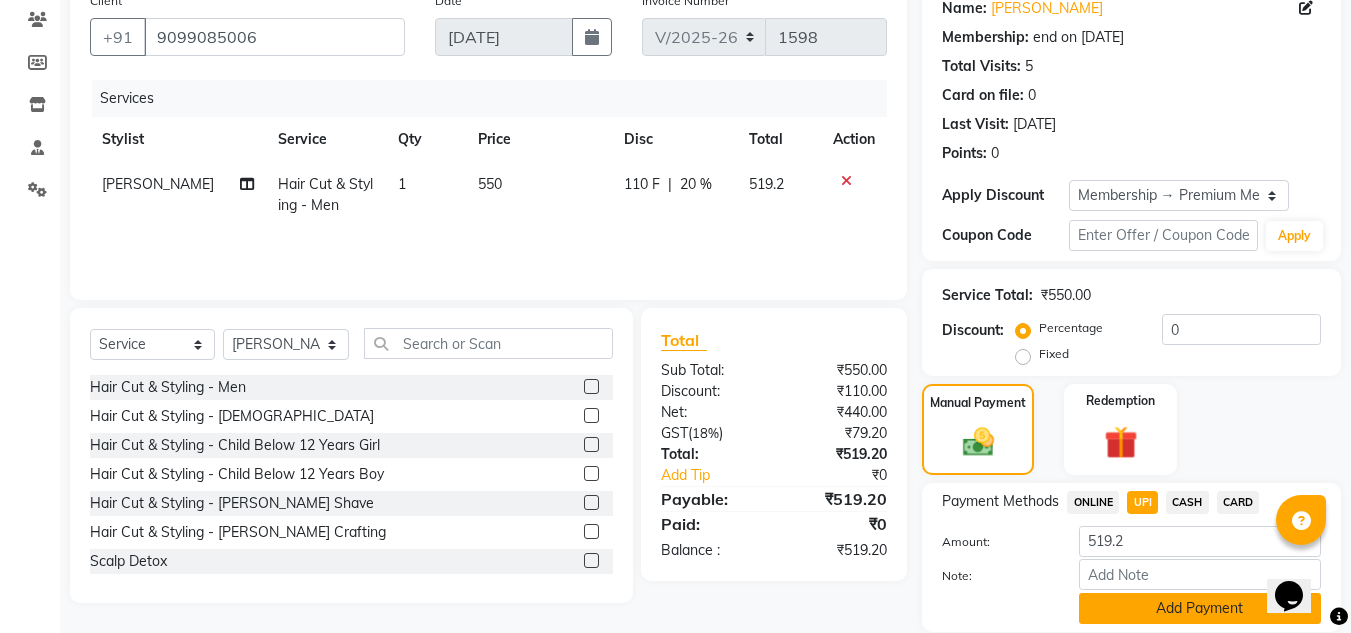 click on "Add Payment" 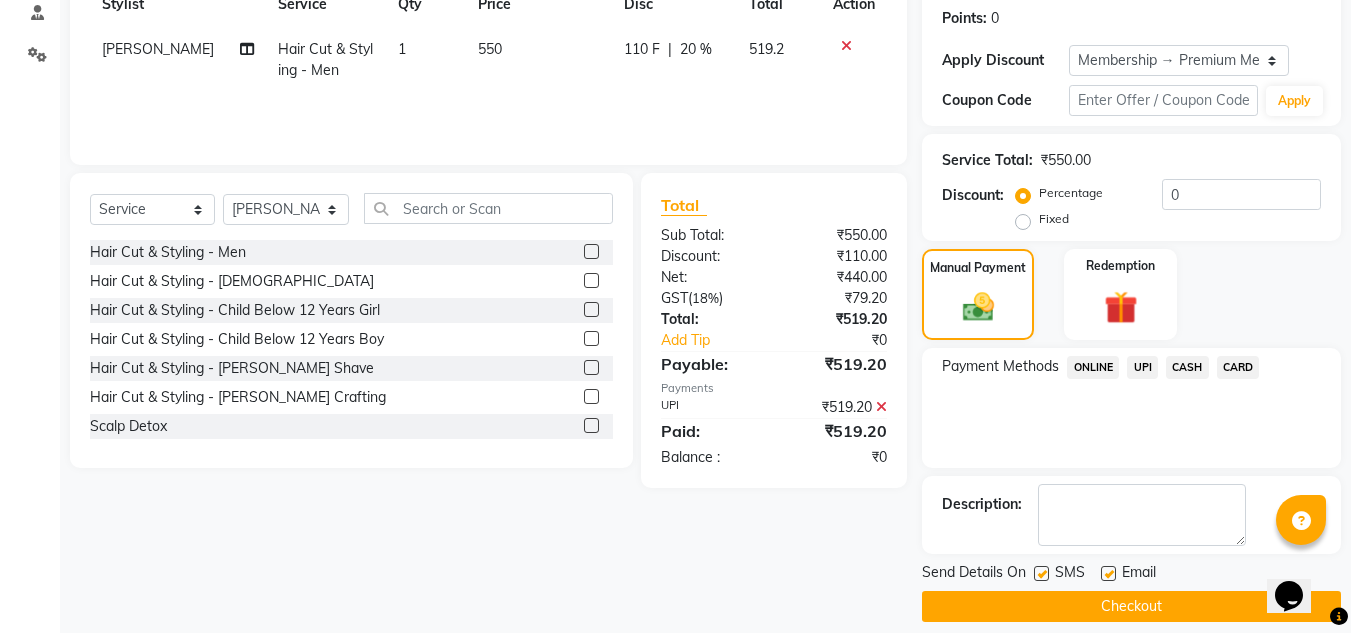 scroll, scrollTop: 322, scrollLeft: 0, axis: vertical 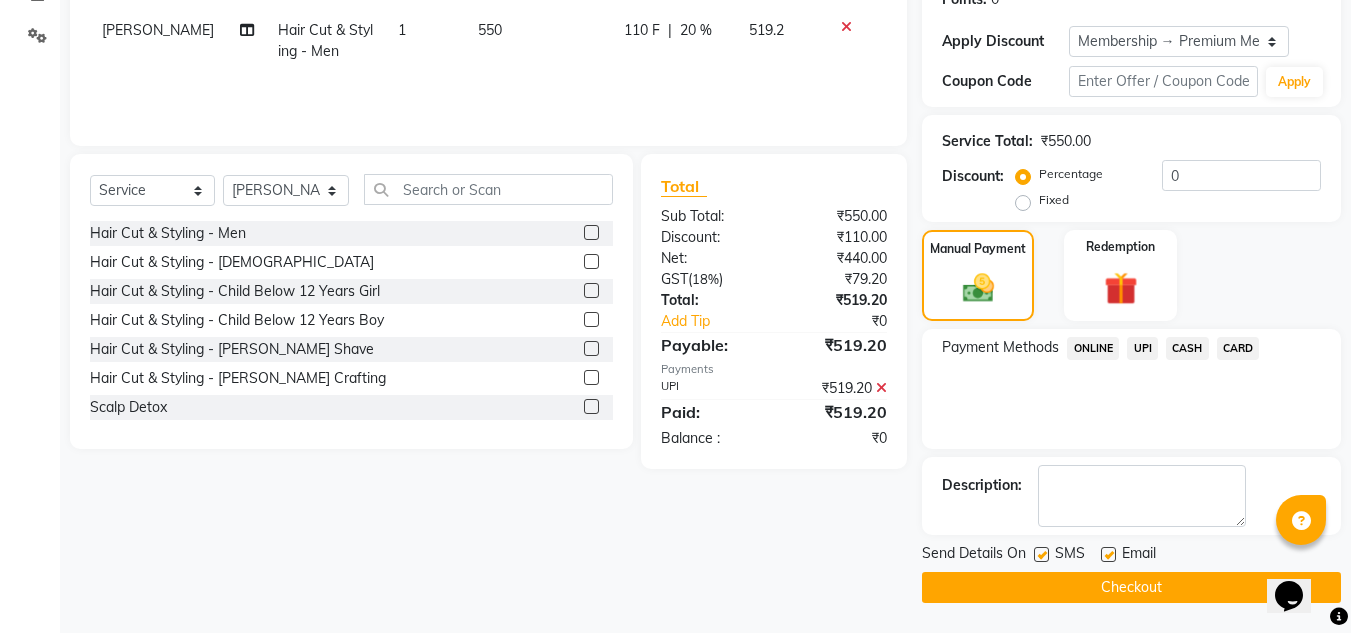 click 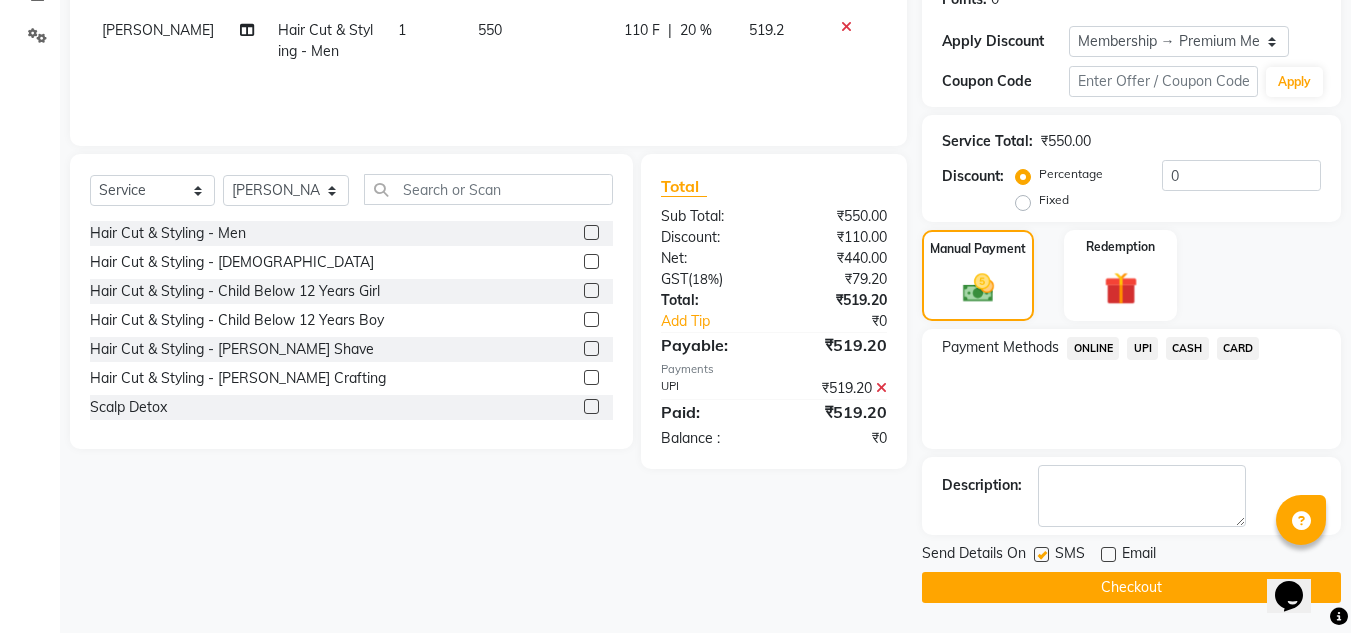 click on "Checkout" 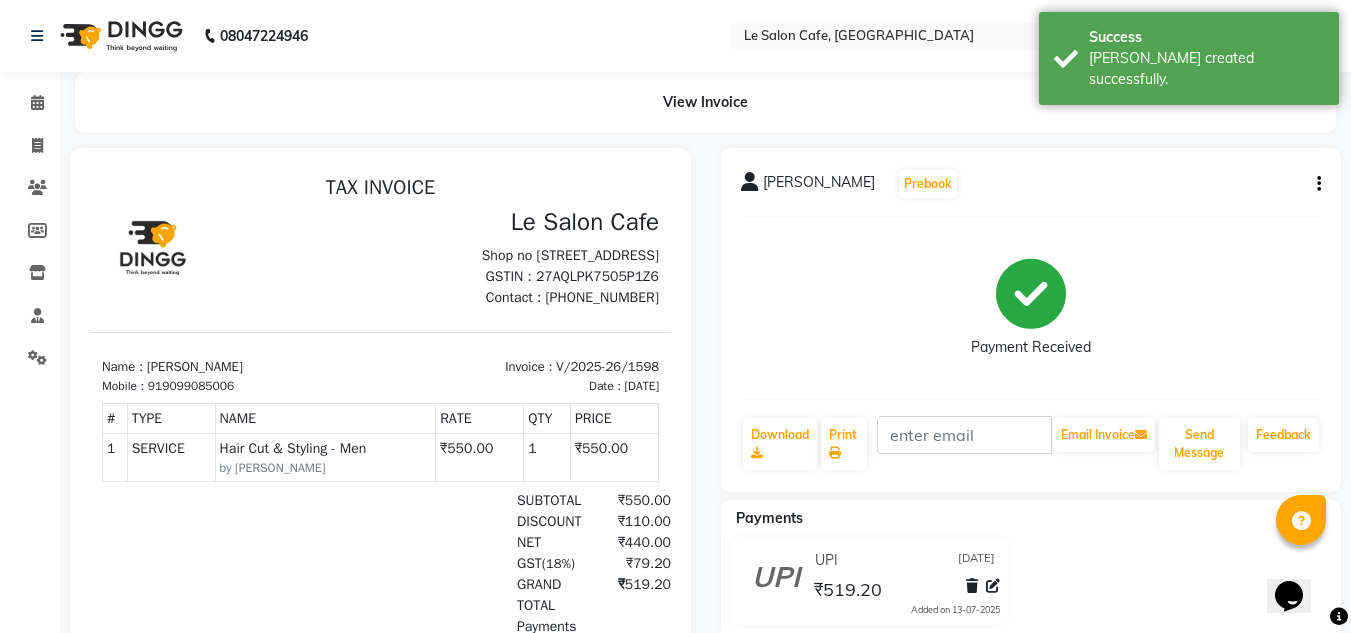 scroll, scrollTop: 0, scrollLeft: 0, axis: both 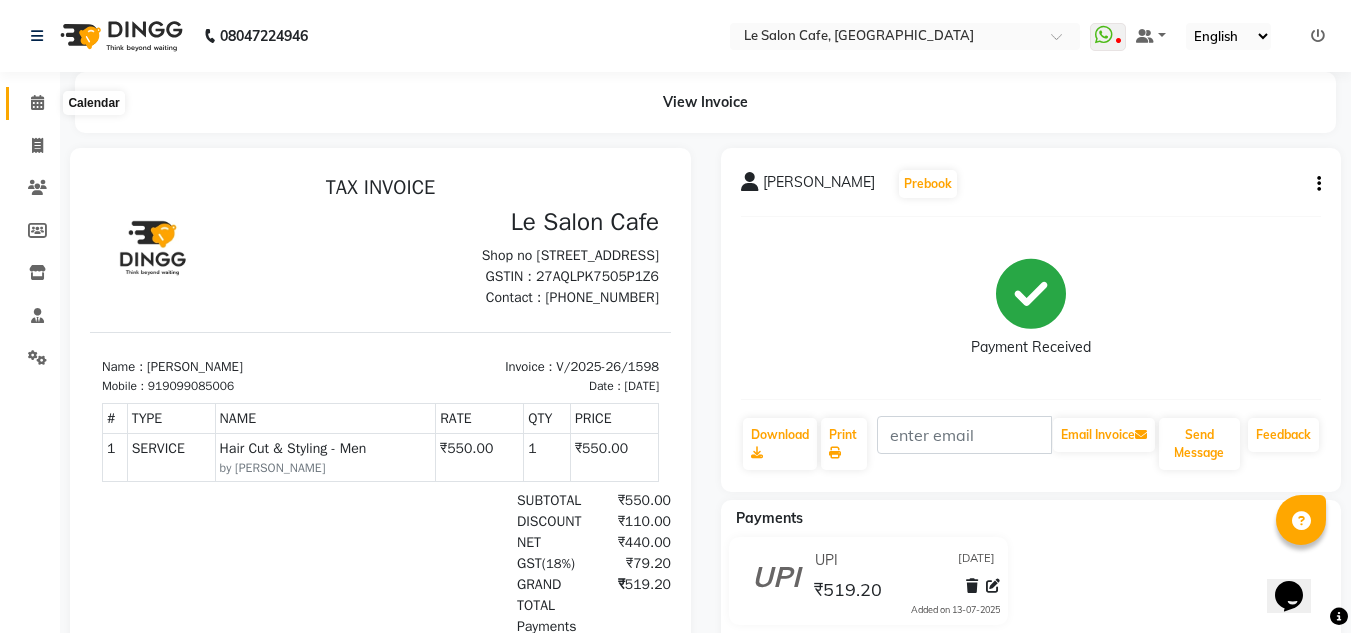 click 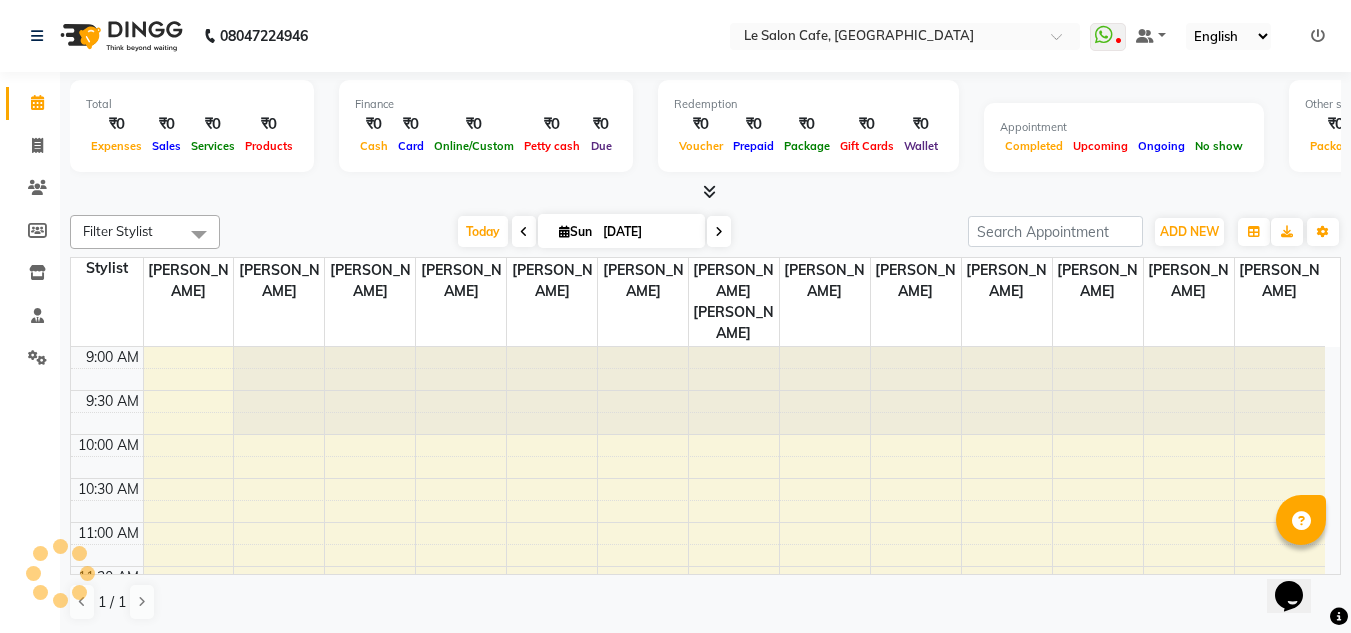 scroll, scrollTop: 0, scrollLeft: 0, axis: both 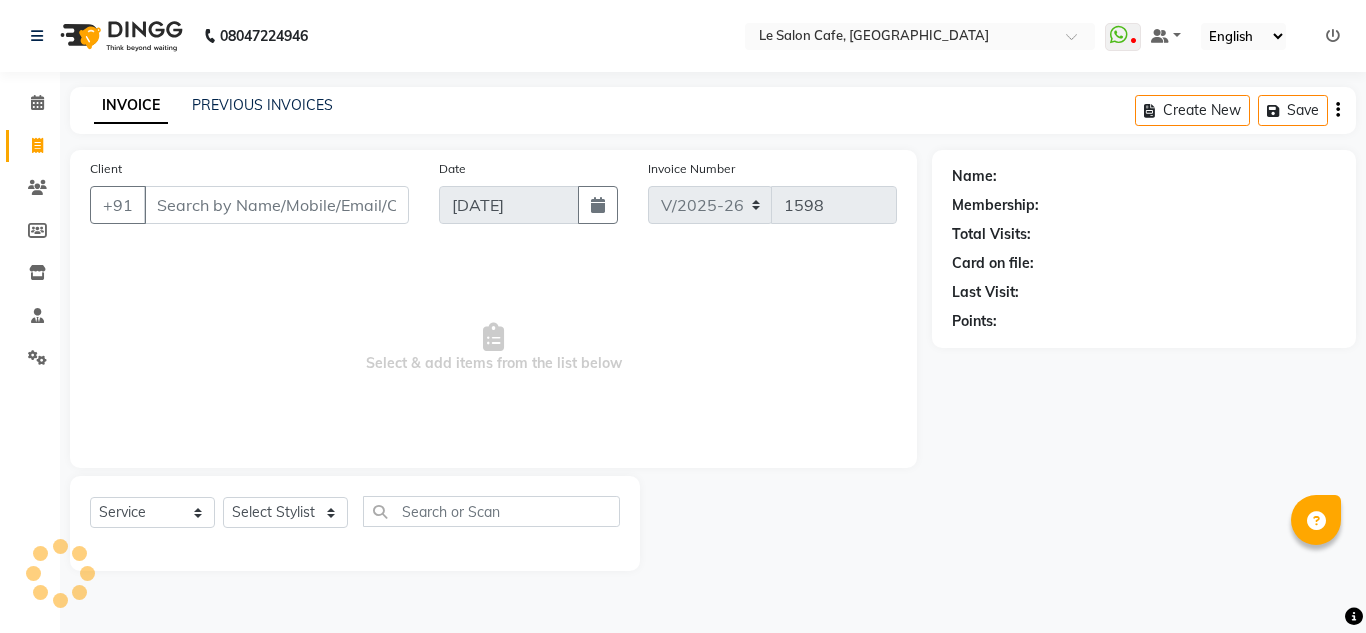 select on "594" 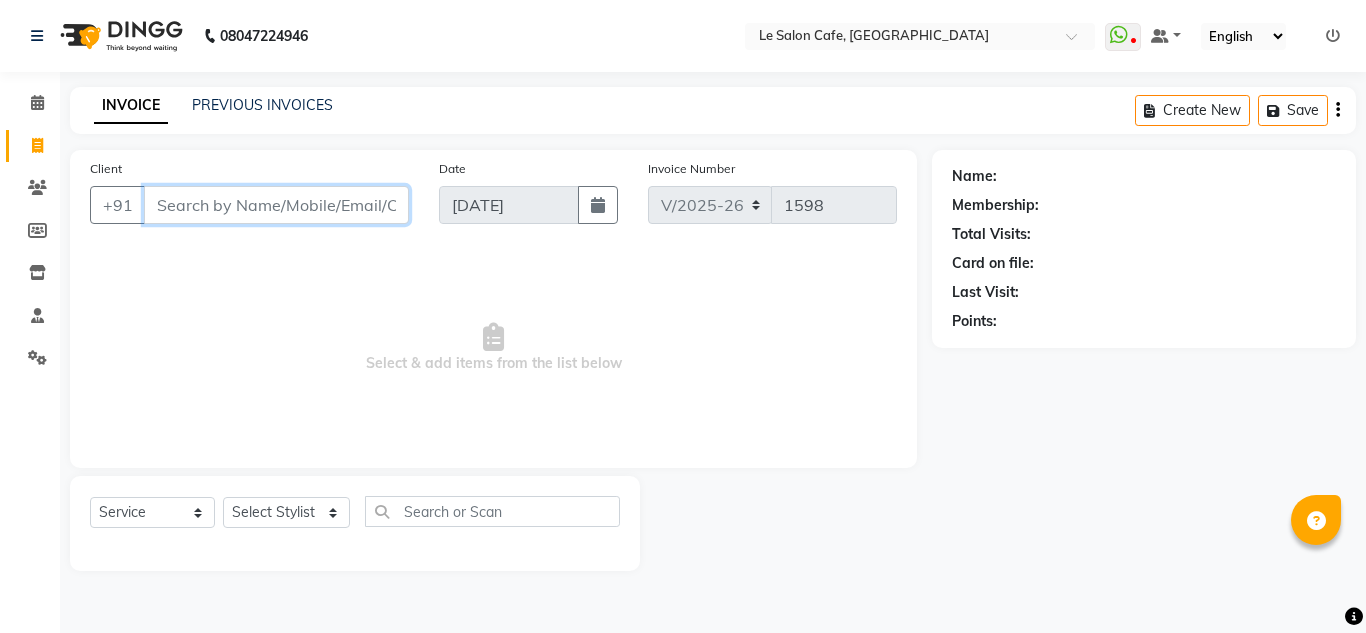 scroll, scrollTop: 0, scrollLeft: 0, axis: both 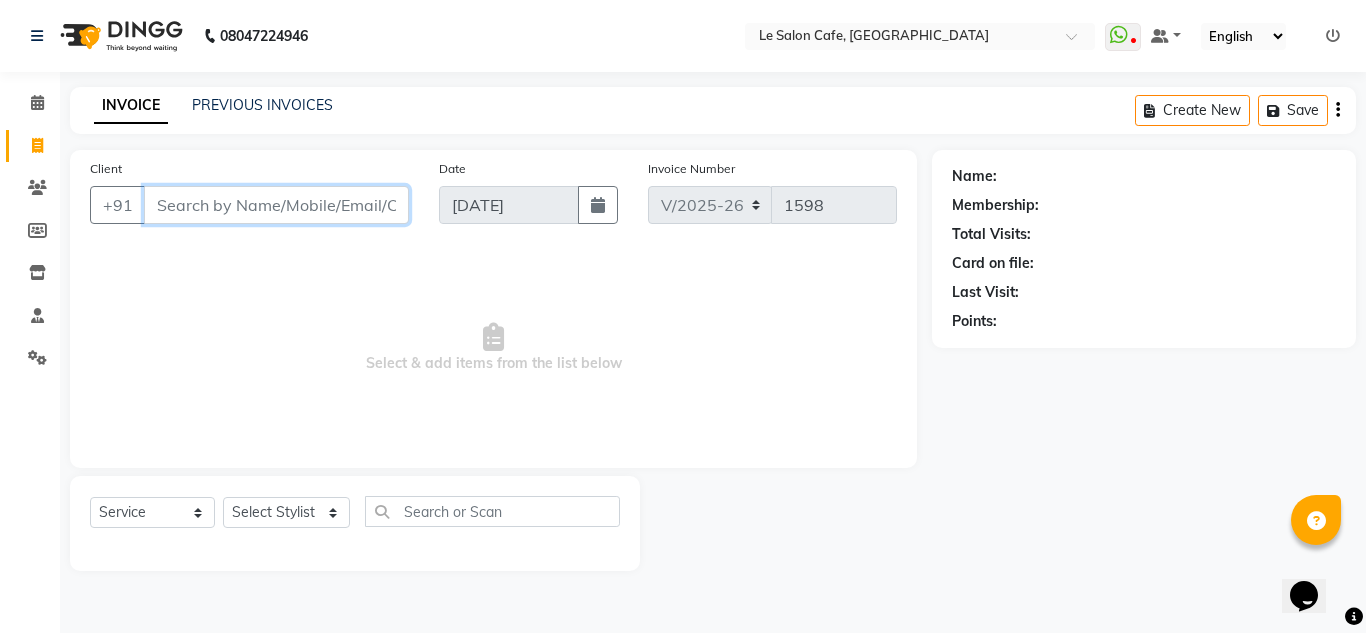 click on "Client" at bounding box center (276, 205) 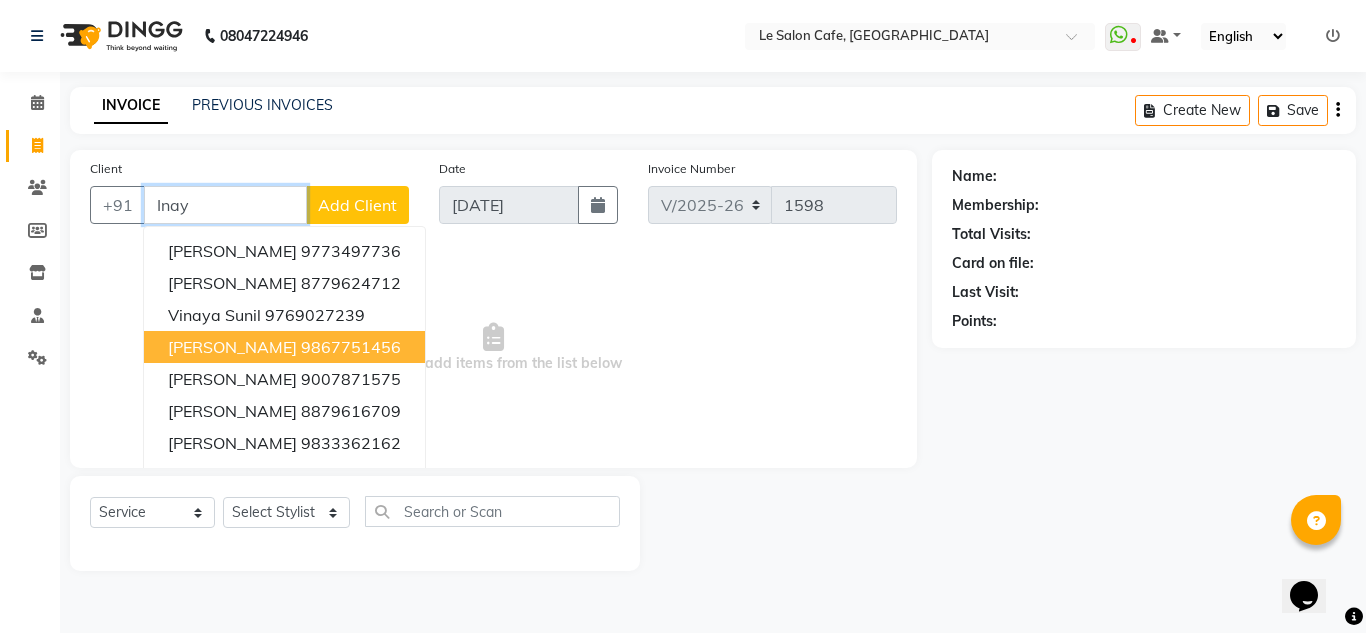 click on "Inay Mahesh Narayanan" at bounding box center [232, 347] 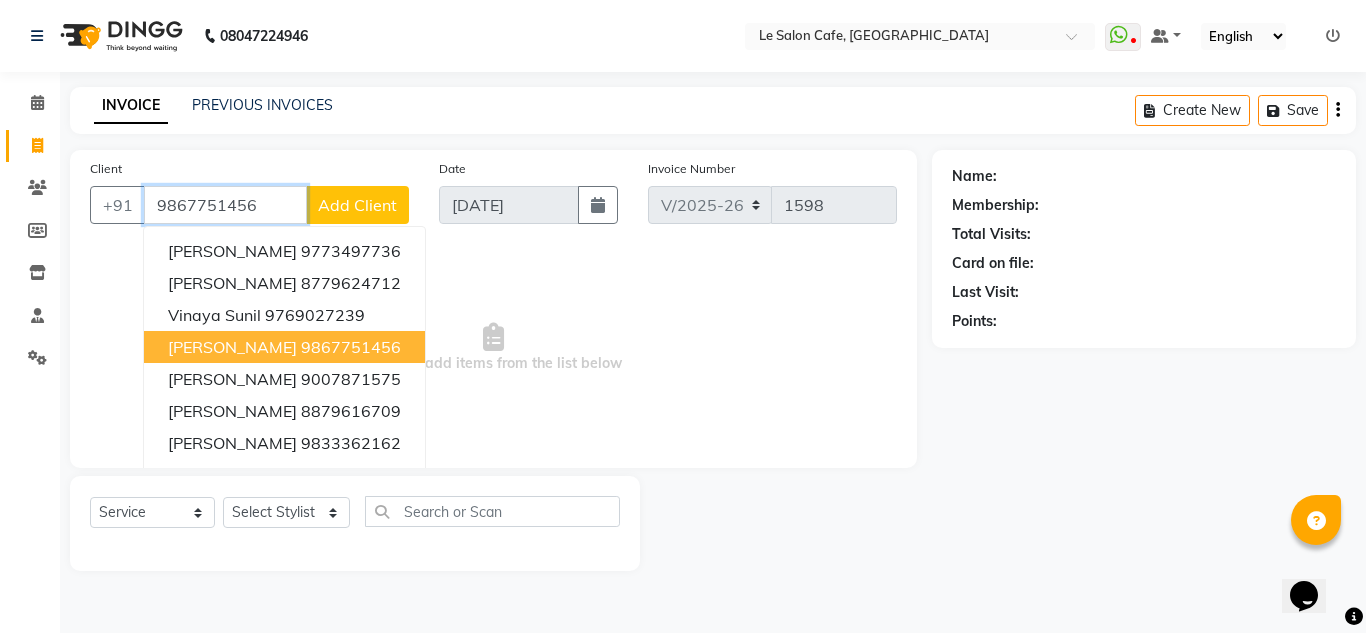 type on "9867751456" 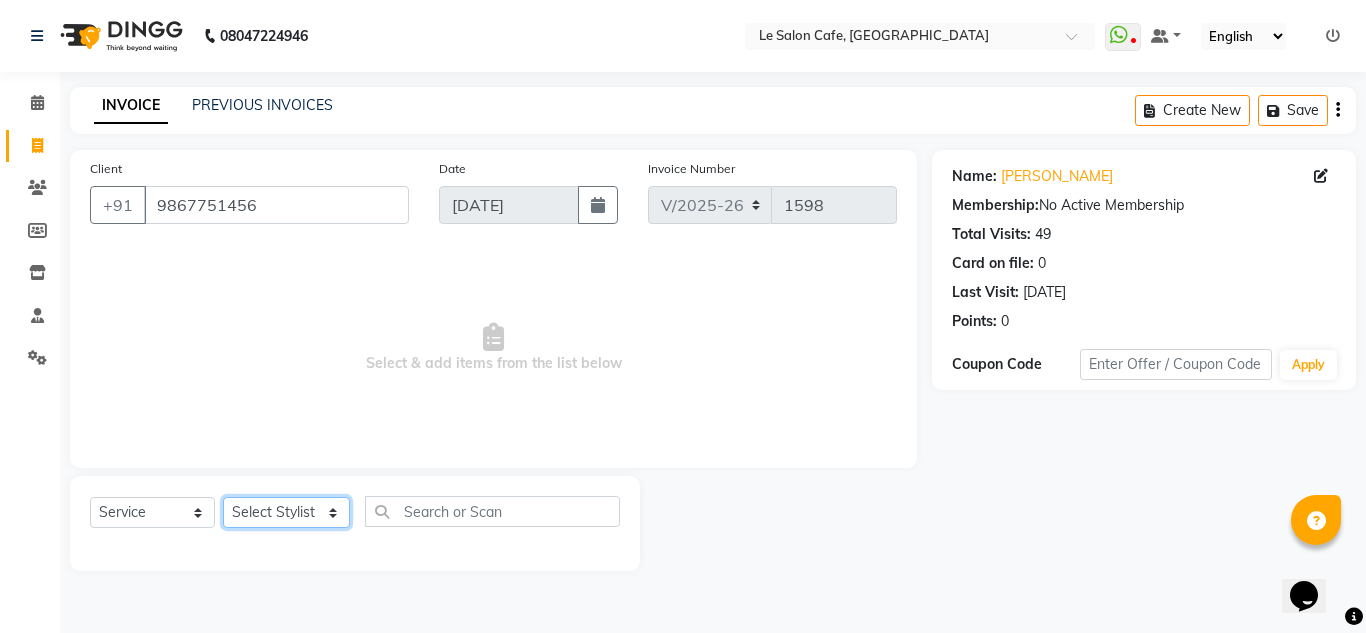 click on "Select Stylist Abid Salmani  Aniket Kadam  Faim Alvi  Front Desk  Muskan Khan  Pooja Kolge Reena Shaukat Ali  Salman Ansari  Sangeeta Kadri Shailendra Chauhan  Shekhar Sangle Soniyaa Varma Suchita Mistry Swapnil Kamble" 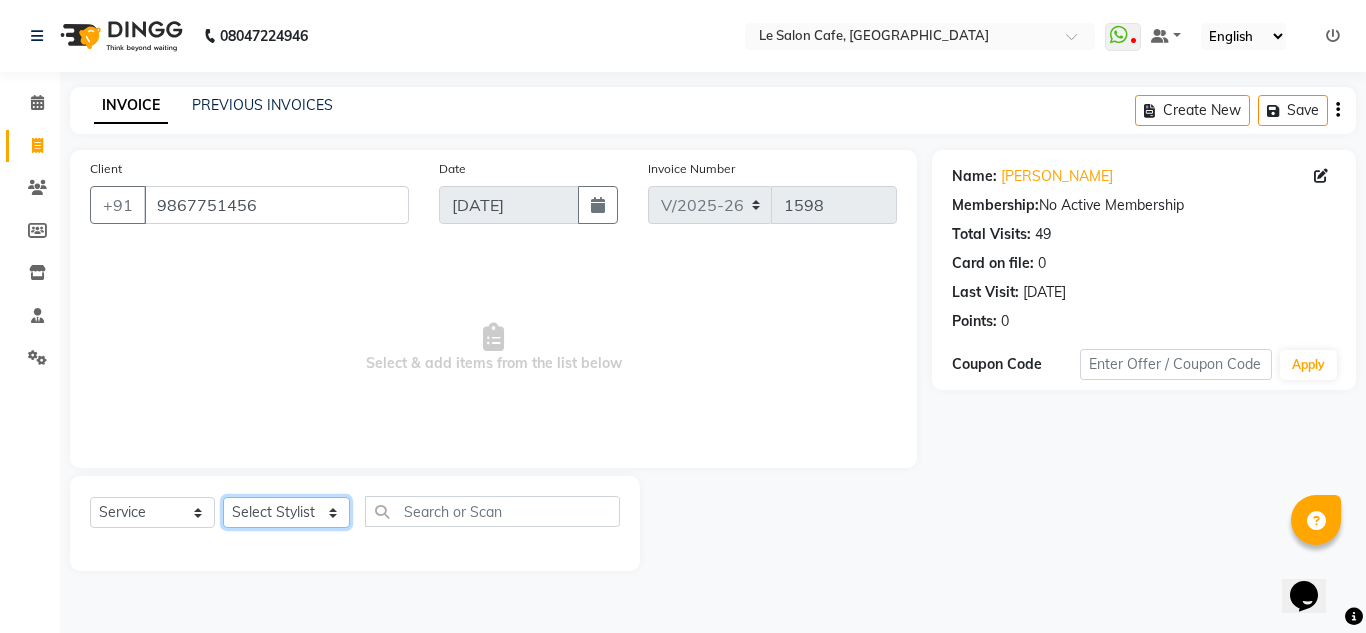 select on "70684" 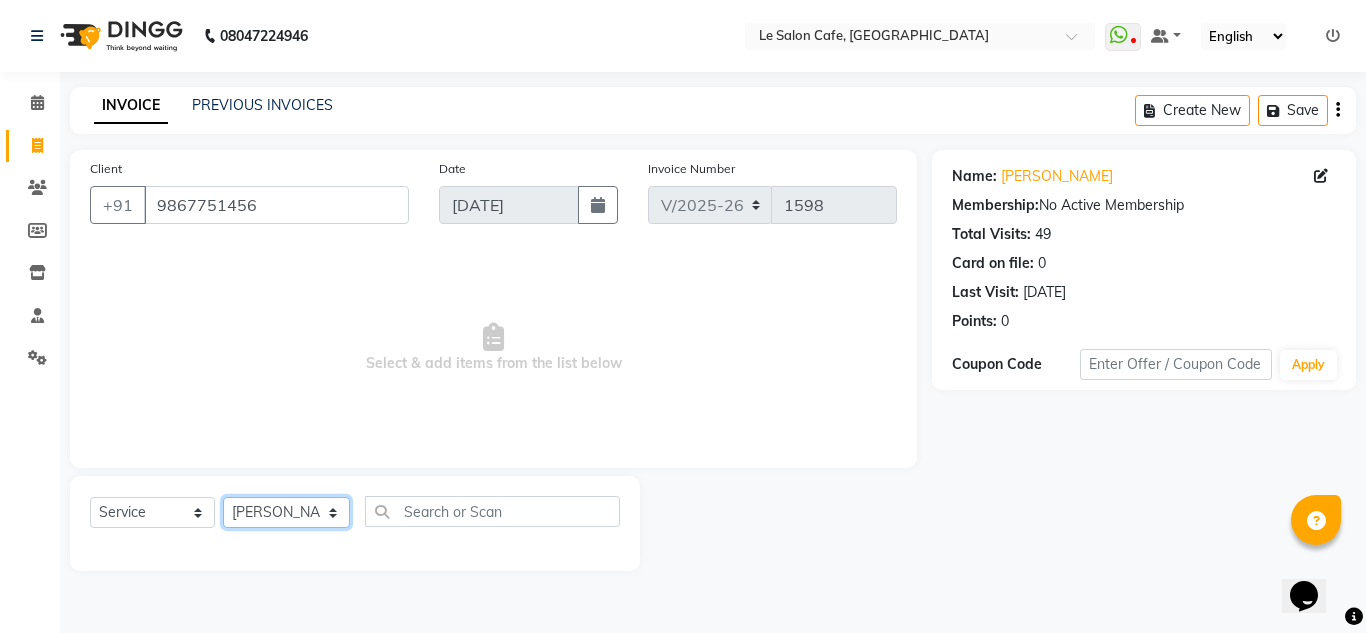 click on "Select Stylist Abid Salmani  Aniket Kadam  Faim Alvi  Front Desk  Muskan Khan  Pooja Kolge Reena Shaukat Ali  Salman Ansari  Sangeeta Kadri Shailendra Chauhan  Shekhar Sangle Soniyaa Varma Suchita Mistry Swapnil Kamble" 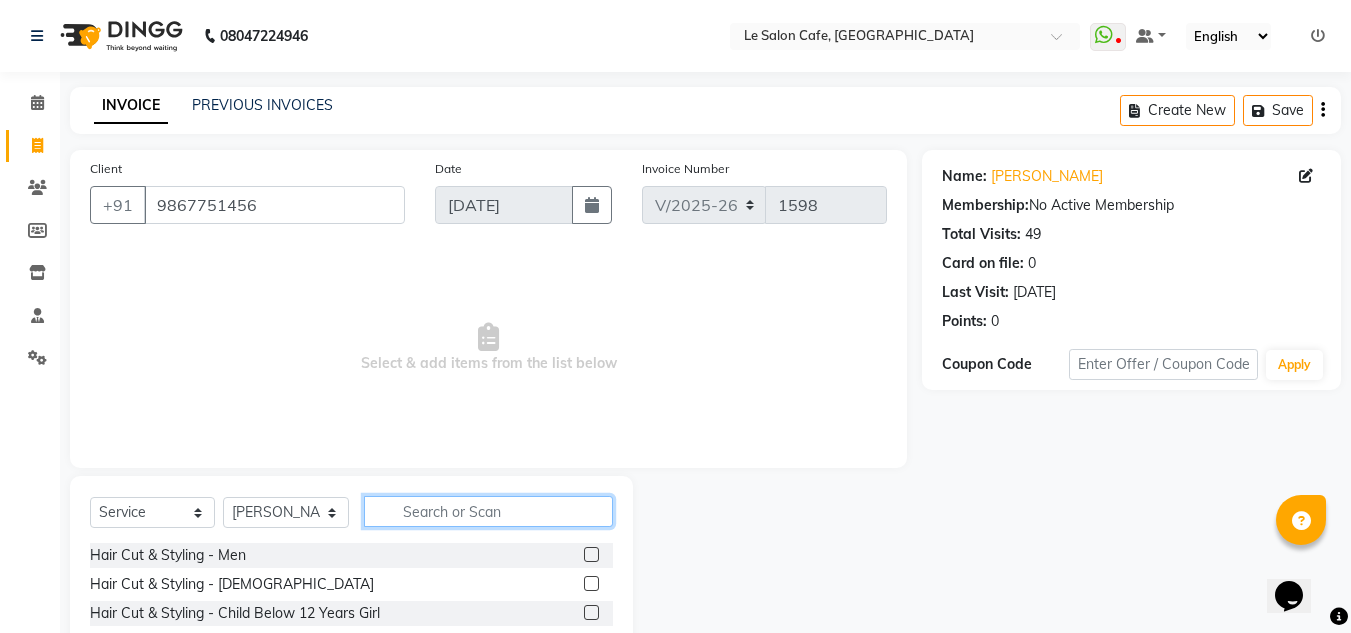 click 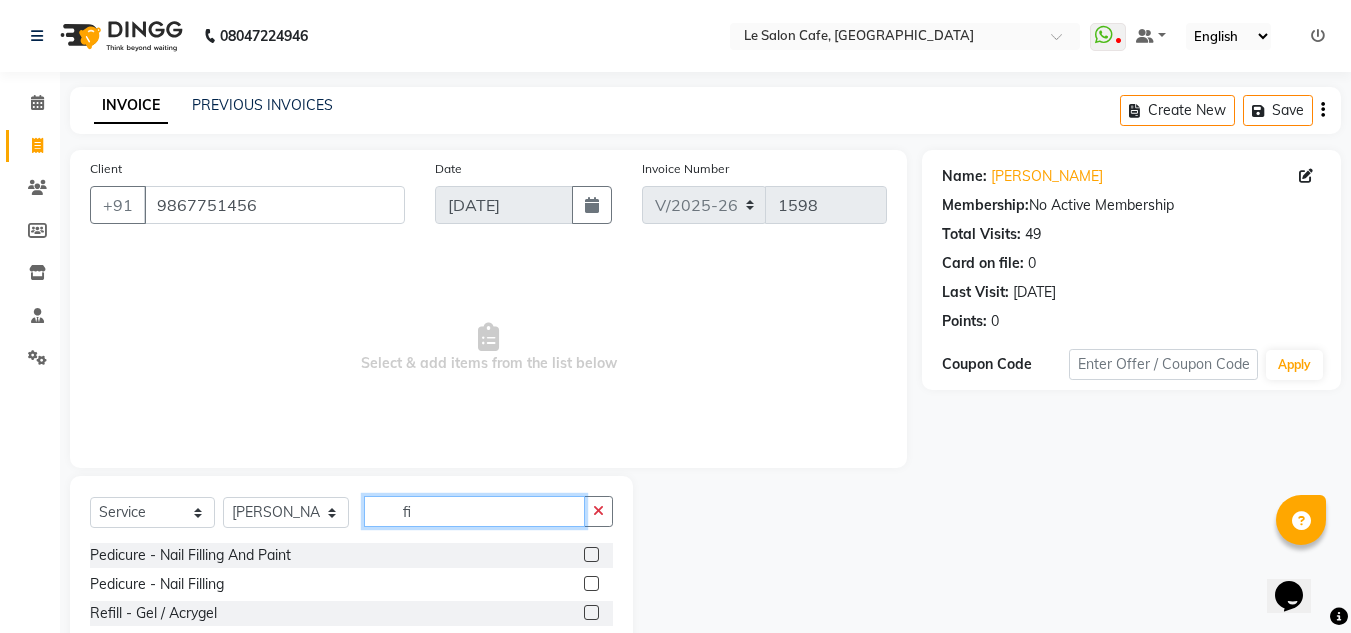 type on "fi" 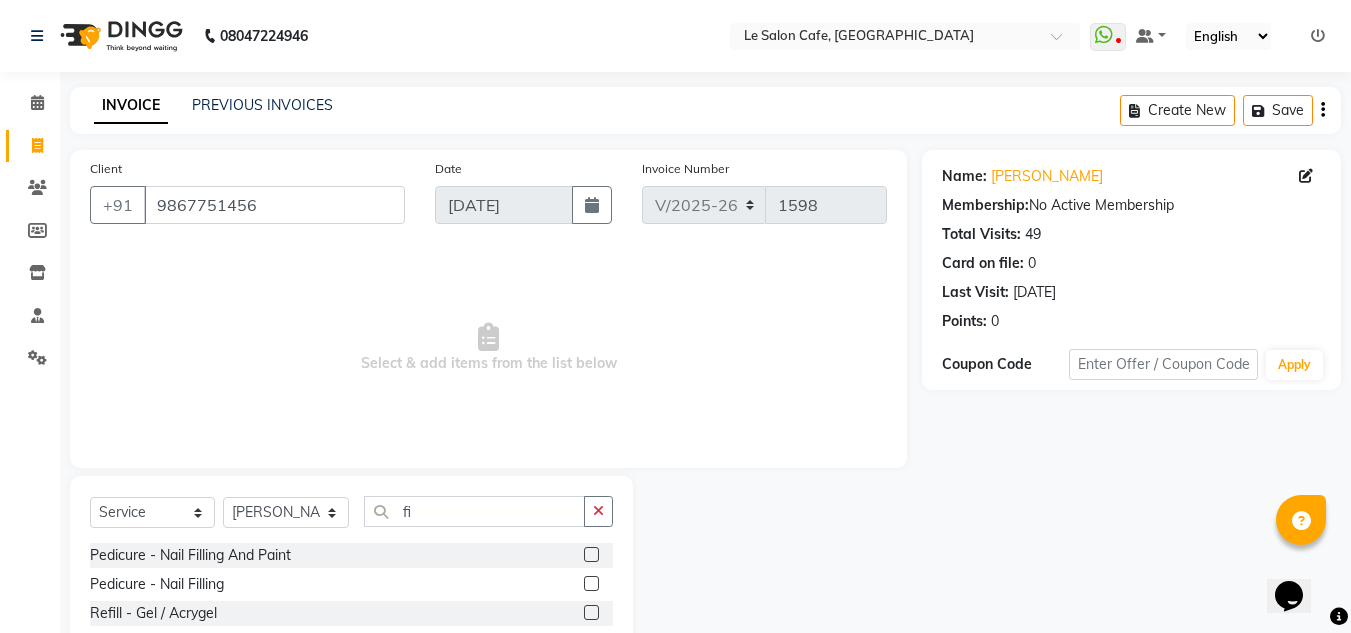 click 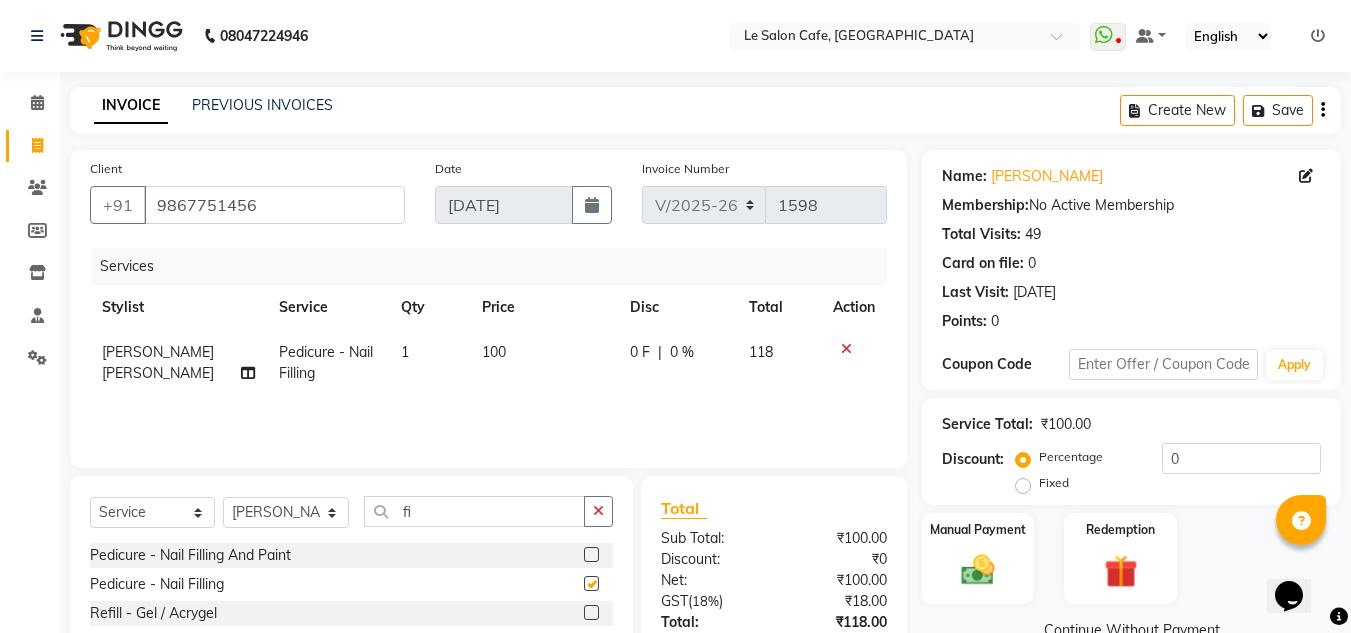 checkbox on "false" 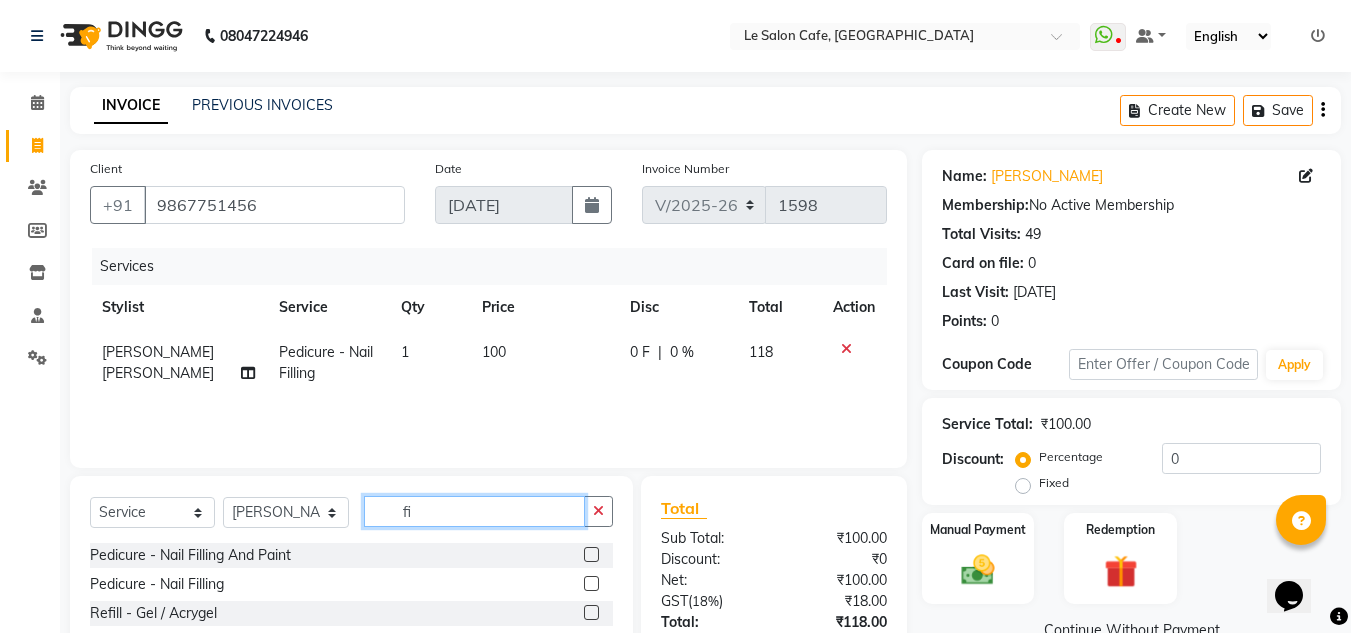 click on "fi" 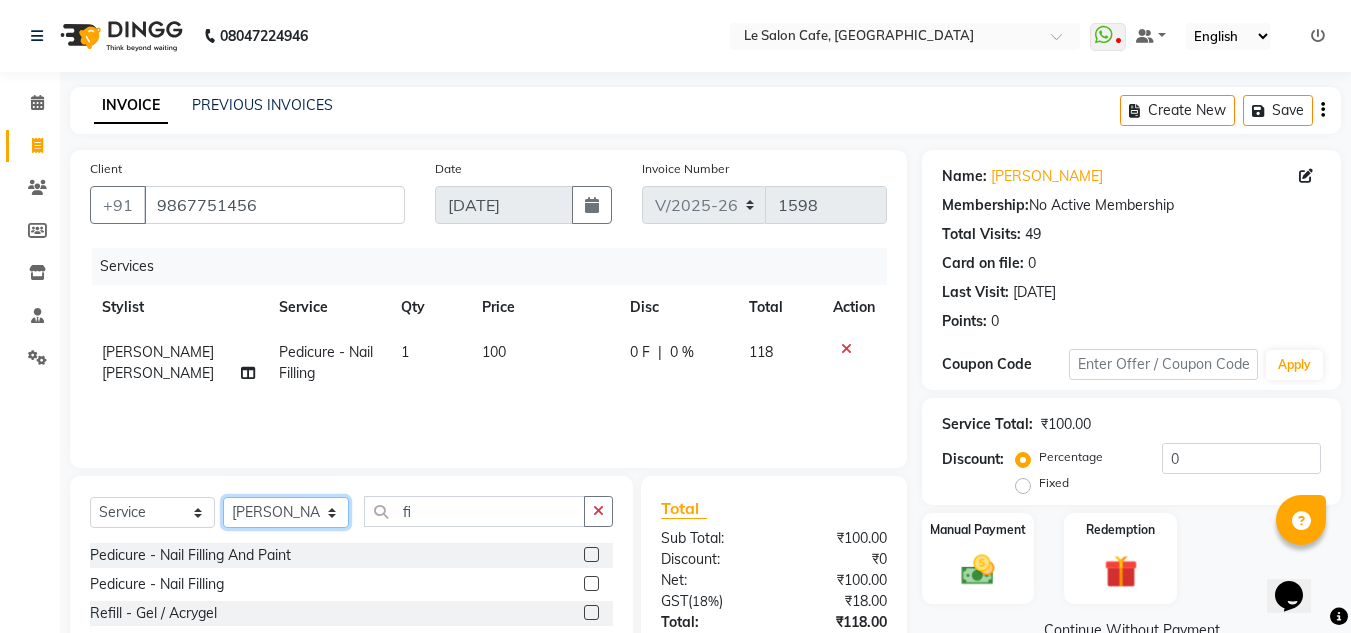 click on "Select Stylist [PERSON_NAME]  [PERSON_NAME]  [PERSON_NAME]  Front Desk  [PERSON_NAME]  [PERSON_NAME] [PERSON_NAME]  [PERSON_NAME]  [PERSON_NAME] [PERSON_NAME]  [PERSON_NAME] [PERSON_NAME] [PERSON_NAME] [PERSON_NAME]" 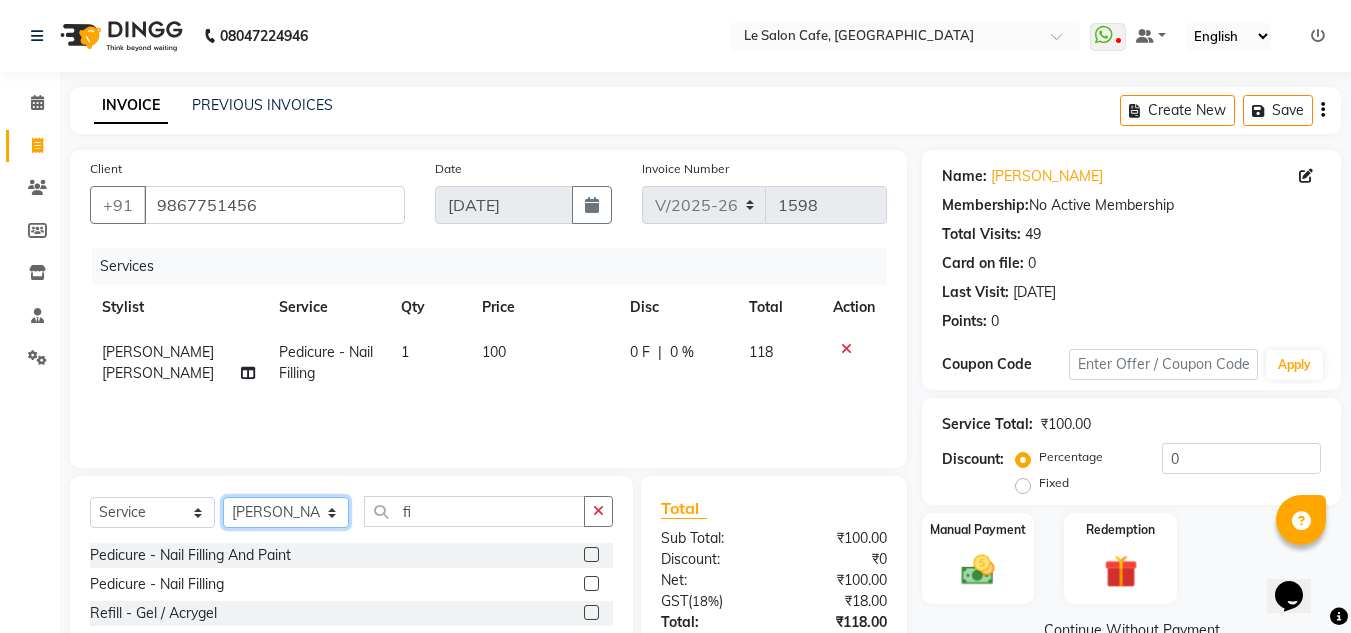 select on "86051" 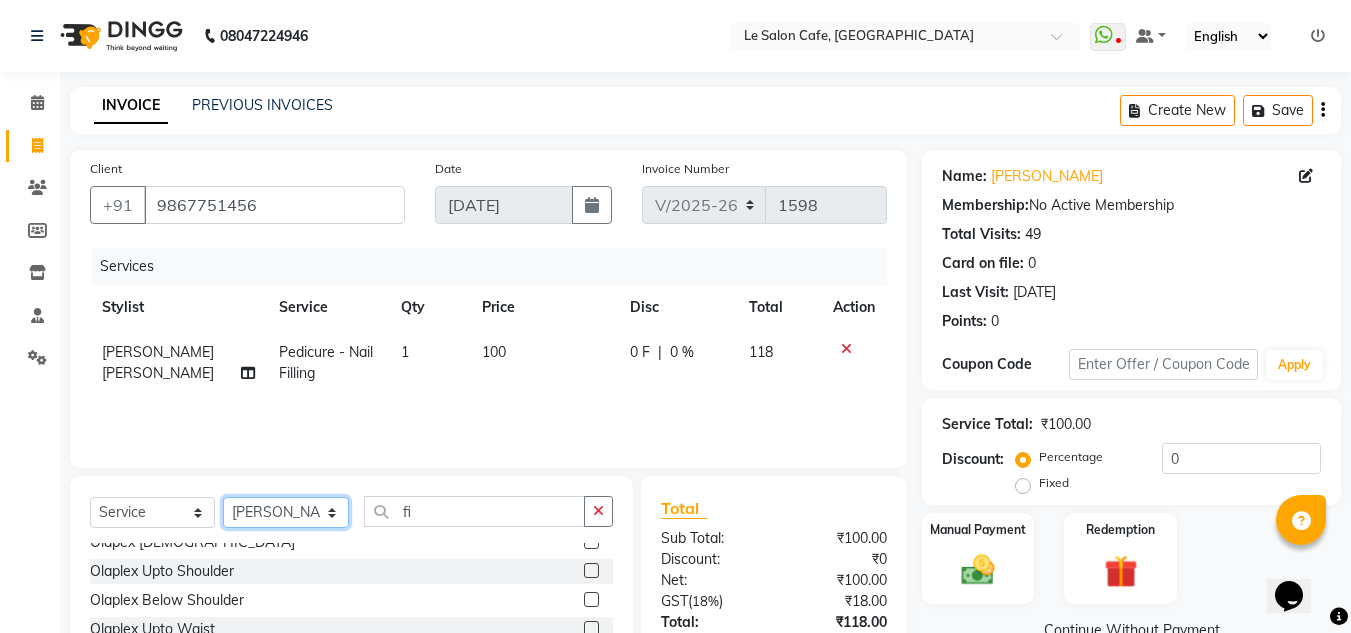 scroll, scrollTop: 100, scrollLeft: 0, axis: vertical 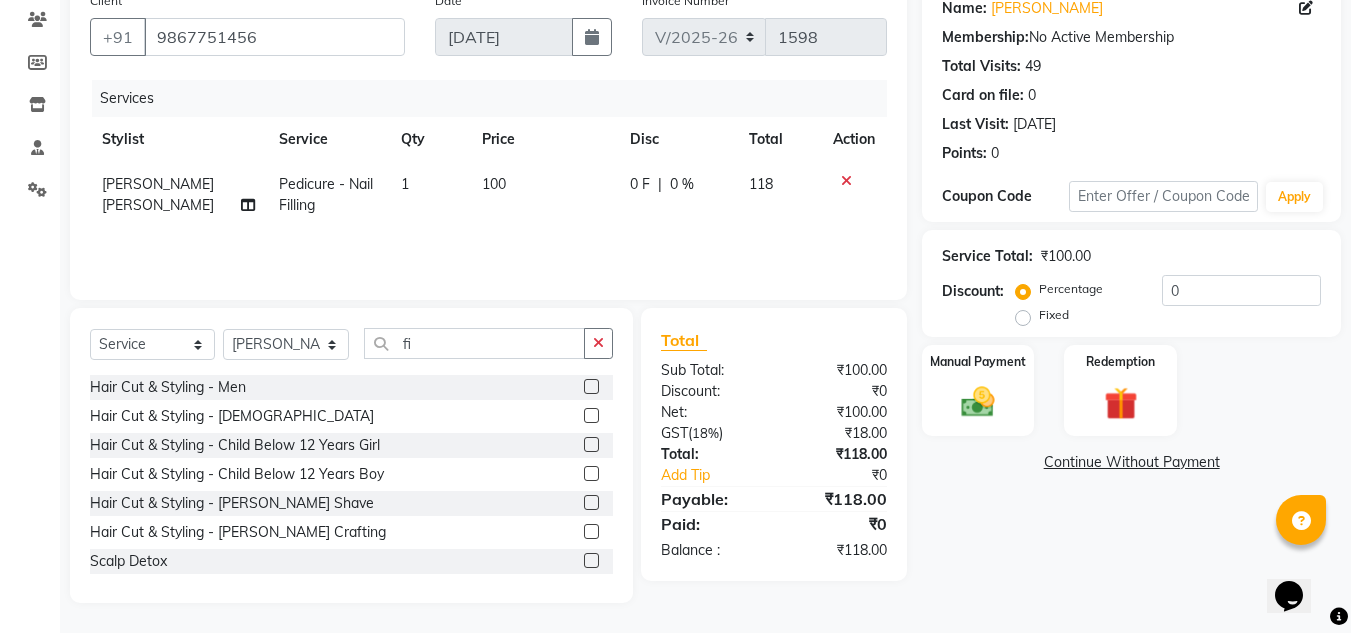 click 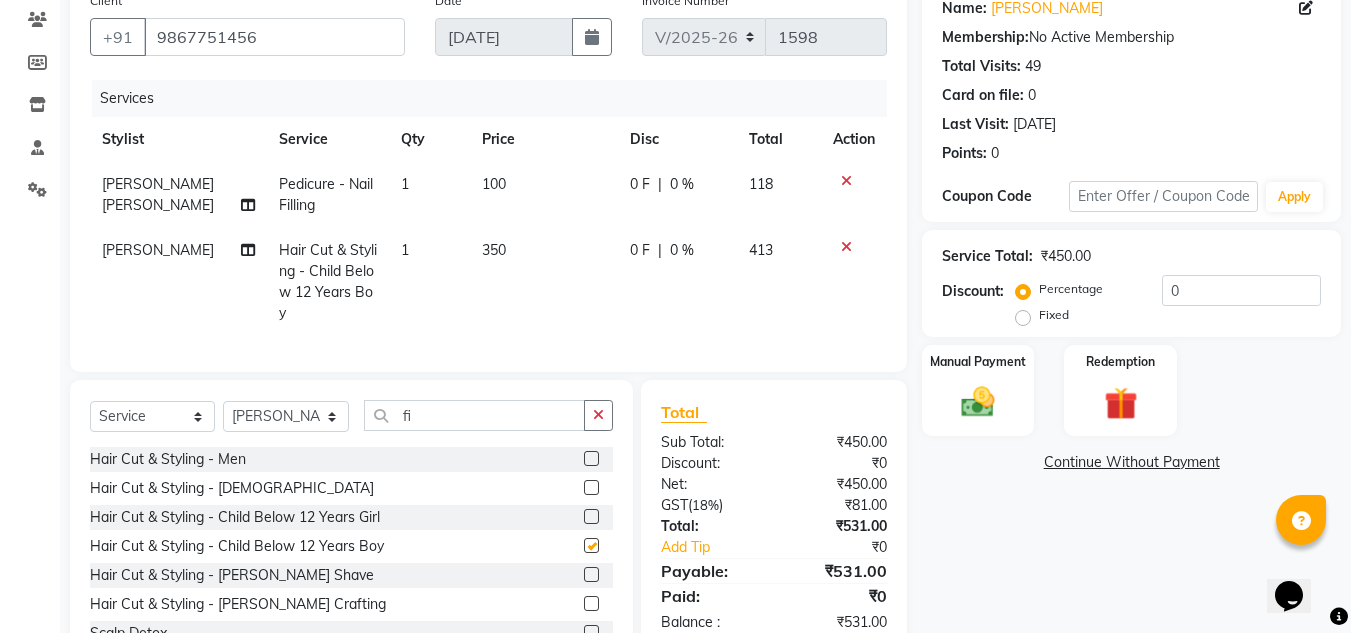 checkbox on "false" 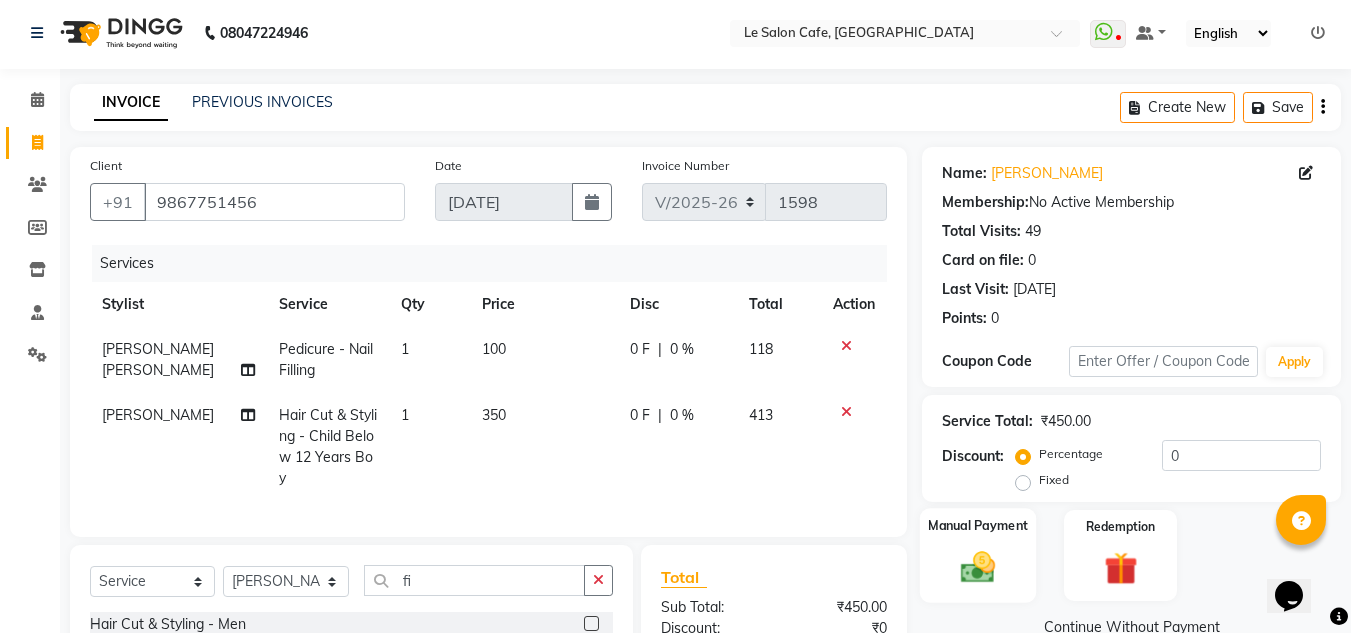 scroll, scrollTop: 0, scrollLeft: 0, axis: both 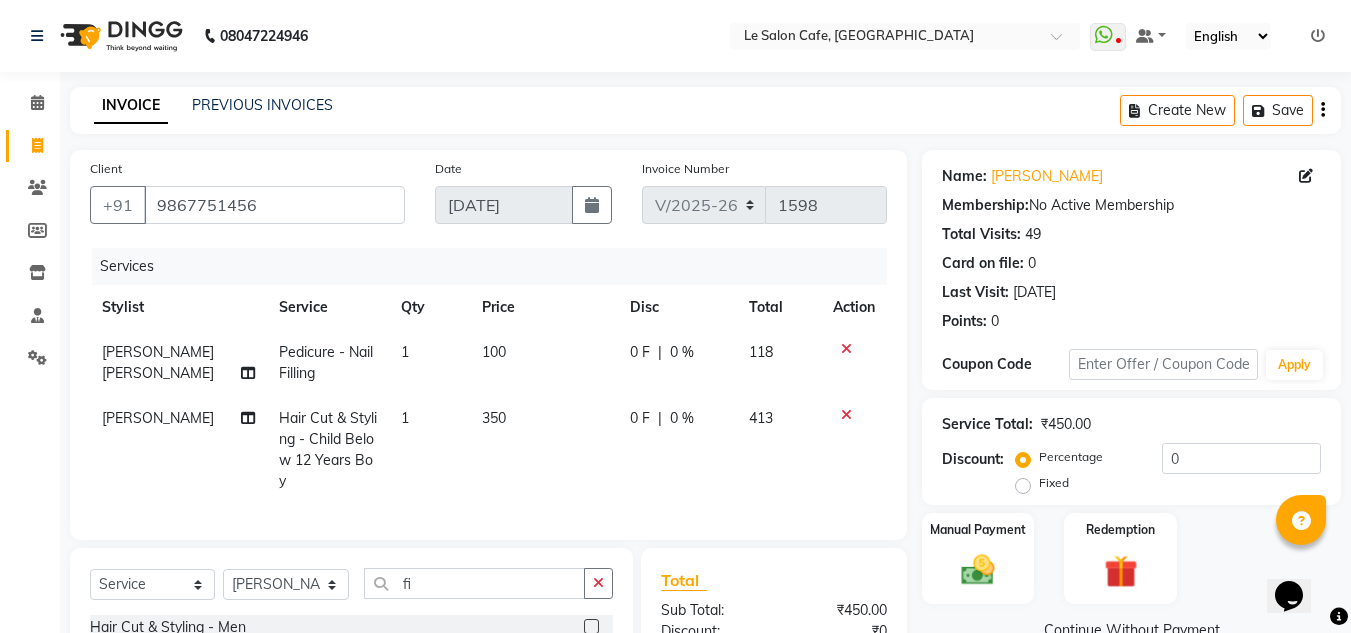 click on "08047224946 Select Location × Le Salon Cafe, Chembur  WhatsApp Status  ✕ Status:  Disconnected Recent Service Activity: [DATE]     05:30 AM  08047224946 Whatsapp Settings Default Panel My Panel English ENGLISH Español العربية मराठी हिंदी ગુજરાતી தமிழ் 中文 Notifications nothing to show" 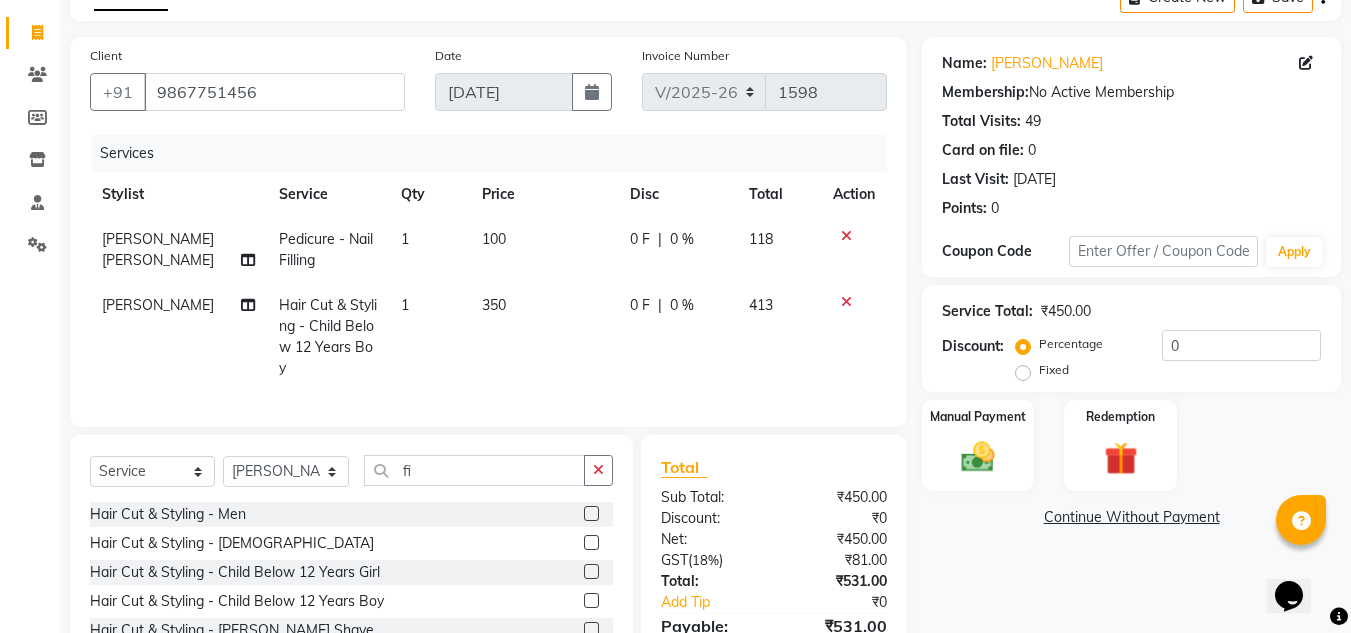 scroll, scrollTop: 200, scrollLeft: 0, axis: vertical 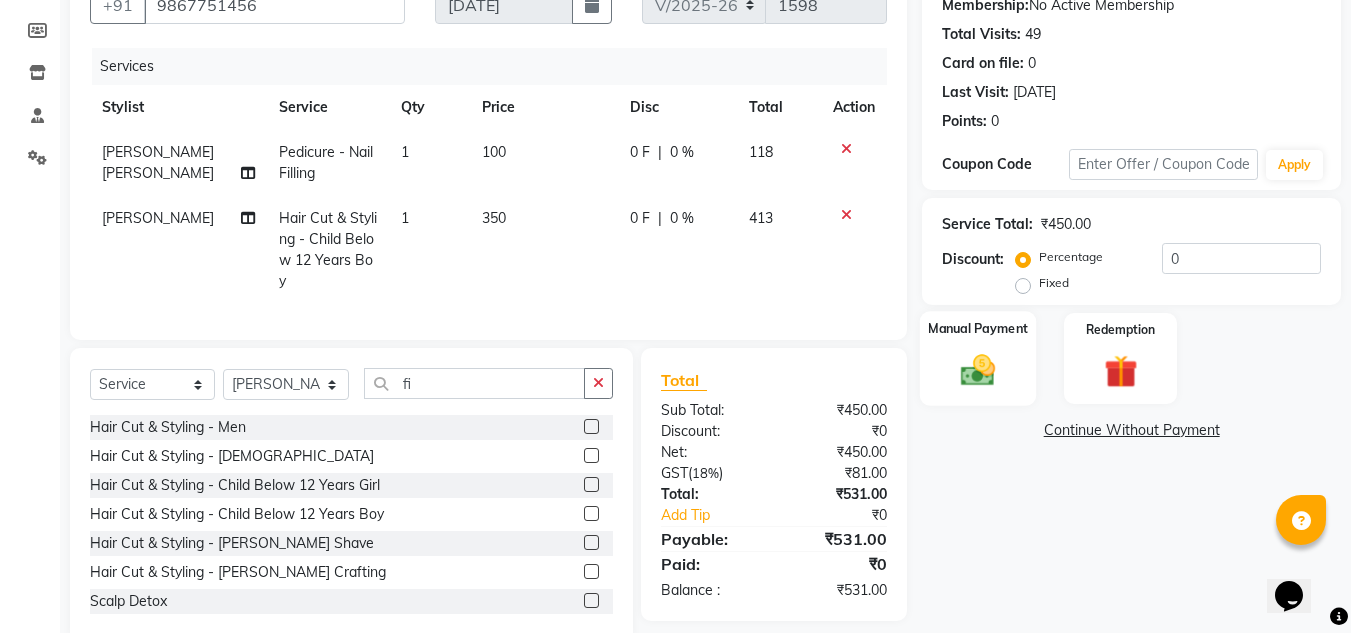 click 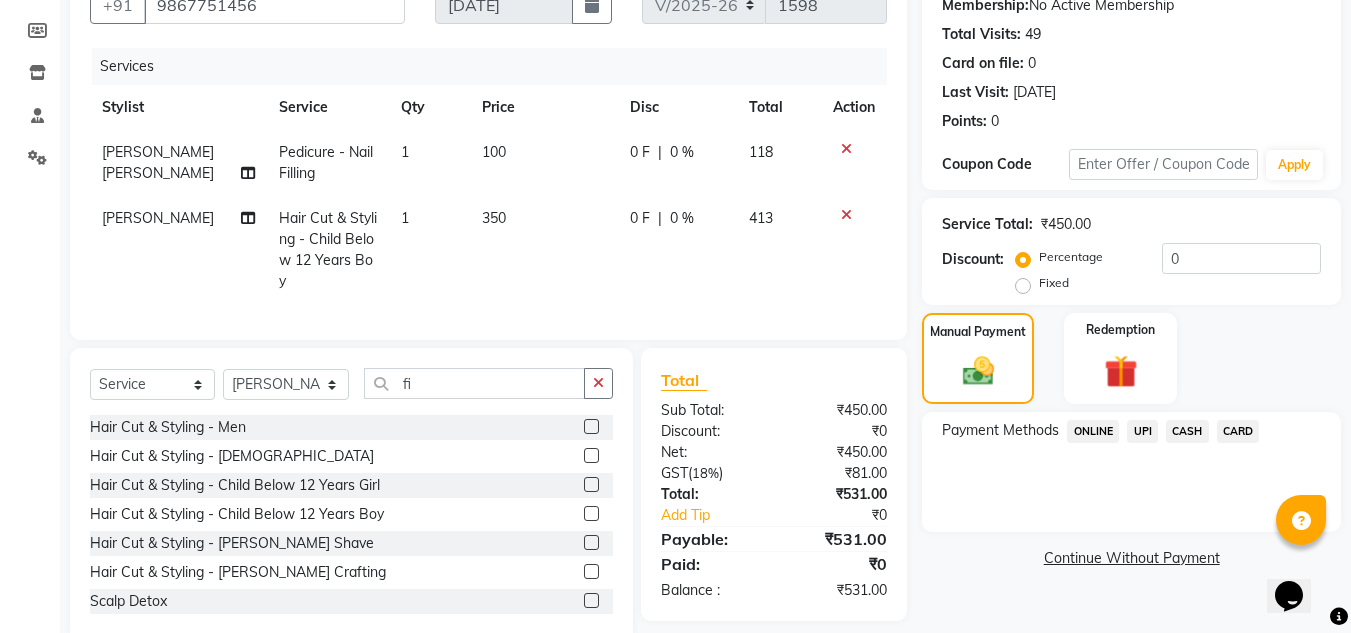 click on "CARD" 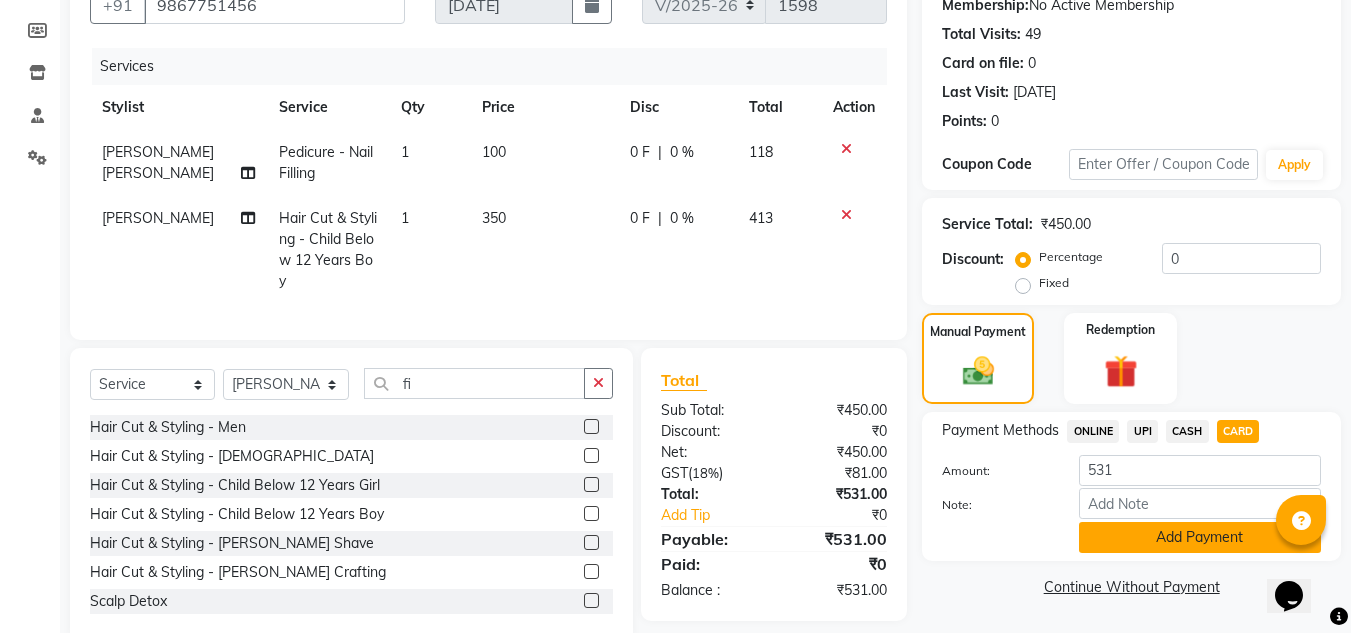 click on "Add Payment" 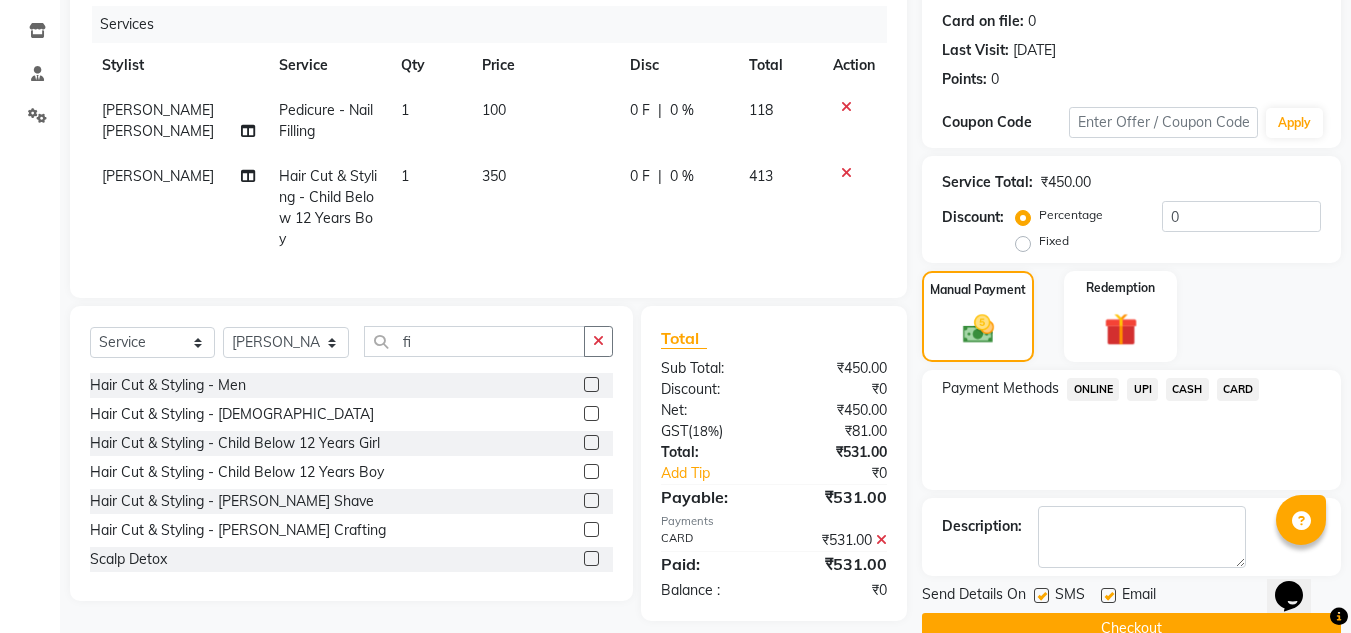 scroll, scrollTop: 283, scrollLeft: 0, axis: vertical 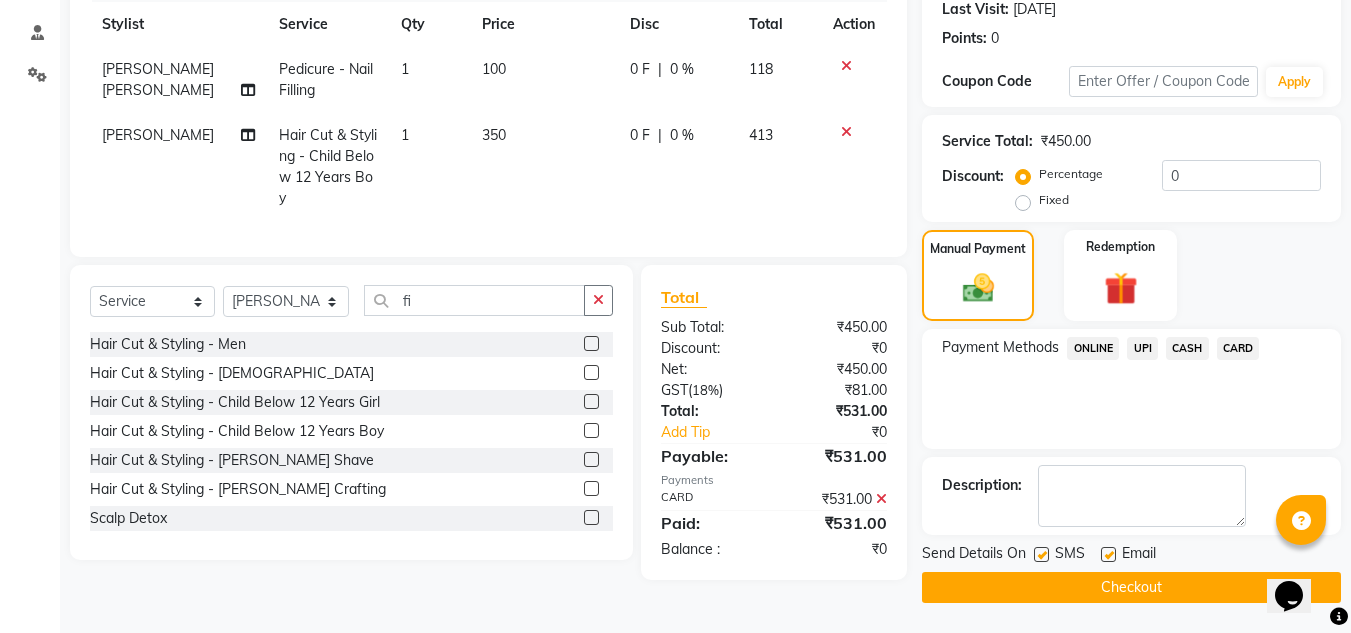 click 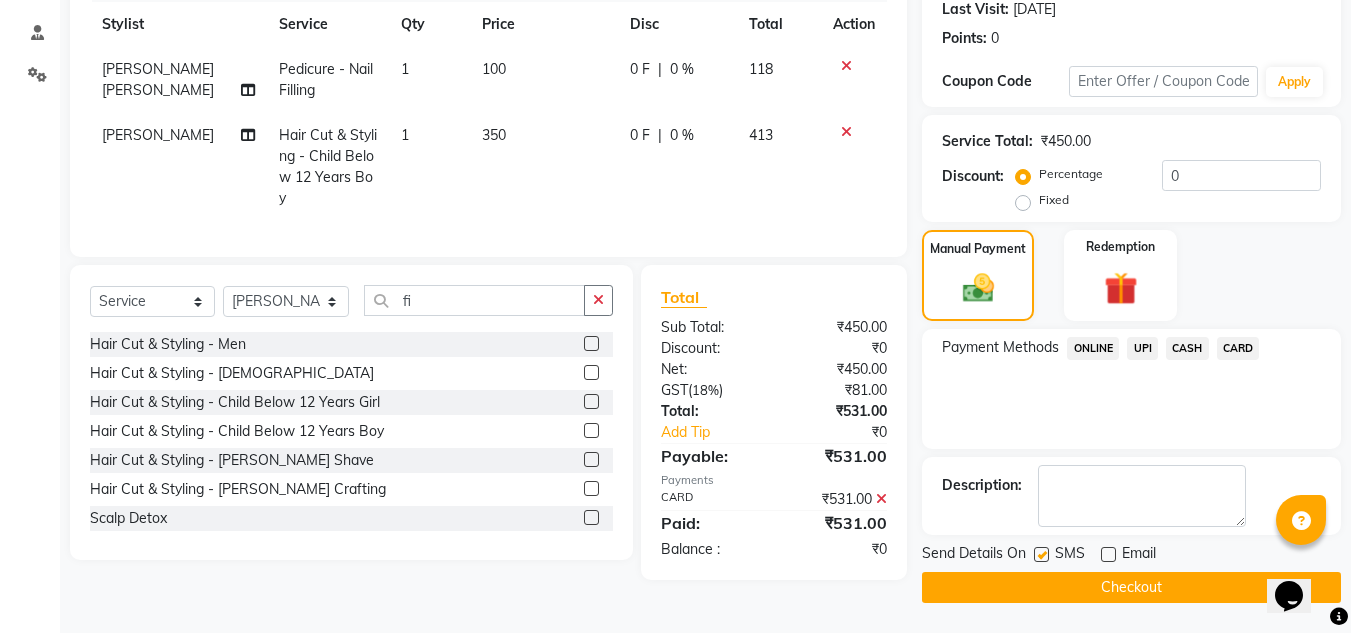 click on "Checkout" 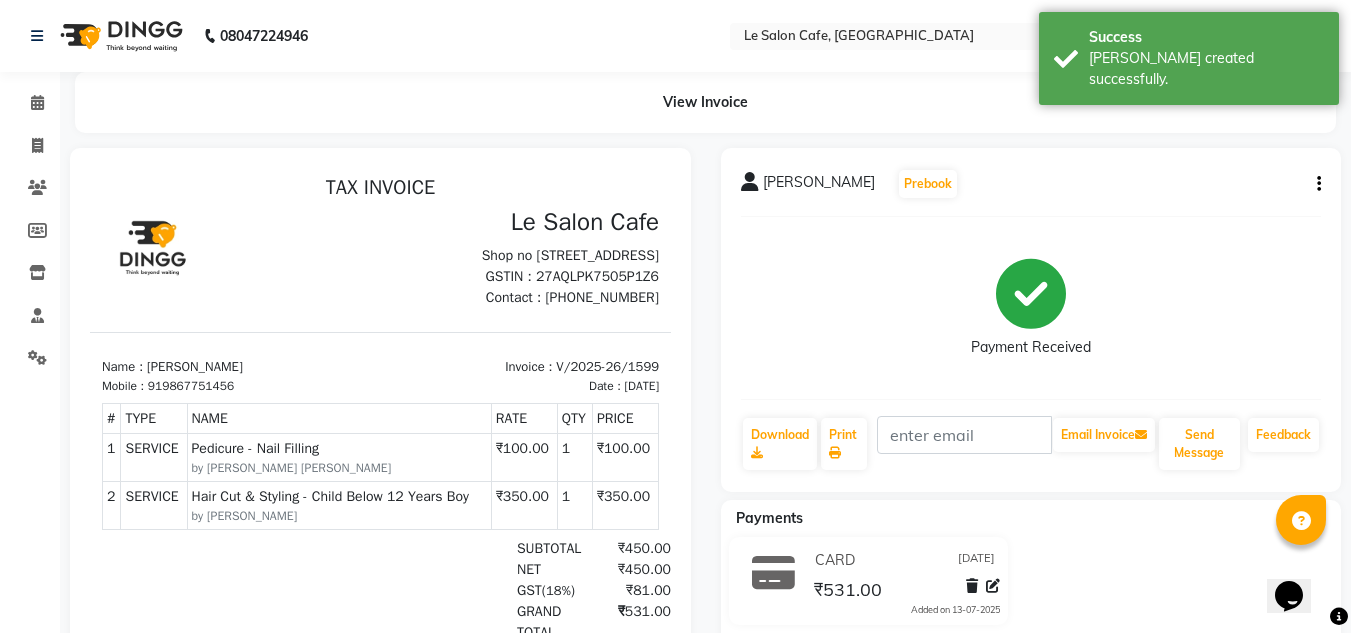 scroll, scrollTop: 0, scrollLeft: 0, axis: both 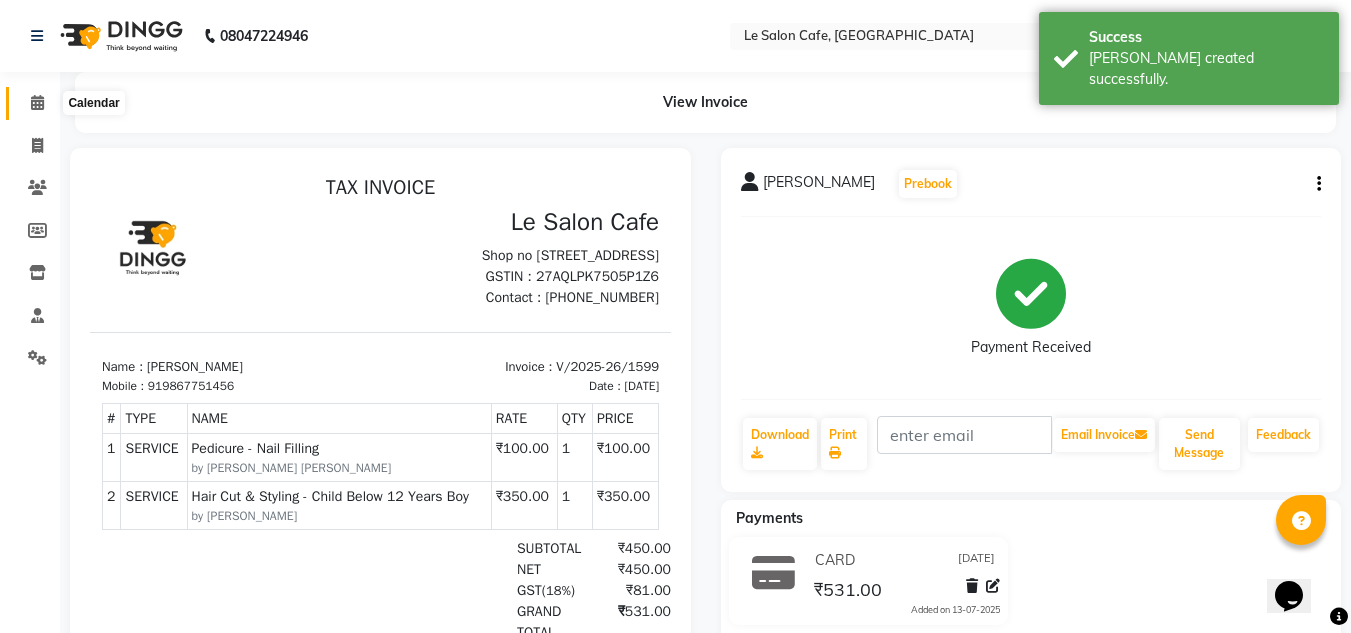 click 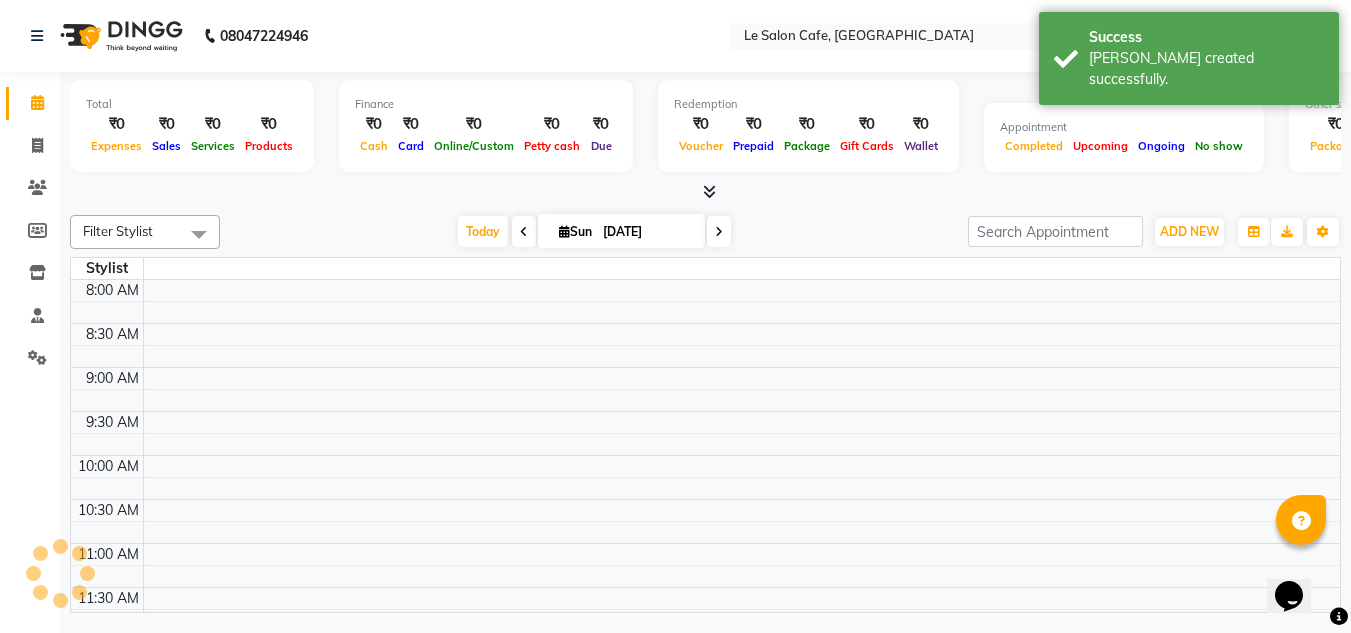 scroll, scrollTop: 924, scrollLeft: 0, axis: vertical 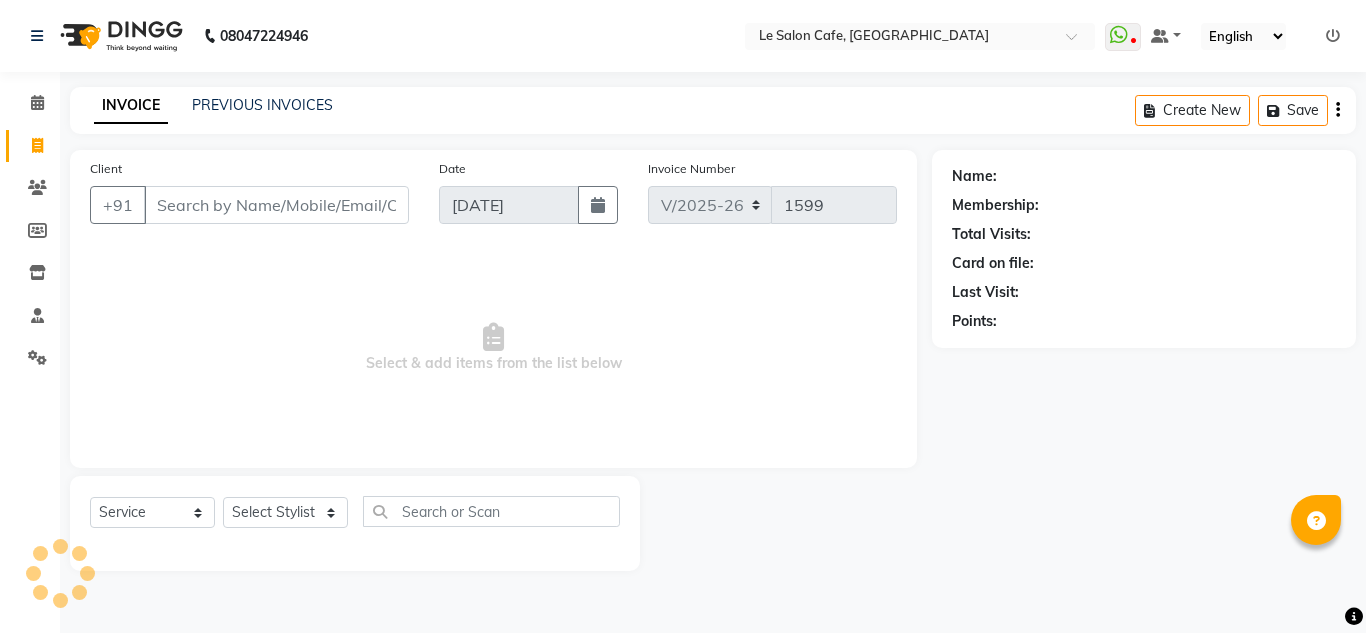 select on "594" 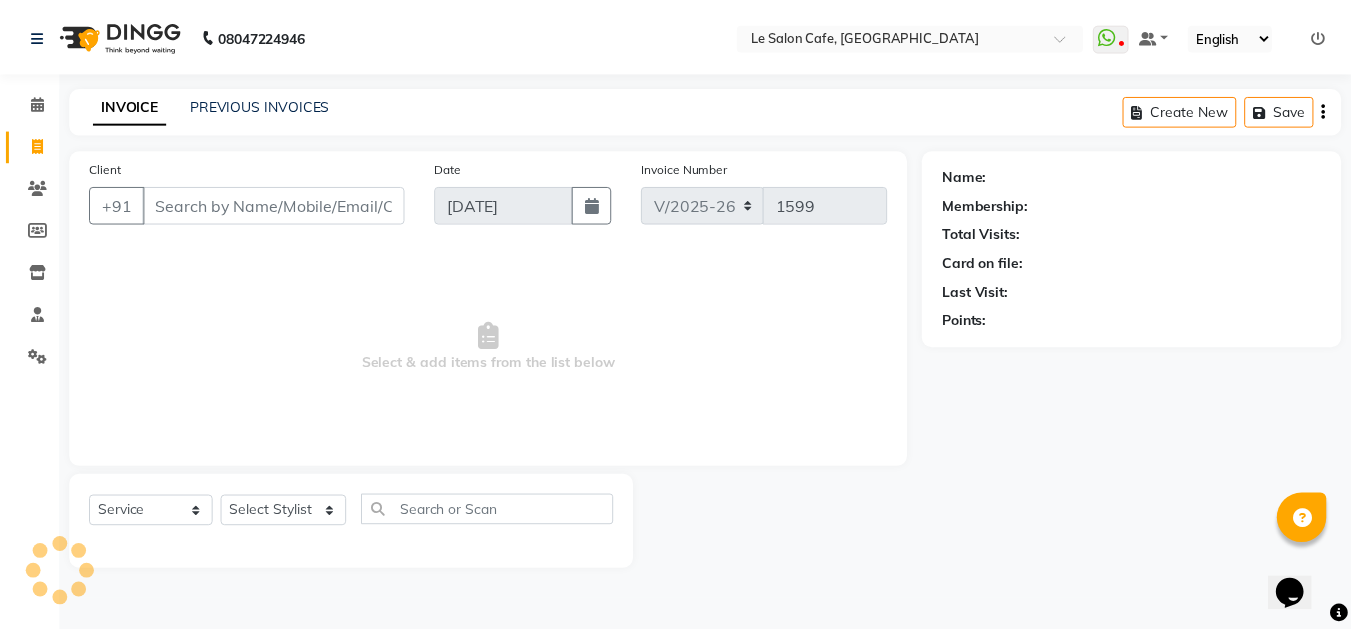 scroll, scrollTop: 0, scrollLeft: 0, axis: both 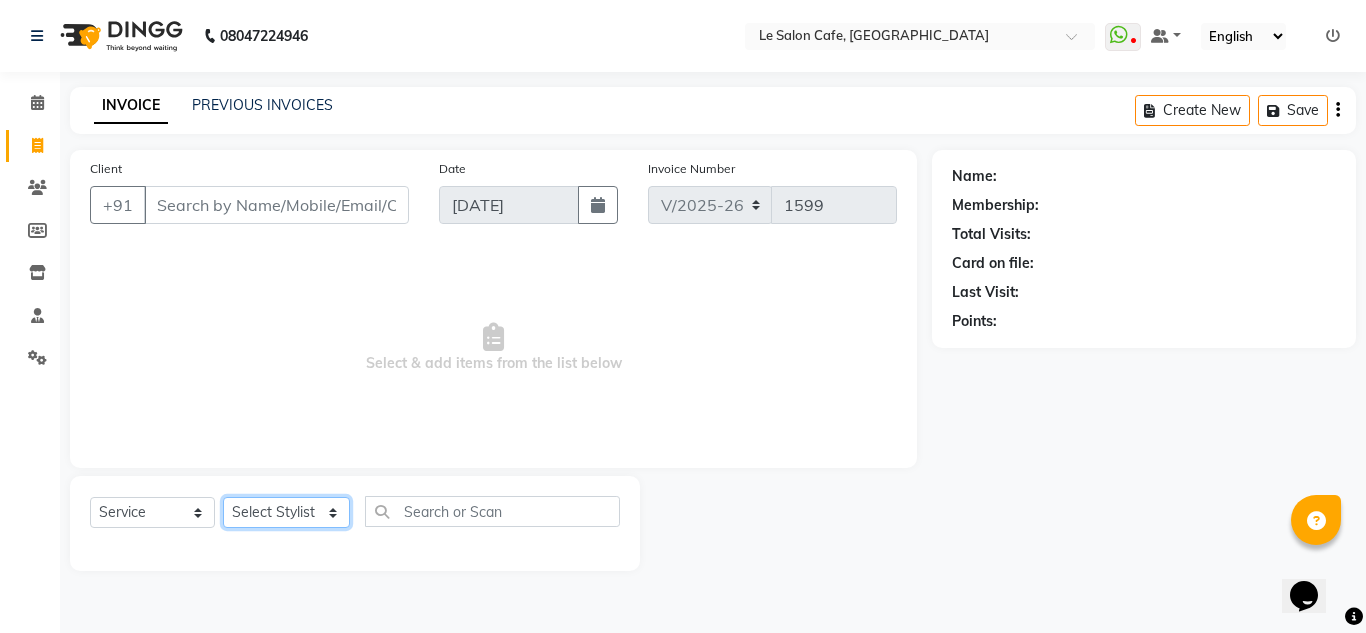 click on "Select Stylist [PERSON_NAME]  [PERSON_NAME]  [PERSON_NAME]  Front Desk  [PERSON_NAME]  [PERSON_NAME] [PERSON_NAME]  [PERSON_NAME]  [PERSON_NAME] [PERSON_NAME]  [PERSON_NAME] [PERSON_NAME] [PERSON_NAME] [PERSON_NAME]" 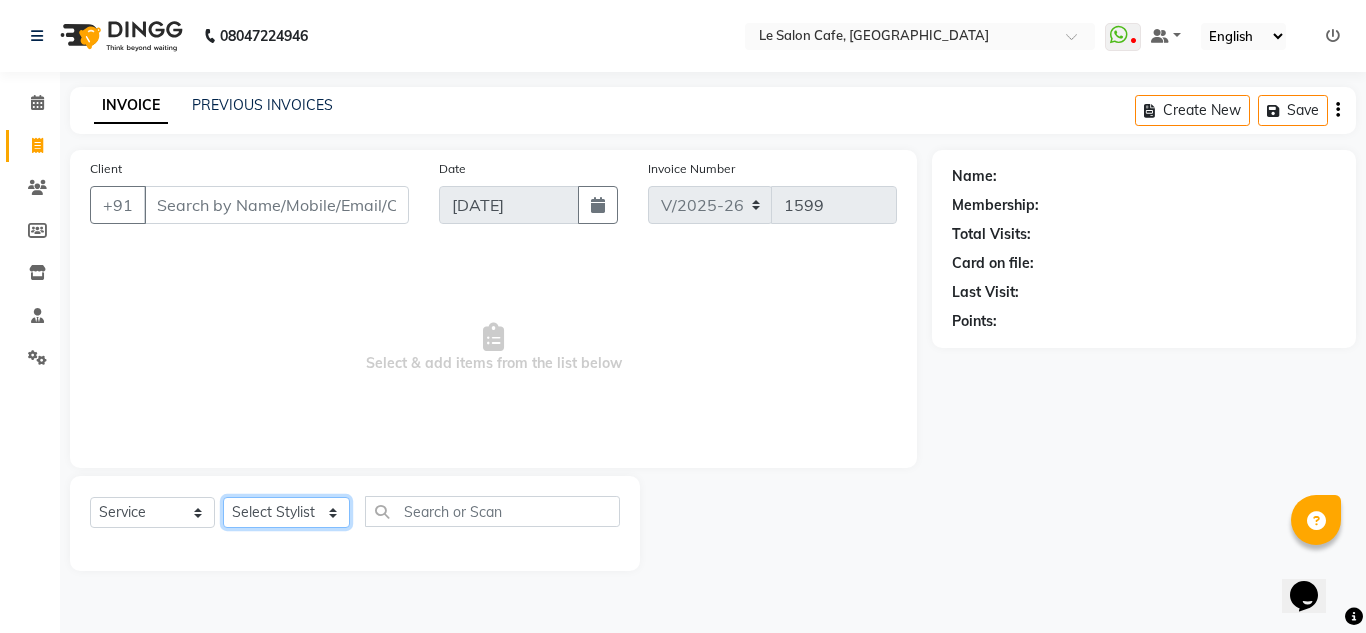 select on "85590" 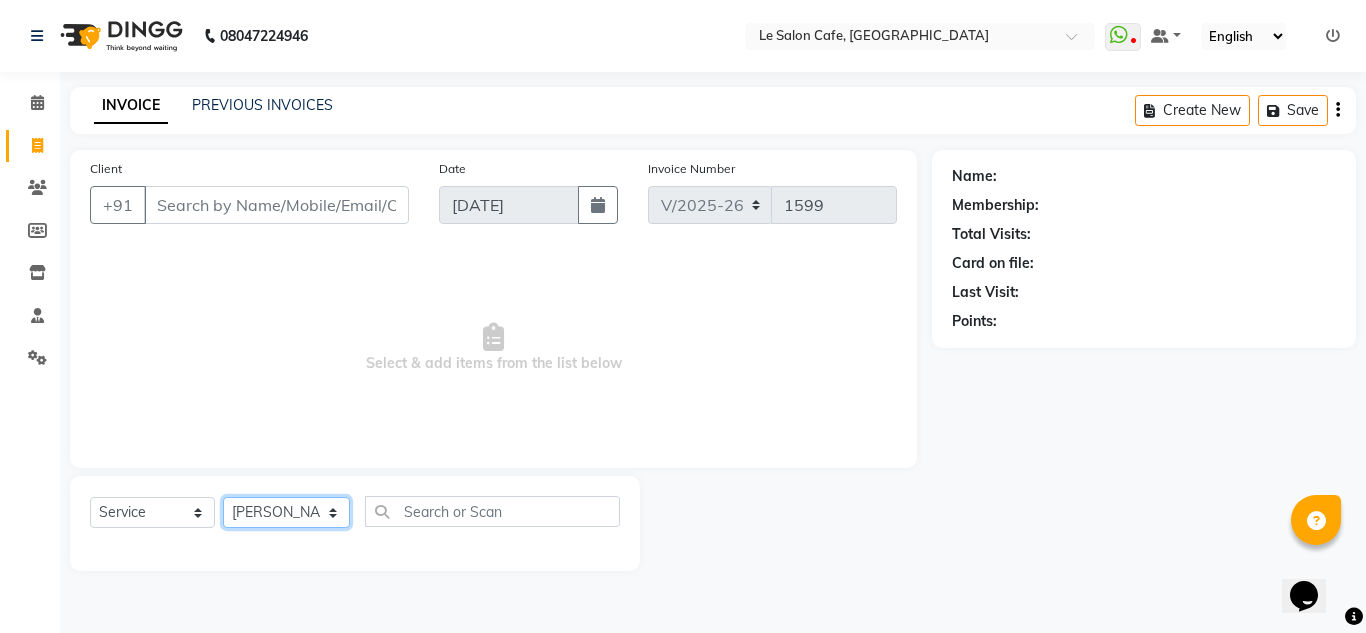 click on "Select Stylist [PERSON_NAME]  [PERSON_NAME]  [PERSON_NAME]  Front Desk  [PERSON_NAME]  [PERSON_NAME] [PERSON_NAME]  [PERSON_NAME]  [PERSON_NAME] [PERSON_NAME]  [PERSON_NAME] [PERSON_NAME] [PERSON_NAME] [PERSON_NAME]" 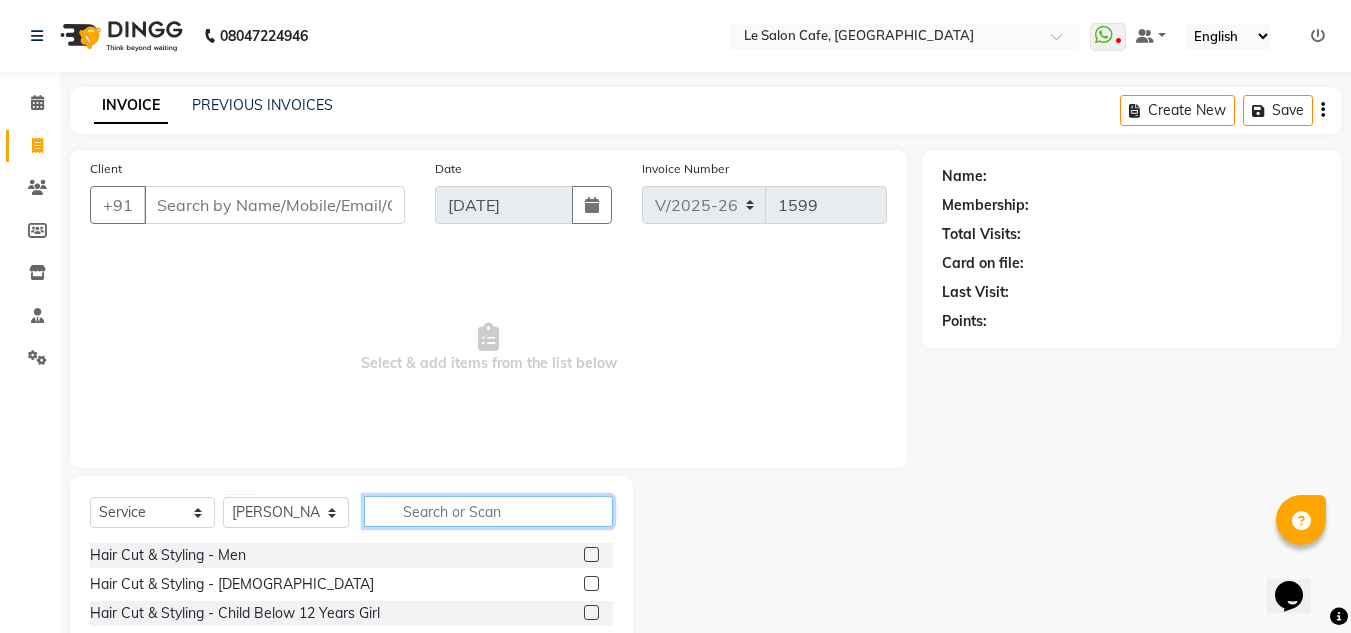 click 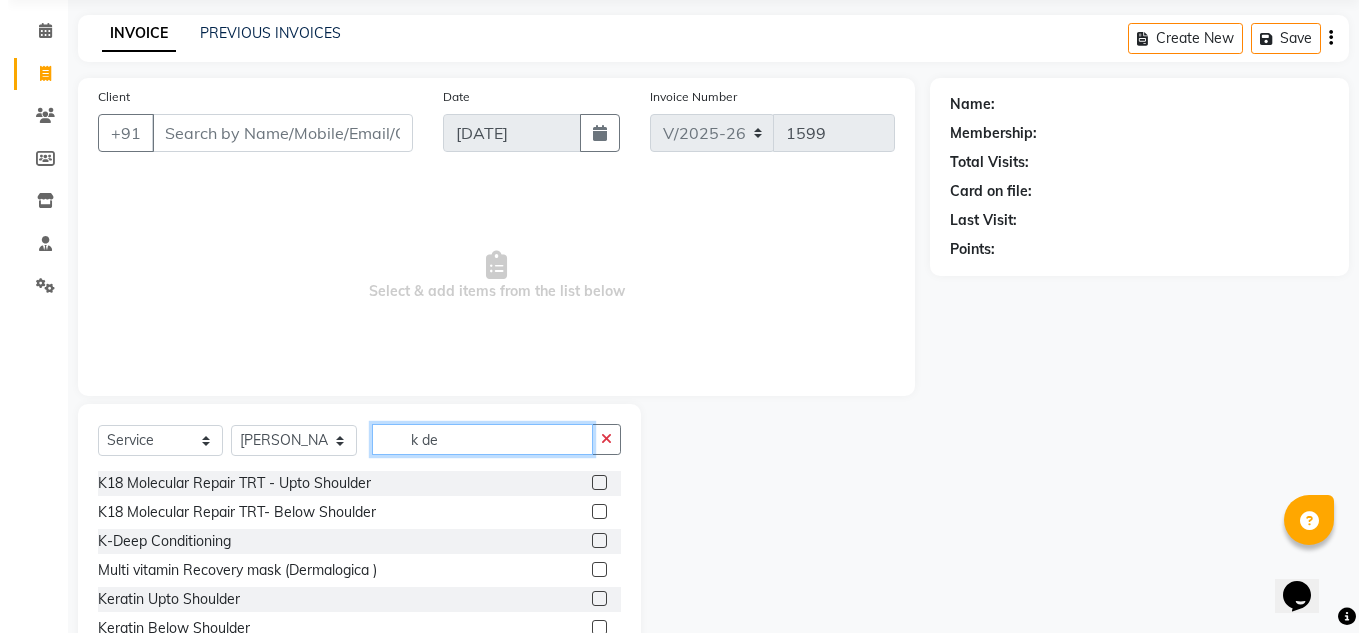 scroll, scrollTop: 142, scrollLeft: 0, axis: vertical 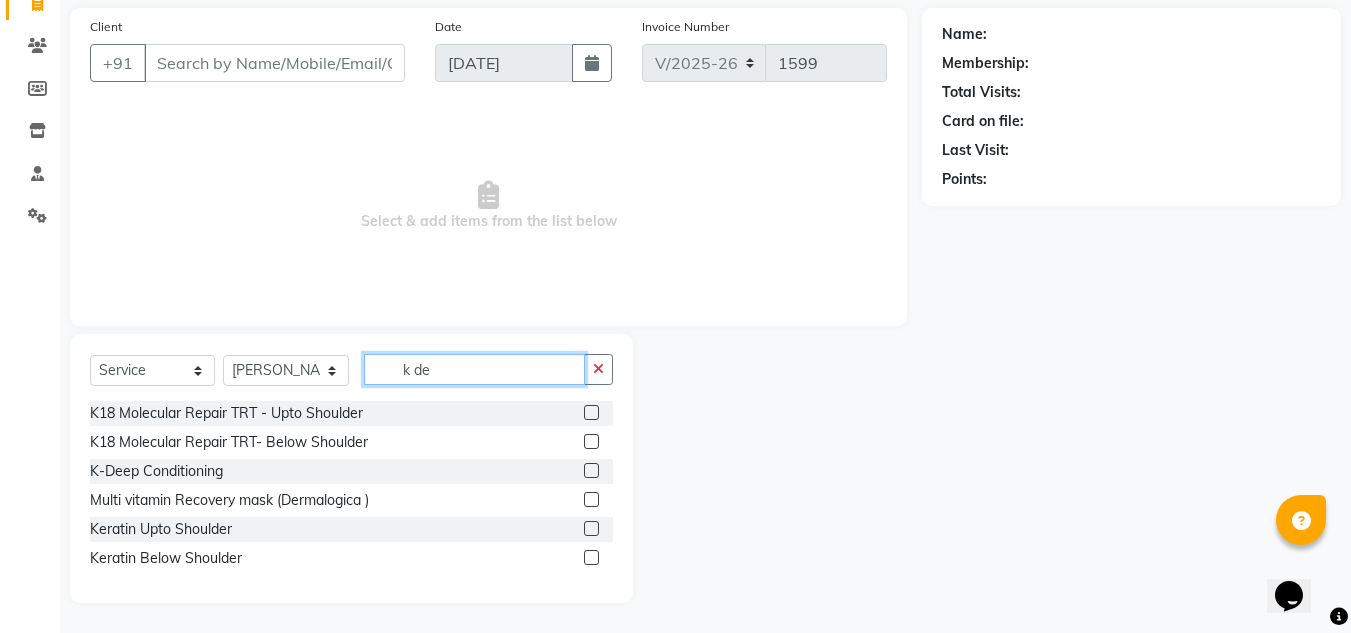 type on "k de" 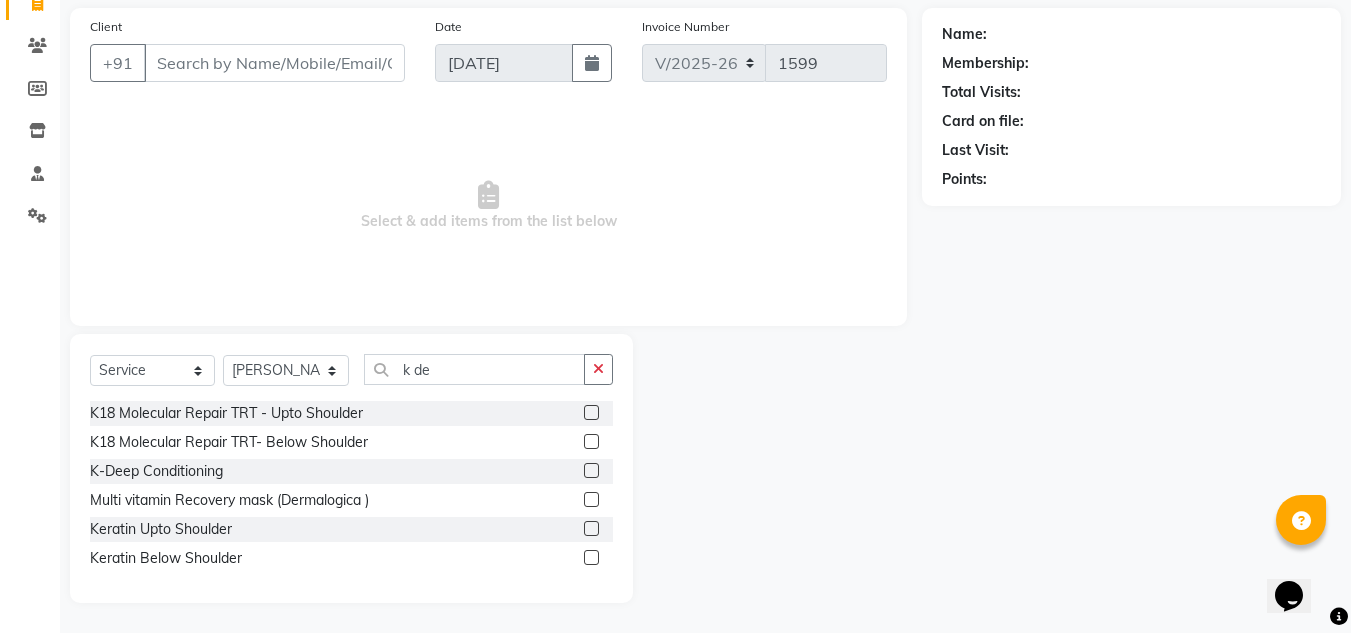 click 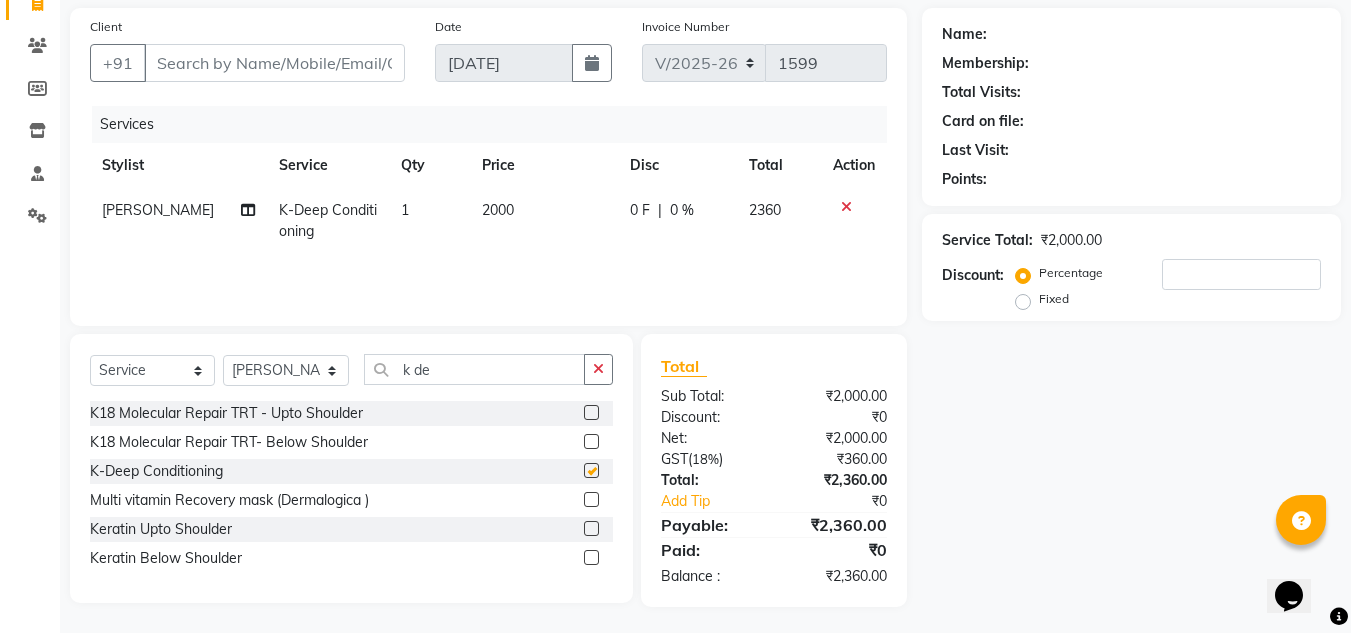 checkbox on "false" 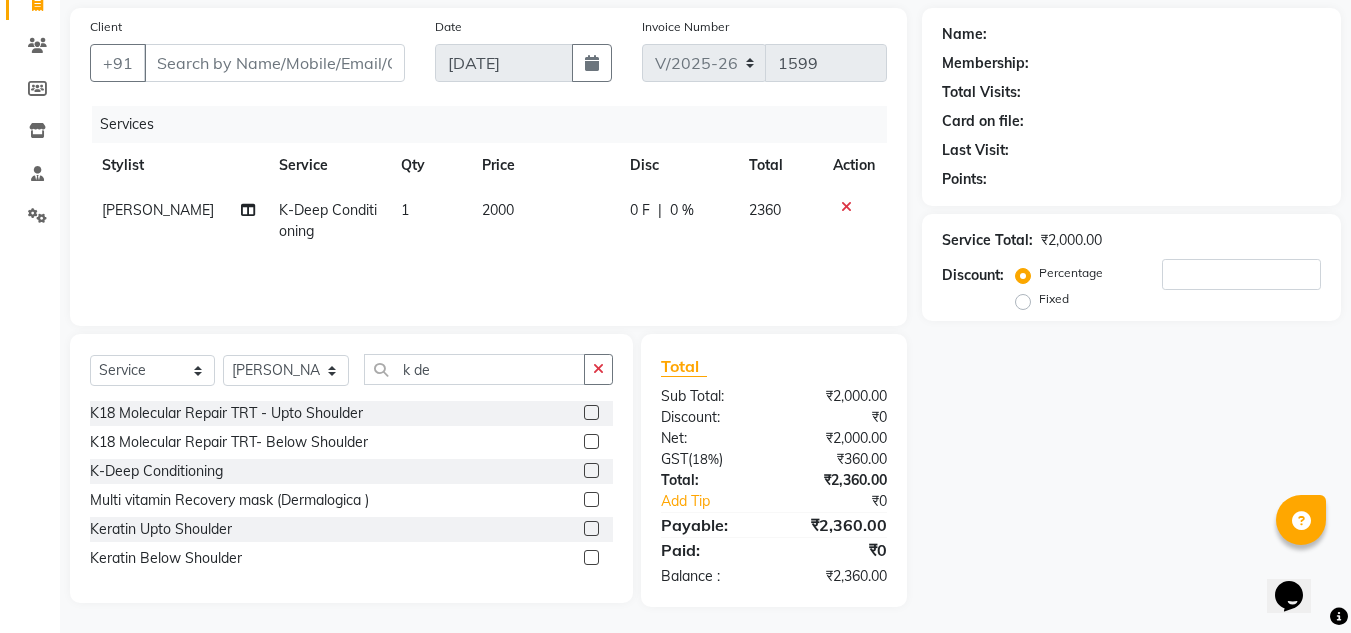 click on "Name: Membership: Total Visits: Card on file: Last Visit:  Points:  Service Total:  ₹2,000.00  Discount:  Percentage   Fixed" 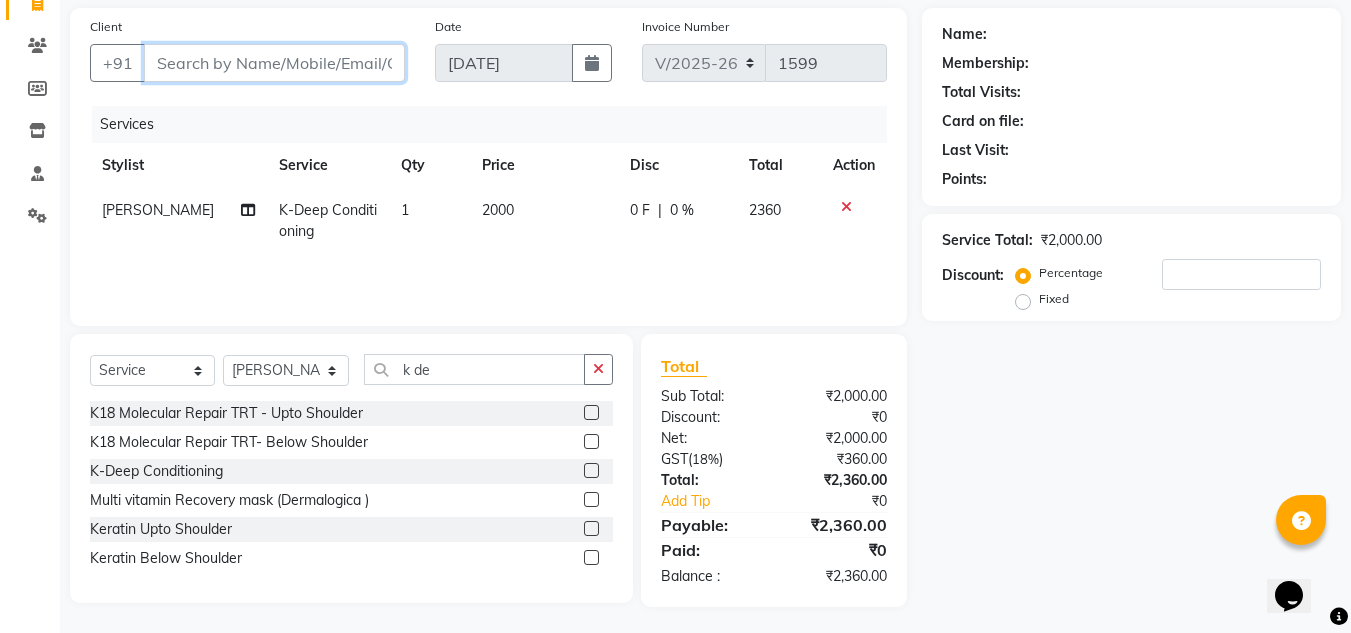 click on "Client" at bounding box center [274, 63] 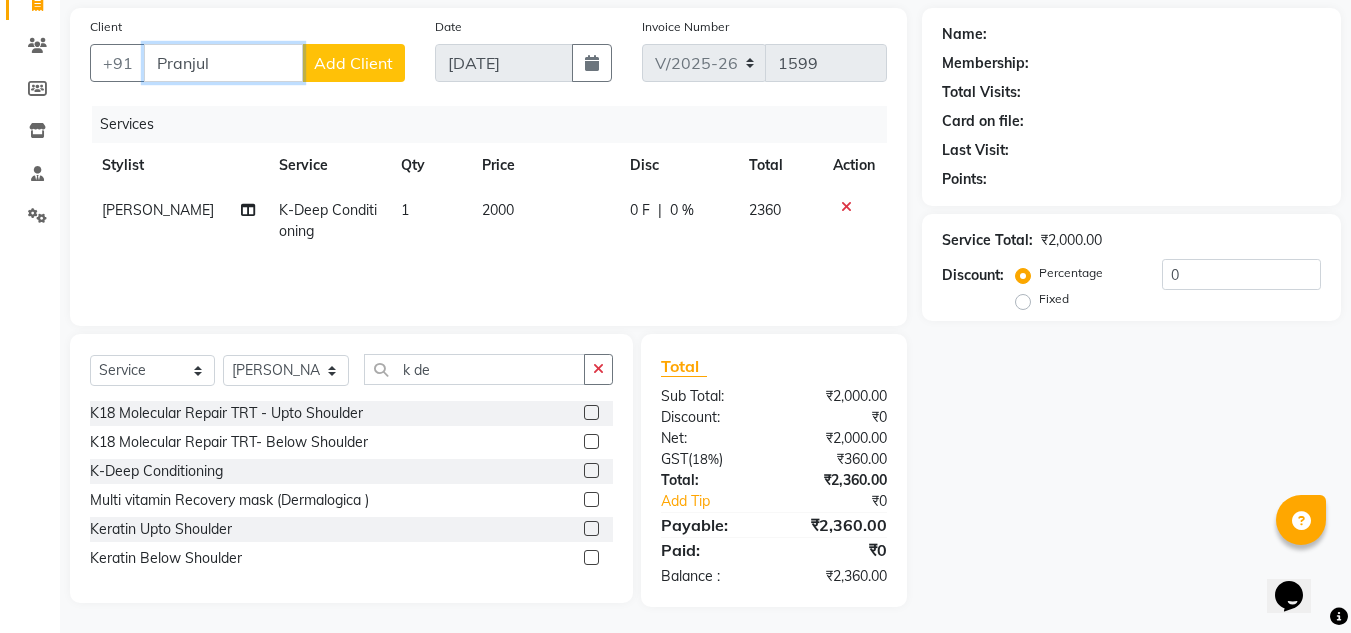 type on "Pranjul" 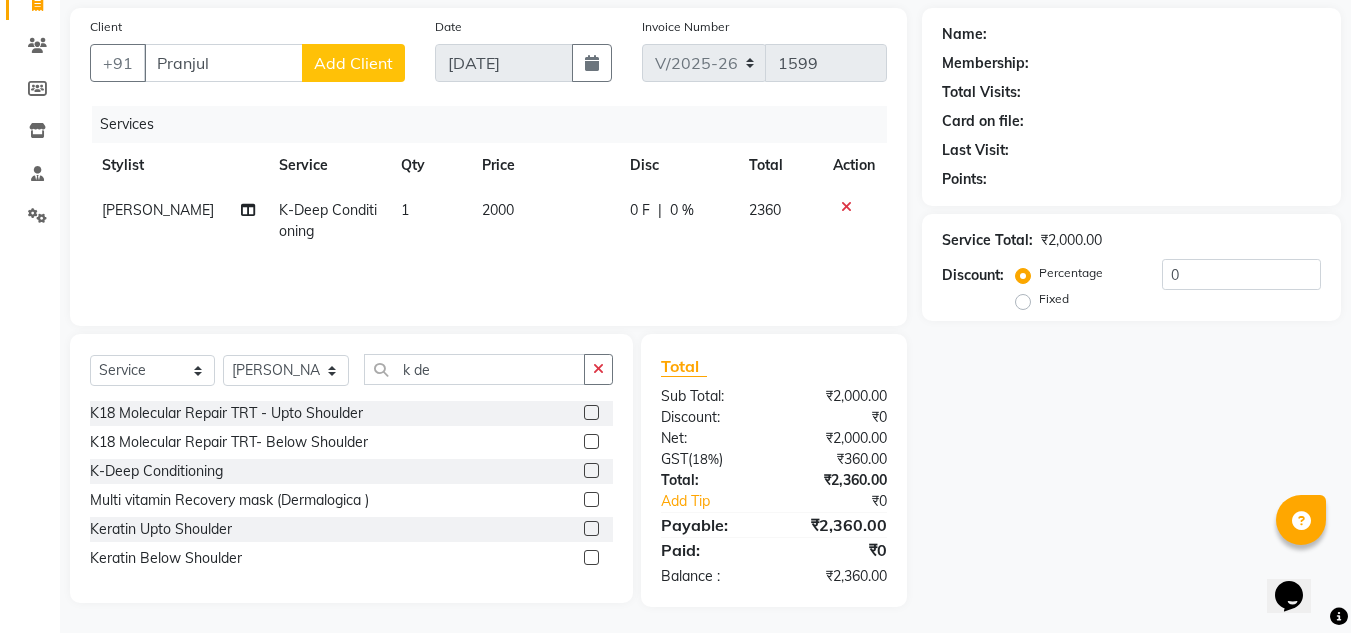 click on "Add Client" 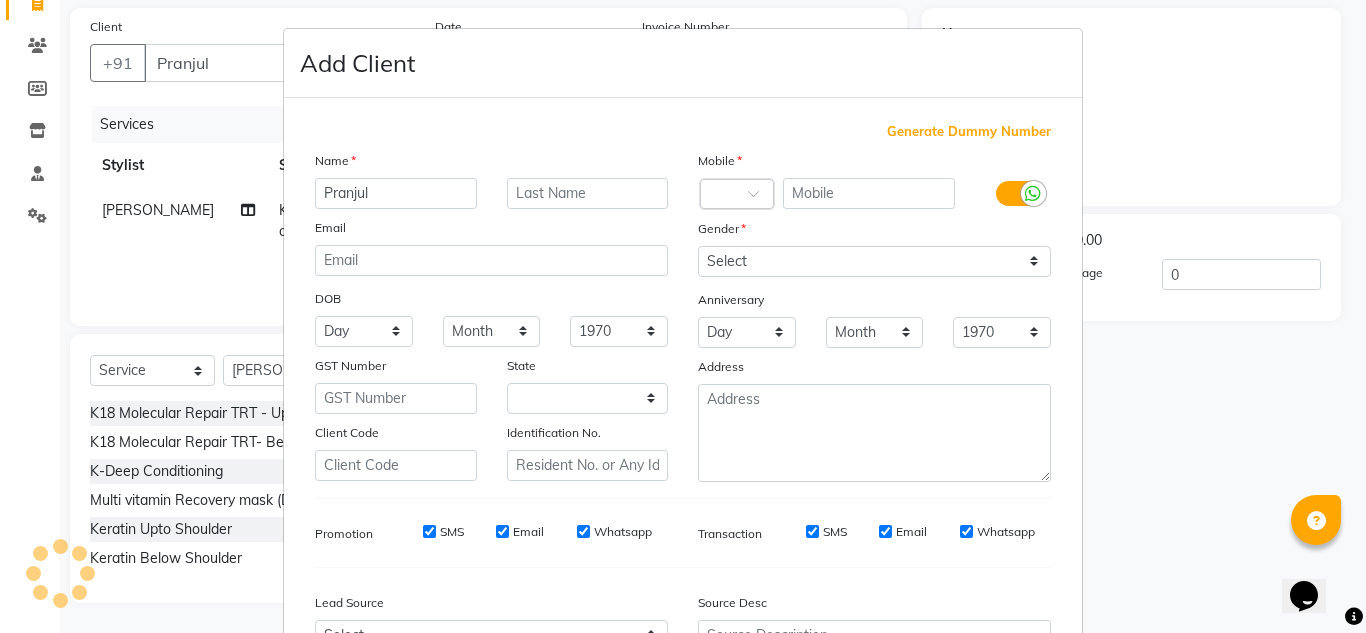 select on "22" 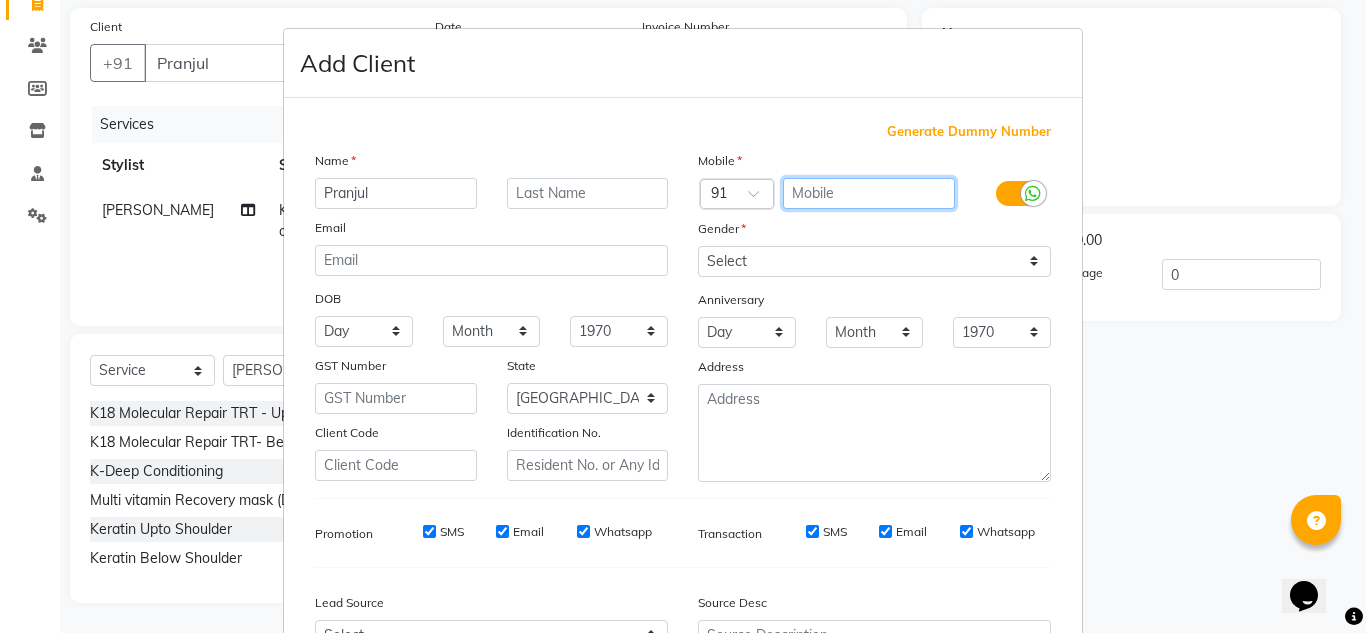 click at bounding box center (869, 193) 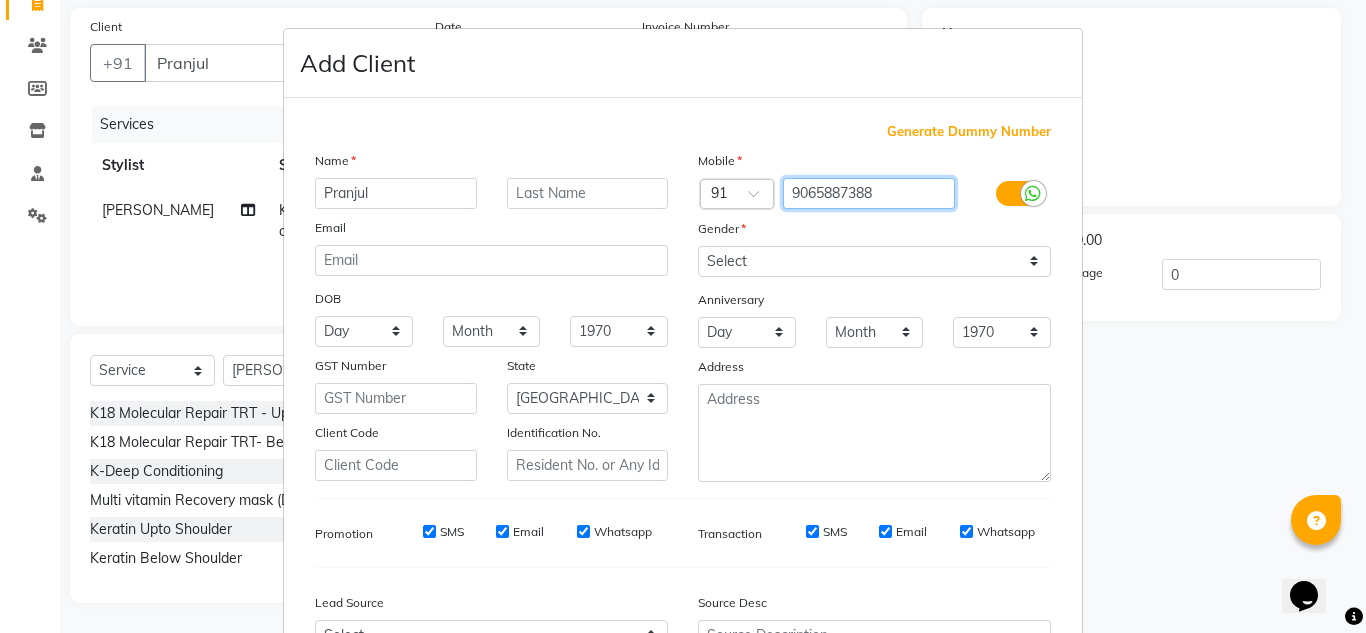 type on "9065887388" 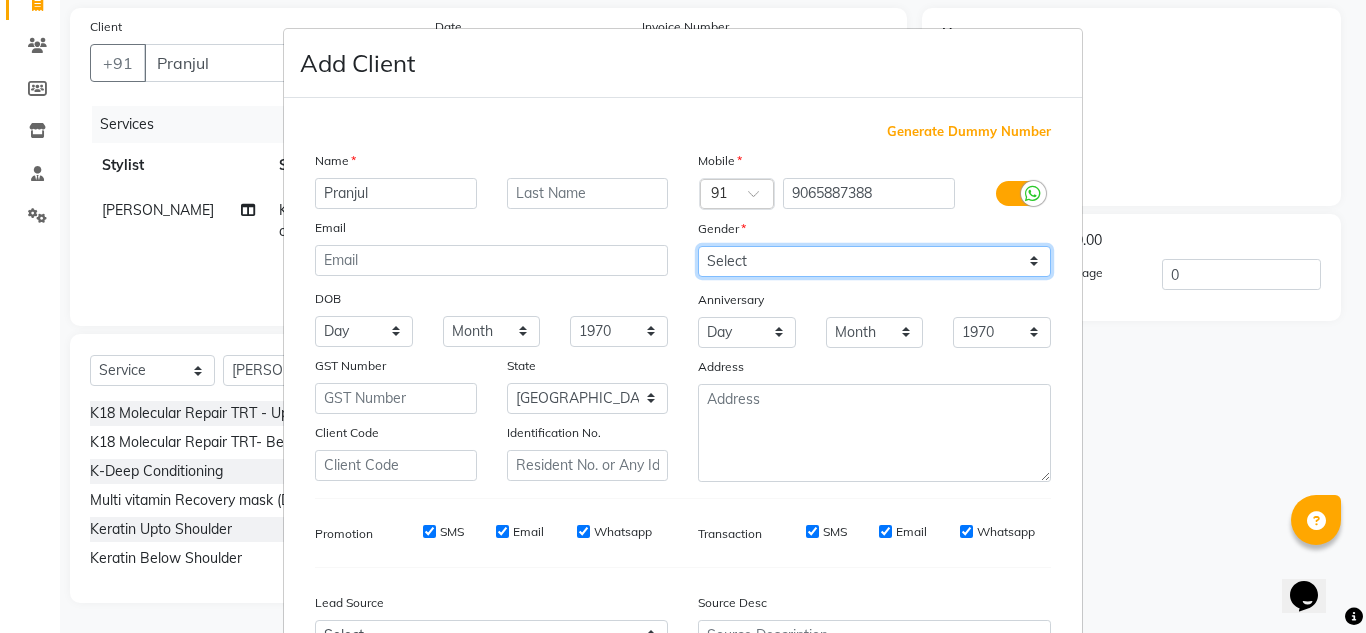 click on "Select Male Female Other Prefer Not To Say" at bounding box center (874, 261) 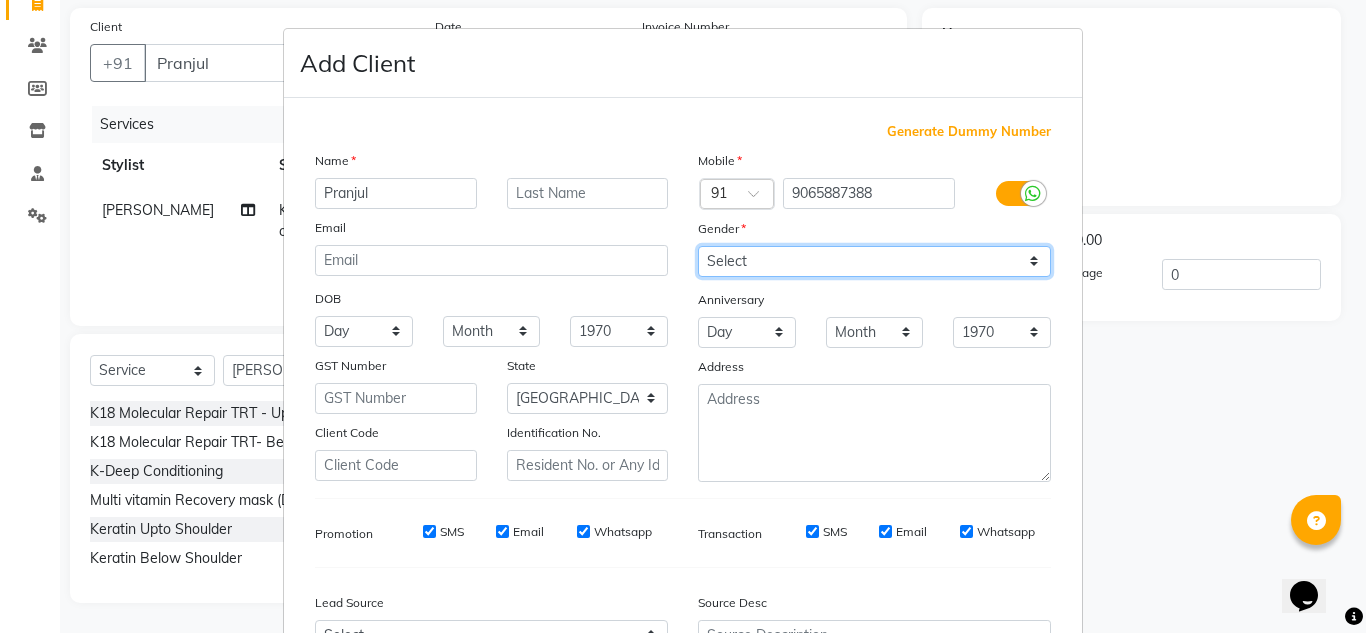 select on "female" 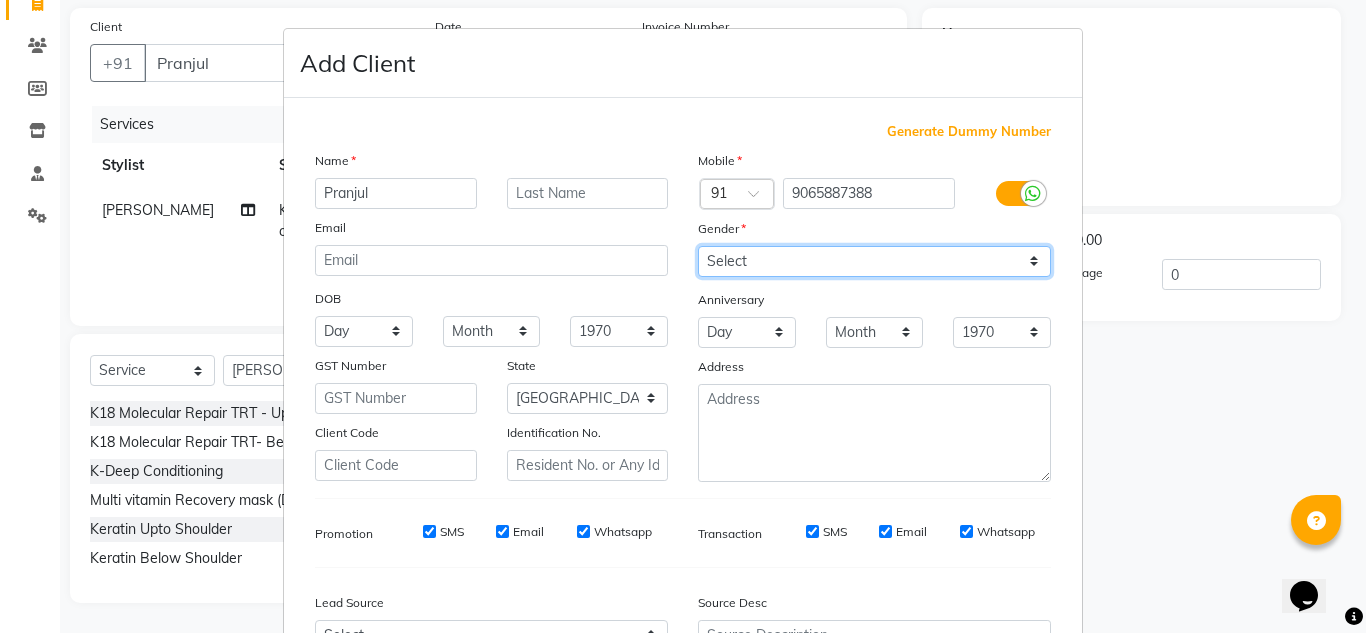 click on "Select Male Female Other Prefer Not To Say" at bounding box center [874, 261] 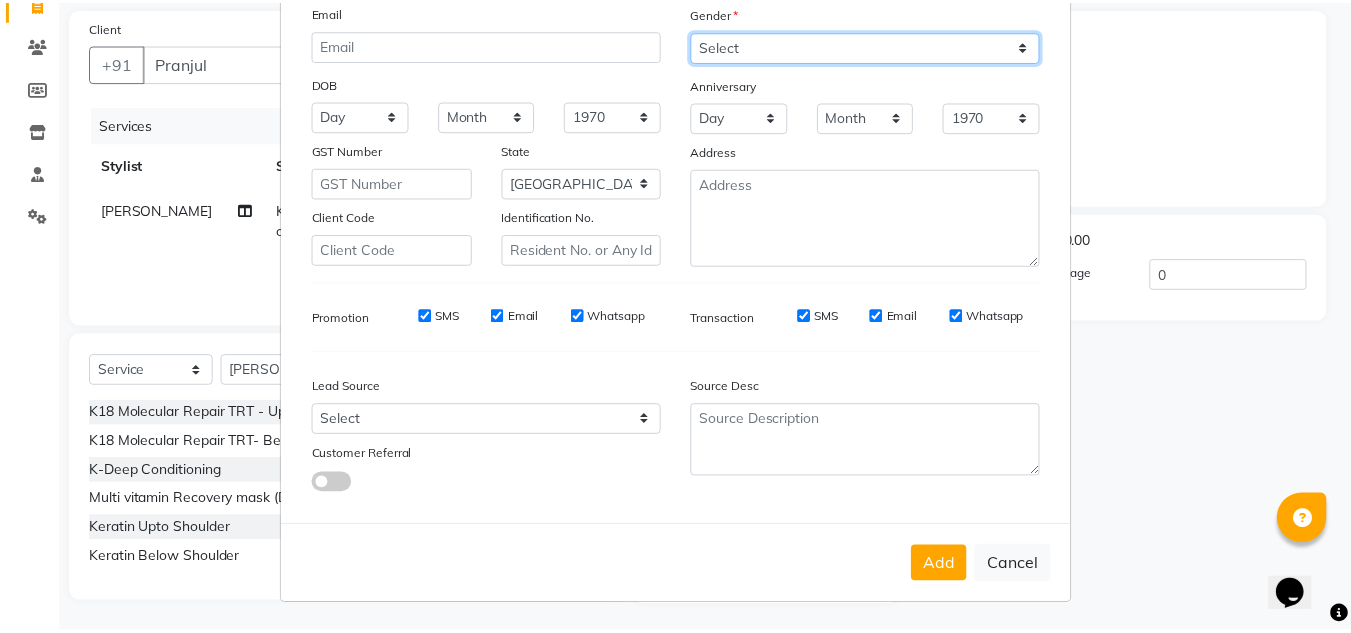 scroll, scrollTop: 216, scrollLeft: 0, axis: vertical 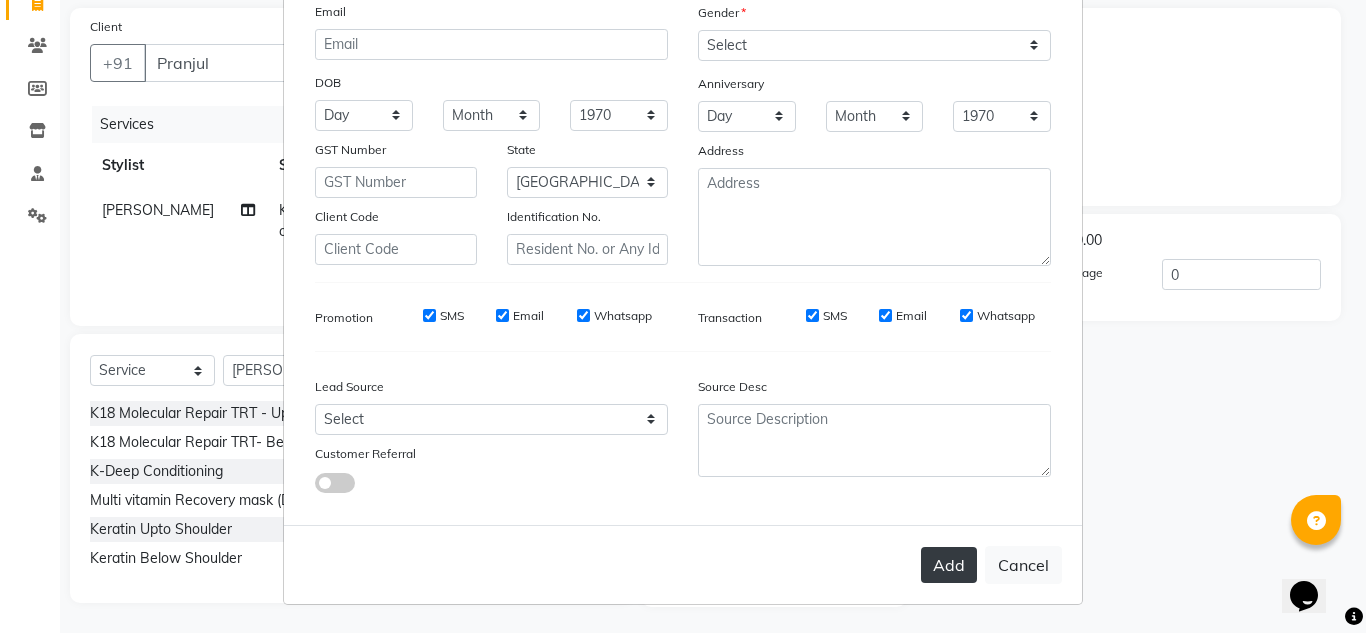 click on "Add" at bounding box center (949, 565) 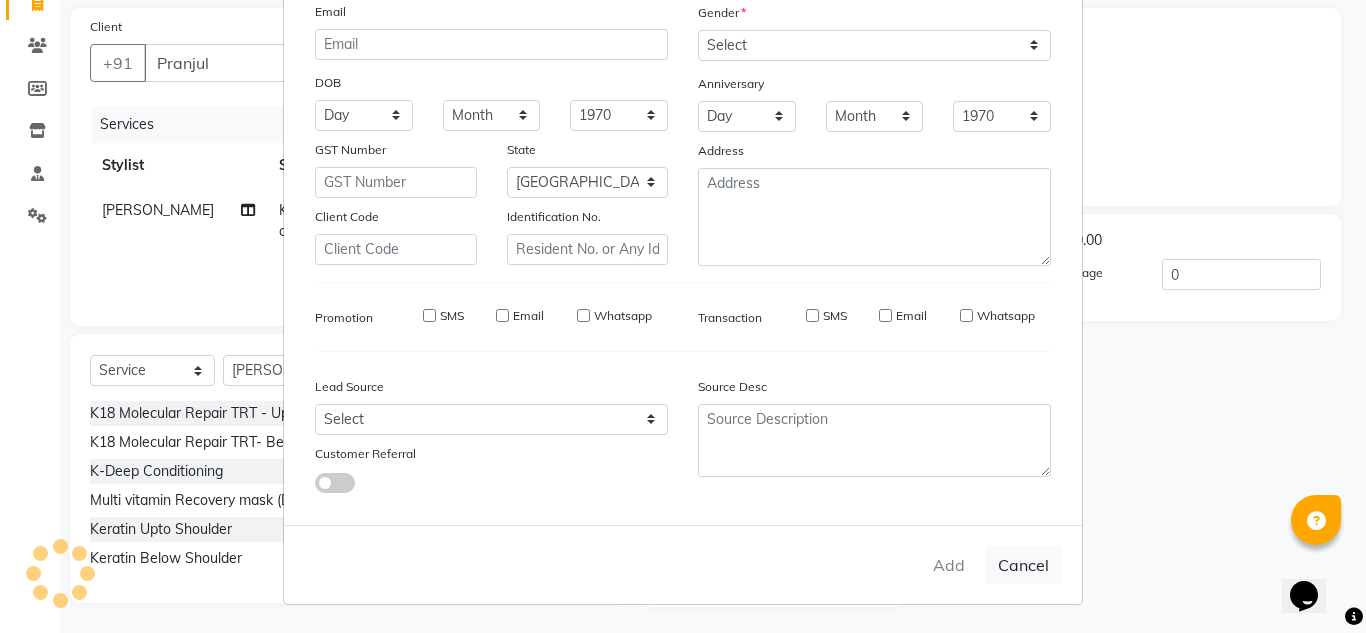 type on "9065887388" 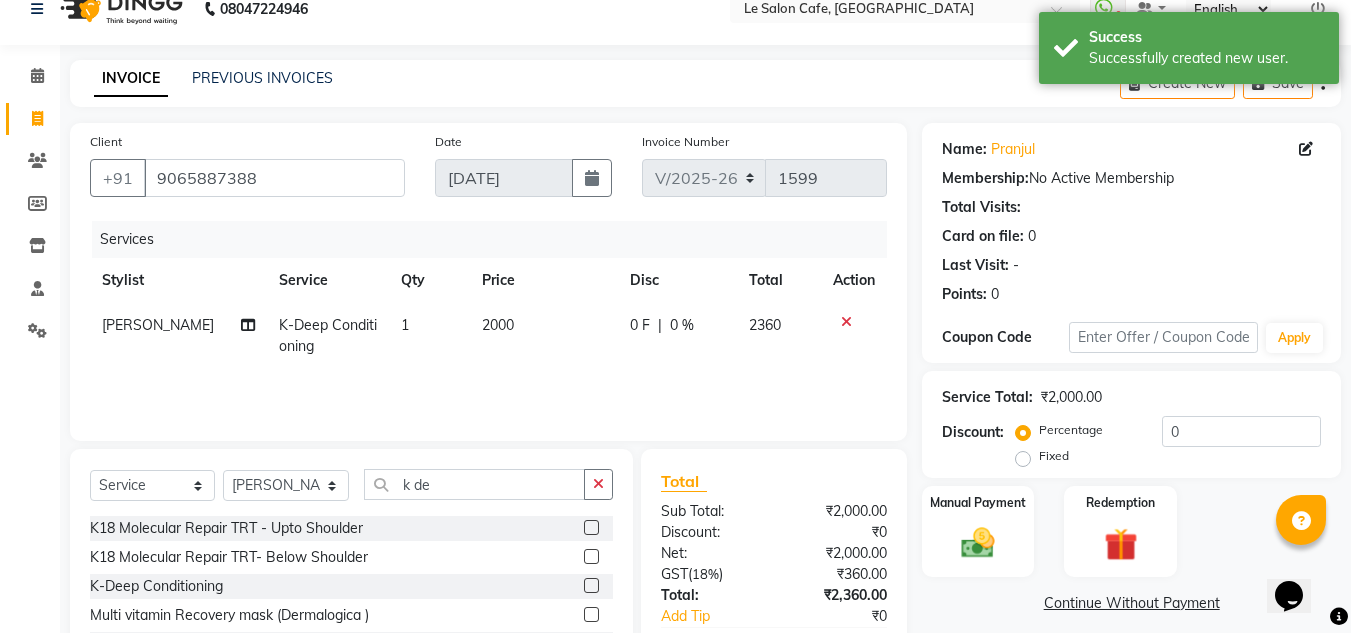 scroll, scrollTop: 0, scrollLeft: 0, axis: both 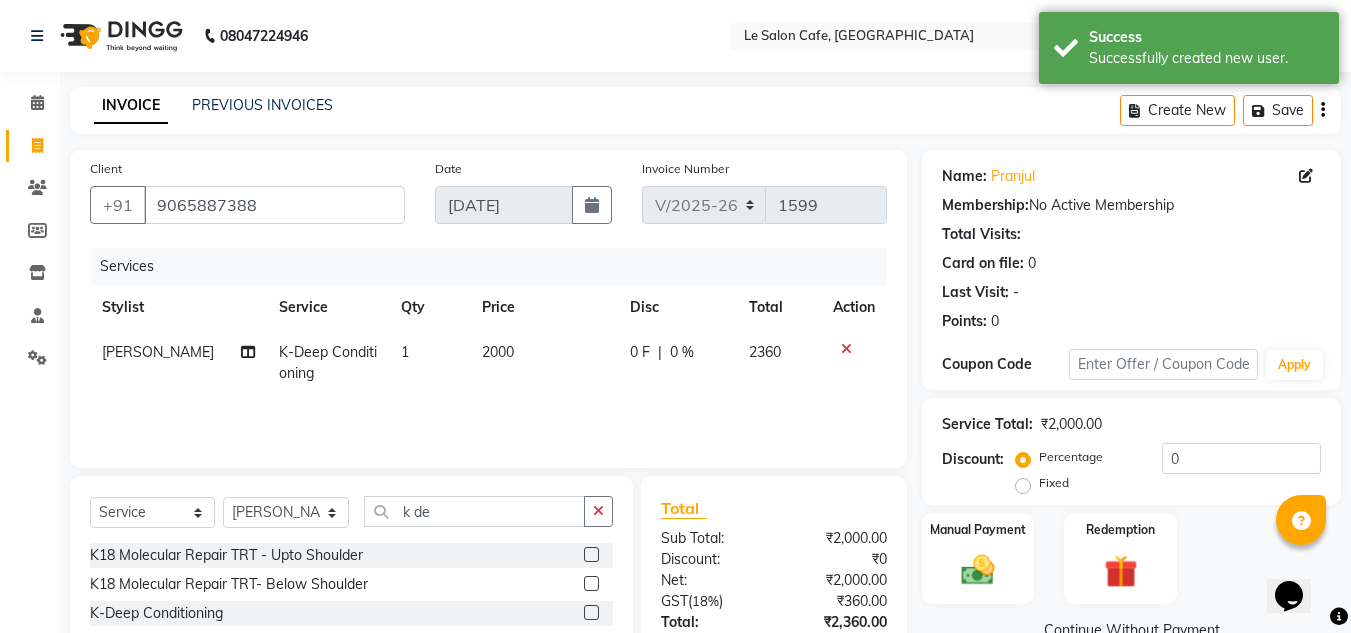 click on "08047224946 Select Location × Le Salon Cafe, Chembur  WhatsApp Status  ✕ Status:  Disconnected Recent Service Activity: 01-01-1970     05:30 AM  08047224946 Whatsapp Settings Default Panel My Panel English ENGLISH Español العربية मराठी हिंदी ગુજરાતી தமிழ் 中文 Notifications nothing to show" 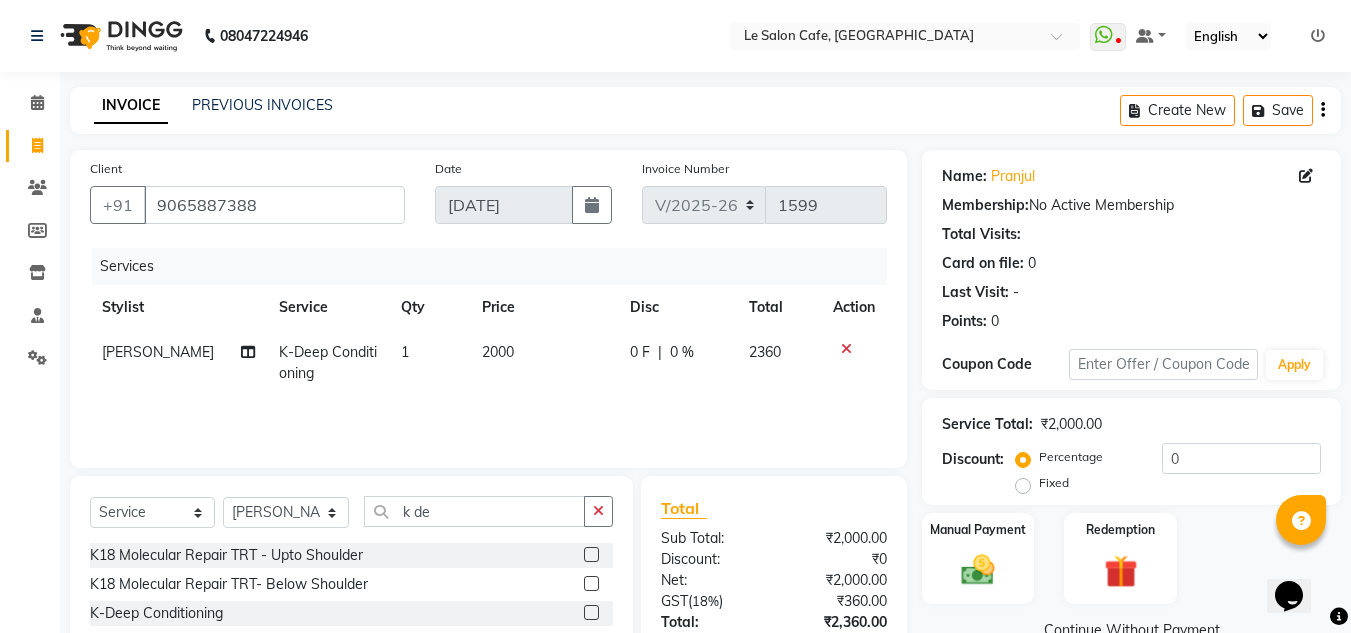 click on "08047224946 Select Location × Le Salon Cafe, Chembur  WhatsApp Status  ✕ Status:  Disconnected Recent Service Activity: 01-01-1970     05:30 AM  08047224946 Whatsapp Settings Default Panel My Panel English ENGLISH Español العربية मराठी हिंदी ગુજરાતી தமிழ் 中文 Notifications nothing to show" 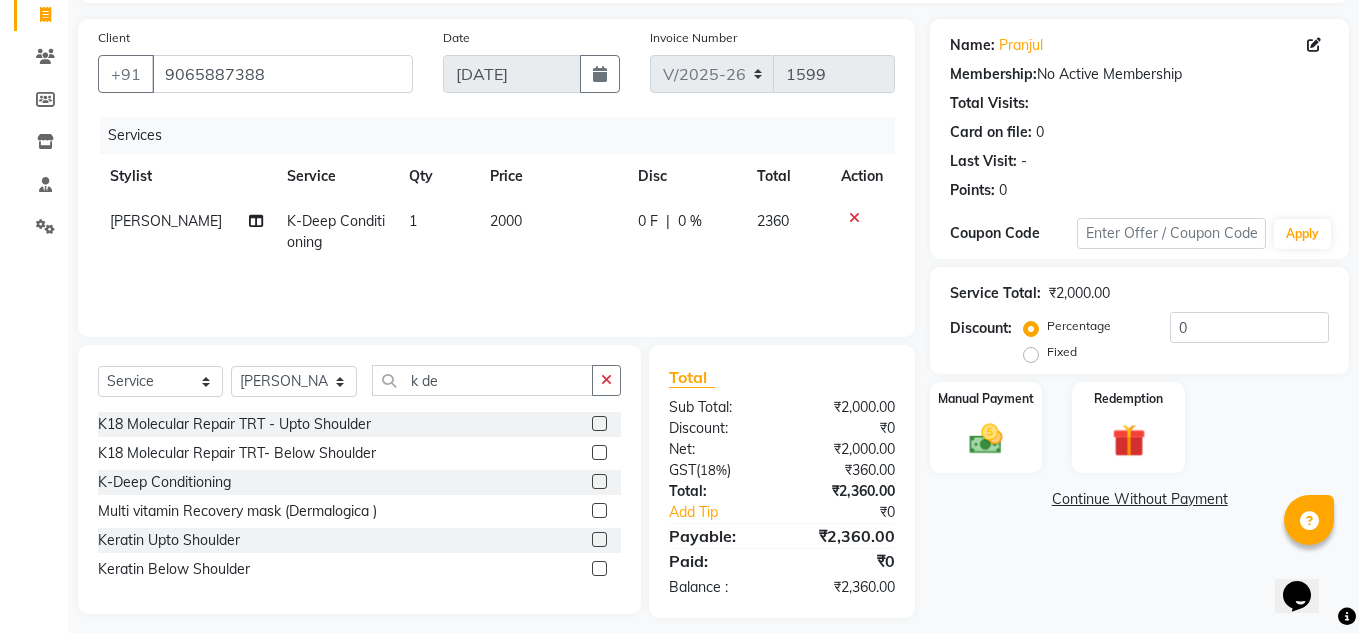 scroll, scrollTop: 146, scrollLeft: 0, axis: vertical 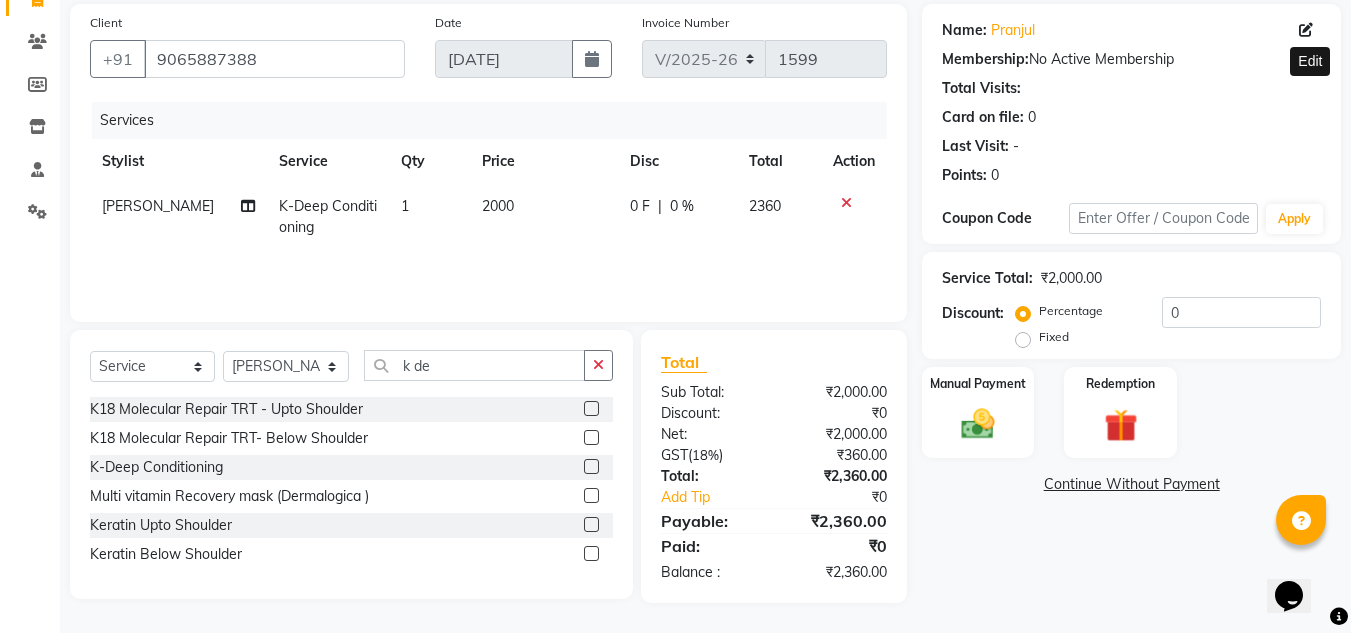 click 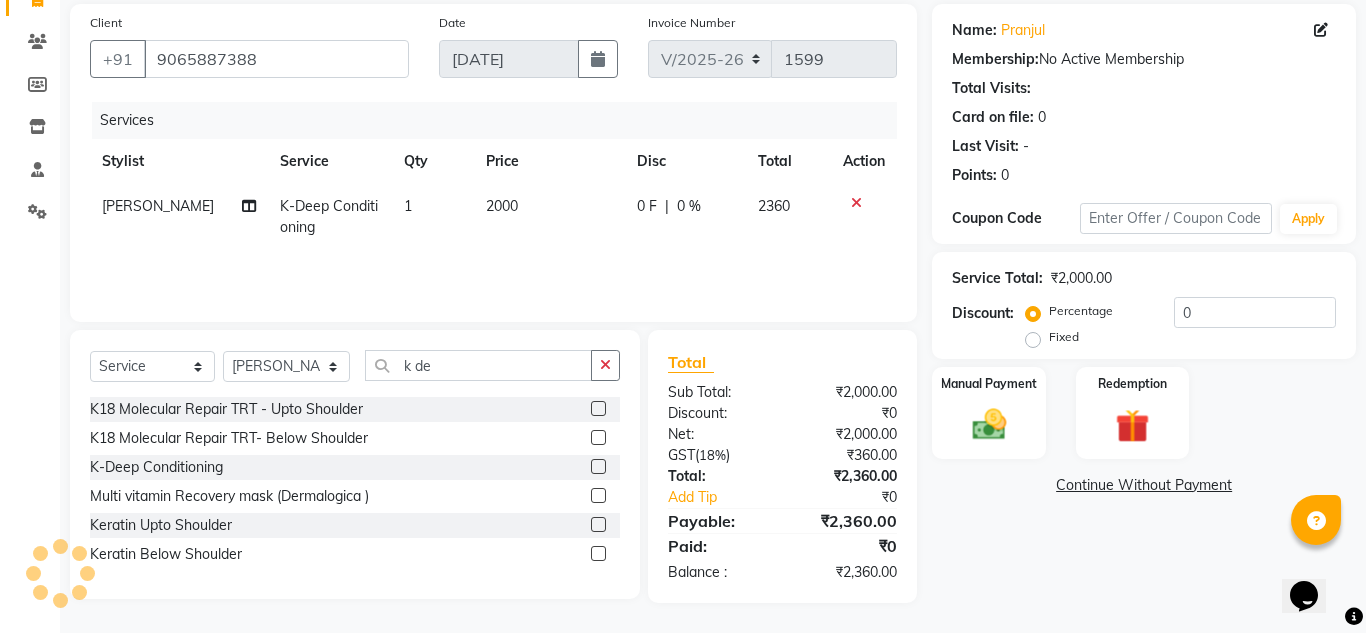 select on "22" 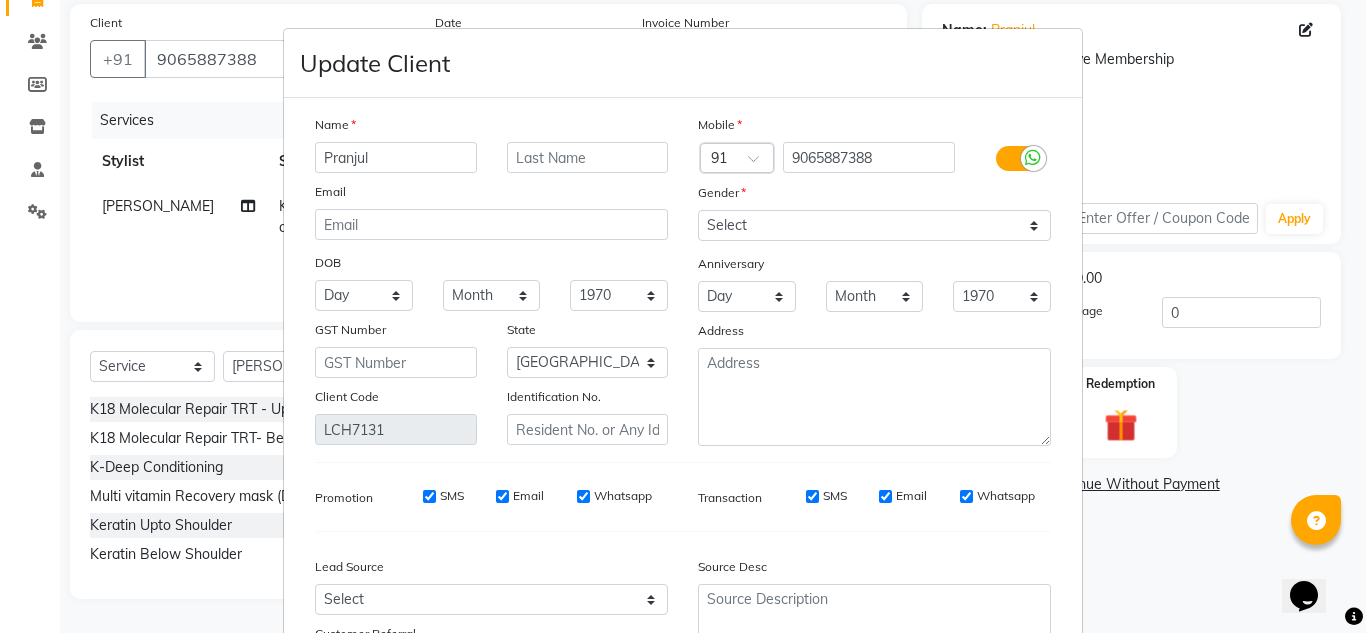 click at bounding box center (588, 157) 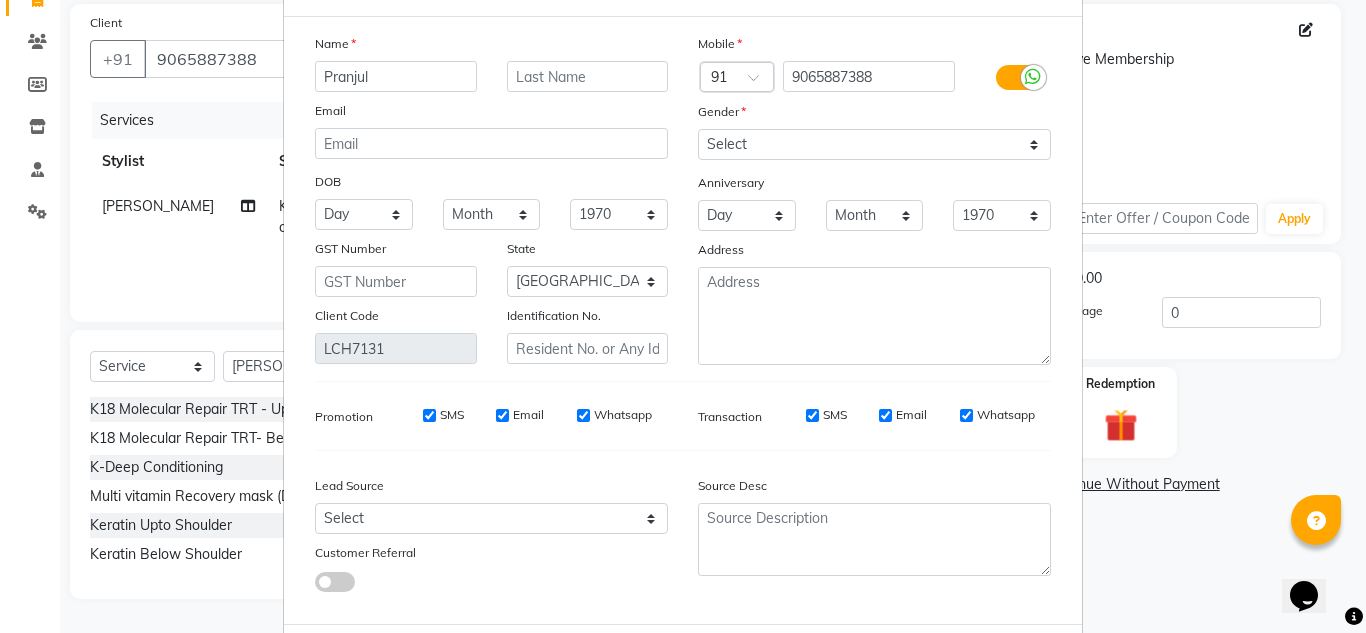 scroll, scrollTop: 0, scrollLeft: 0, axis: both 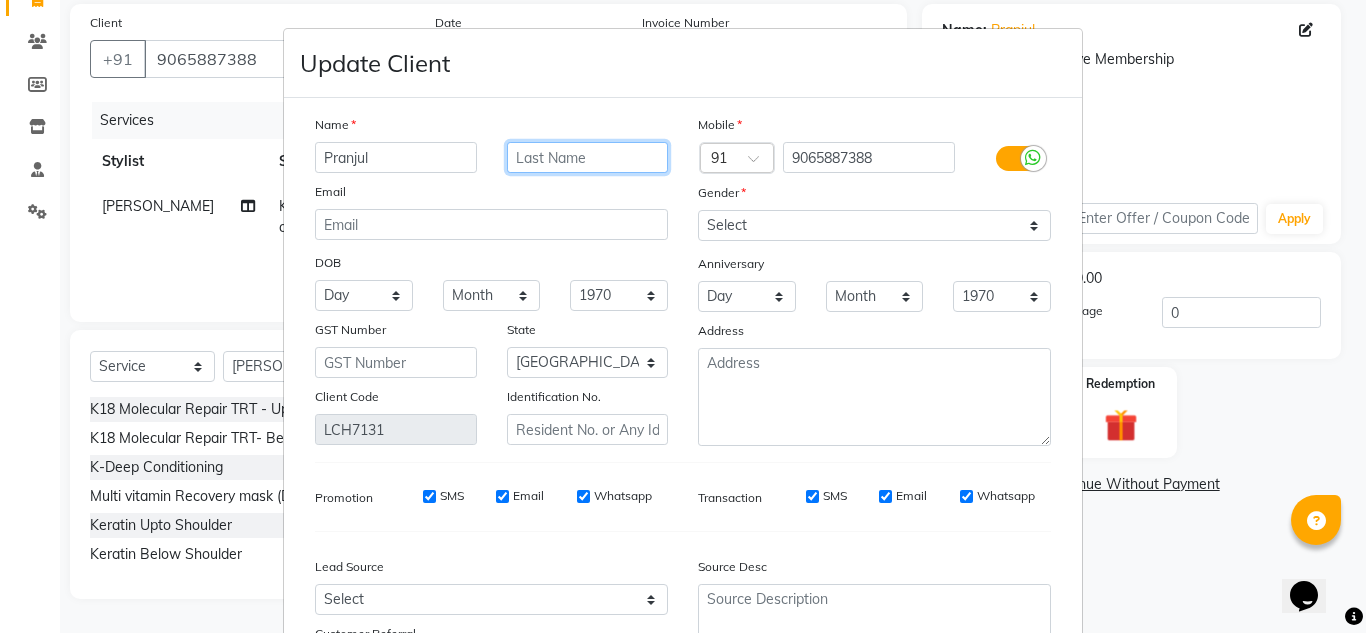 click at bounding box center [588, 157] 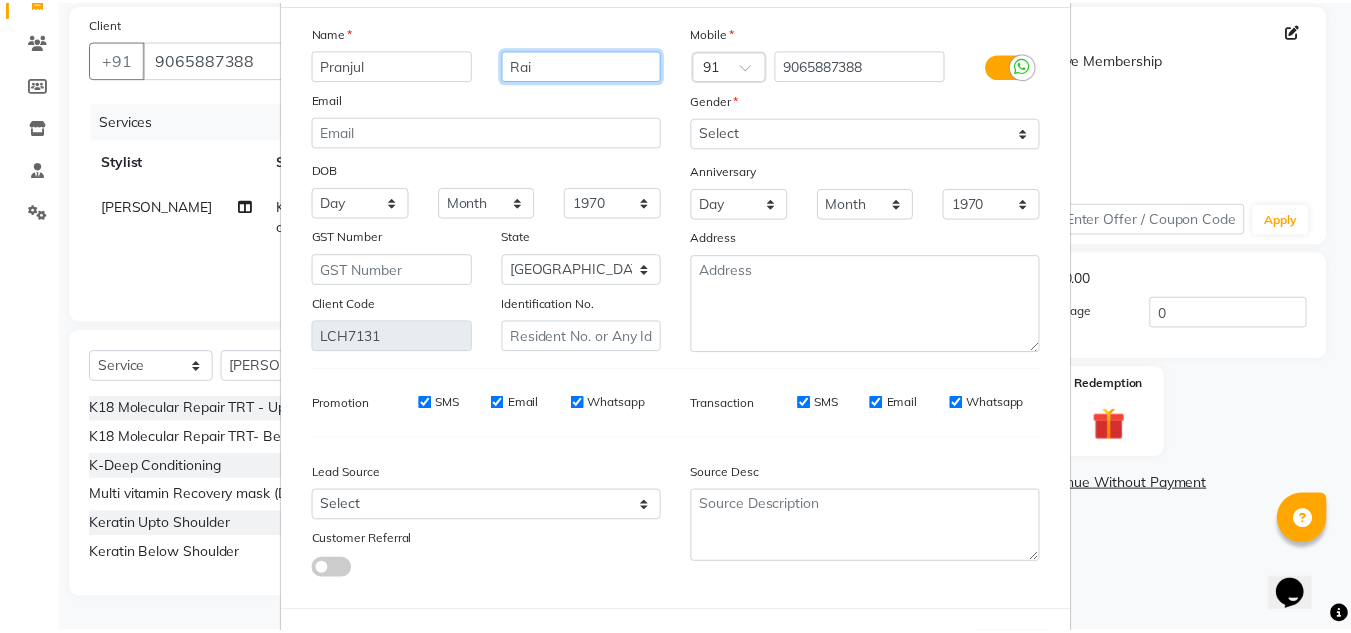 scroll, scrollTop: 180, scrollLeft: 0, axis: vertical 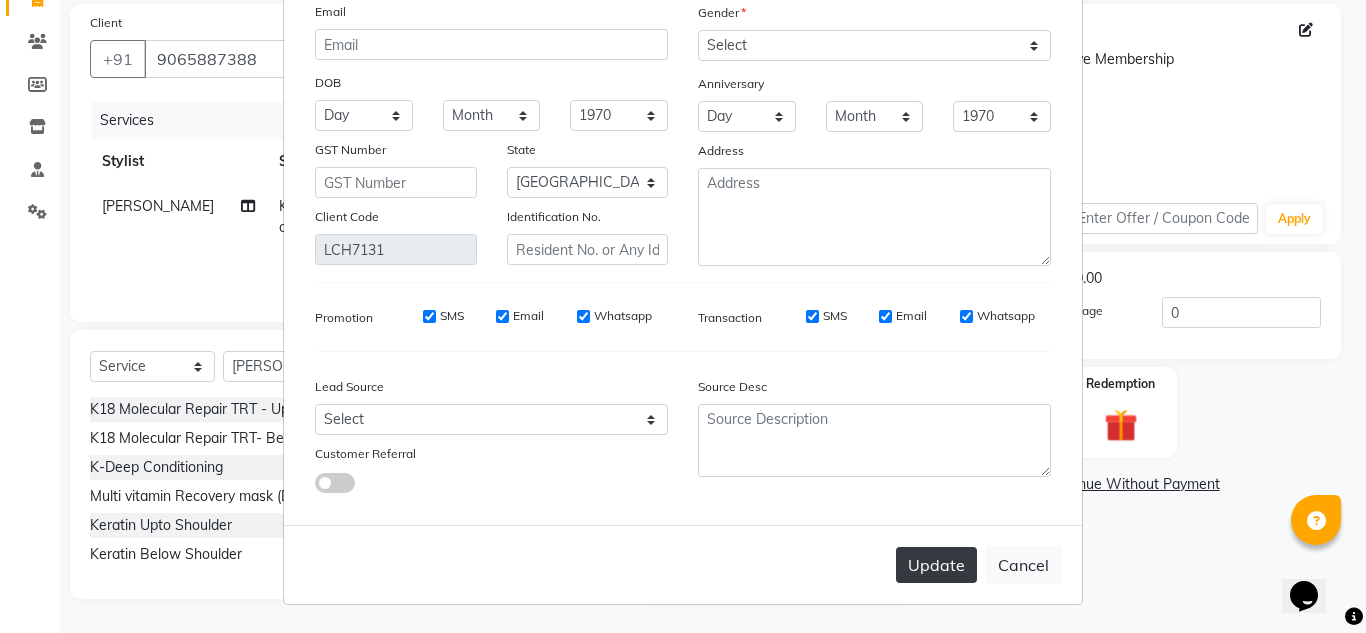 type on "Rai" 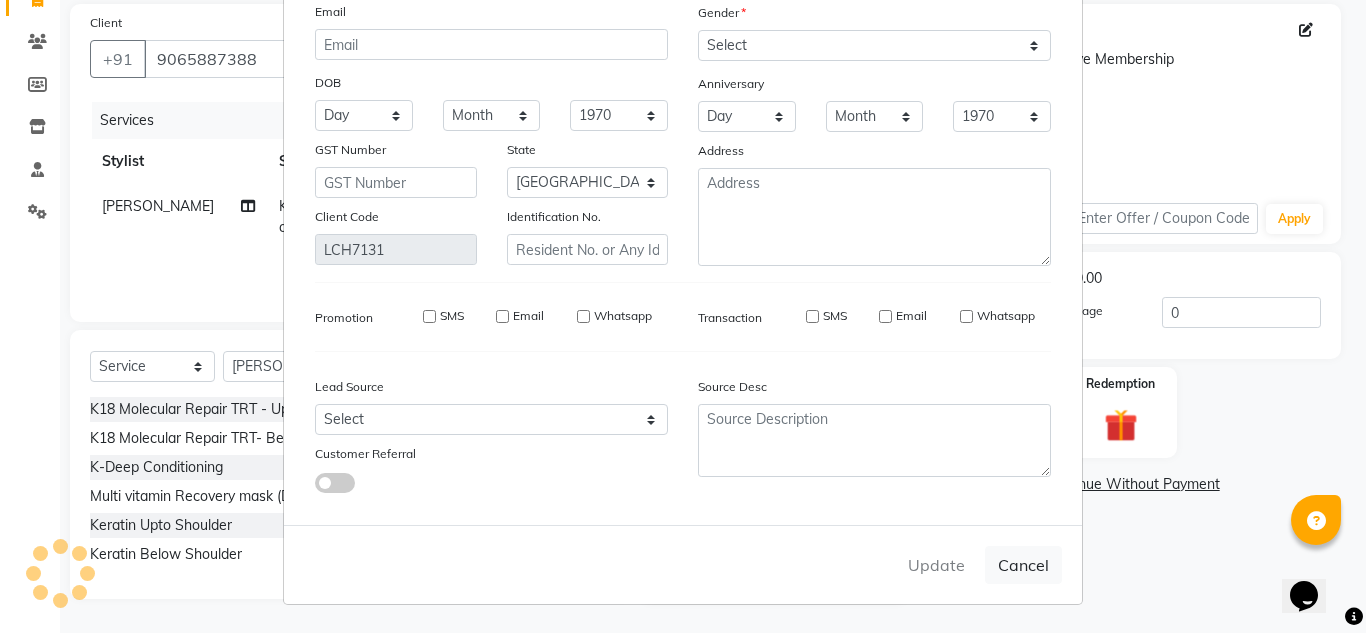 type 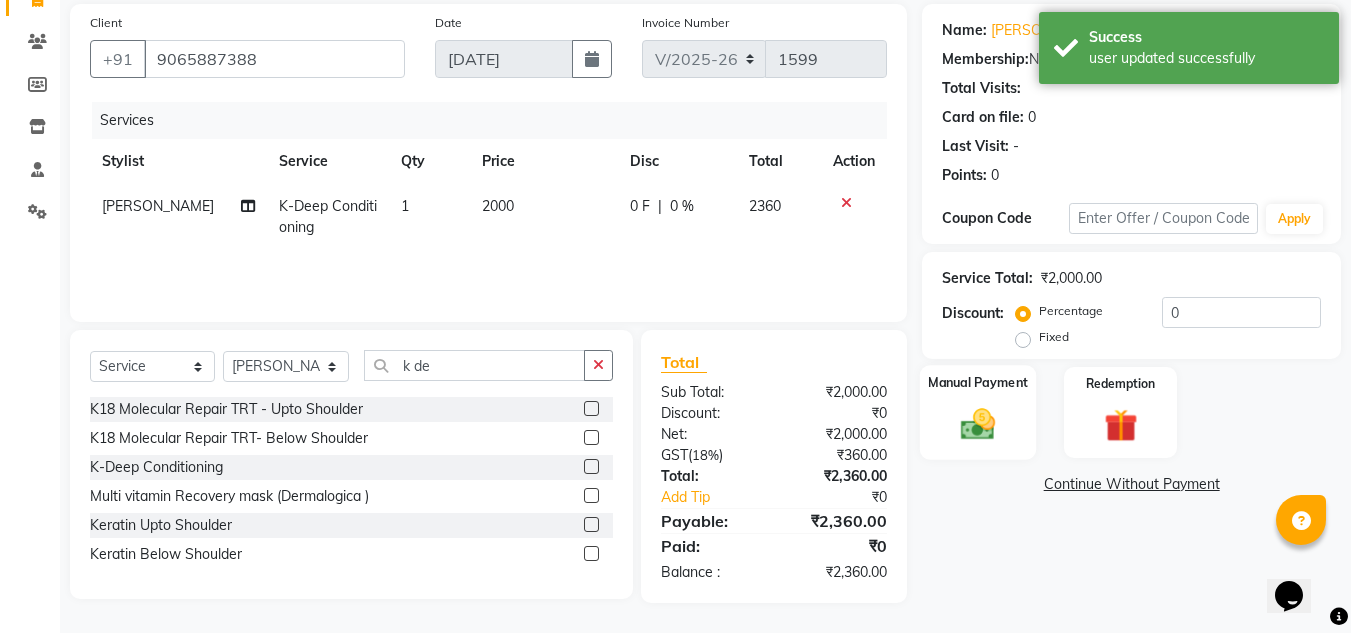 click 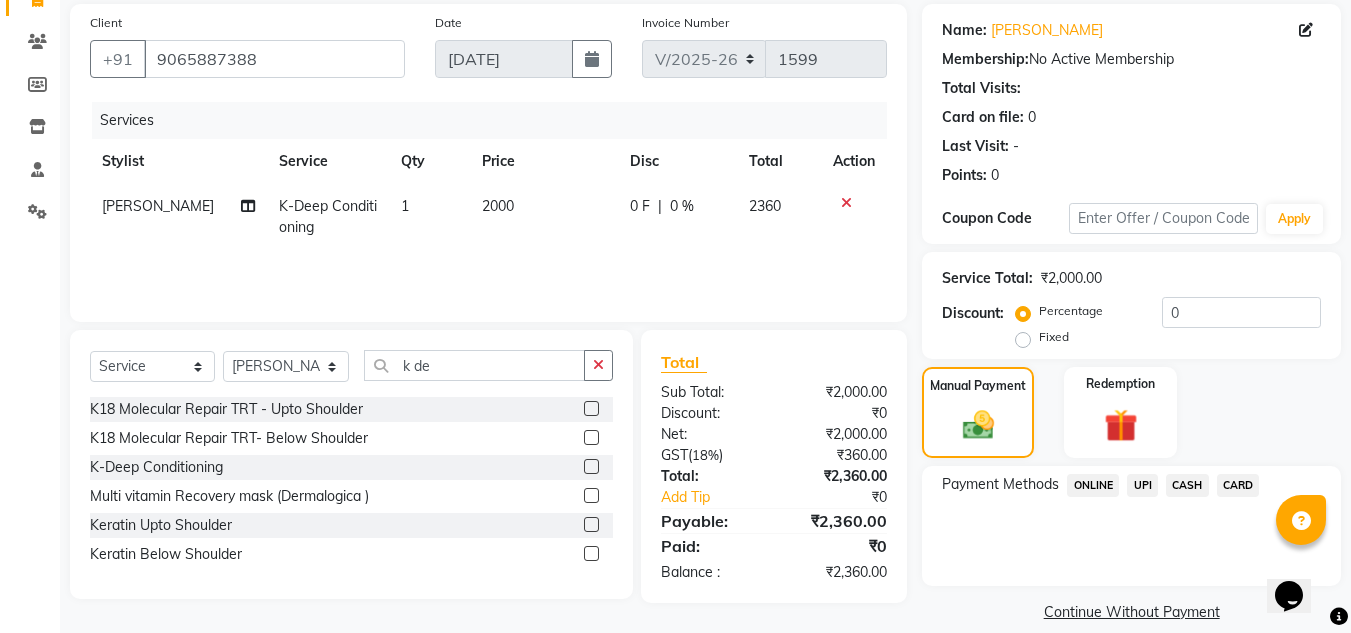 click on "UPI" 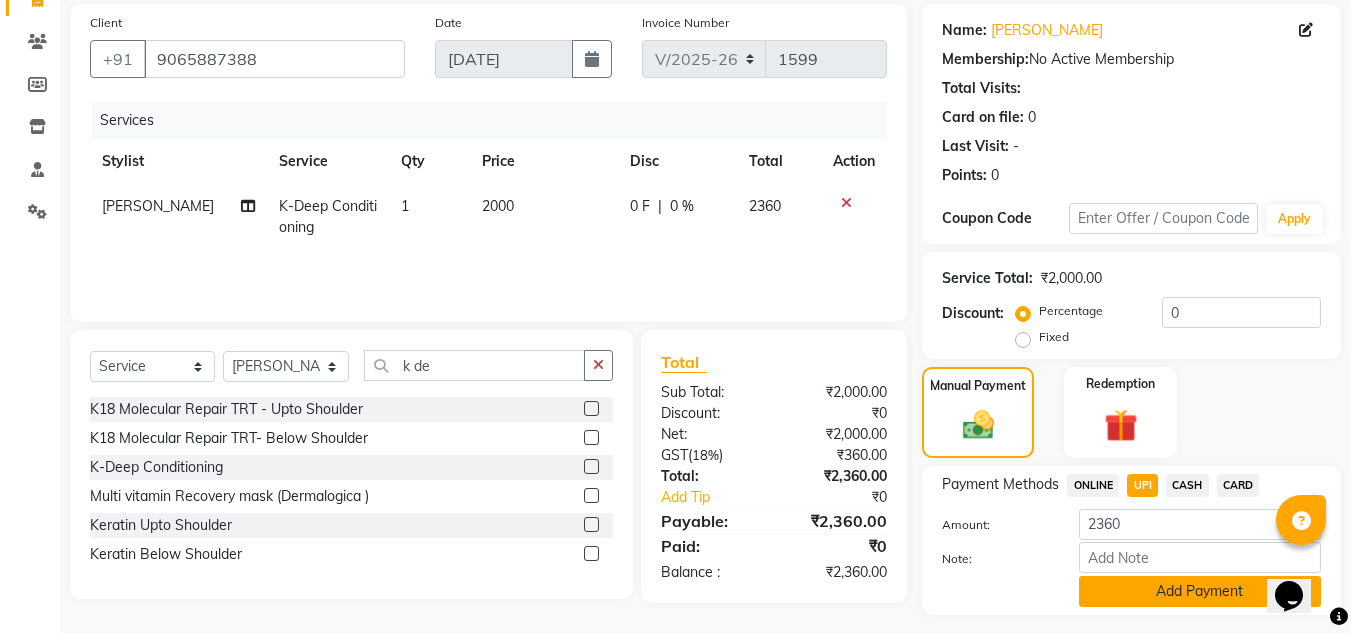 click on "Add Payment" 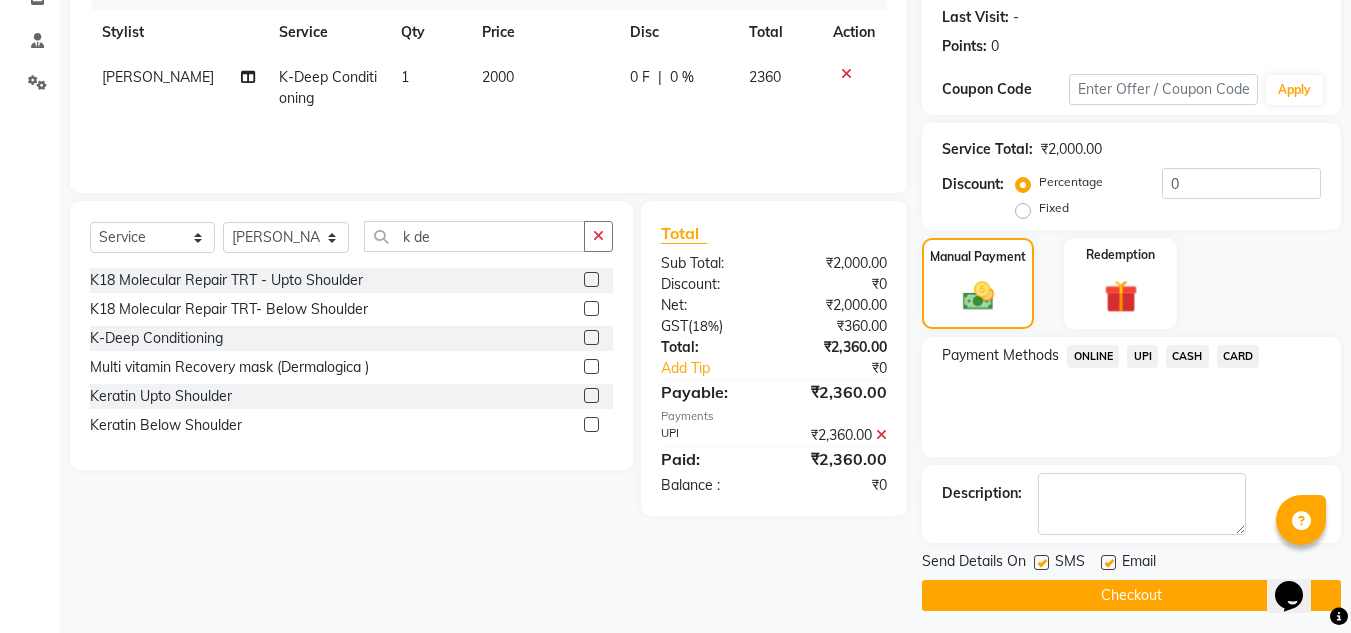 scroll, scrollTop: 283, scrollLeft: 0, axis: vertical 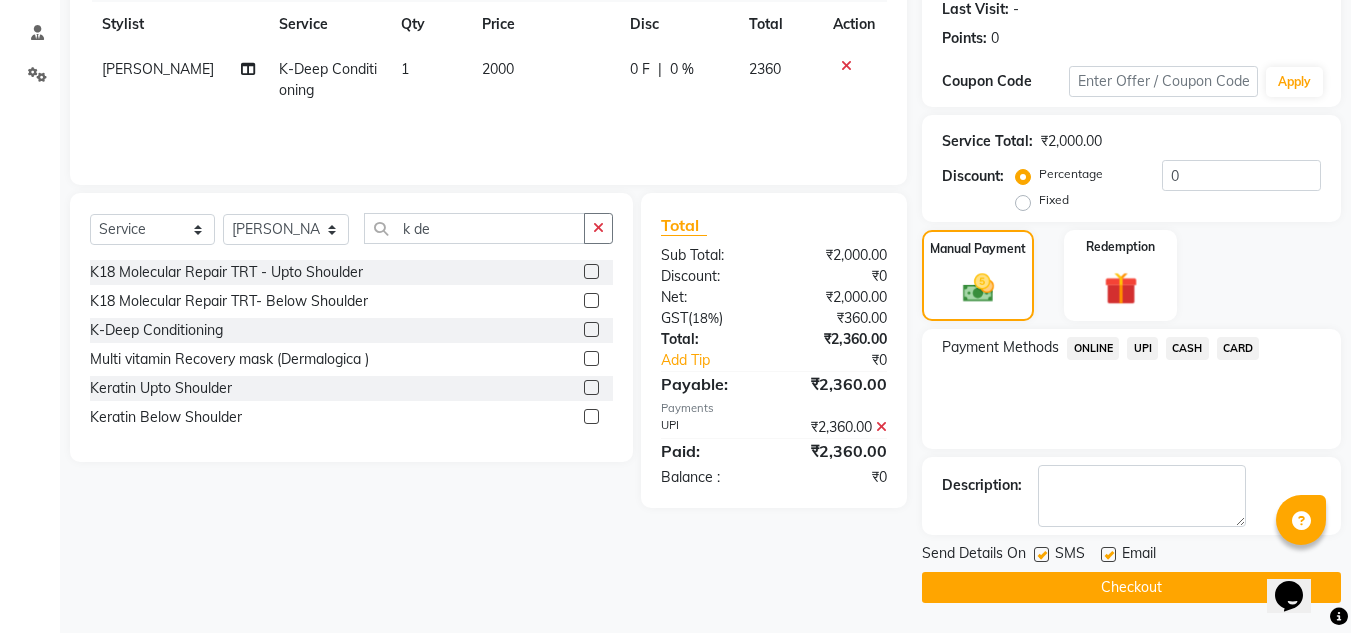 click 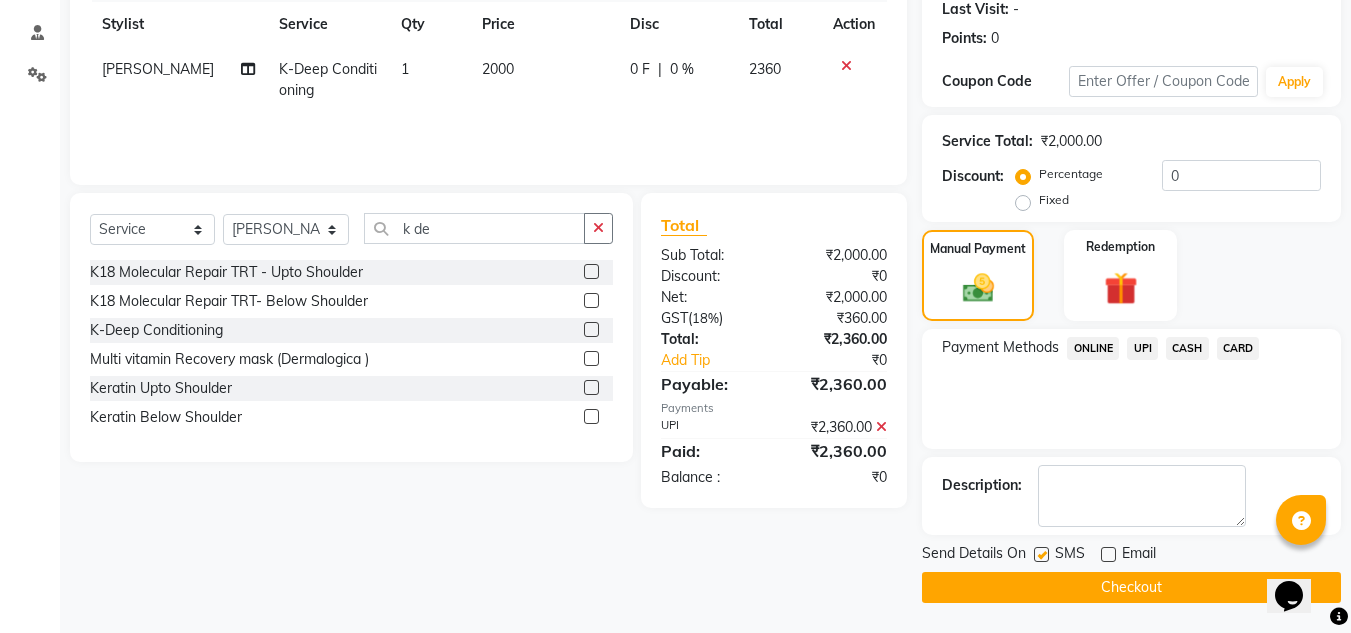 click on "Checkout" 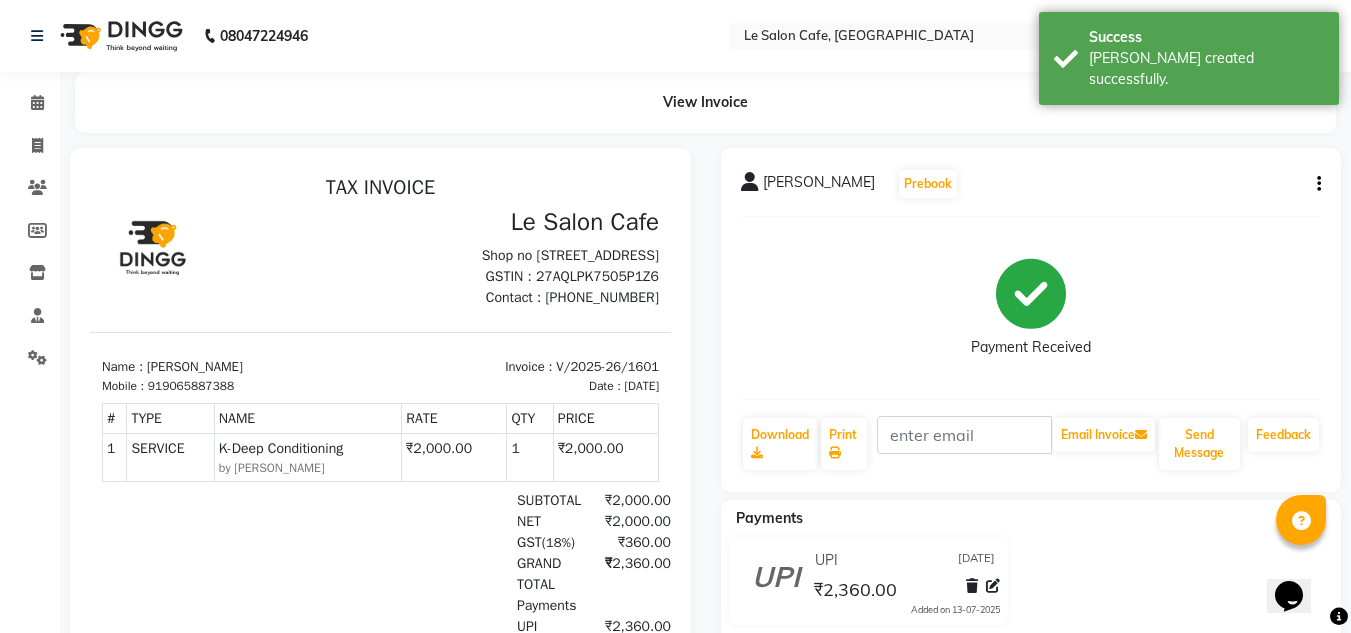 scroll, scrollTop: 0, scrollLeft: 0, axis: both 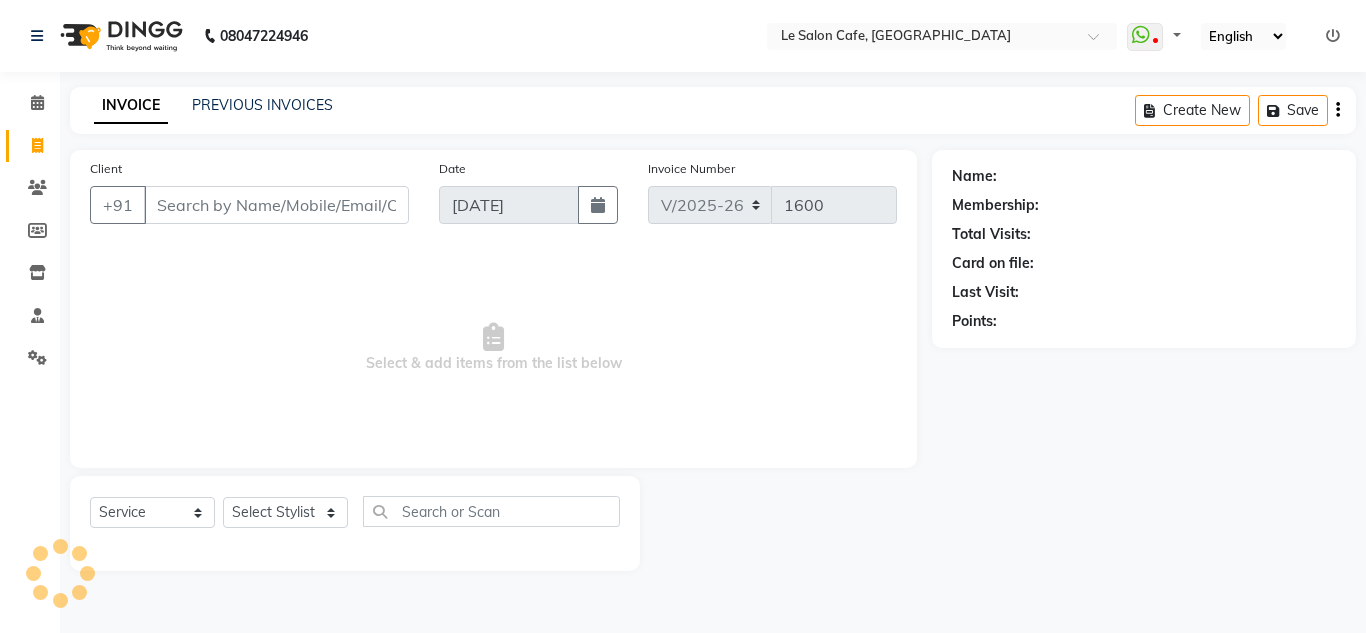 select on "594" 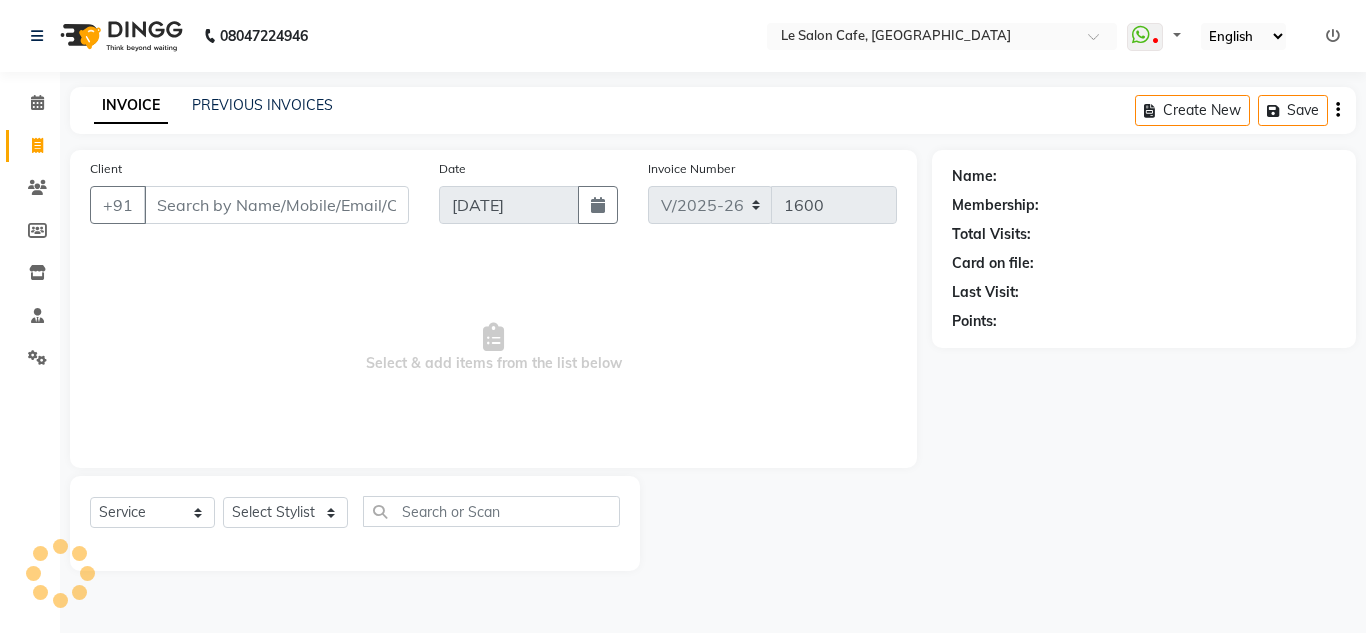 scroll, scrollTop: 0, scrollLeft: 0, axis: both 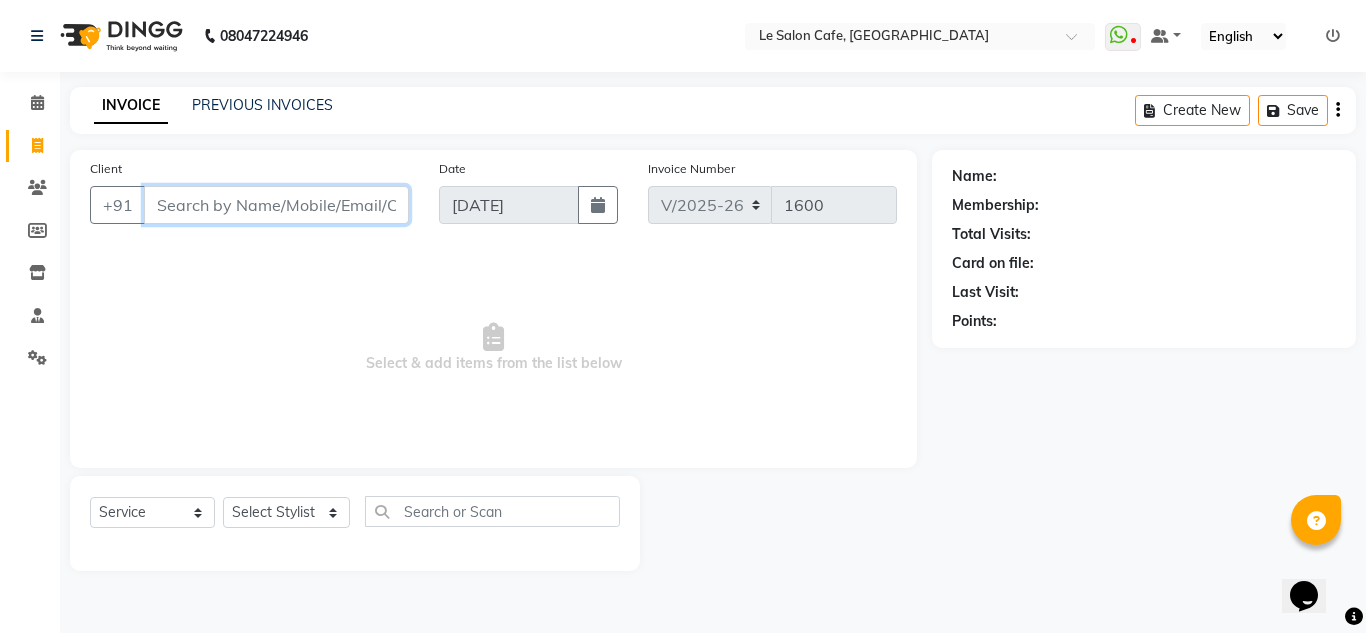 click on "Client" at bounding box center (276, 205) 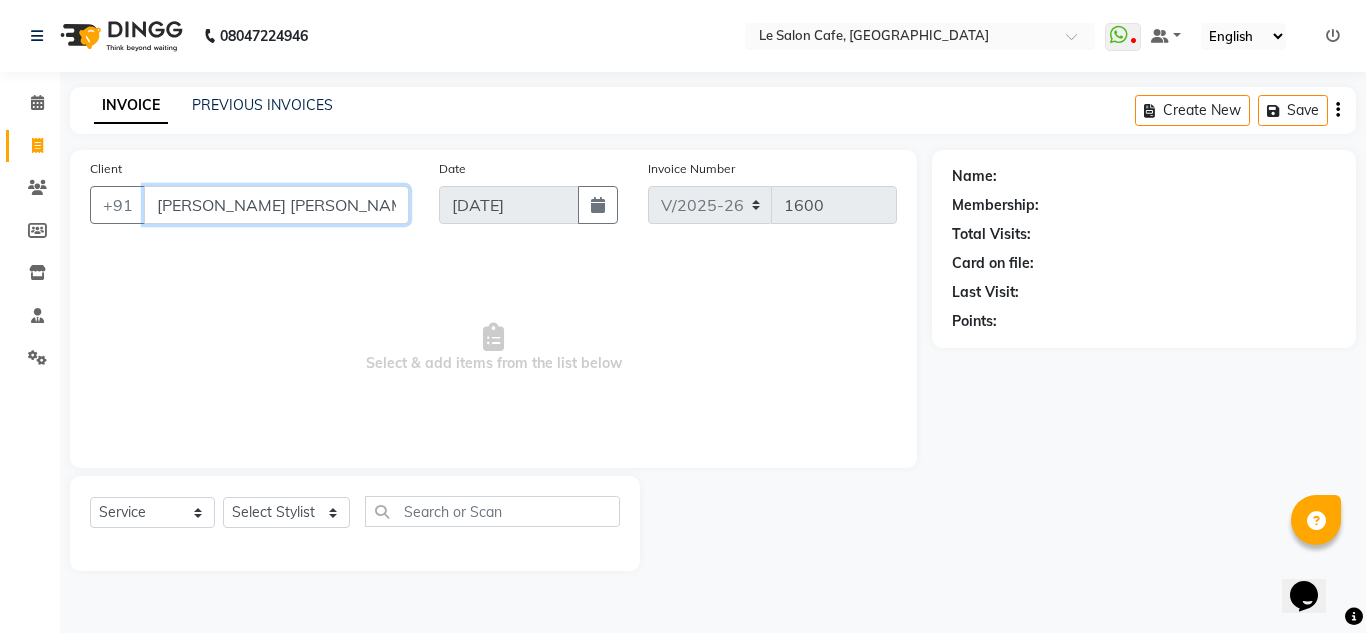 scroll, scrollTop: 0, scrollLeft: 31, axis: horizontal 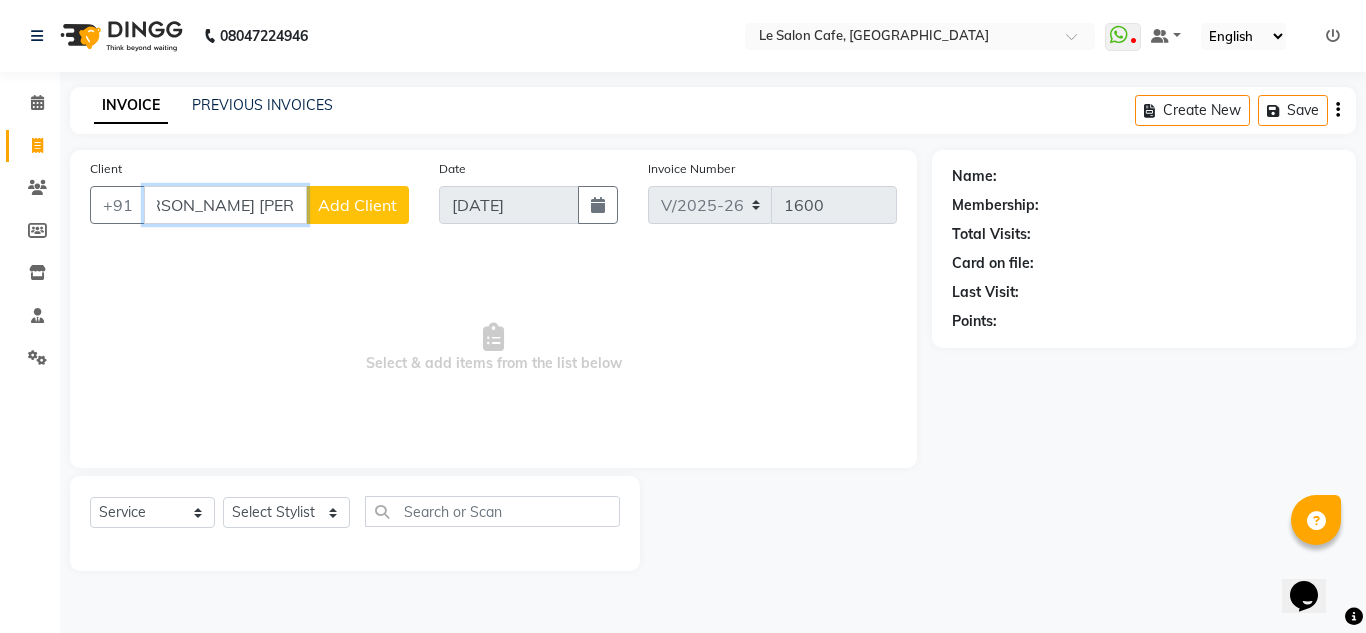 click on "[PERSON_NAME] [PERSON_NAME]" at bounding box center [225, 205] 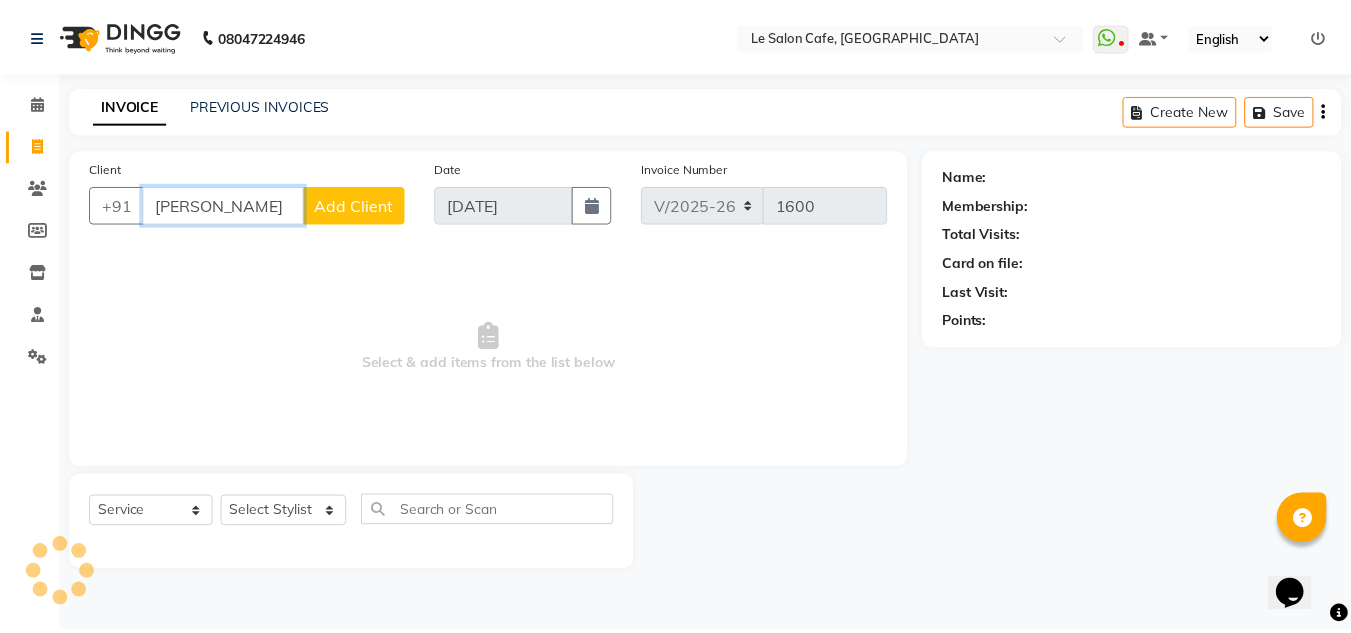 scroll, scrollTop: 0, scrollLeft: 0, axis: both 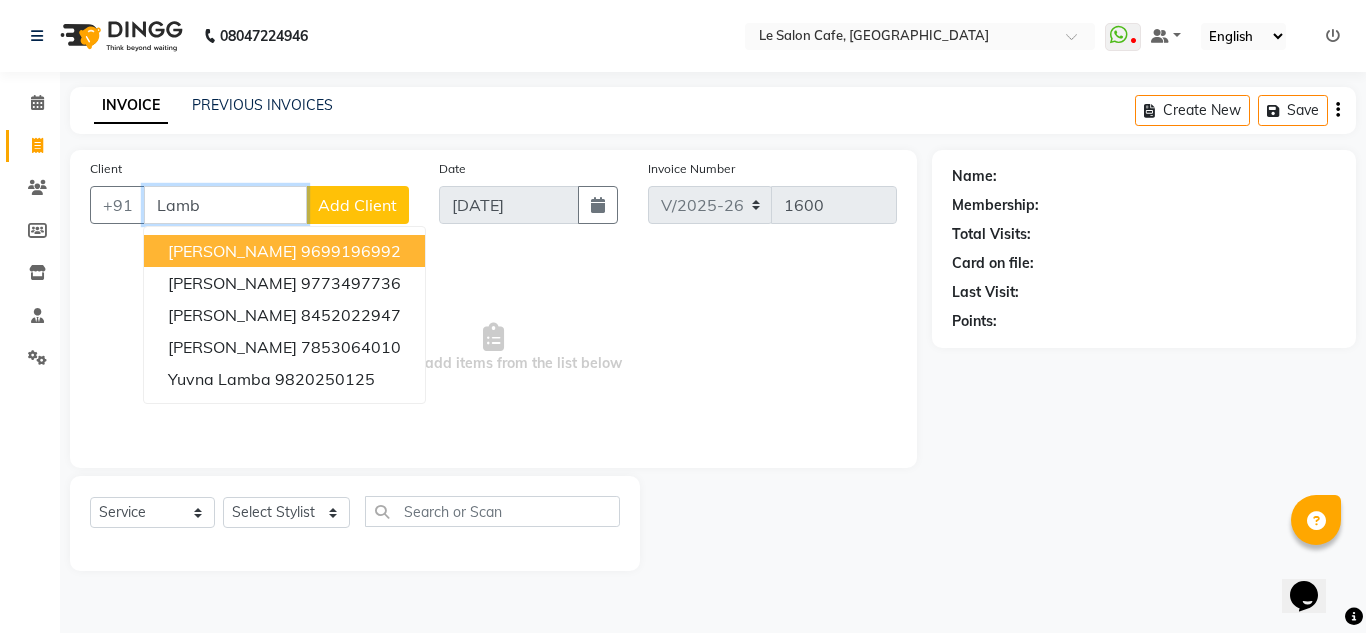 click on "Lamb" at bounding box center (225, 205) 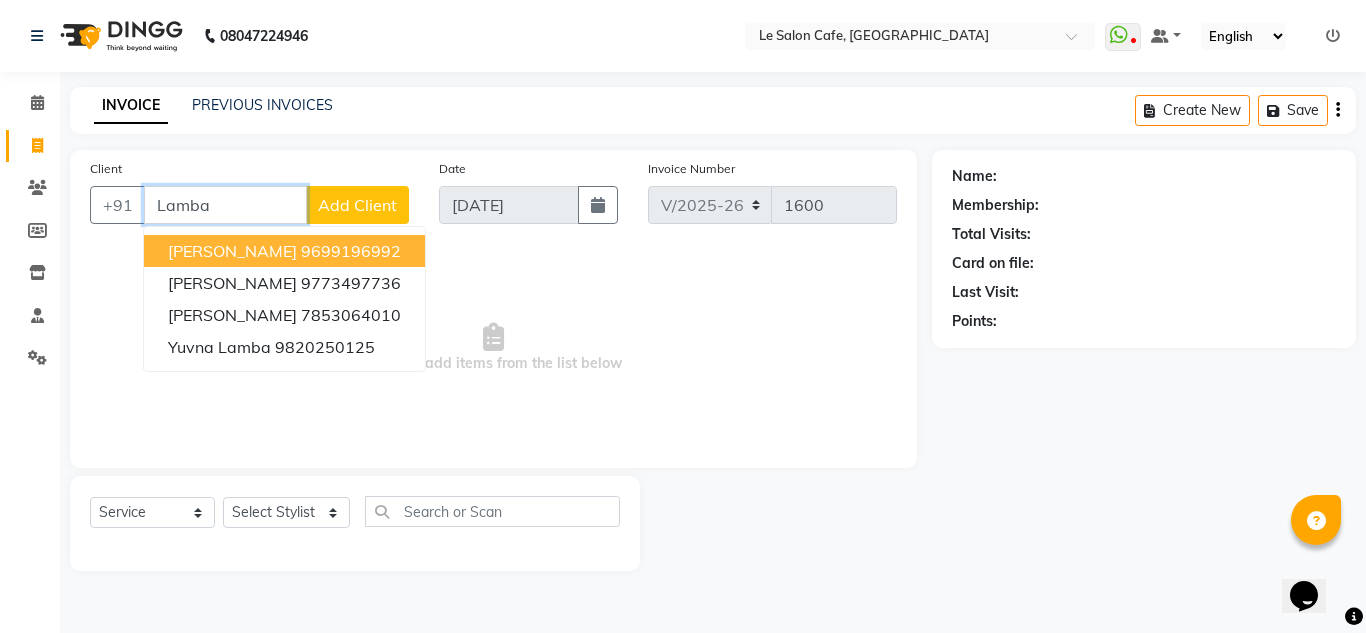 click on "Anshu Lamba" at bounding box center [232, 251] 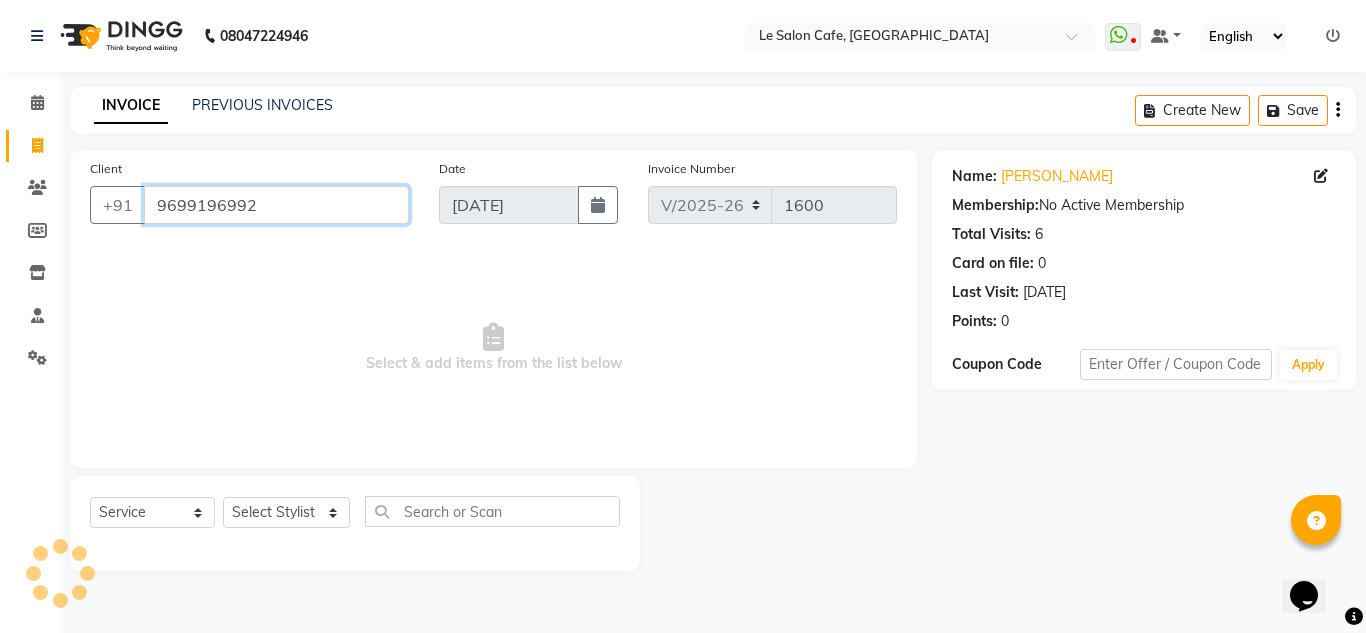 click on "9699196992" at bounding box center [276, 205] 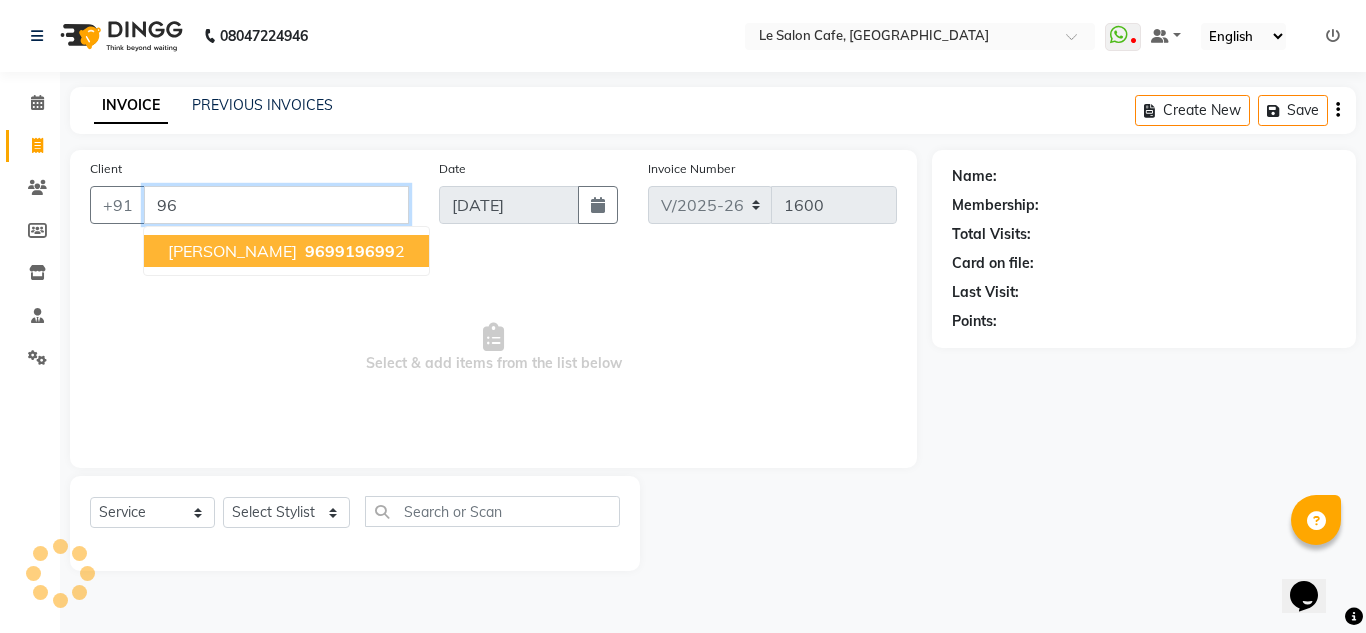 type on "9" 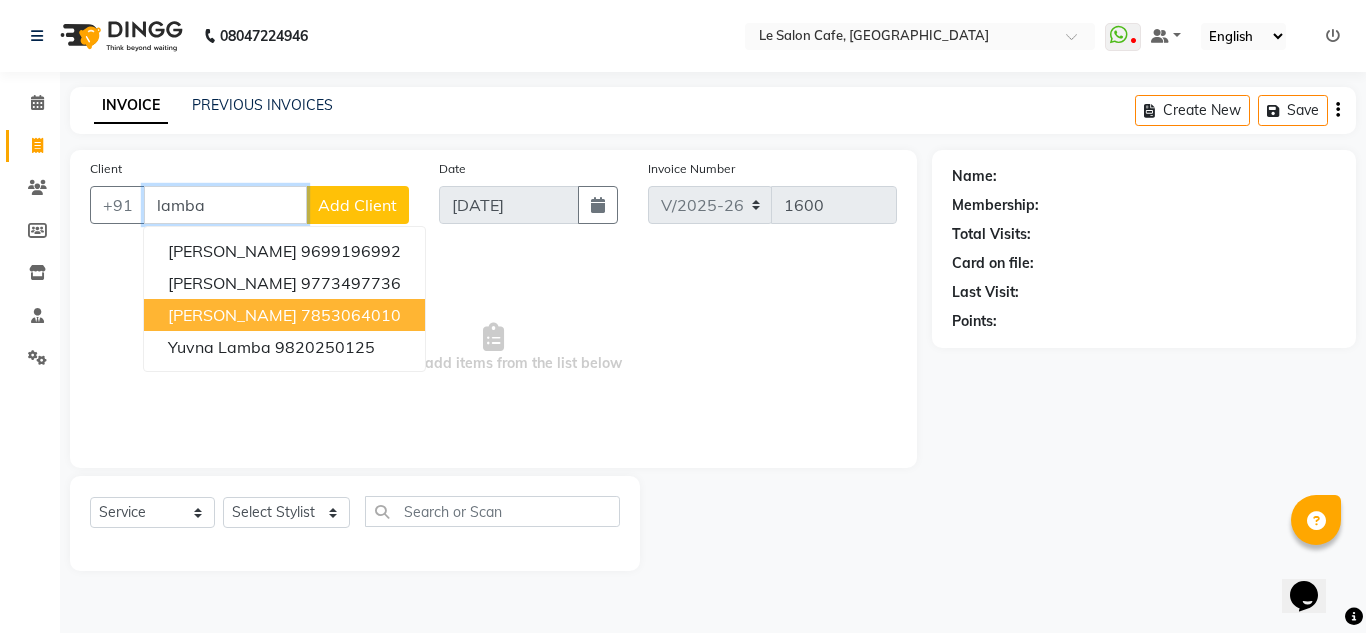 click on "Aman Lamba" at bounding box center [232, 315] 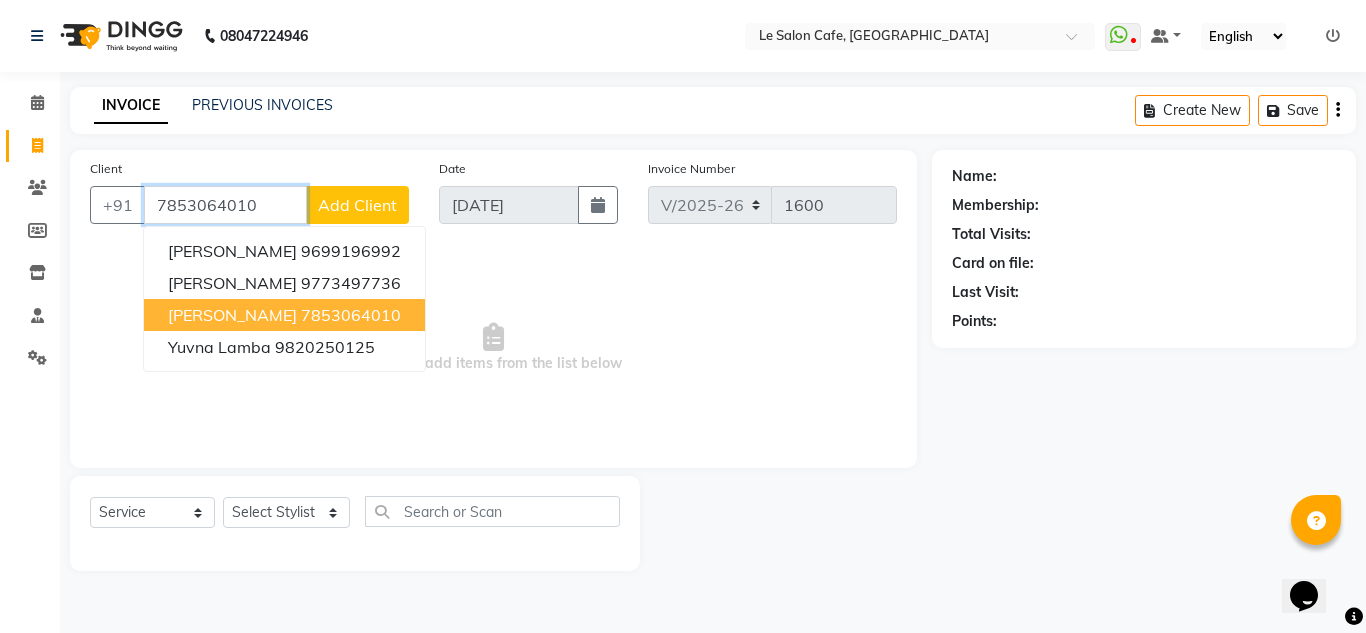 type on "7853064010" 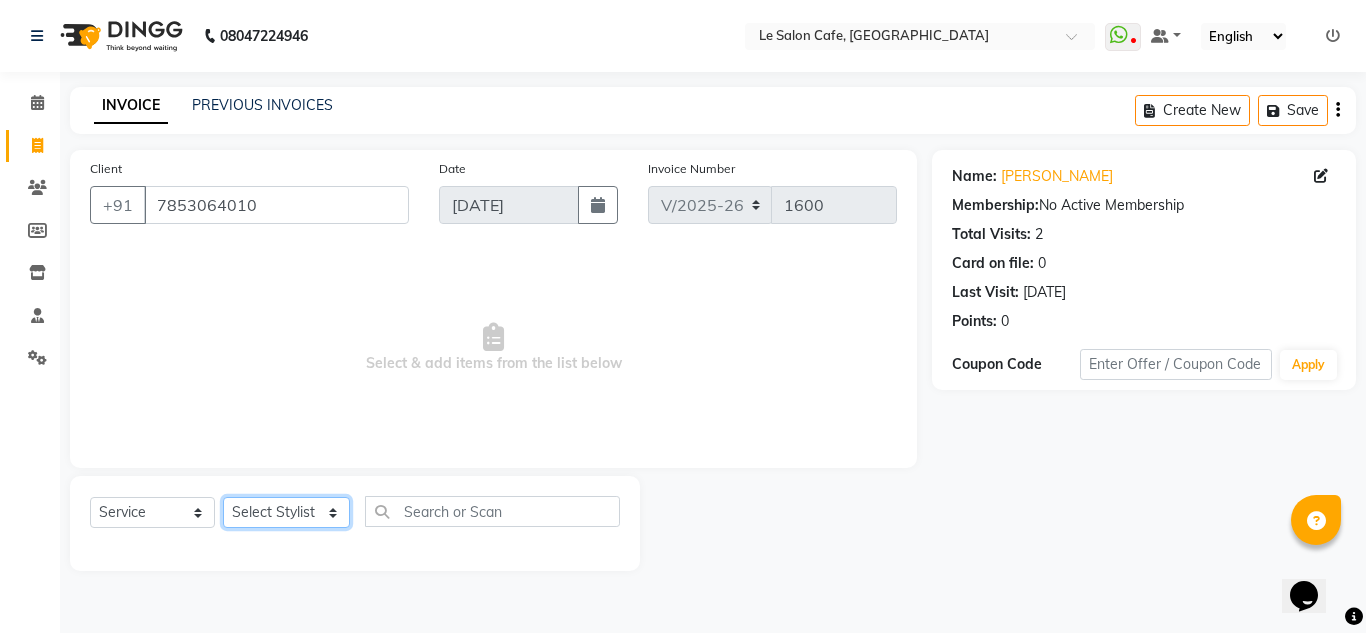 click on "Select Stylist [PERSON_NAME]  [PERSON_NAME]  [PERSON_NAME]  Front Desk  [PERSON_NAME]  [PERSON_NAME] [PERSON_NAME]  [PERSON_NAME]  [PERSON_NAME] [PERSON_NAME]  [PERSON_NAME] [PERSON_NAME] [PERSON_NAME] [PERSON_NAME]" 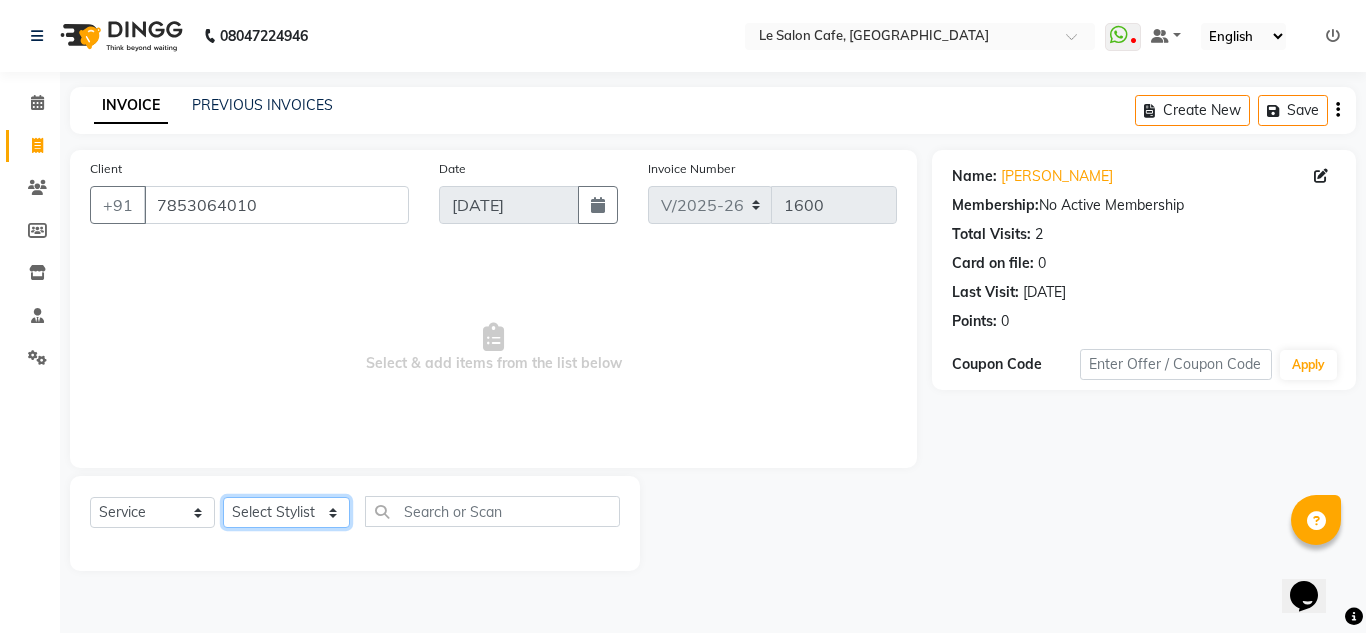 select on "74710" 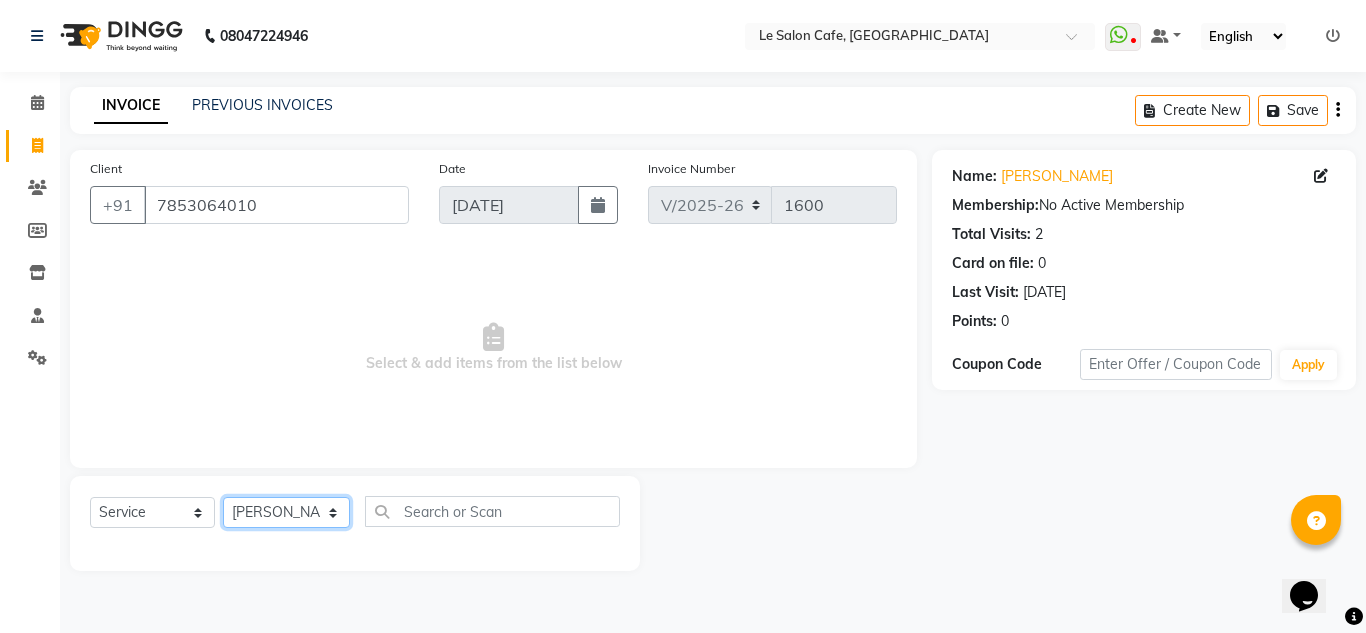 click on "Select Stylist [PERSON_NAME]  [PERSON_NAME]  [PERSON_NAME]  Front Desk  [PERSON_NAME]  [PERSON_NAME] [PERSON_NAME]  [PERSON_NAME]  [PERSON_NAME] [PERSON_NAME]  [PERSON_NAME] [PERSON_NAME] [PERSON_NAME] [PERSON_NAME]" 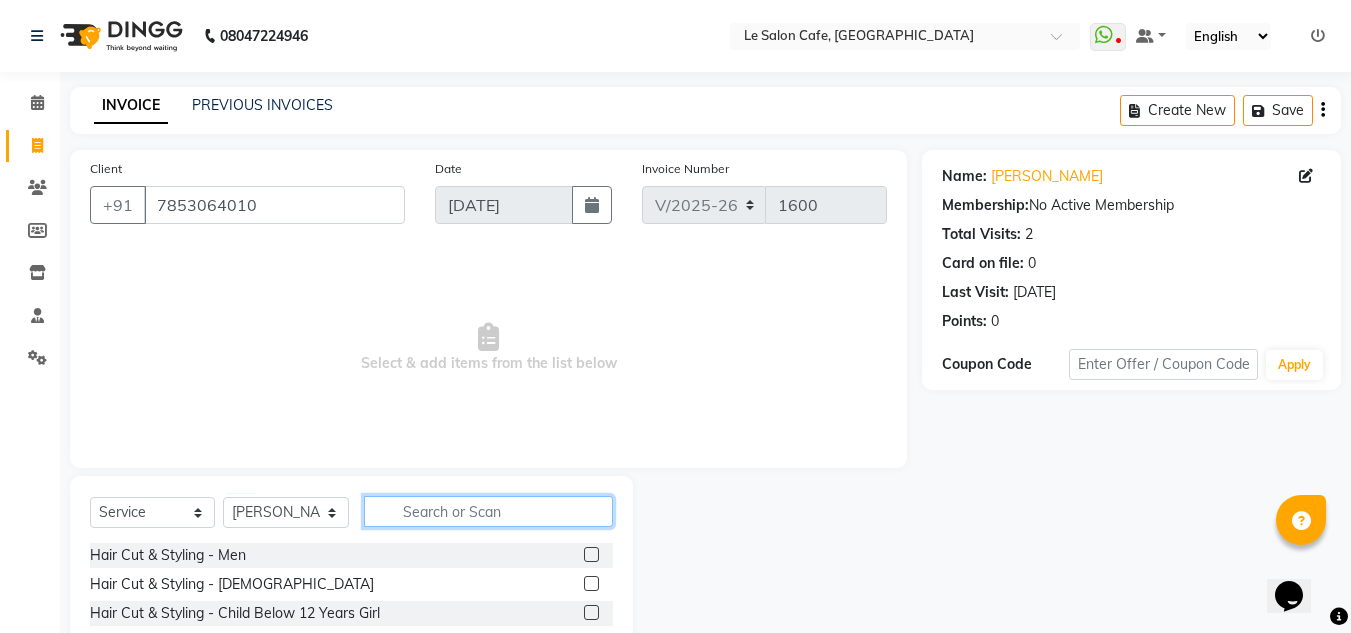 click 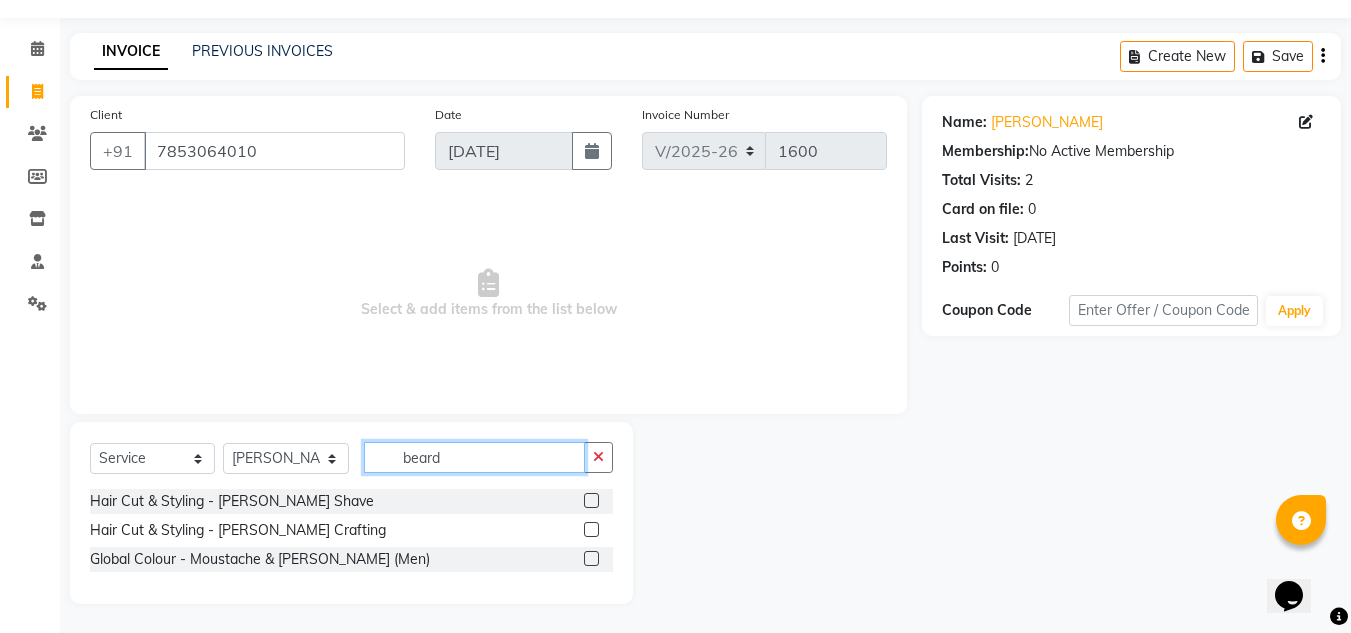 scroll, scrollTop: 55, scrollLeft: 0, axis: vertical 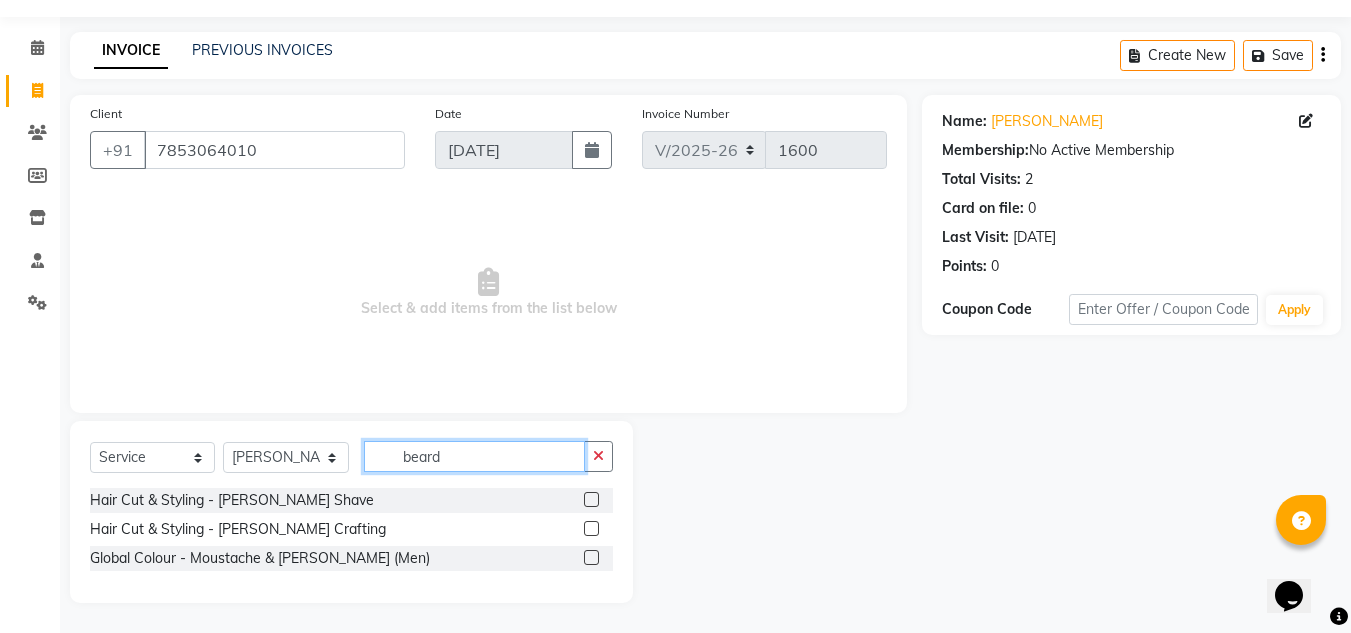 type on "beard" 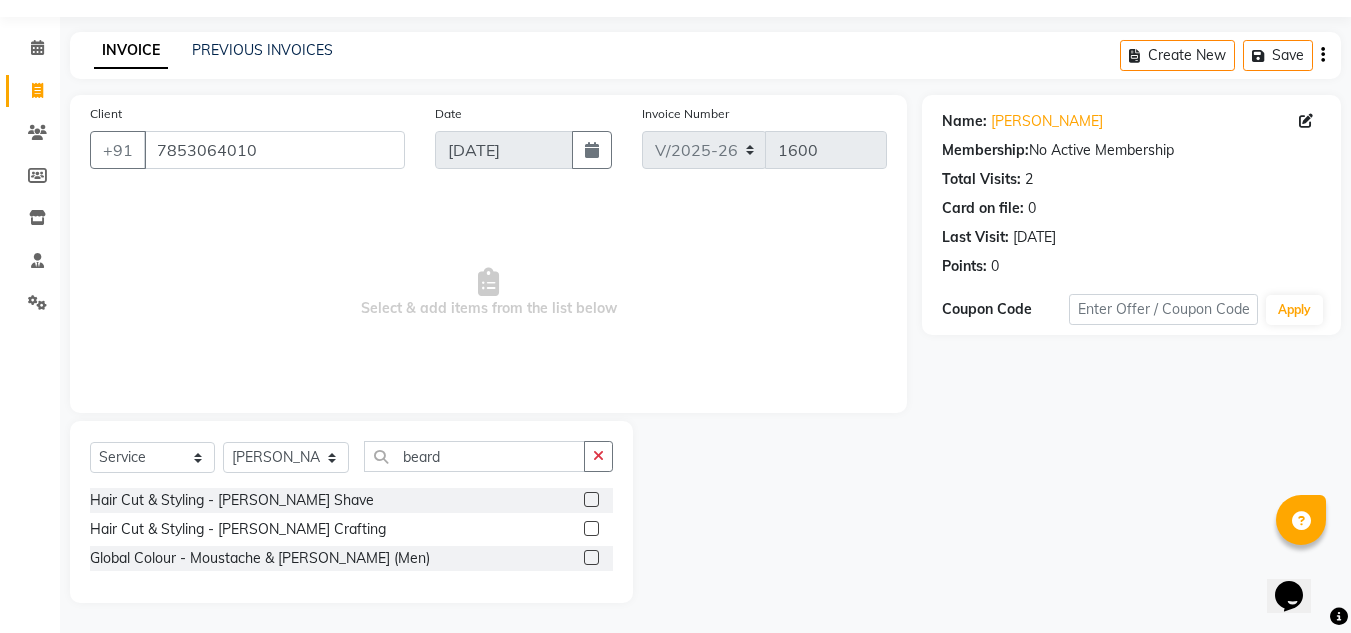 click 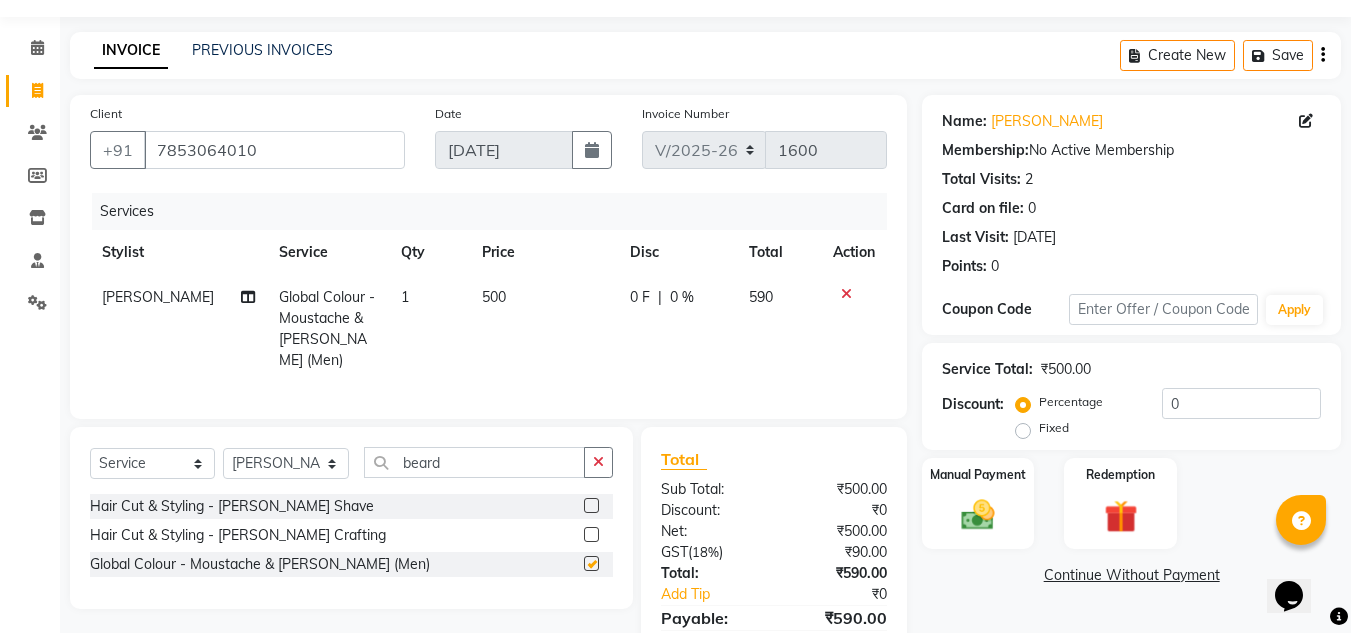 checkbox on "false" 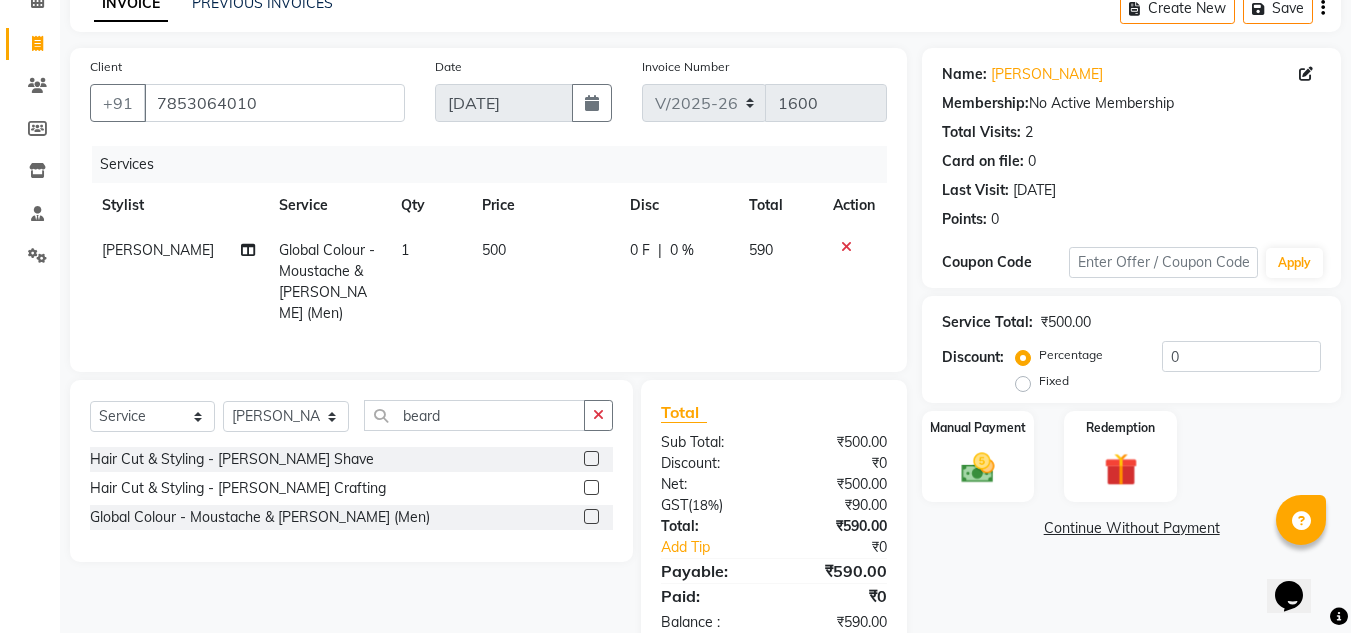 scroll, scrollTop: 146, scrollLeft: 0, axis: vertical 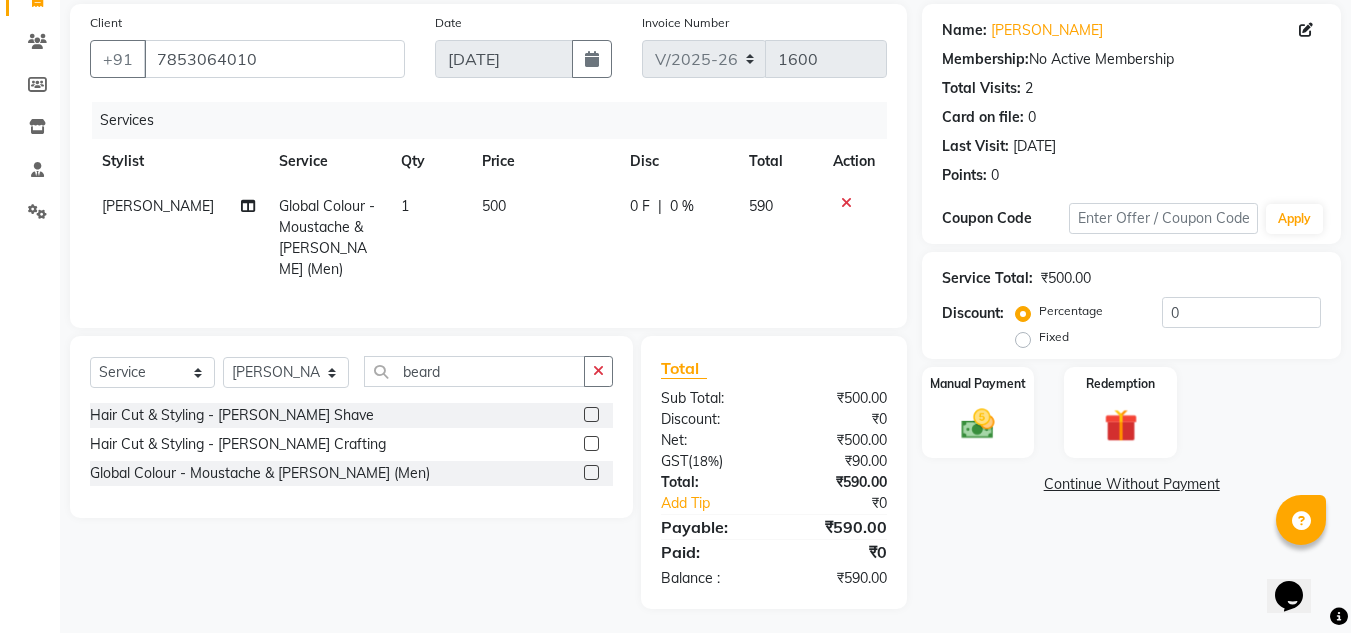 drag, startPoint x: 480, startPoint y: 208, endPoint x: 496, endPoint y: 229, distance: 26.400757 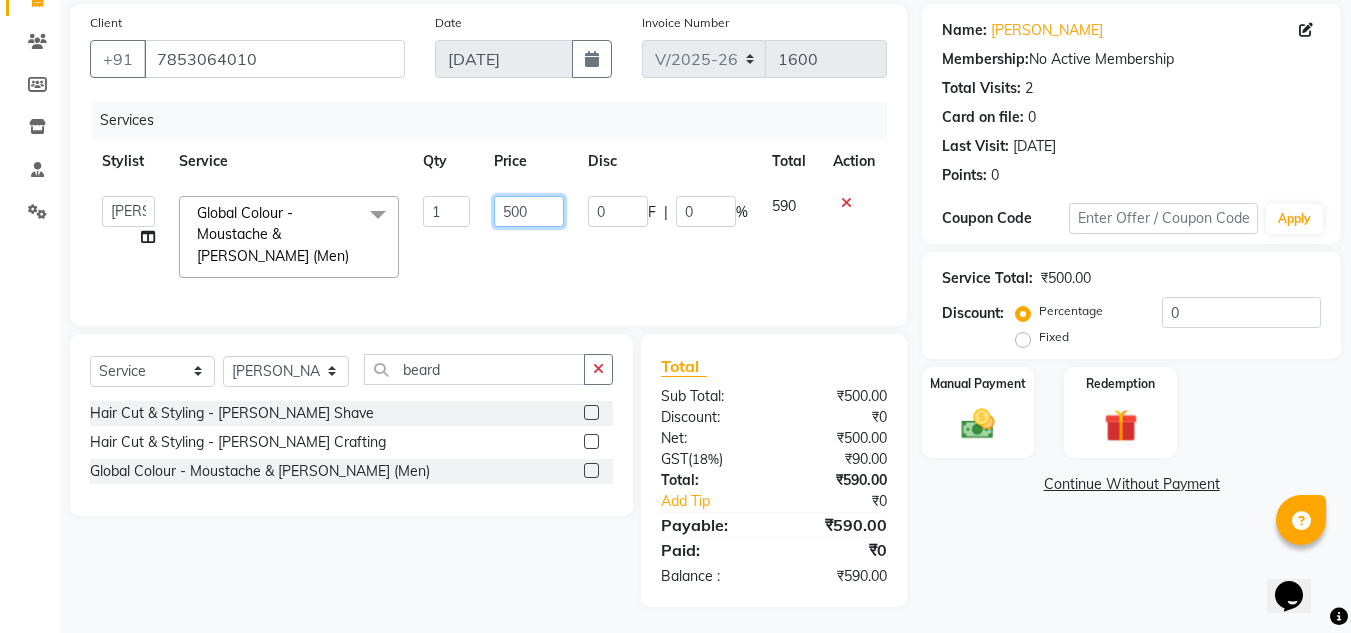 click on "500" 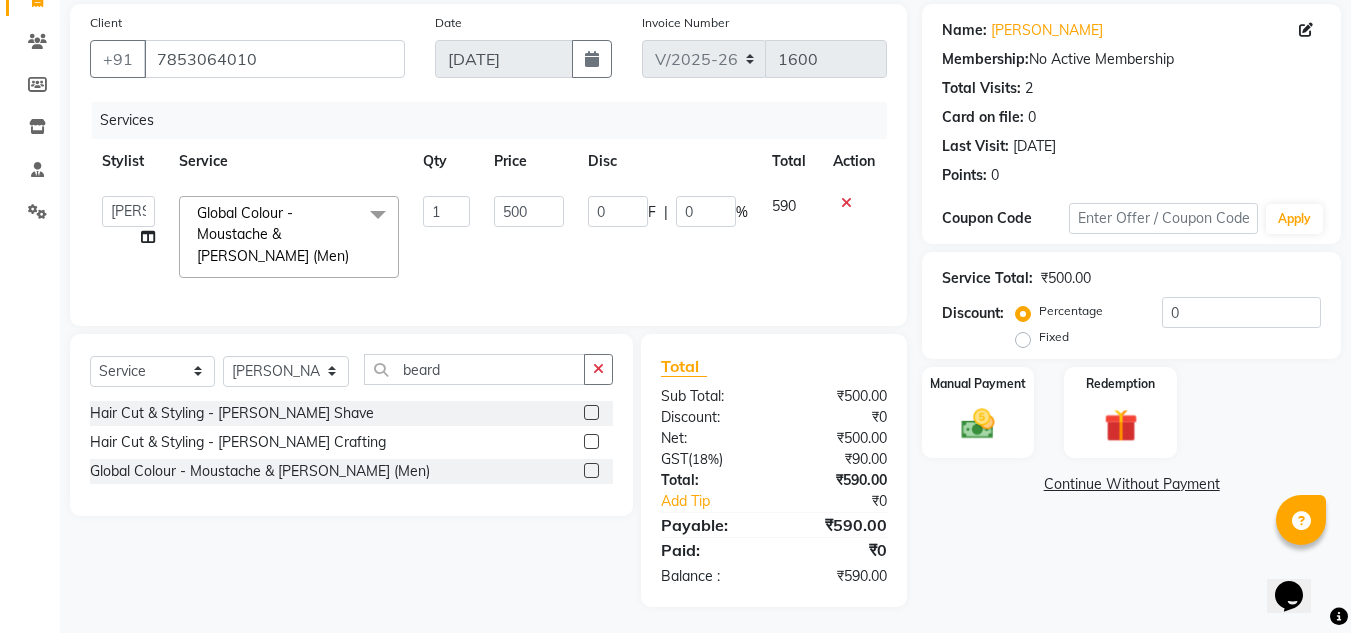 click on "INVOICE PREVIOUS INVOICES Create New   Save  Client +91 7853064010 Date 13-07-2025 Invoice Number V/2025 V/2025-26 1600 Services Stylist Service Qty Price Disc Total Action  Abid Salmani    Aniket Kadam    Faim Alvi    Front Desk    Muskan Khan    Pooja Kolge   Reena Shaukat Ali    Salman Ansari    Sangeeta Kadri   Shailendra Chauhan    Shekhar Sangle   Soniyaa Varma   Suchita Mistry   Swapnil Kamble  Global Colour - Moustache & Beard (Men)  x Hair Cut & Styling - Men Hair Cut & Styling - Ladies Hair Cut & Styling - Child Below 12 Years Girl Hair Cut & Styling - Child Below 12 Years Boy Hair Cut & Styling - Beard Shave Hair Cut & Styling - Beard Crafting Scalp Detox  Olapex  Male Olaplex Upto Shoulder  Olaplex  Below Shoulder Olaplex  Upto Waist  Olaplex Add On  Straightening Fringe Bedew Shroot K18 Molecular Repair - Add On K18 Molecular Repair TRT - Upto Shoulder K18 Molecular Repair TRT- Below Shoulder K18 Molecular Repair TRT- Upto Waist Cafune Treatment Spa Matcha and Dates Treatment Spa  Fringe Cut  1" 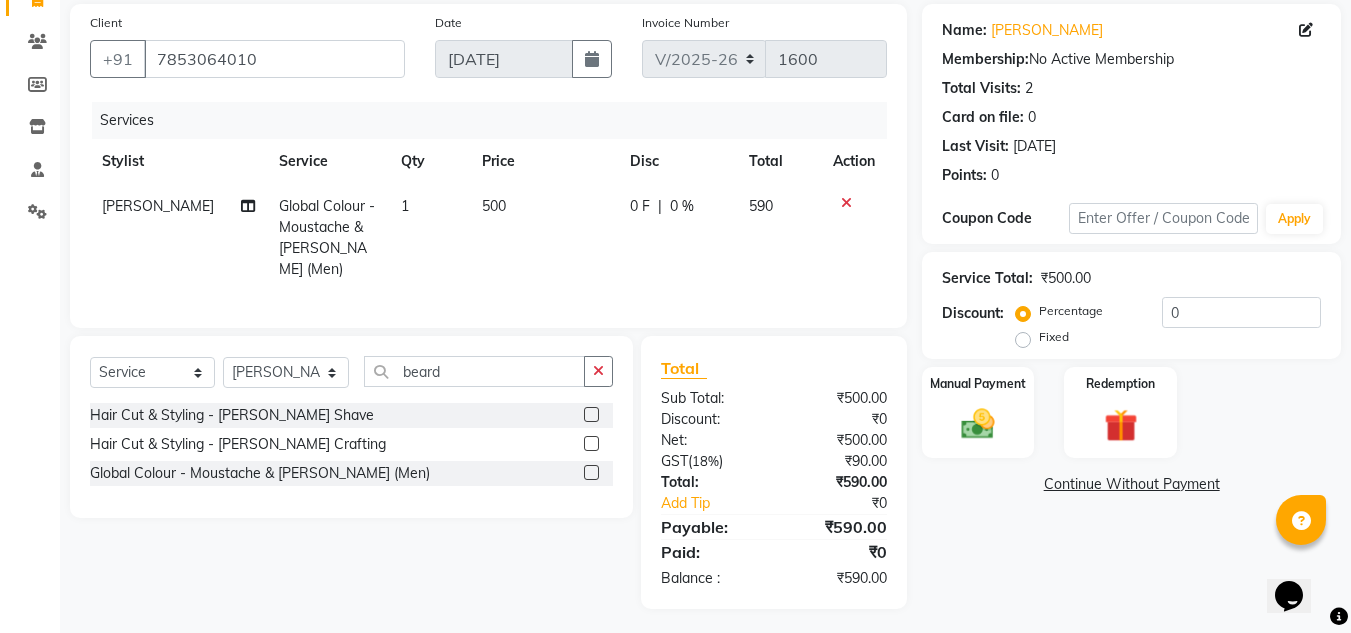 click on "500" 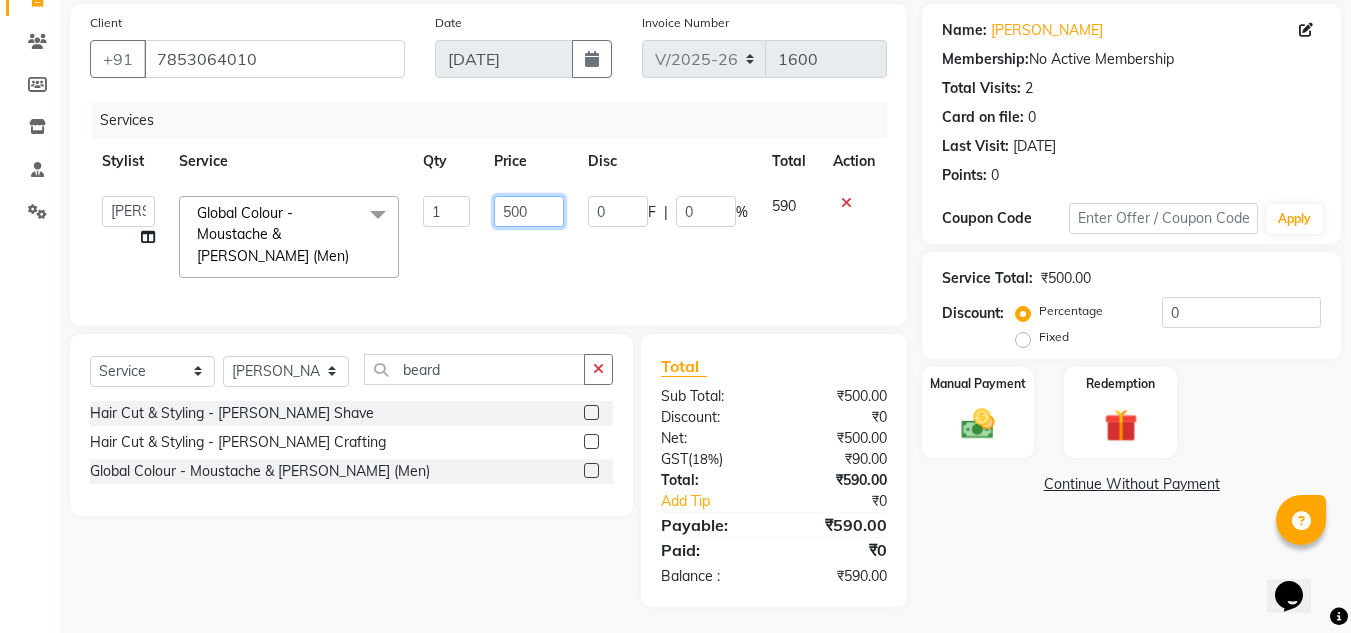 click on "500" 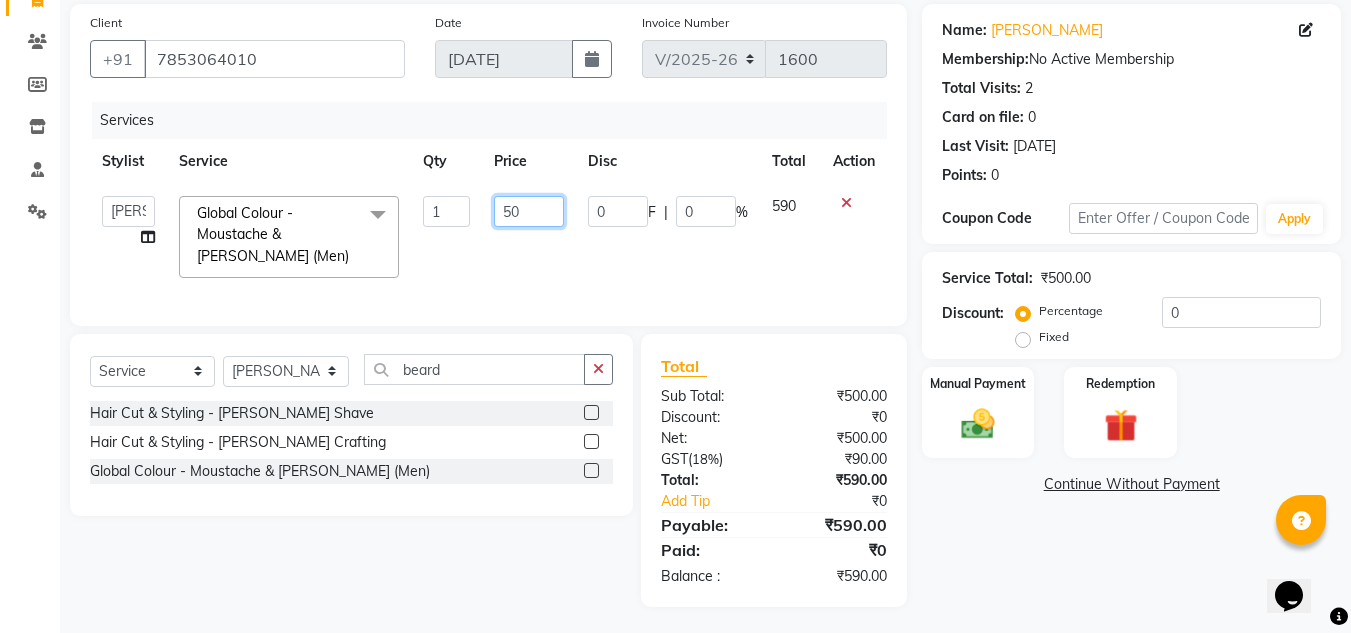 type on "550" 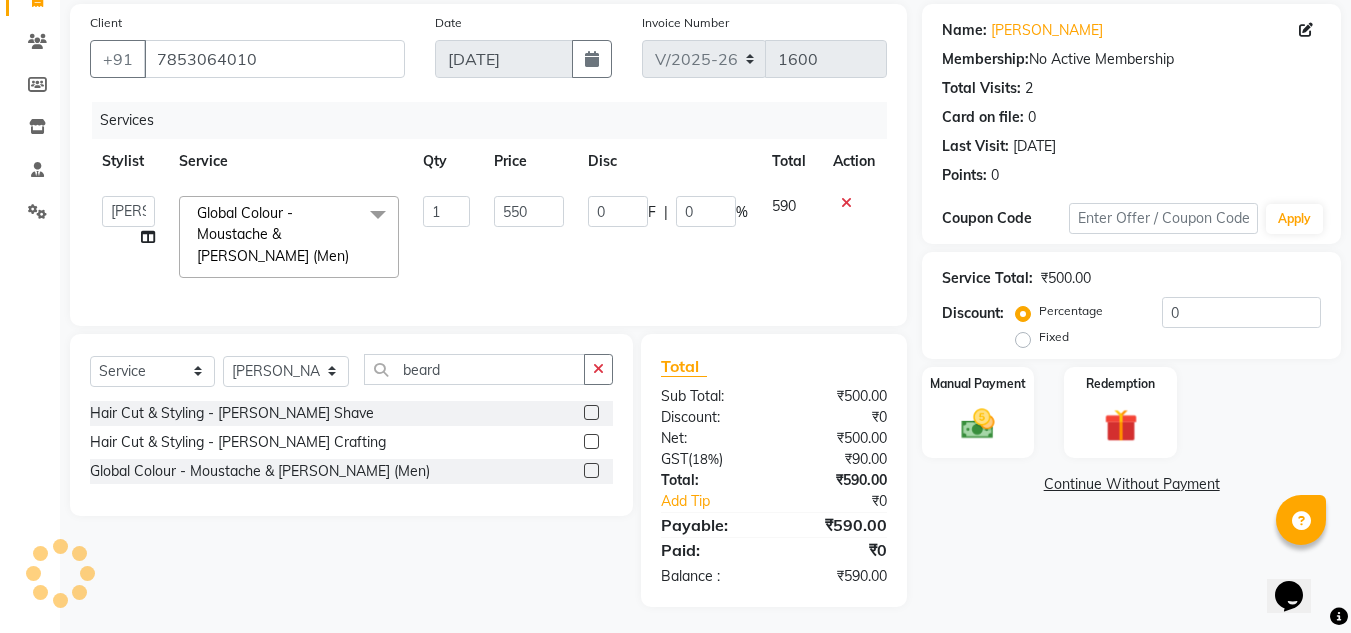 click on "Select  Service  Product  Membership  Package Voucher Prepaid Gift Card  Select Stylist Abid Salmani  Aniket Kadam  Faim Alvi  Front Desk  Muskan Khan  Pooja Kolge Reena Shaukat Ali  Salman Ansari  Sangeeta Kadri Shailendra Chauhan  Shekhar Sangle Soniyaa Varma Suchita Mistry Swapnil Kamble beard Hair Cut & Styling - Beard Shave  Hair Cut & Styling - Beard Crafting  Global Colour - Moustache & Beard (Men)" 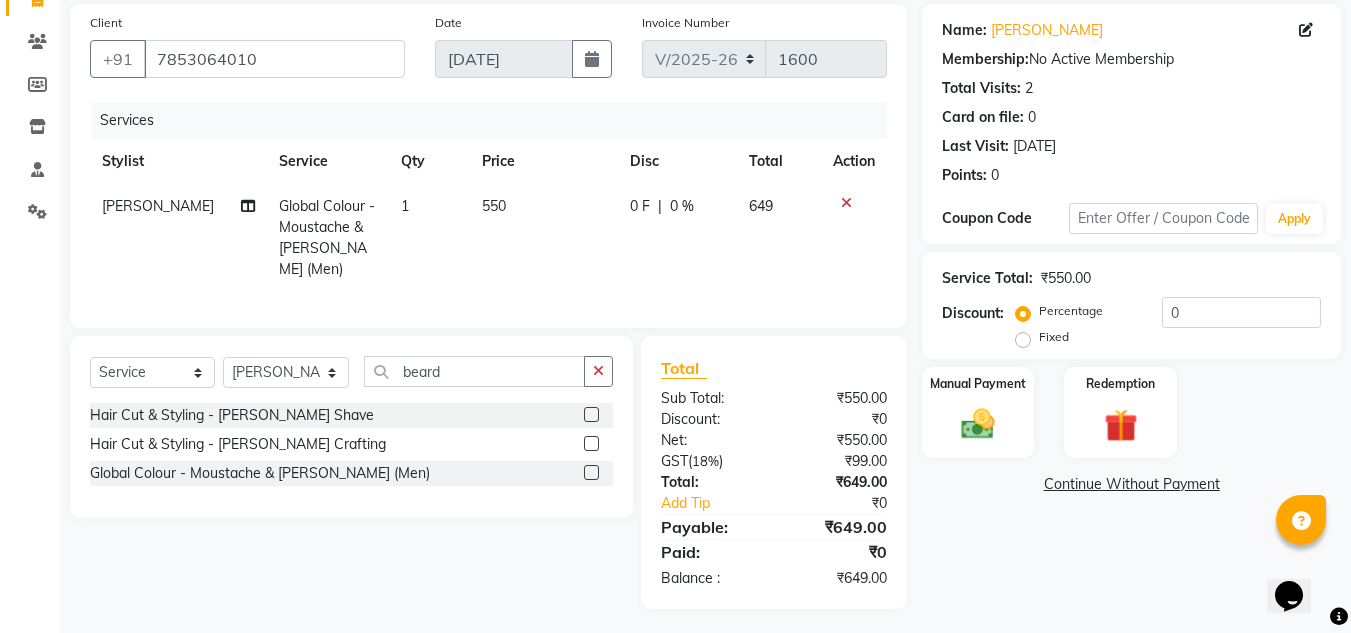 click on "550" 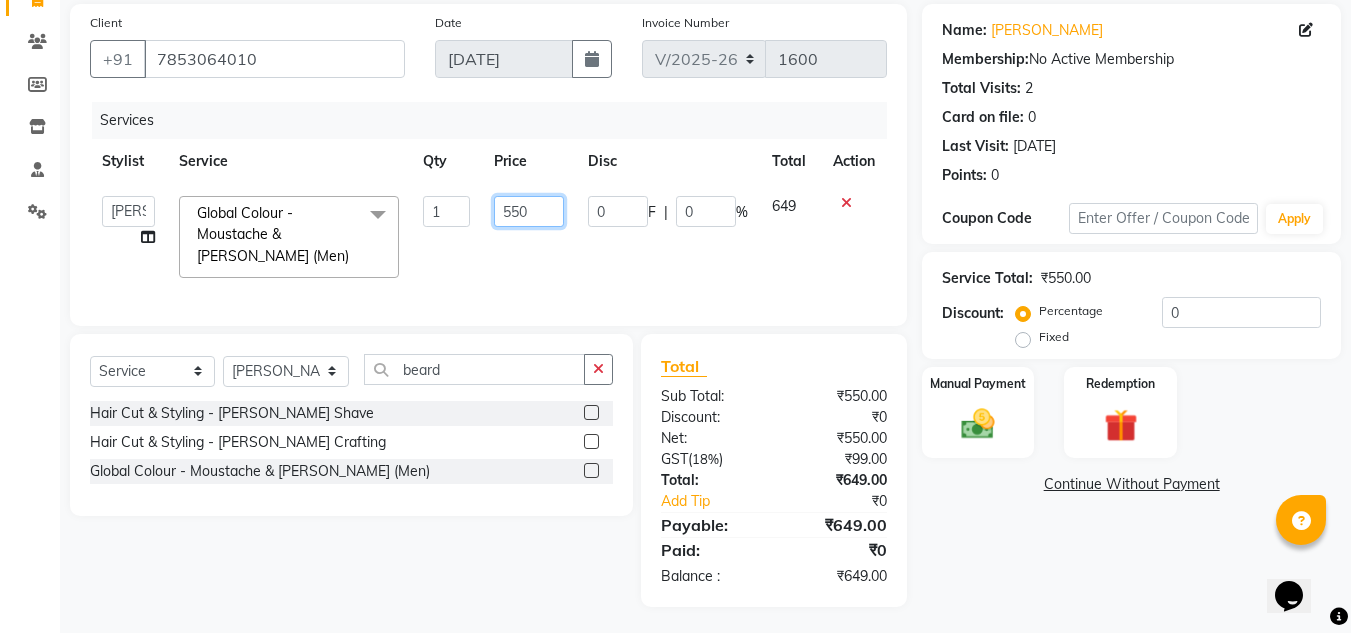 click on "550" 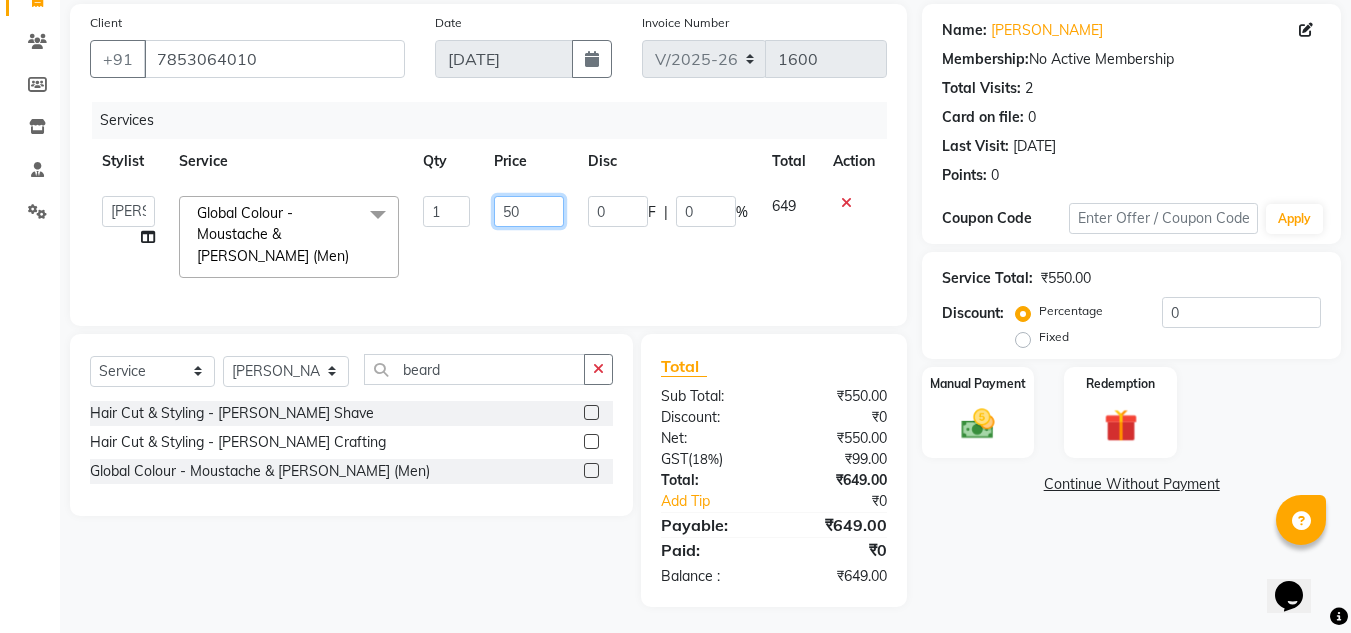 type on "500" 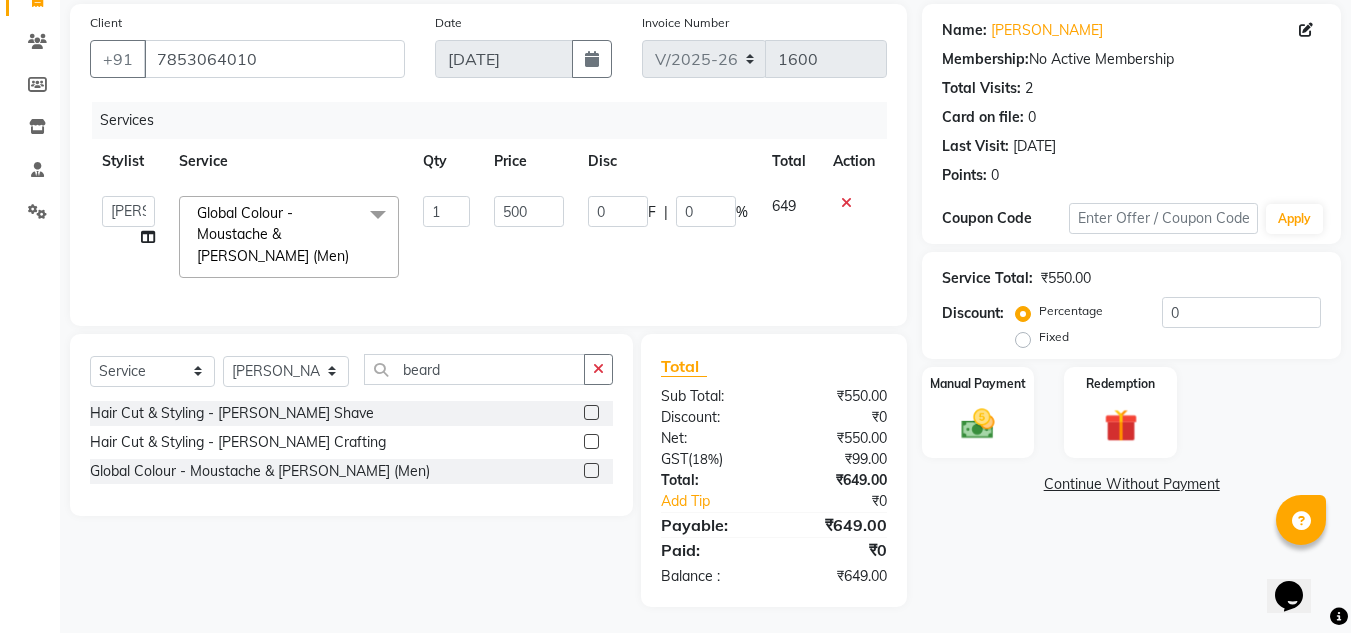 click on "Name: Aman Lamba Membership:  No Active Membership  Total Visits:  2 Card on file:  0 Last Visit:   07-03-2025 Points:   0  Coupon Code Apply Service Total:  ₹550.00  Discount:  Percentage   Fixed  0 Manual Payment Redemption  Continue Without Payment" 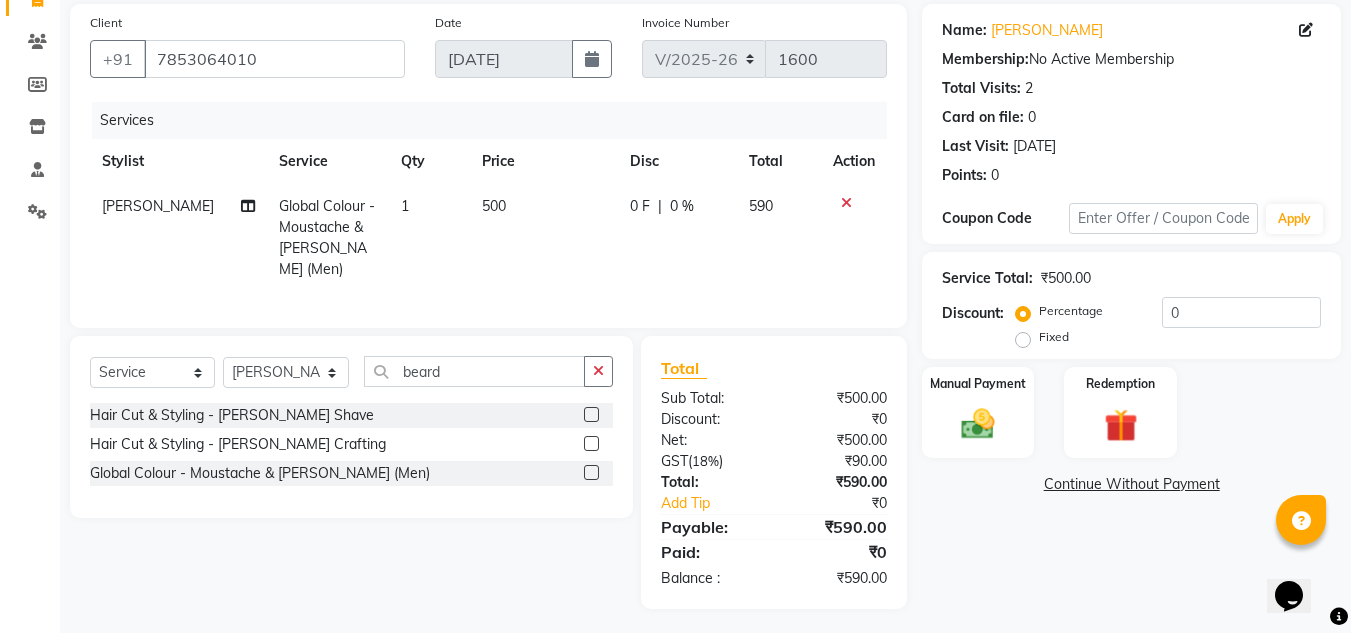 click on "Name: Aman Lamba Membership:  No Active Membership  Total Visits:  2 Card on file:  0 Last Visit:   07-03-2025 Points:   0  Coupon Code Apply Service Total:  ₹500.00  Discount:  Percentage   Fixed  0 Manual Payment Redemption  Continue Without Payment" 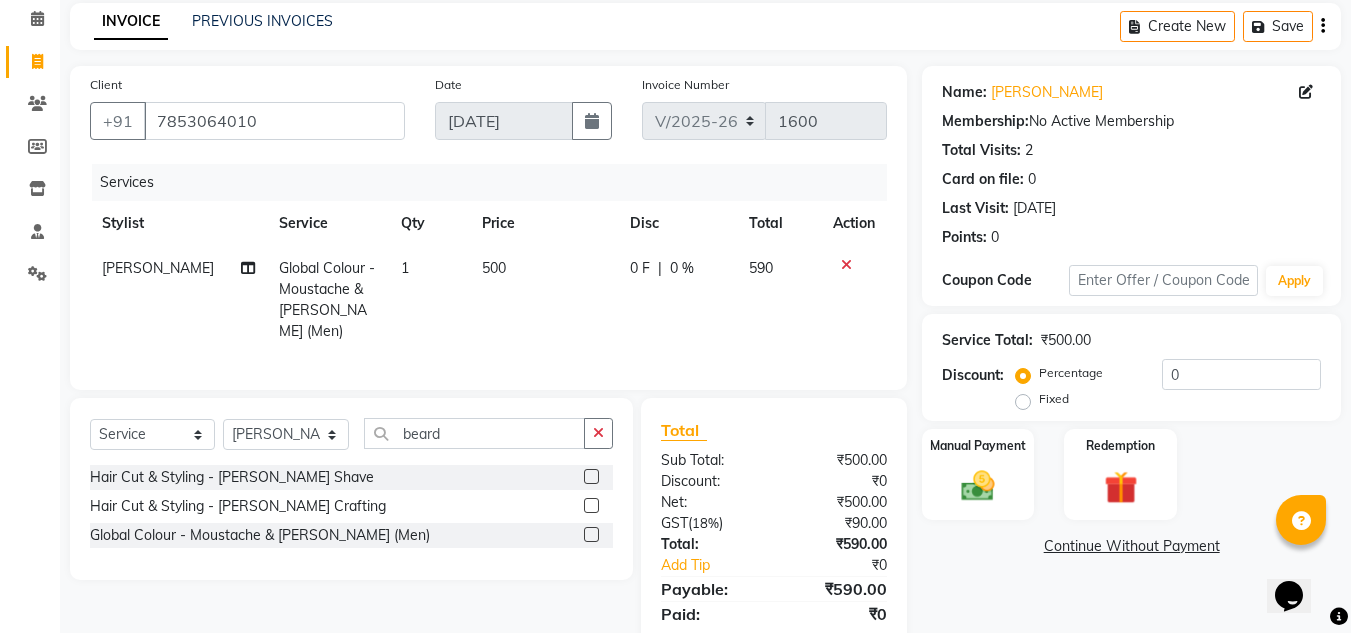 scroll, scrollTop: 146, scrollLeft: 0, axis: vertical 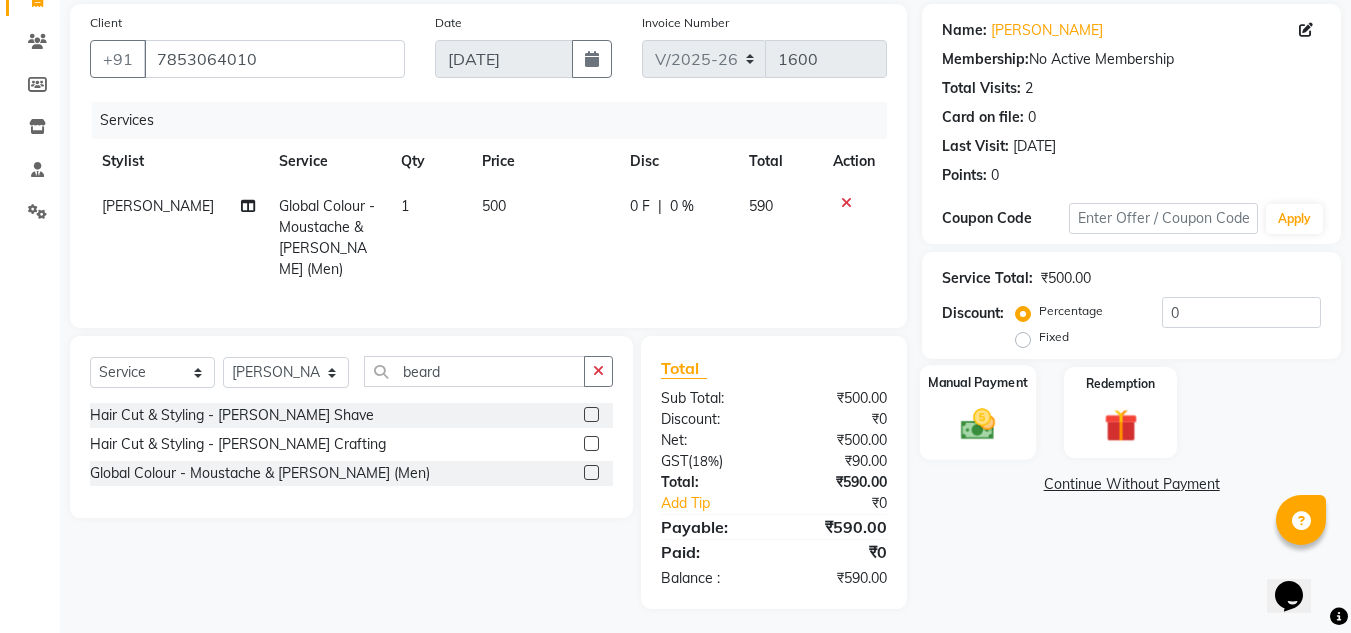 click 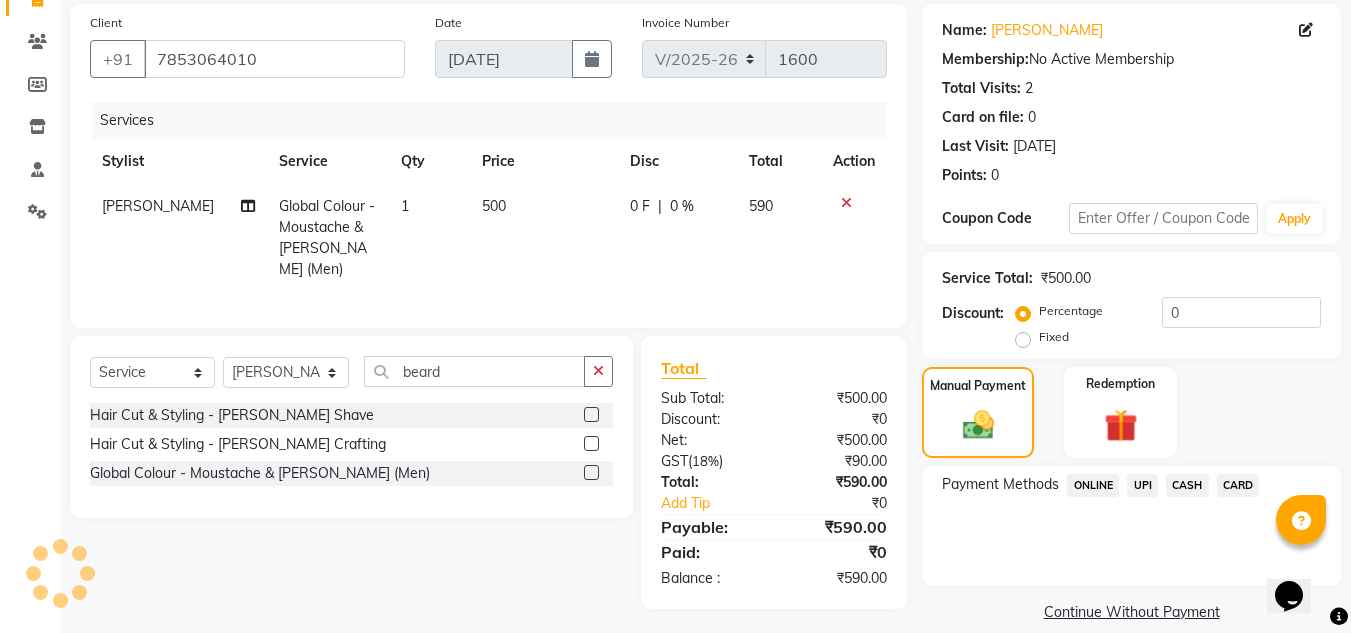 click on "UPI" 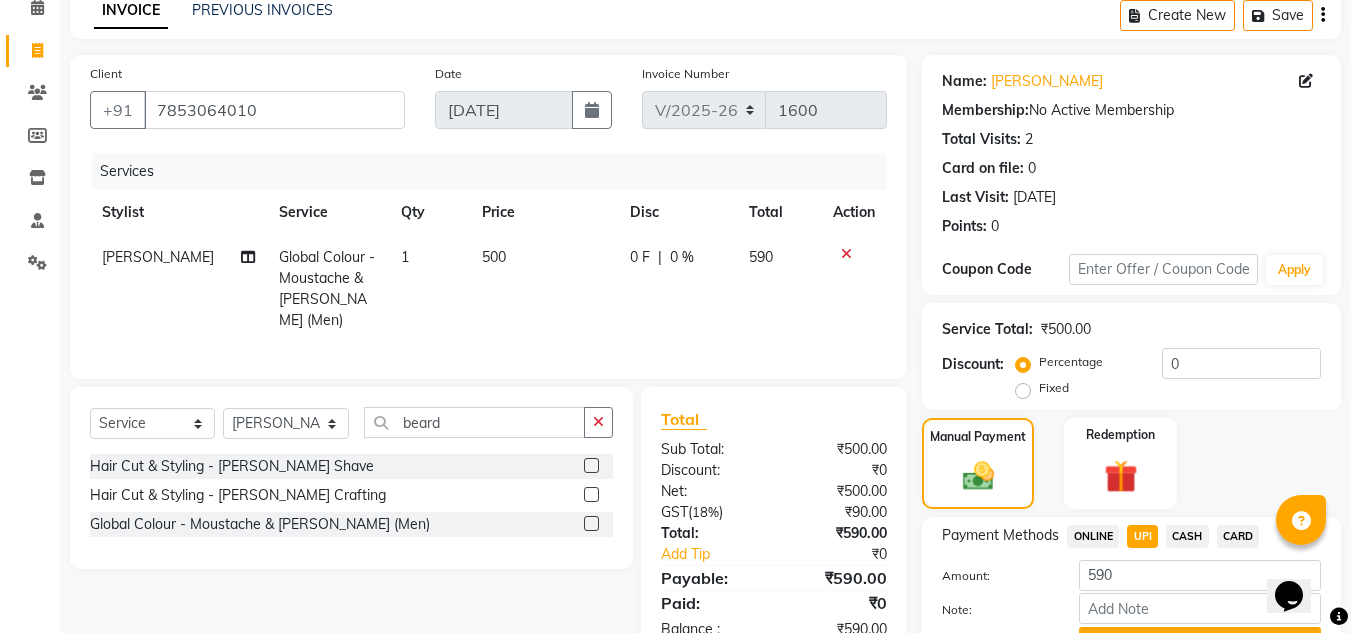 scroll, scrollTop: 0, scrollLeft: 0, axis: both 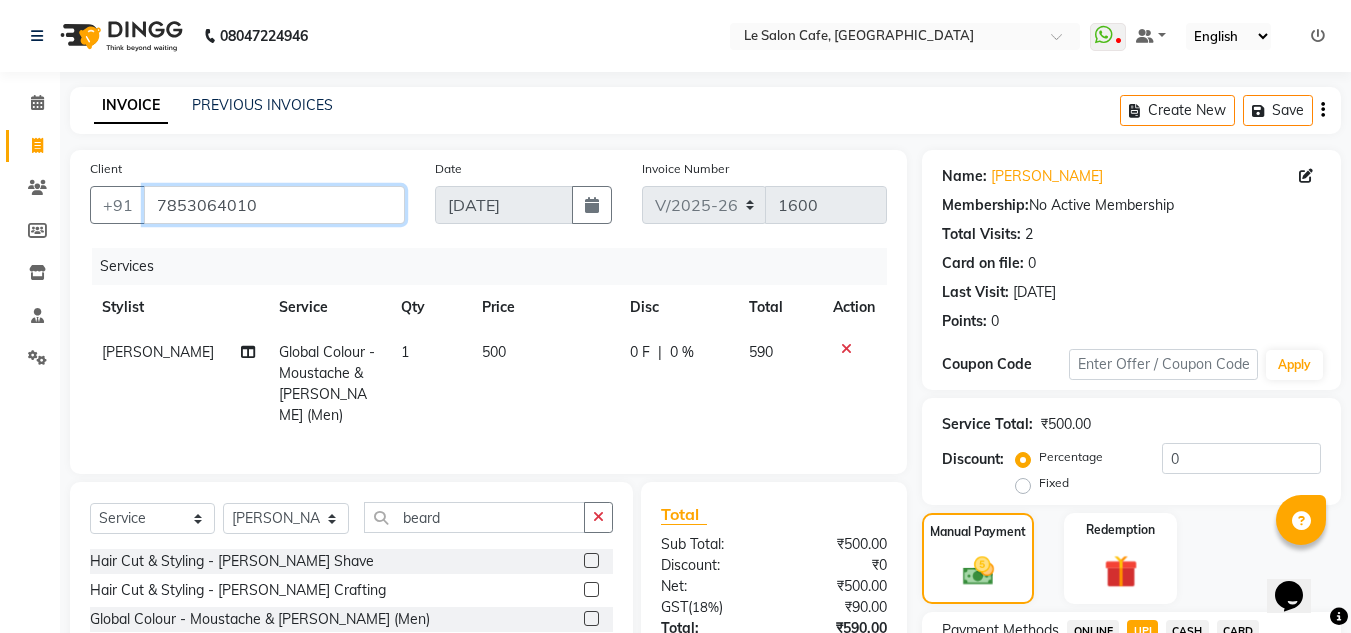 click on "7853064010" at bounding box center (274, 205) 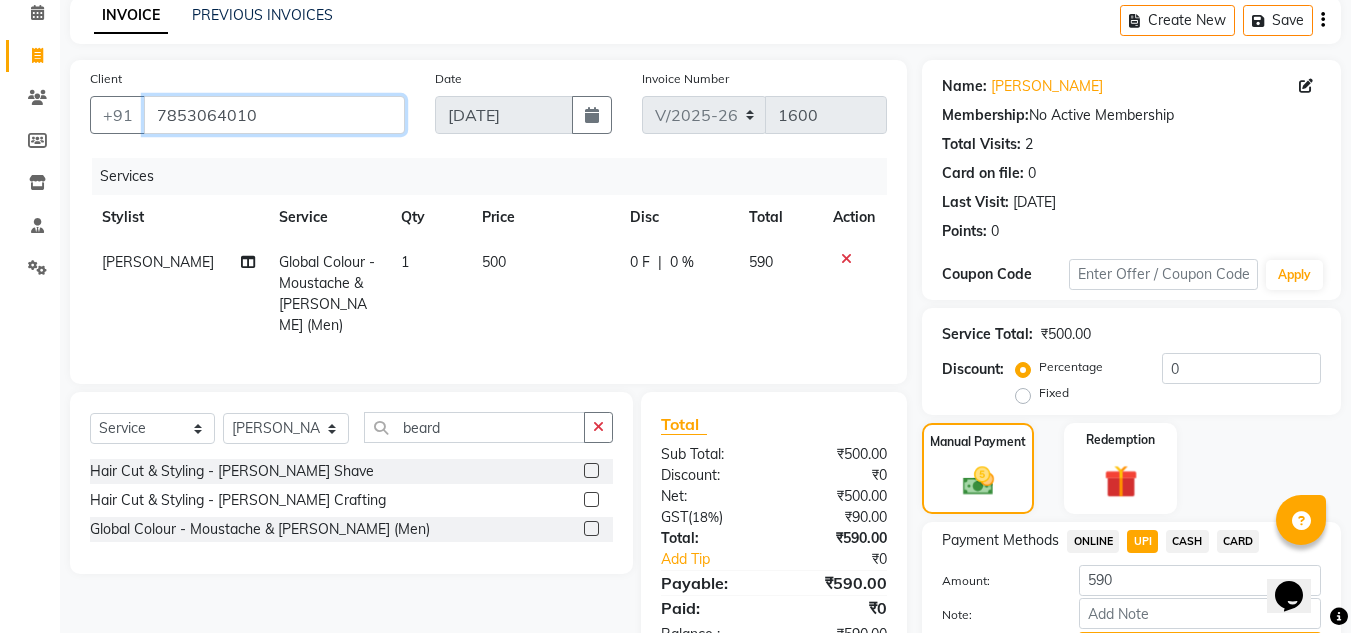 scroll, scrollTop: 199, scrollLeft: 0, axis: vertical 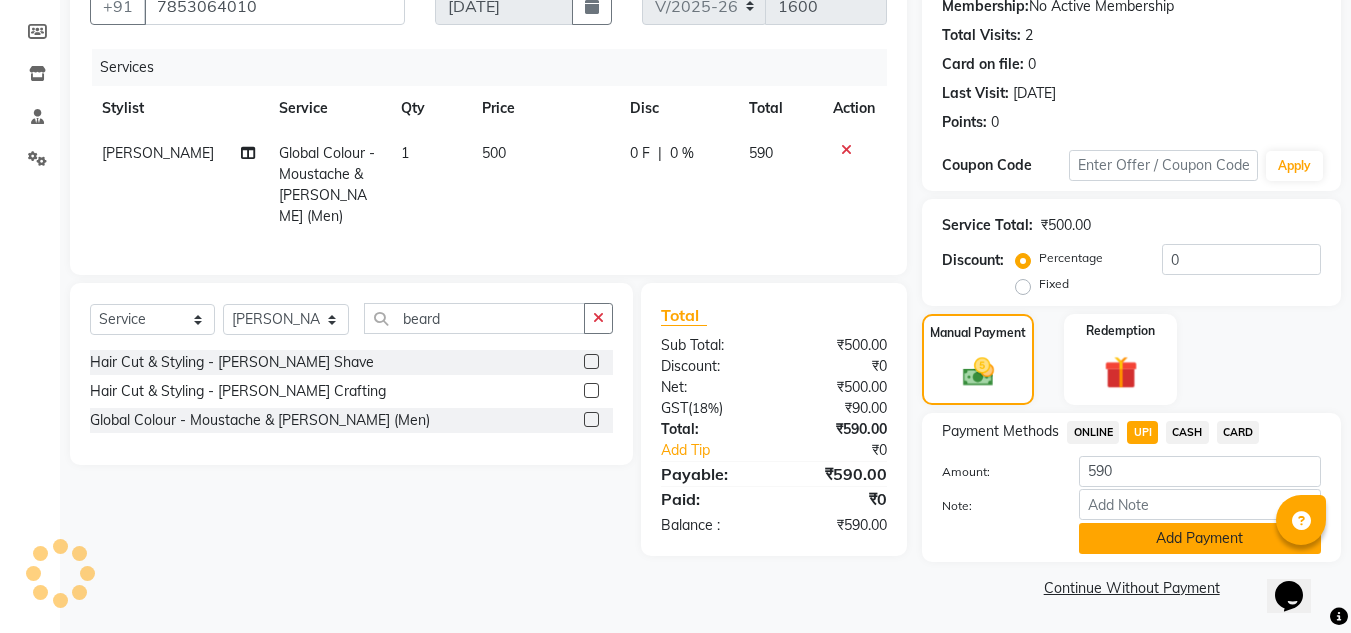 click on "Add Payment" 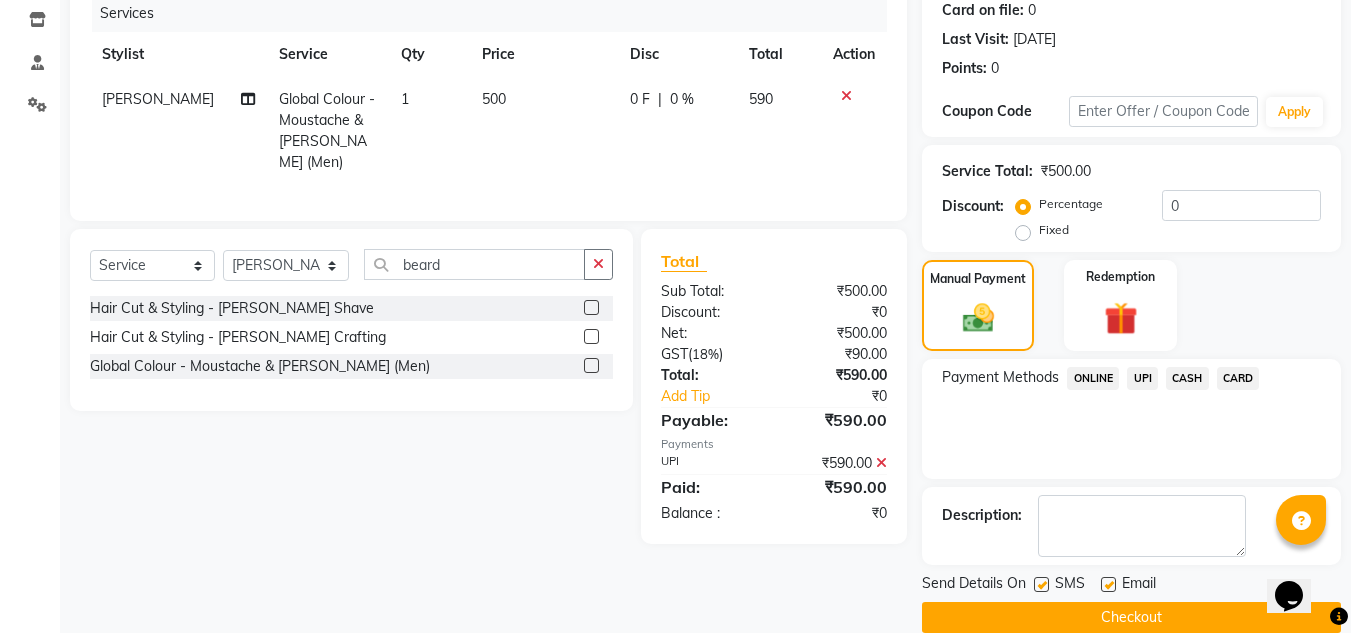 scroll, scrollTop: 283, scrollLeft: 0, axis: vertical 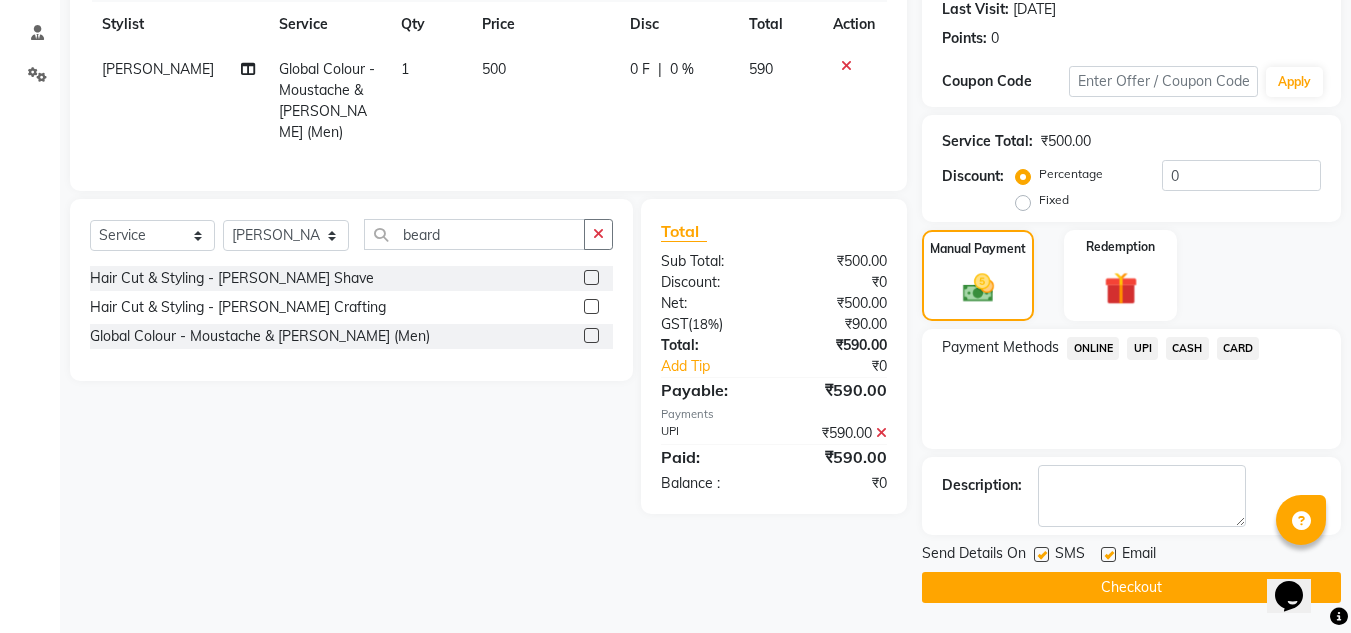 click 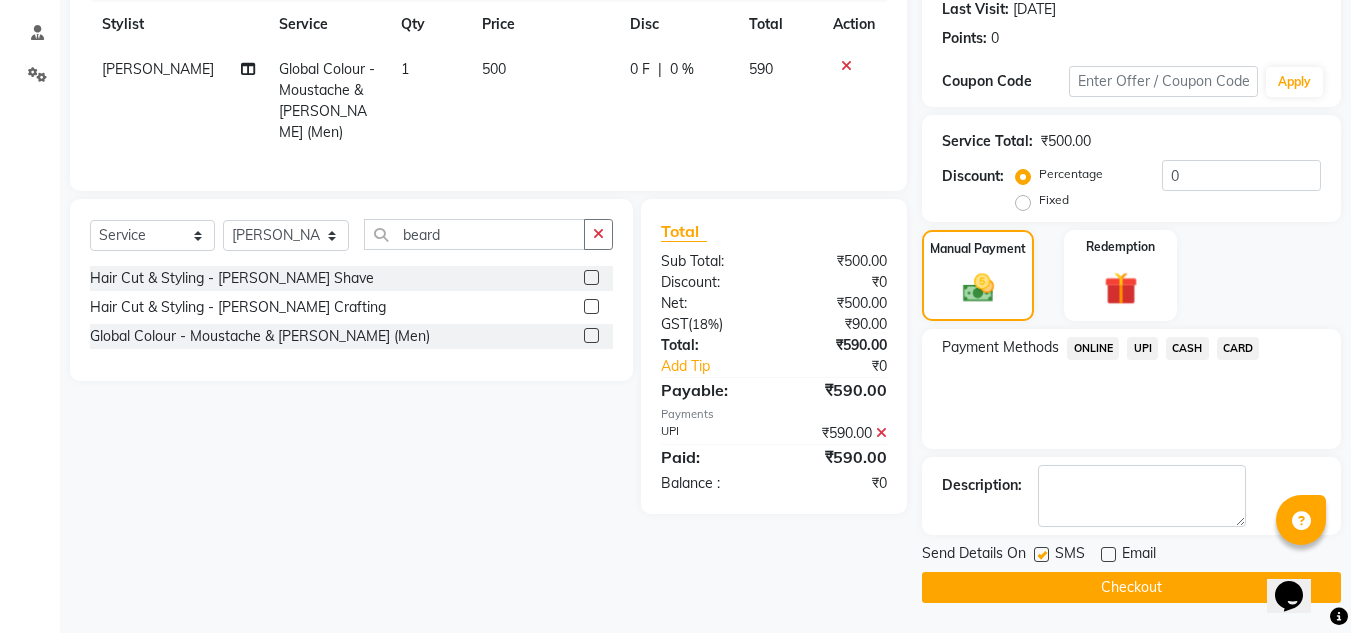 click 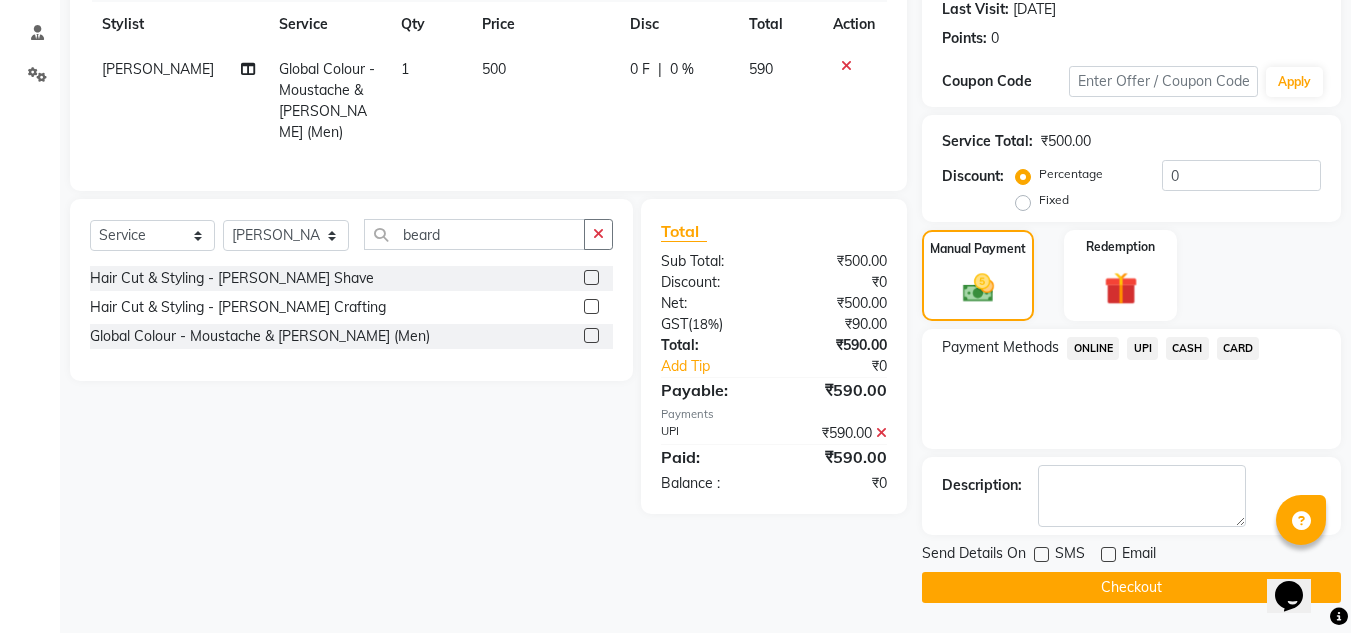 click on "Checkout" 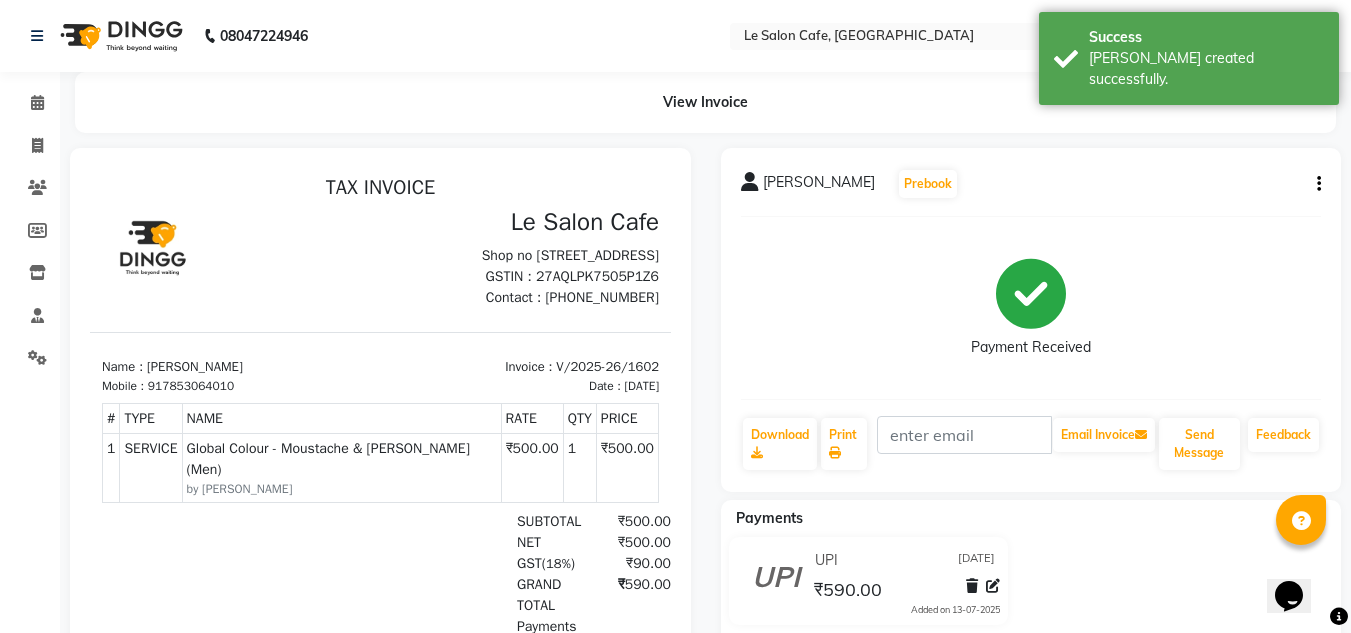 scroll, scrollTop: 0, scrollLeft: 0, axis: both 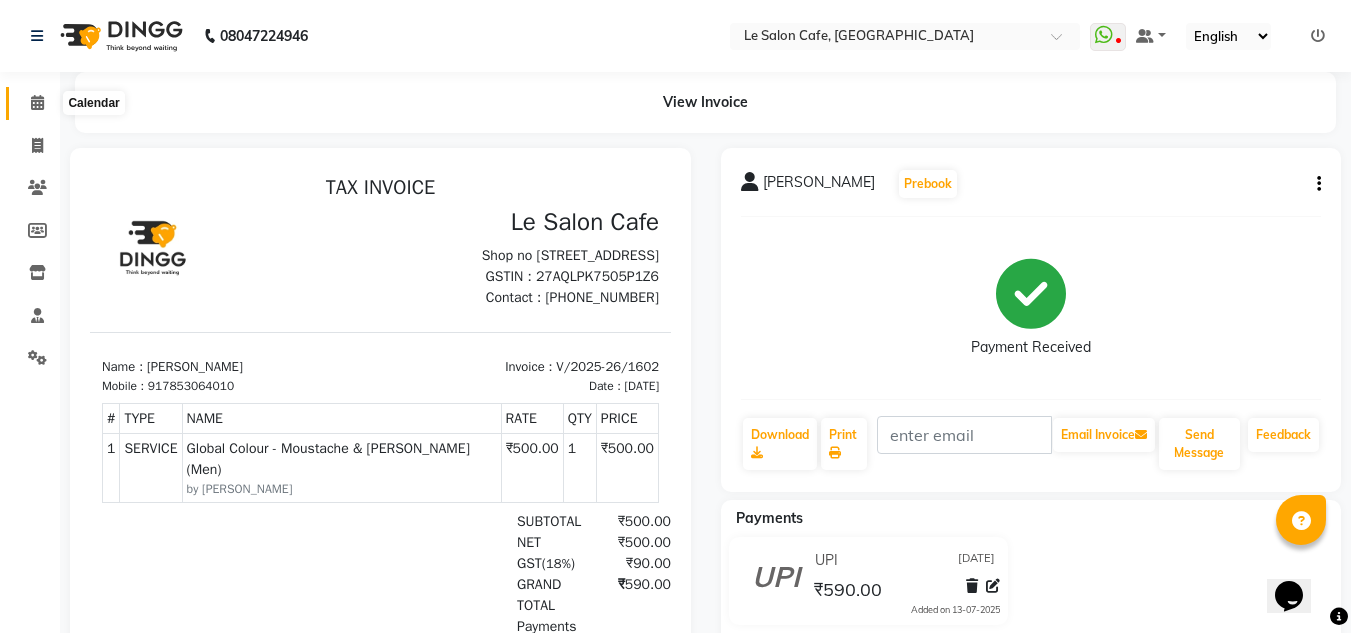 click 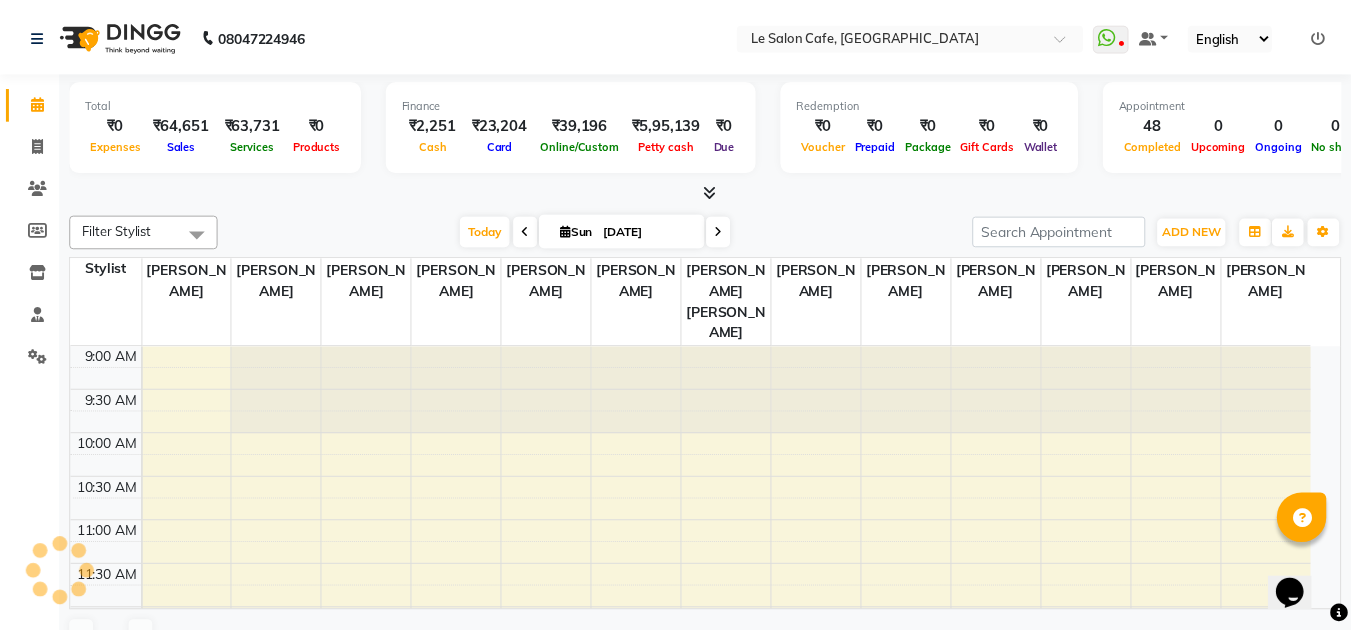 scroll, scrollTop: 0, scrollLeft: 0, axis: both 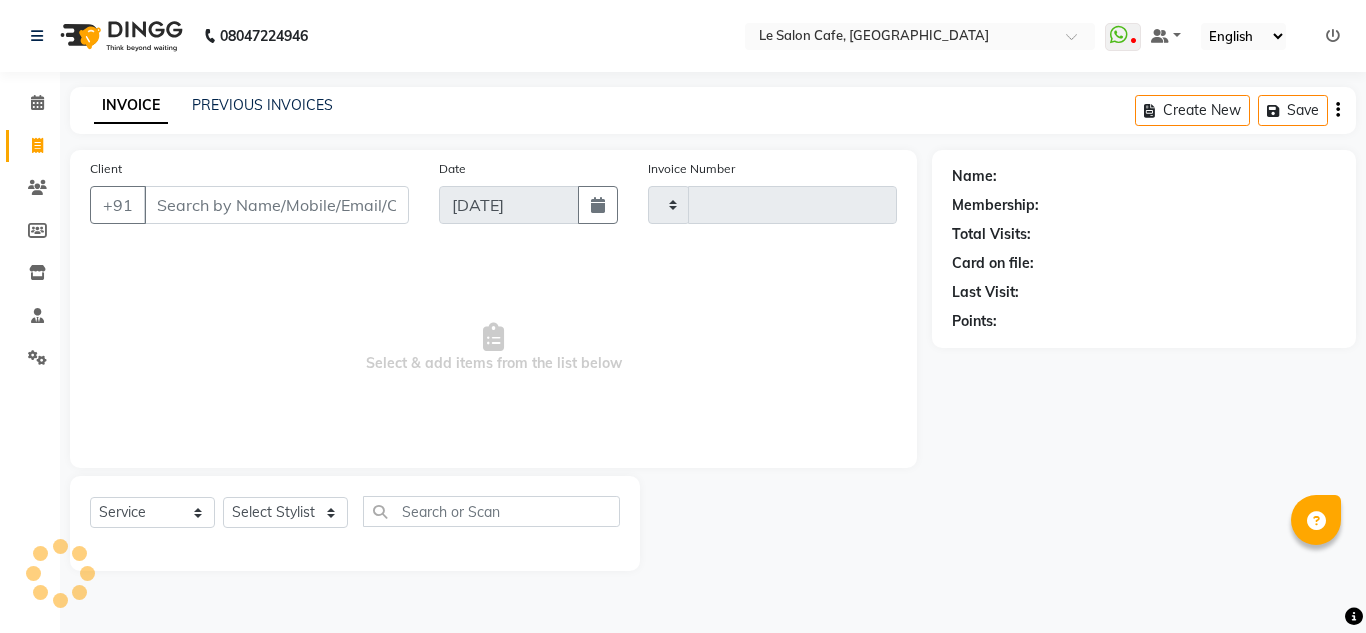 select on "service" 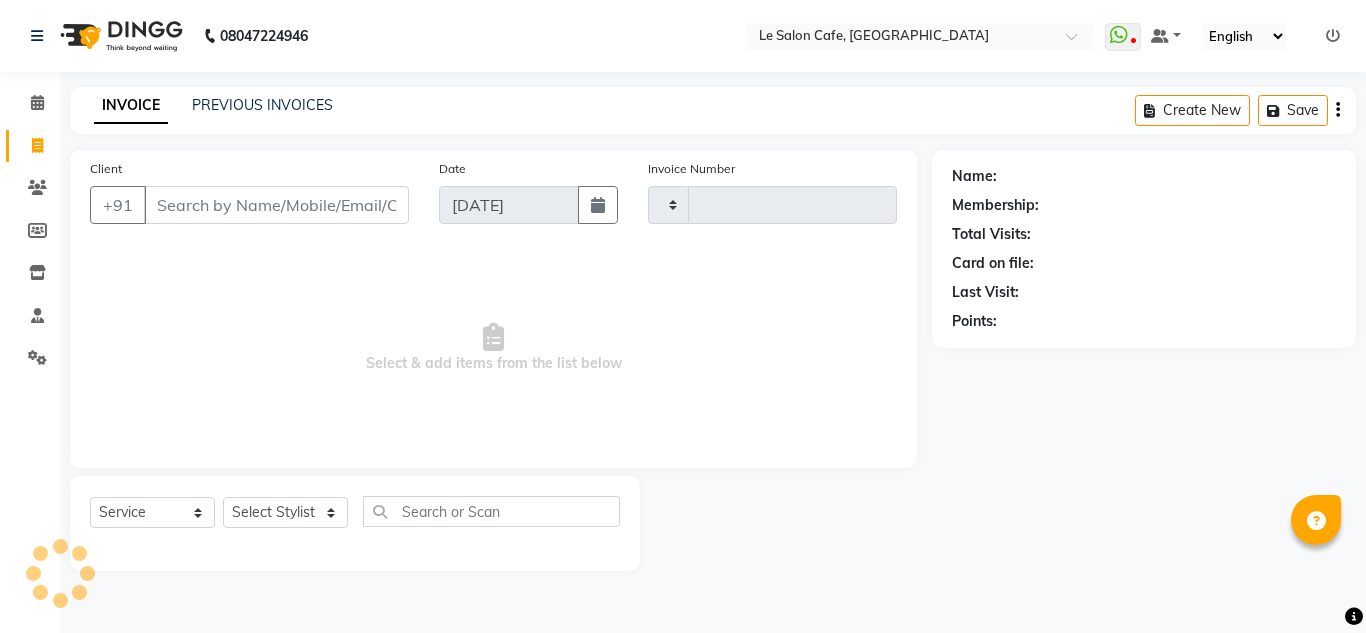 scroll, scrollTop: 0, scrollLeft: 0, axis: both 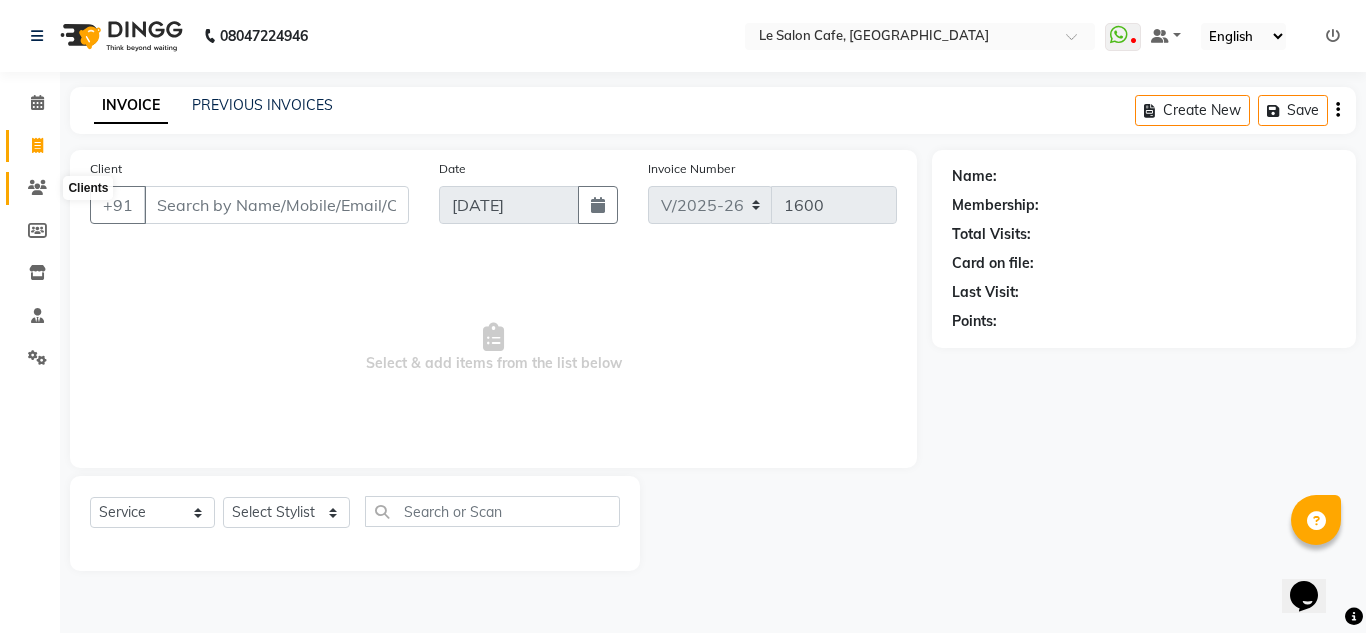 click 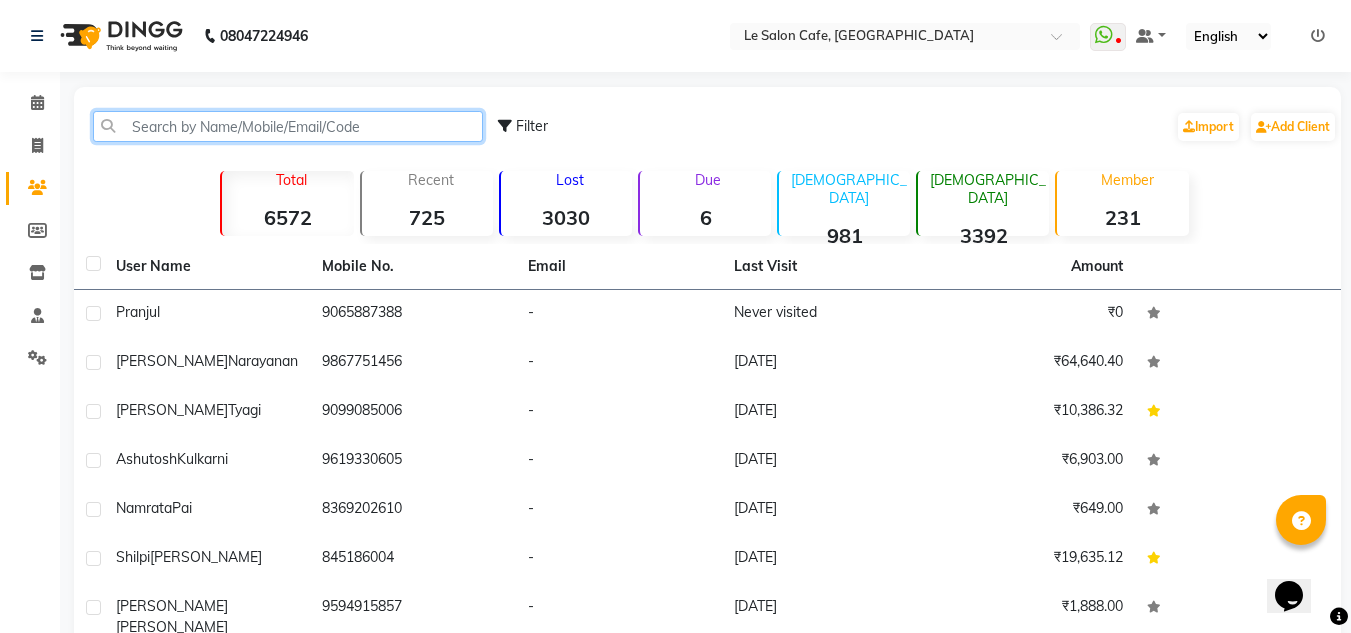 click 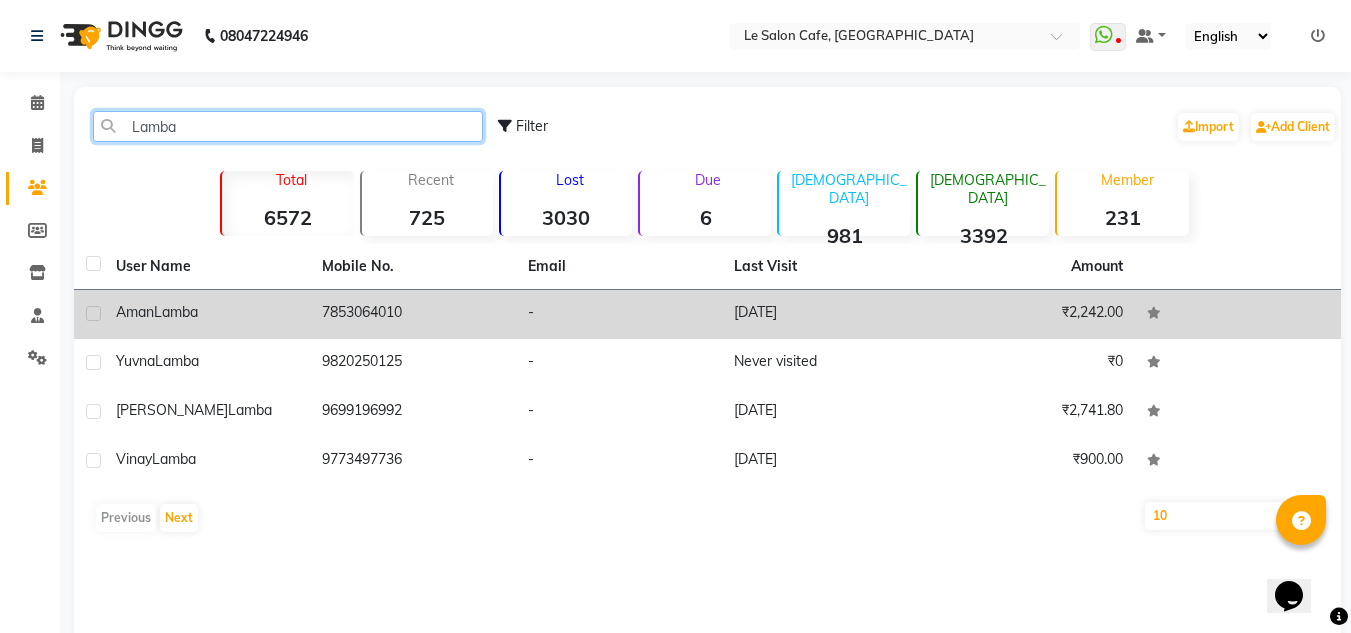 type on "Lamba" 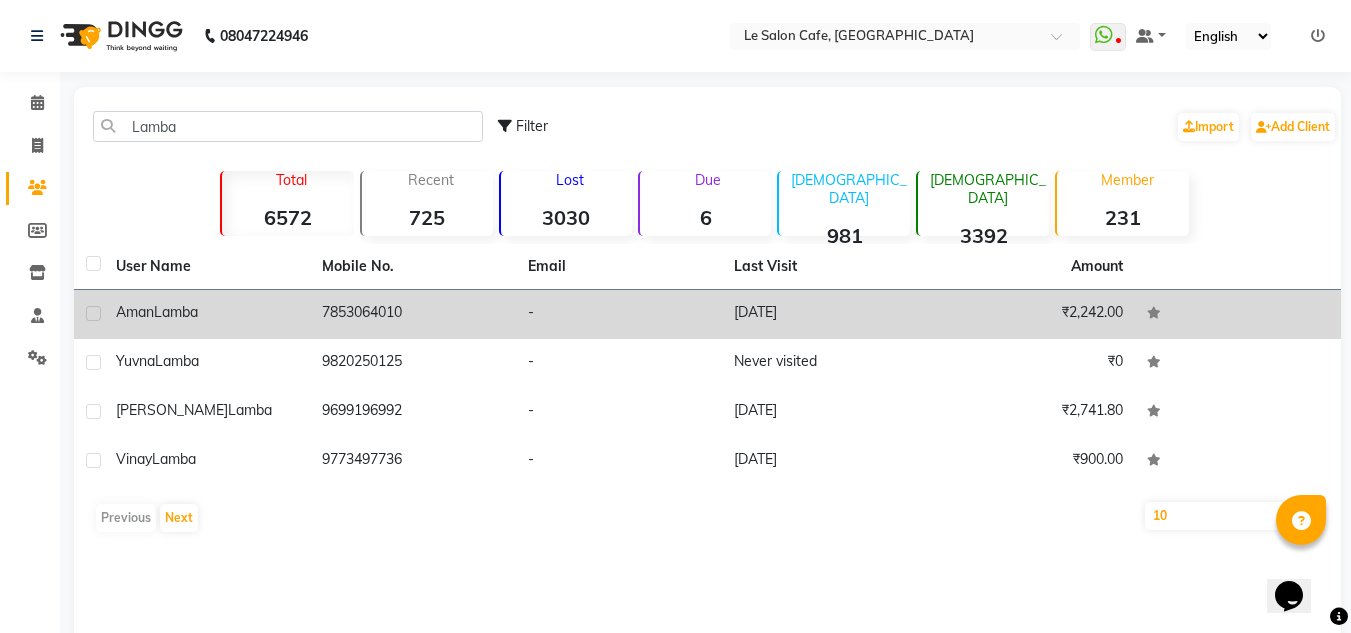 click on "Lamba" 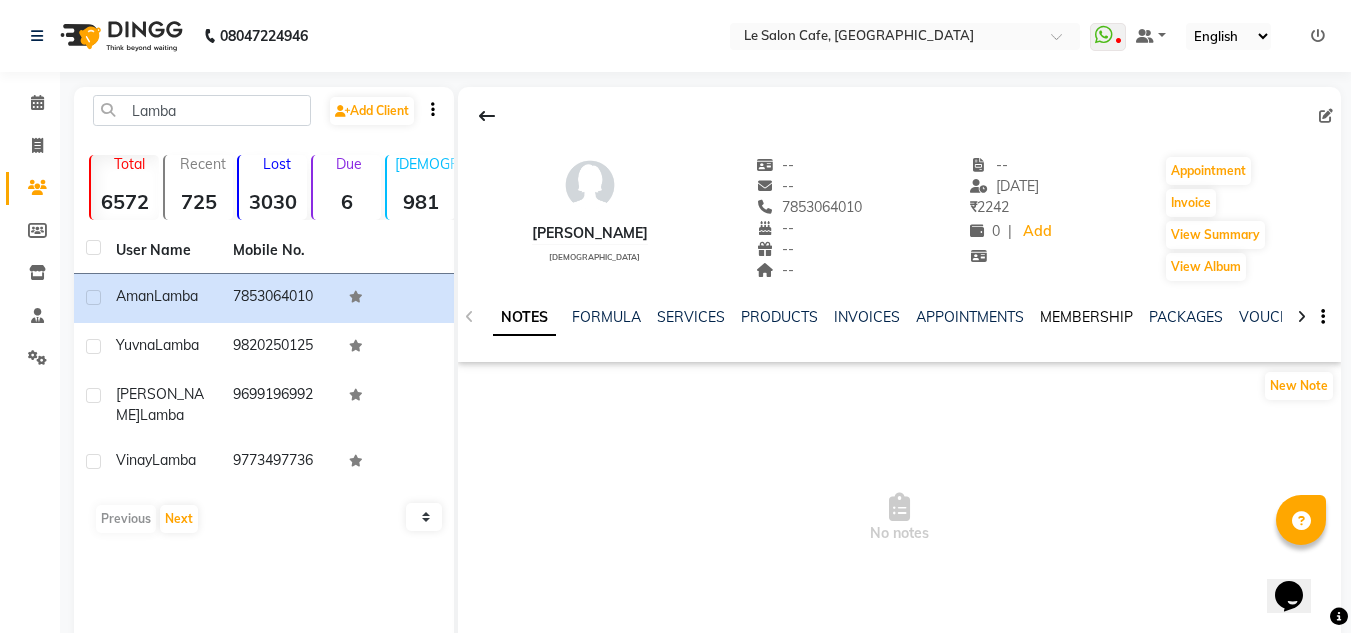 click on "MEMBERSHIP" 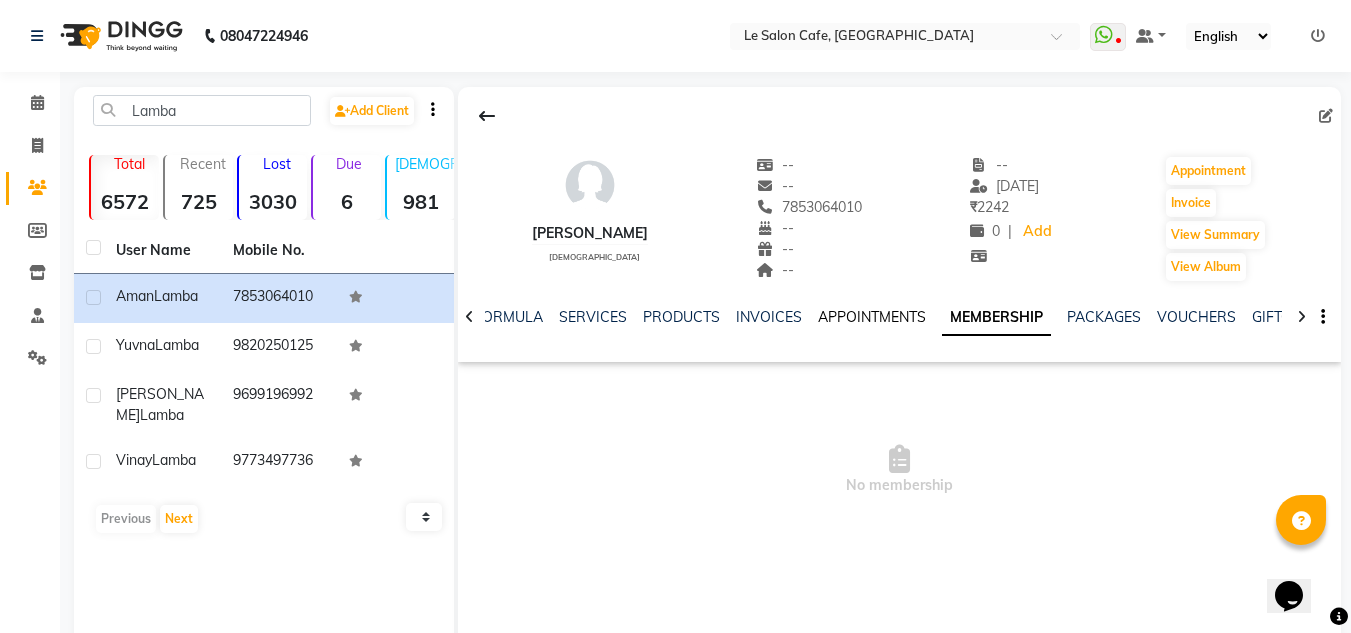 click on "APPOINTMENTS" 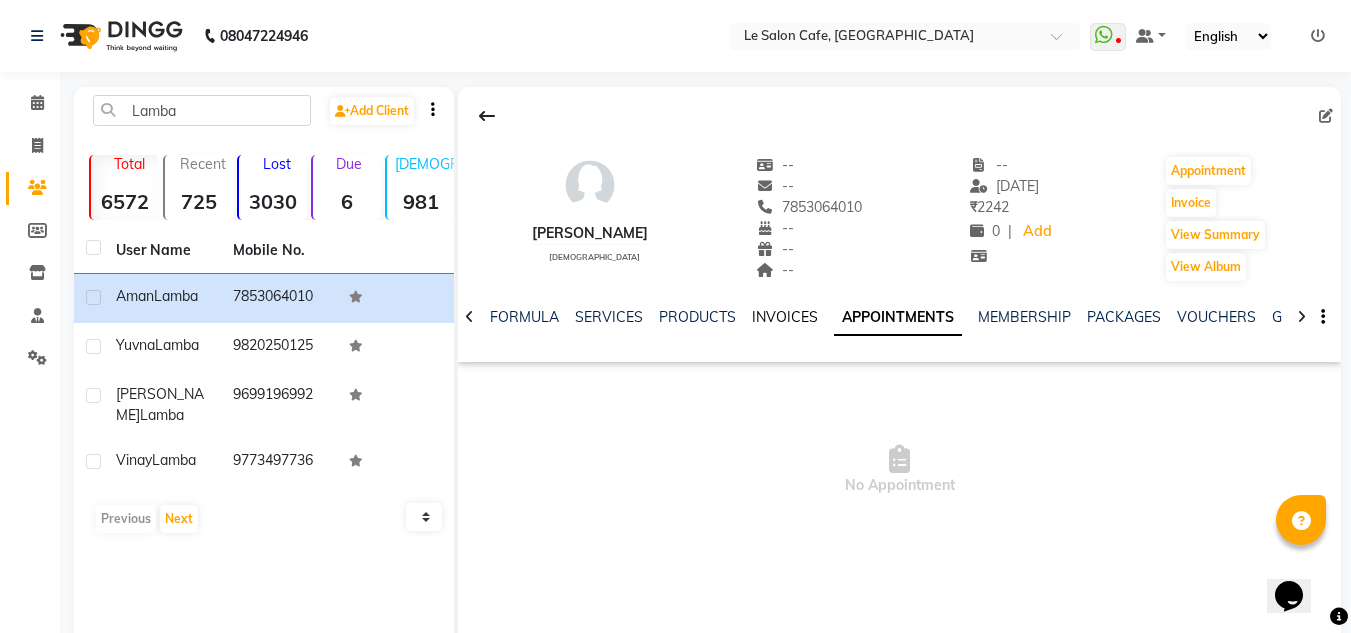 click on "INVOICES" 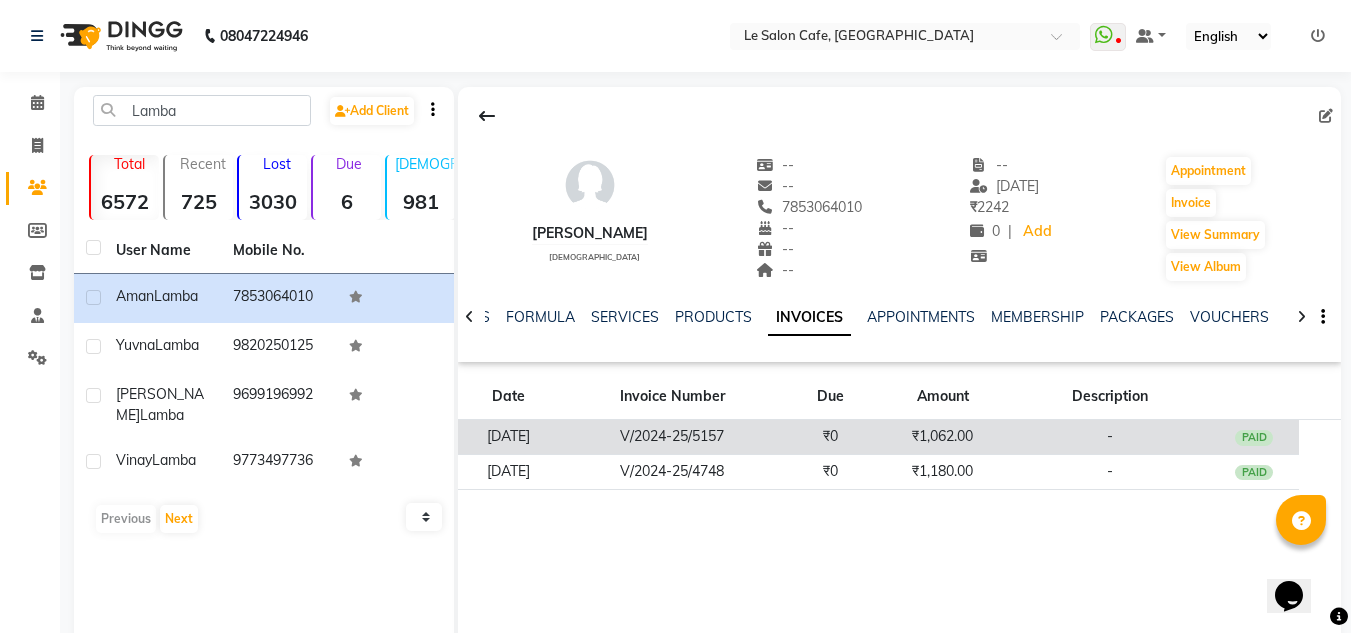 click on "₹0" 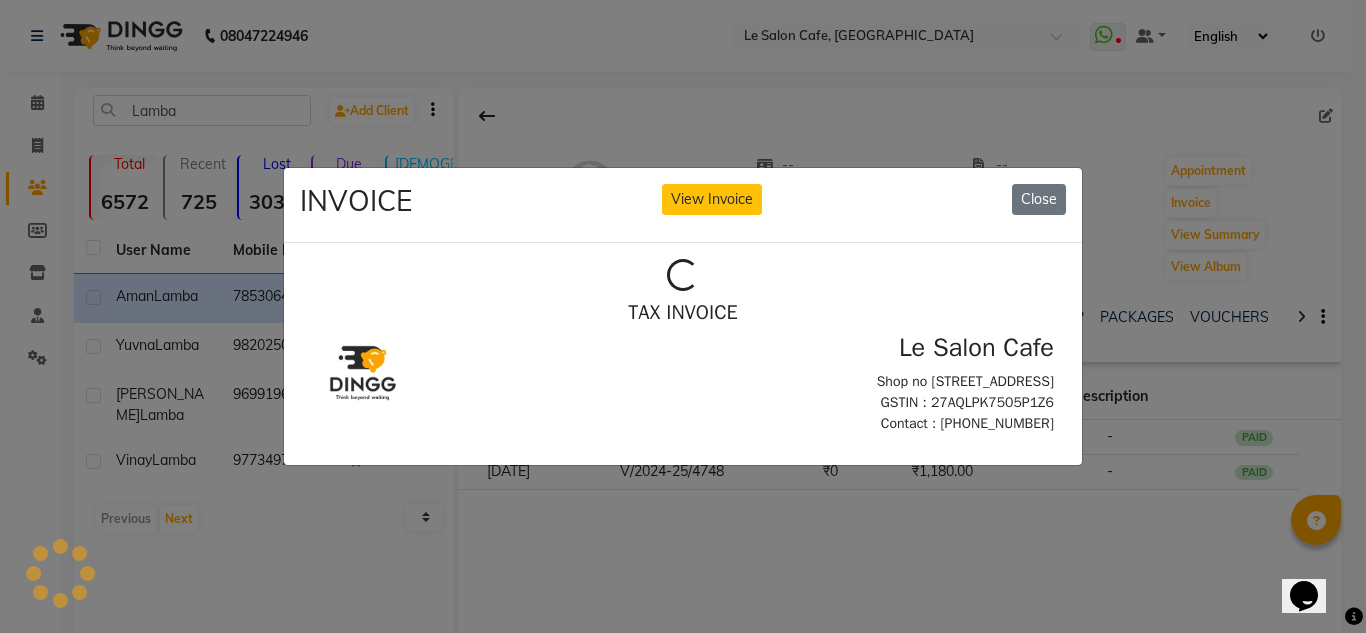 scroll, scrollTop: 0, scrollLeft: 0, axis: both 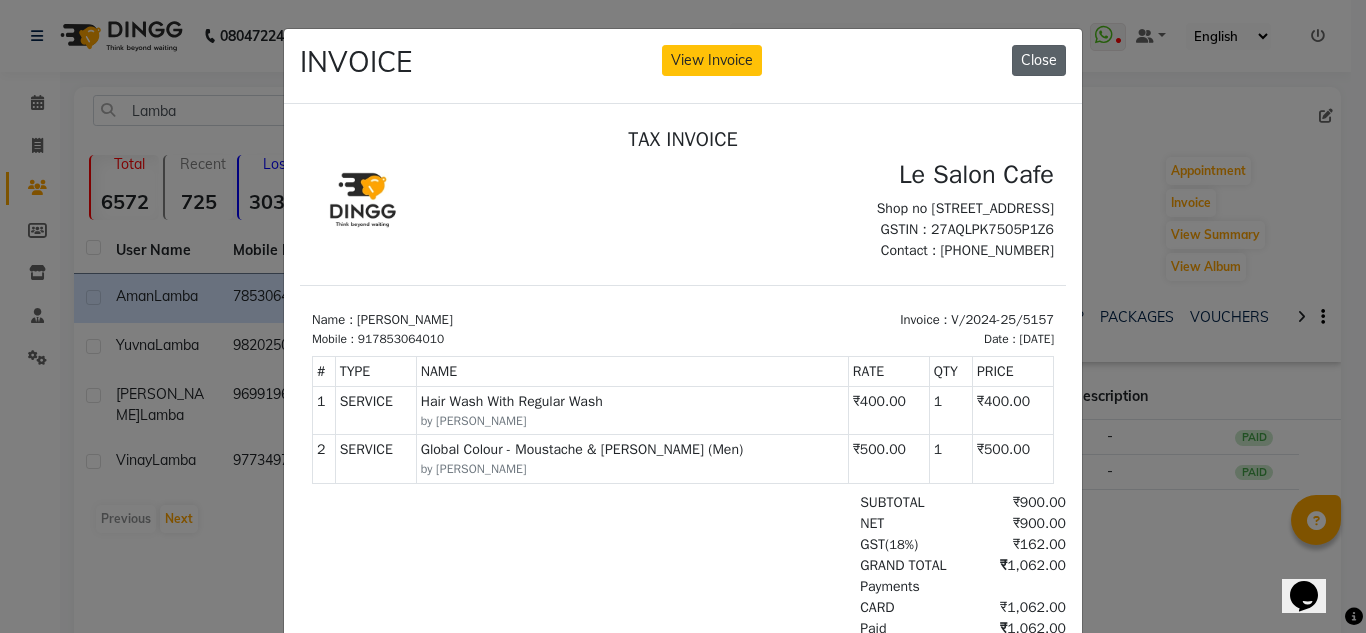 click on "Close" 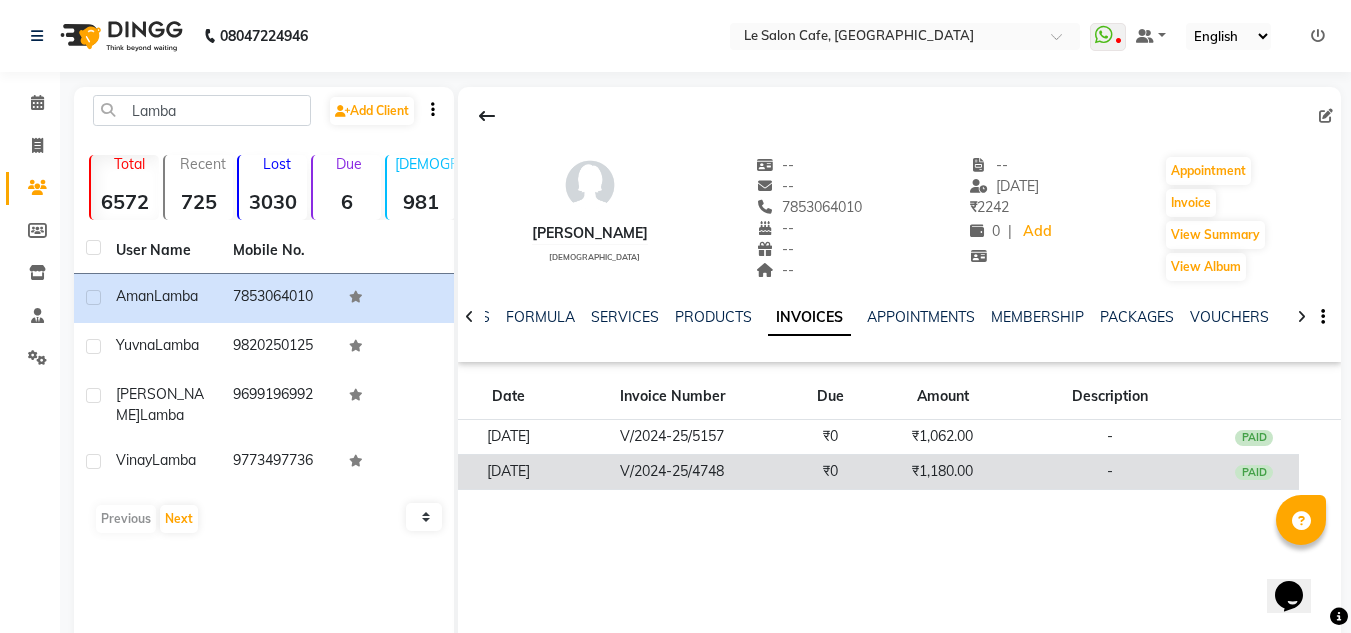 click on "₹1,180.00" 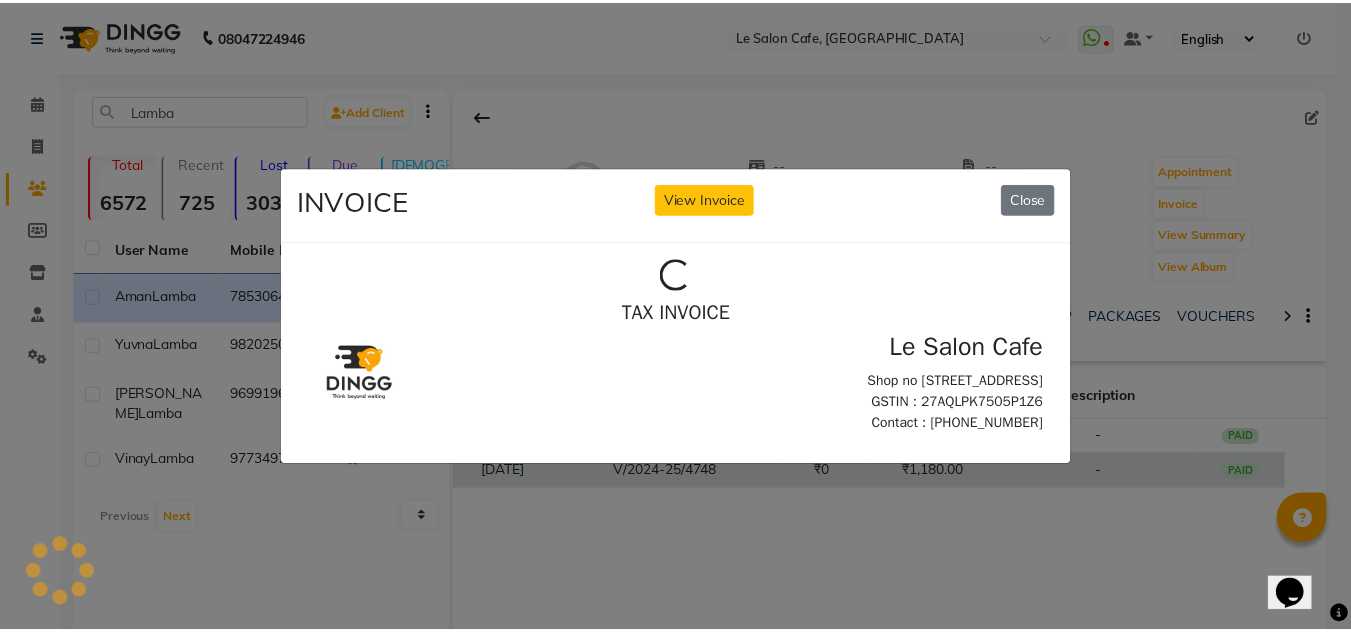 scroll, scrollTop: 0, scrollLeft: 0, axis: both 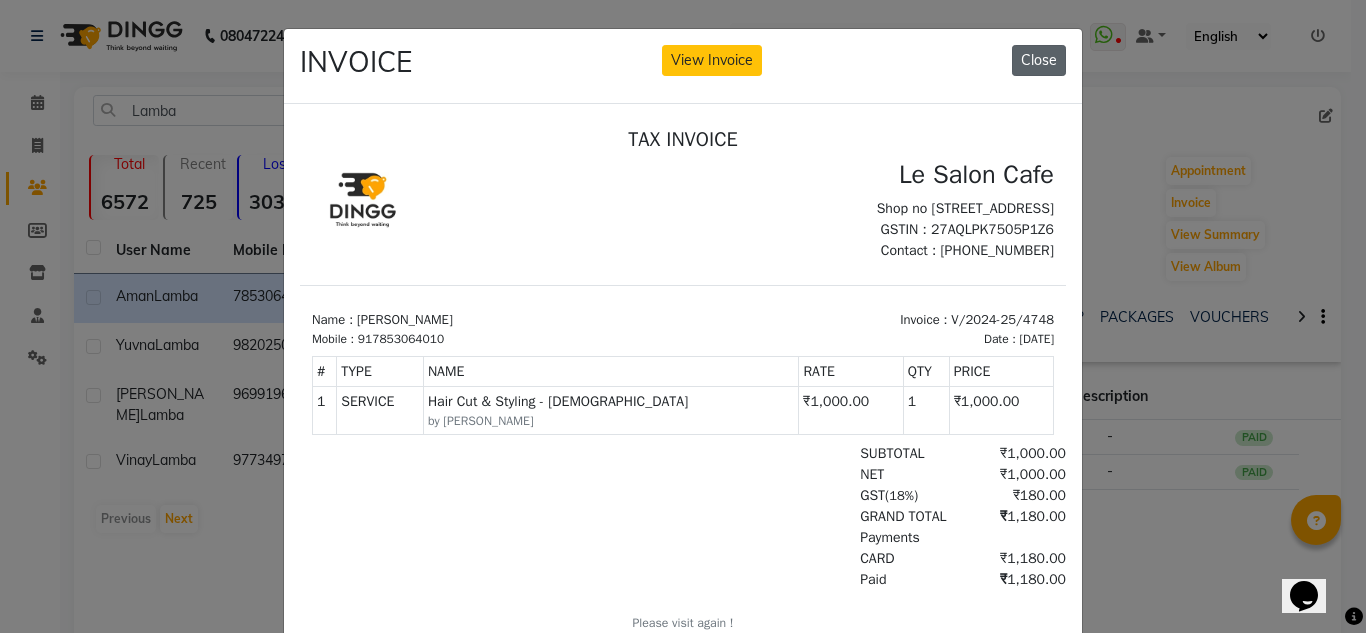 click on "Close" 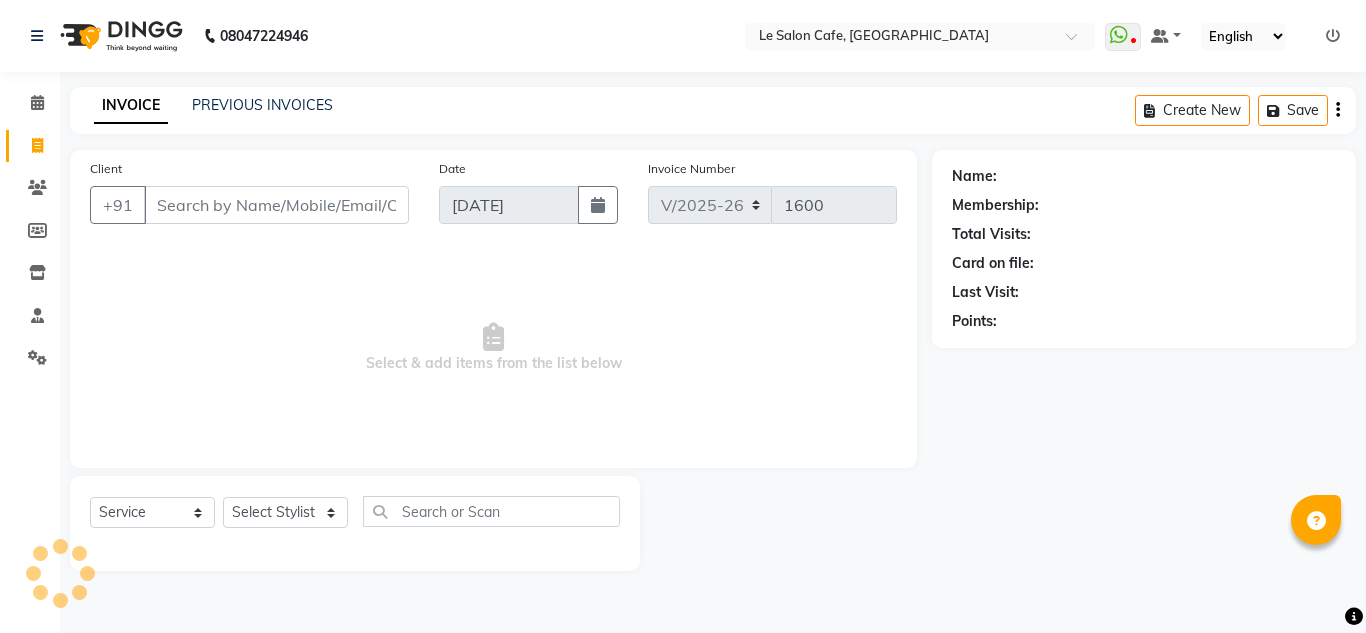 select on "594" 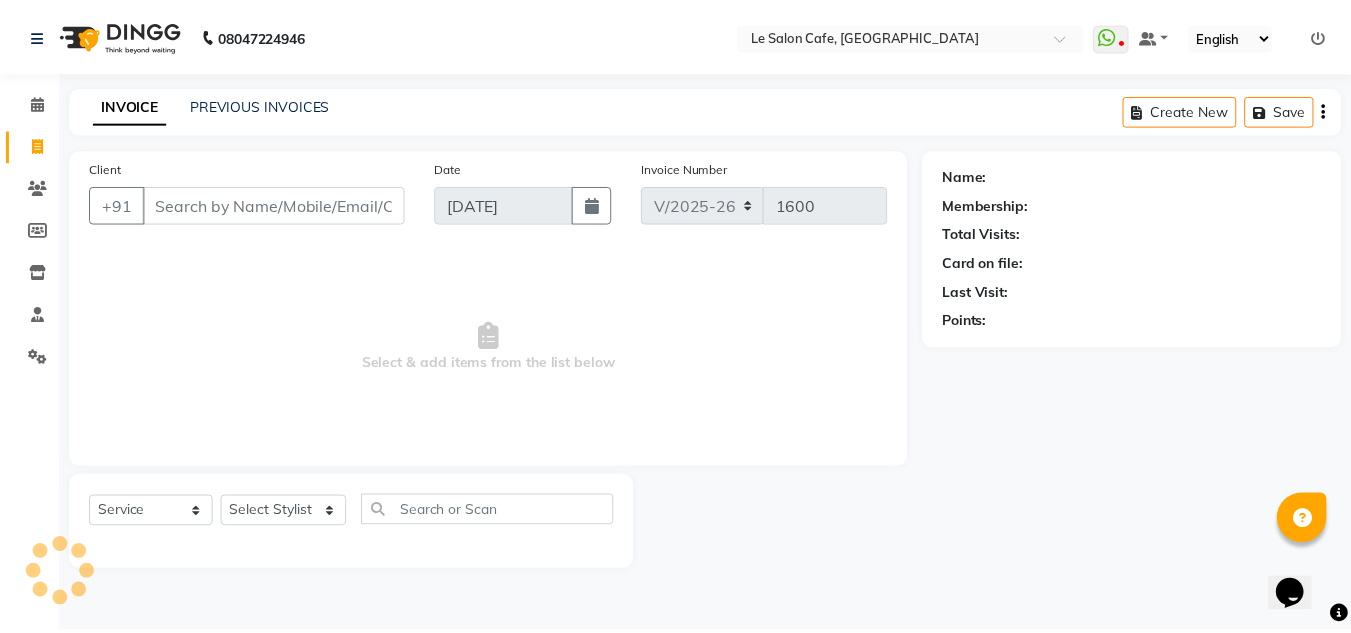 scroll, scrollTop: 0, scrollLeft: 0, axis: both 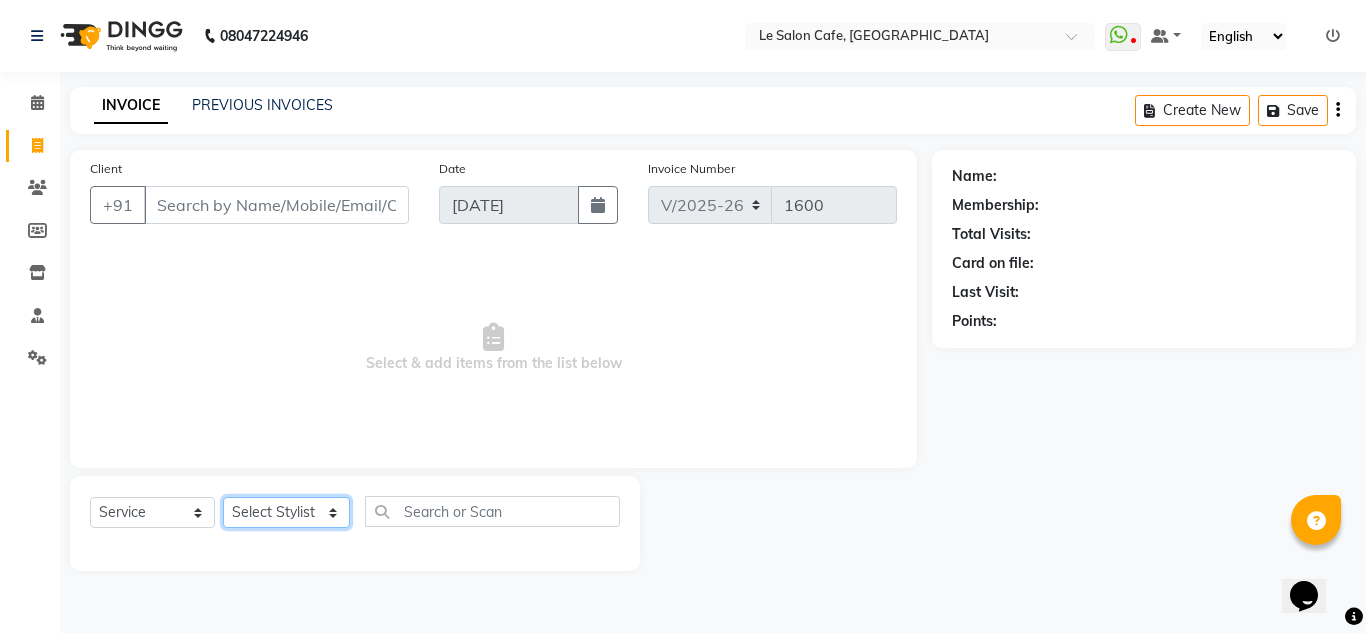 click on "Select Stylist Abid Salmani  Aniket Kadam  Faim Alvi  Front Desk  Muskan Khan  Pooja Kolge Reena Shaukat Ali  Salman Ansari  Sangeeta Kadri Shailendra Chauhan  Shekhar Sangle Soniyaa Varma Suchita Mistry Swapnil Kamble" 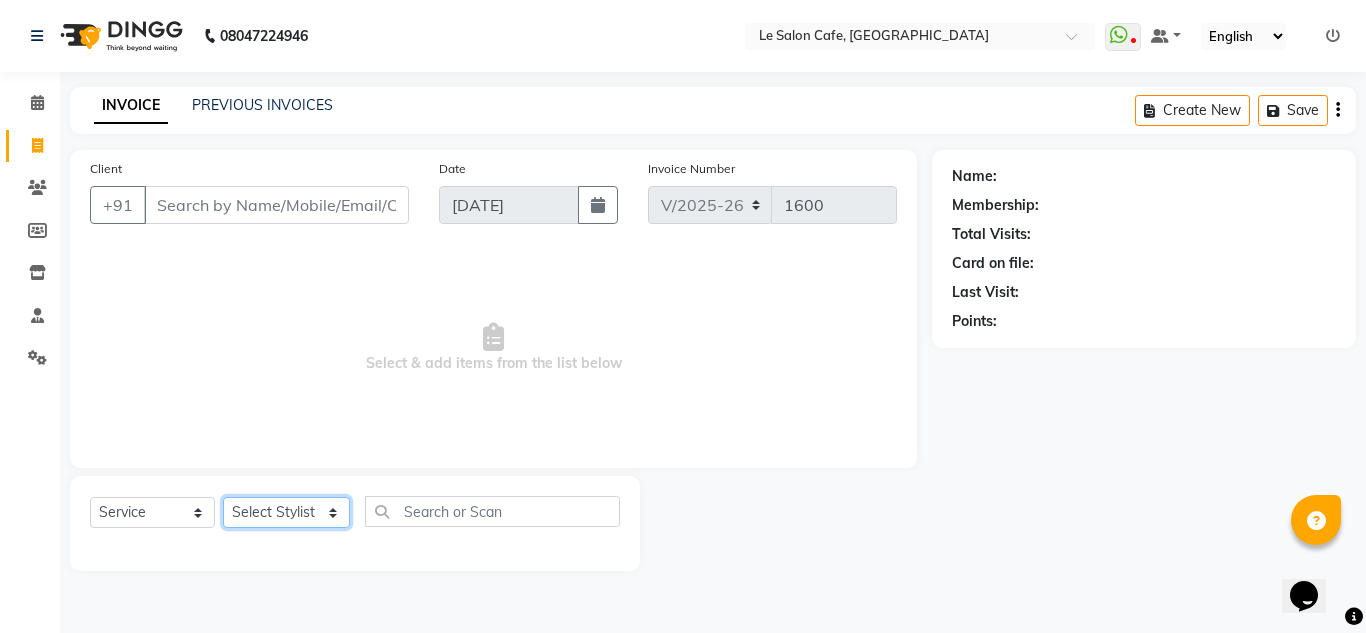 select on "86050" 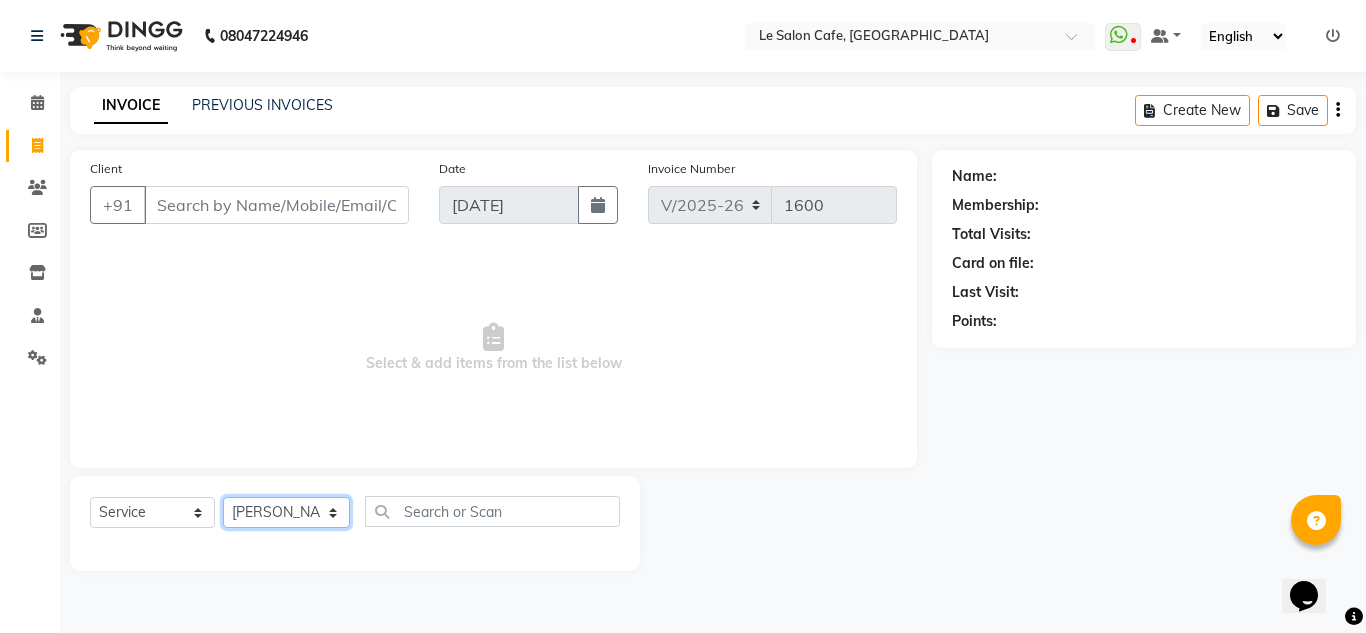 click on "Select Stylist Abid Salmani  Aniket Kadam  Faim Alvi  Front Desk  Muskan Khan  Pooja Kolge Reena Shaukat Ali  Salman Ansari  Sangeeta Kadri Shailendra Chauhan  Shekhar Sangle Soniyaa Varma Suchita Mistry Swapnil Kamble" 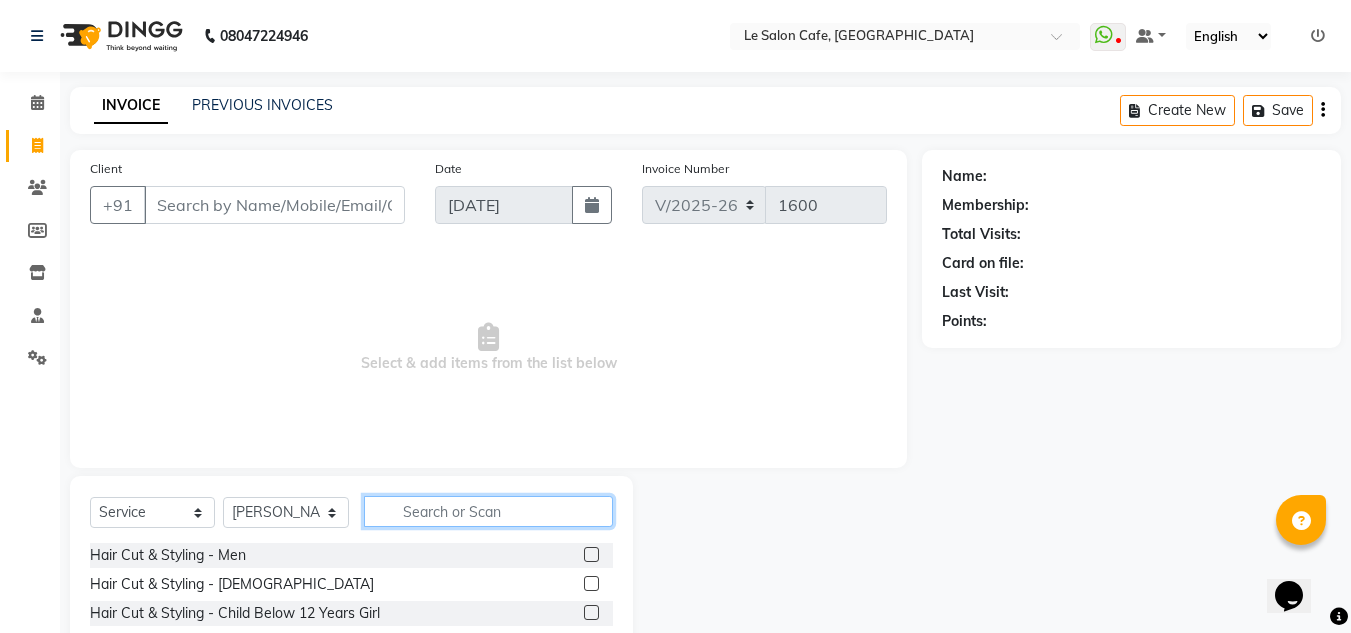 click 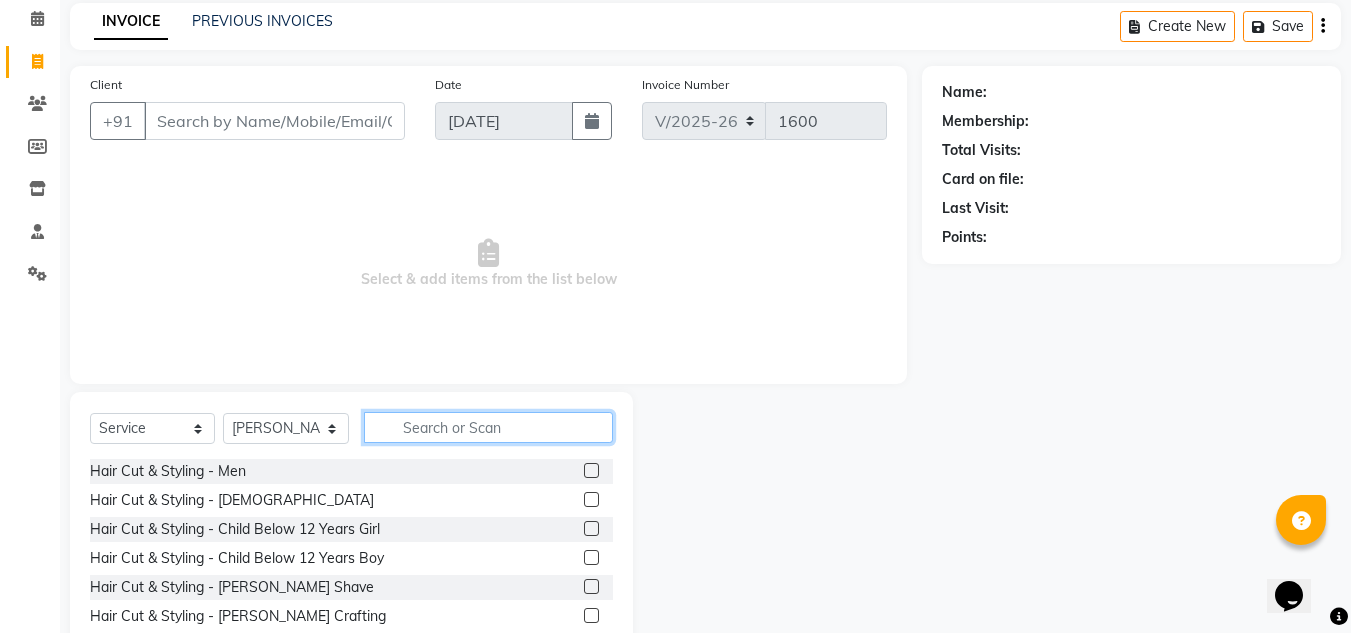 scroll, scrollTop: 168, scrollLeft: 0, axis: vertical 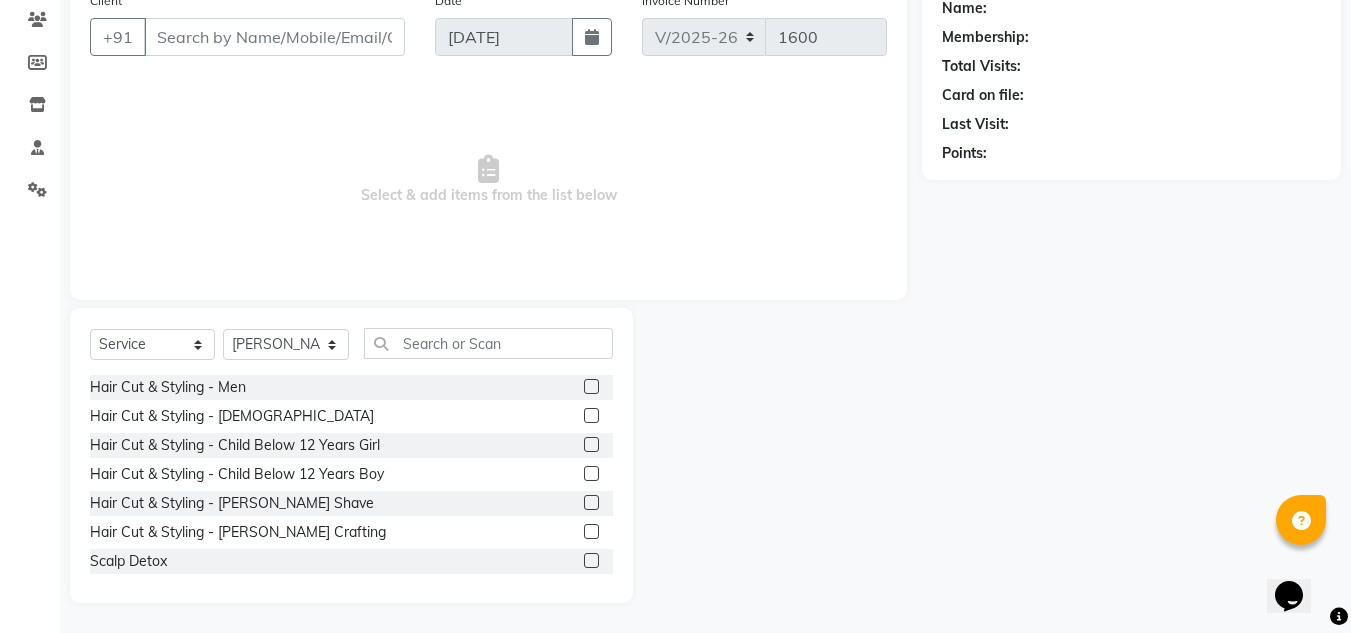 click 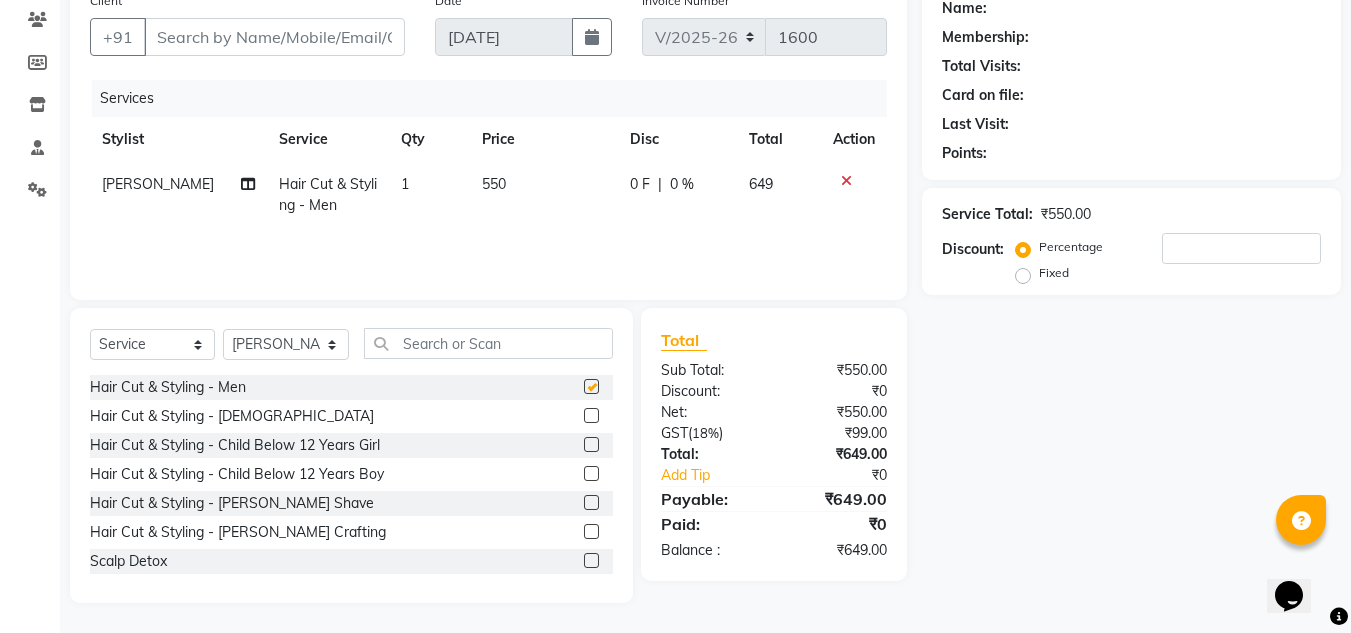 checkbox on "false" 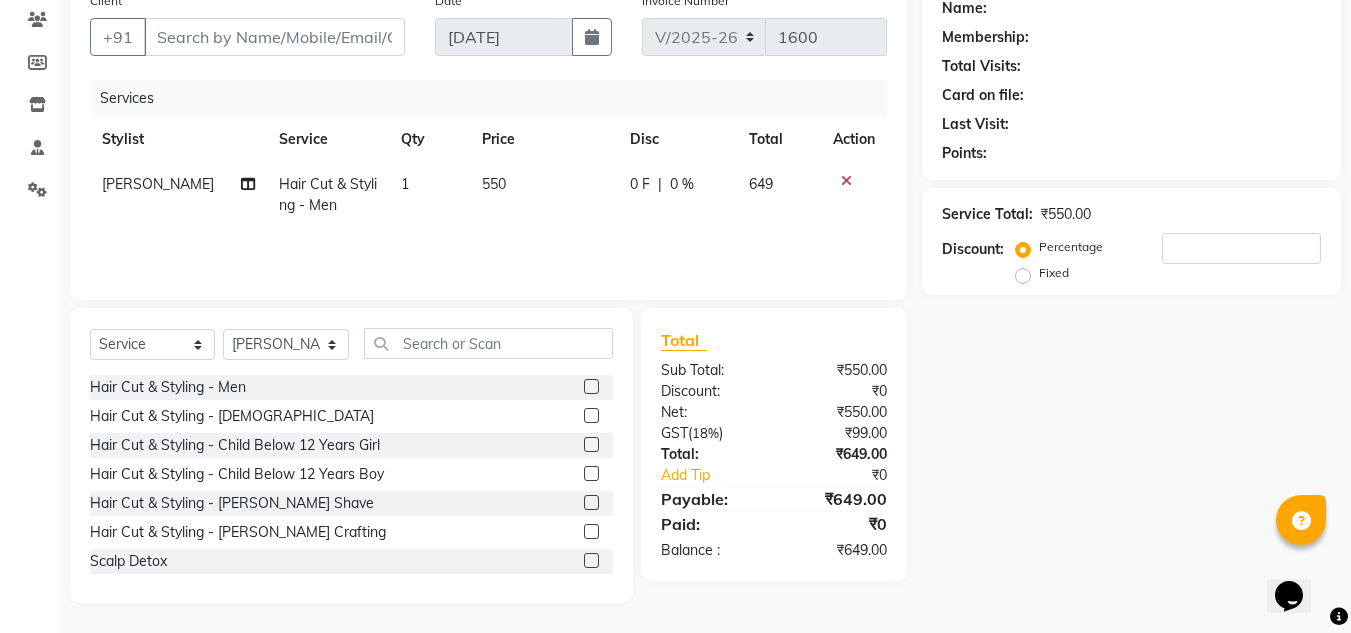 click 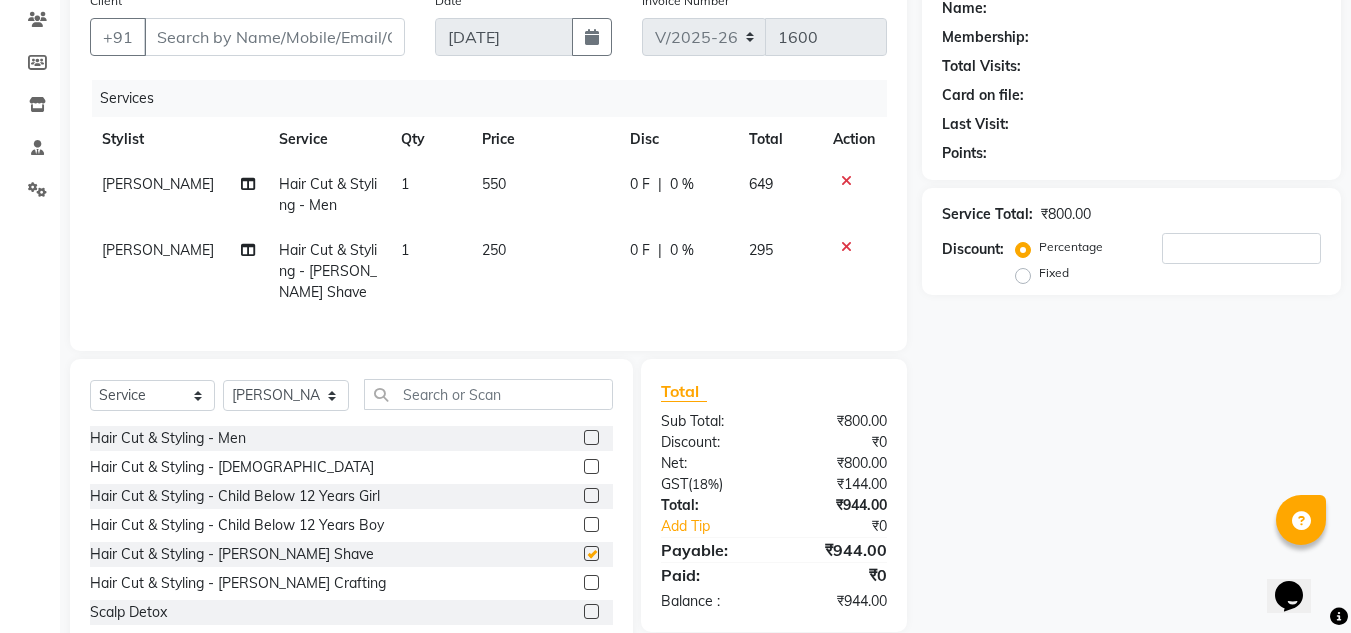 checkbox on "false" 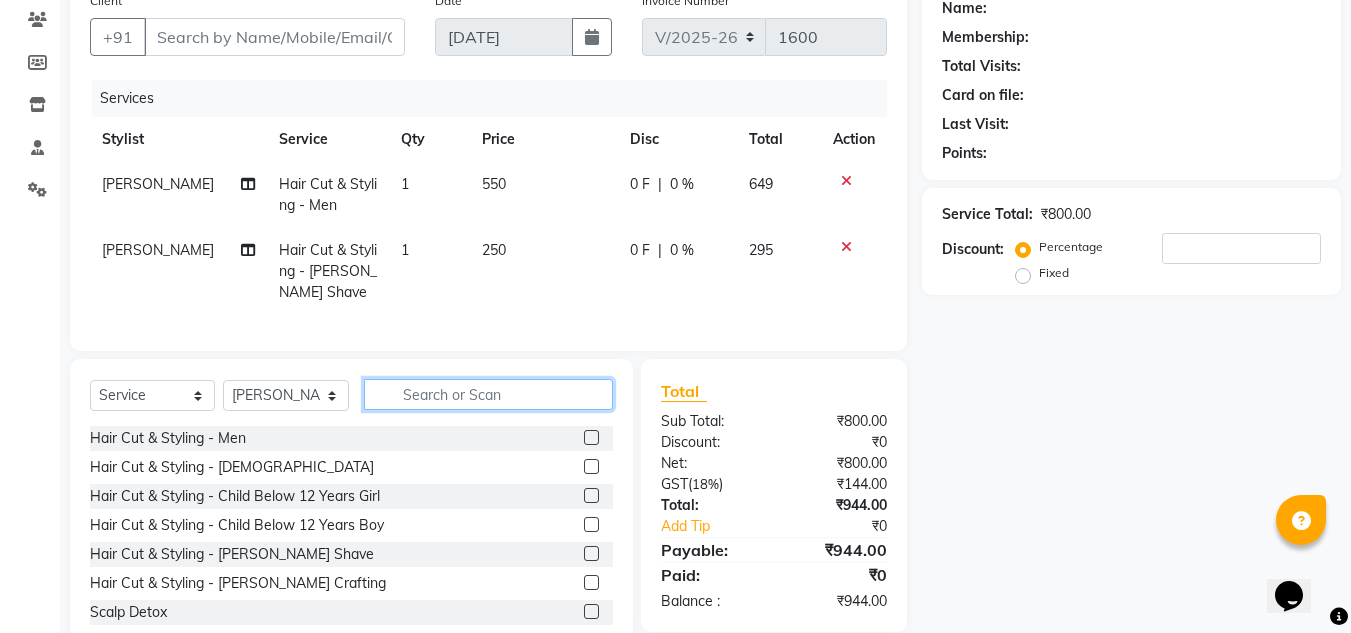 click 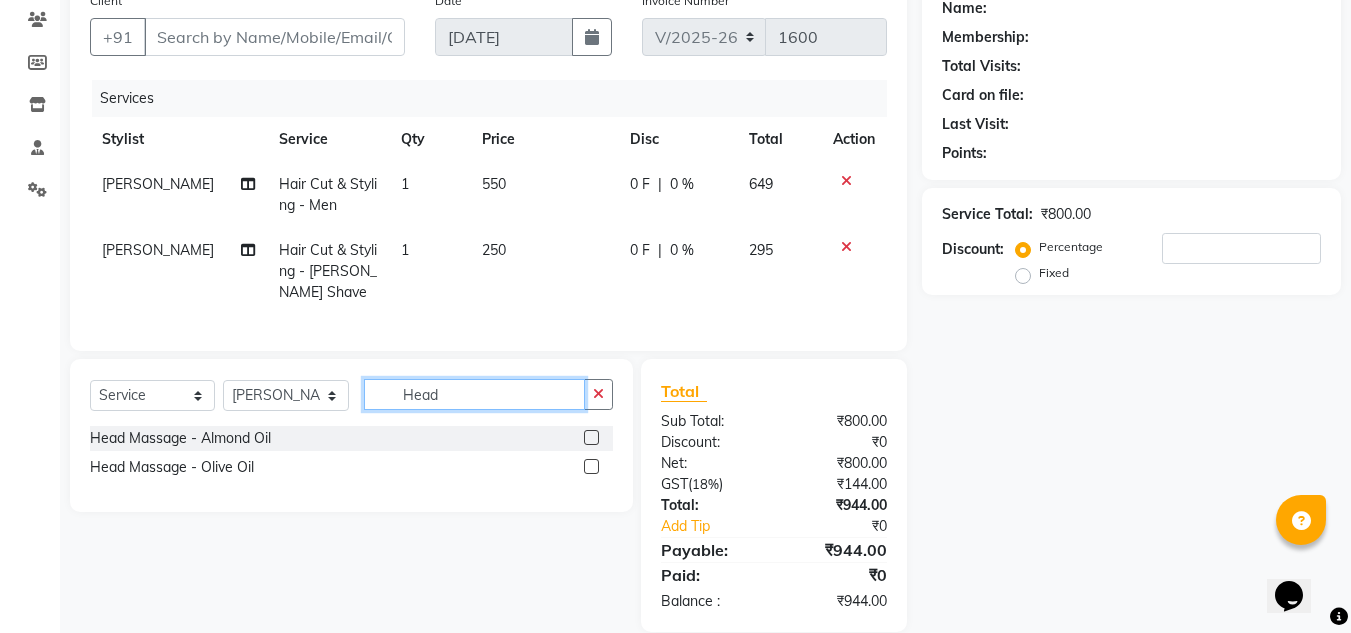 type on "Head" 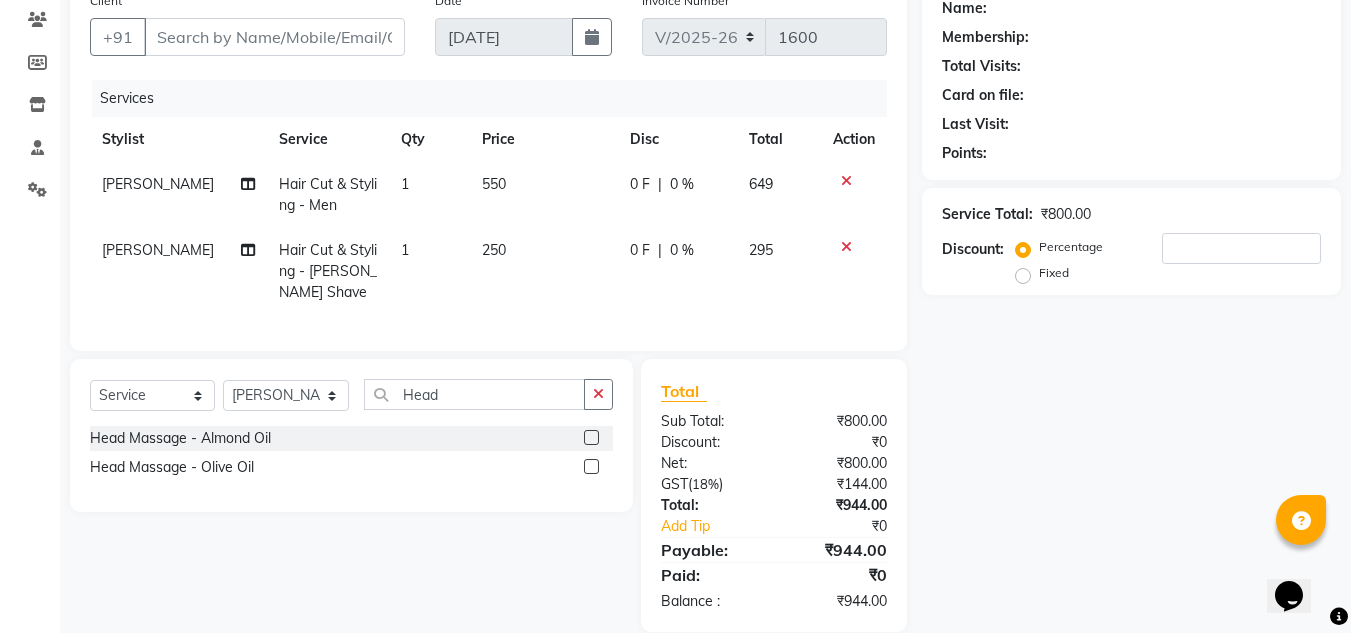 click 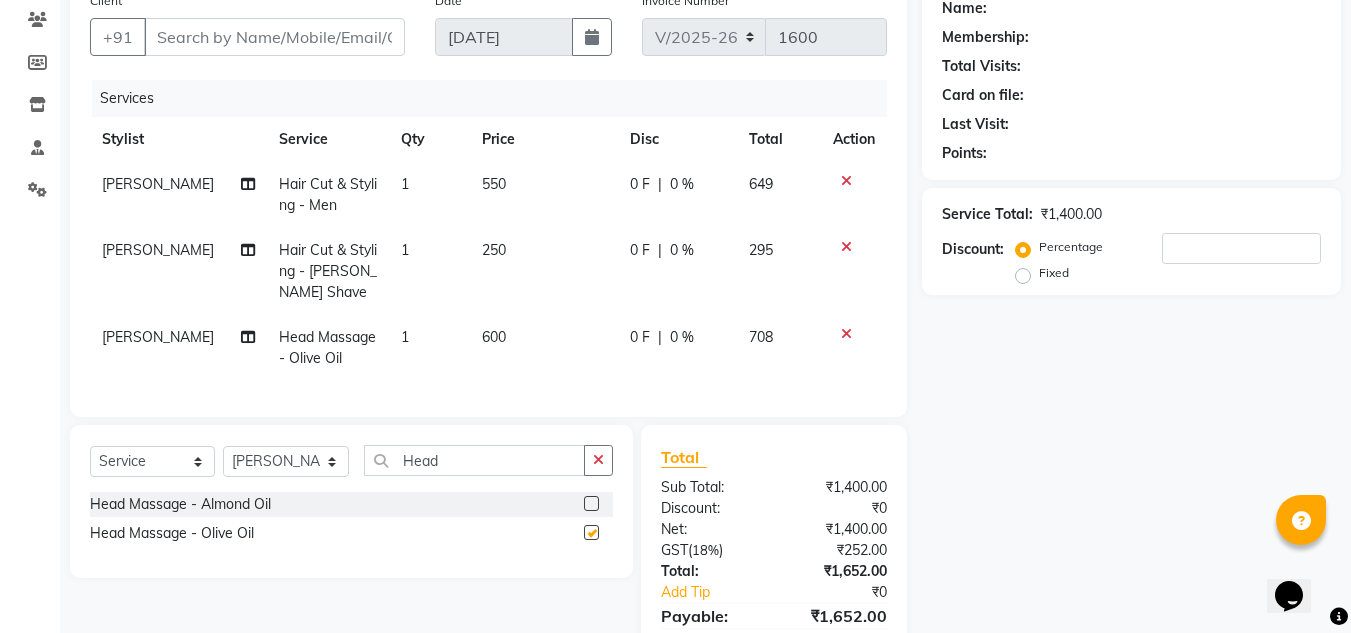 checkbox on "false" 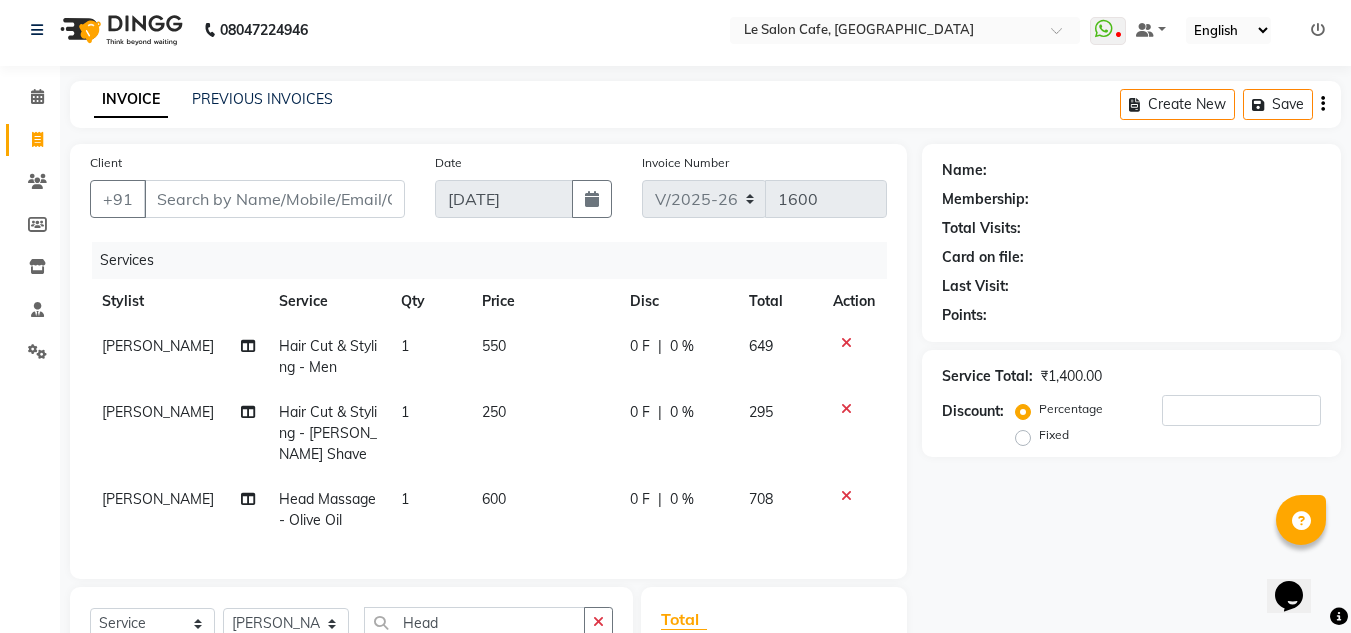 scroll, scrollTop: 0, scrollLeft: 0, axis: both 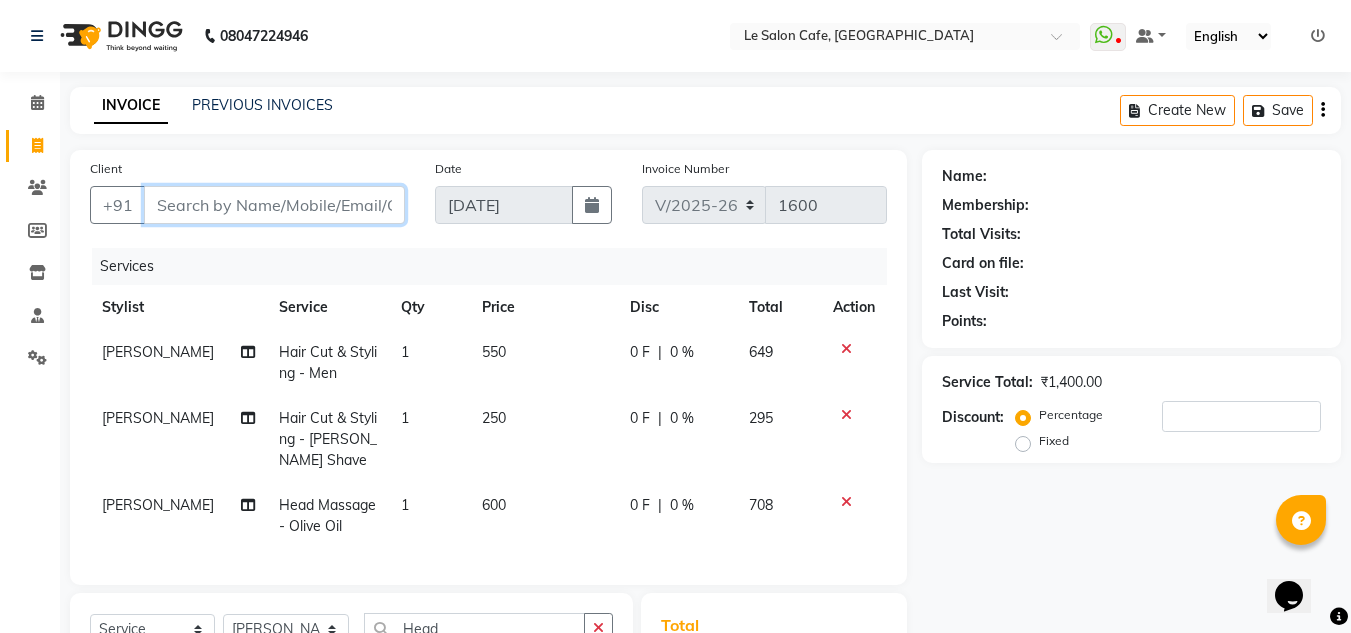click on "Client" at bounding box center (274, 205) 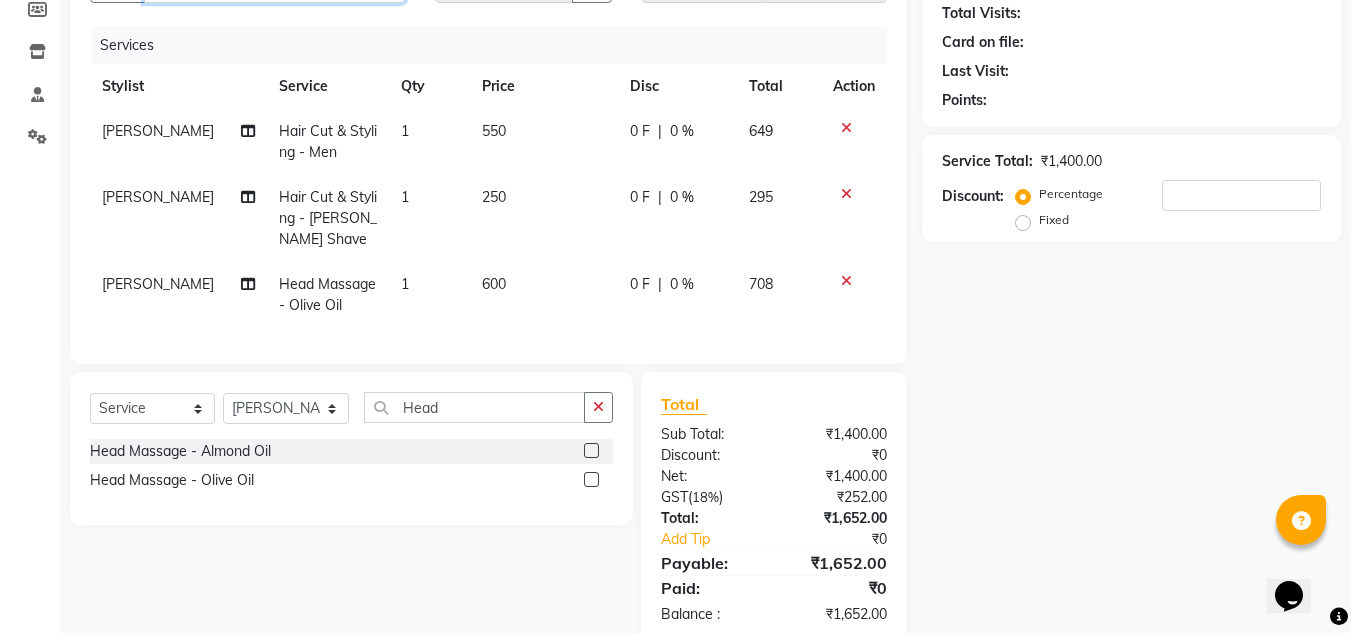 scroll, scrollTop: 78, scrollLeft: 0, axis: vertical 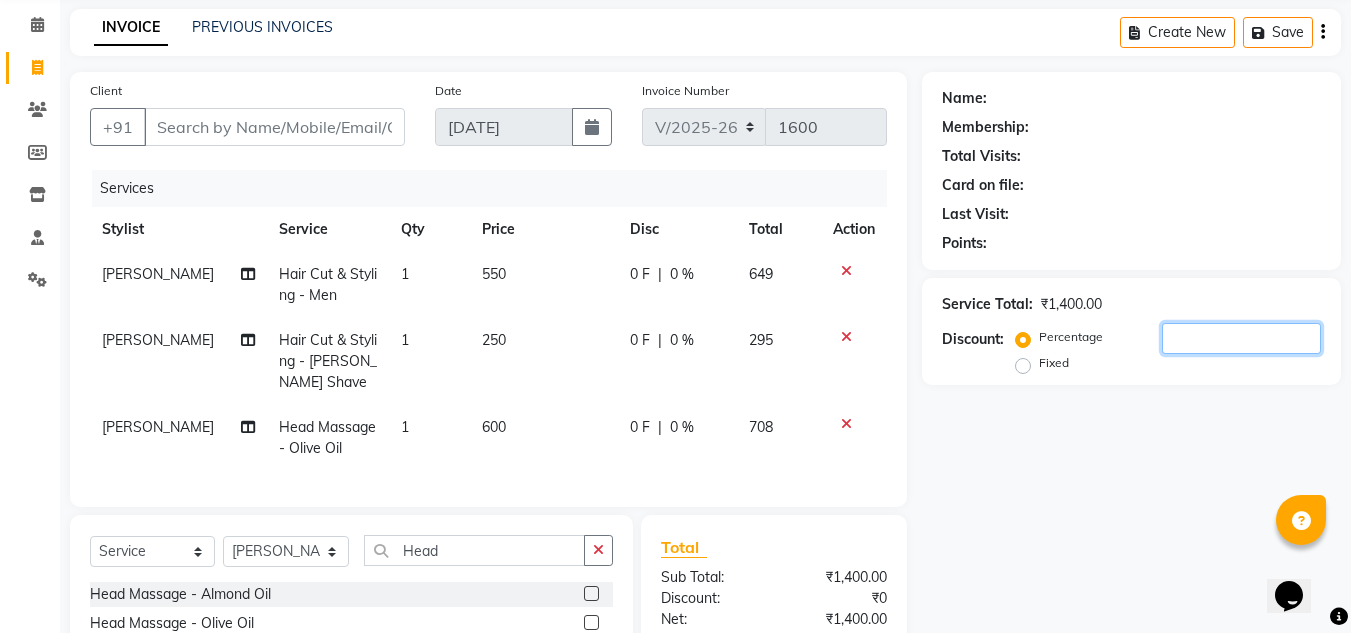 click 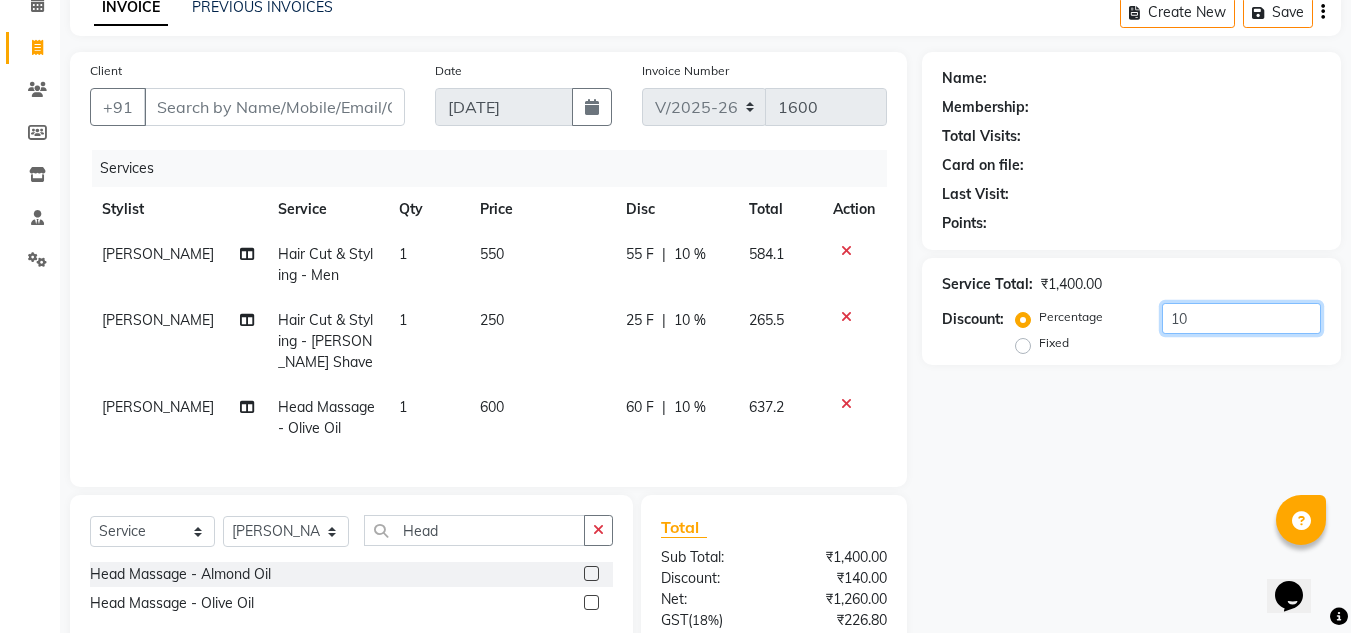 scroll, scrollTop: 278, scrollLeft: 0, axis: vertical 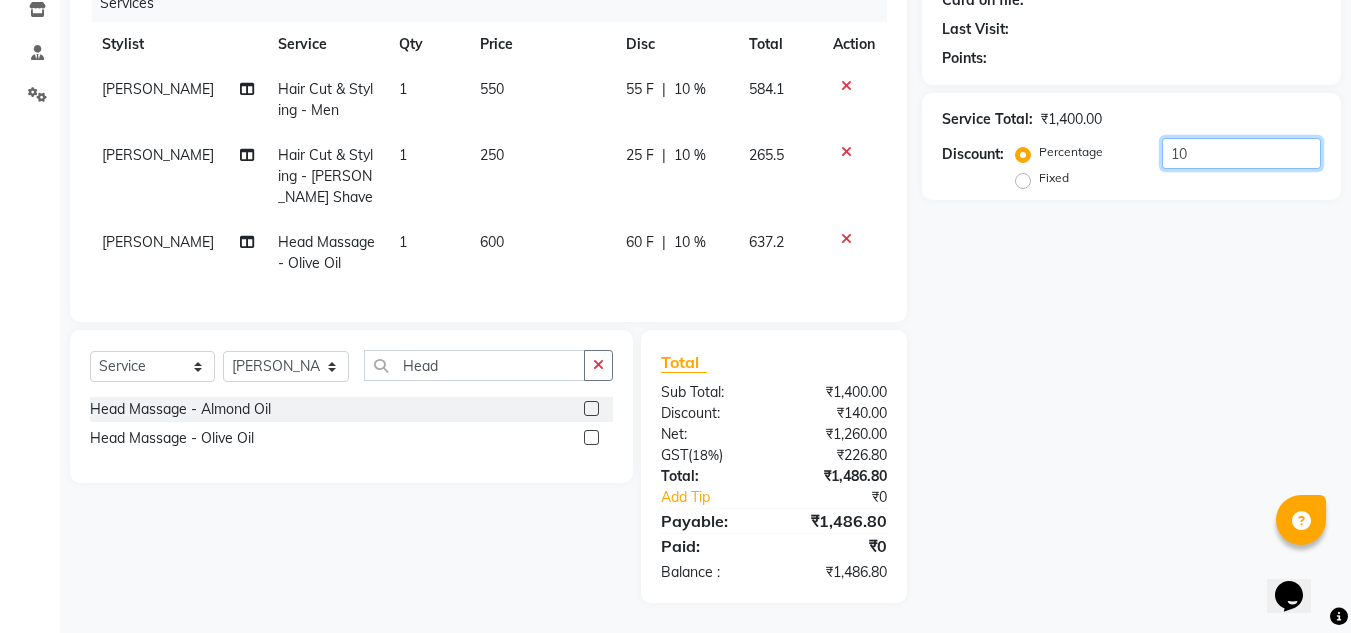 type on "10" 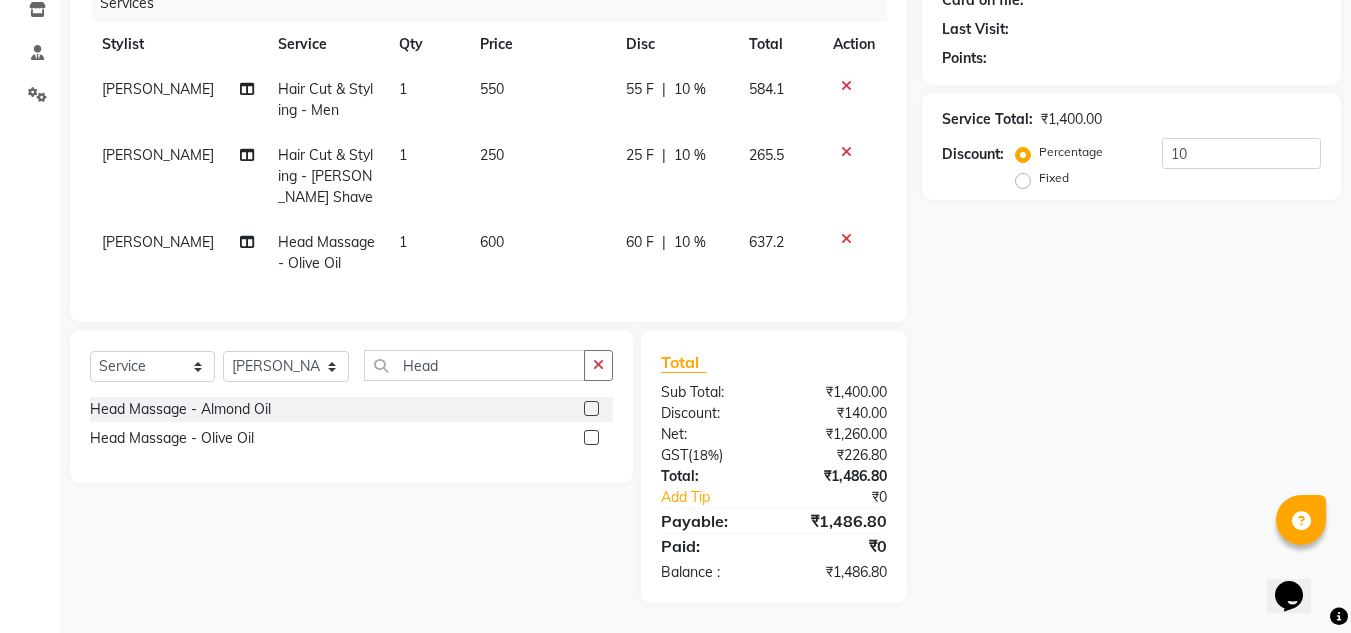 click on "Name: Membership: Total Visits: Card on file: Last Visit:  Points:  Service Total:  ₹1,400.00  Discount:  Percentage   Fixed  10" 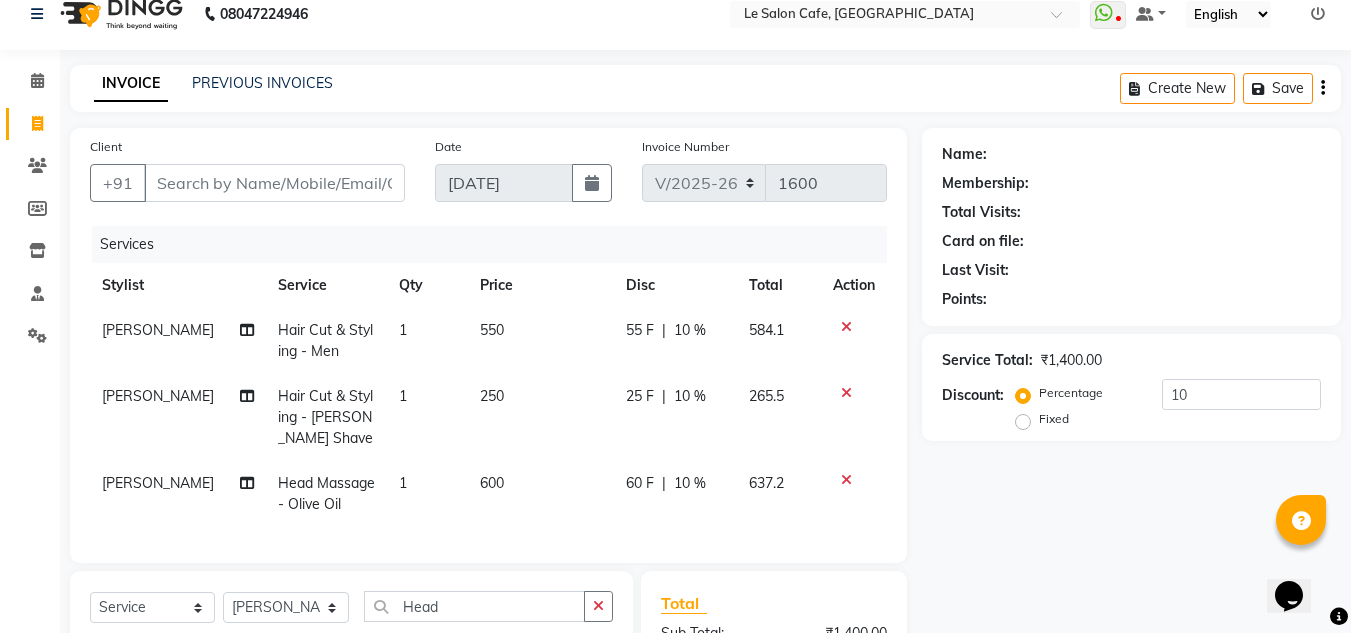 scroll, scrollTop: 0, scrollLeft: 0, axis: both 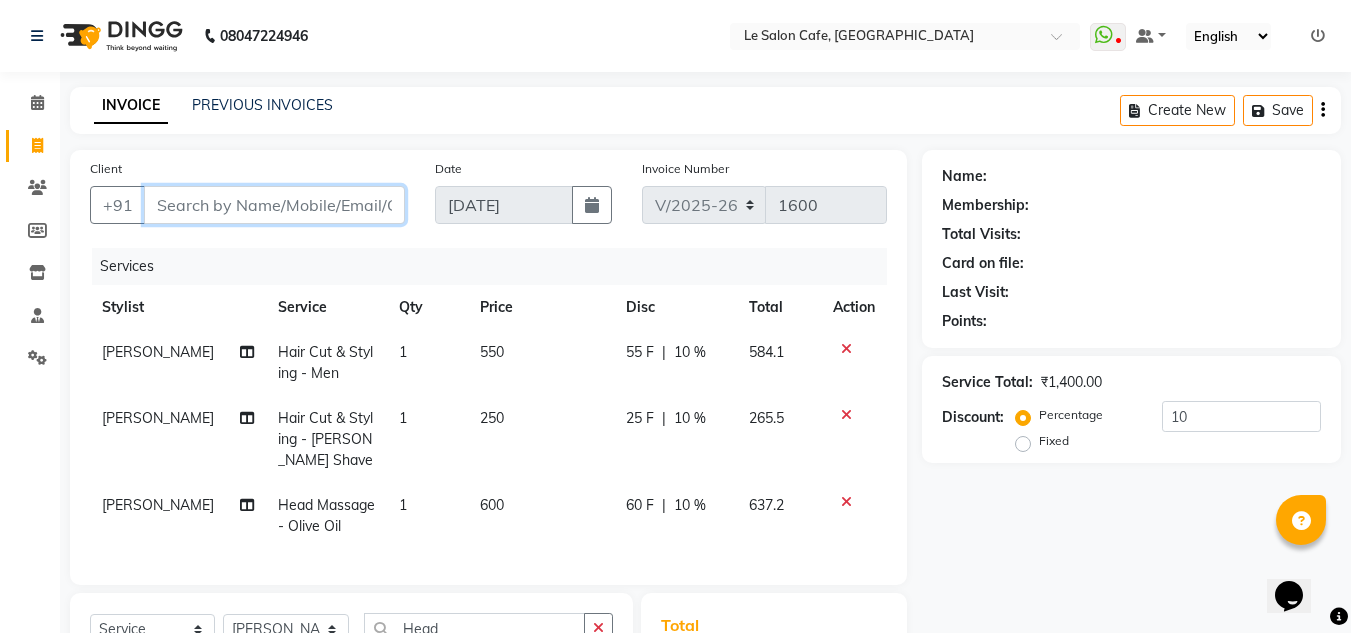 click on "Client" at bounding box center (274, 205) 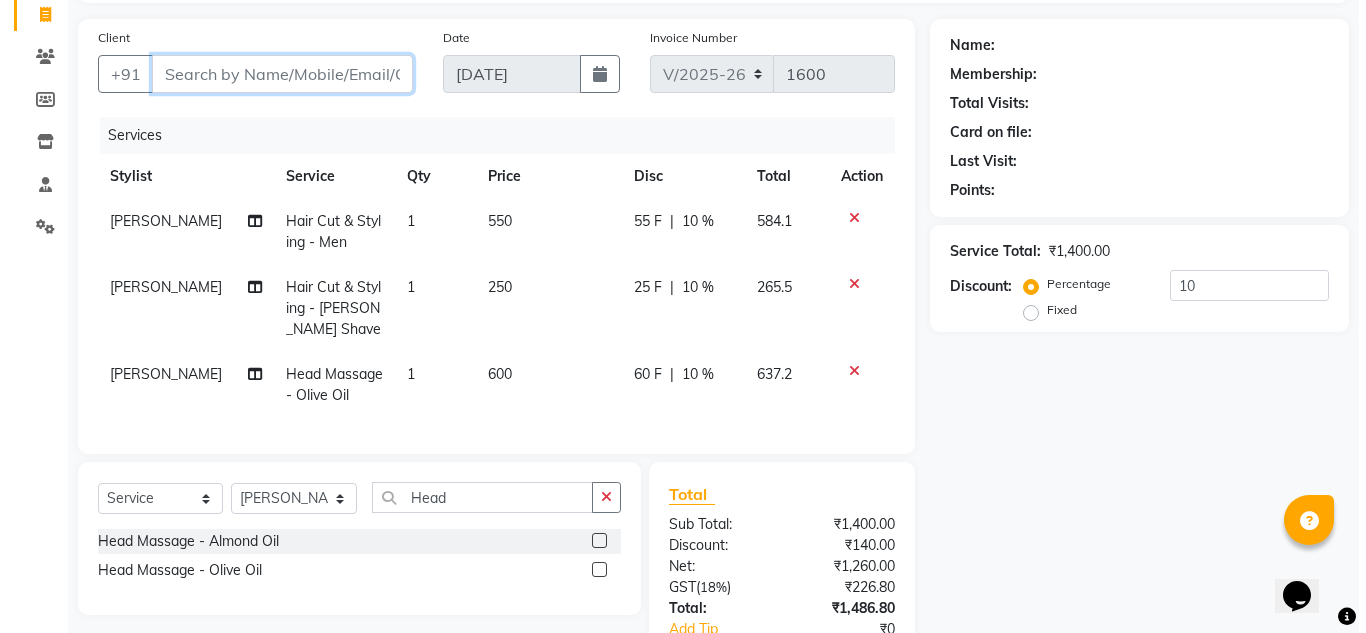 scroll, scrollTop: 0, scrollLeft: 0, axis: both 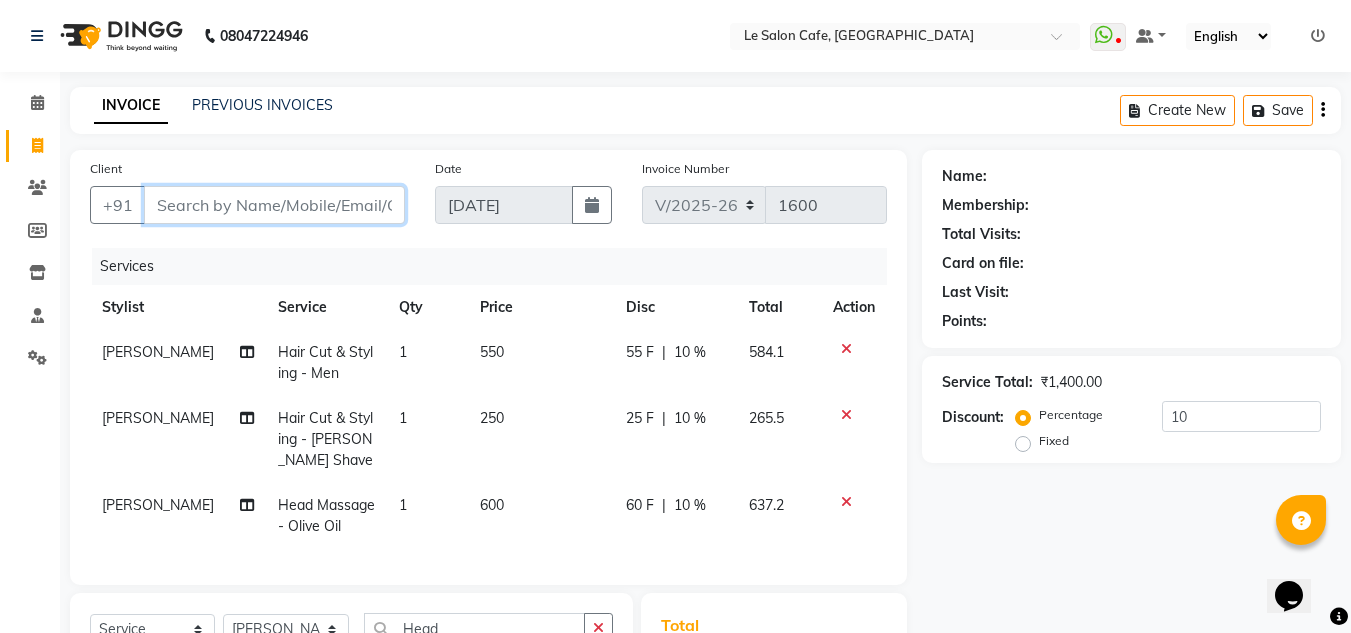 click on "Client" at bounding box center [274, 205] 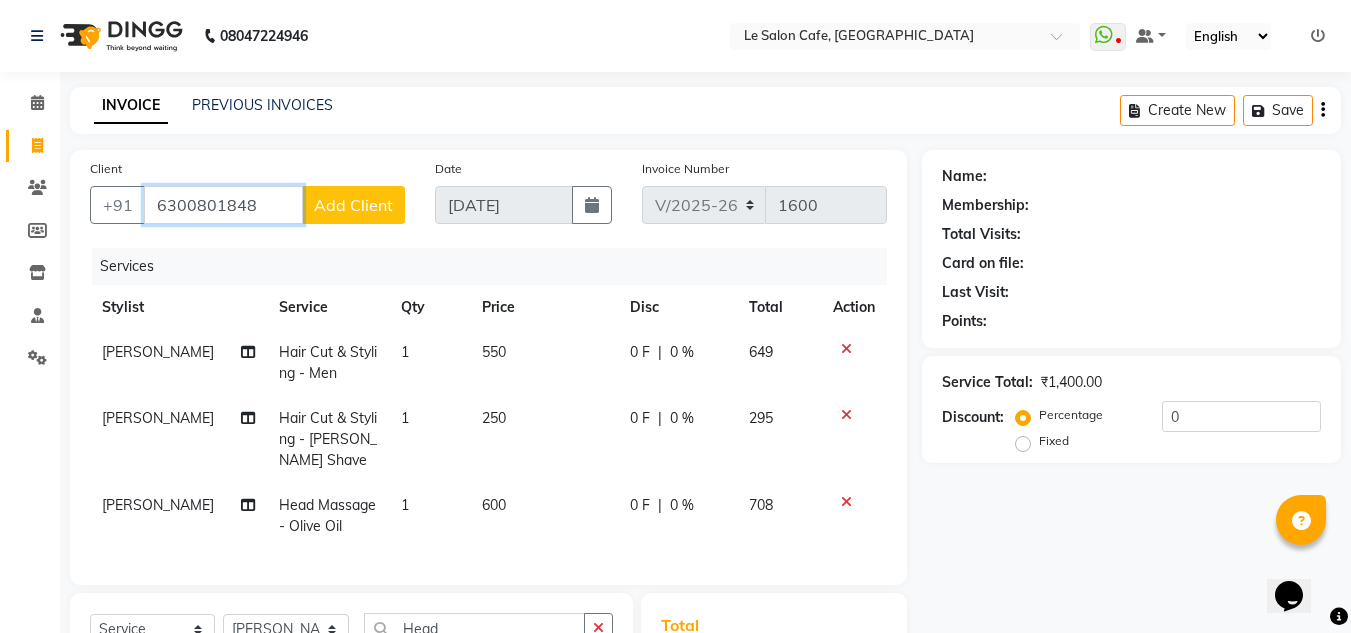 type on "6300801848" 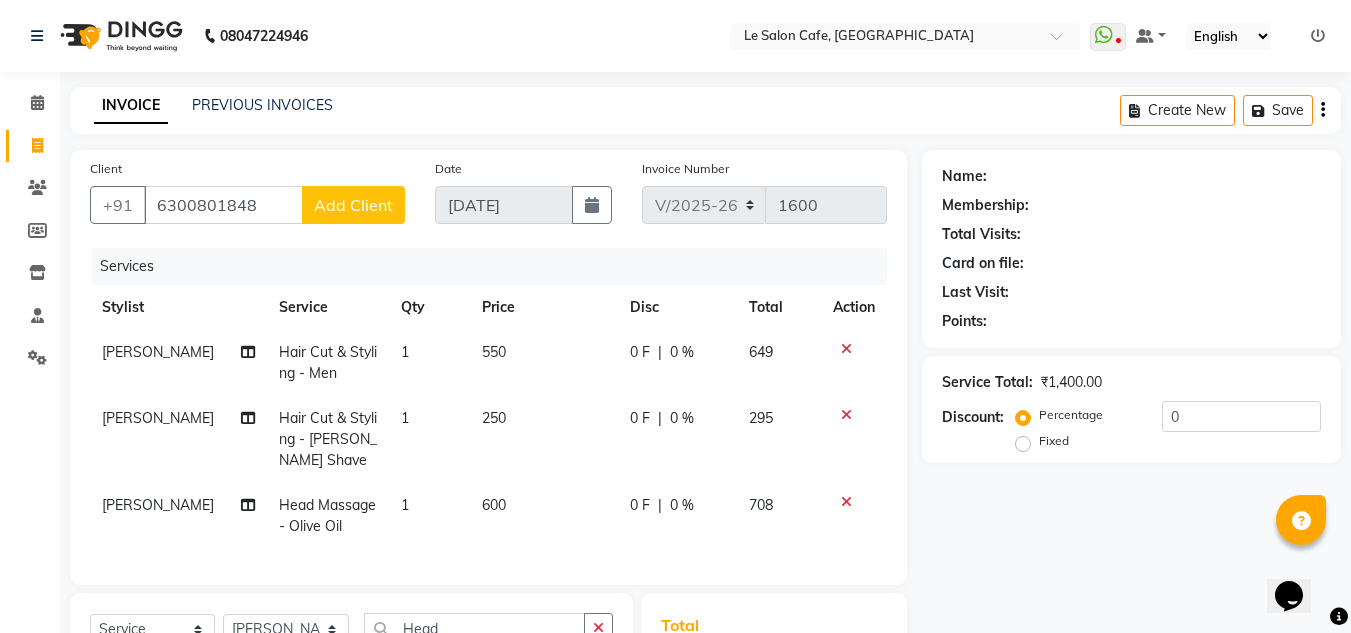 click on "Add Client" 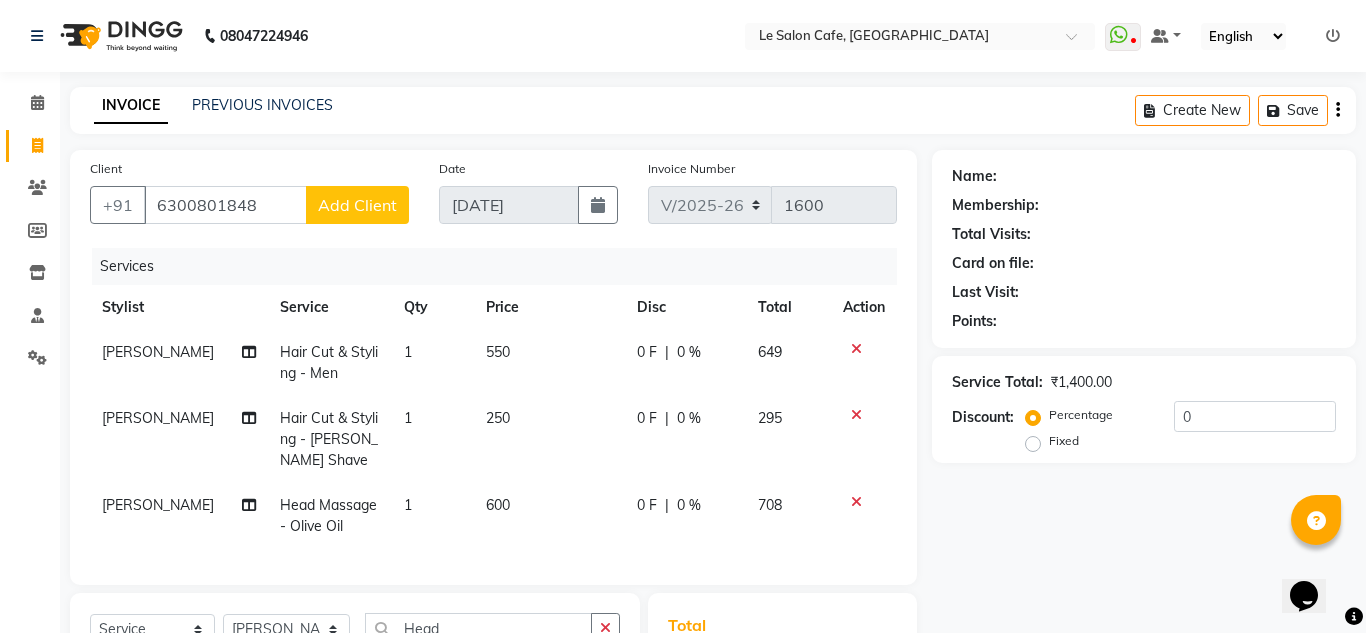 select 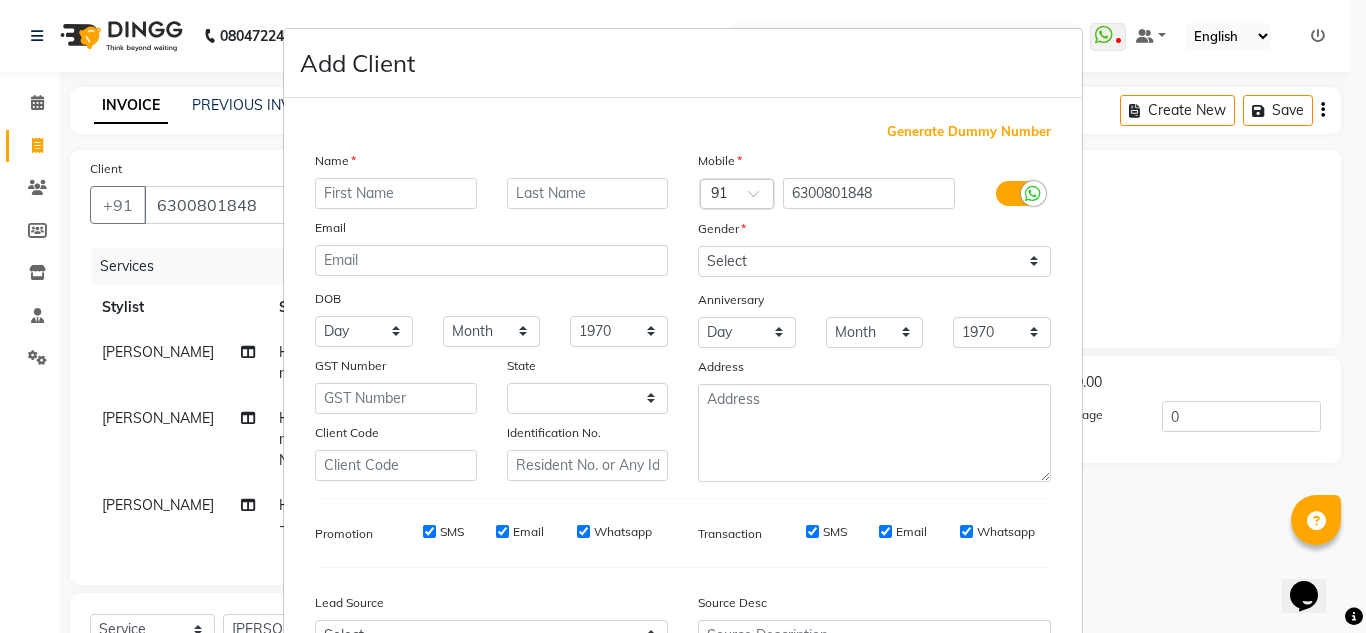 click at bounding box center [396, 193] 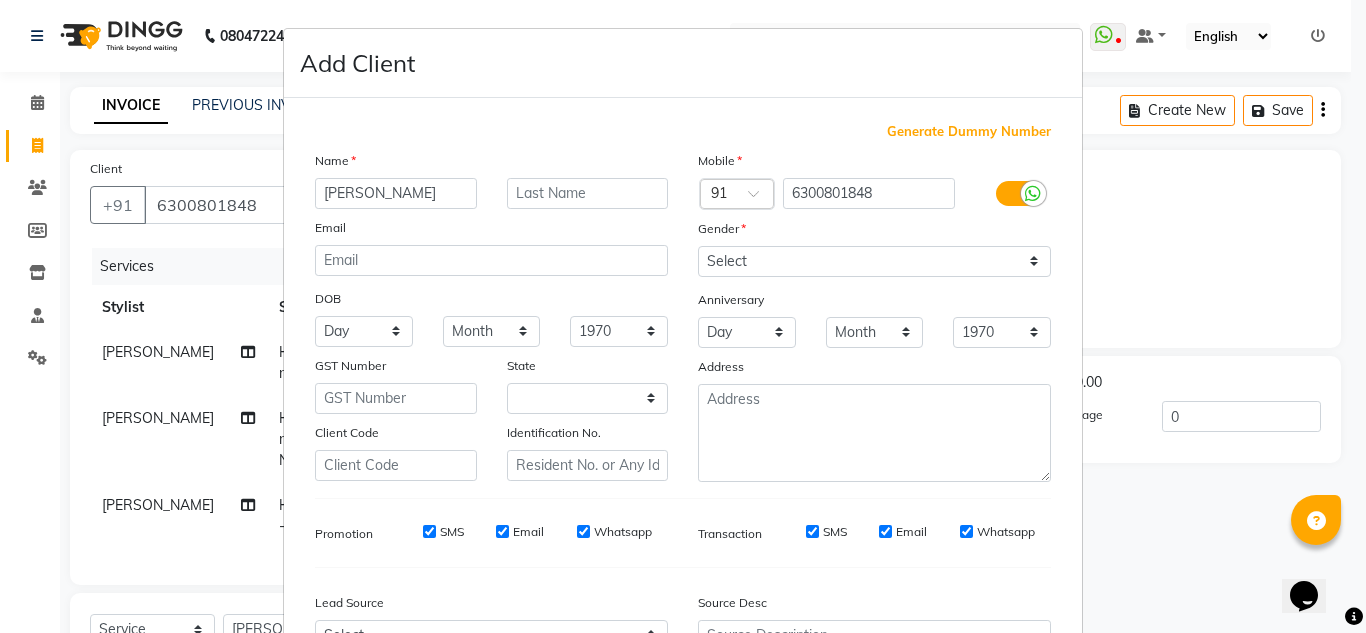 type on "[PERSON_NAME]" 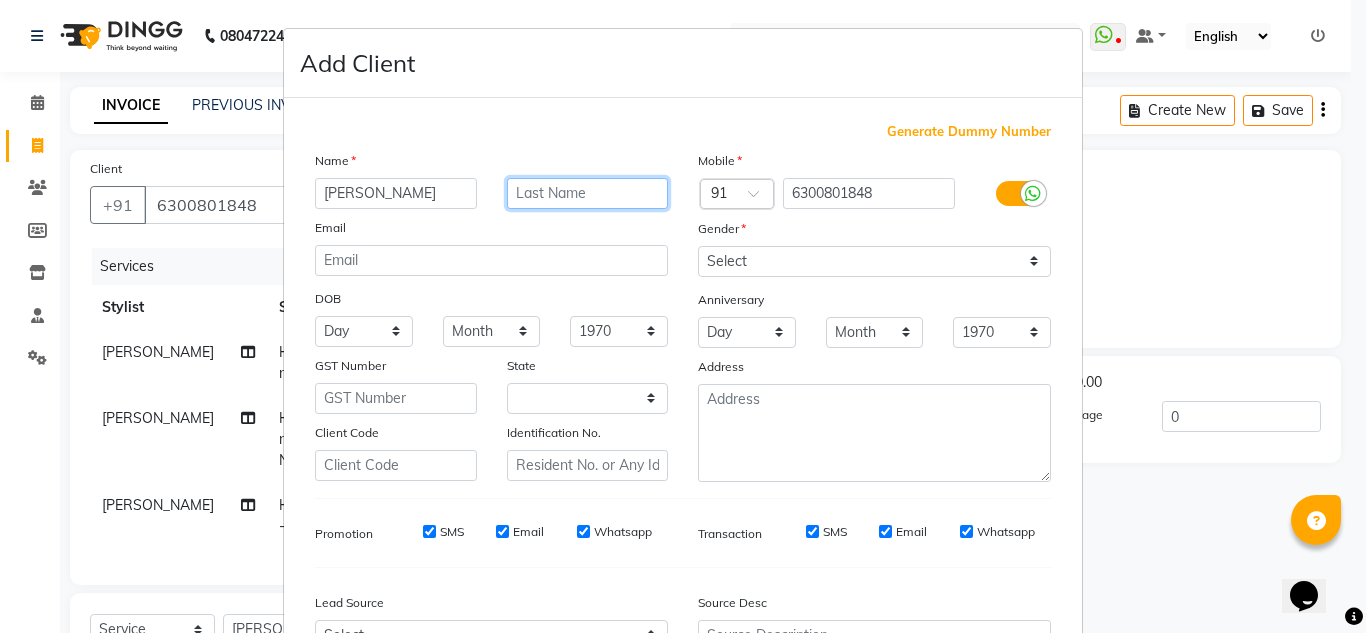 click at bounding box center (588, 193) 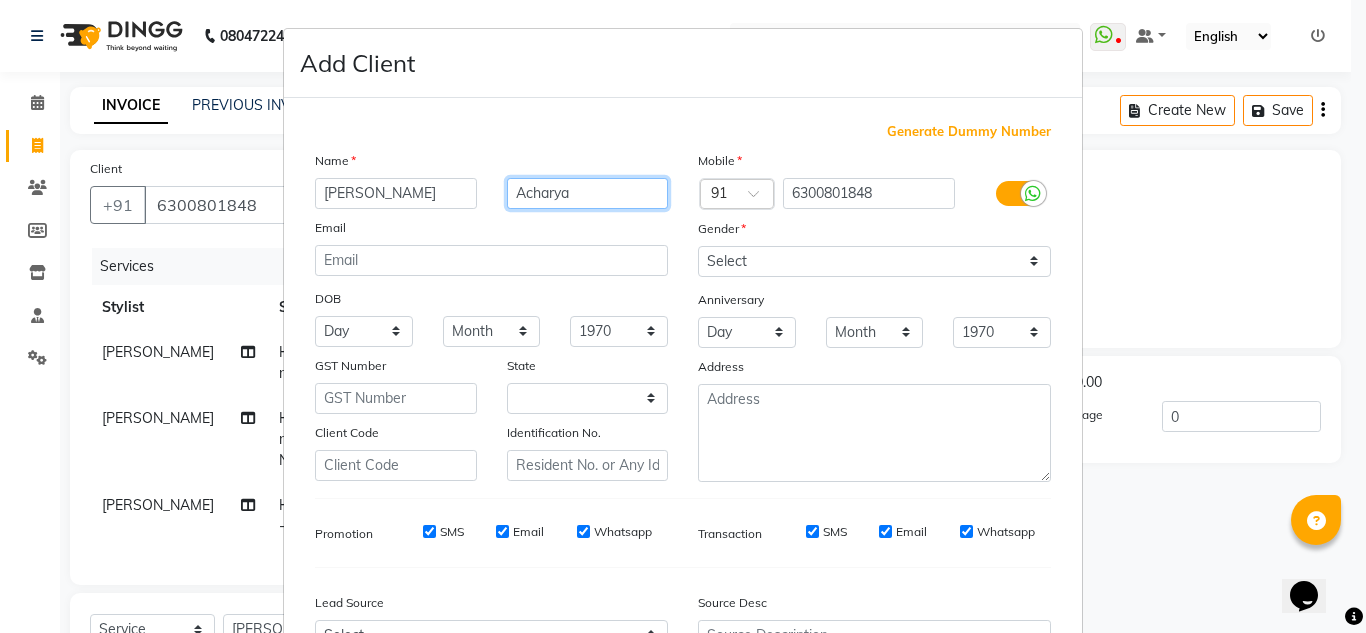 type on "Acharya" 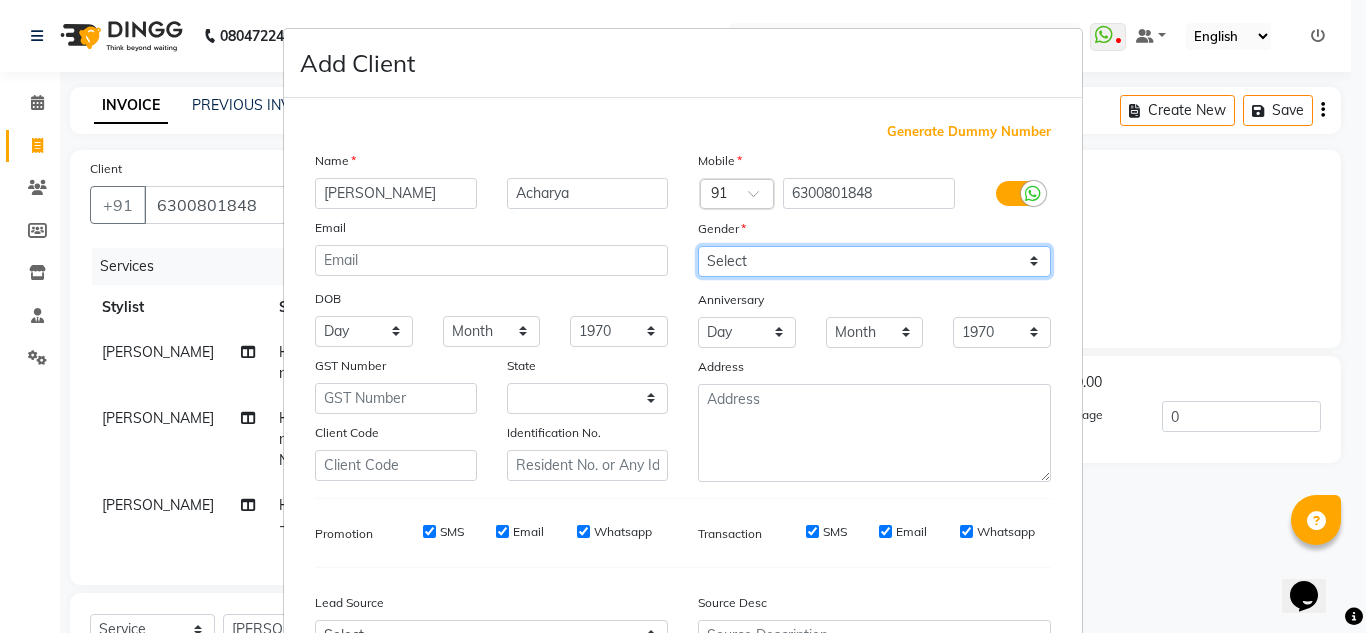 click on "Select Male Female Other Prefer Not To Say" at bounding box center [874, 261] 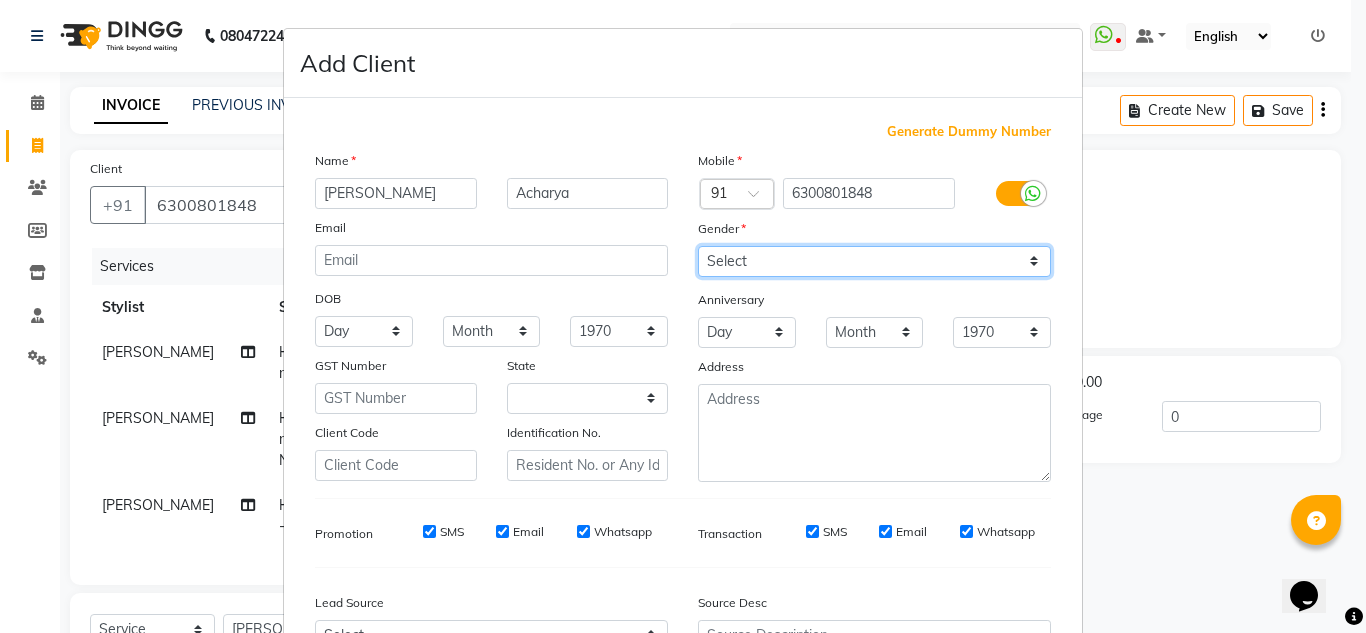 click on "Select Male Female Other Prefer Not To Say" at bounding box center [874, 261] 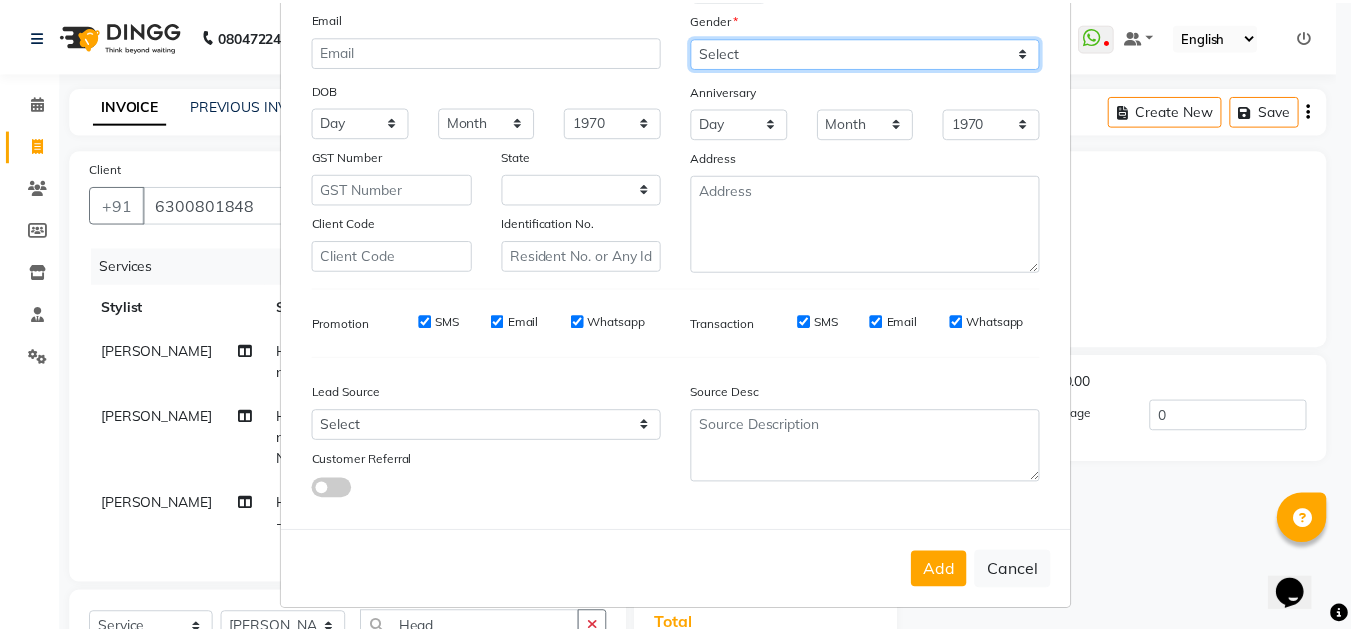 scroll, scrollTop: 216, scrollLeft: 0, axis: vertical 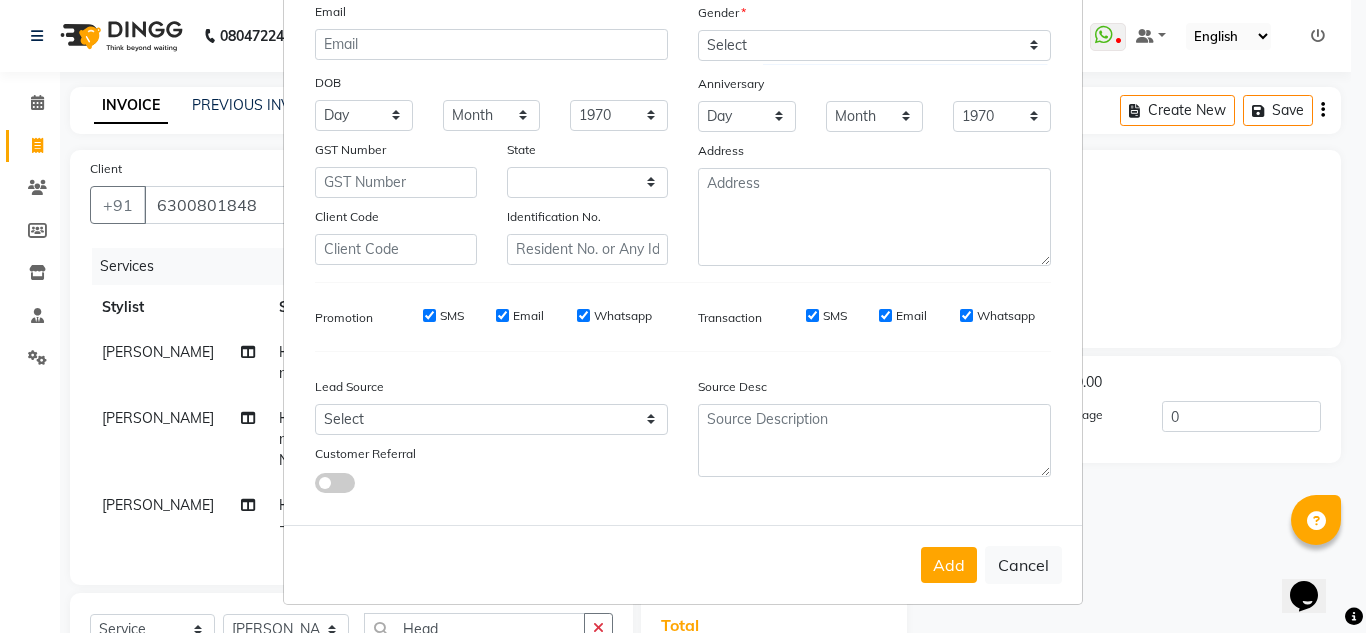 click on "Add" at bounding box center [949, 565] 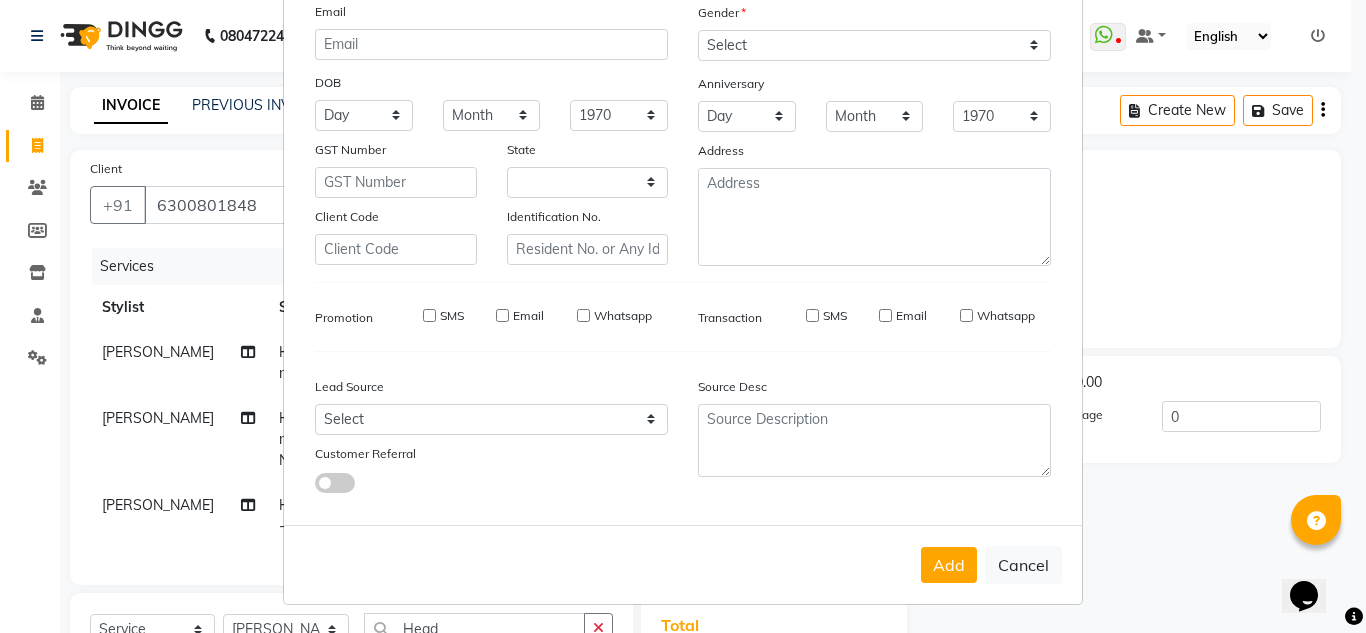 type 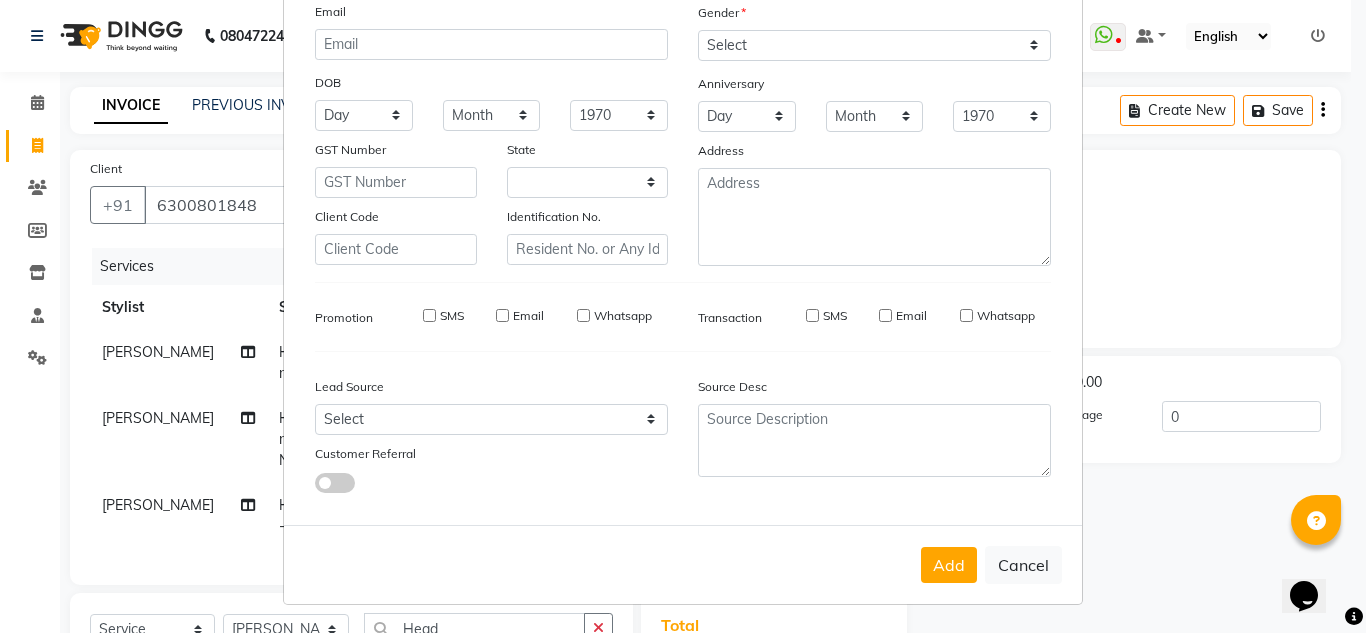 type 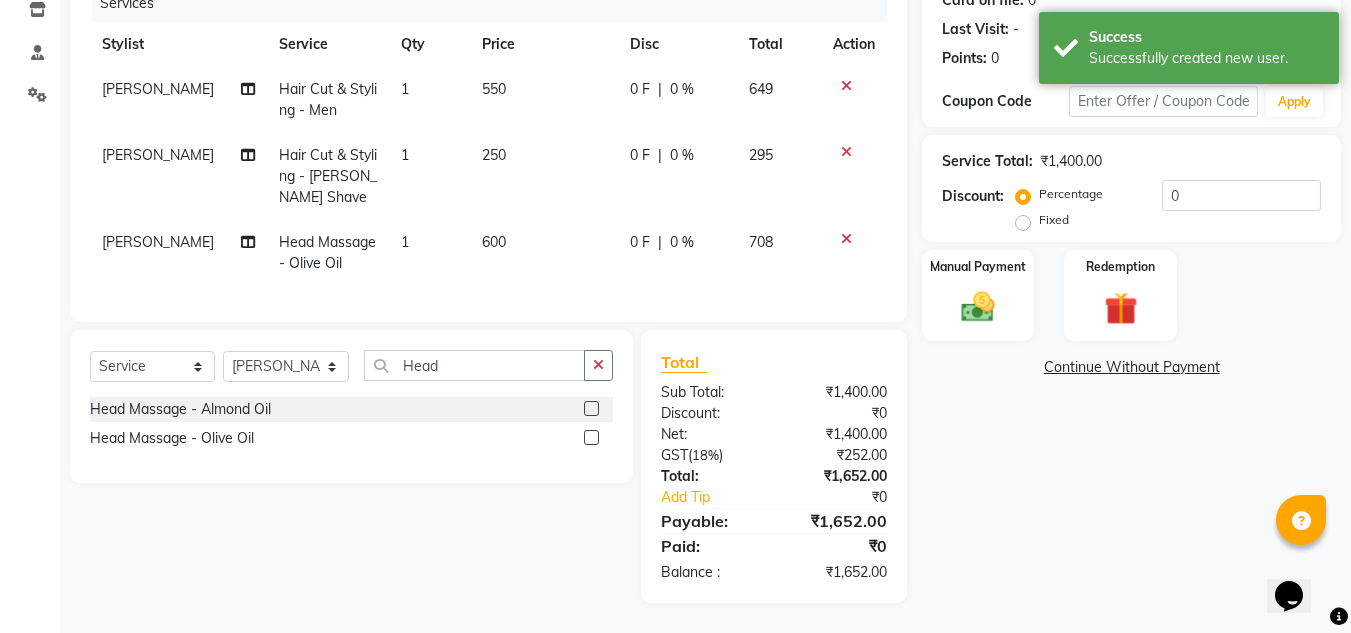 scroll, scrollTop: 278, scrollLeft: 0, axis: vertical 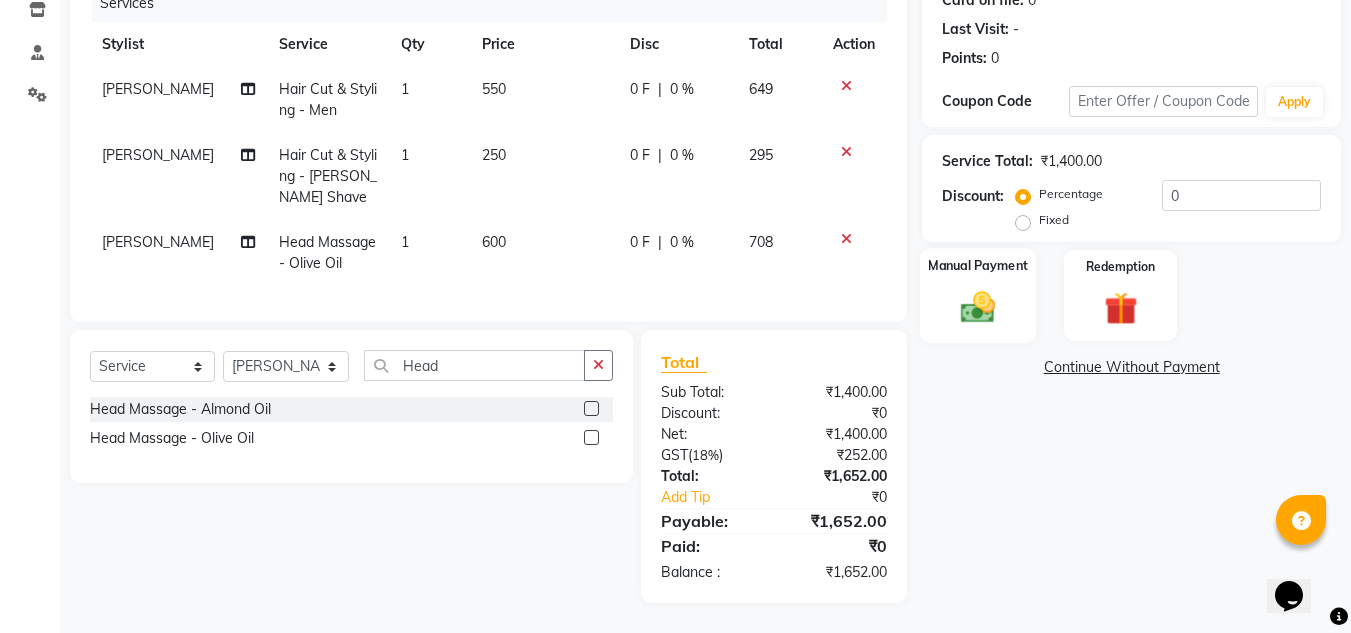 click 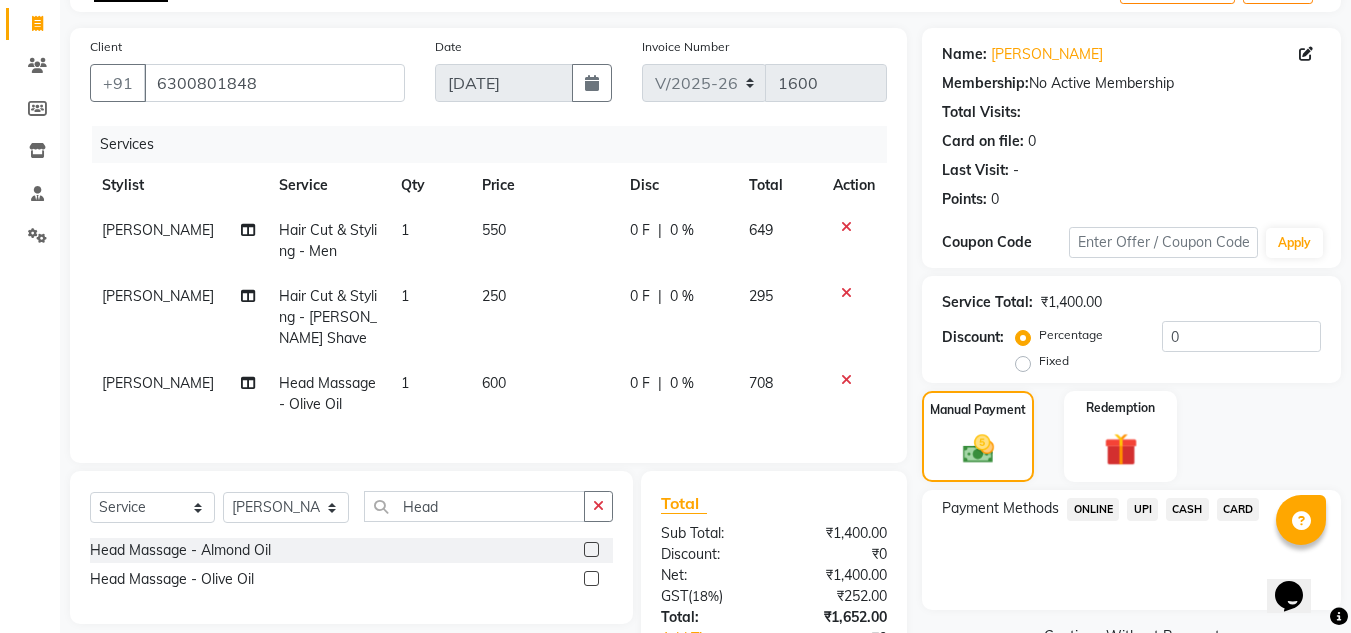 scroll, scrollTop: 278, scrollLeft: 0, axis: vertical 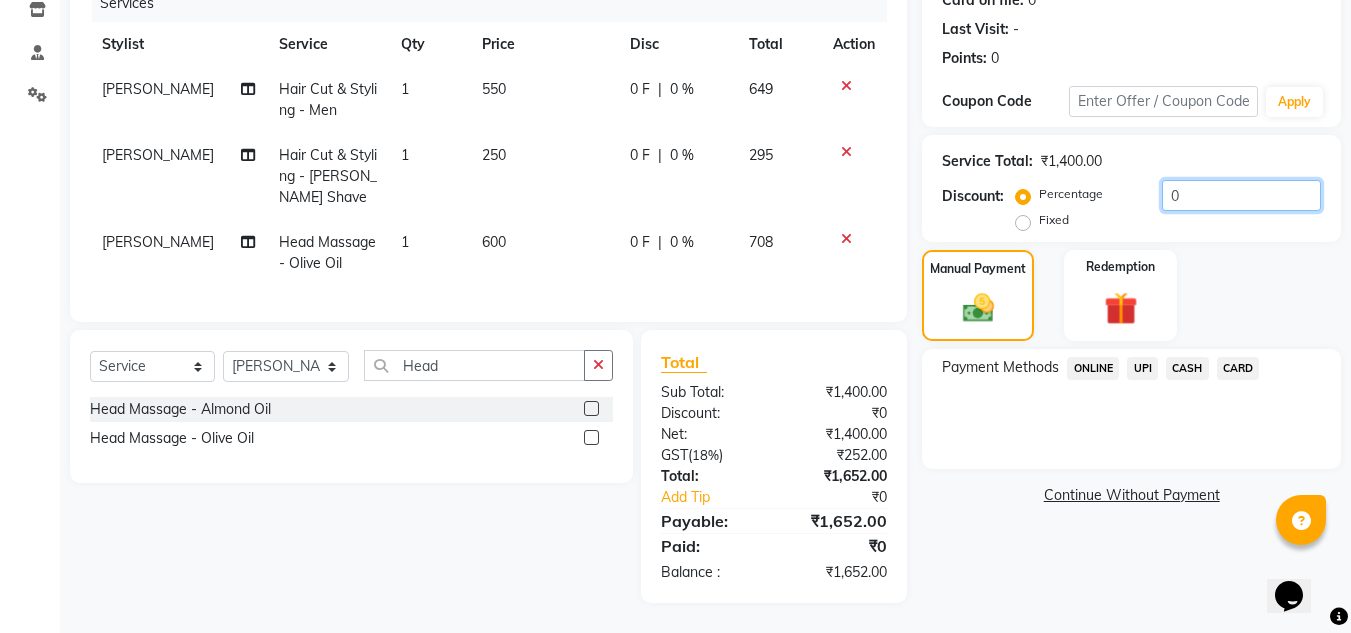 click on "0" 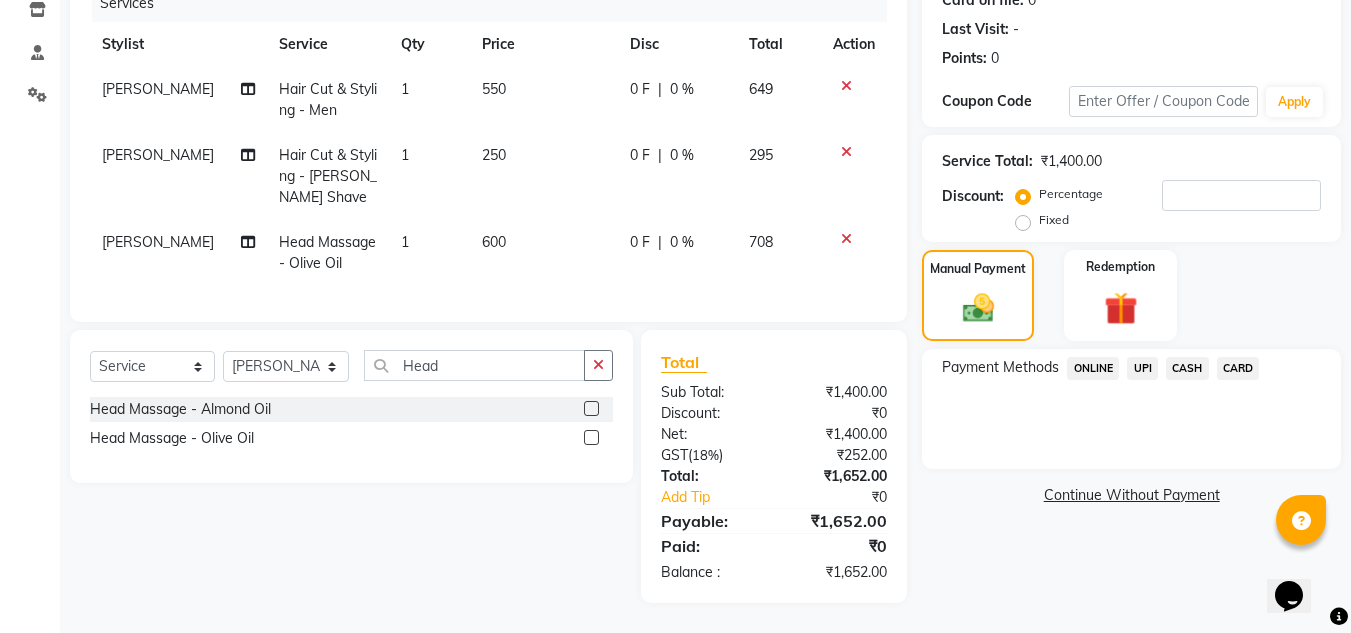 click on "Name: Anirudh Acharya Membership:  No Active Membership  Total Visits:   Card on file:  0 Last Visit:   - Points:   0  Coupon Code Apply Service Total:  ₹1,400.00  Discount:  Percentage   Fixed  Manual Payment Redemption Payment Methods  ONLINE   UPI   CASH   CARD   Continue Without Payment" 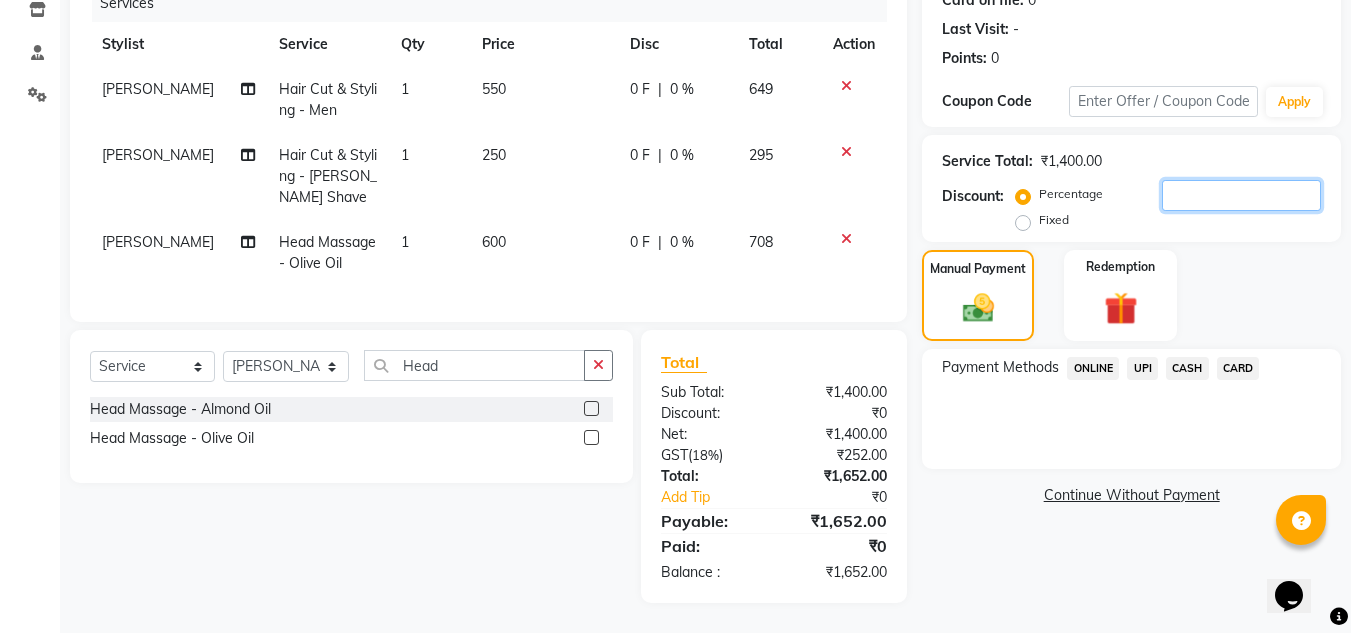 click 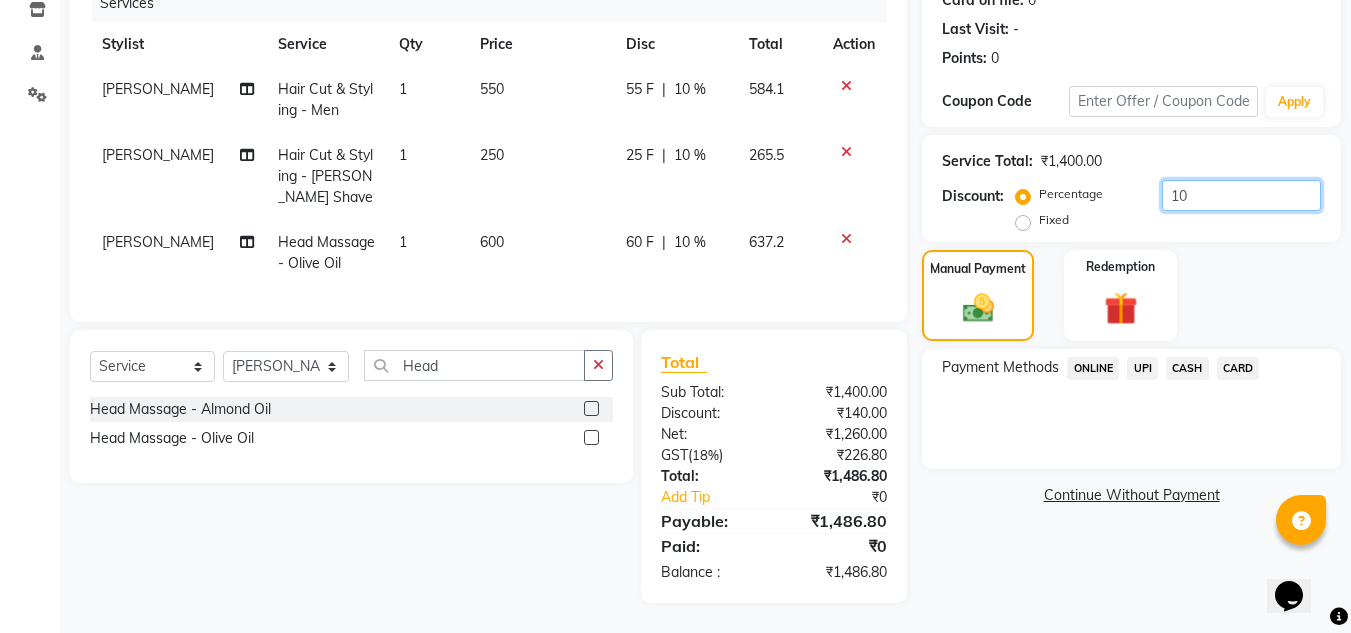 type on "10" 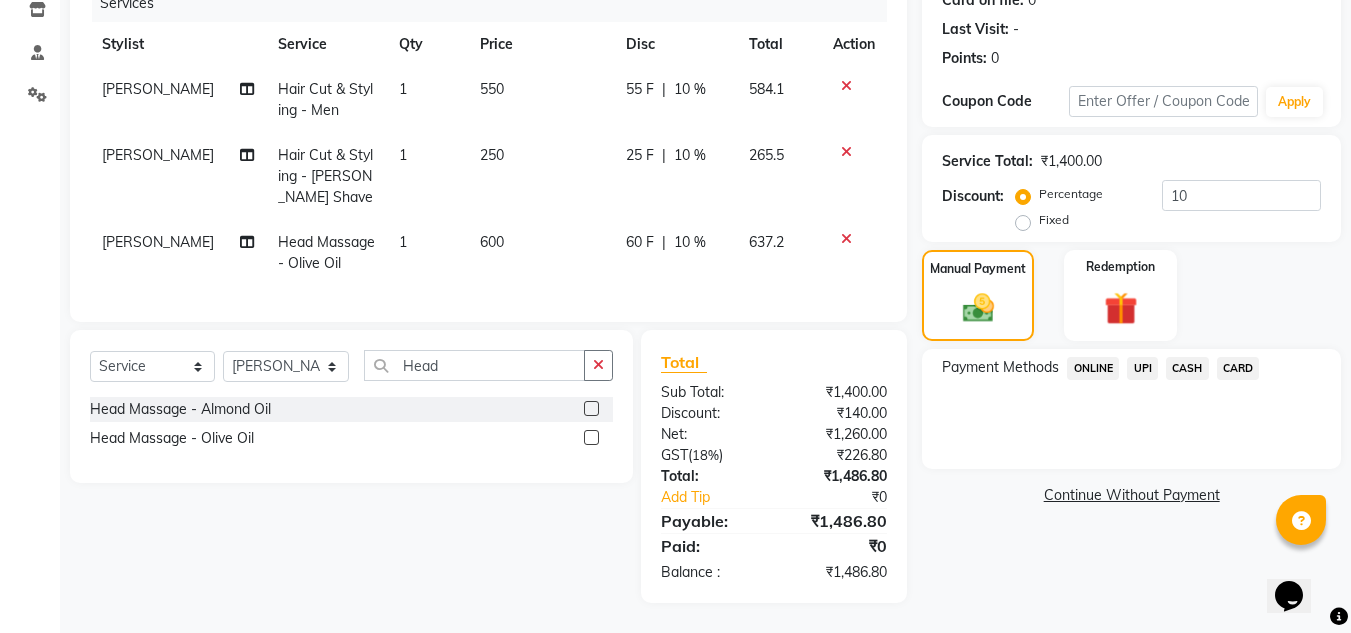 click on "Name: Anirudh Acharya Membership:  No Active Membership  Total Visits:   Card on file:  0 Last Visit:   - Points:   0  Coupon Code Apply Service Total:  ₹1,400.00  Discount:  Percentage   Fixed  10 Manual Payment Redemption Payment Methods  ONLINE   UPI   CASH   CARD   Continue Without Payment" 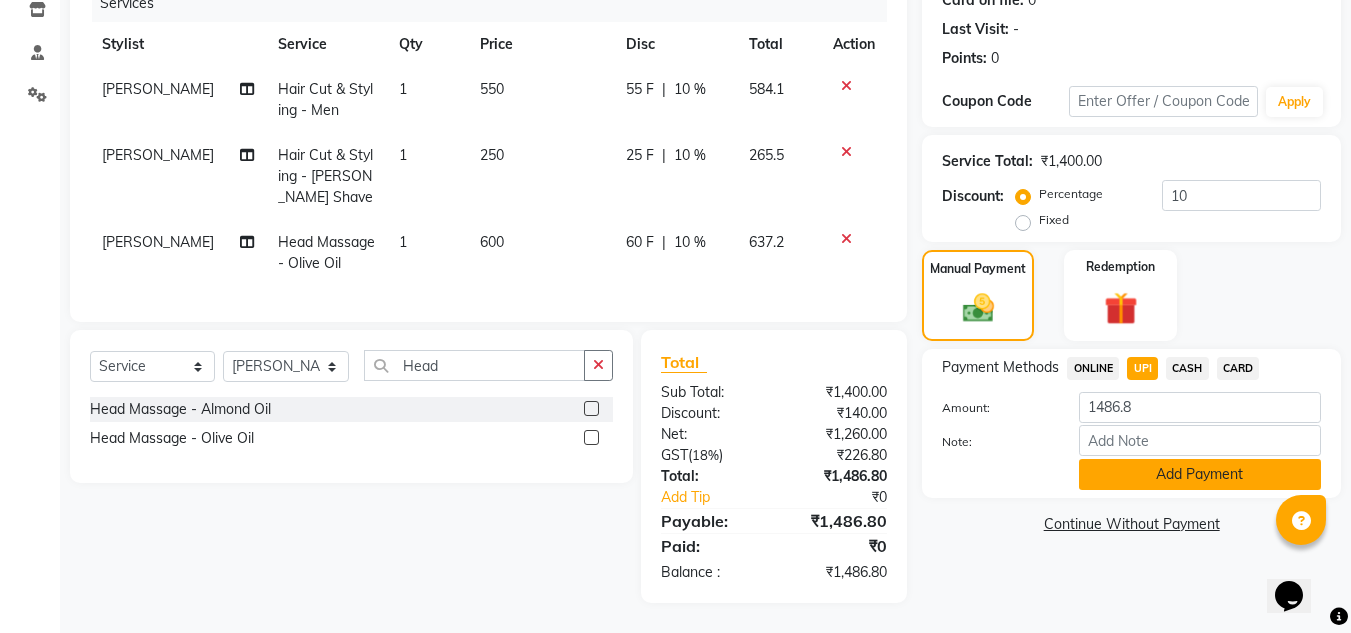 click on "Add Payment" 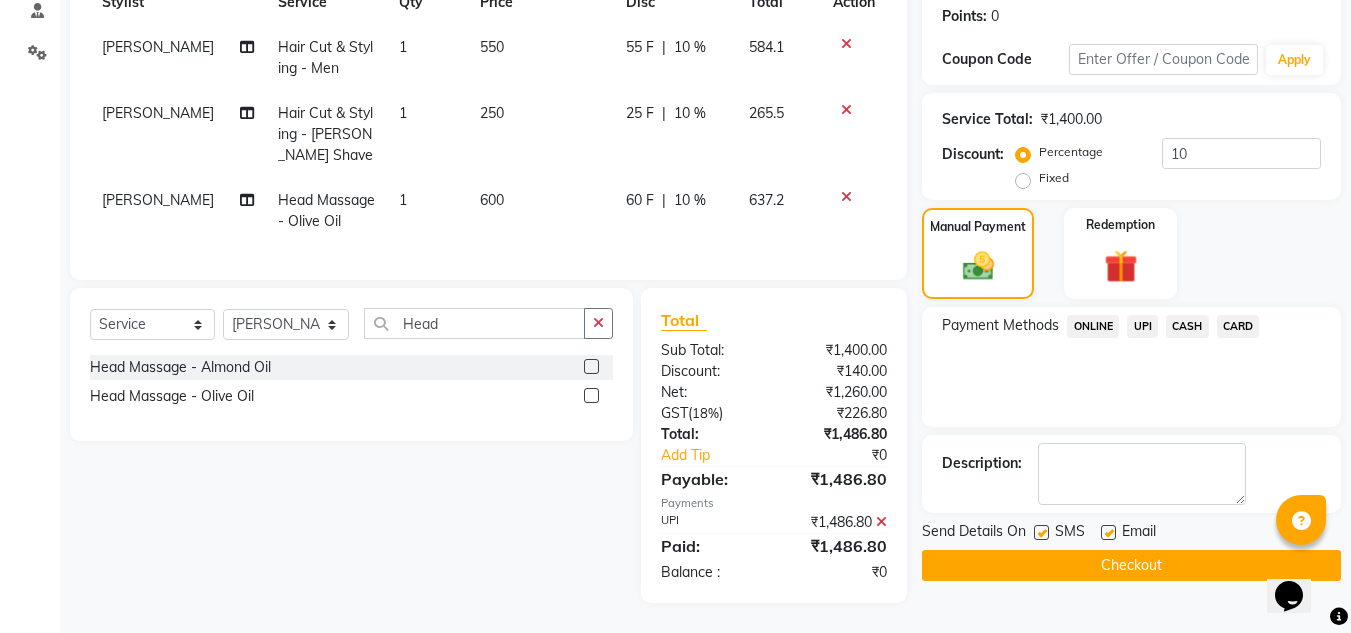scroll, scrollTop: 320, scrollLeft: 0, axis: vertical 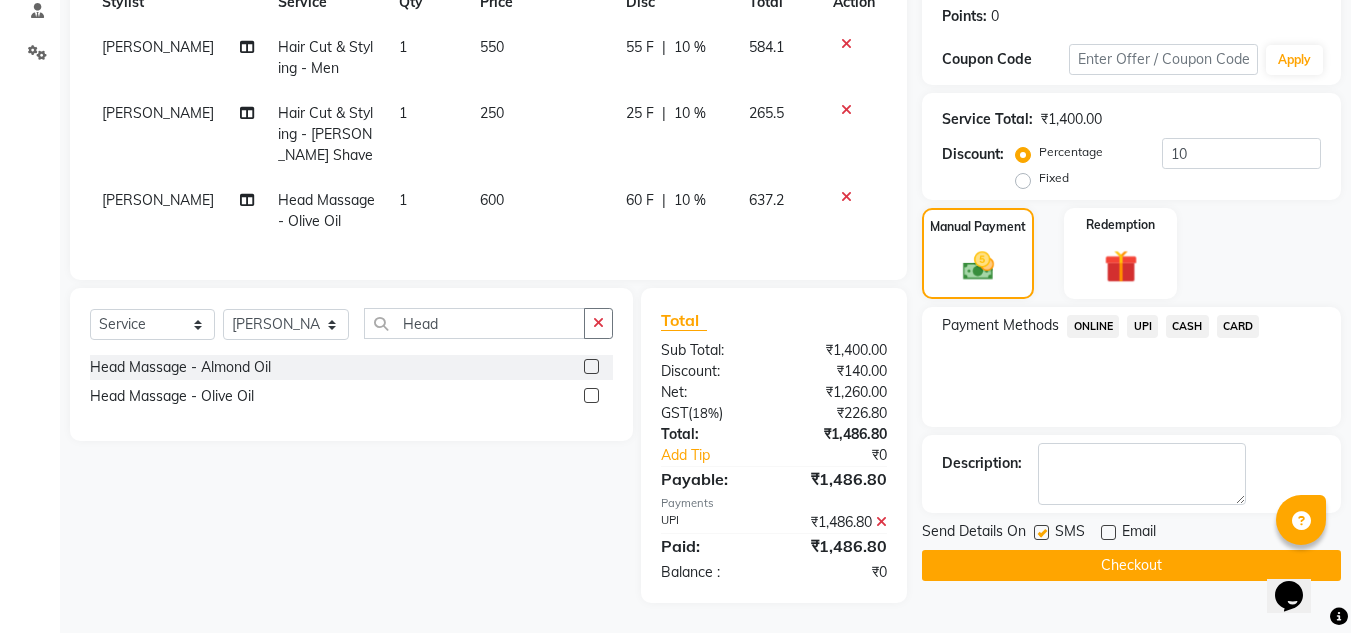 click on "Checkout" 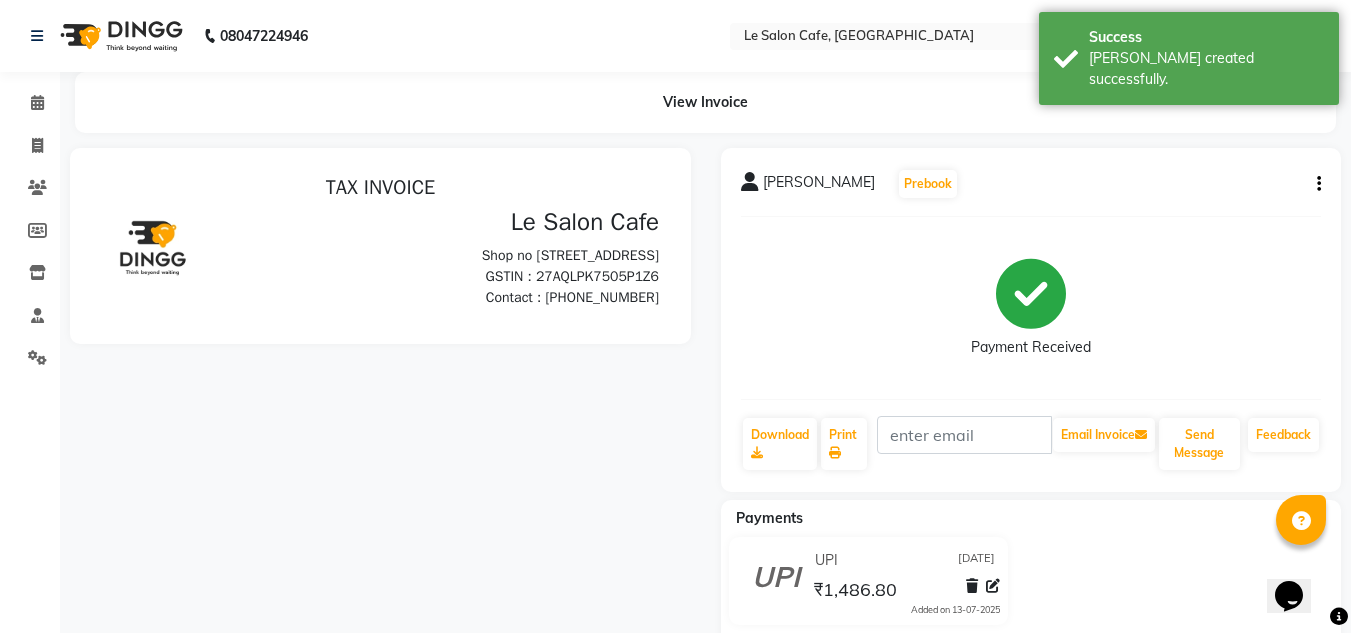 scroll, scrollTop: 0, scrollLeft: 0, axis: both 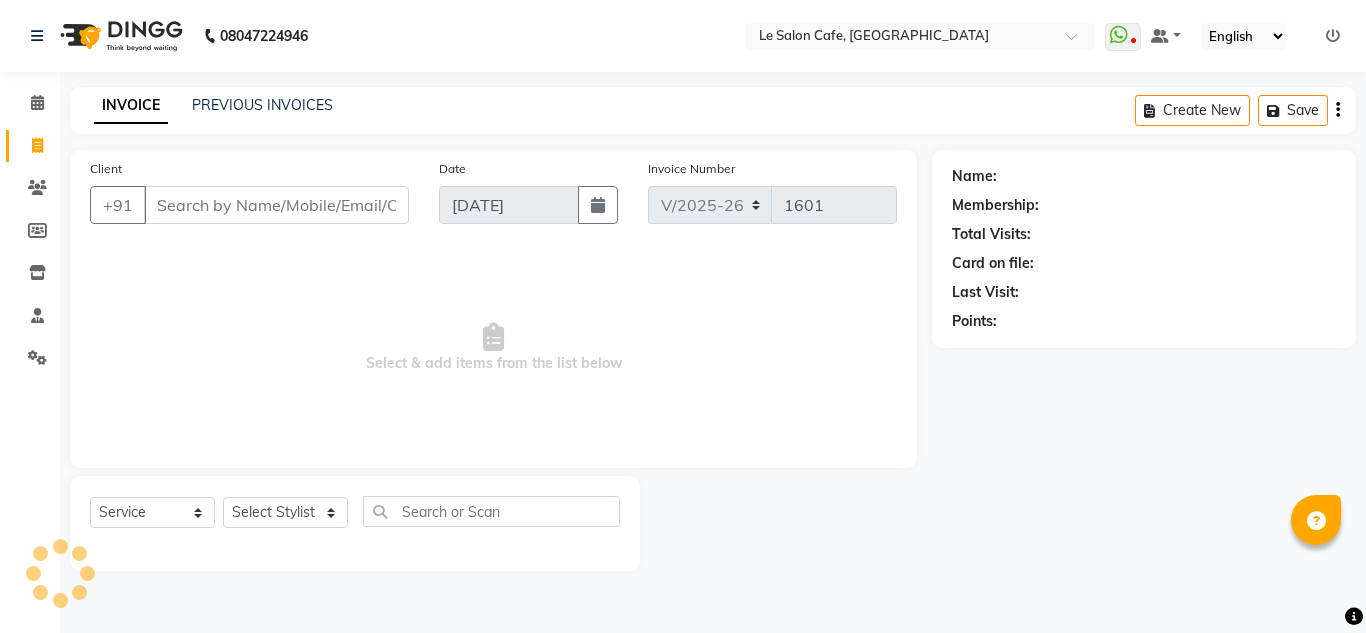 select on "594" 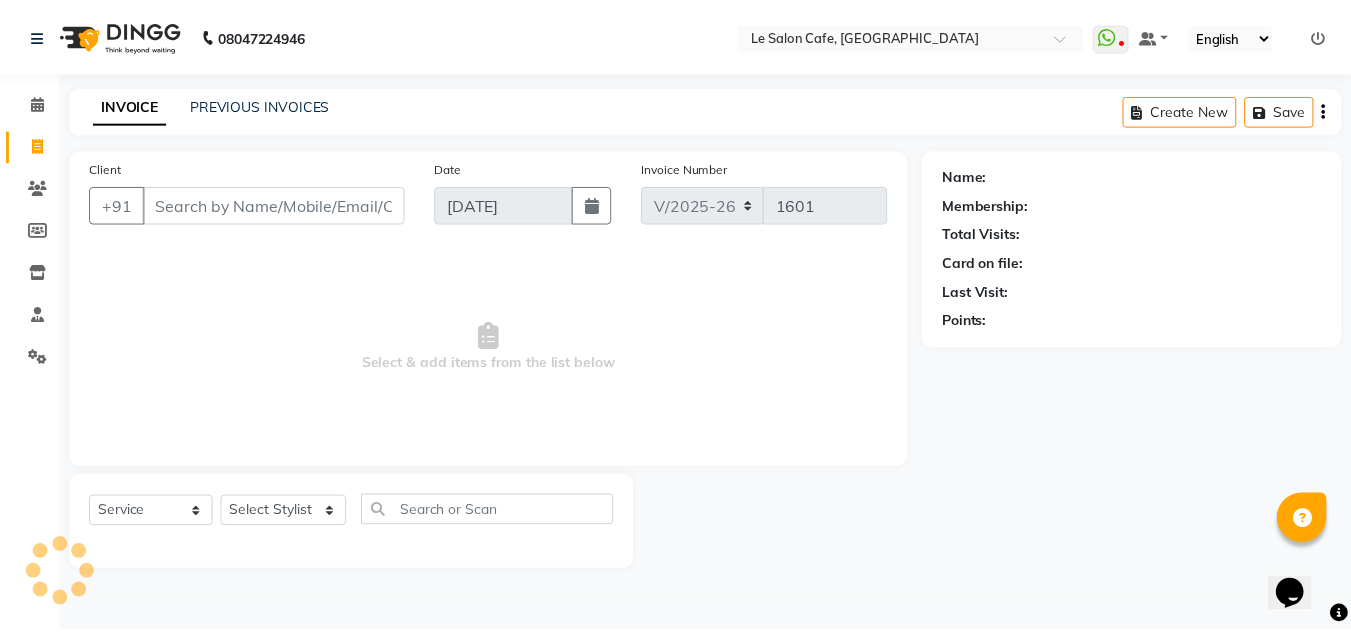 scroll, scrollTop: 0, scrollLeft: 0, axis: both 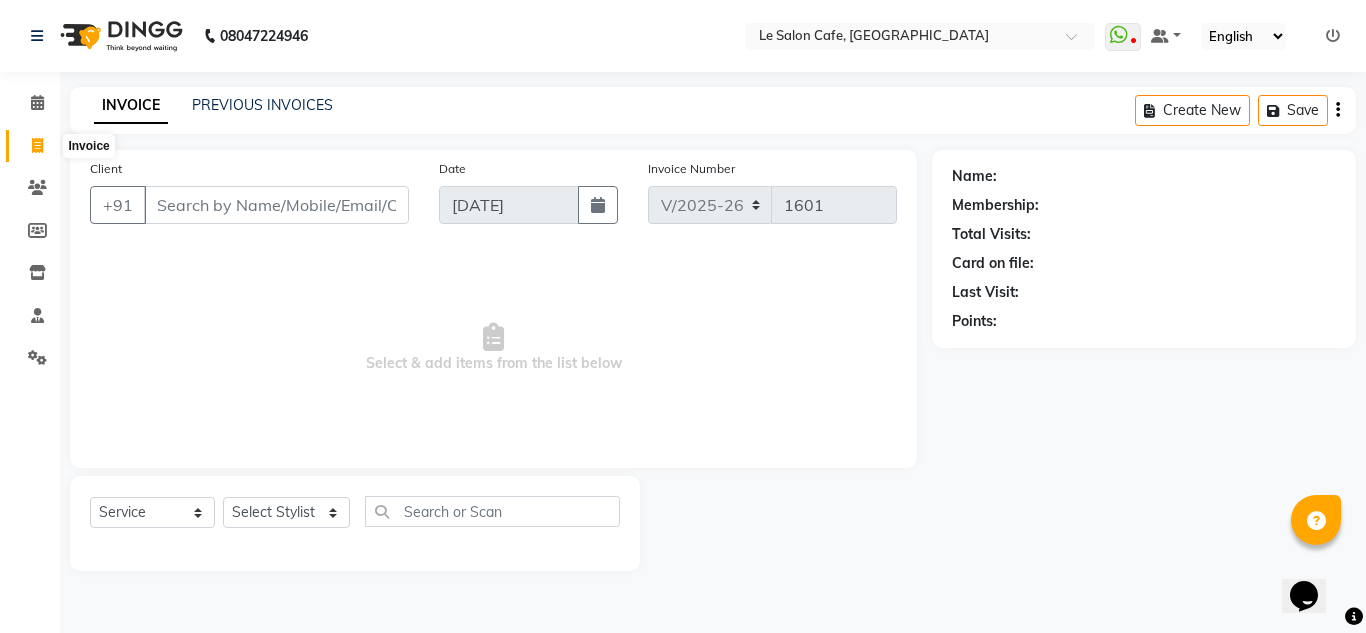 click 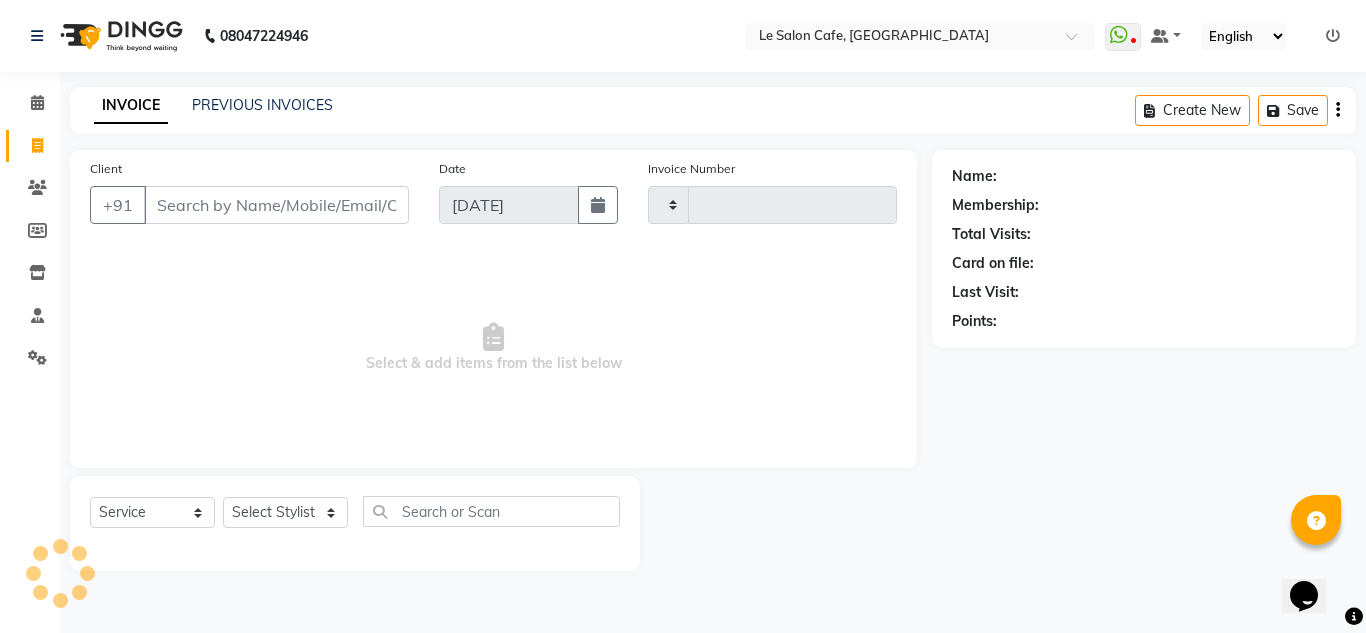type on "1601" 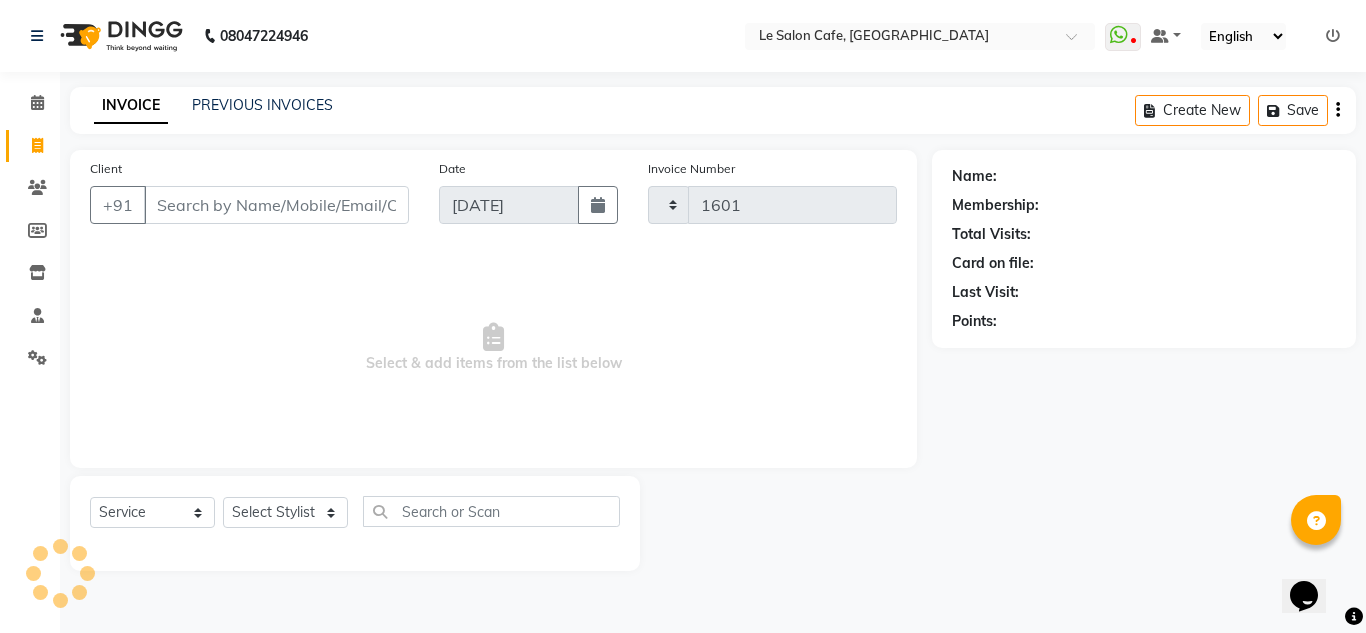 select on "594" 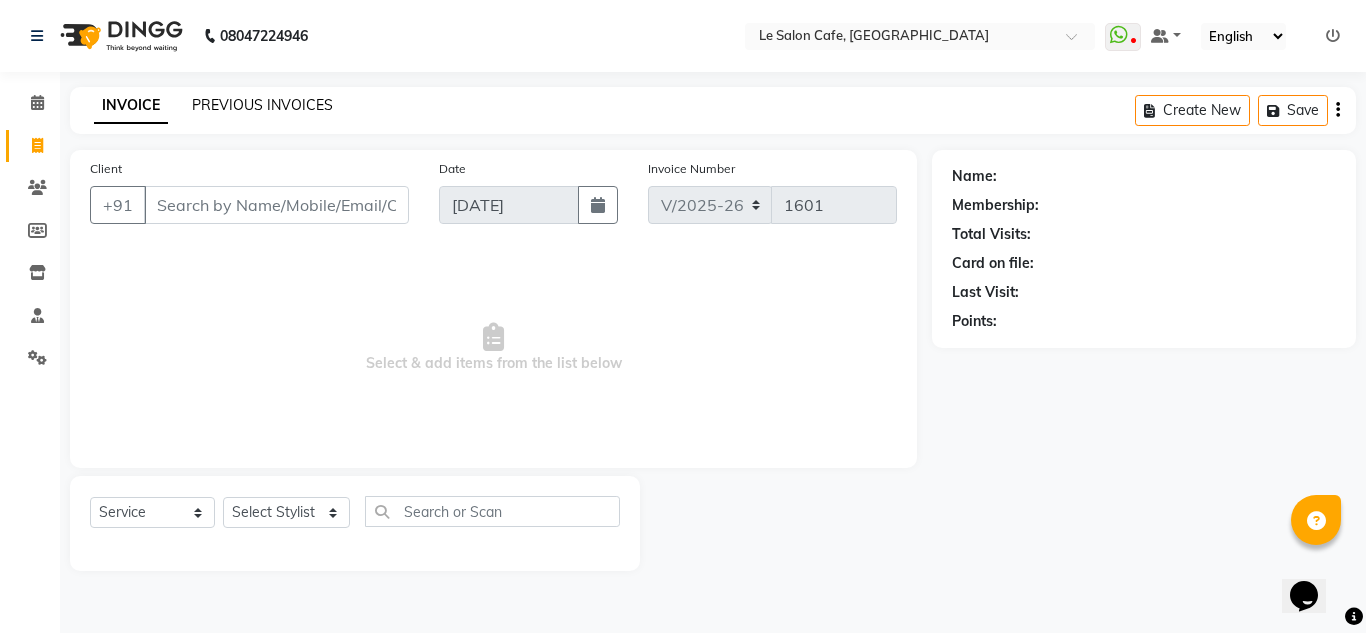 click on "PREVIOUS INVOICES" 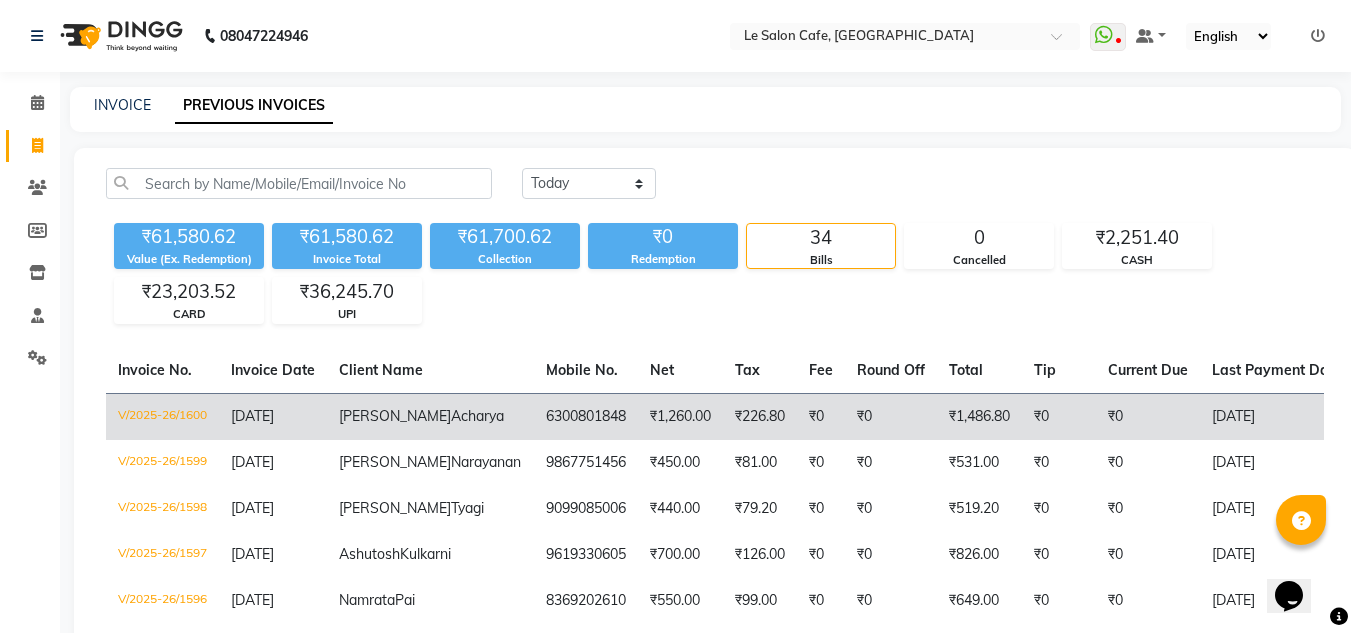 click on "Anirudh  Acharya" 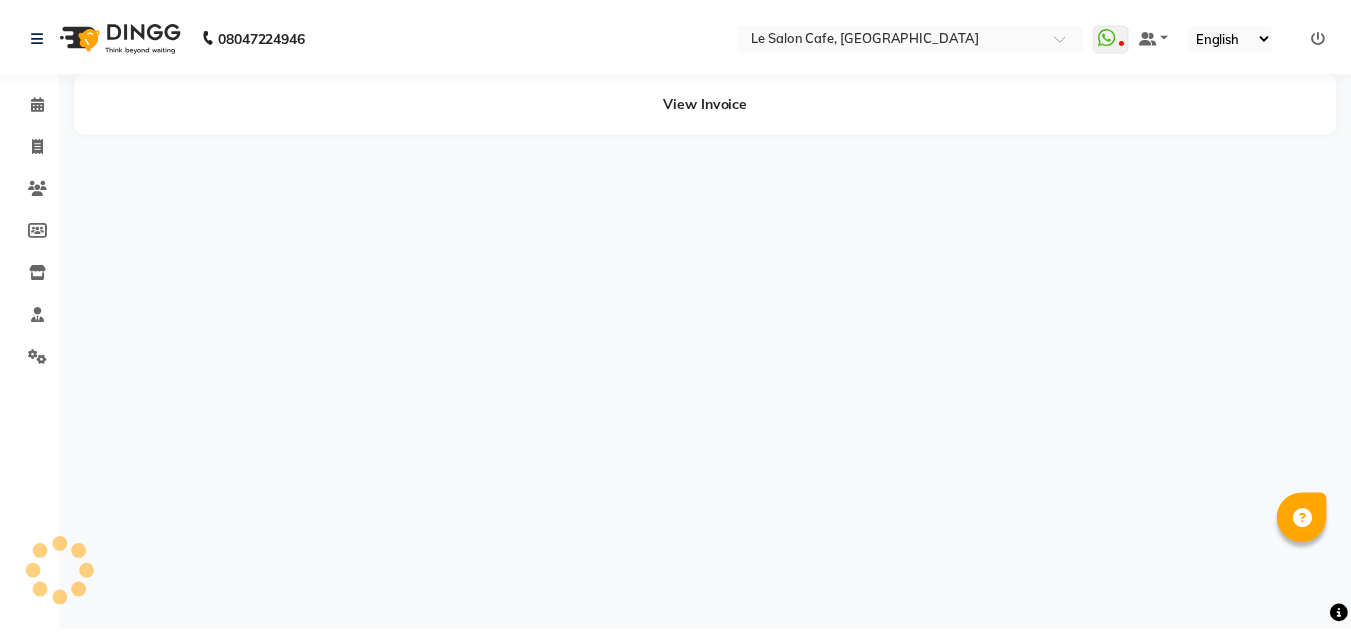 scroll, scrollTop: 0, scrollLeft: 0, axis: both 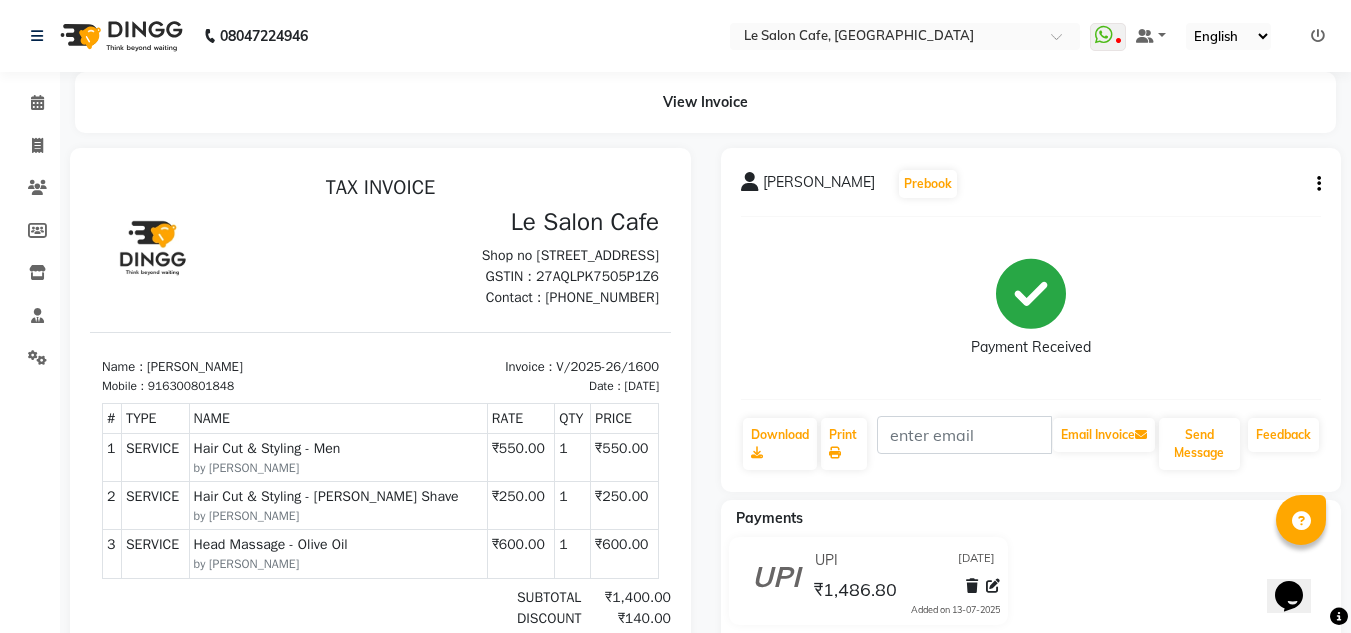 click 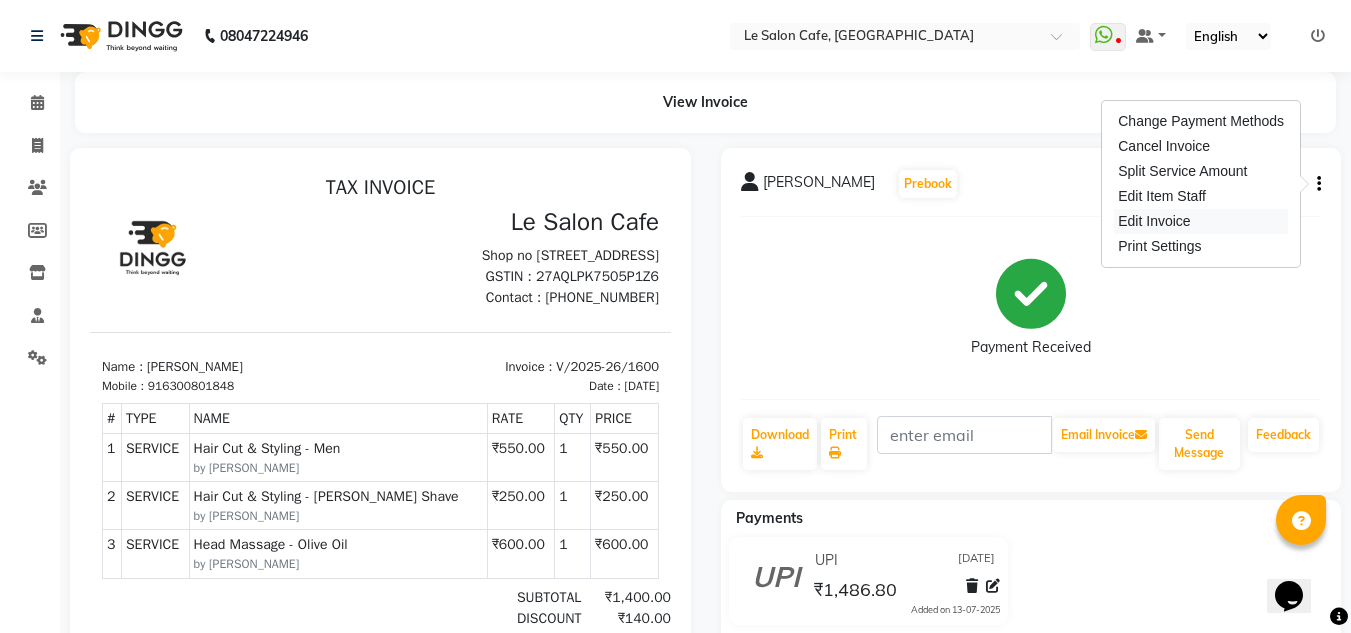 click on "Edit Invoice" at bounding box center (1201, 221) 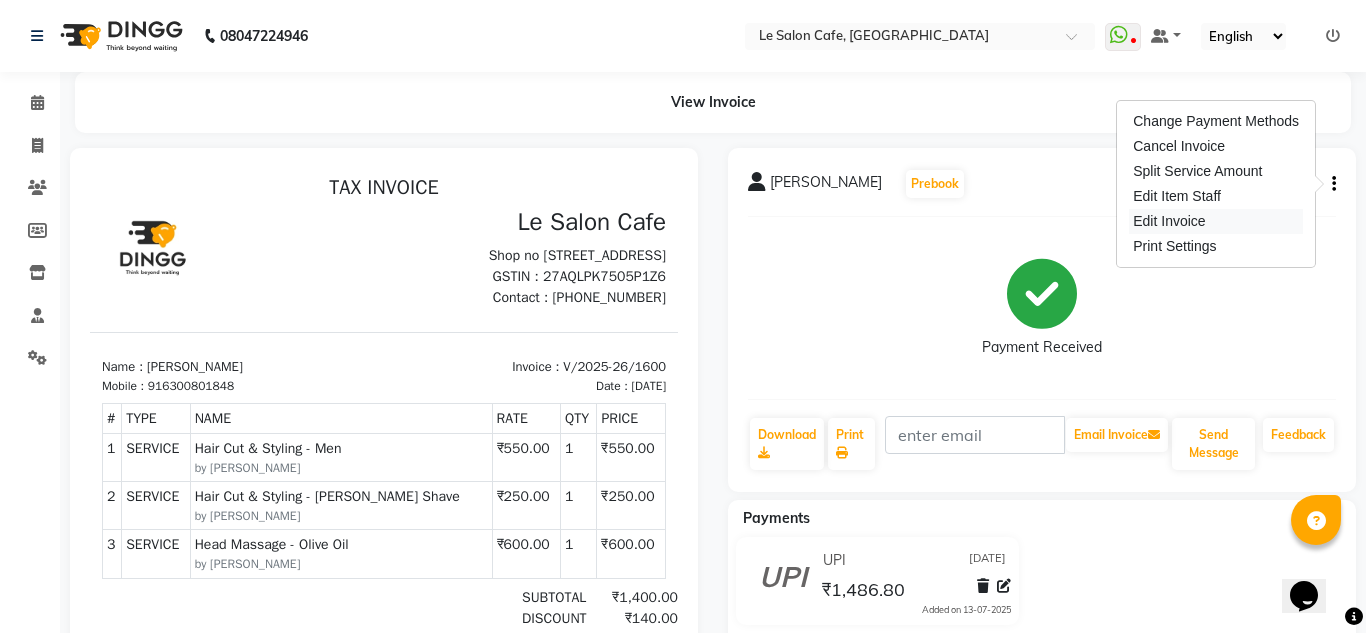 select on "service" 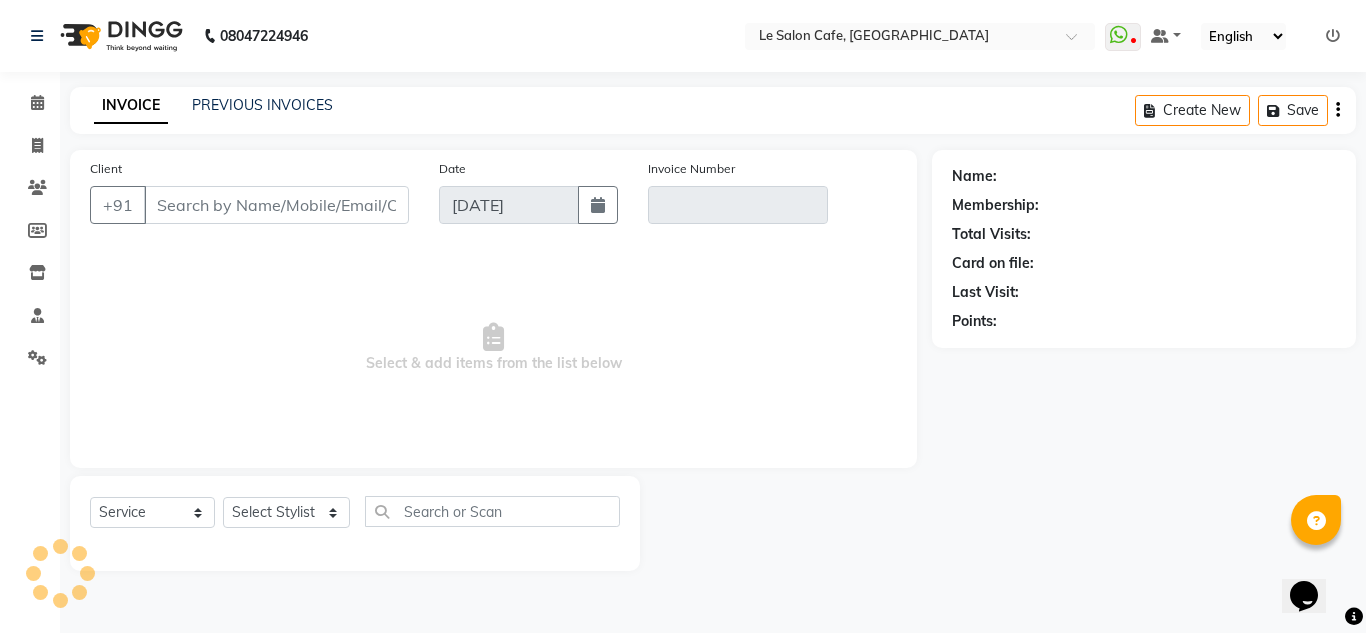 type on "6300801848" 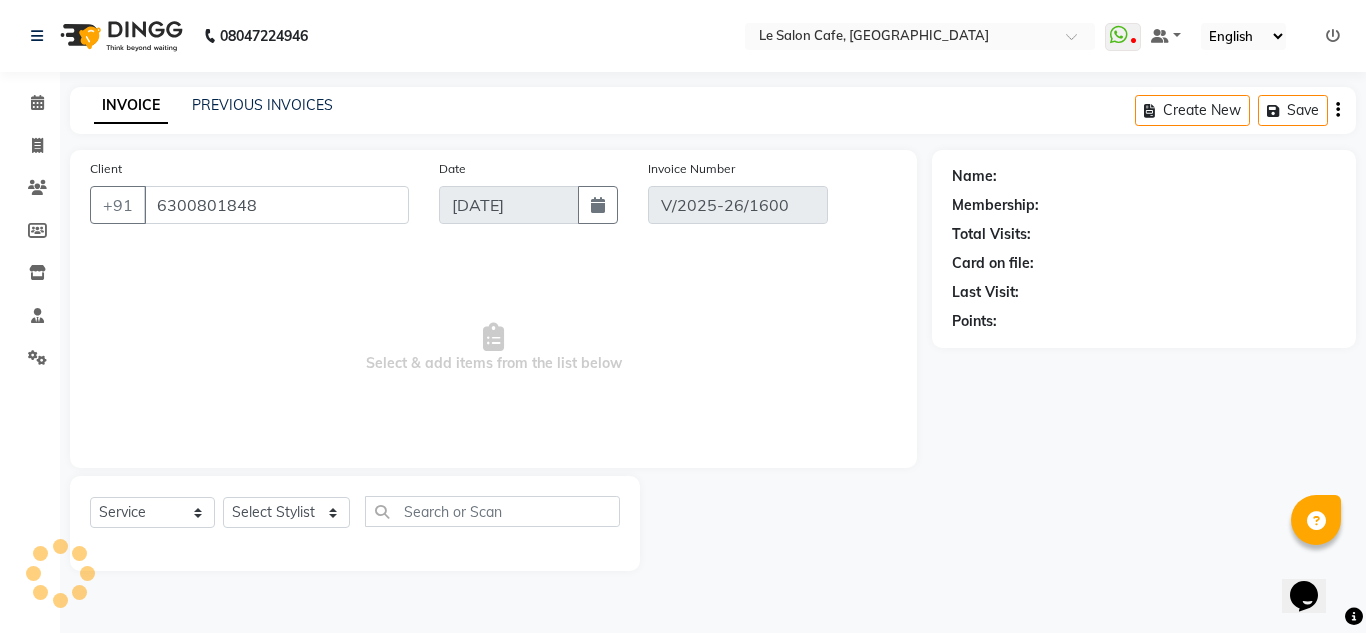 select on "select" 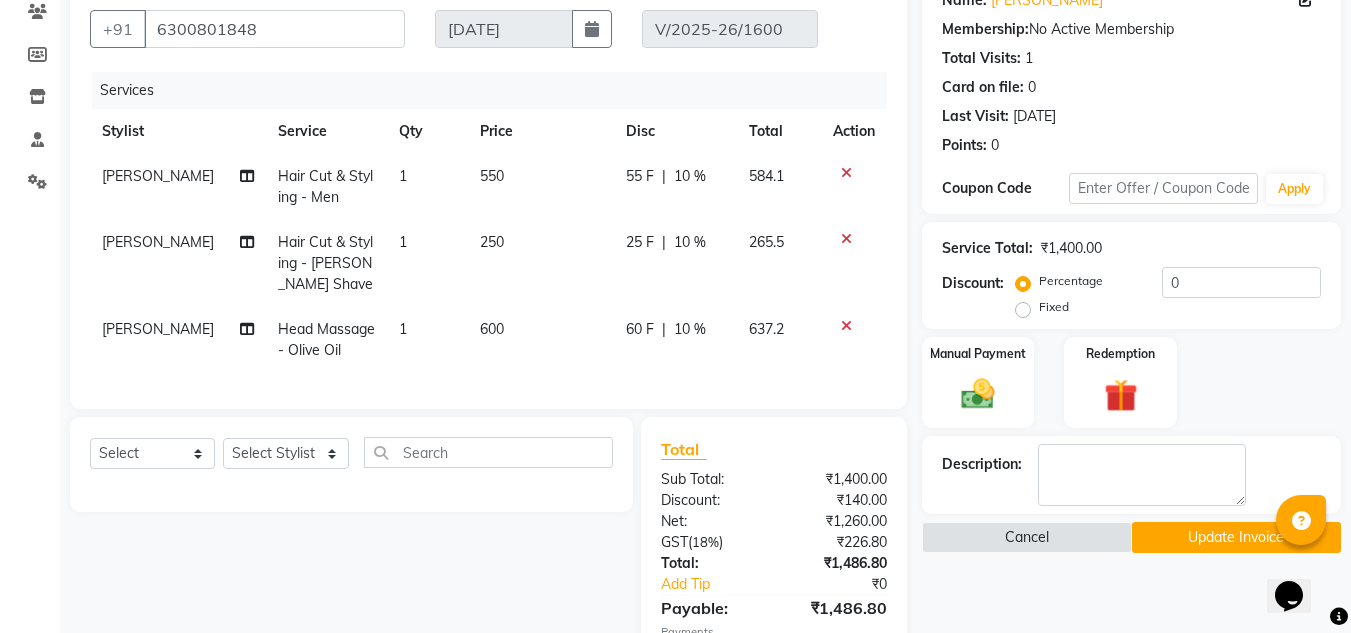 scroll, scrollTop: 320, scrollLeft: 0, axis: vertical 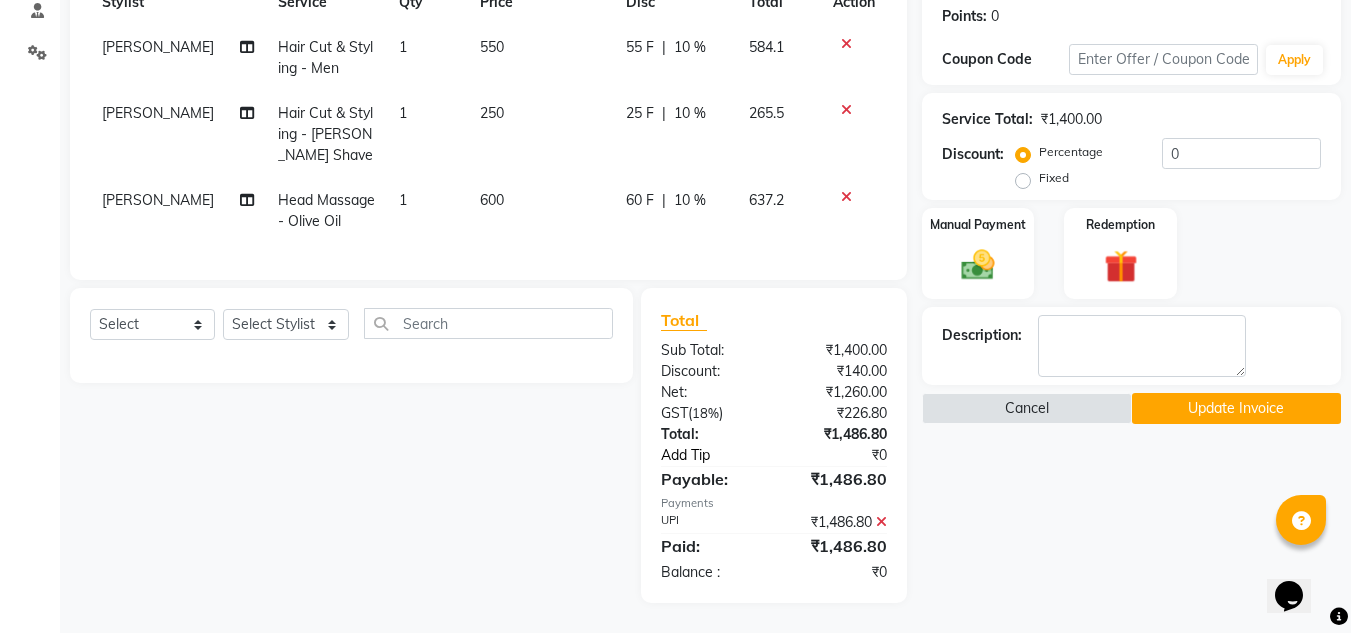 click on "Add Tip" 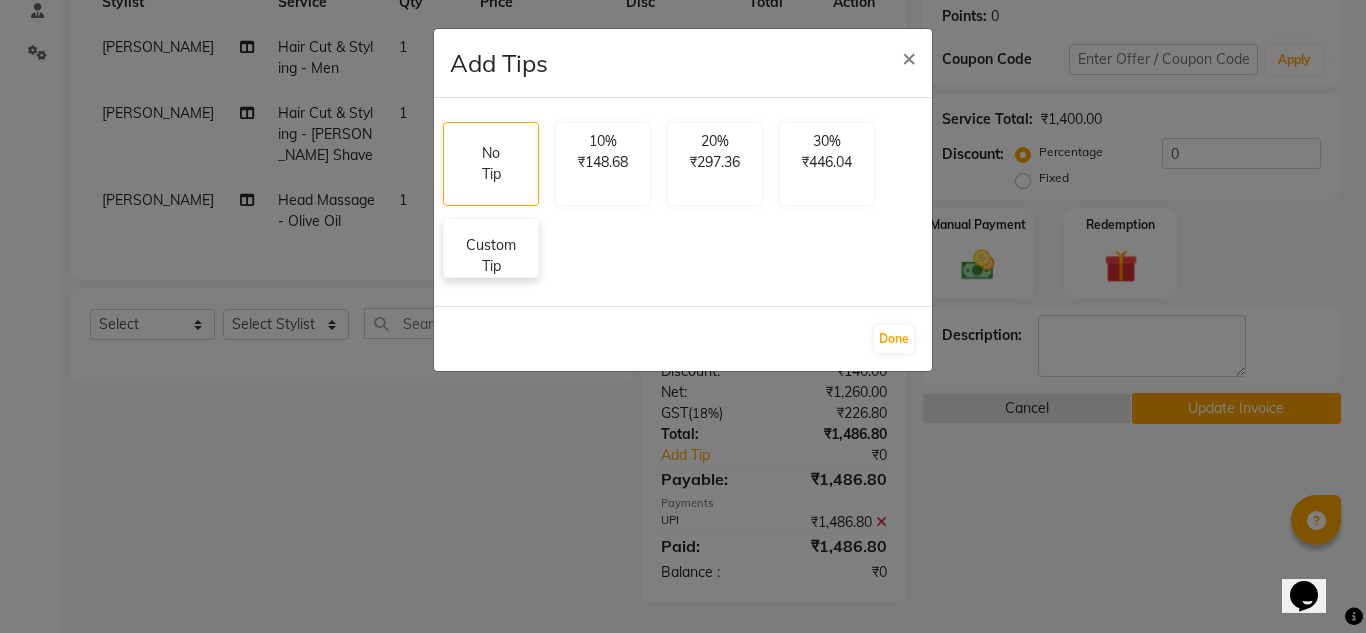 click on "Custom Tip" 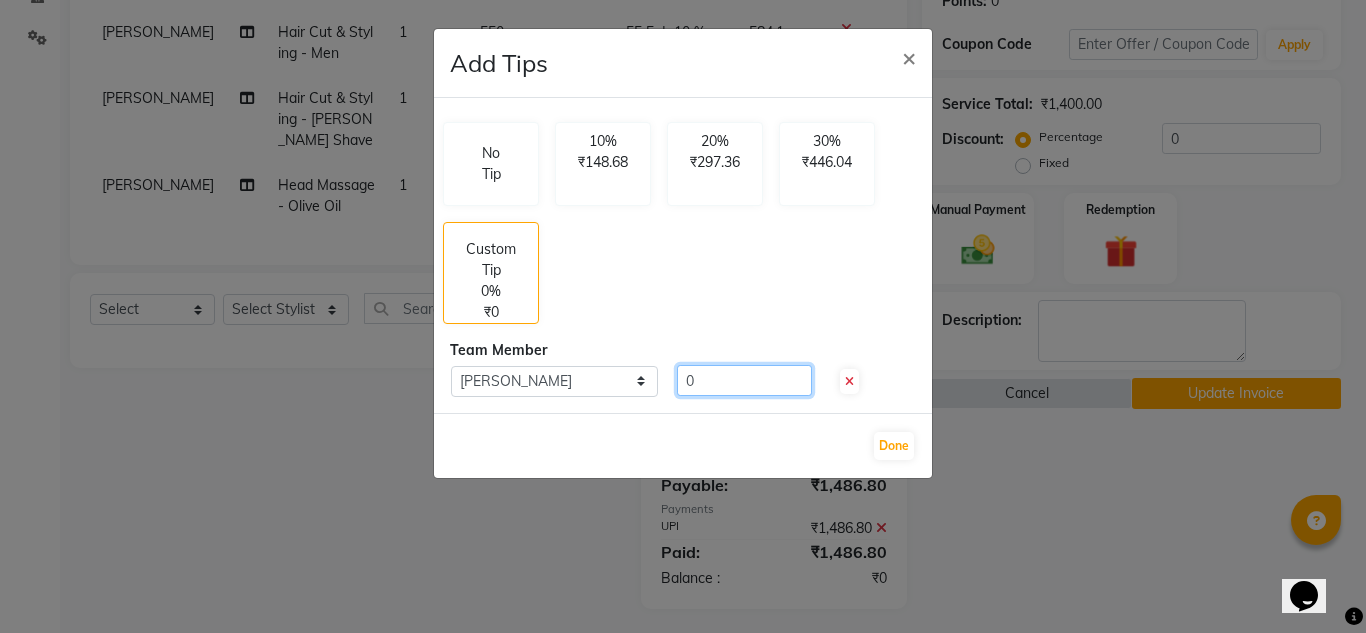 click on "0" 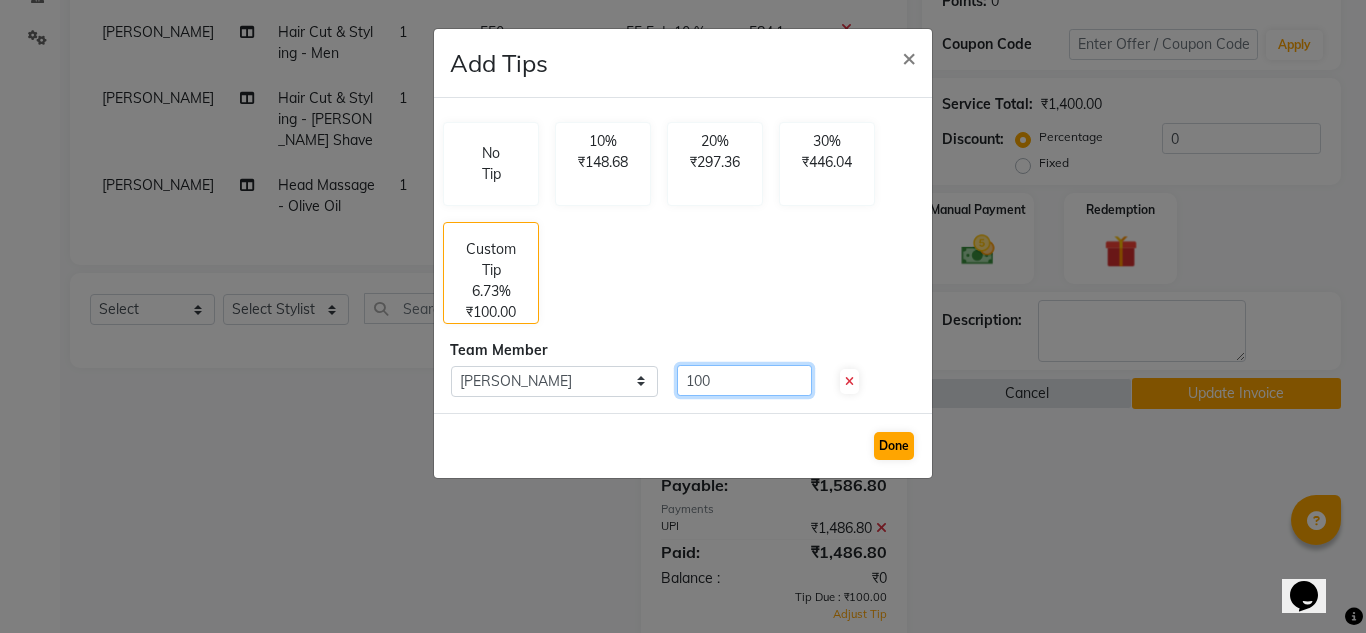 type on "100" 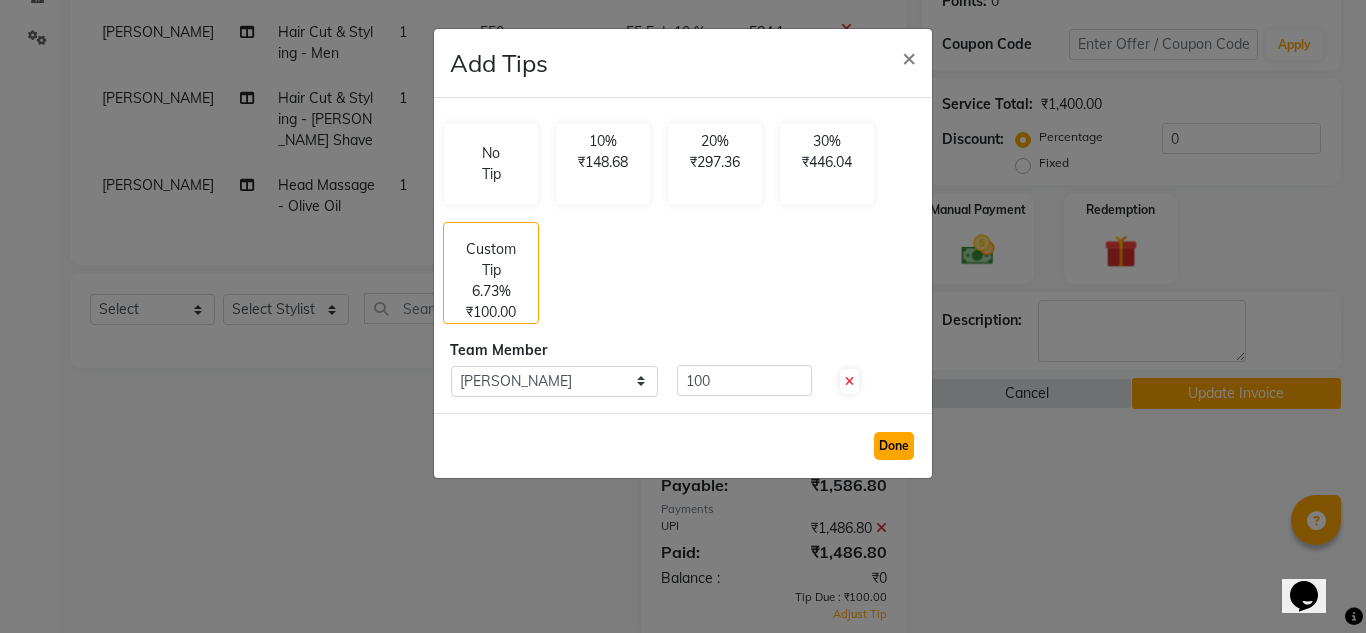 click on "Done" 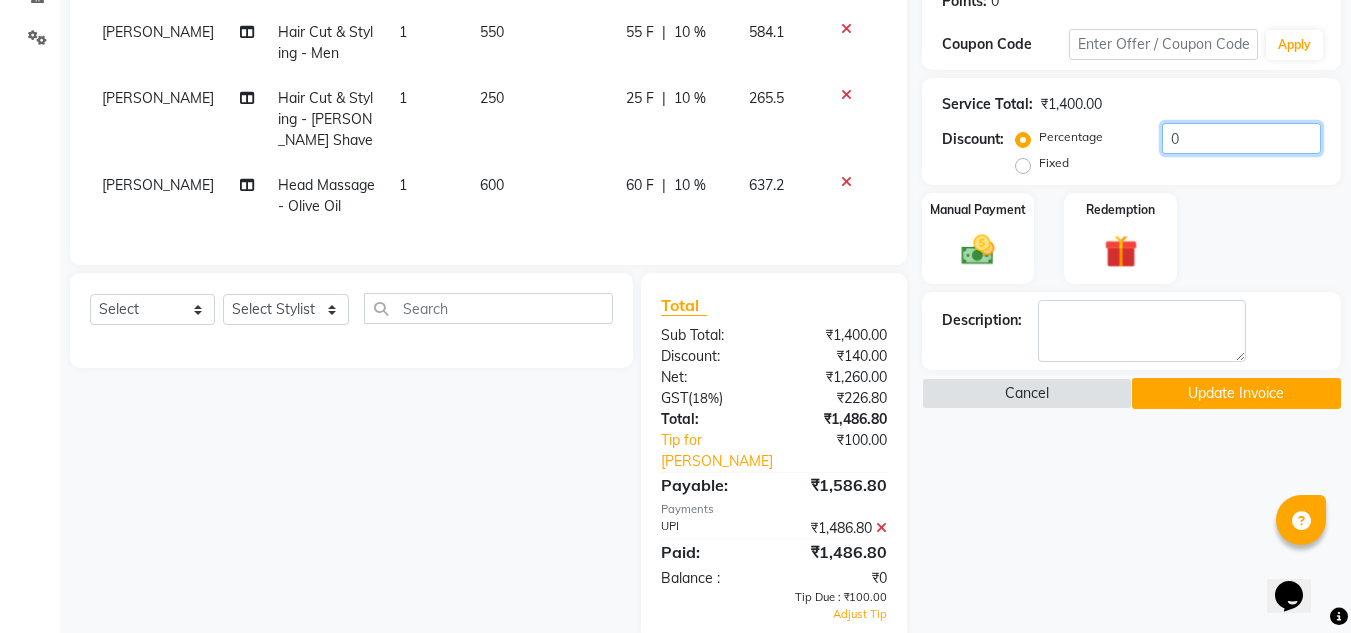 click on "0" 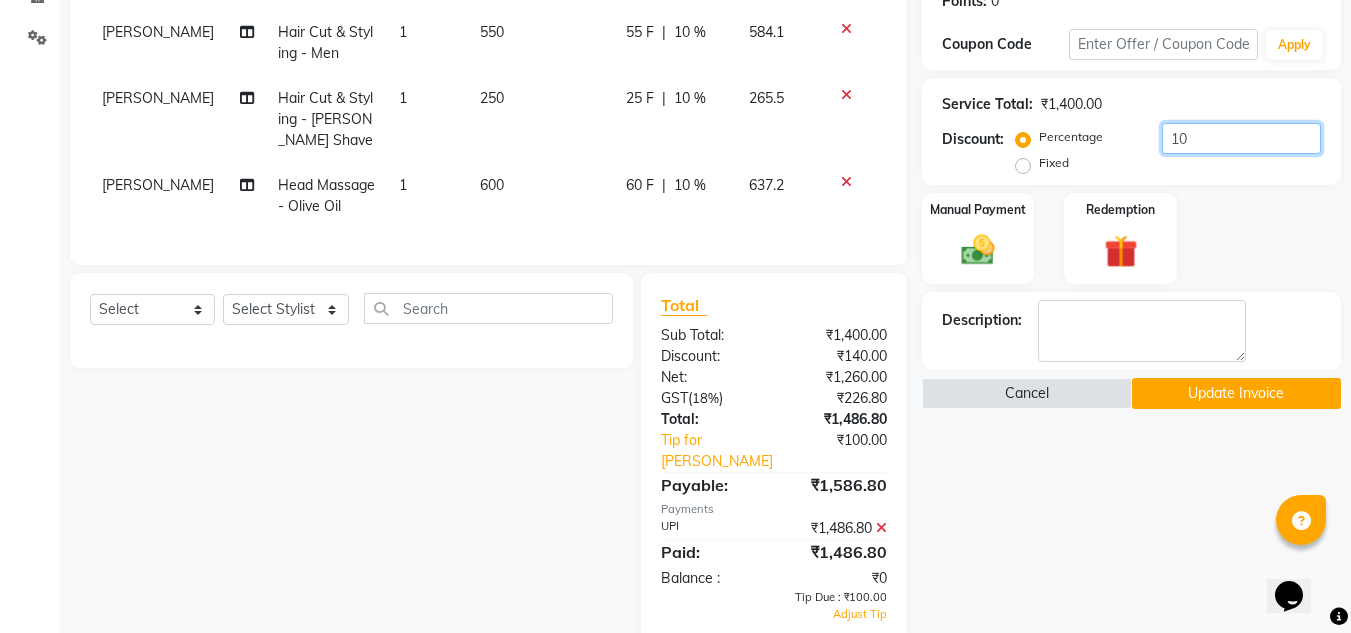 type on "10" 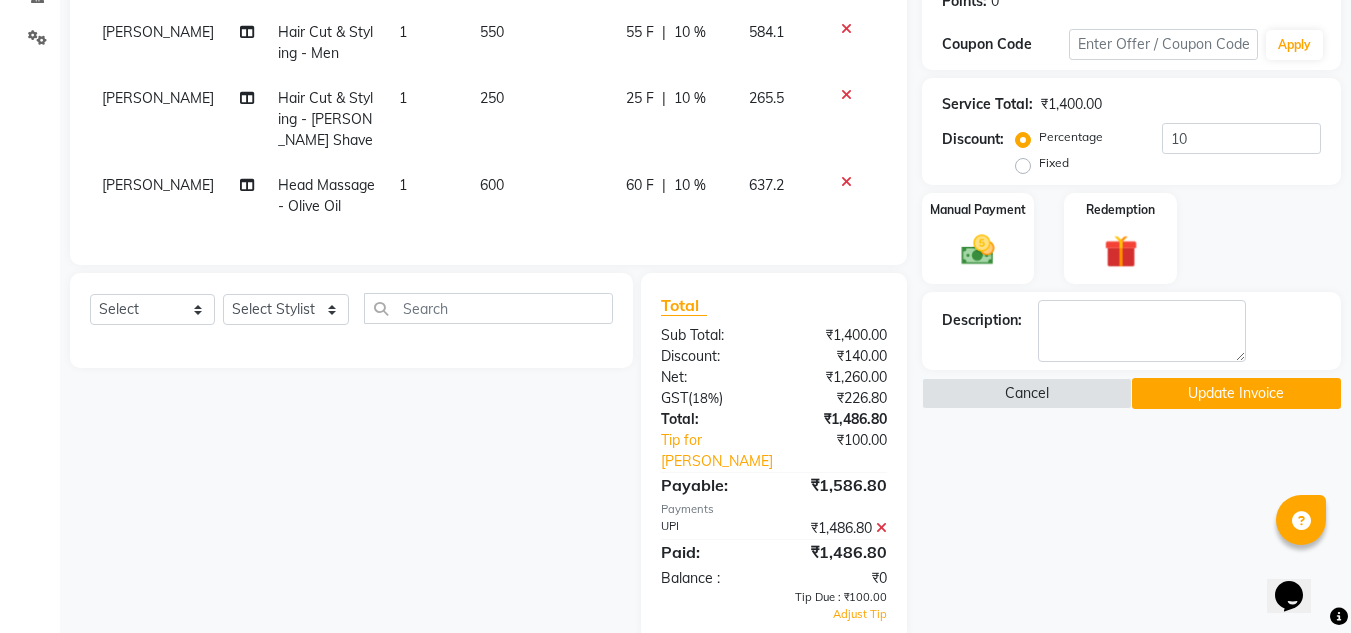 click on "Name: [PERSON_NAME] Membership:  No Active Membership  Total Visits:  1 Card on file:  0 Last Visit:   [DATE] Points:   0  Coupon Code Apply Service Total:  ₹1,400.00  Discount:  Percentage   Fixed  10 Manual Payment Redemption Description:                   Cancel   Update Invoice" 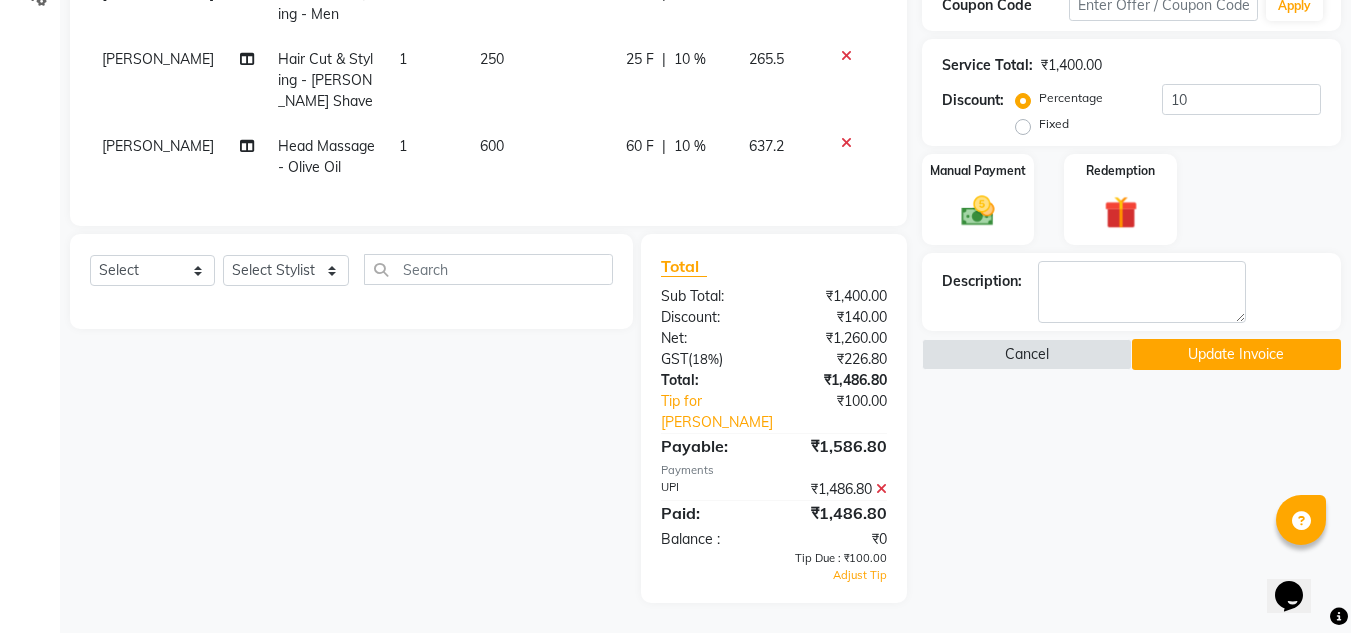 click on "Update Invoice" 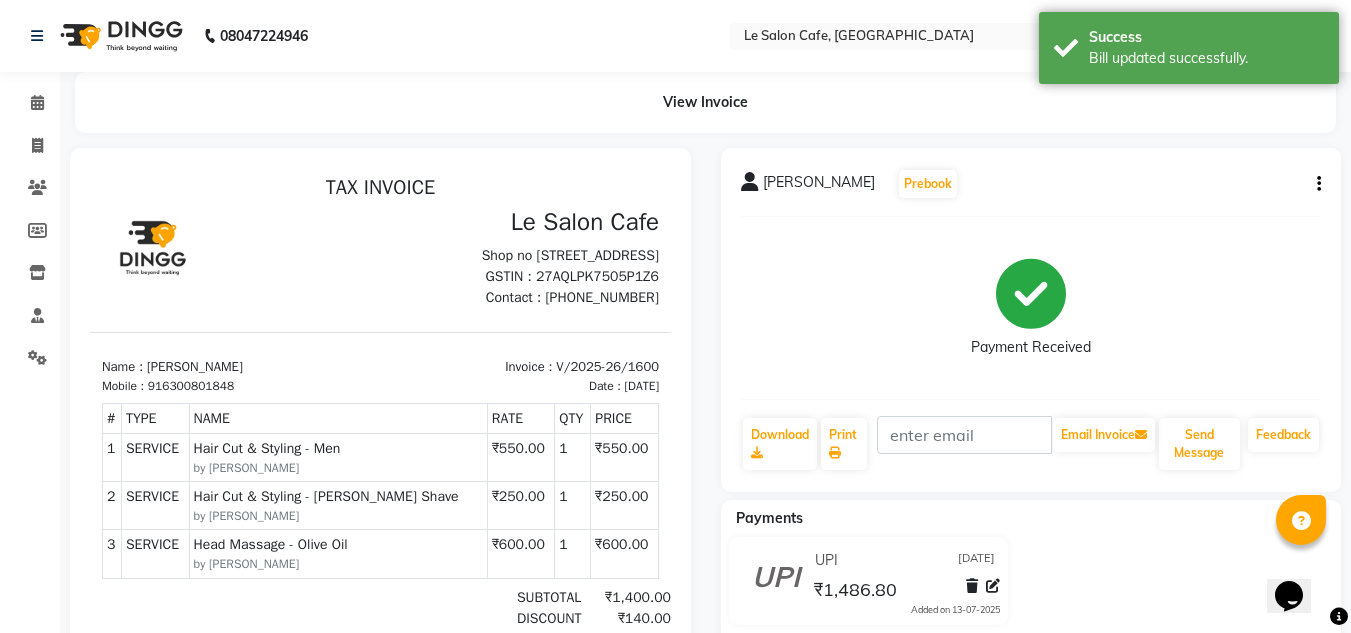 scroll, scrollTop: 0, scrollLeft: 0, axis: both 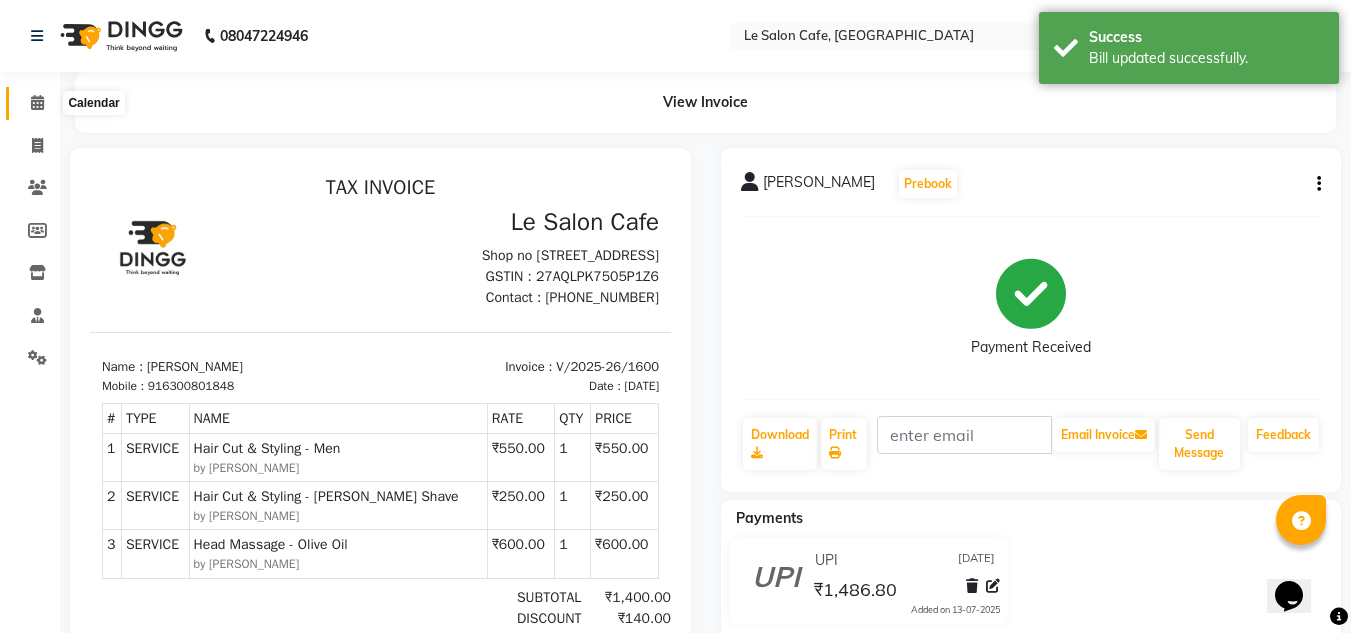 click 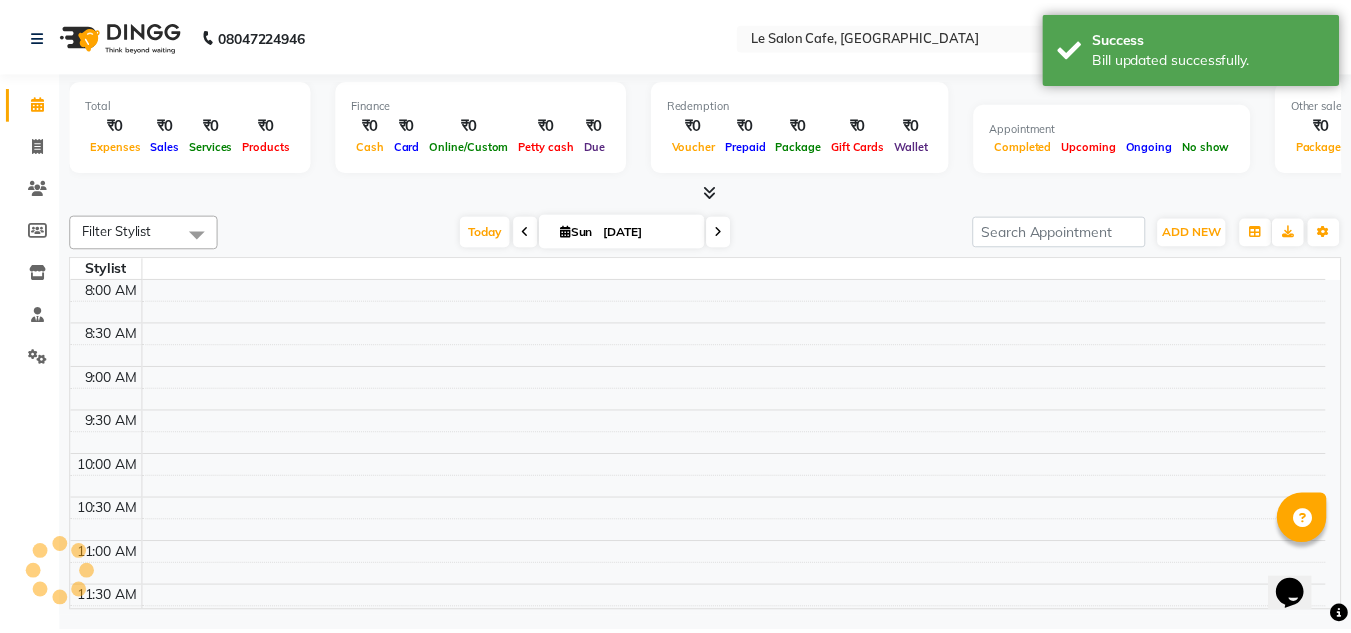 scroll, scrollTop: 0, scrollLeft: 0, axis: both 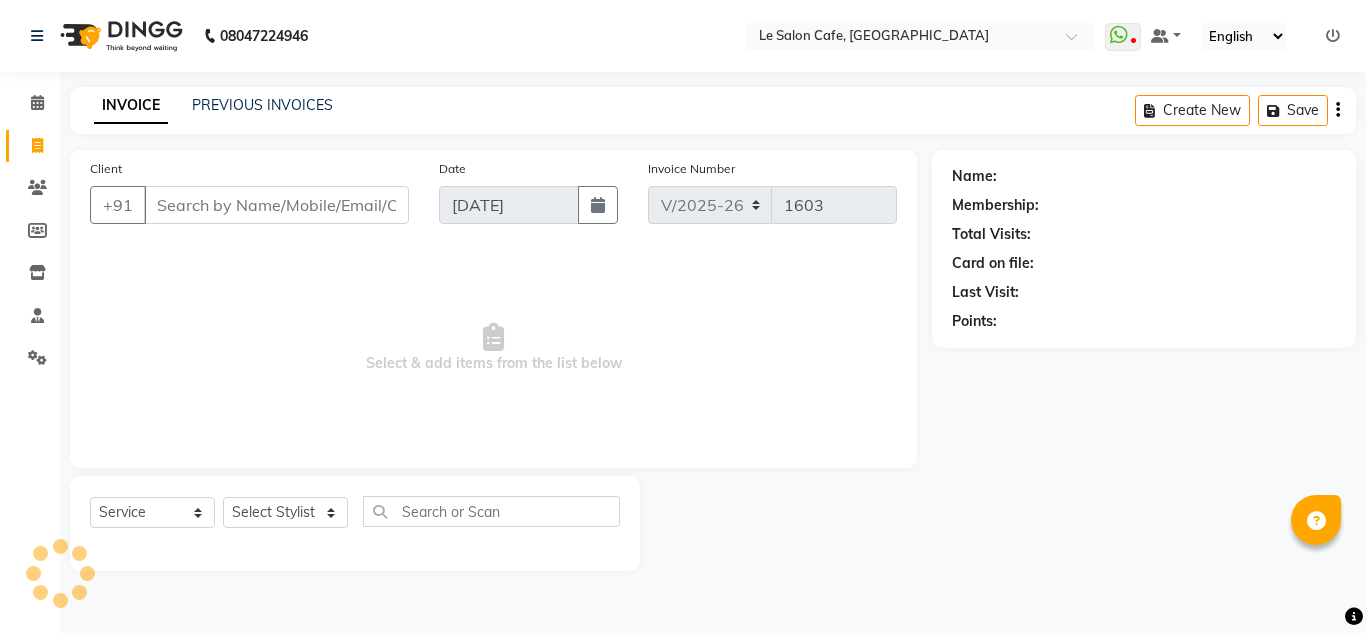 select on "594" 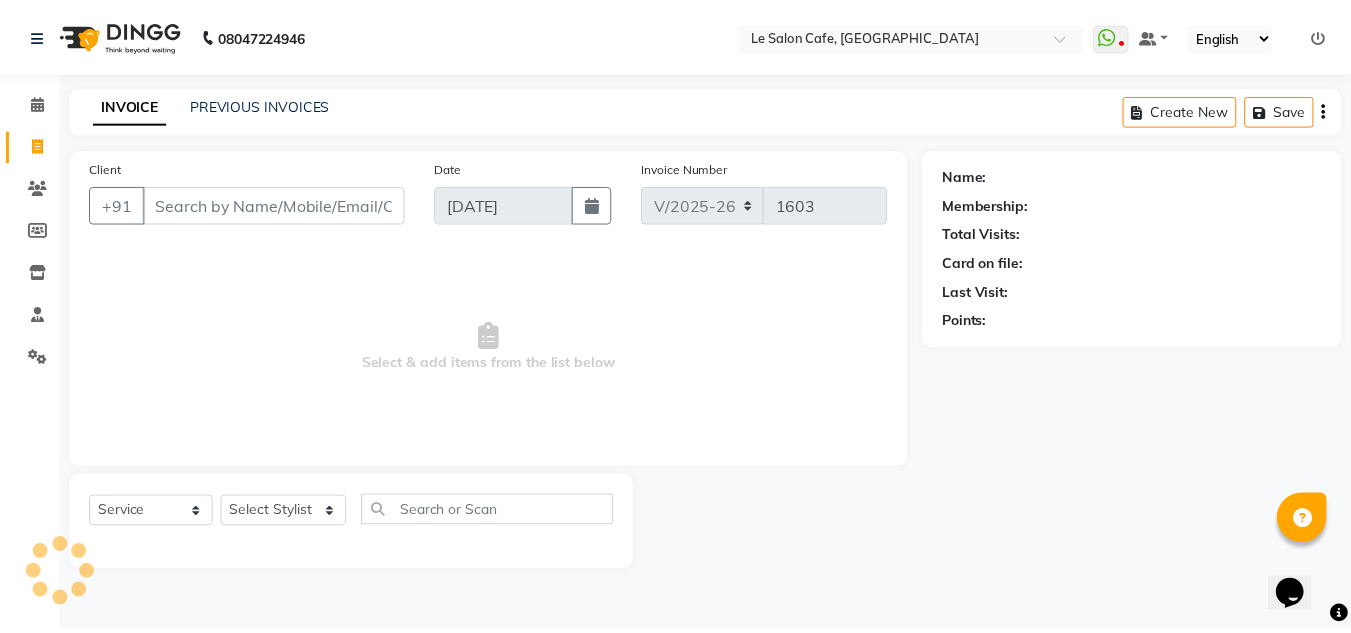 scroll, scrollTop: 0, scrollLeft: 0, axis: both 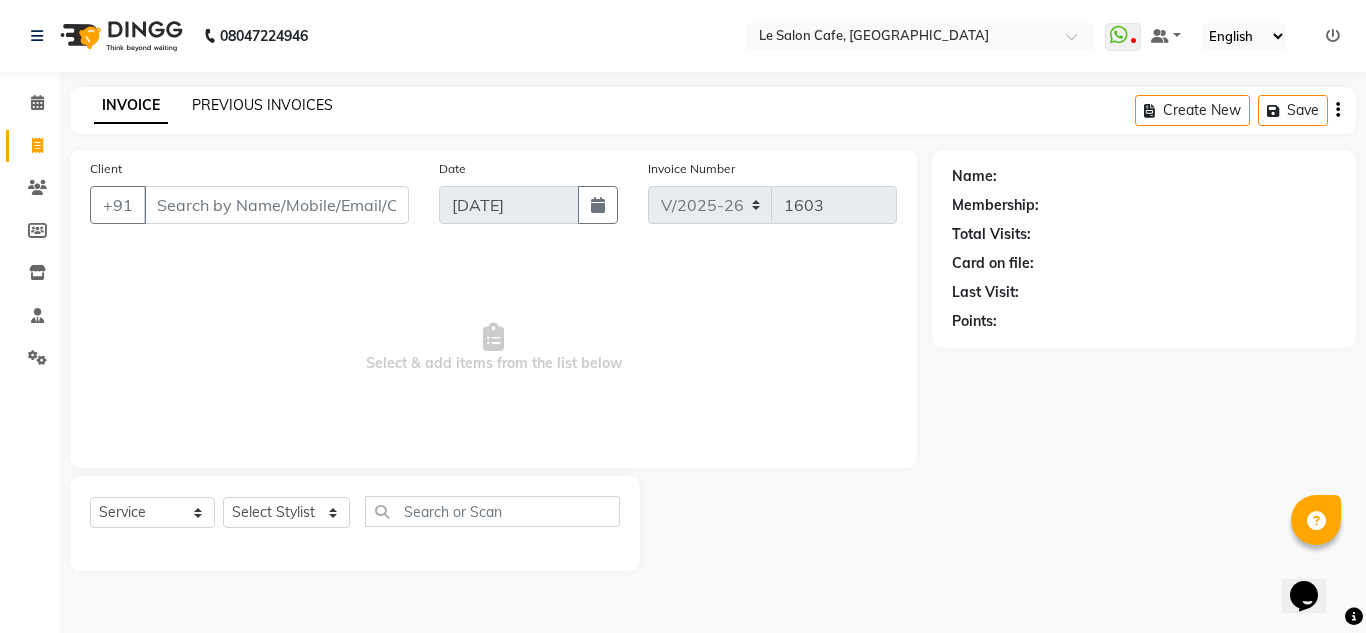 click on "PREVIOUS INVOICES" 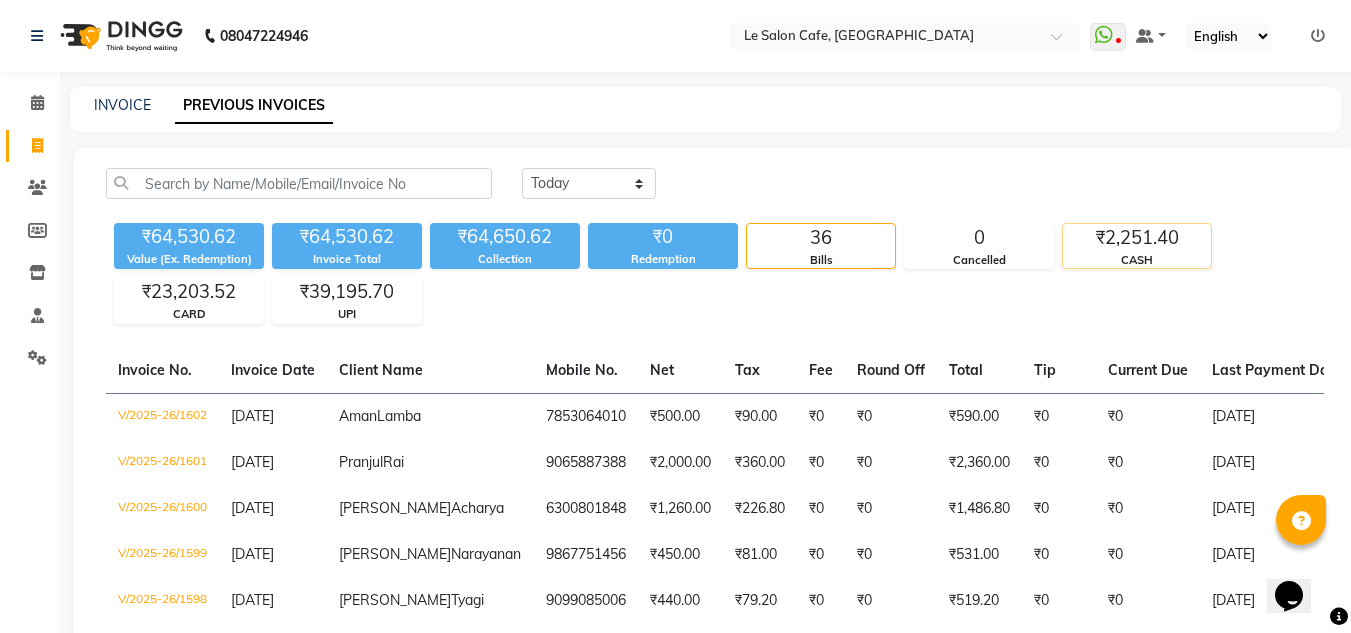 click on "₹2,251.40" 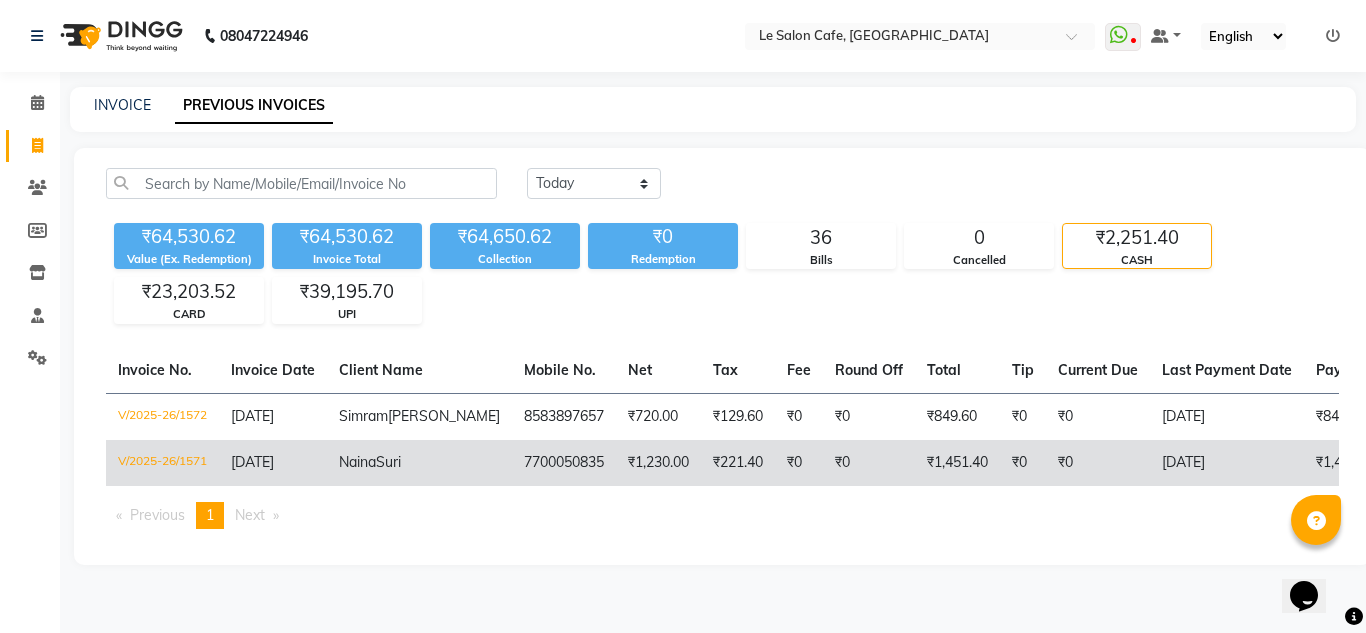 click on "₹0" 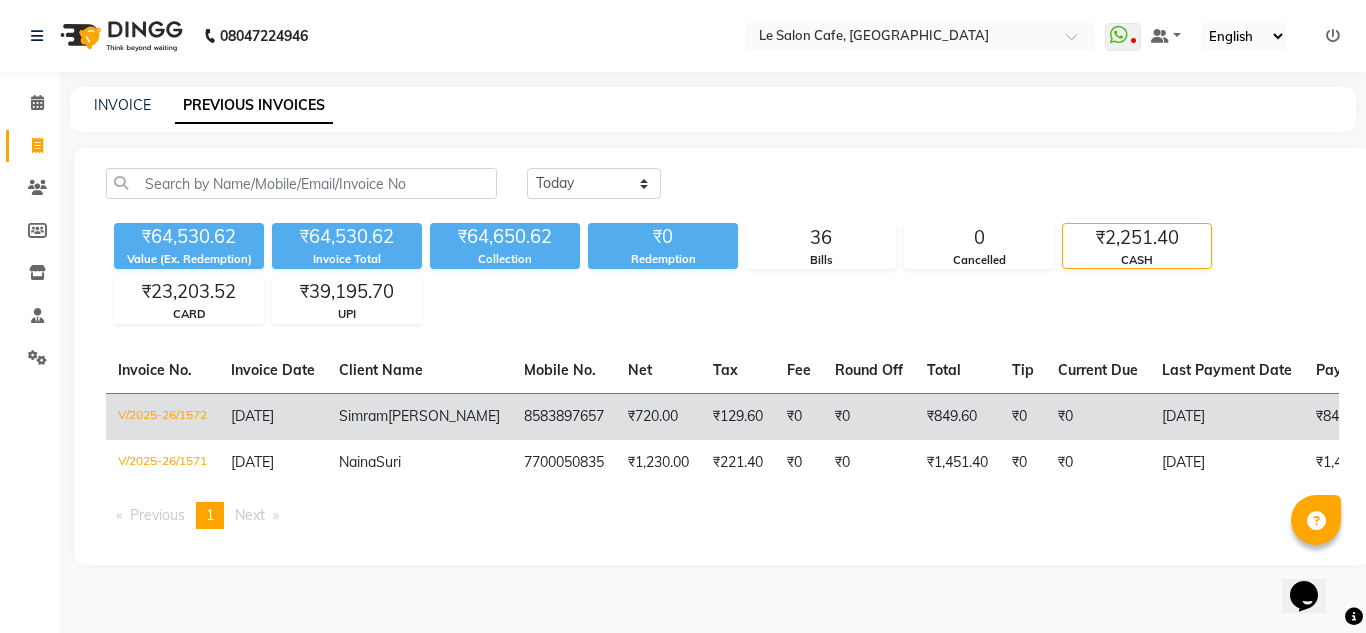 click on "₹129.60" 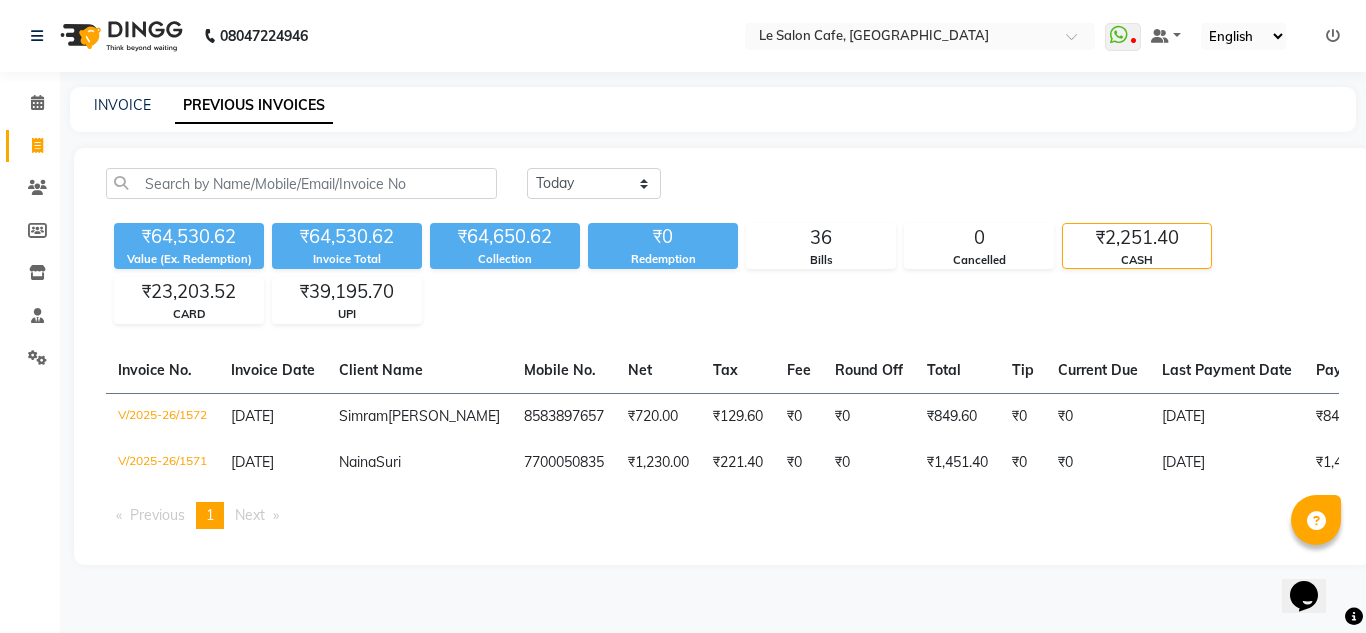 click on "PREVIOUS INVOICES" 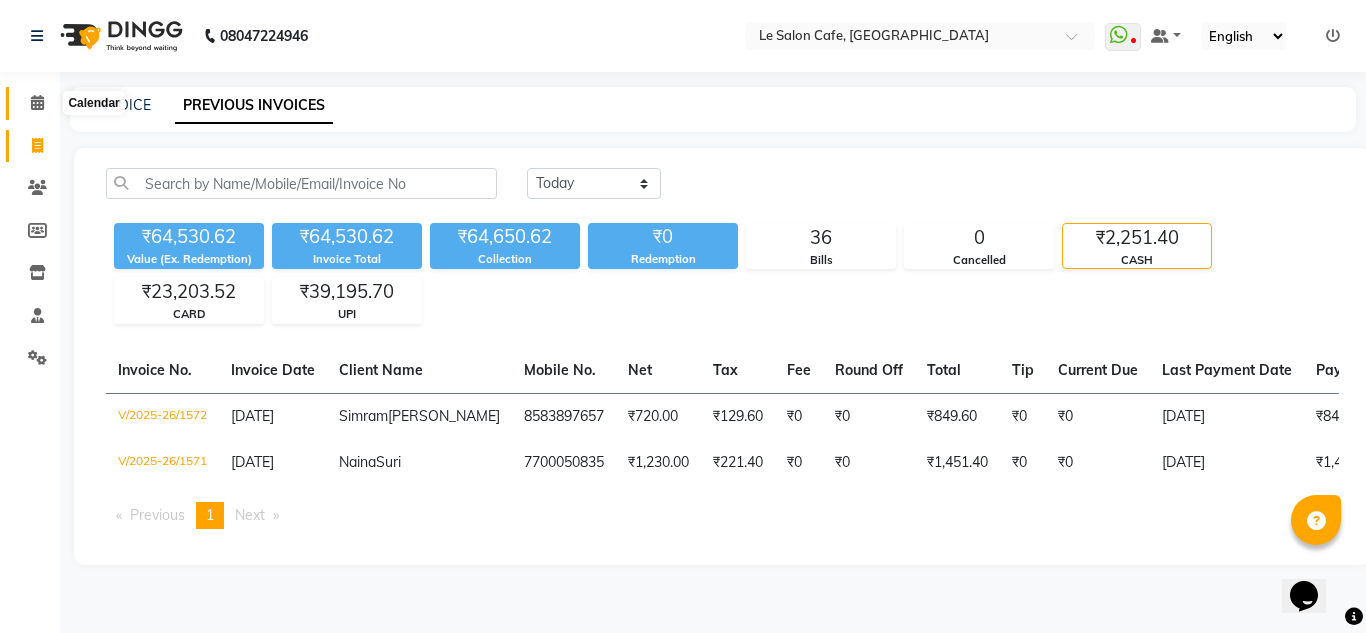 click 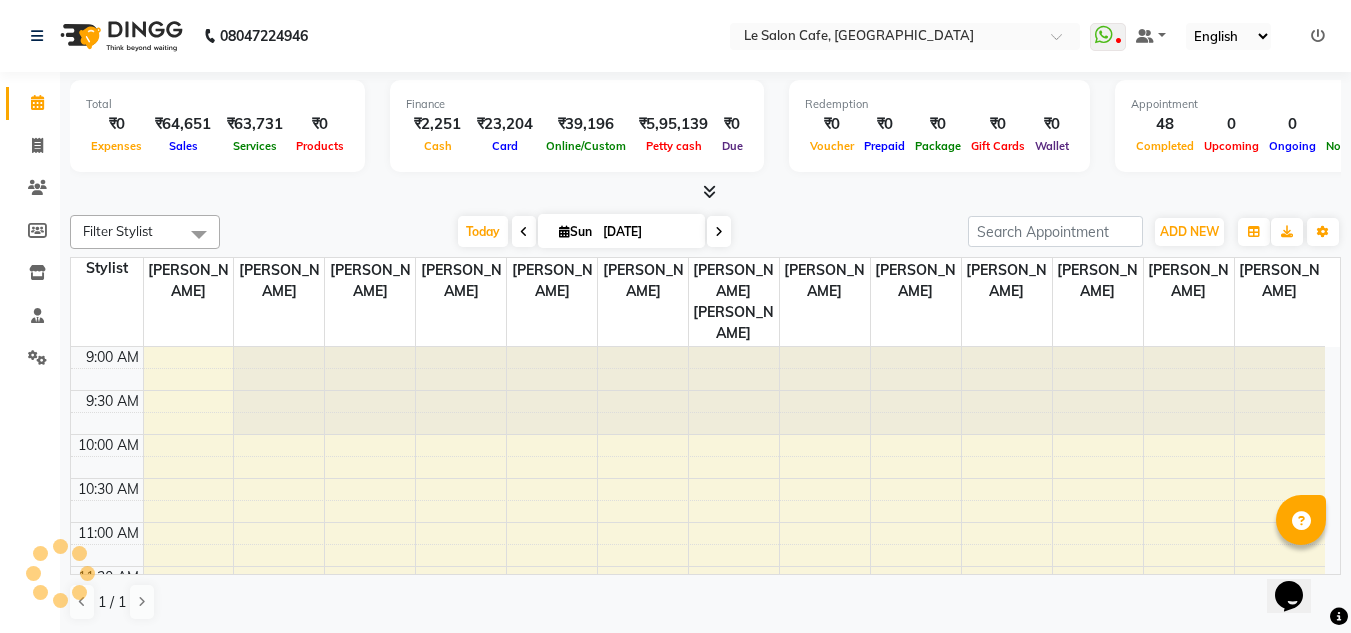 scroll, scrollTop: 0, scrollLeft: 0, axis: both 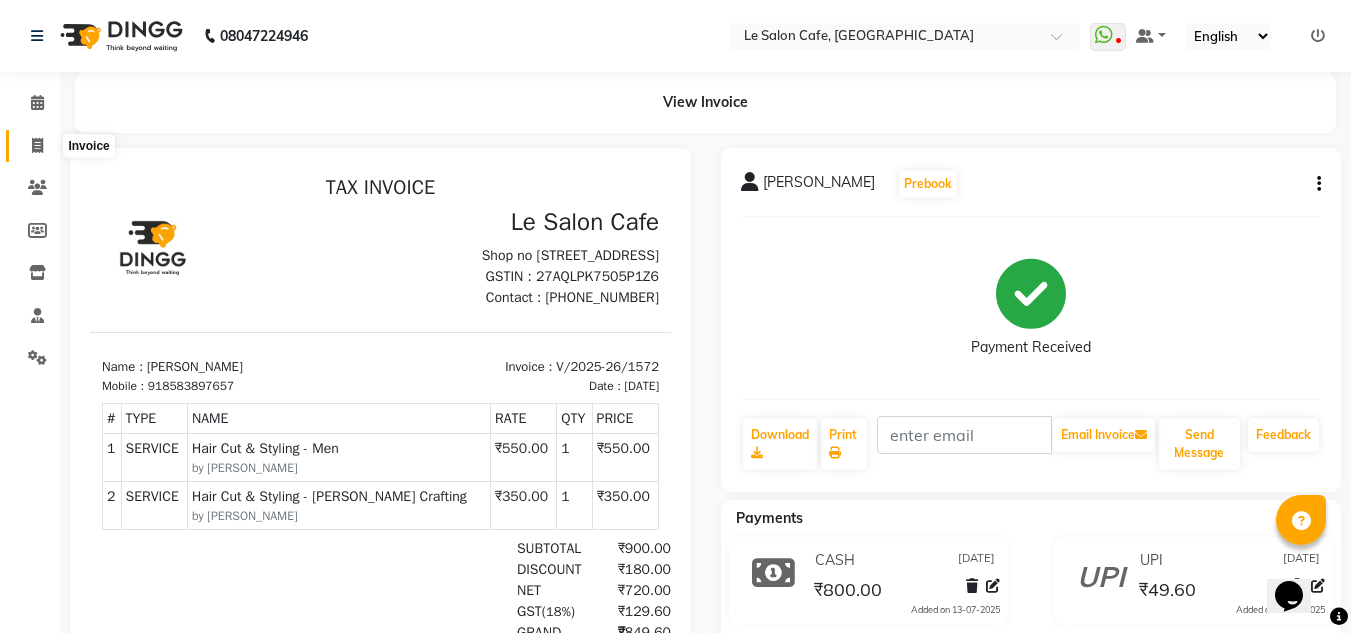 click 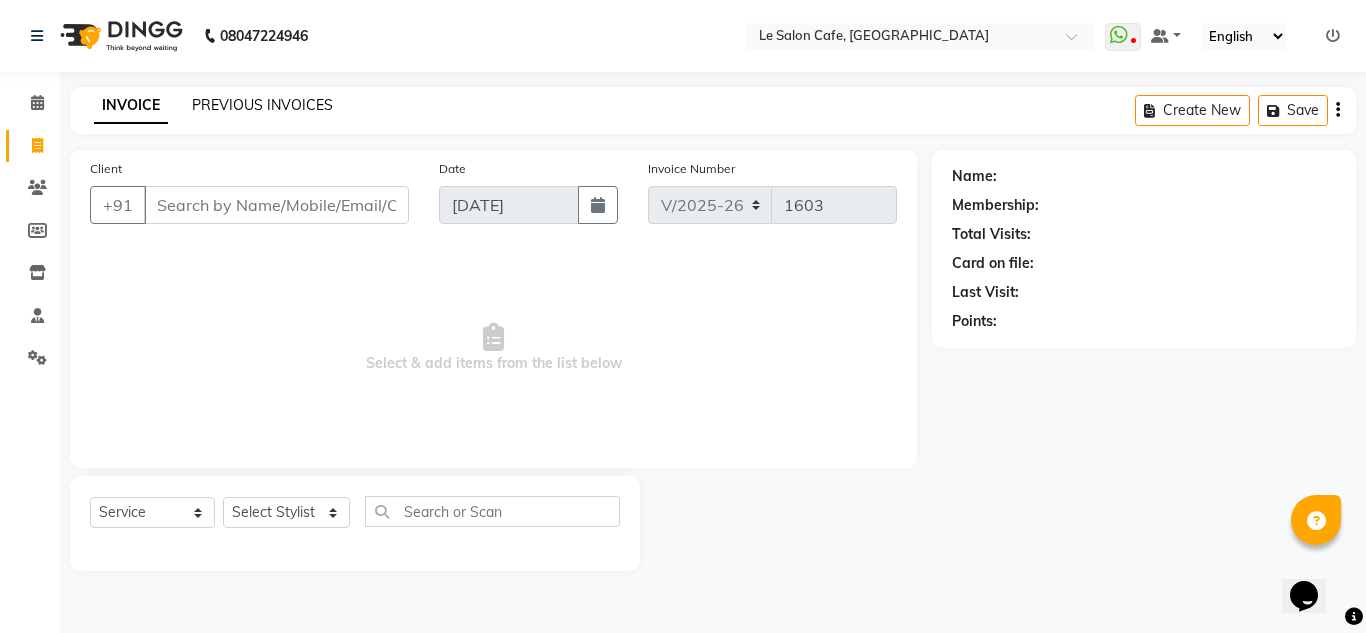 click on "PREVIOUS INVOICES" 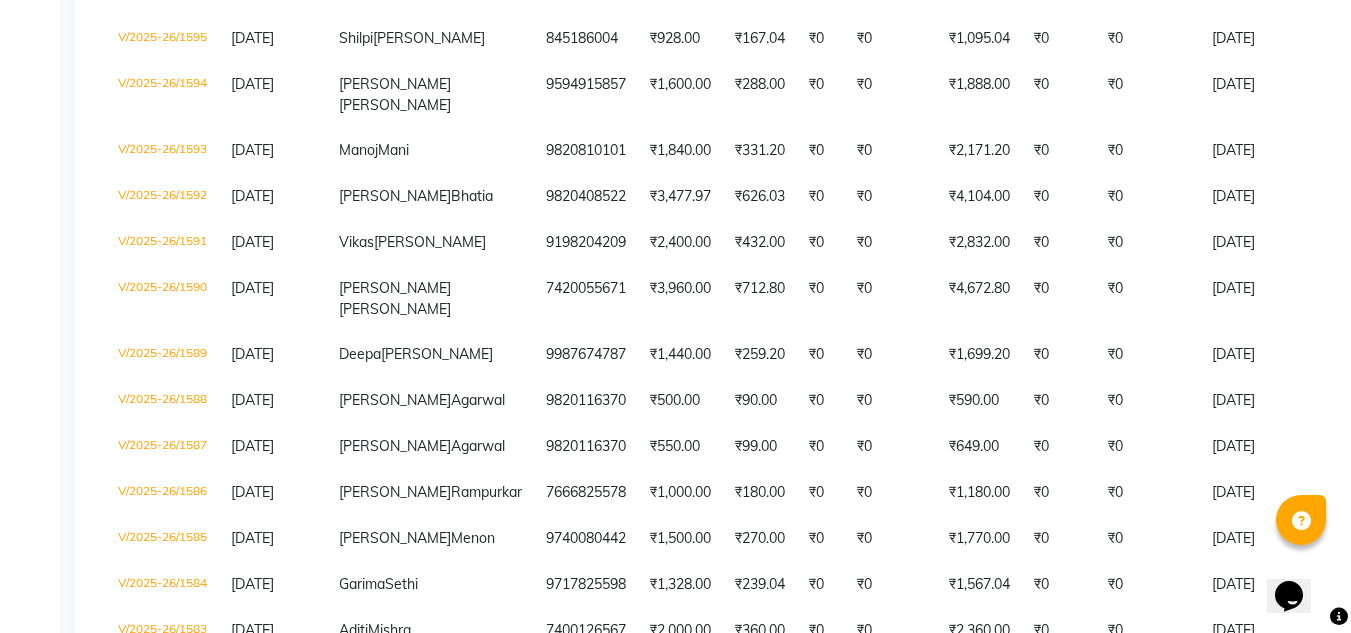 scroll, scrollTop: 0, scrollLeft: 0, axis: both 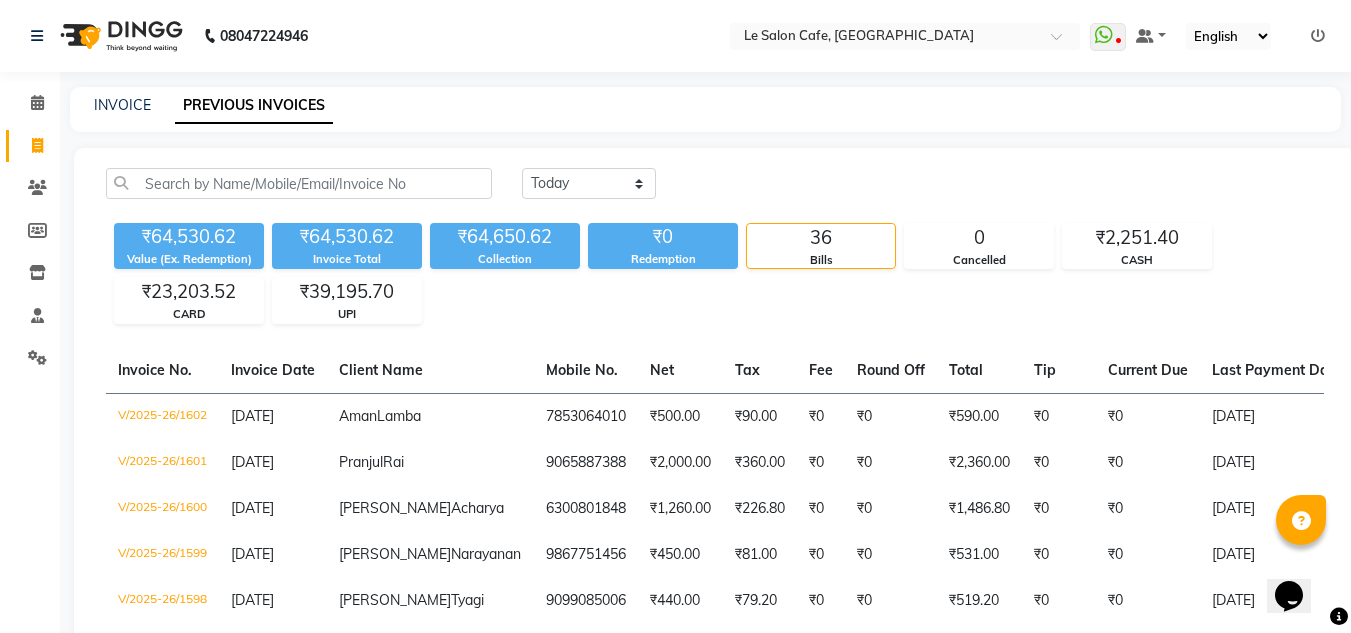 click on "₹64,530.62 Value (Ex. Redemption) ₹64,530.62 Invoice Total  ₹64,650.62 Collection ₹0 Redemption 36 Bills 0 Cancelled ₹2,251.40 CASH ₹23,203.52 CARD ₹39,195.70 UPI" 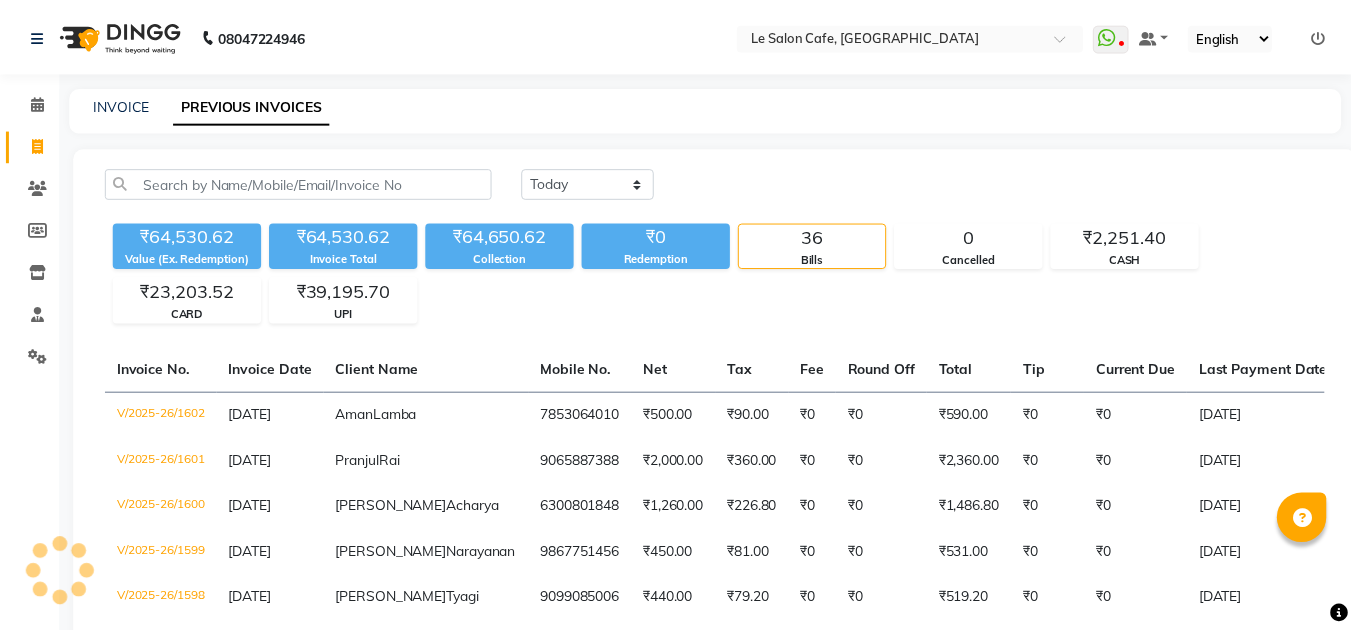scroll, scrollTop: 0, scrollLeft: 0, axis: both 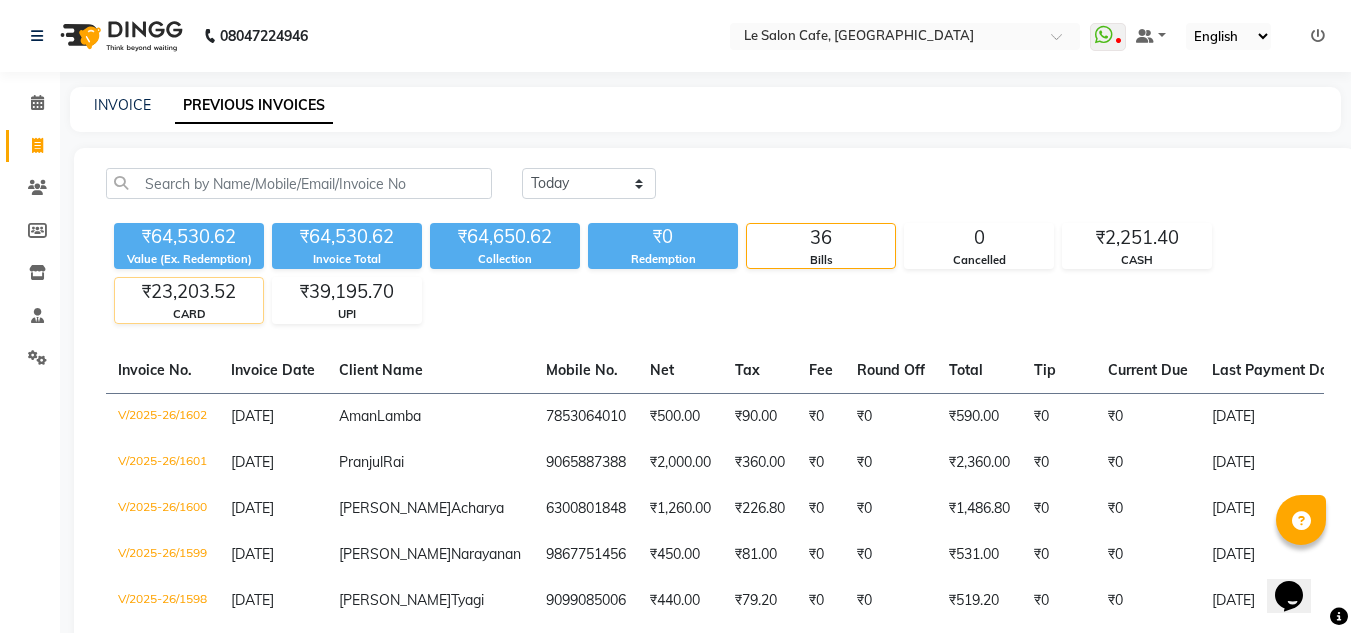 click on "CARD" 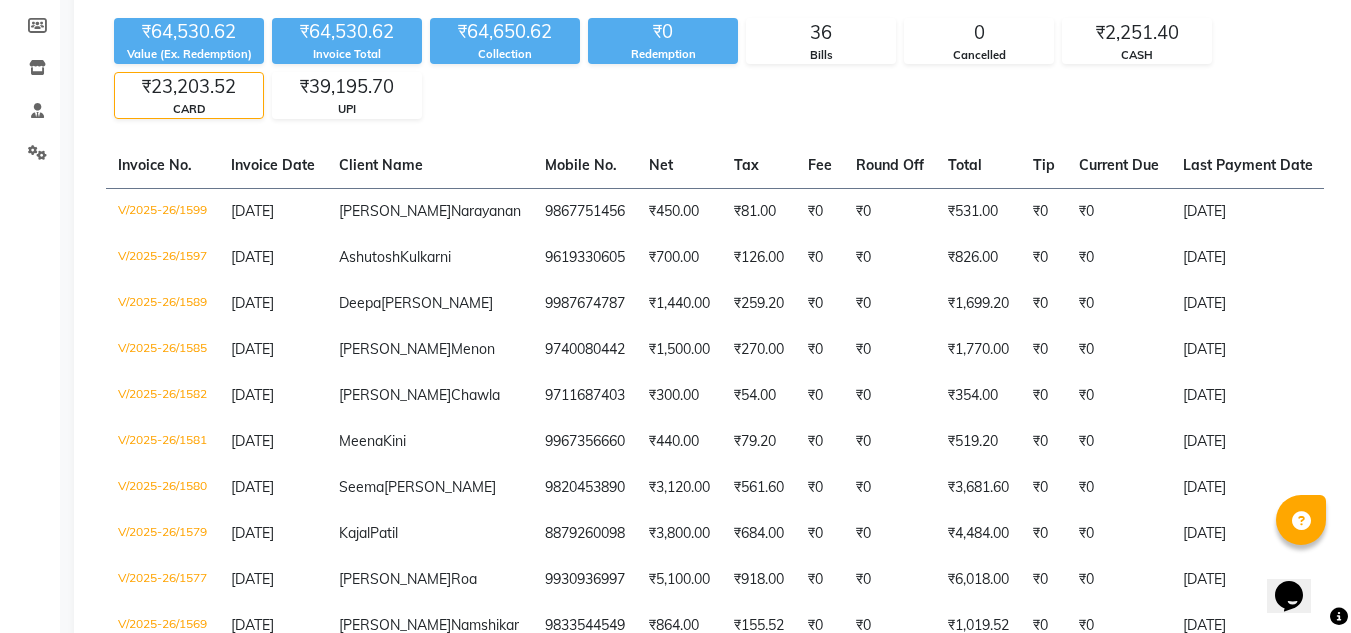 scroll, scrollTop: 192, scrollLeft: 0, axis: vertical 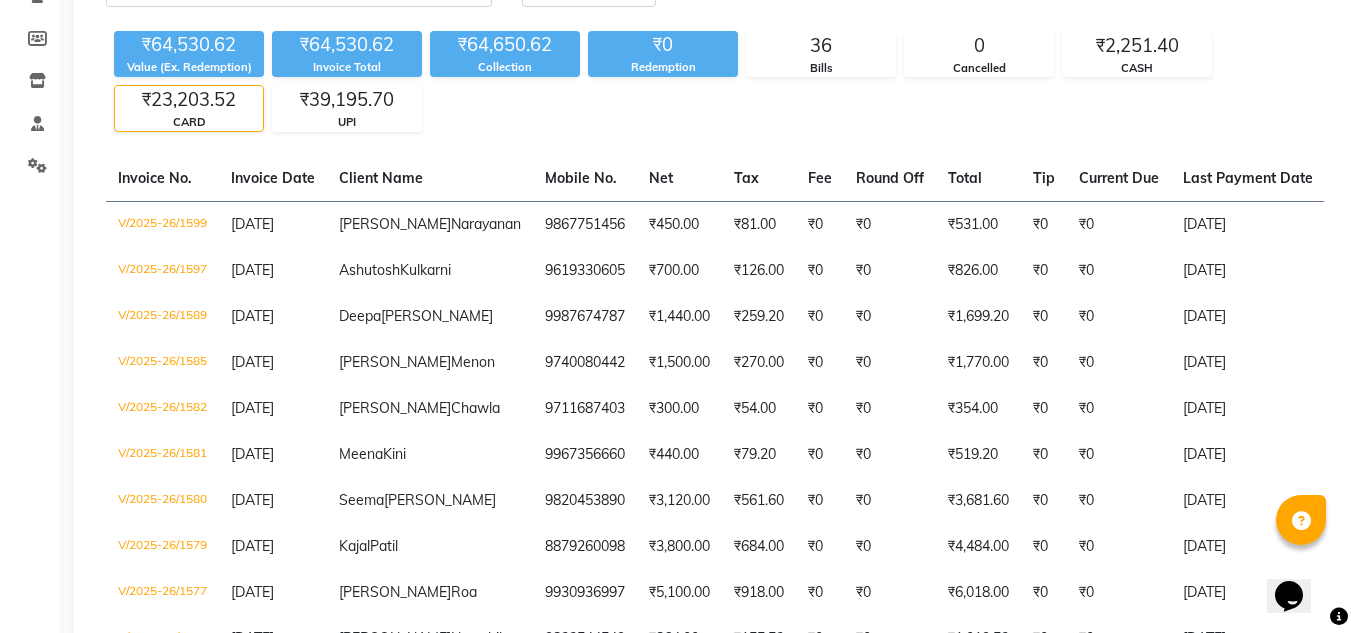 click on "₹23,203.52" 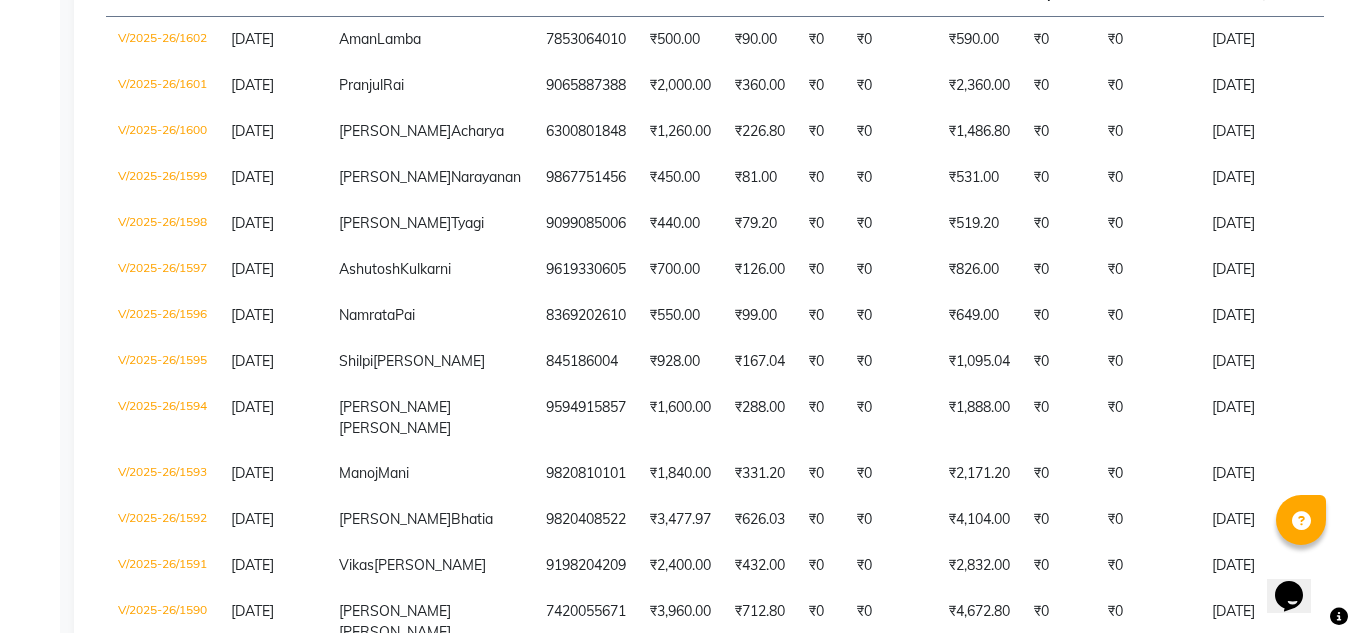 scroll, scrollTop: 0, scrollLeft: 0, axis: both 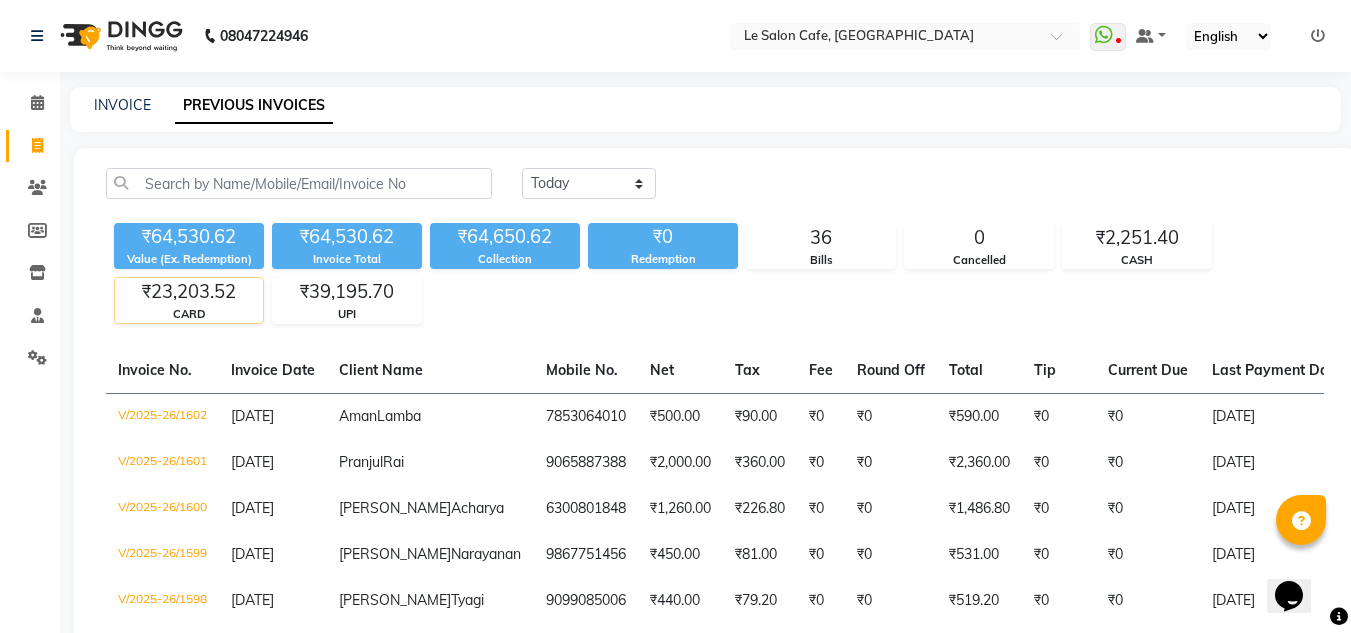 click on "CARD" 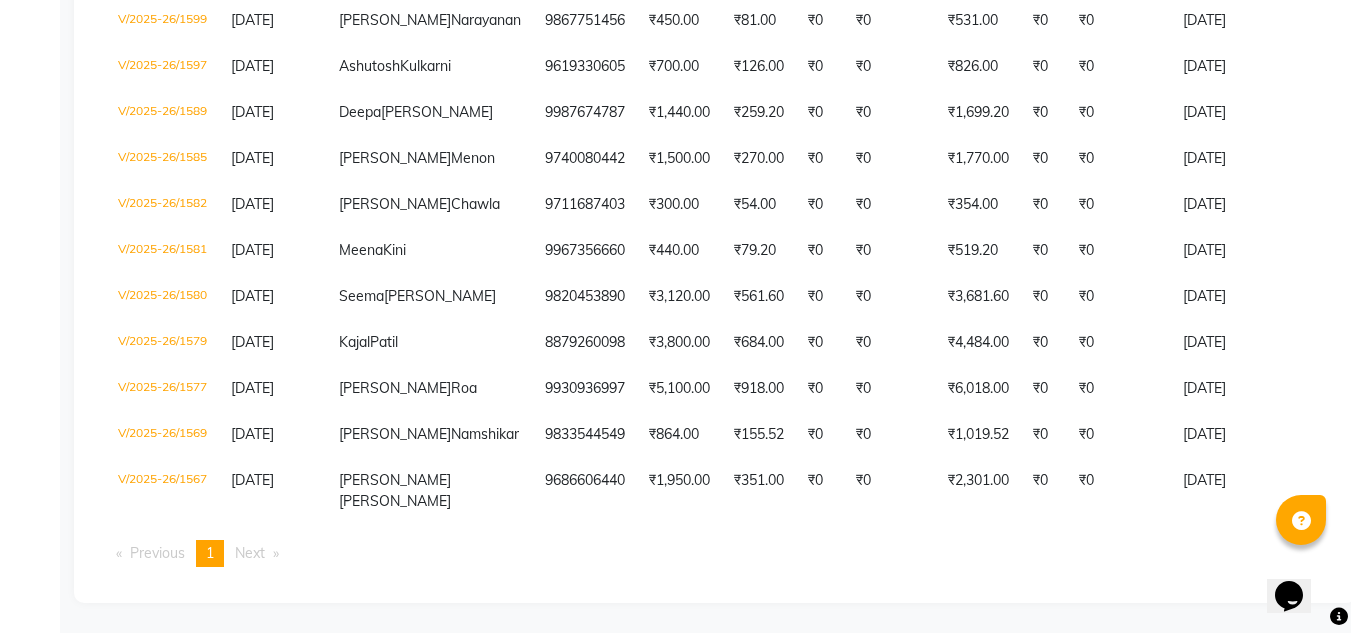 scroll, scrollTop: 592, scrollLeft: 0, axis: vertical 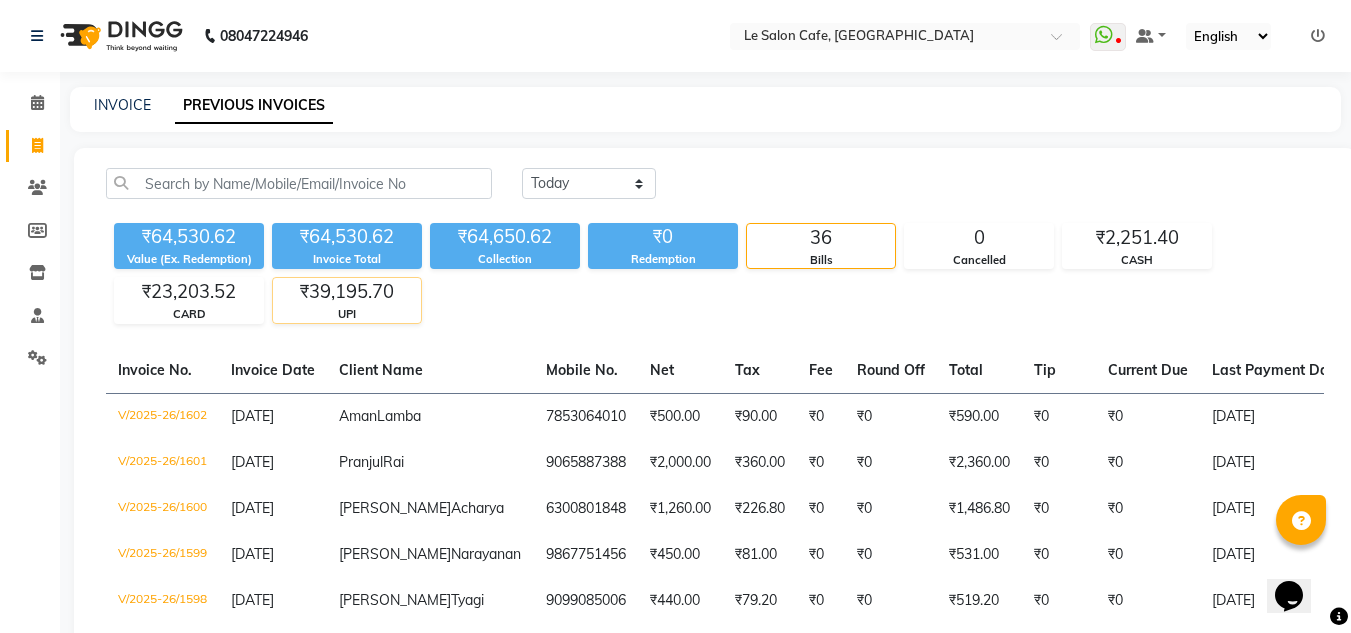 click on "₹39,195.70" 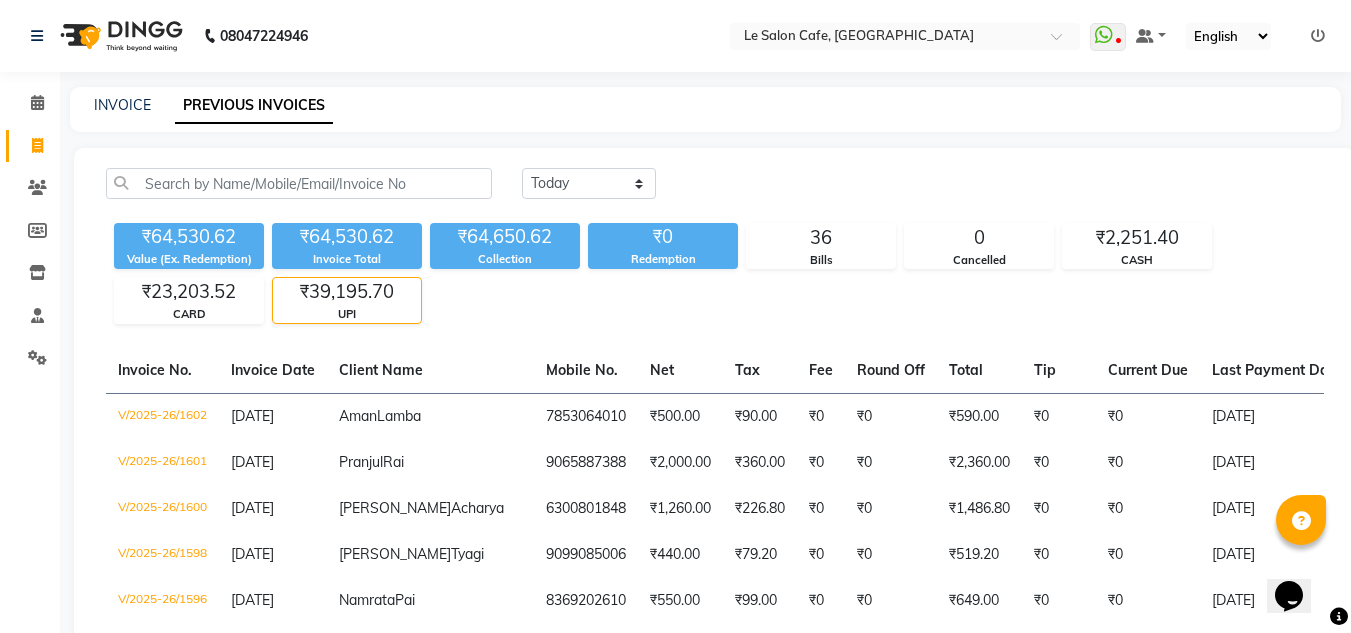 click on "INVOICE PREVIOUS INVOICES" 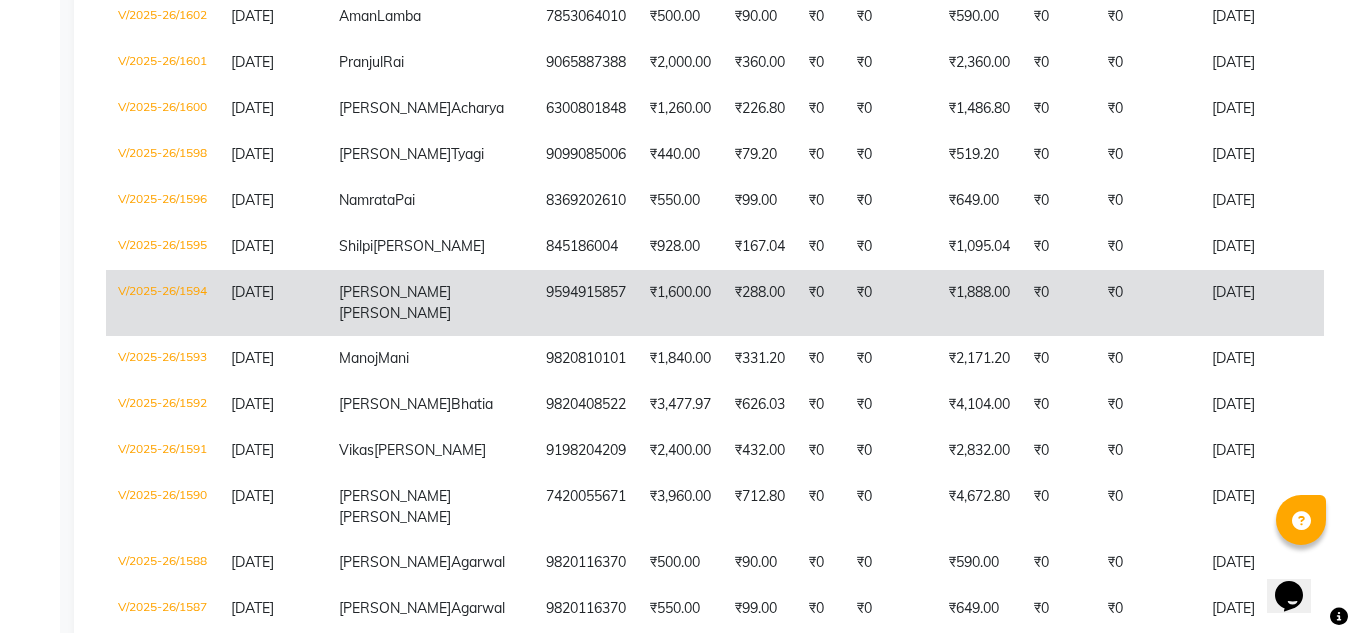 scroll, scrollTop: 0, scrollLeft: 0, axis: both 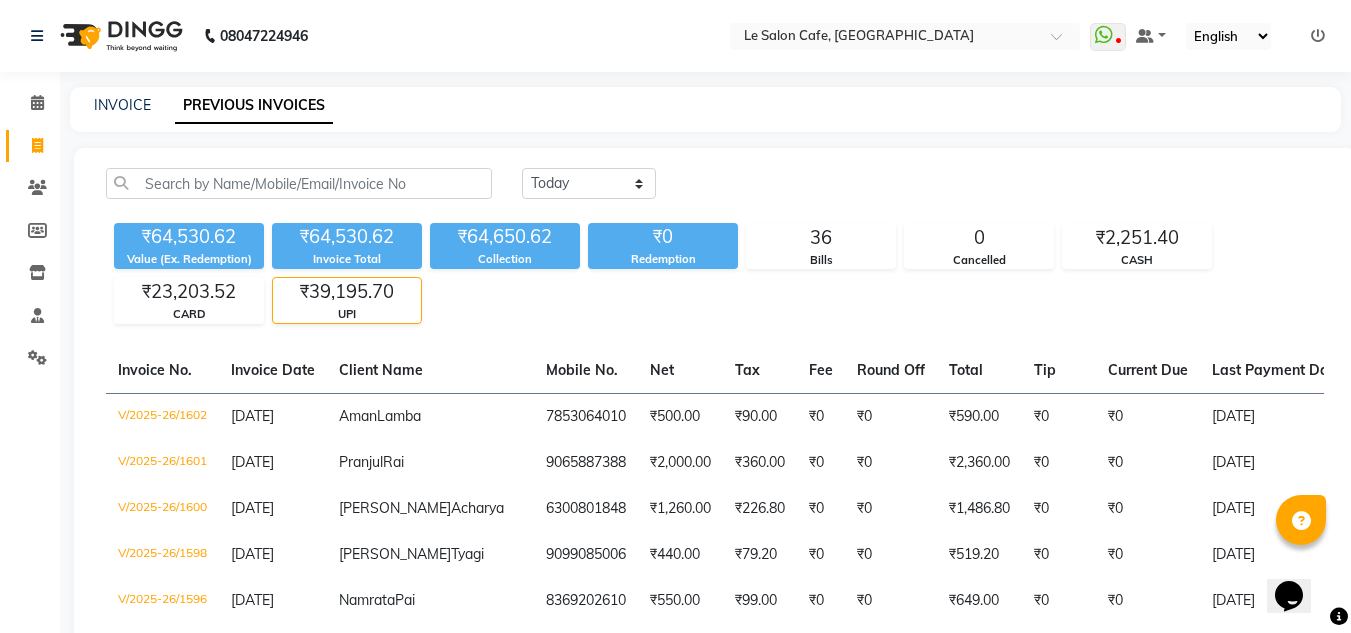 click on "₹39,195.70" 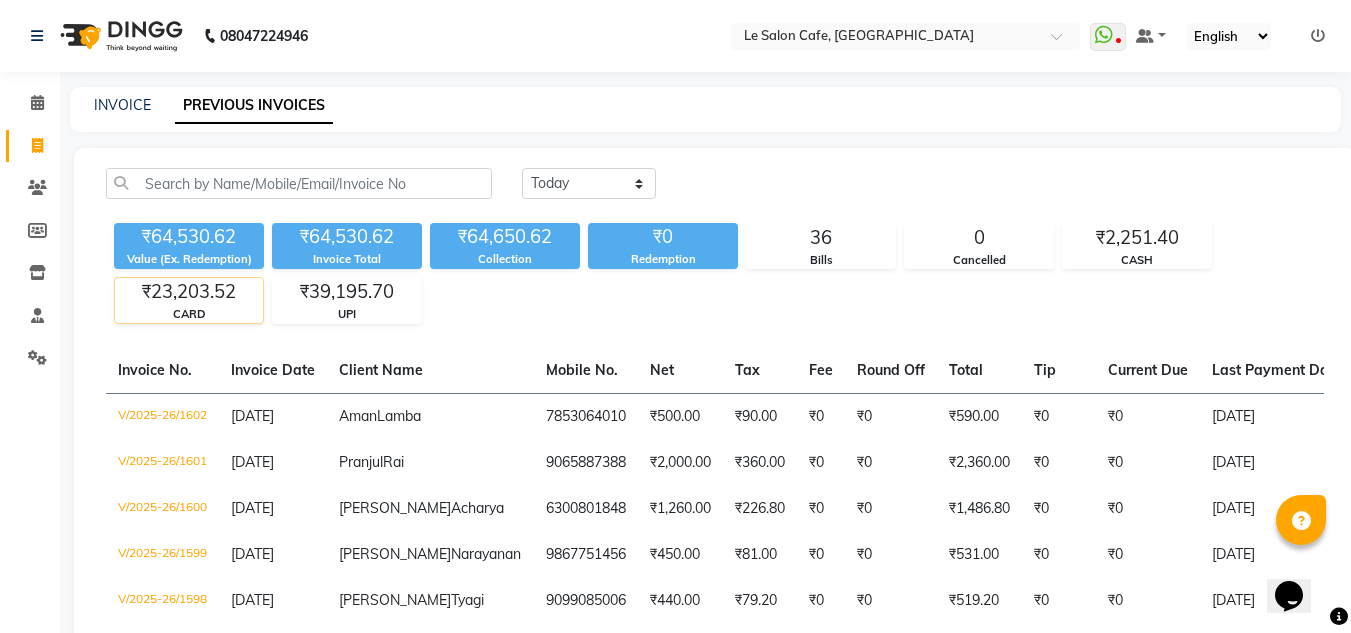 click on "₹23,203.52" 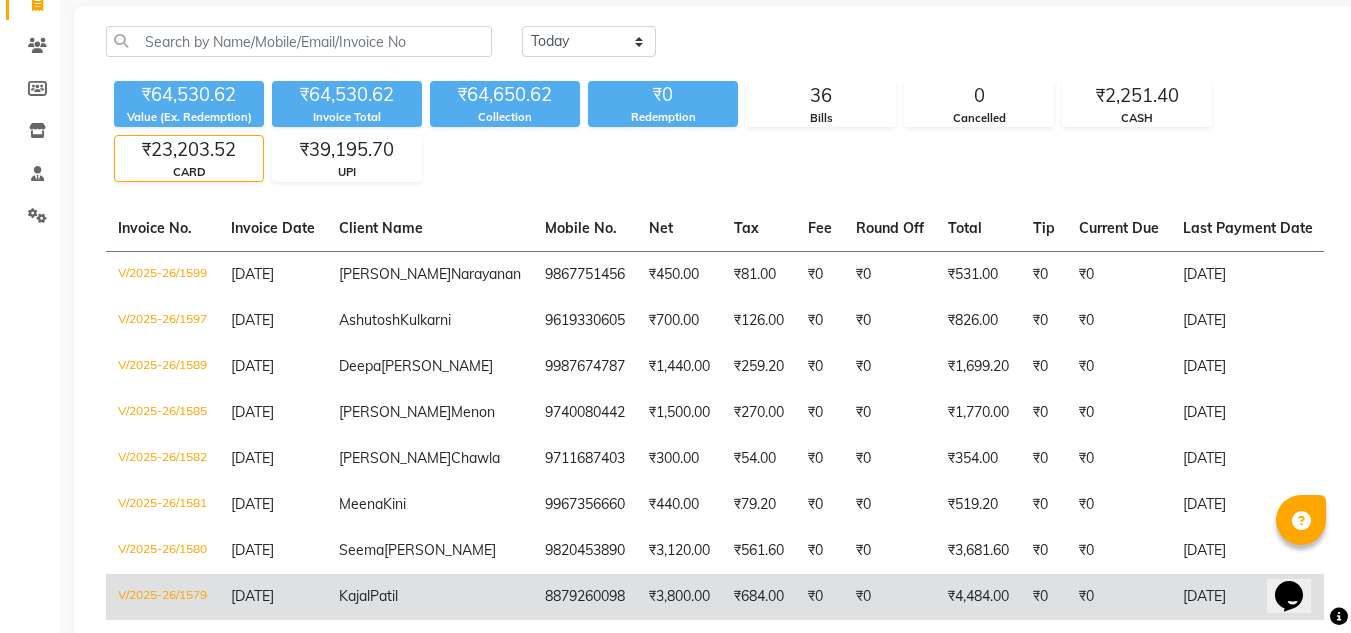 scroll, scrollTop: 0, scrollLeft: 0, axis: both 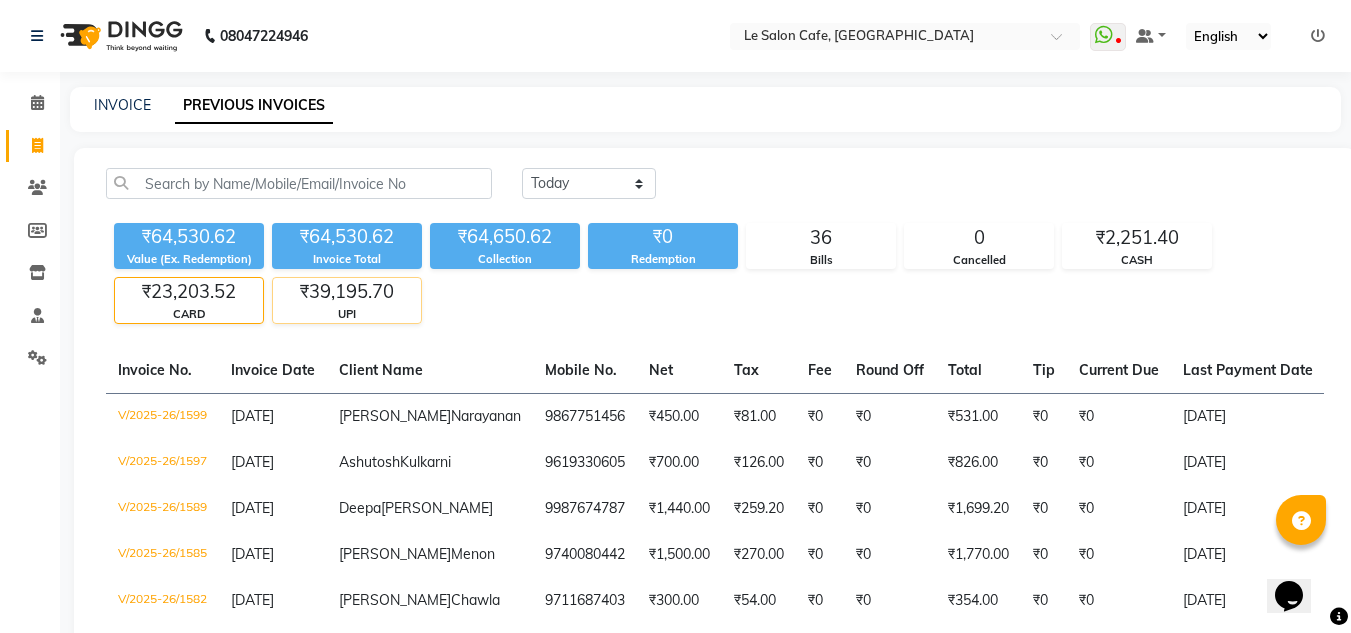 click on "₹39,195.70" 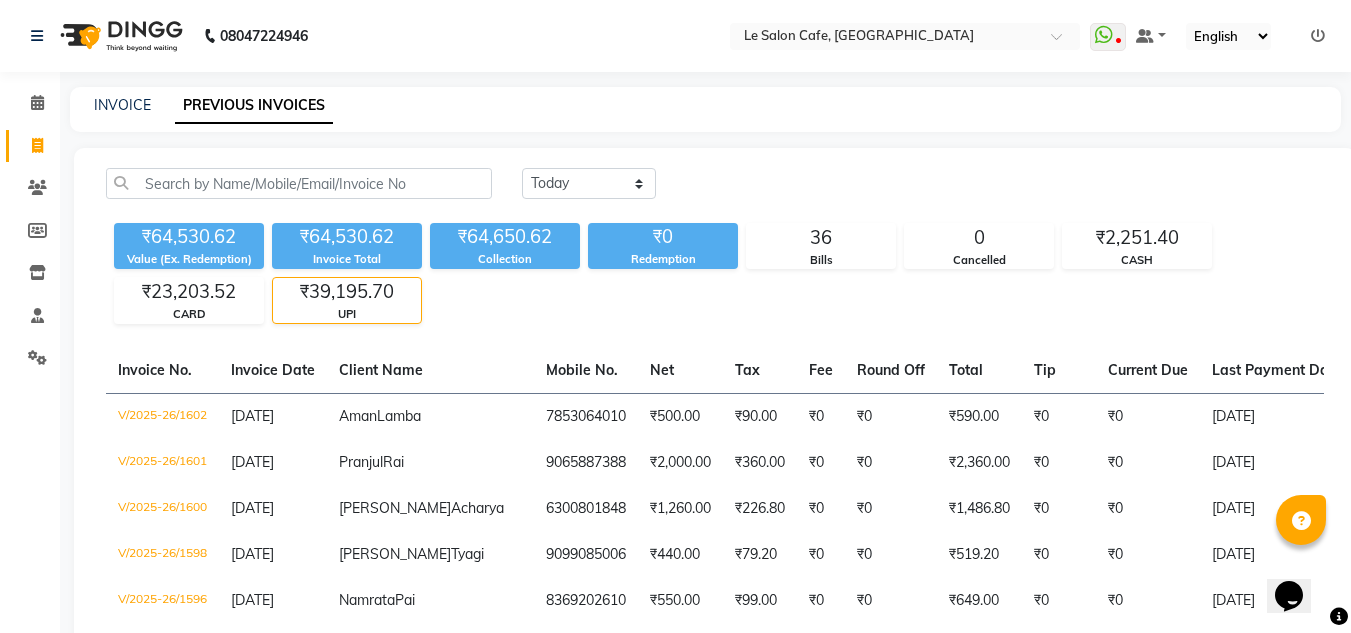 click on "₹39,195.70" 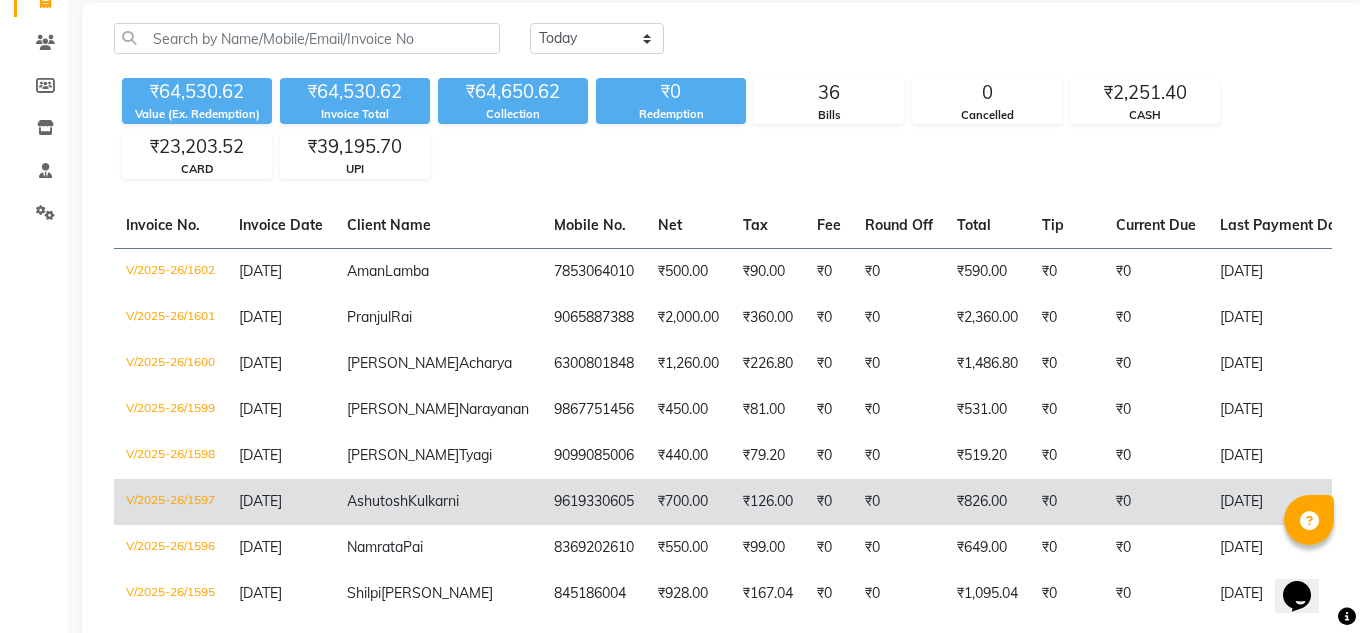 scroll, scrollTop: 0, scrollLeft: 0, axis: both 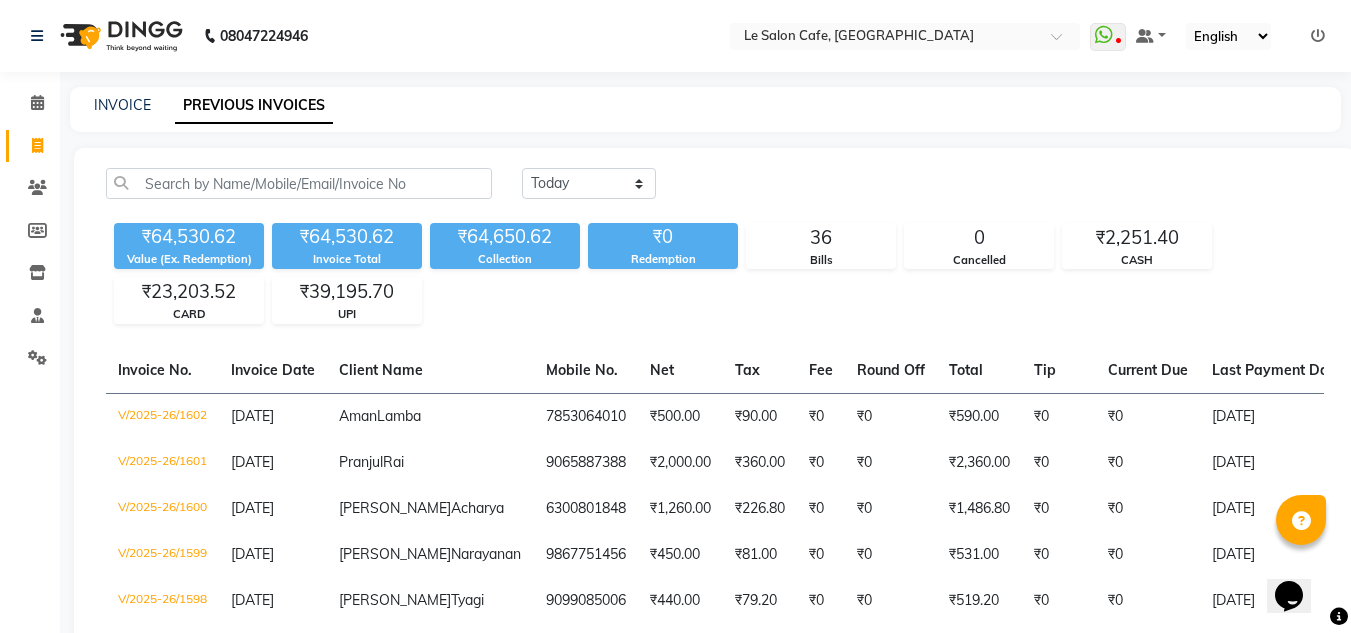 click at bounding box center (1318, 36) 